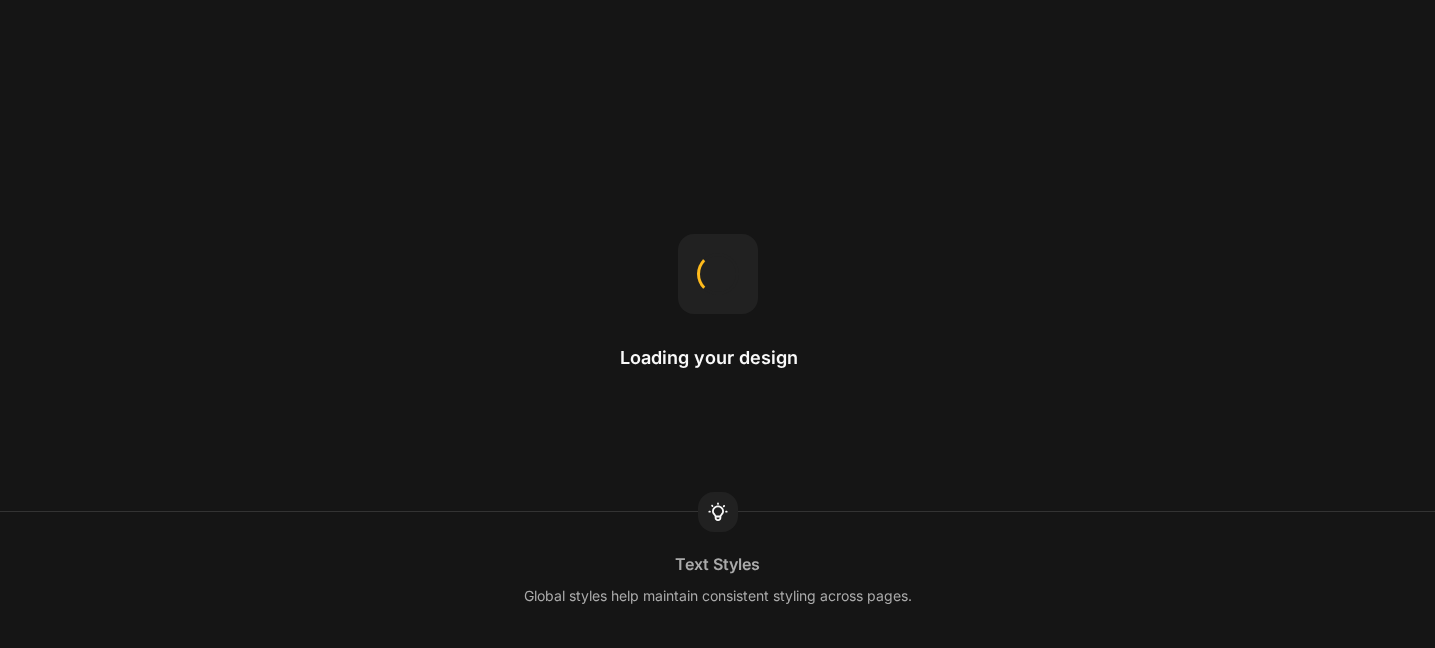 scroll, scrollTop: 0, scrollLeft: 0, axis: both 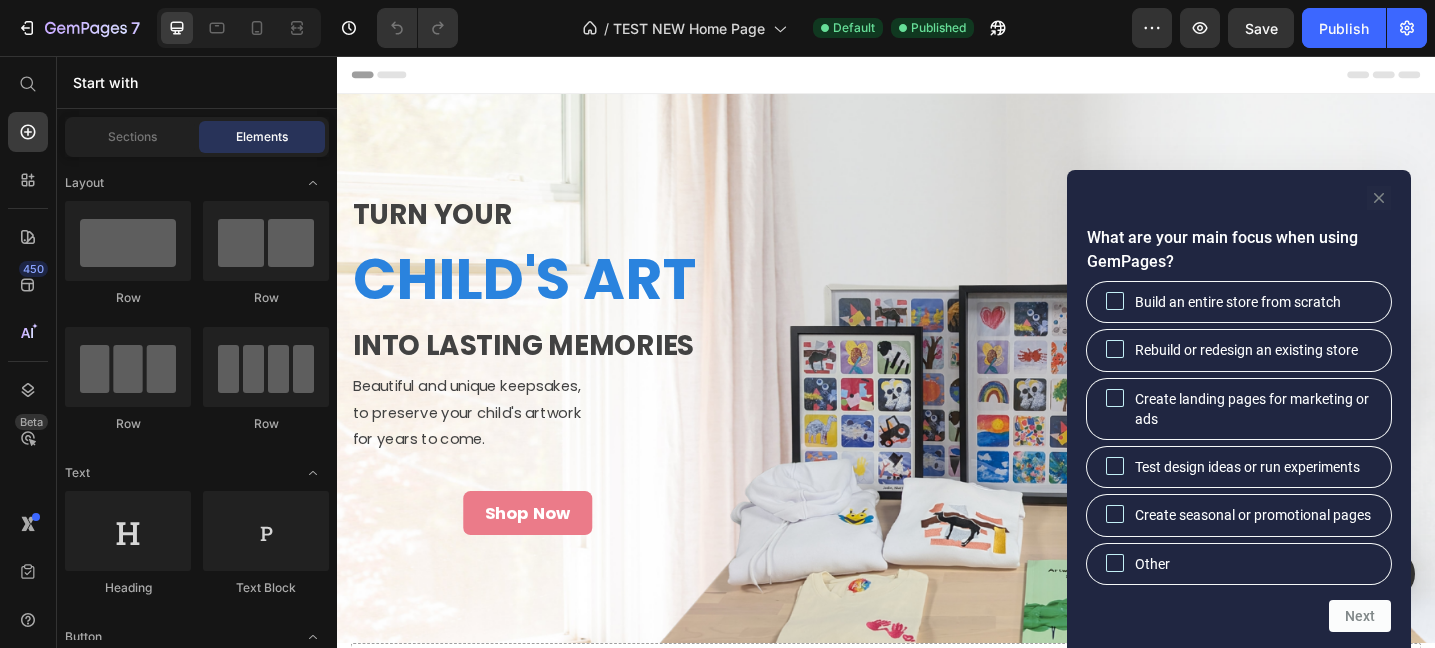 click 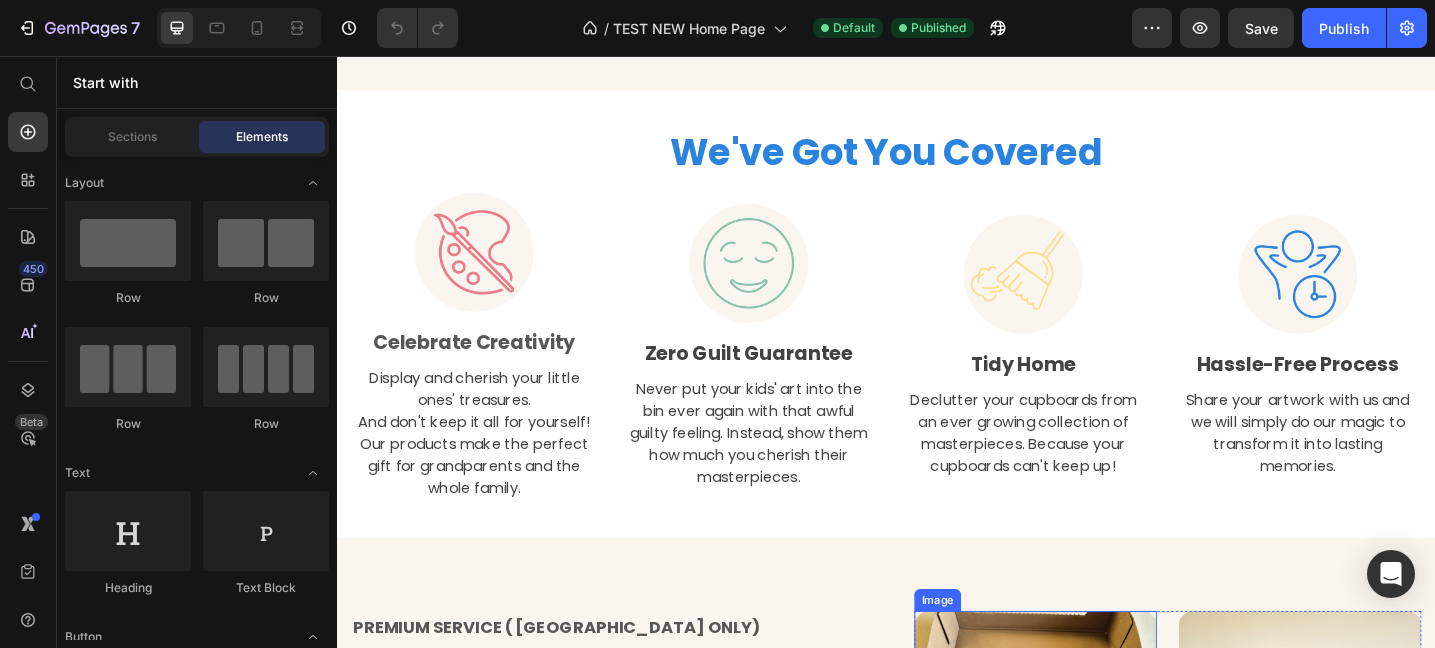 scroll, scrollTop: 2428, scrollLeft: 0, axis: vertical 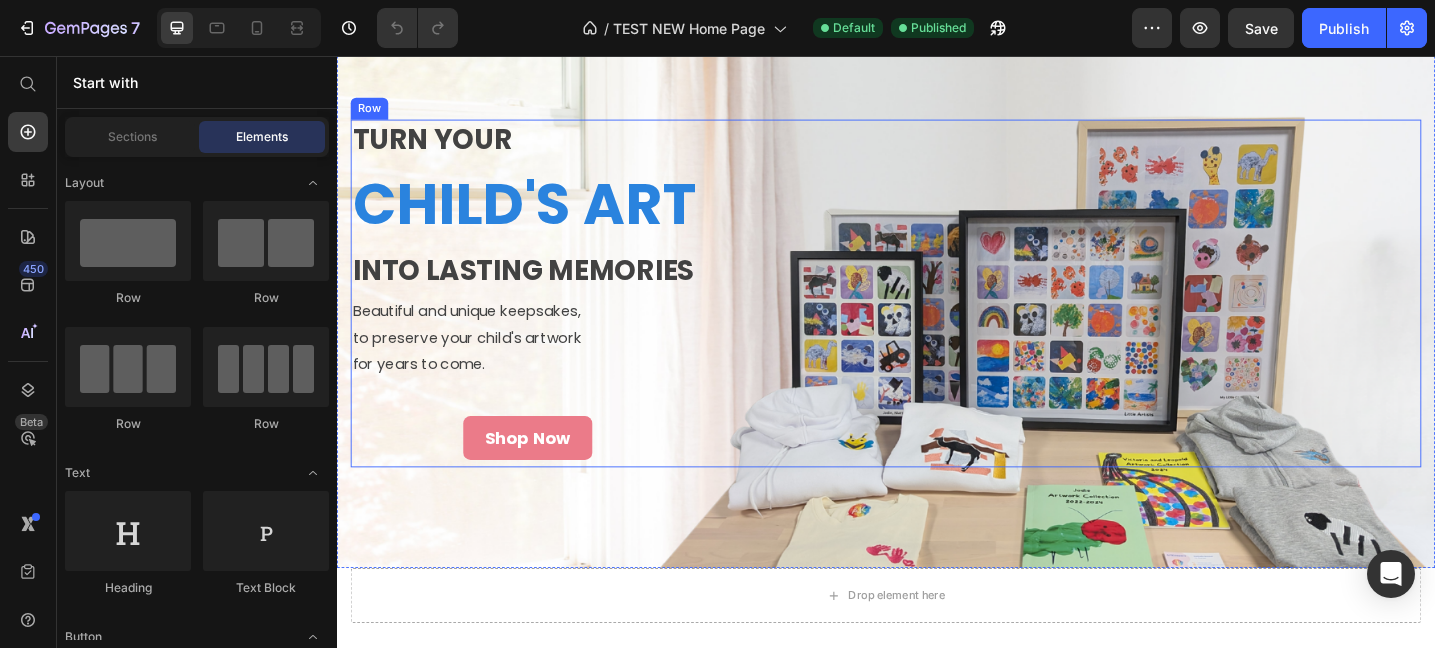 click on "Heading Heading Heading" at bounding box center [1134, 315] 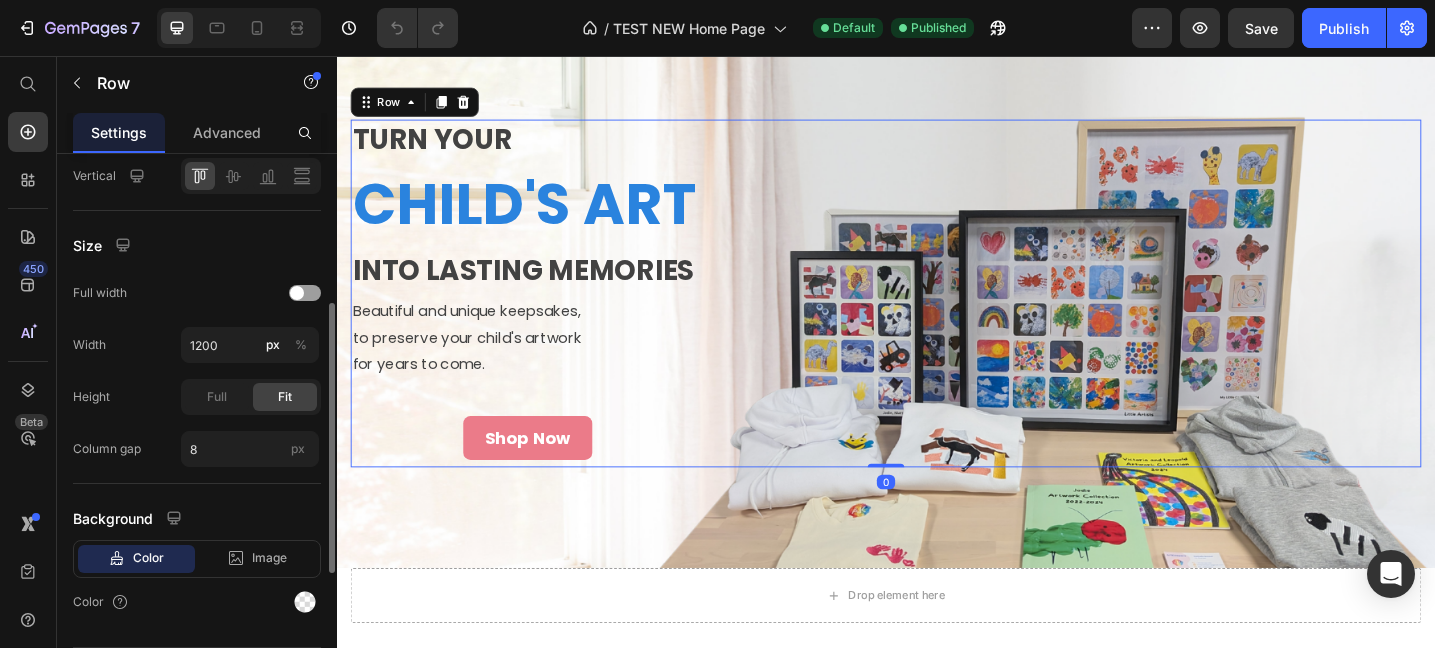scroll, scrollTop: 570, scrollLeft: 0, axis: vertical 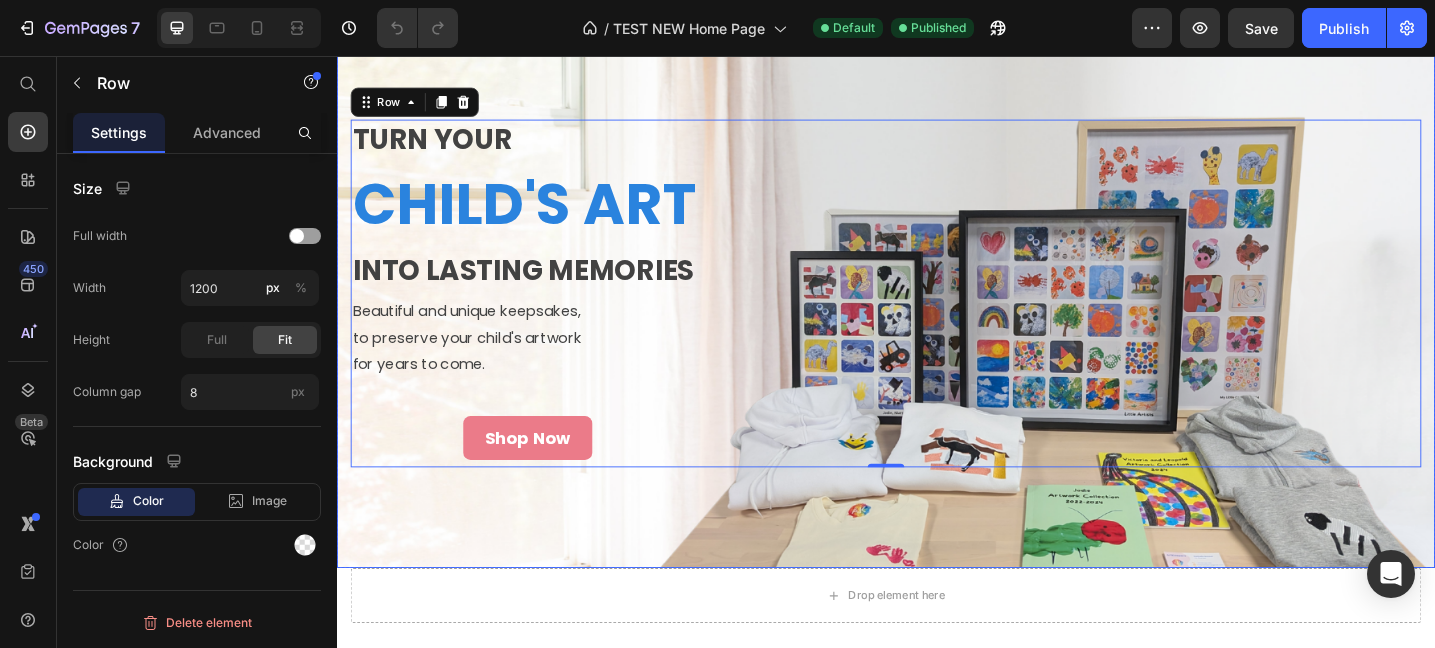 click at bounding box center [937, 315] 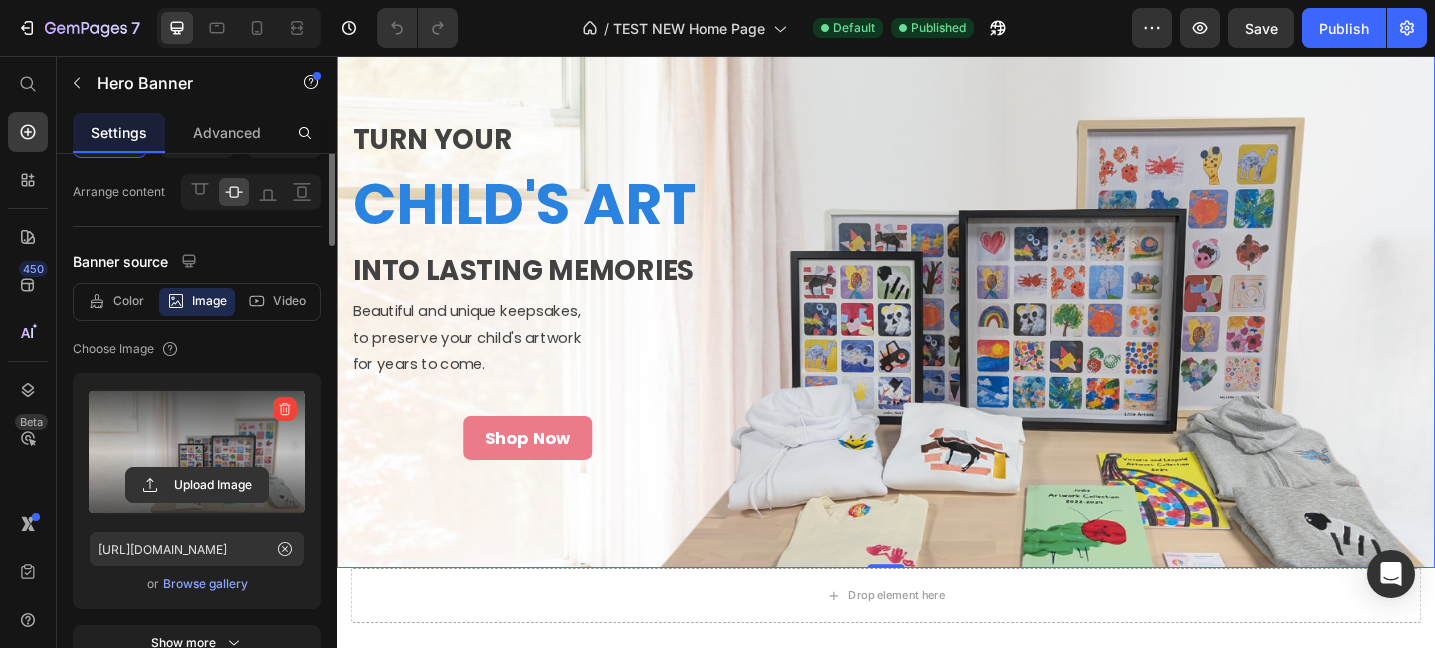 scroll, scrollTop: 119, scrollLeft: 0, axis: vertical 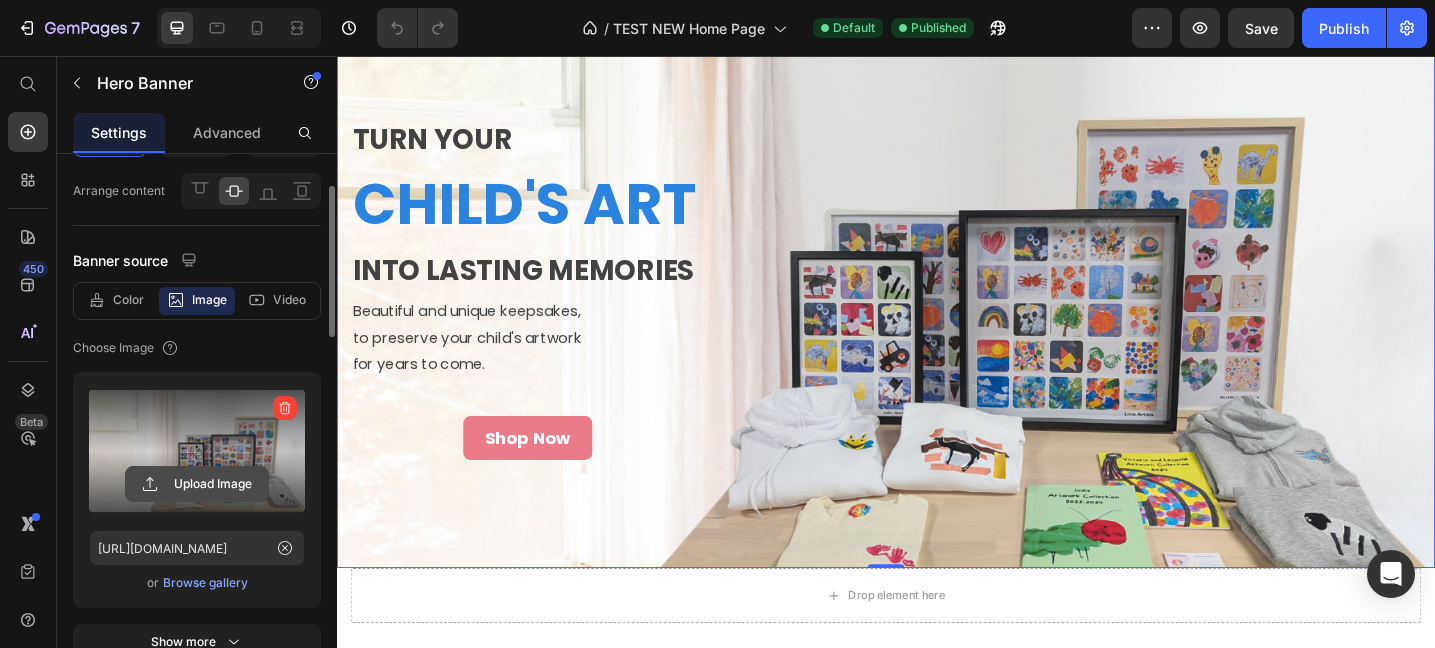 click 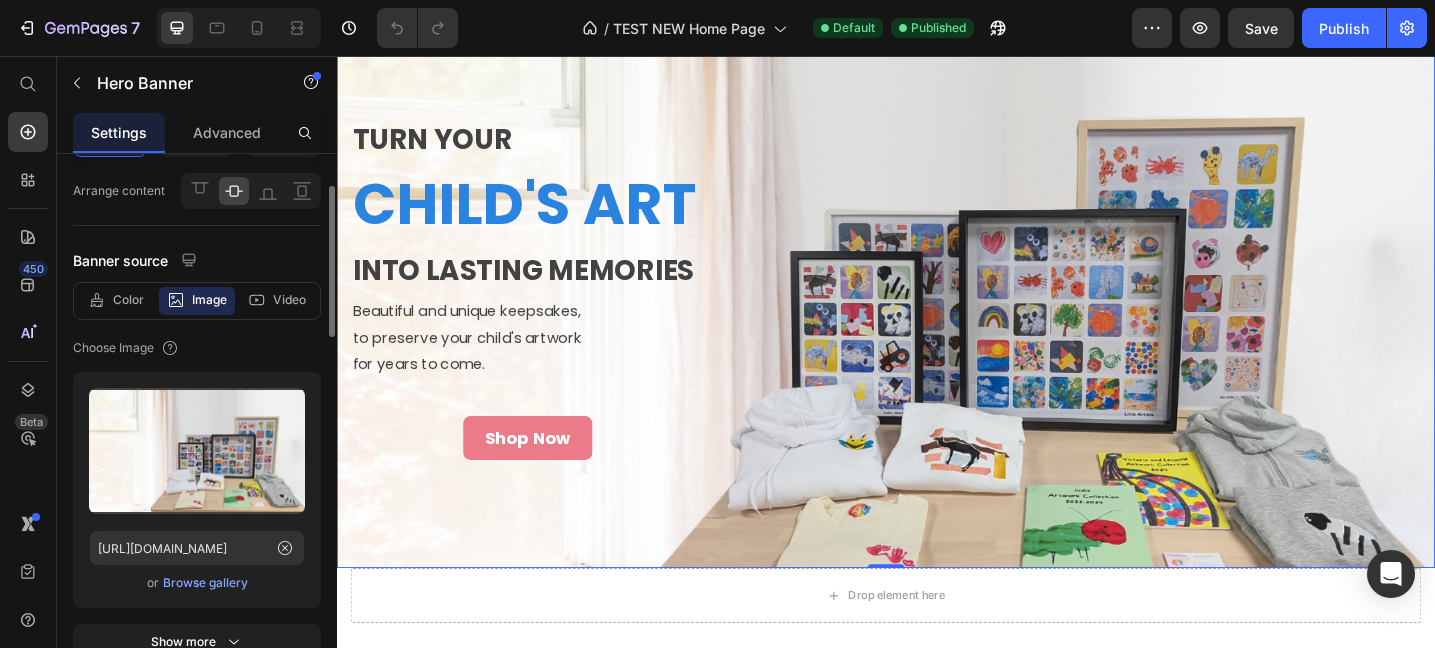 click on "Browse gallery" at bounding box center (205, 583) 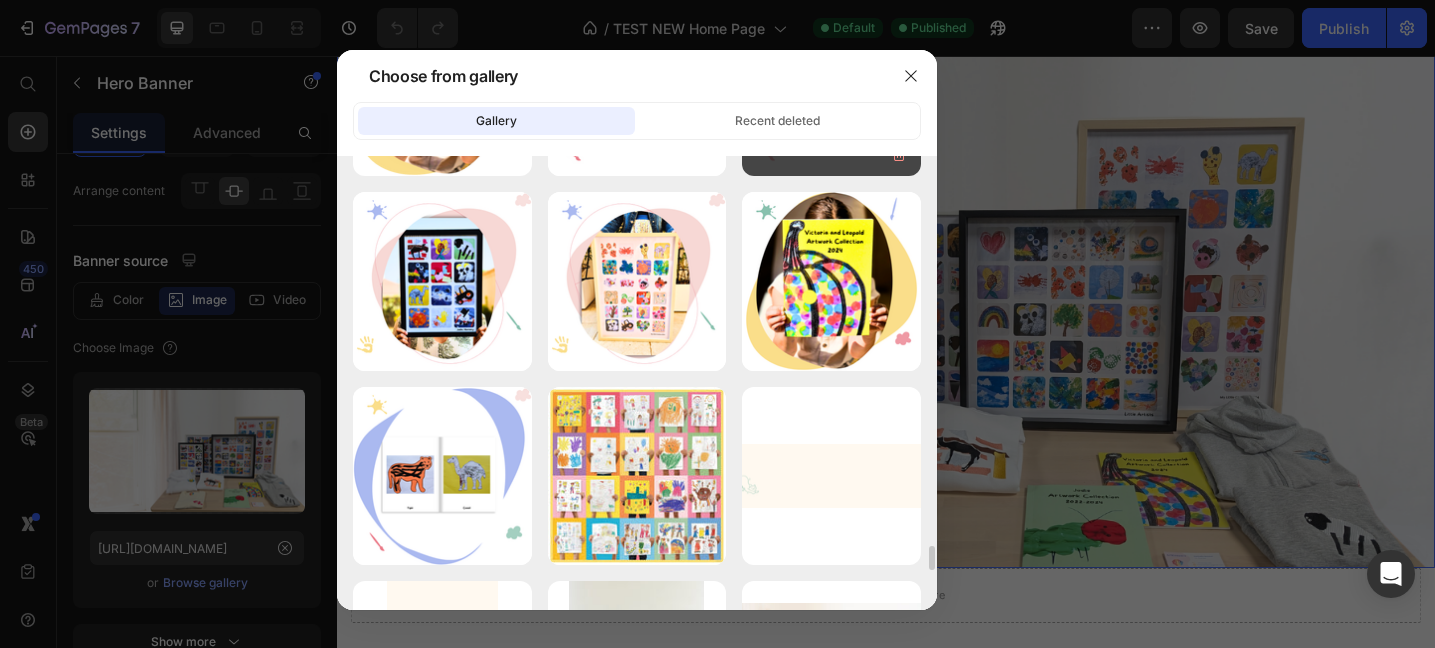 scroll, scrollTop: 7184, scrollLeft: 0, axis: vertical 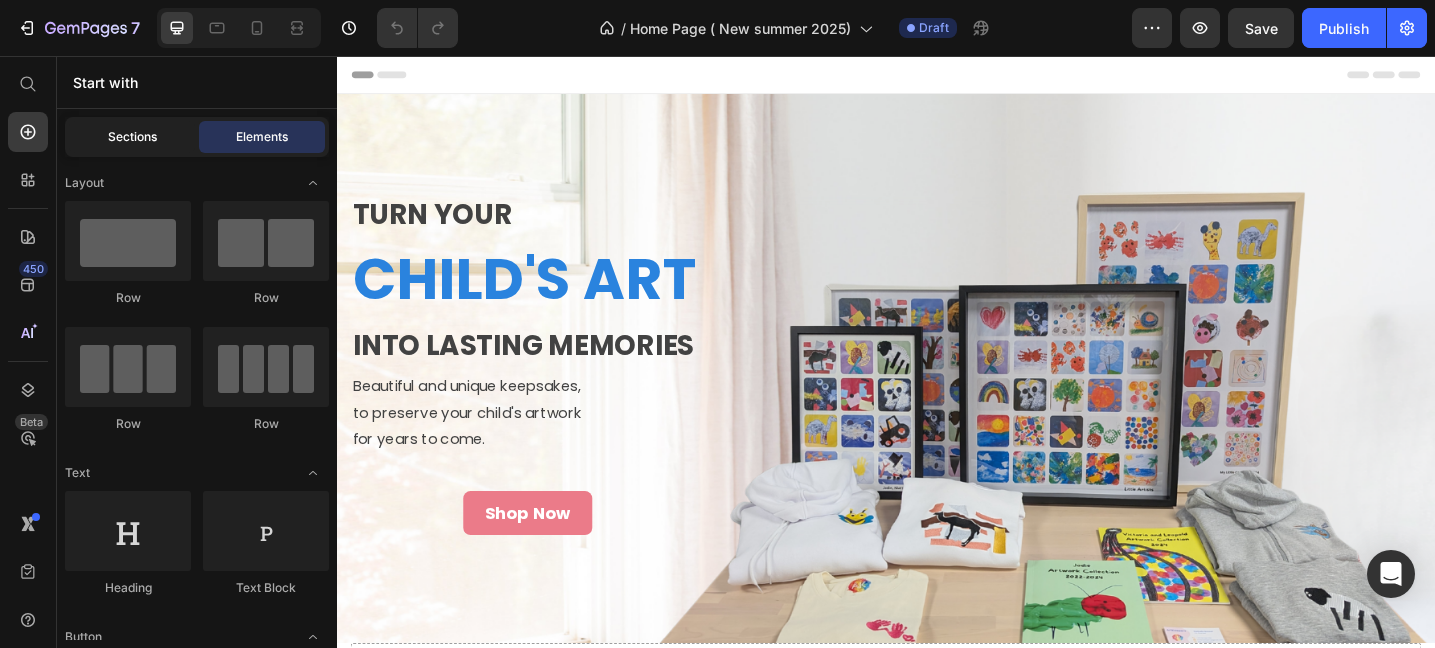 click on "Sections" at bounding box center [132, 137] 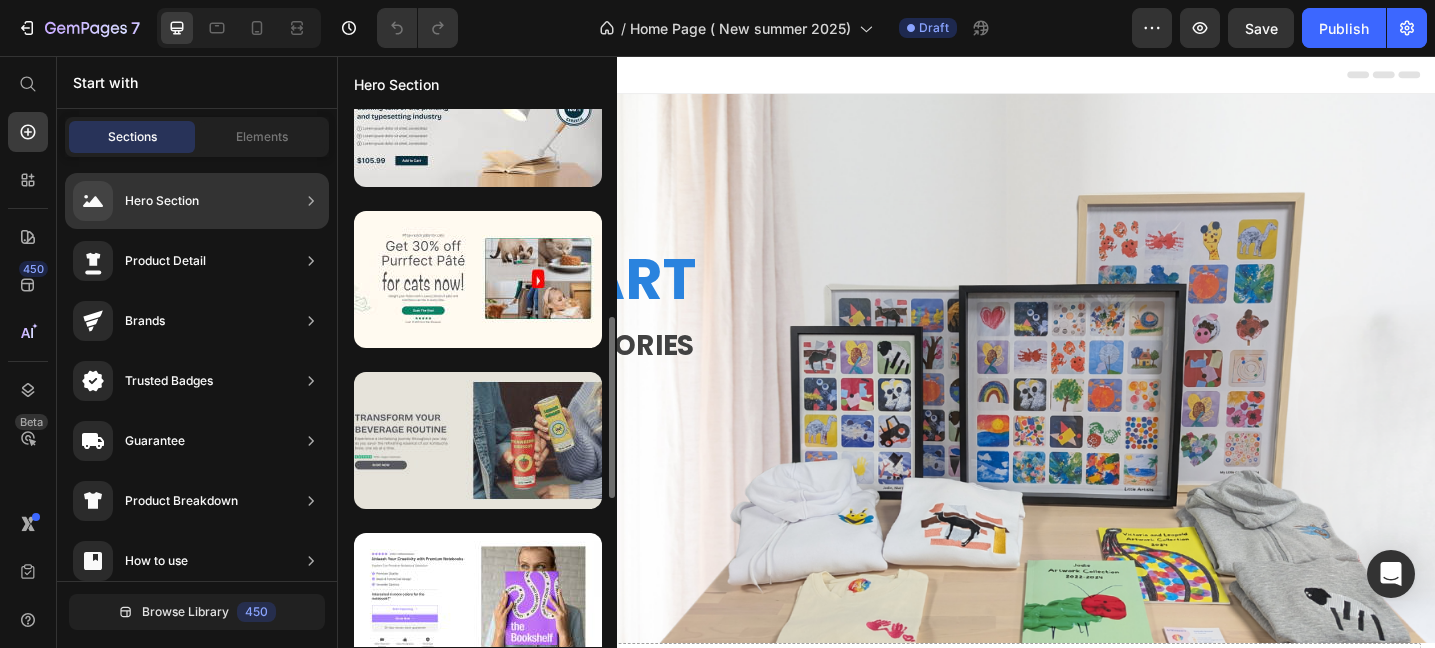 scroll, scrollTop: 595, scrollLeft: 0, axis: vertical 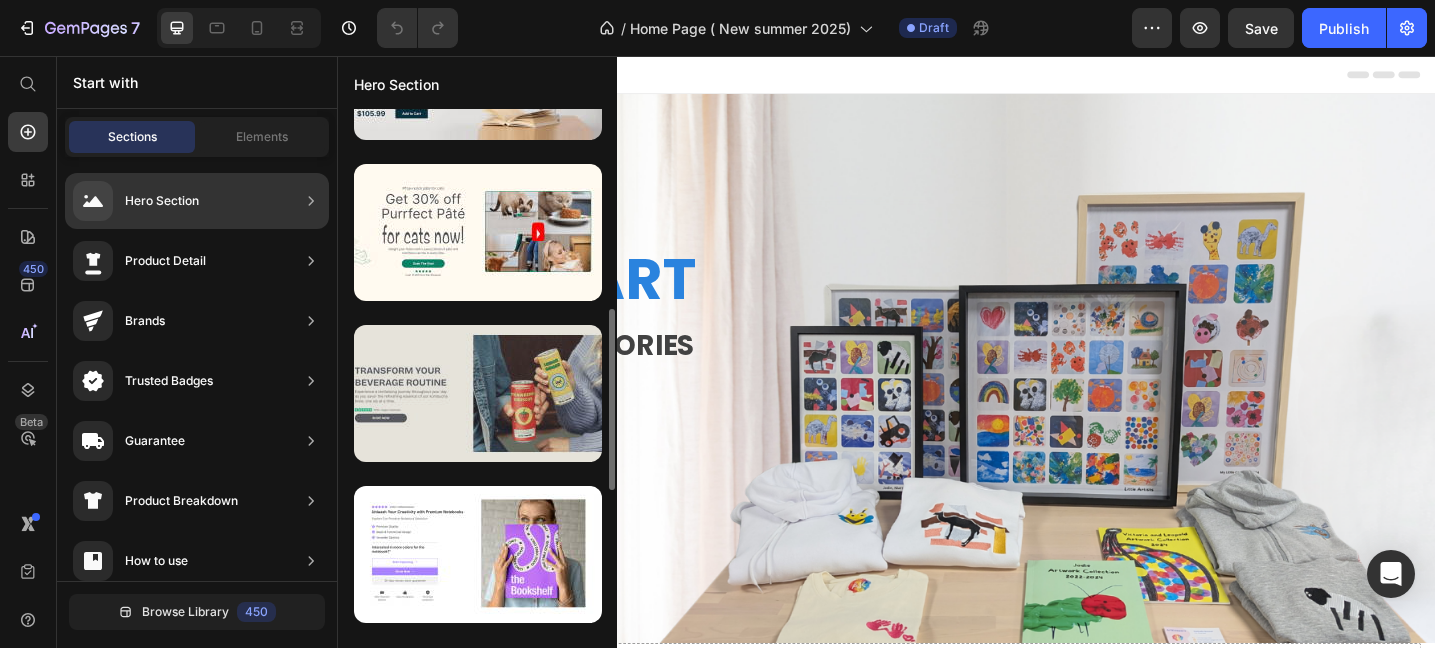 click at bounding box center [478, 393] 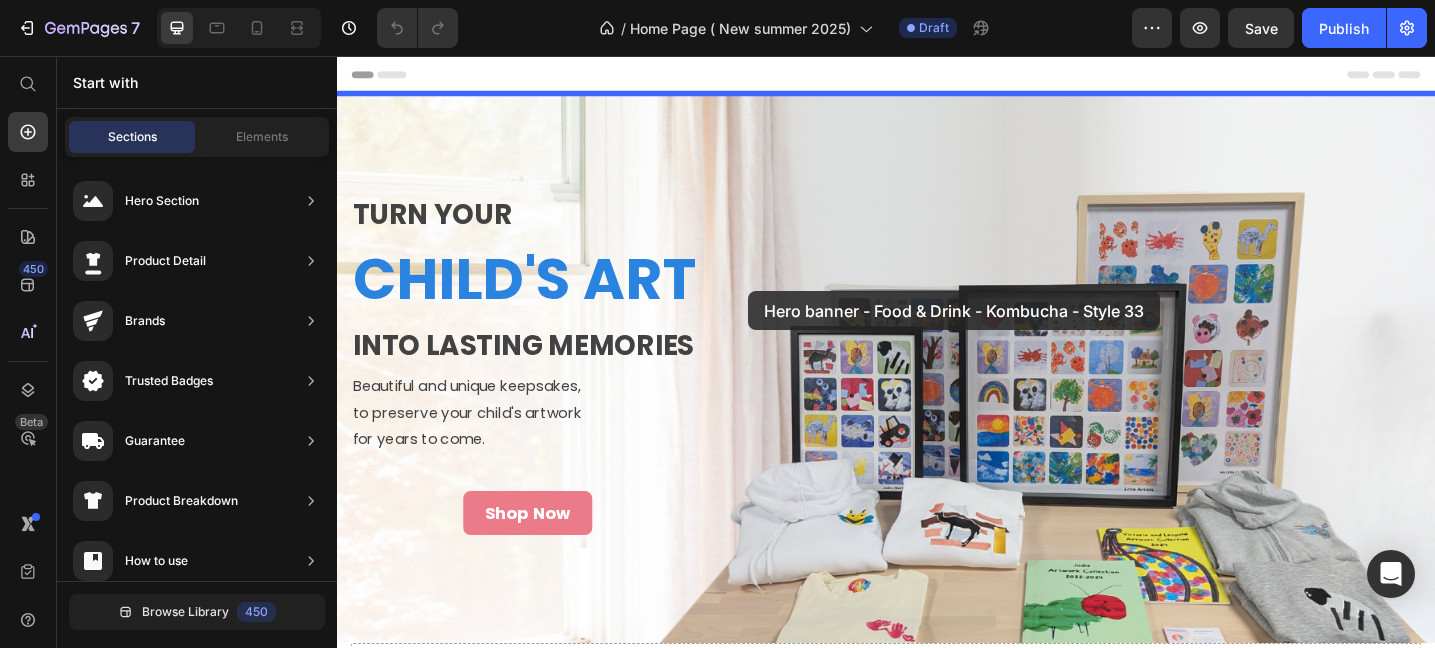 drag, startPoint x: 757, startPoint y: 436, endPoint x: 786, endPoint y: 313, distance: 126.37247 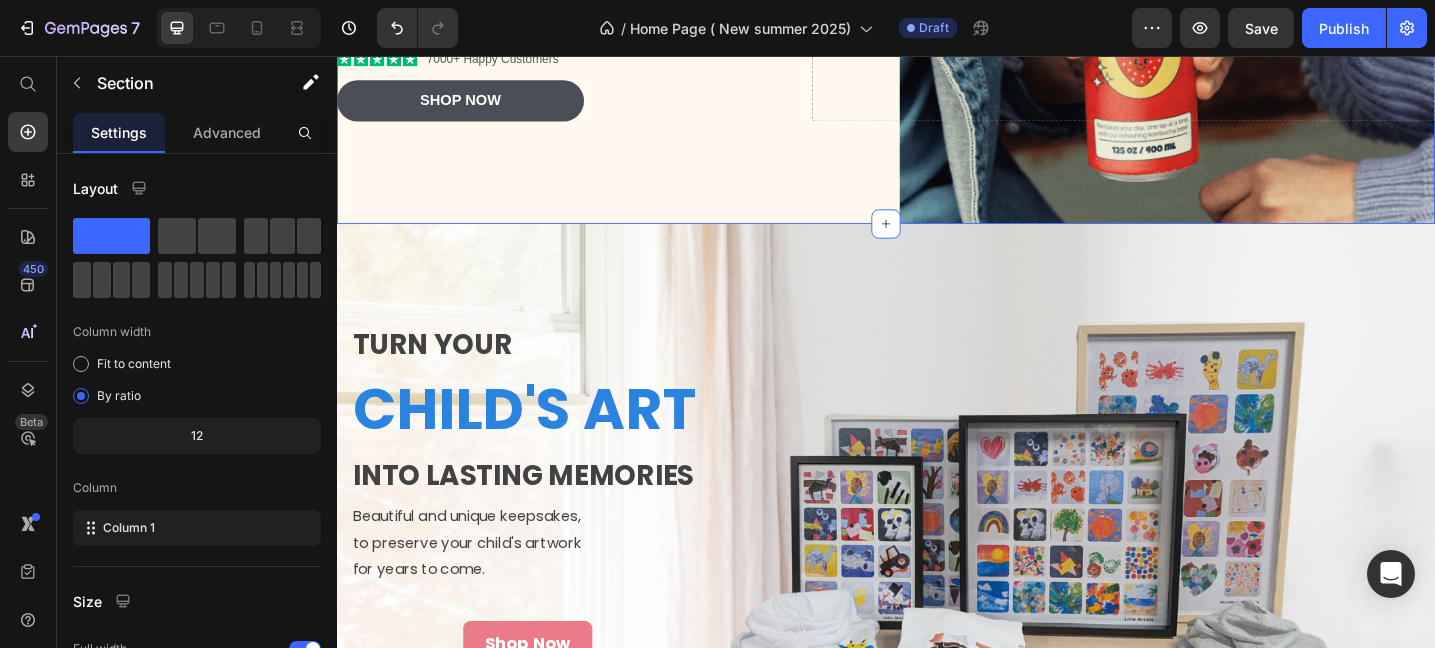 scroll, scrollTop: 490, scrollLeft: 0, axis: vertical 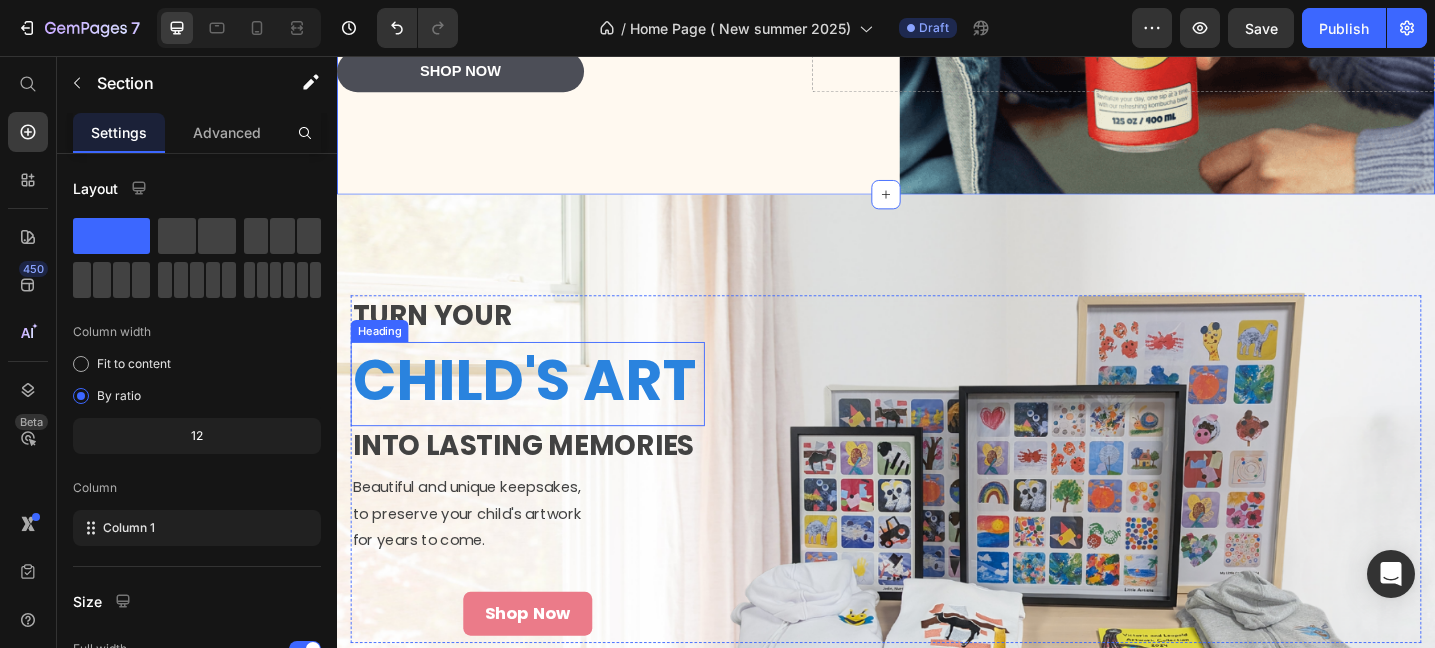 click on "CHILD'S ART" at bounding box center (545, 410) 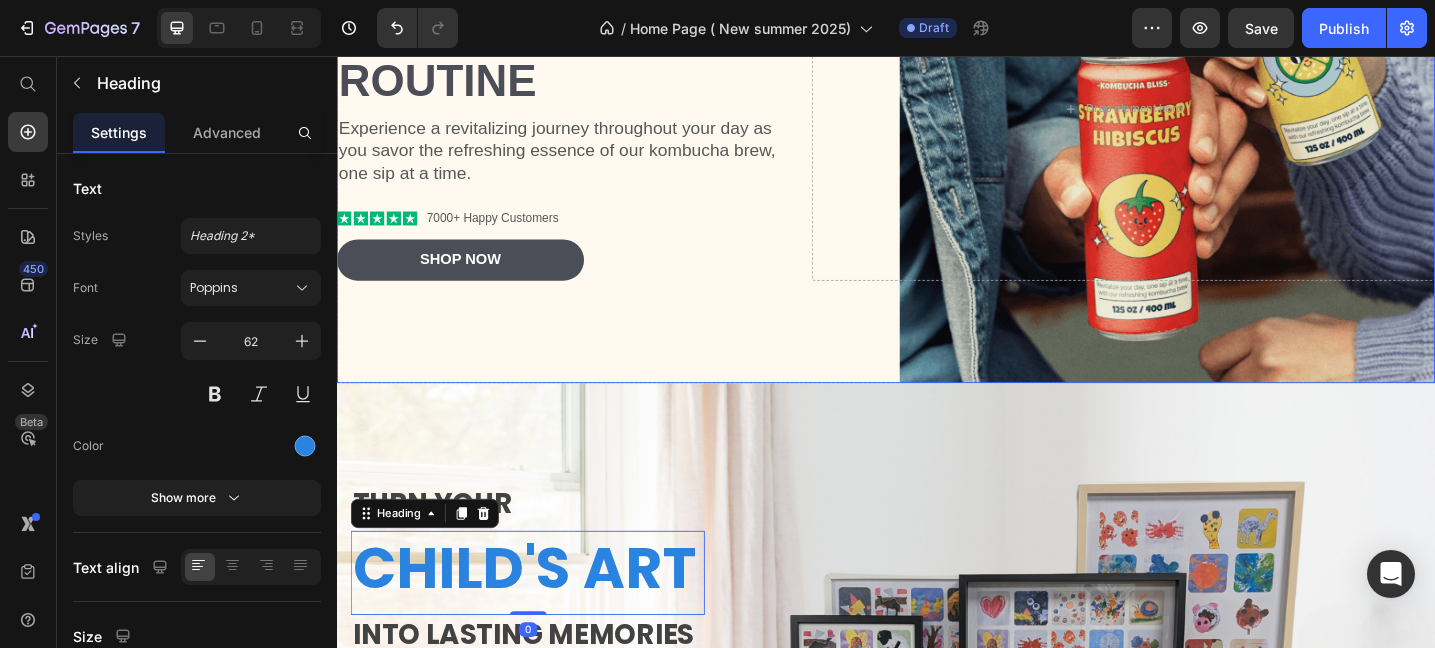 scroll, scrollTop: 0, scrollLeft: 0, axis: both 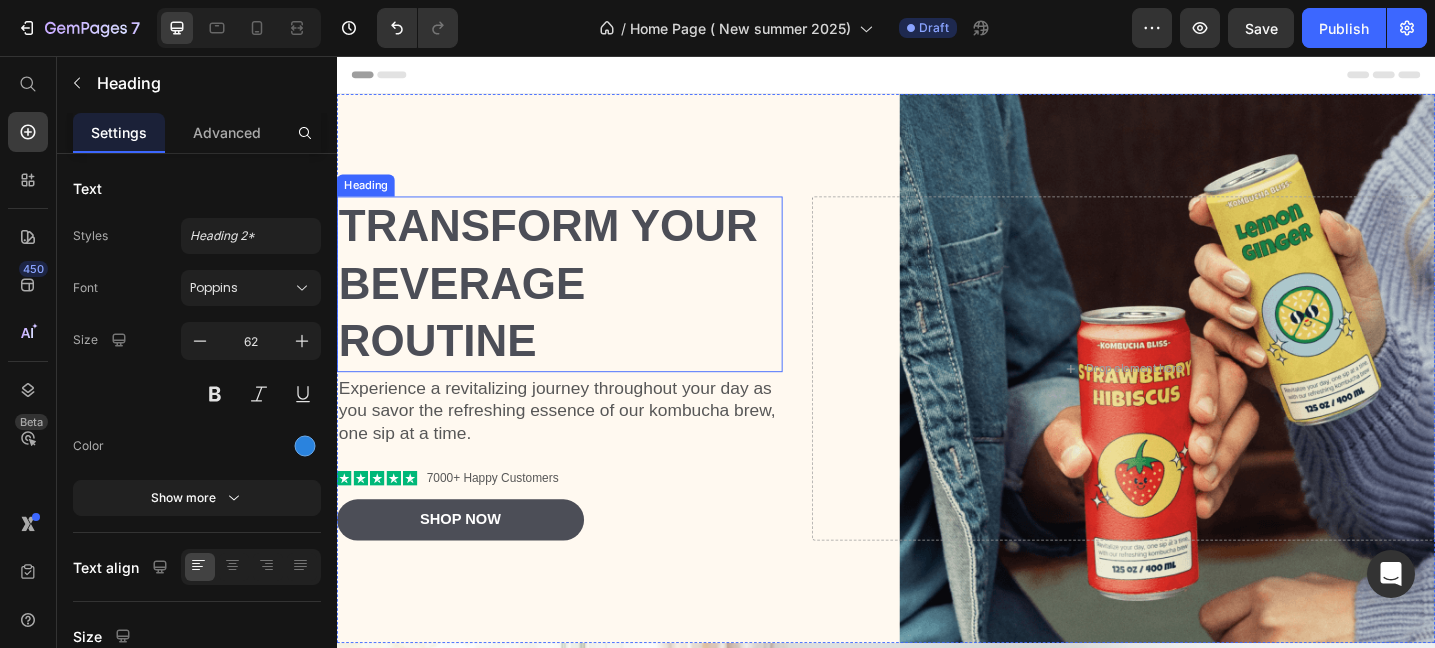 click on "Transform Your Beverage Routine" at bounding box center [580, 304] 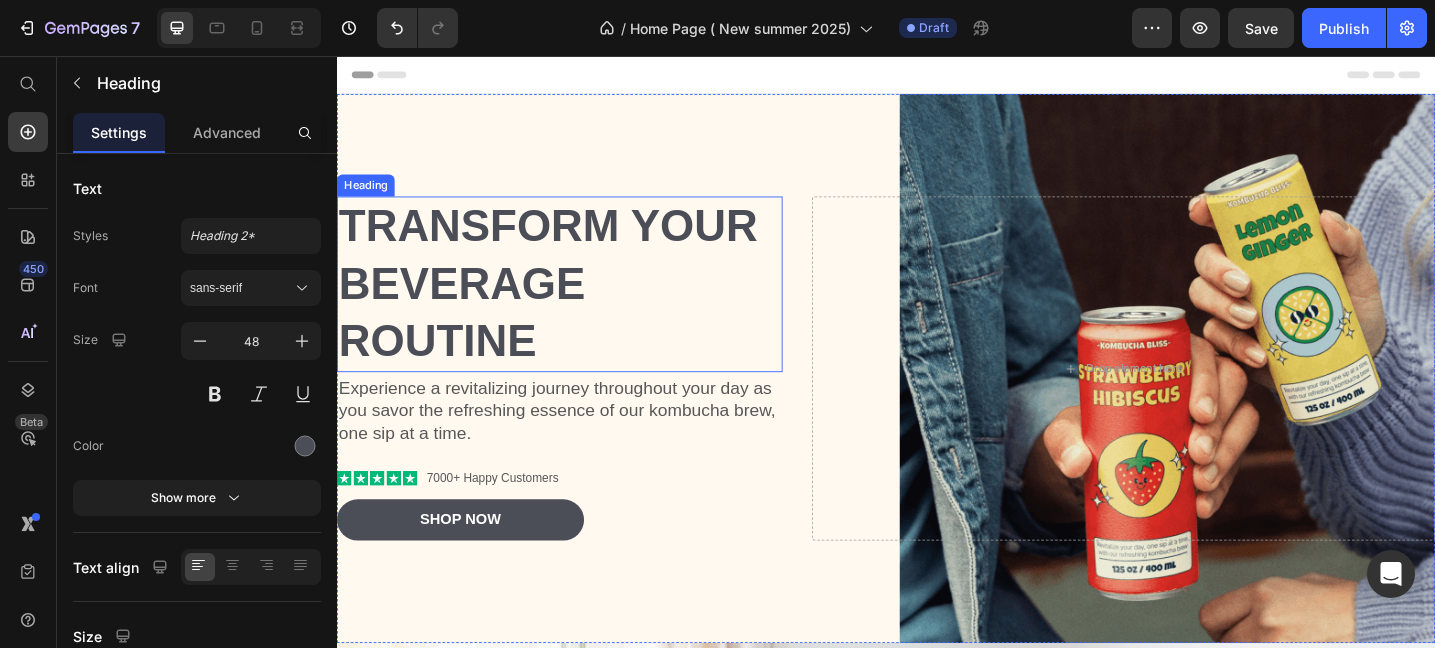 click on "Transform Your Beverage Routine" at bounding box center (580, 304) 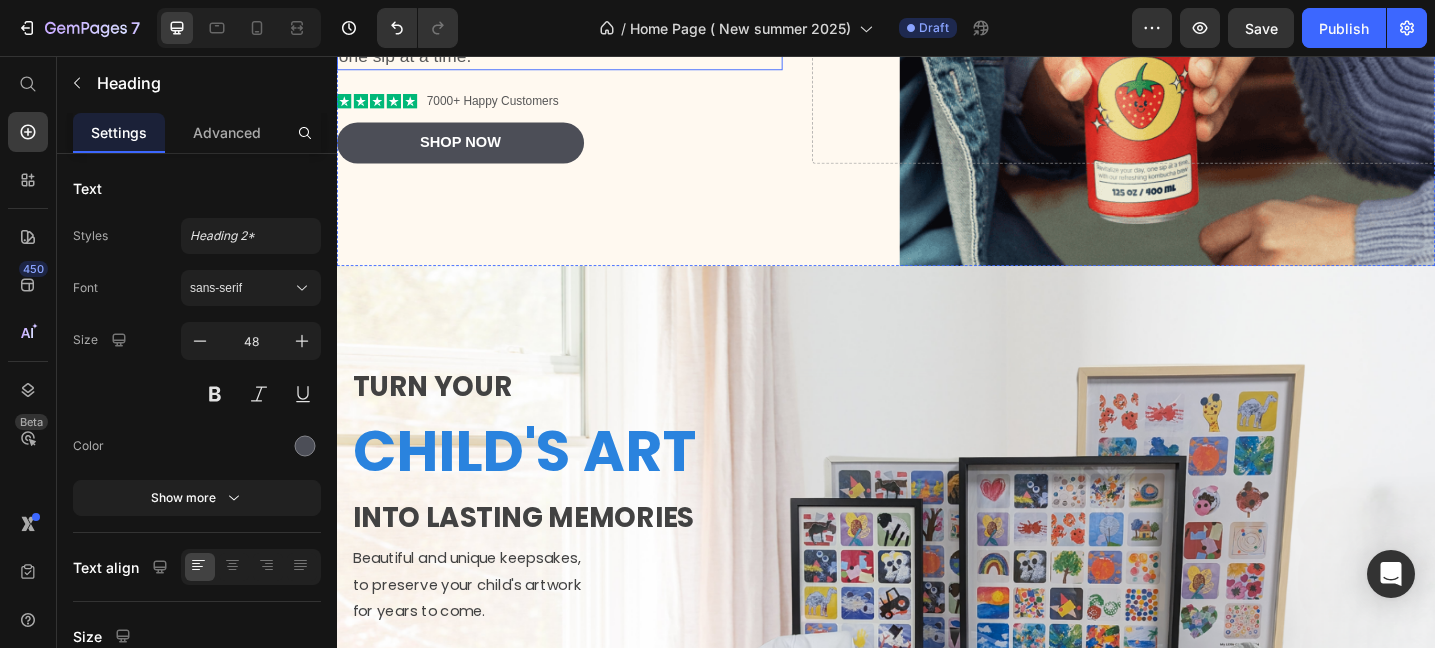 scroll, scrollTop: 451, scrollLeft: 0, axis: vertical 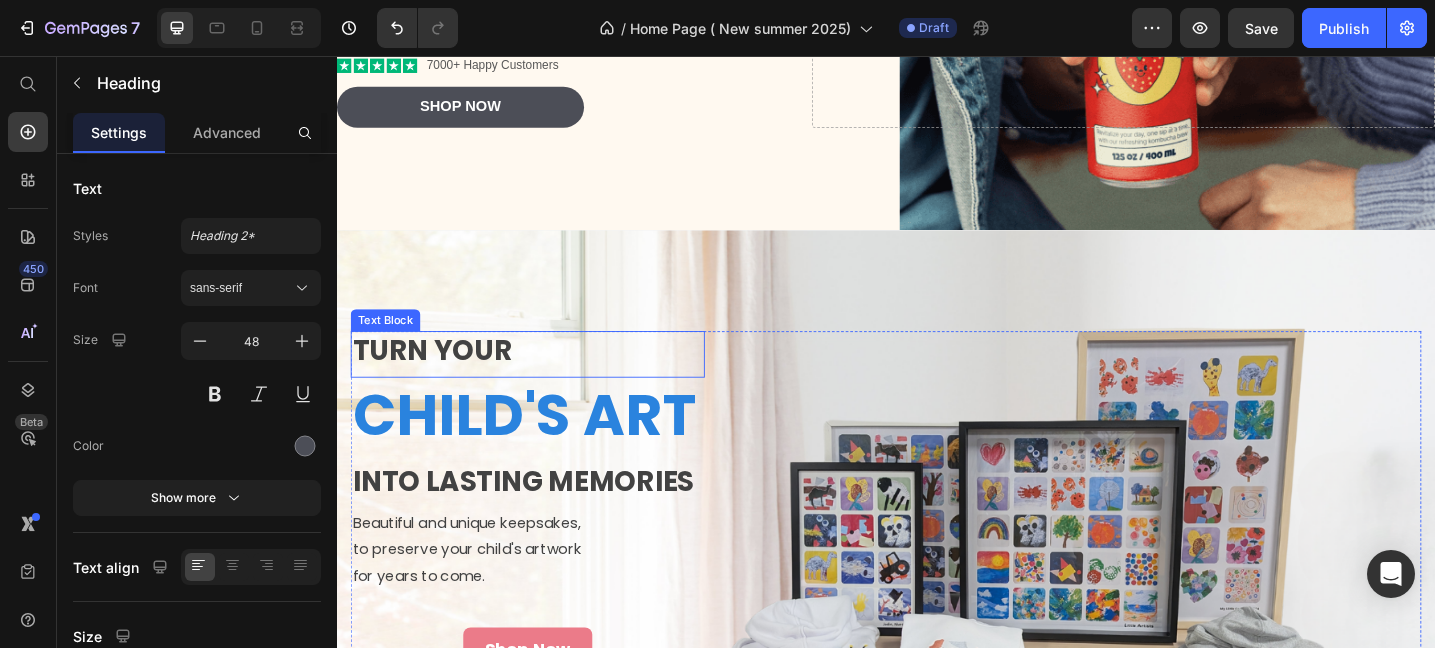 click on "TURN YOUR" at bounding box center [545, 377] 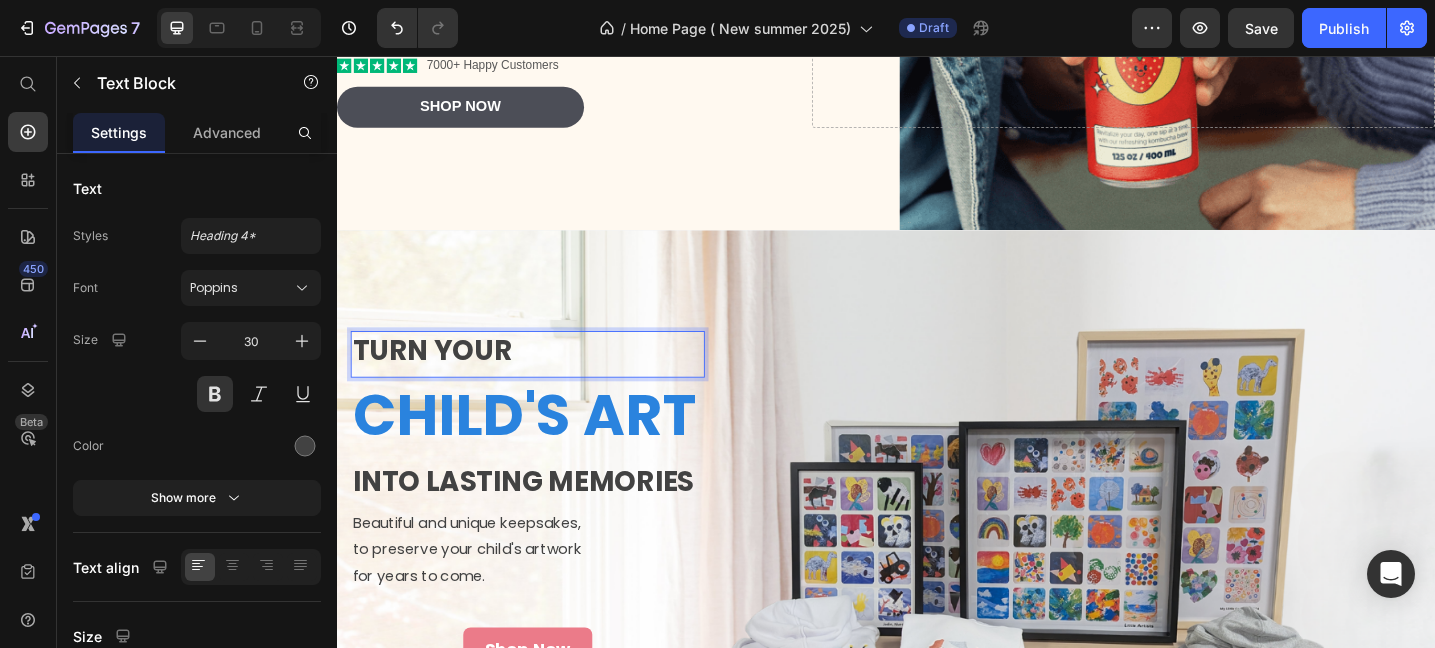 click on "TURN YOUR" at bounding box center [545, 377] 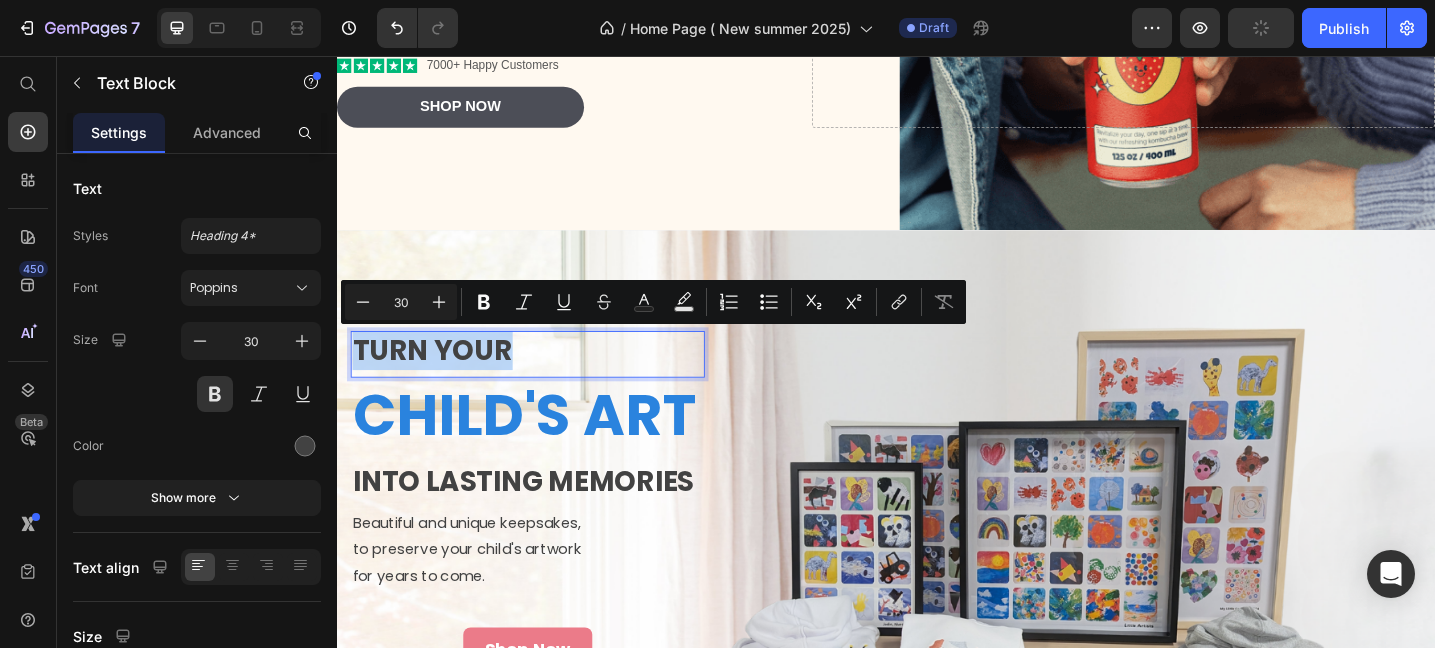 copy on "TURN YOUR" 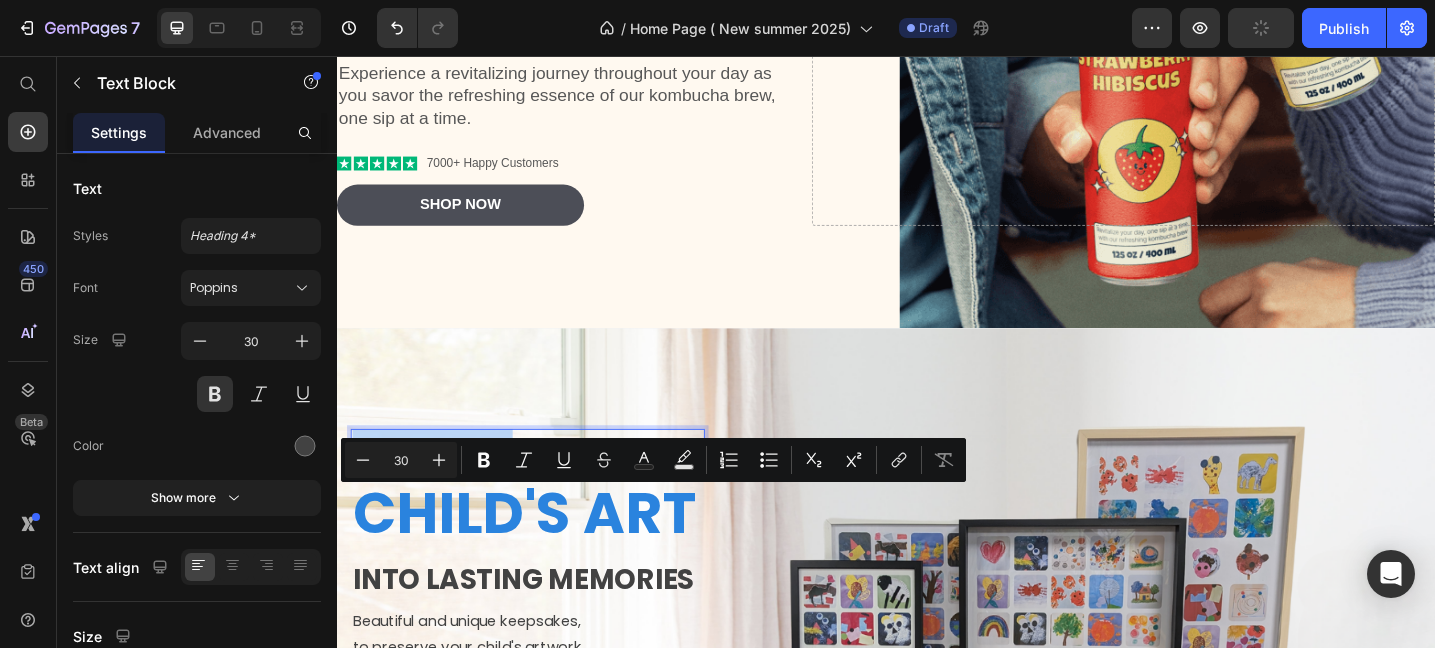 scroll, scrollTop: 0, scrollLeft: 0, axis: both 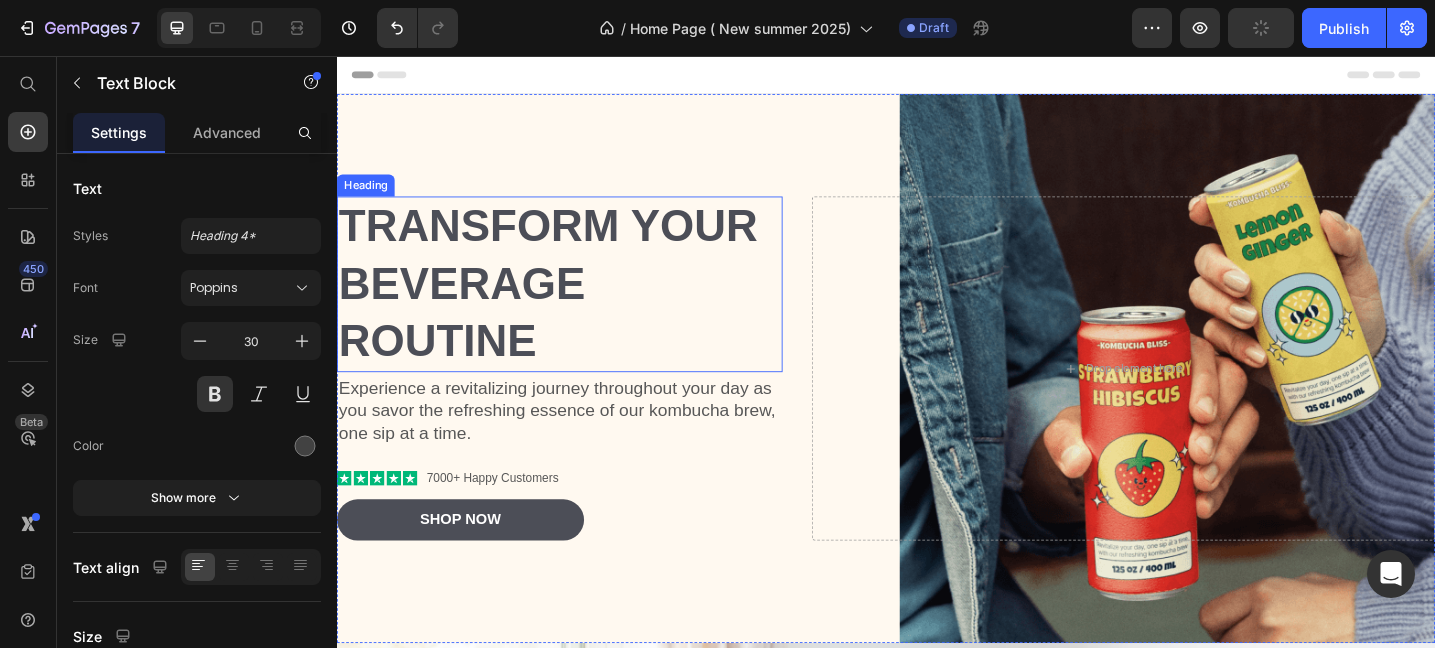 click on "Transform Your Beverage Routine" at bounding box center [580, 304] 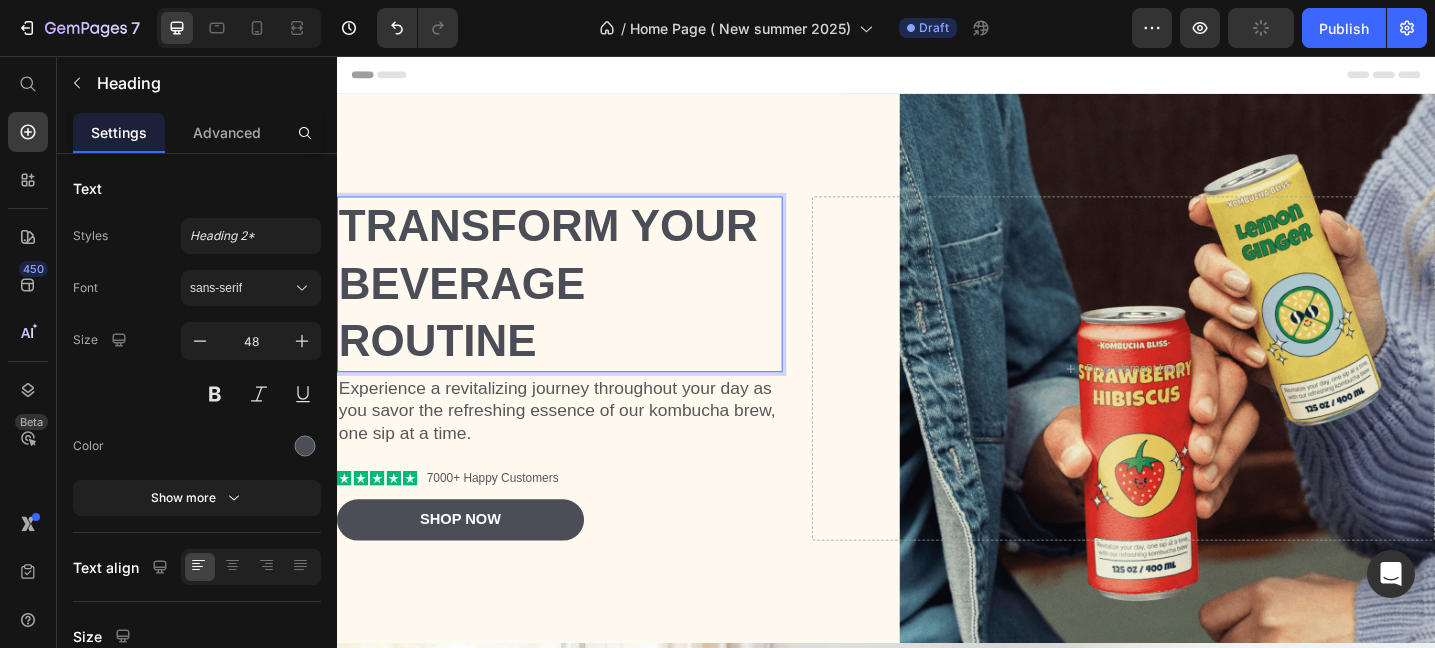 click on "Transform Your Beverage Routine" at bounding box center (580, 304) 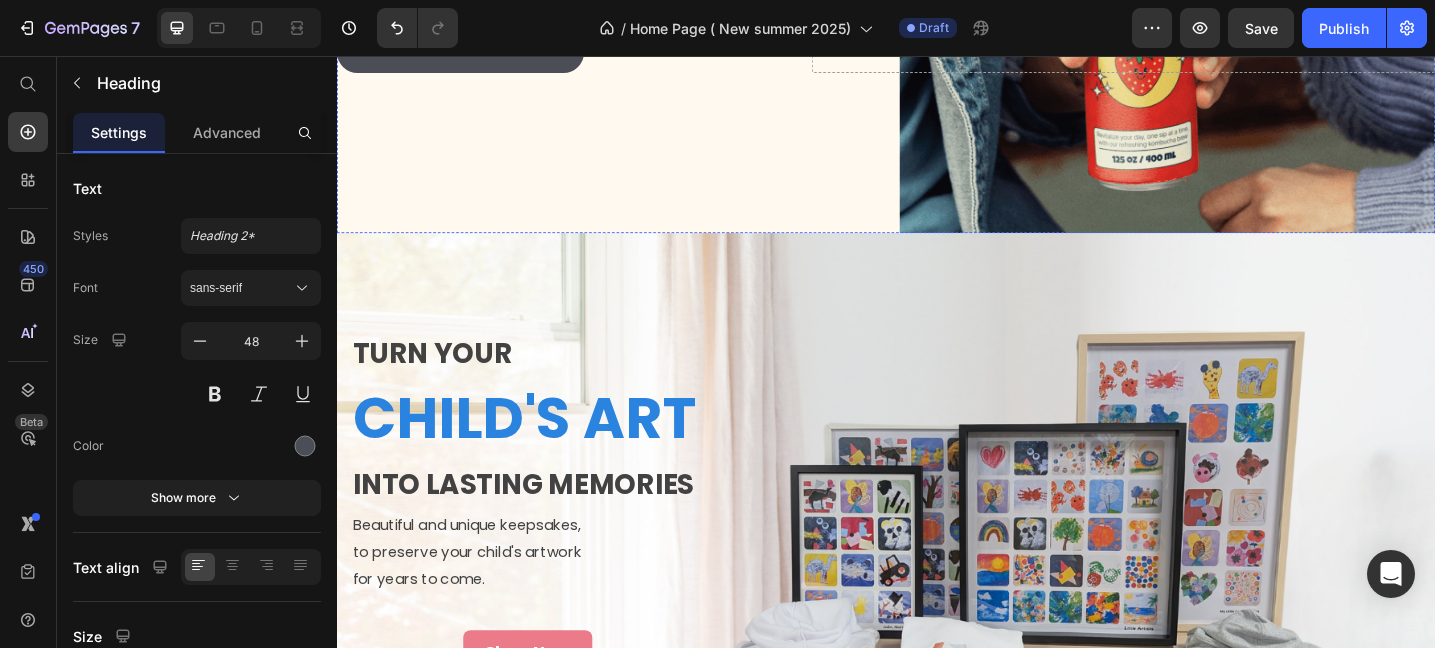 scroll, scrollTop: 509, scrollLeft: 0, axis: vertical 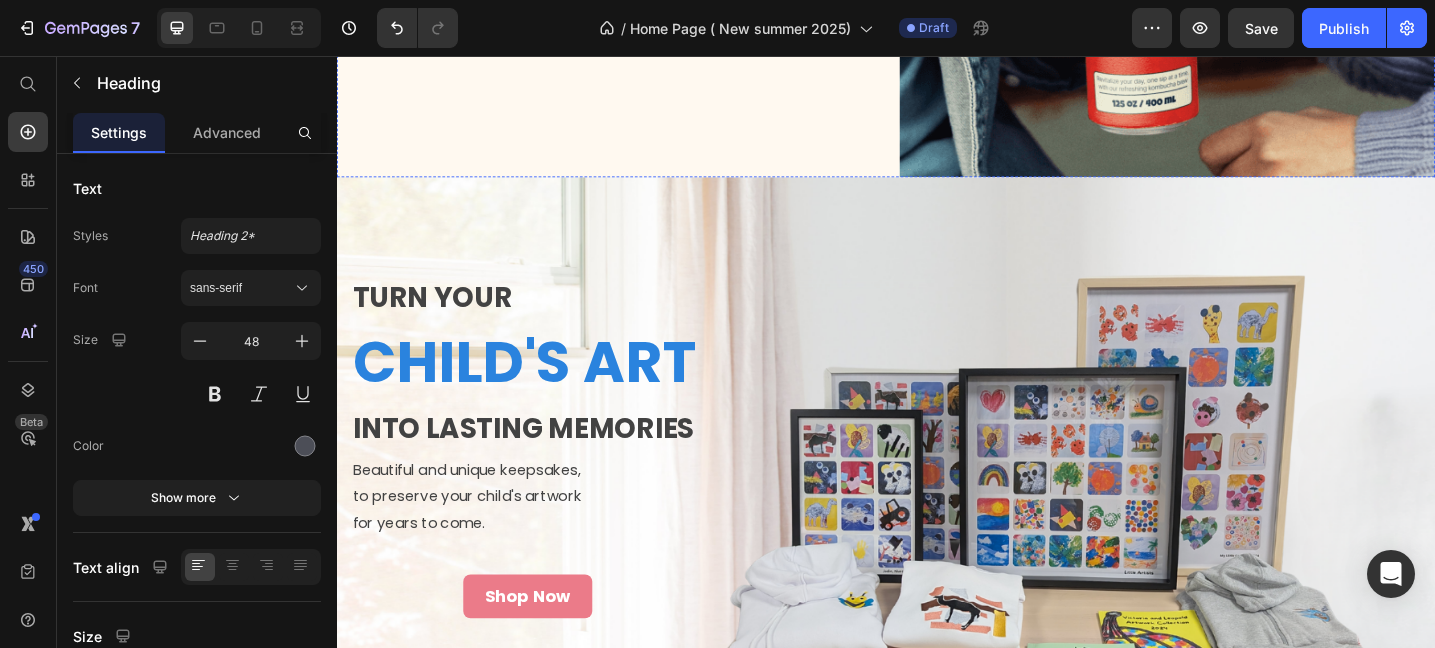 click on "CHILD'S ART" at bounding box center (545, 391) 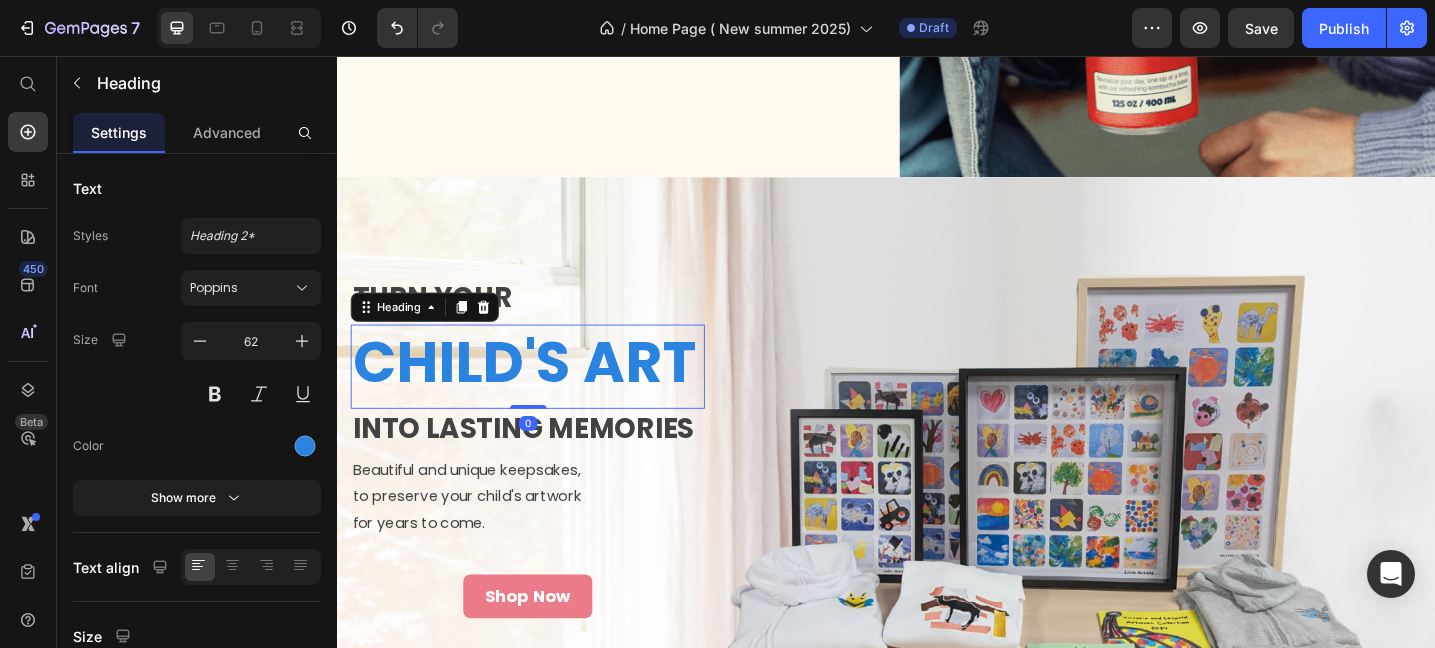 click on "CHILD'S ART" at bounding box center (545, 391) 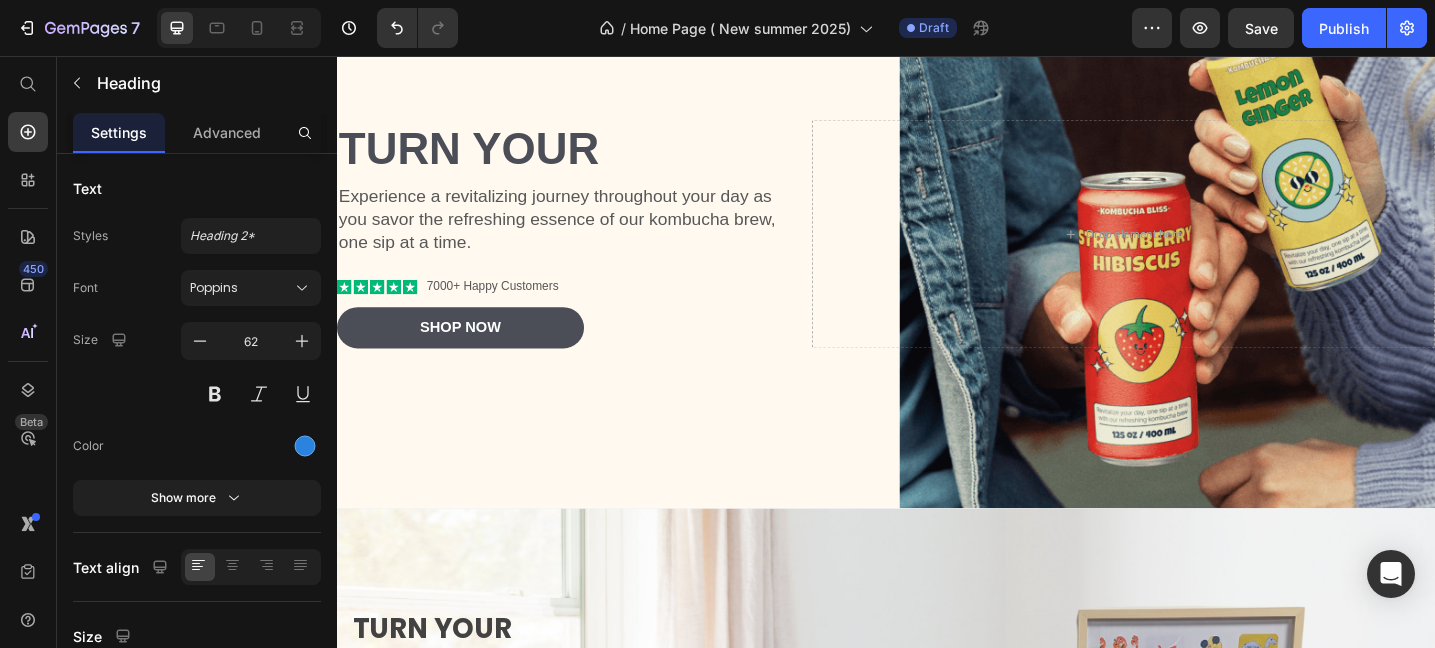 scroll, scrollTop: 0, scrollLeft: 0, axis: both 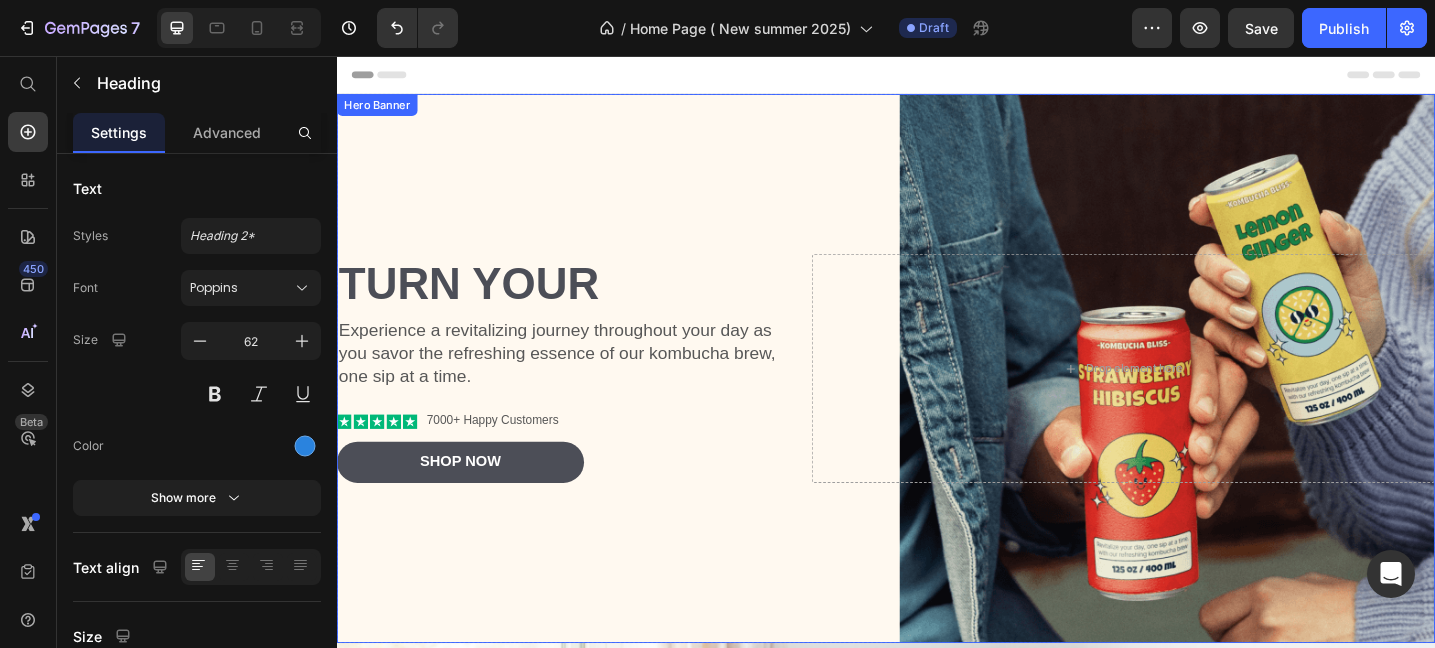 click on "TURN YOUR Heading Experience a revitalizing journey throughout your day as you savor the refreshing essence of our kombucha brew, one sip at a time. Text Block
Icon
Icon
Icon
Icon
Icon Icon List 7000+ Happy Customers Text Block Row Shop Now Button" at bounding box center [580, 397] 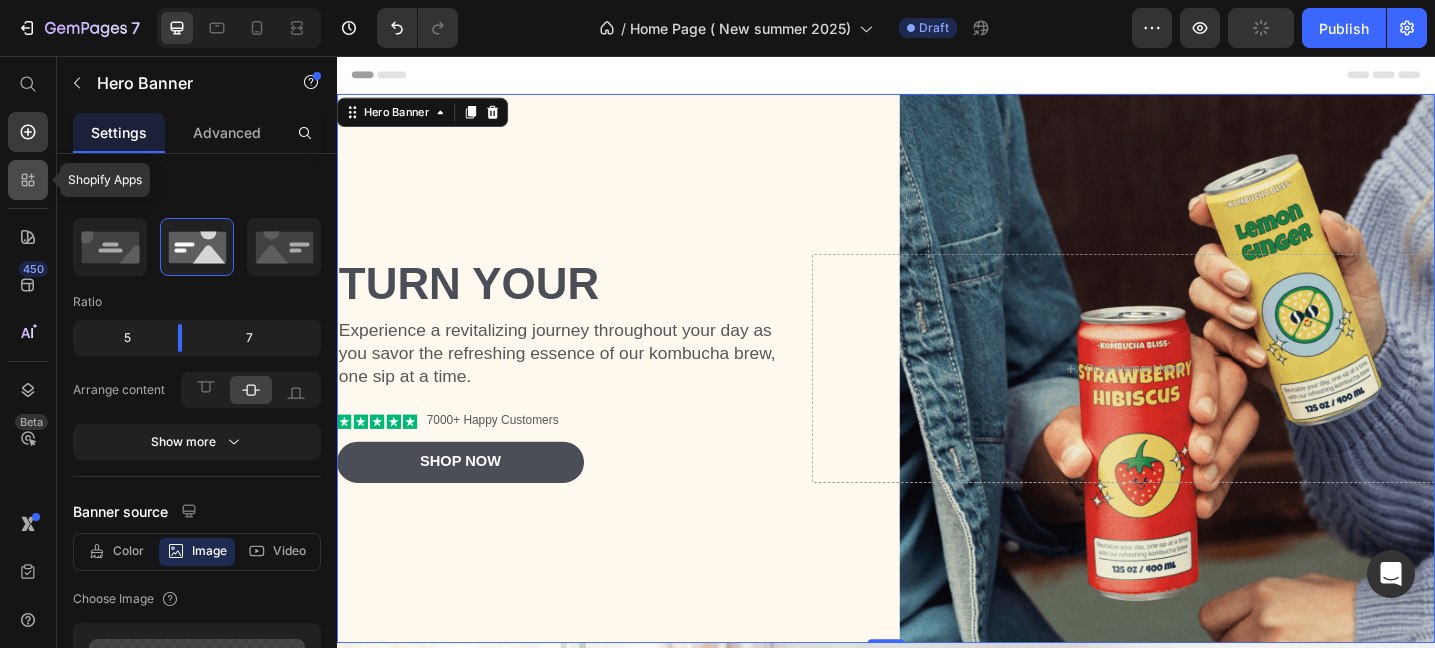 click 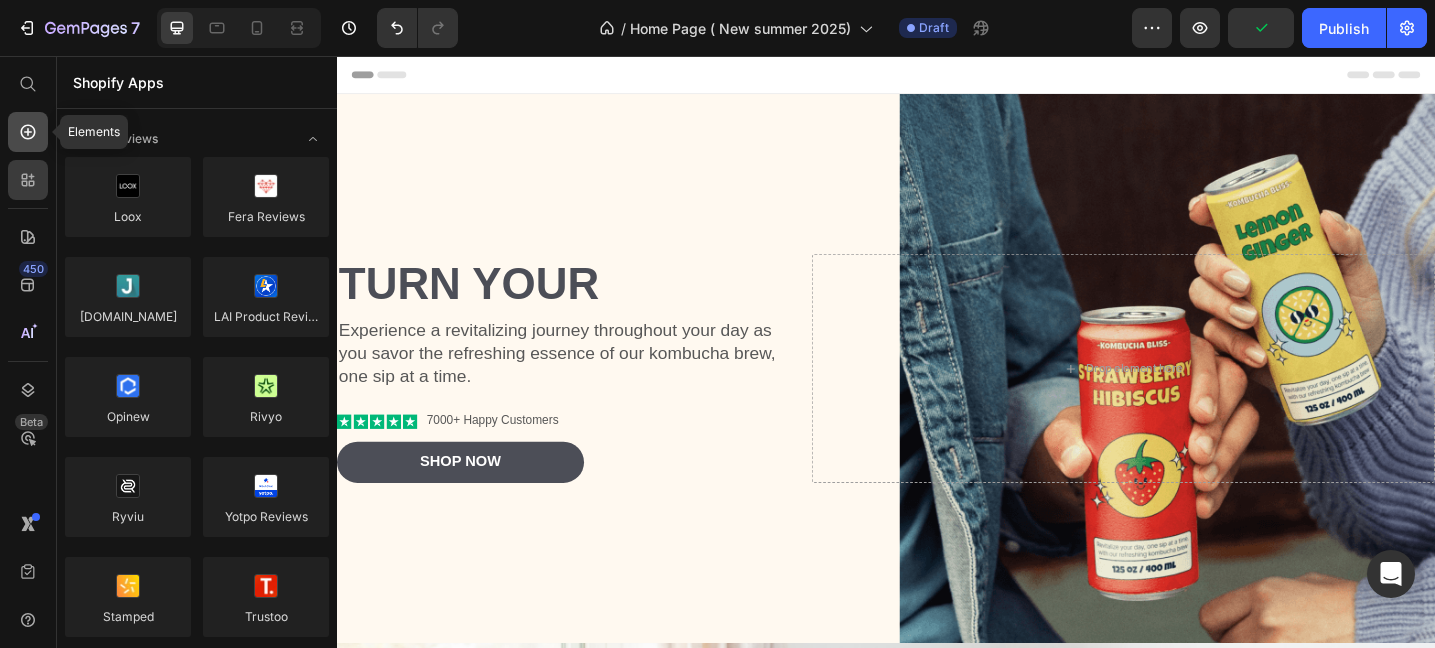 click 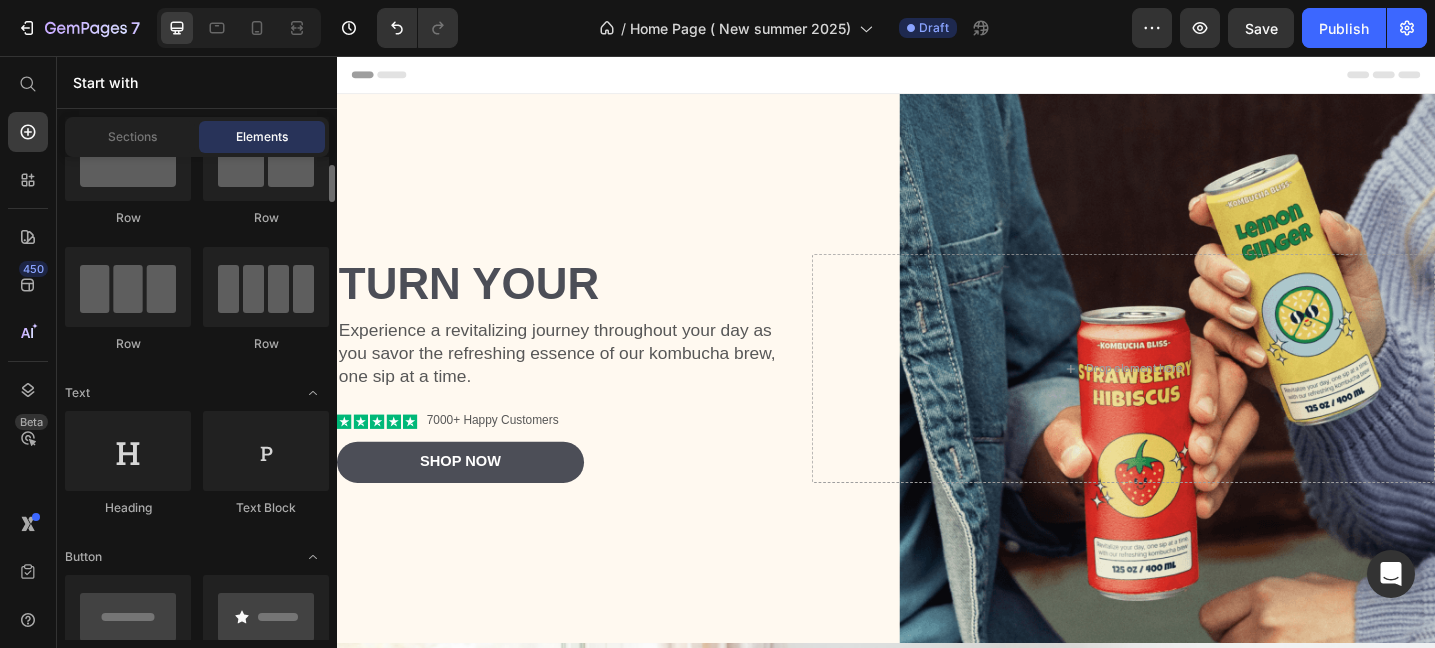 scroll, scrollTop: 82, scrollLeft: 0, axis: vertical 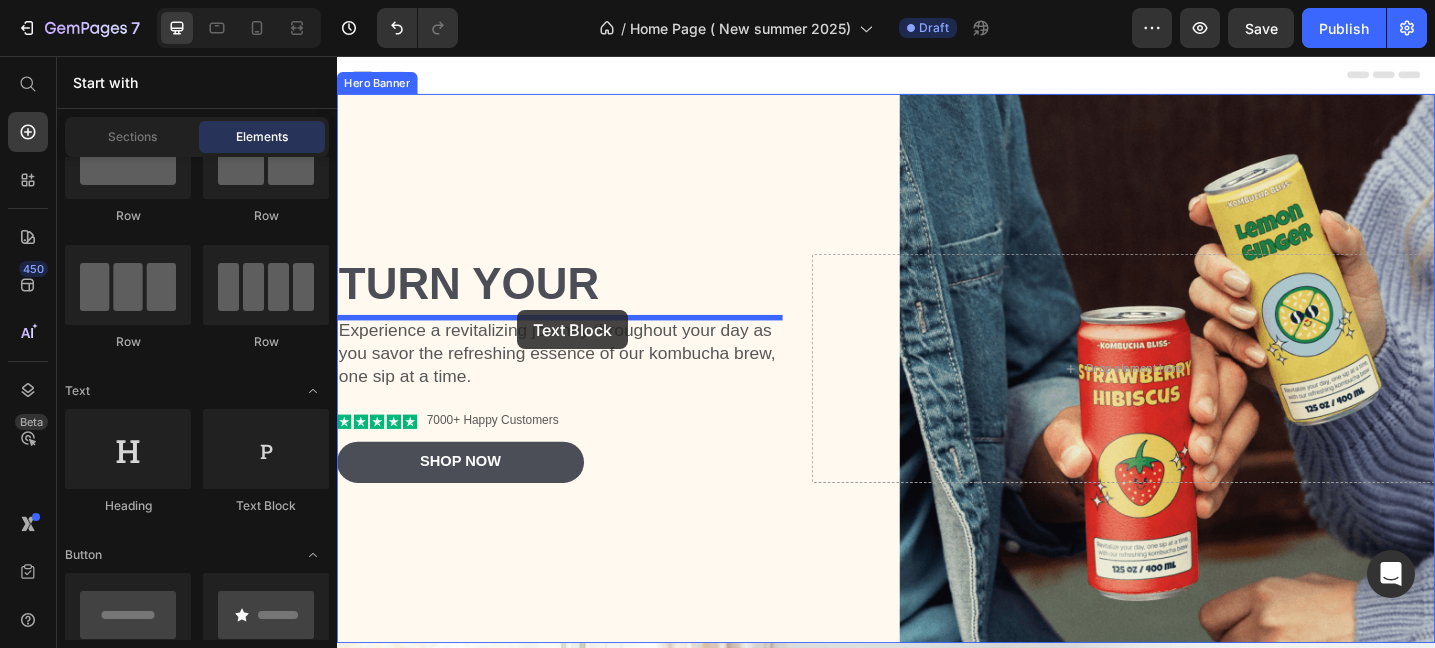 drag, startPoint x: 611, startPoint y: 508, endPoint x: 534, endPoint y: 334, distance: 190.27611 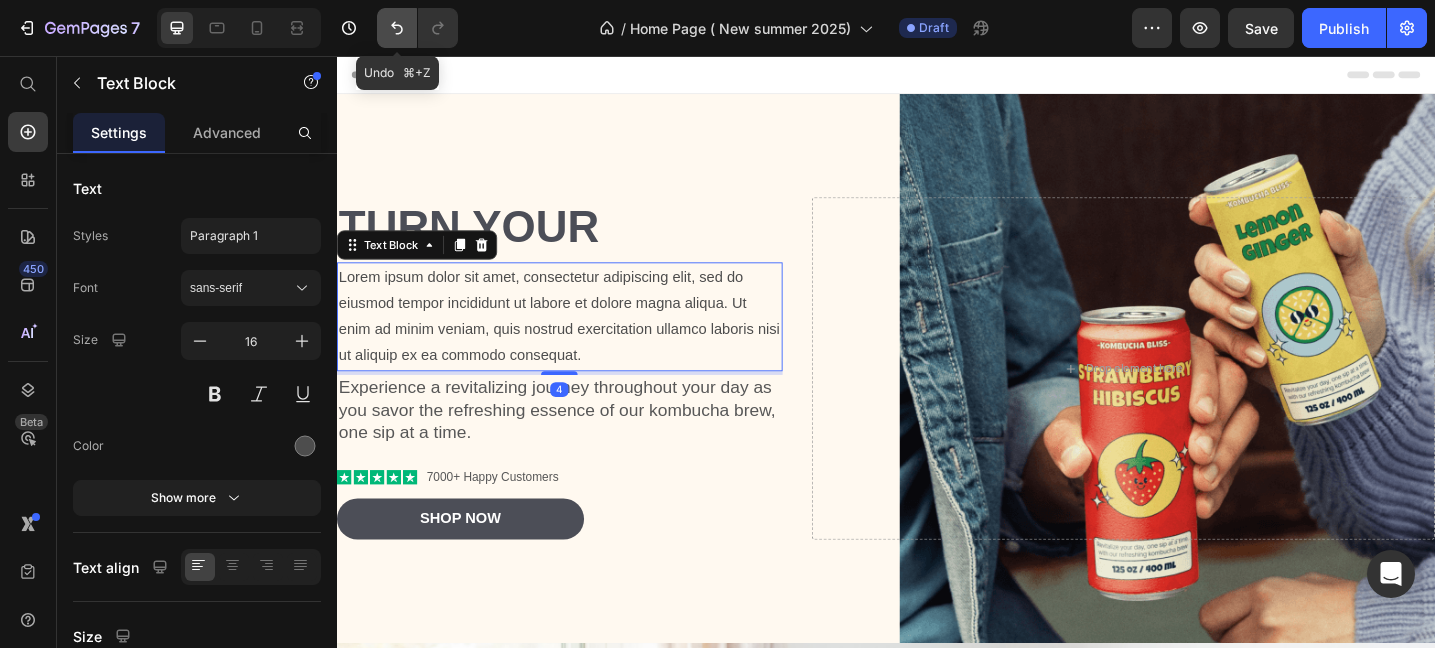 click 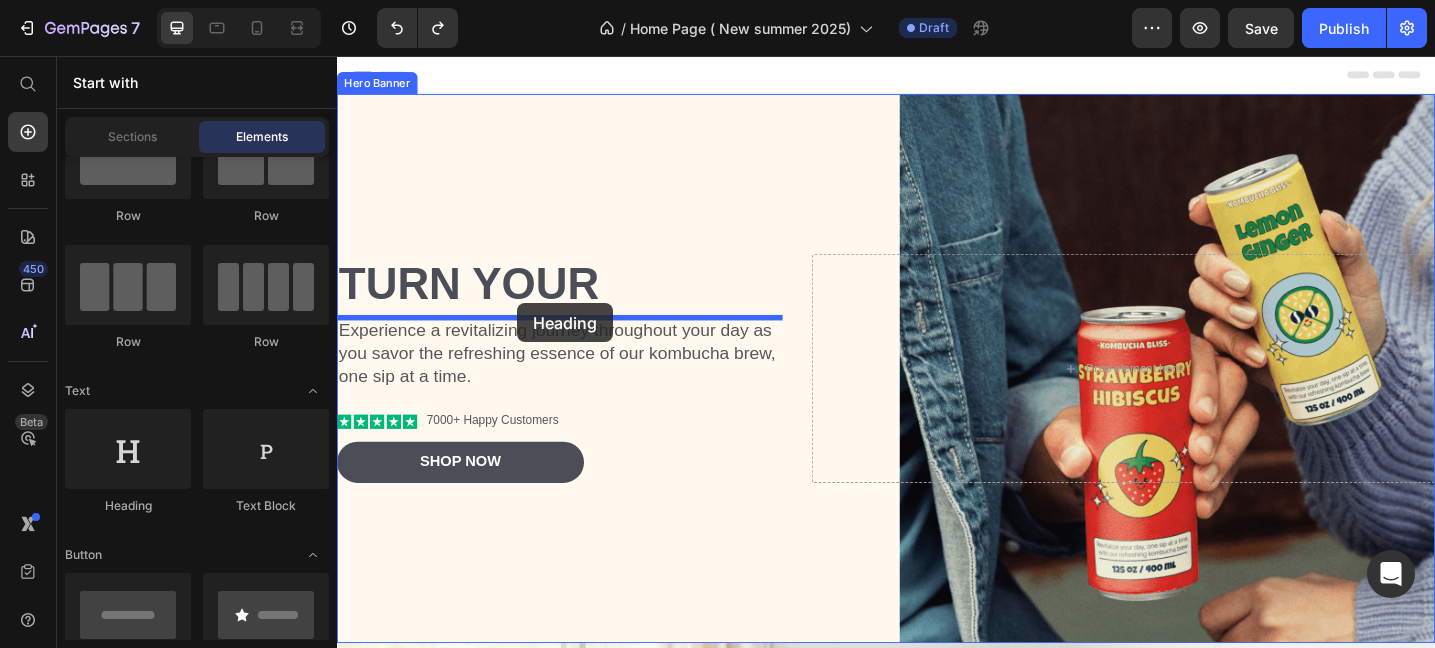 drag, startPoint x: 450, startPoint y: 514, endPoint x: 534, endPoint y: 329, distance: 203.17726 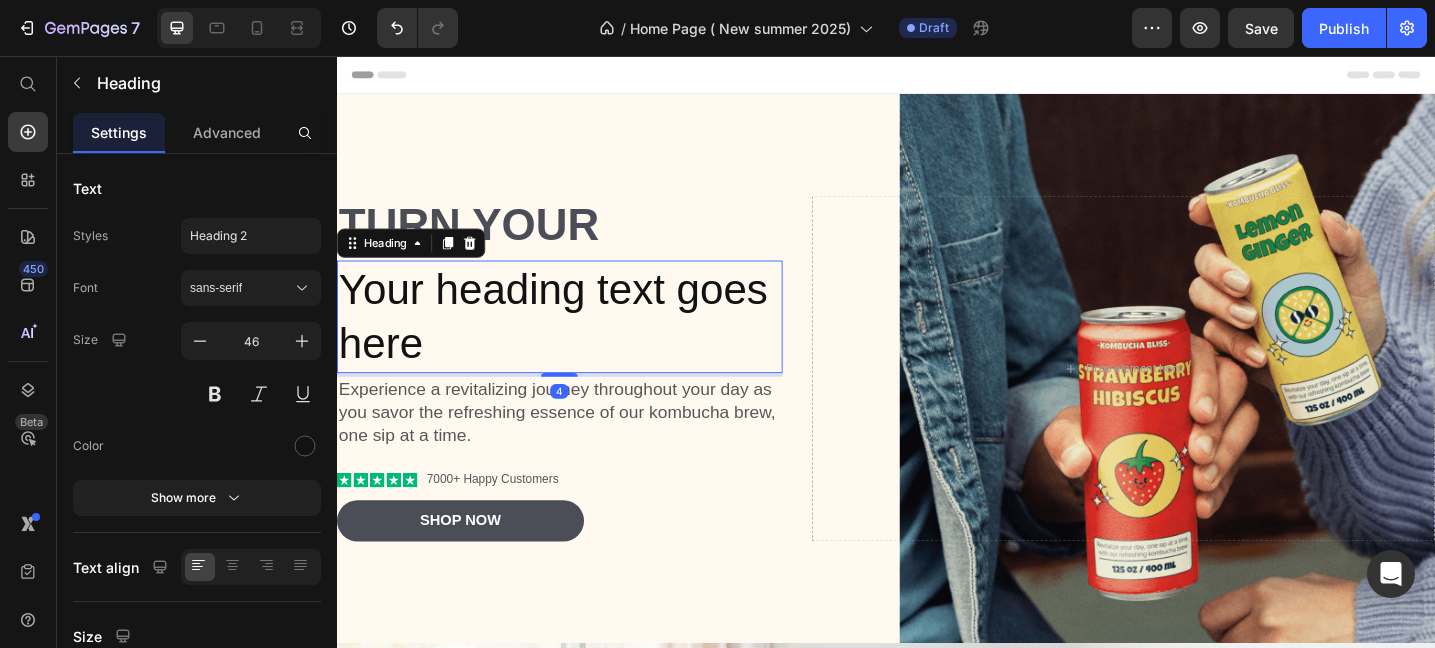 click on "Your heading text goes here" at bounding box center (580, 341) 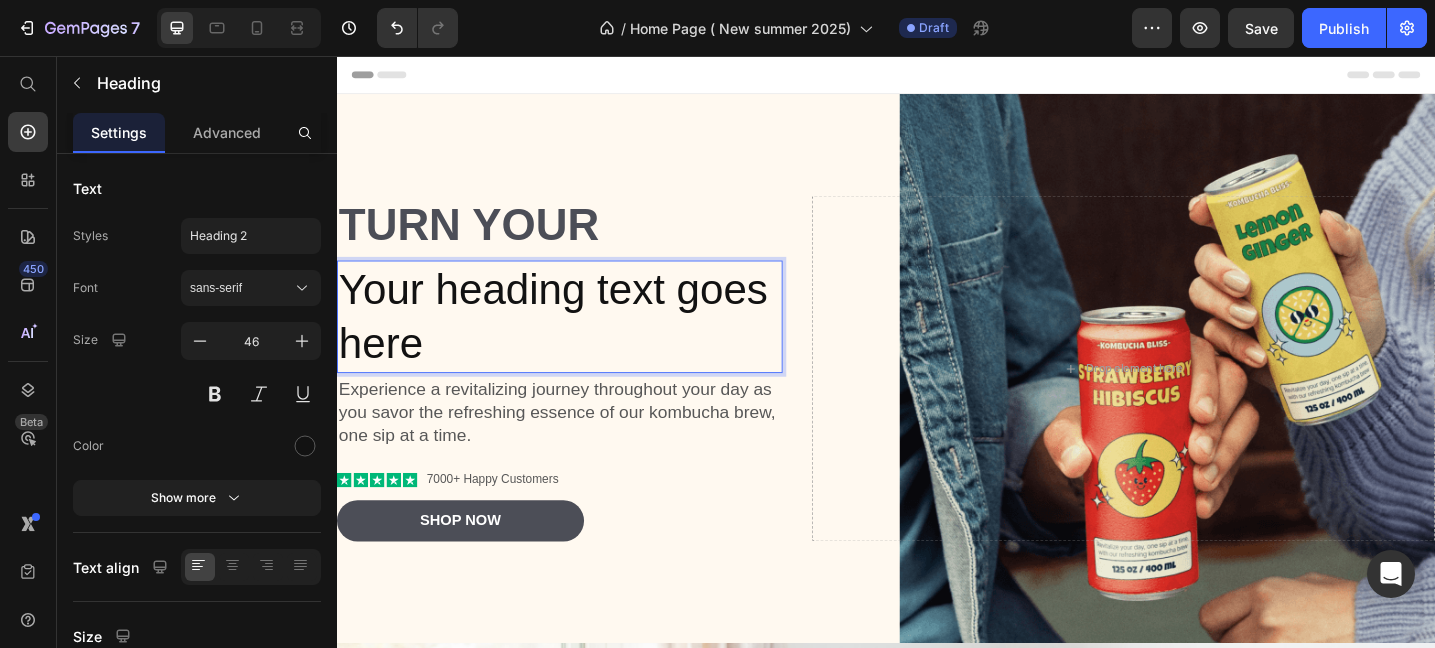 click on "Your heading text goes here" at bounding box center [580, 341] 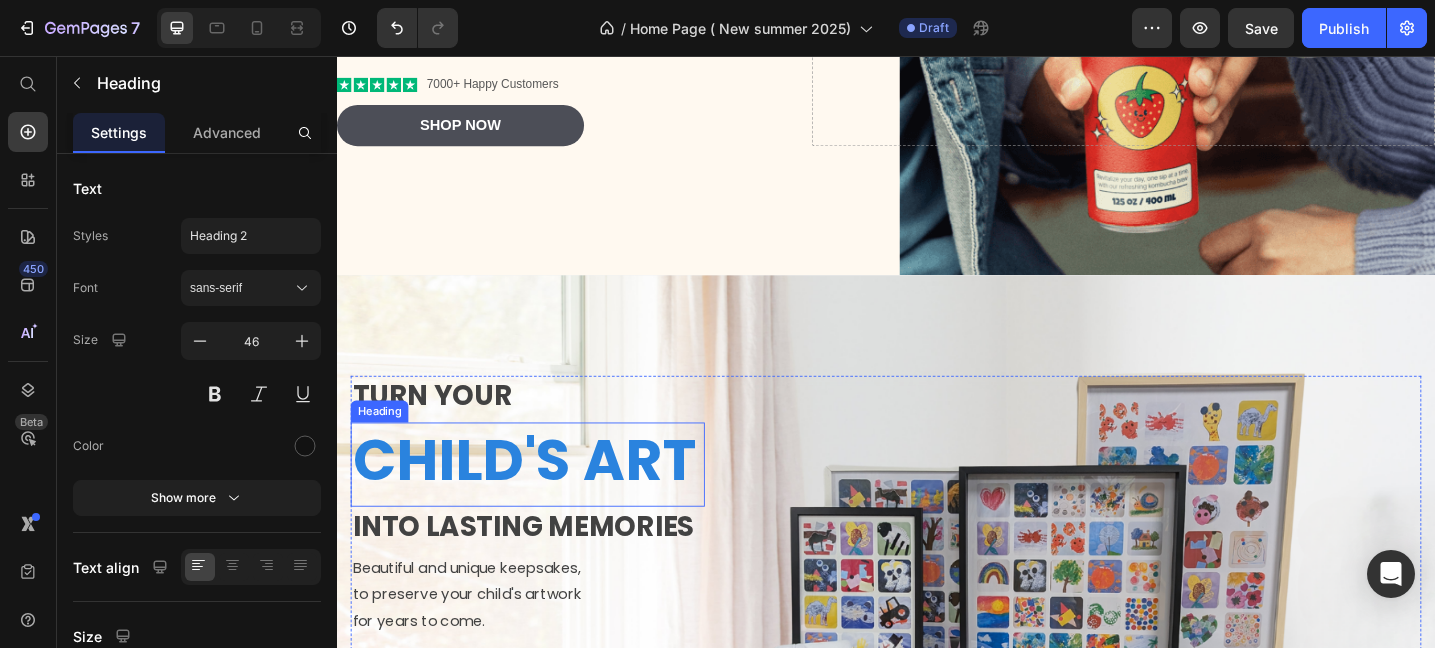scroll, scrollTop: 403, scrollLeft: 0, axis: vertical 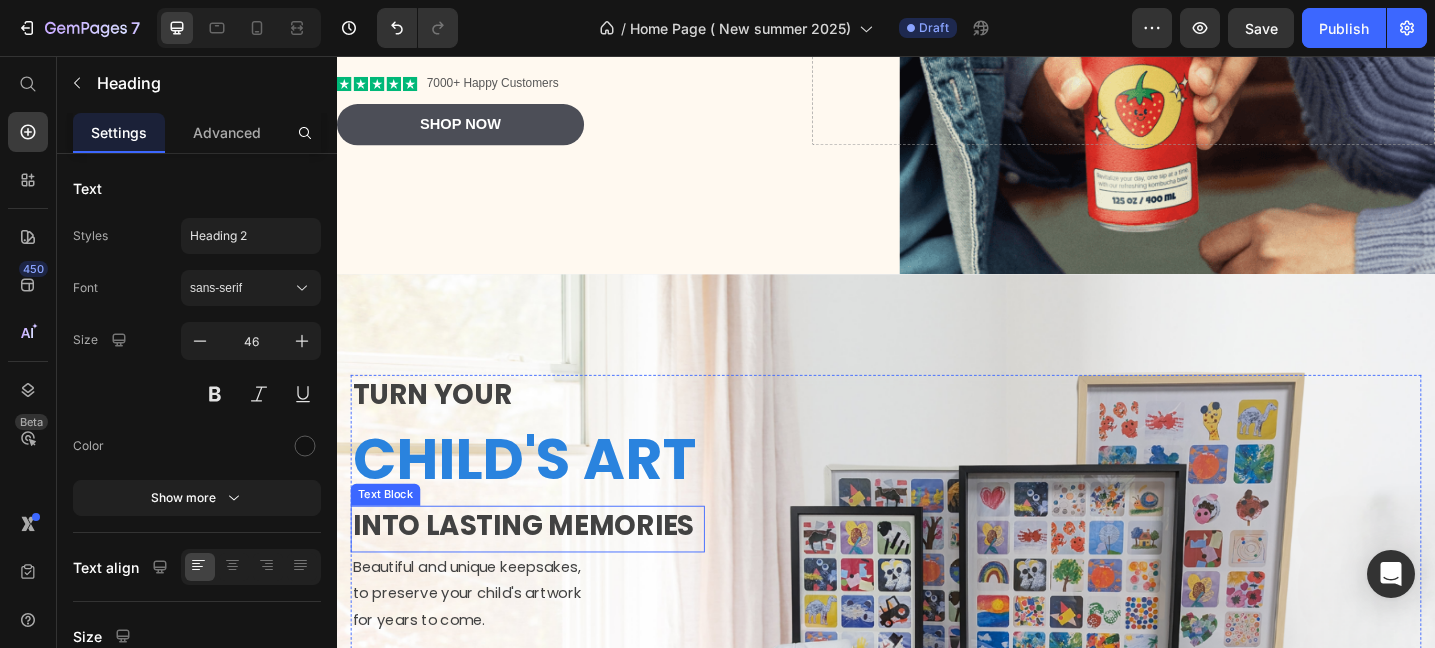 click on "INTO LASTING MEMORIES" at bounding box center [545, 568] 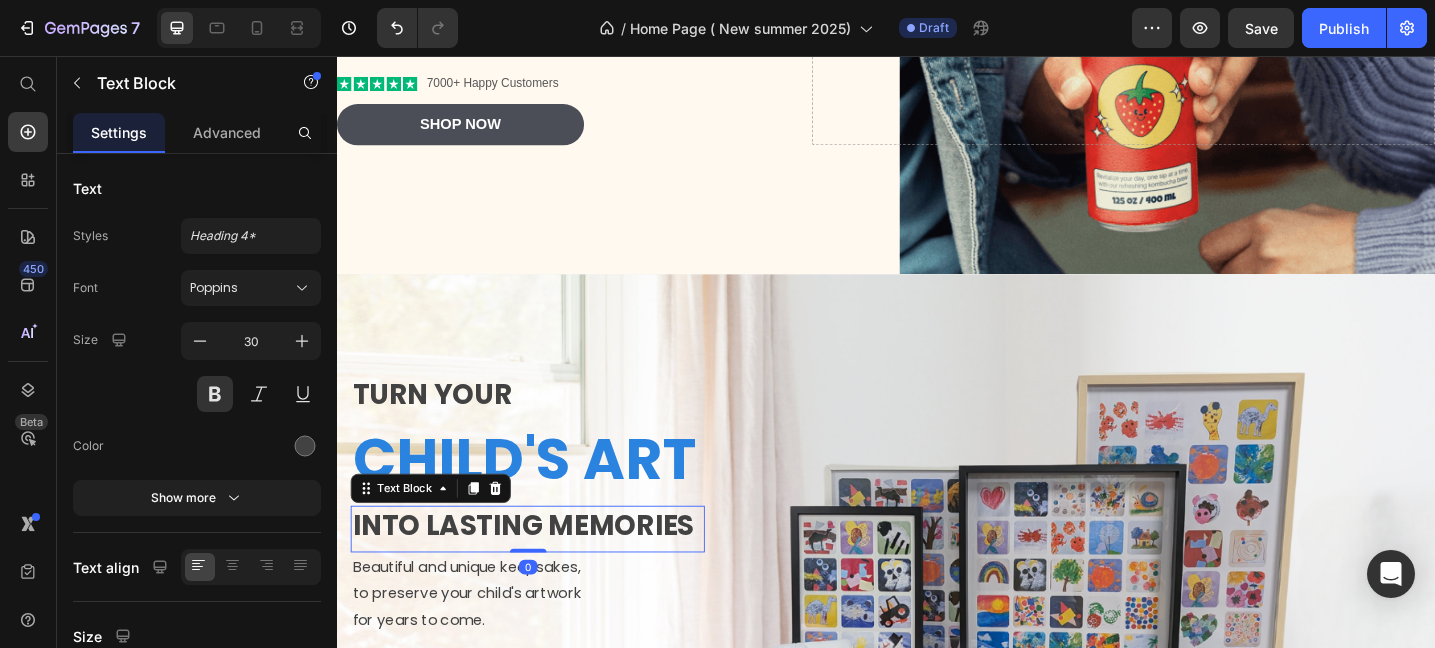 click on "INTO LASTING MEMORIES" at bounding box center (545, 568) 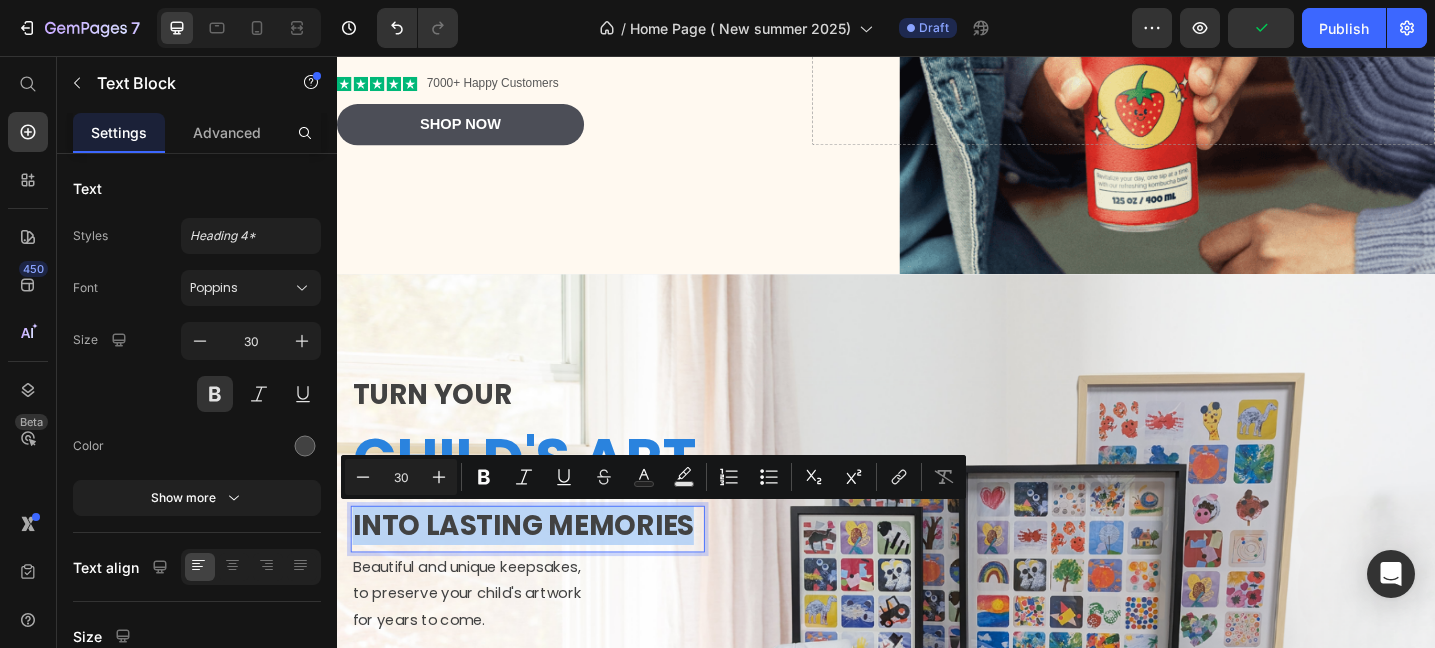 copy on "INTO LASTING MEMORIES" 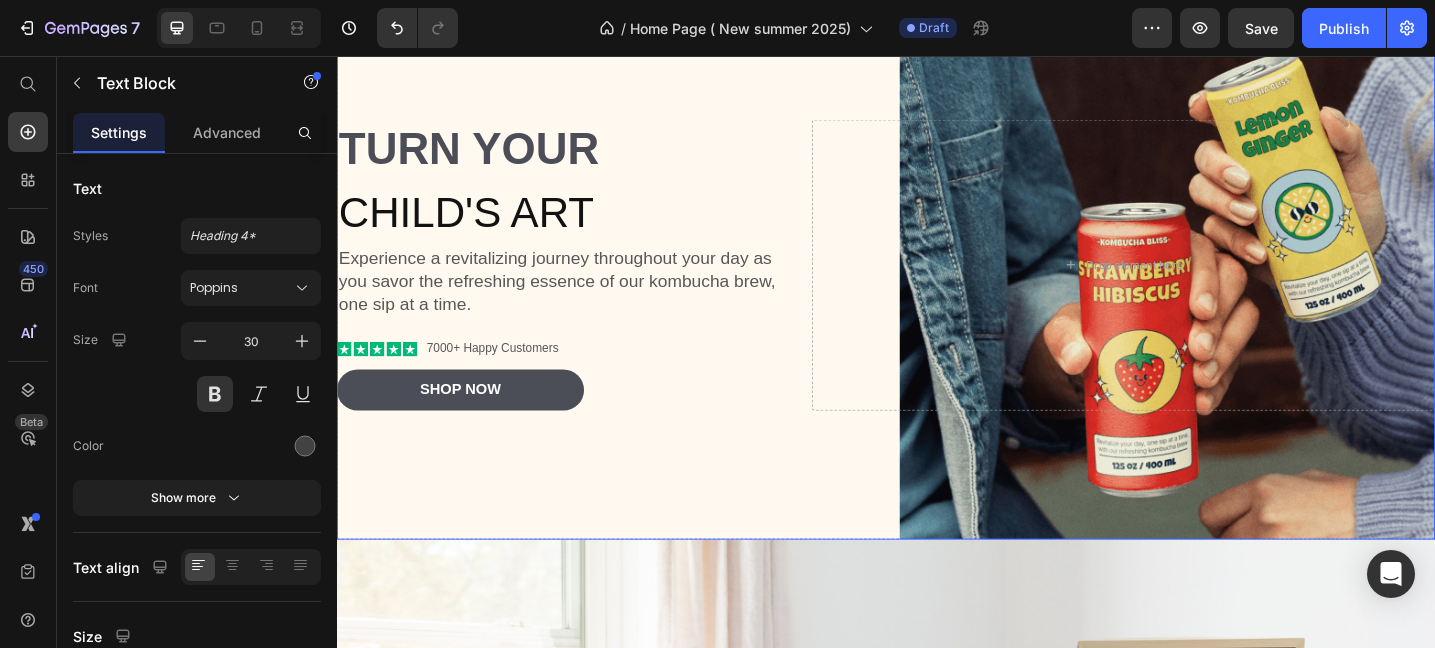 scroll, scrollTop: 59, scrollLeft: 0, axis: vertical 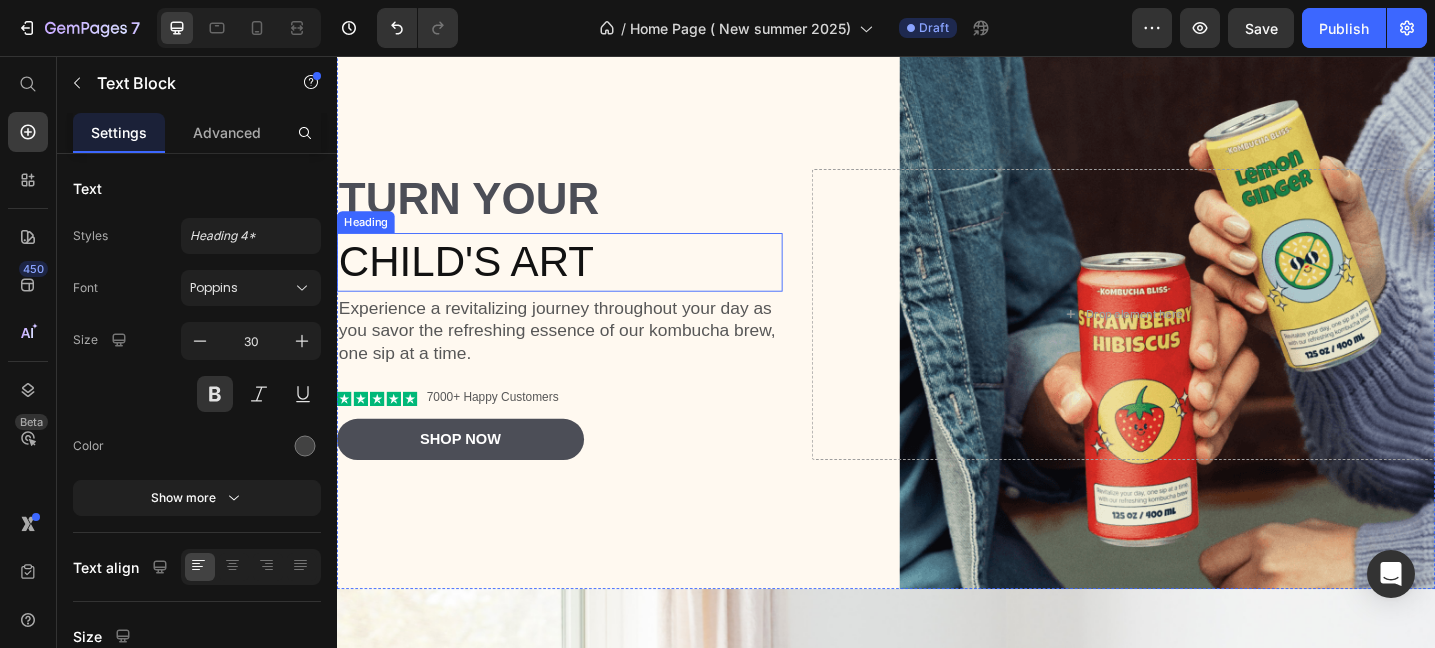 click on "CHILD'S ART" at bounding box center (580, 281) 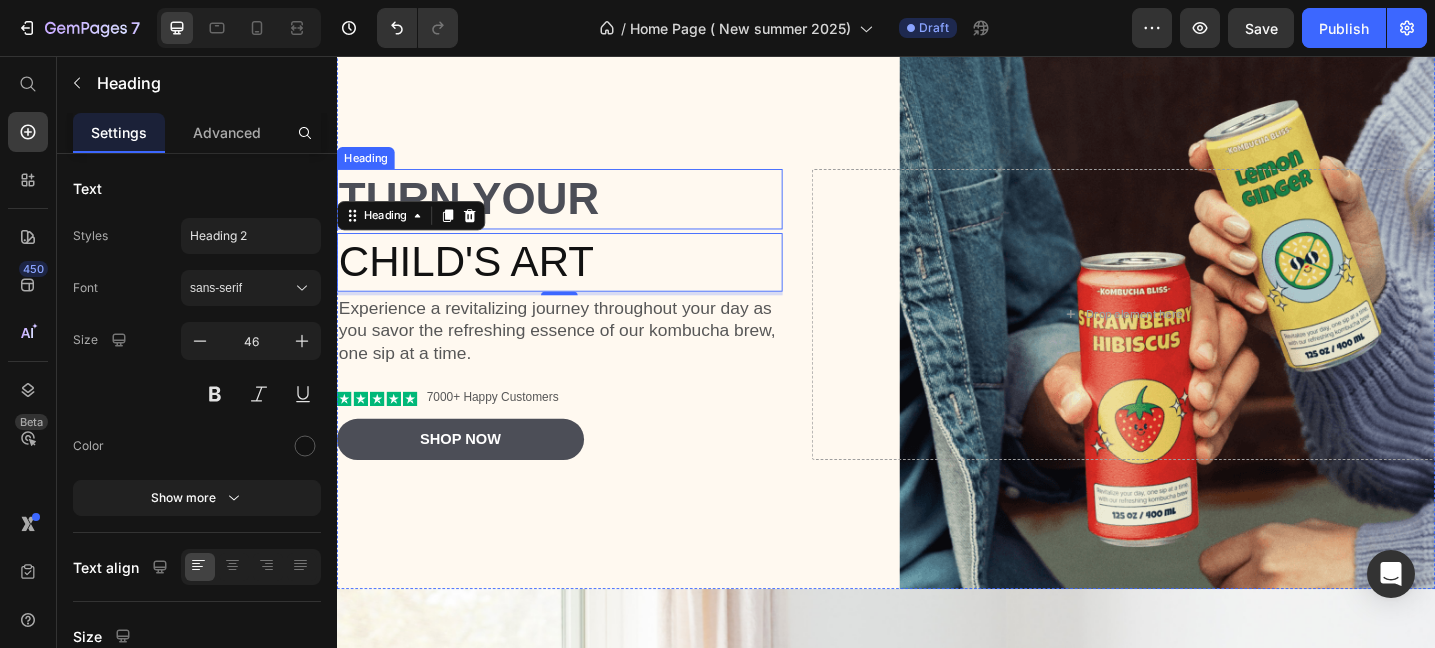click on "TURN YOUR" at bounding box center [580, 212] 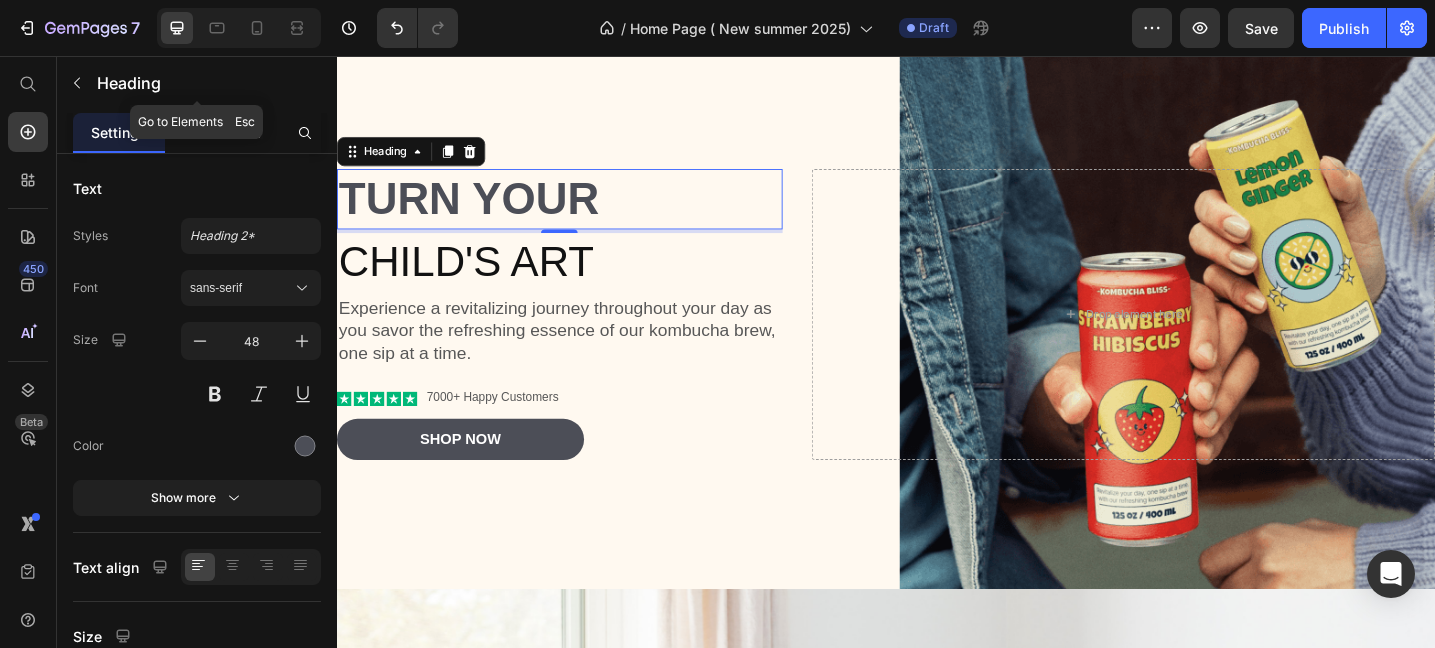 click 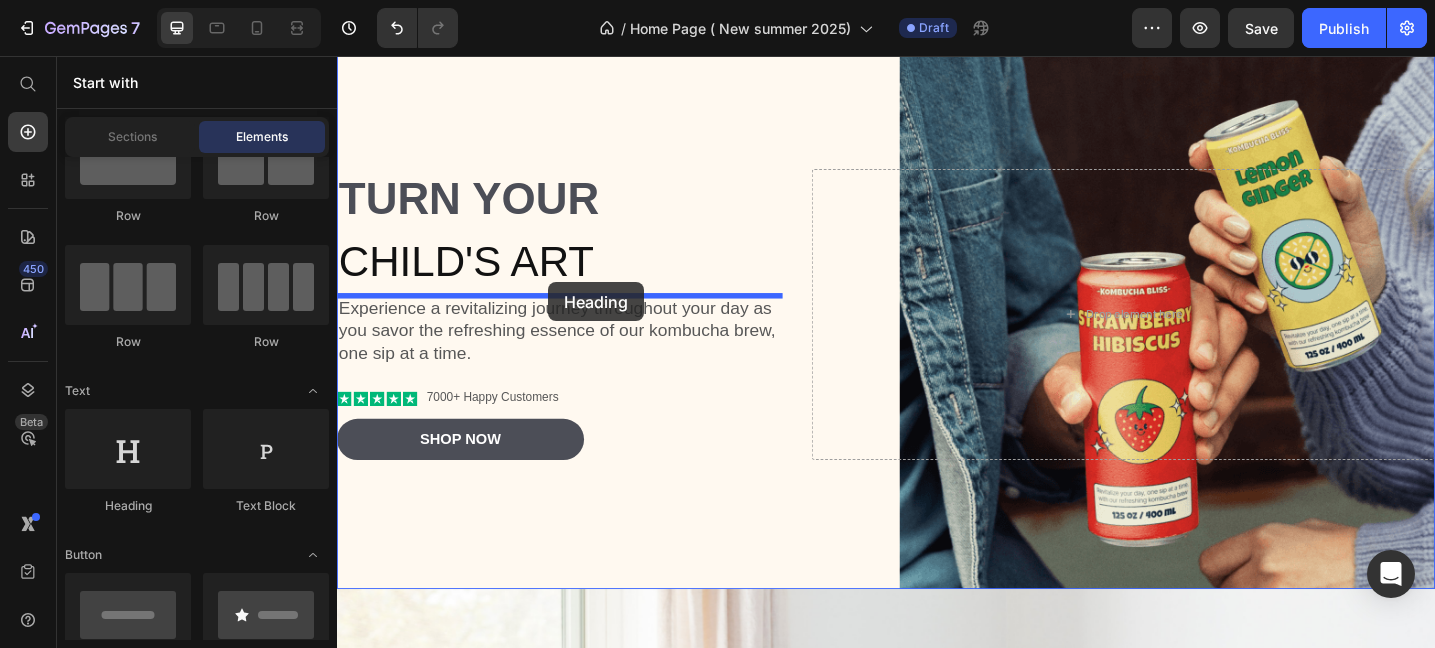 drag, startPoint x: 460, startPoint y: 518, endPoint x: 568, endPoint y: 304, distance: 239.70816 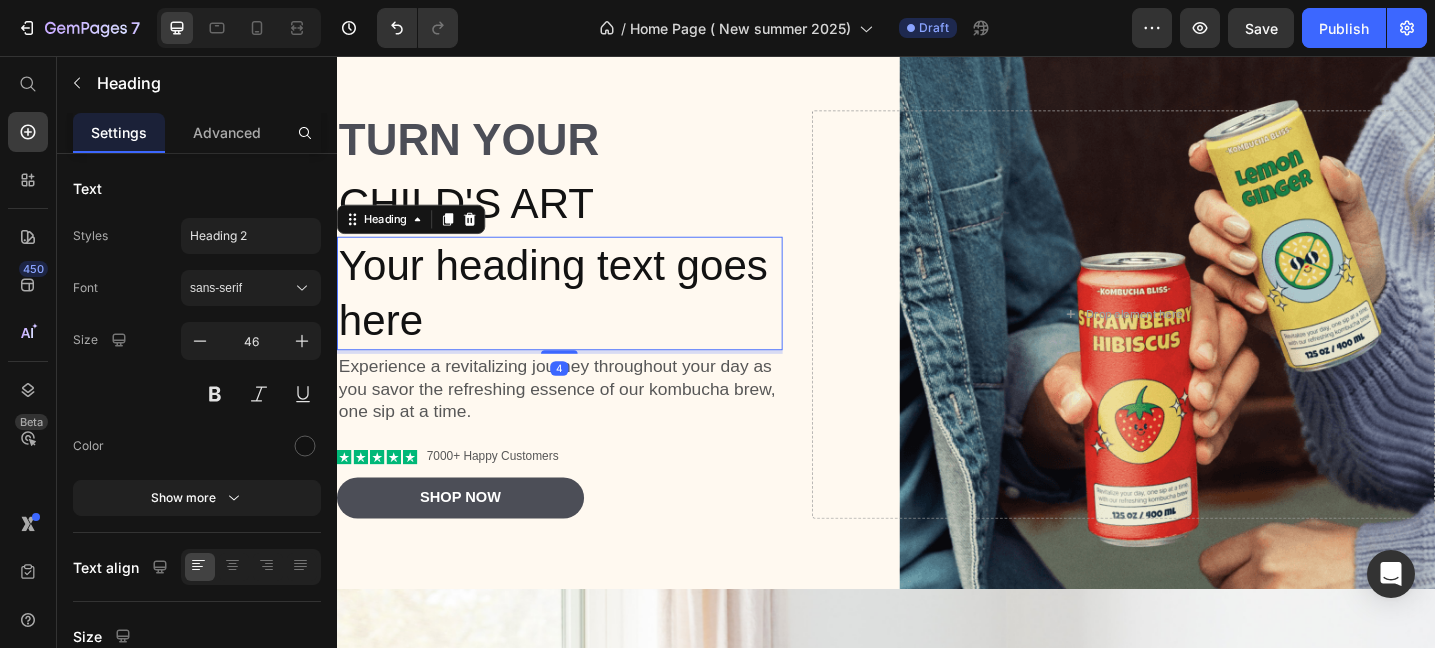 click on "Your heading text goes here" at bounding box center (580, 315) 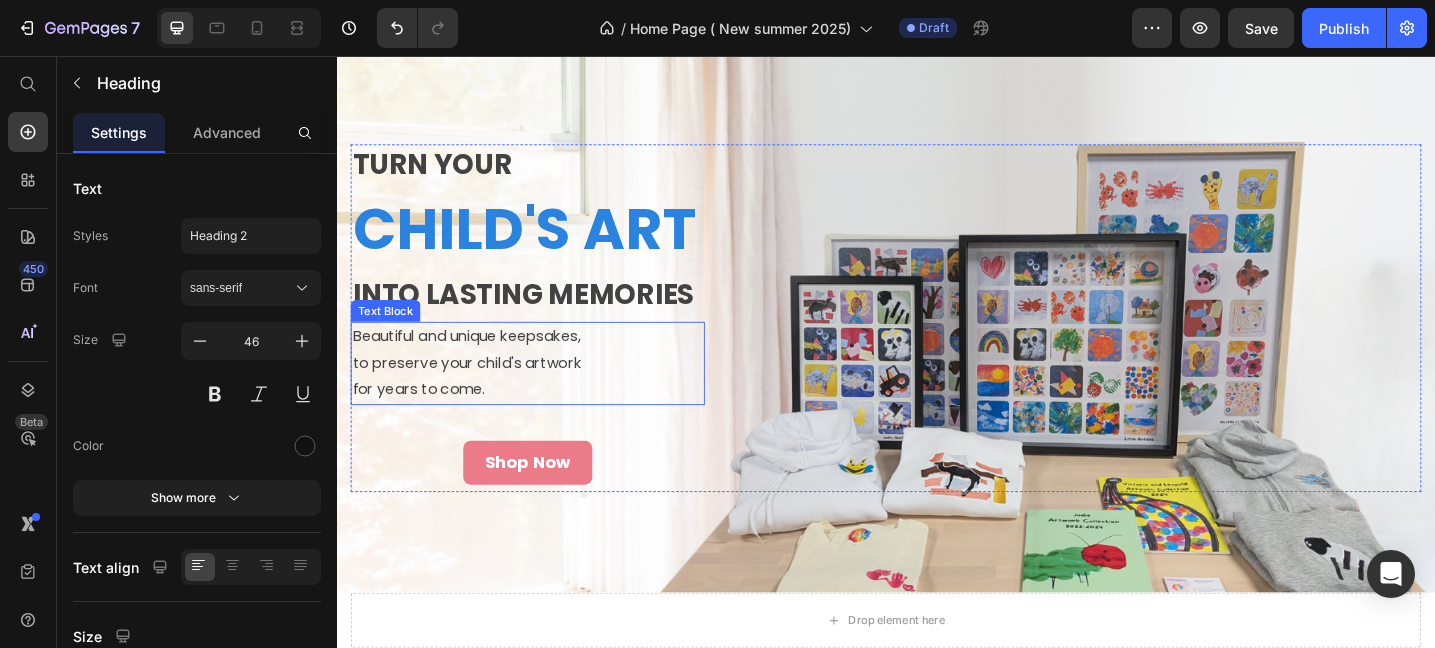 scroll, scrollTop: 653, scrollLeft: 0, axis: vertical 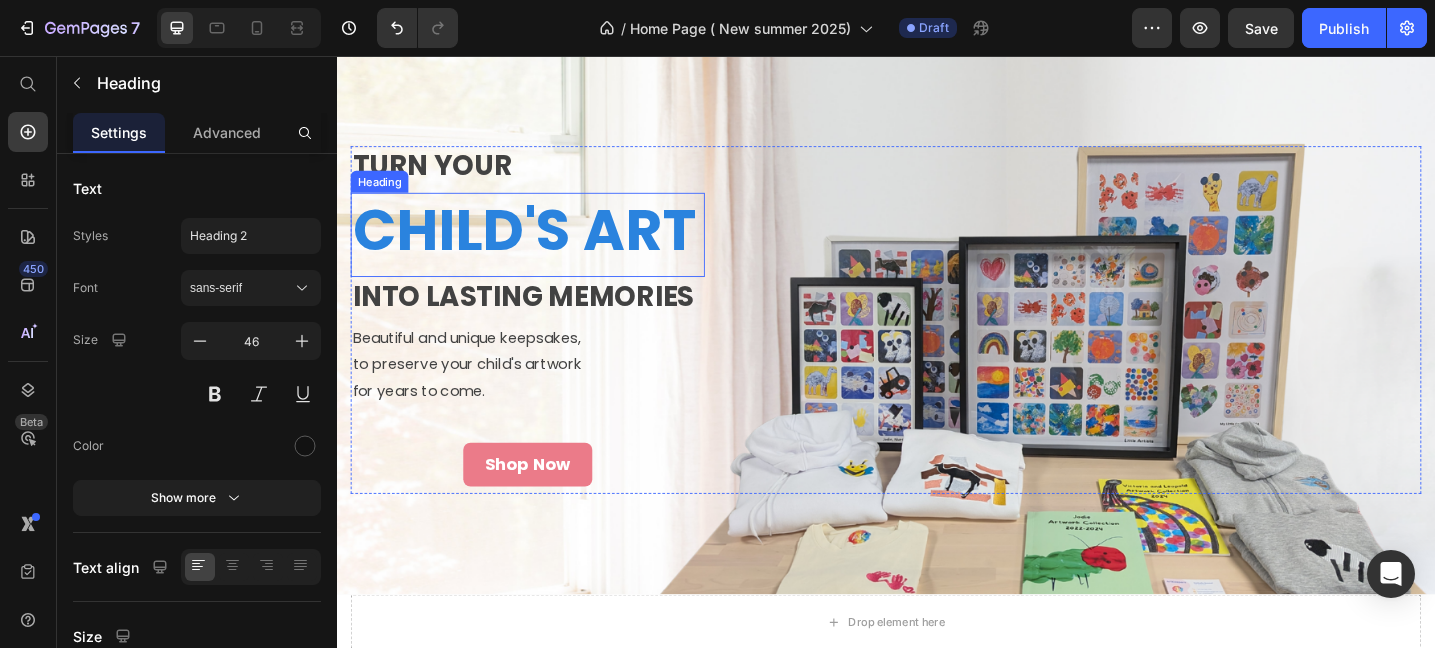 click on "CHILD'S ART" at bounding box center (545, 247) 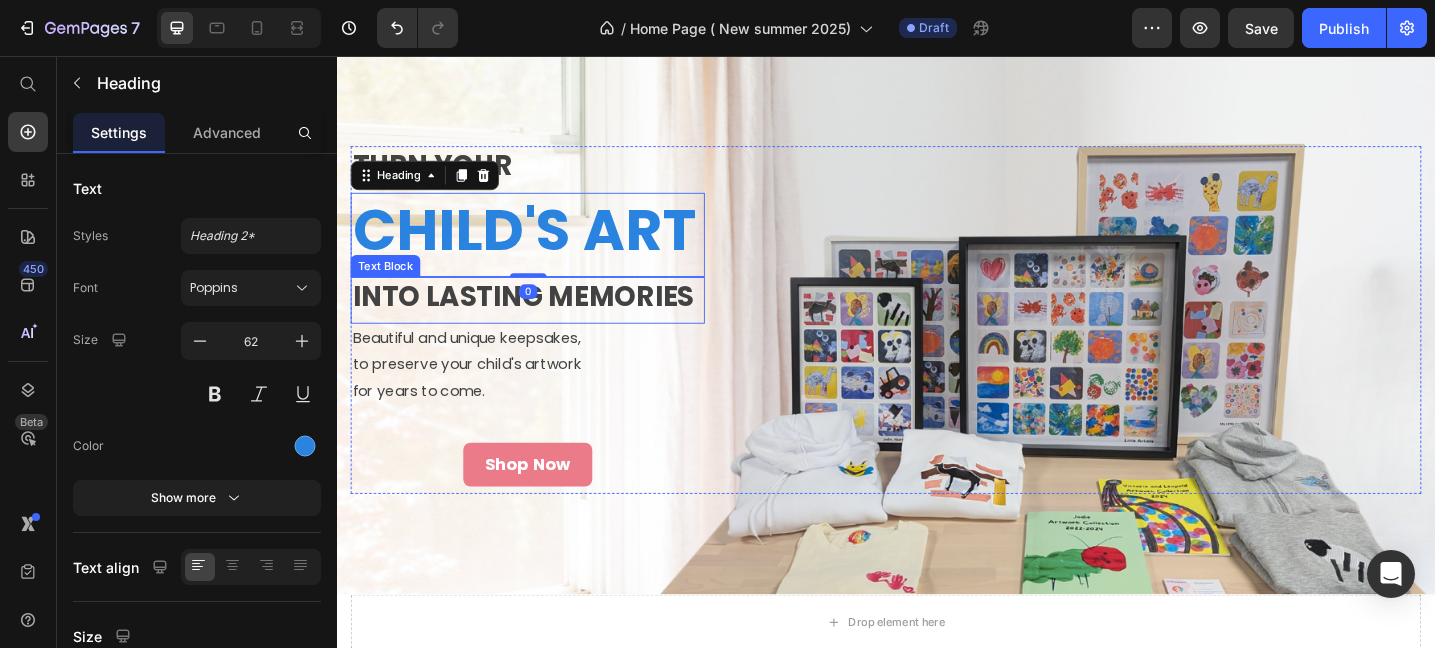 click on "INTO LASTING MEMORIES" at bounding box center [545, 318] 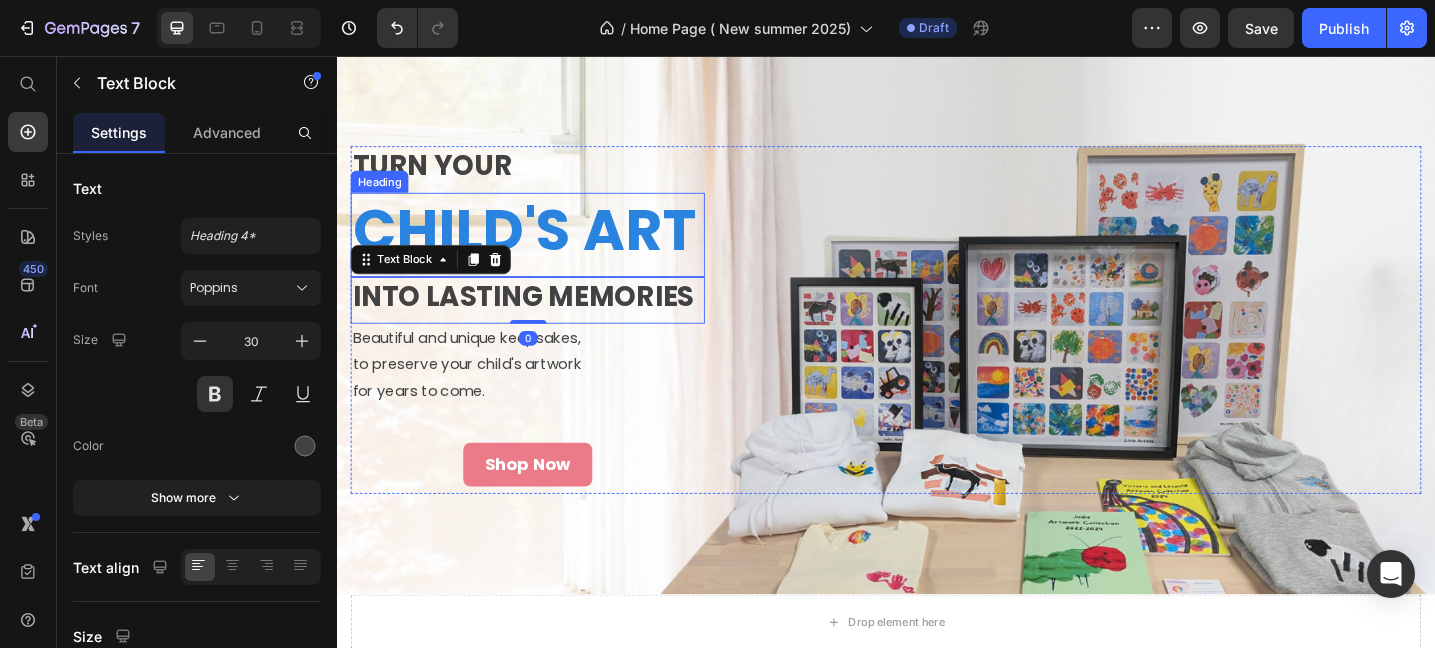 click on "CHILD'S ART" at bounding box center [545, 247] 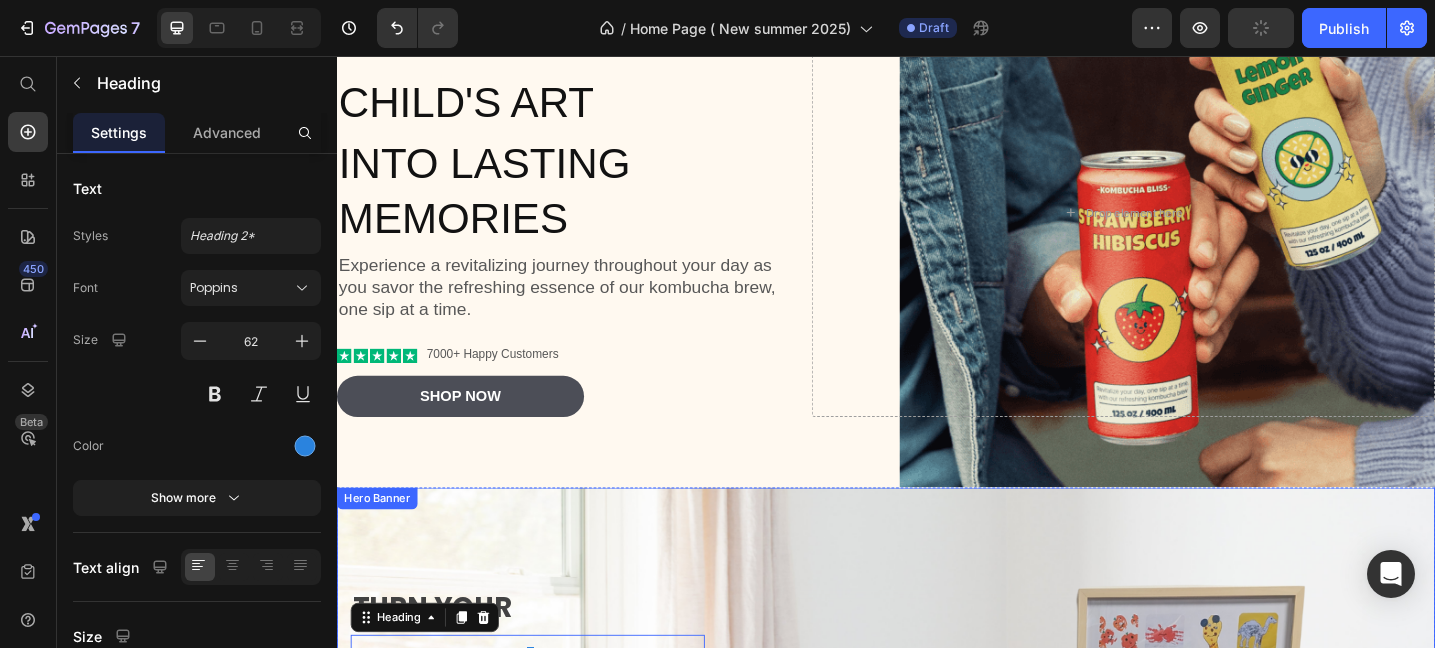 scroll, scrollTop: 0, scrollLeft: 0, axis: both 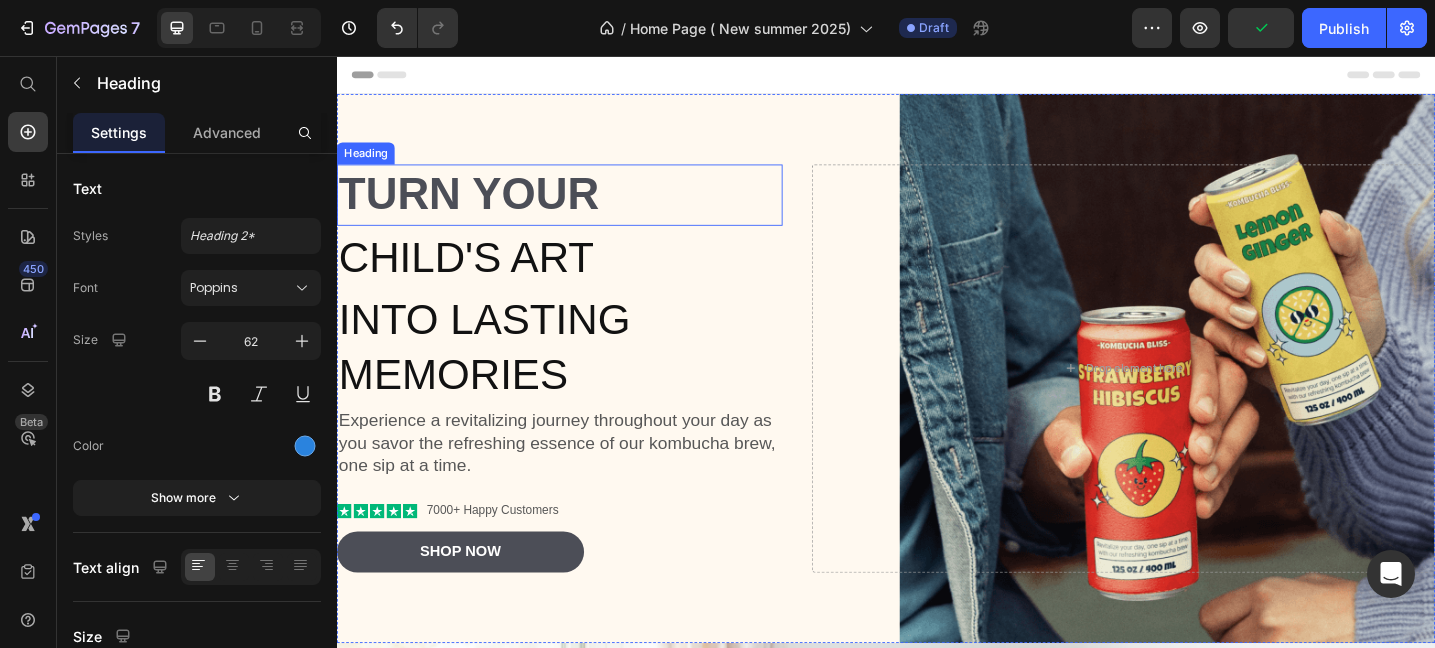 click on "TURN YOUR" at bounding box center (580, 207) 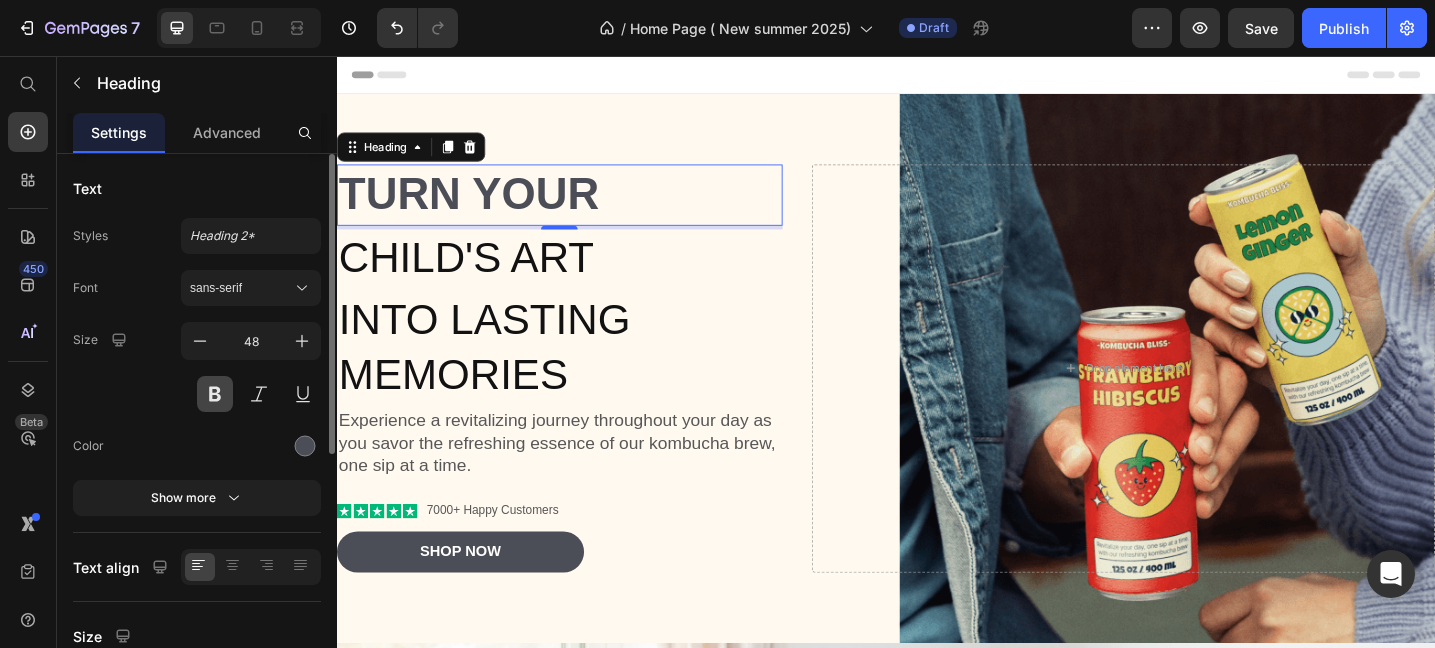 click at bounding box center [215, 394] 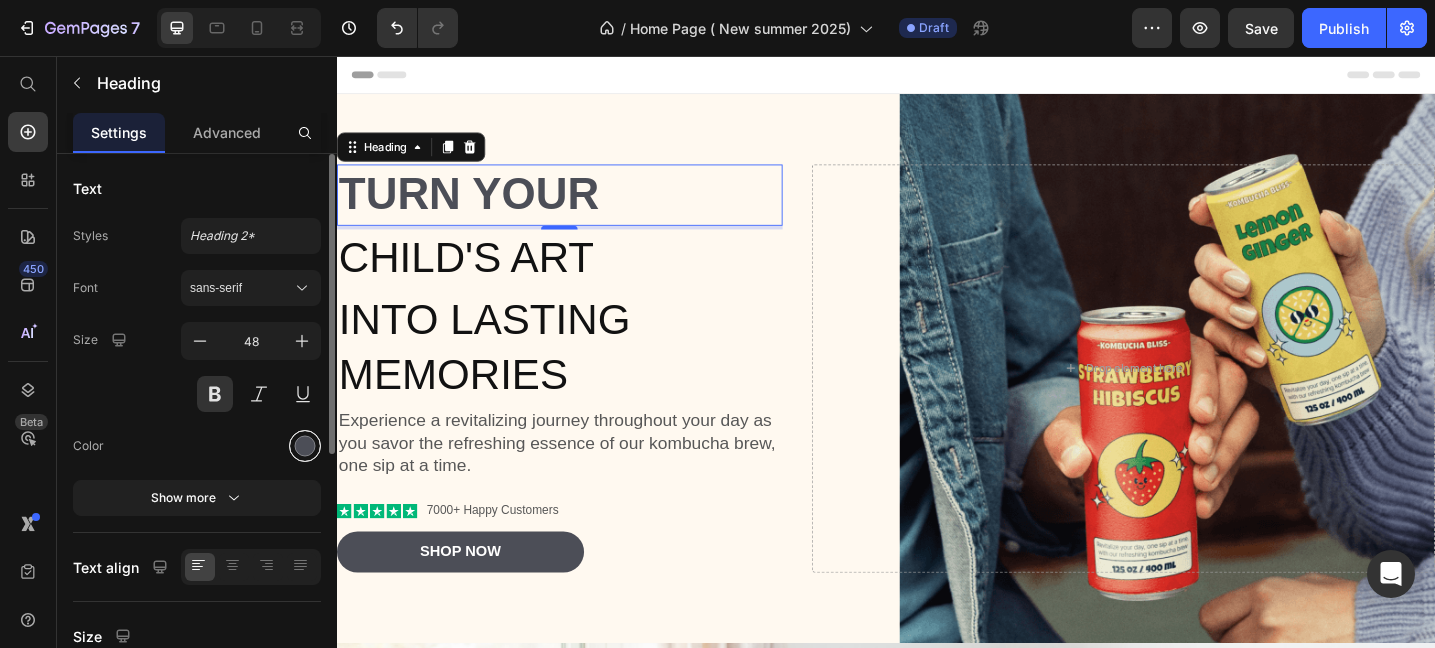 click at bounding box center [305, 446] 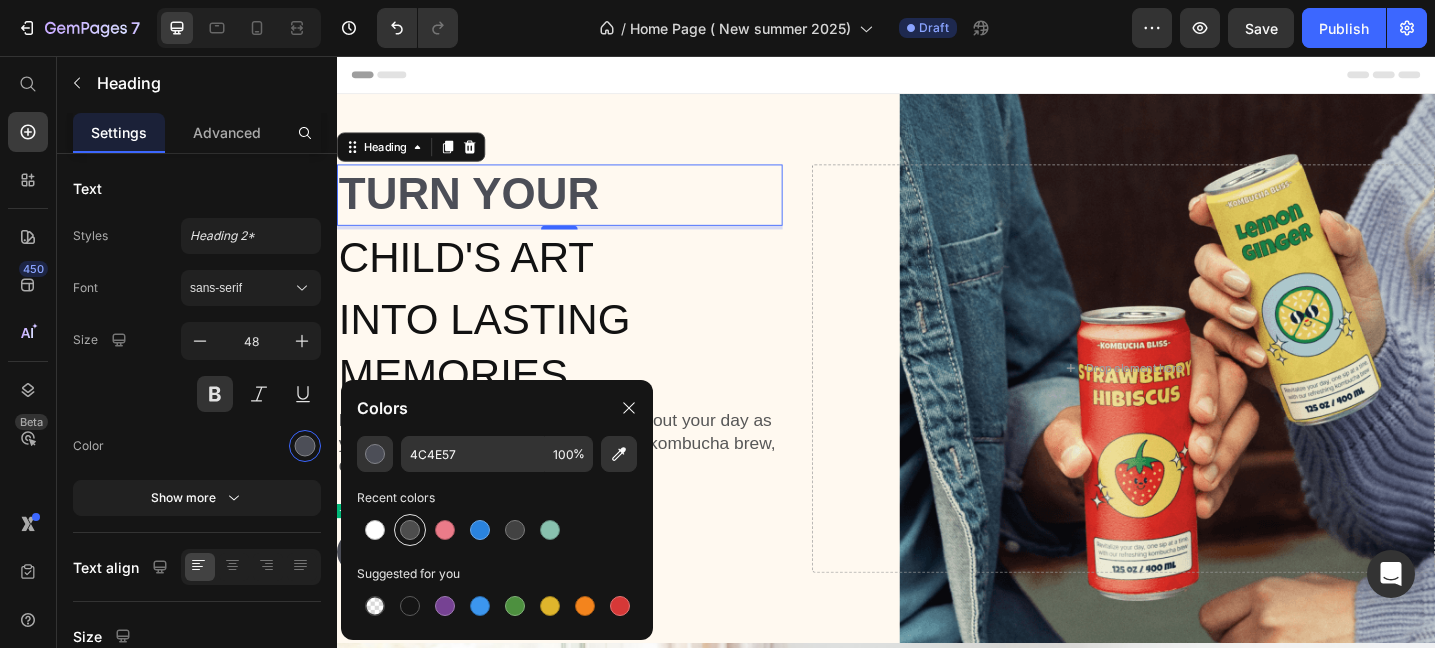 click at bounding box center (410, 530) 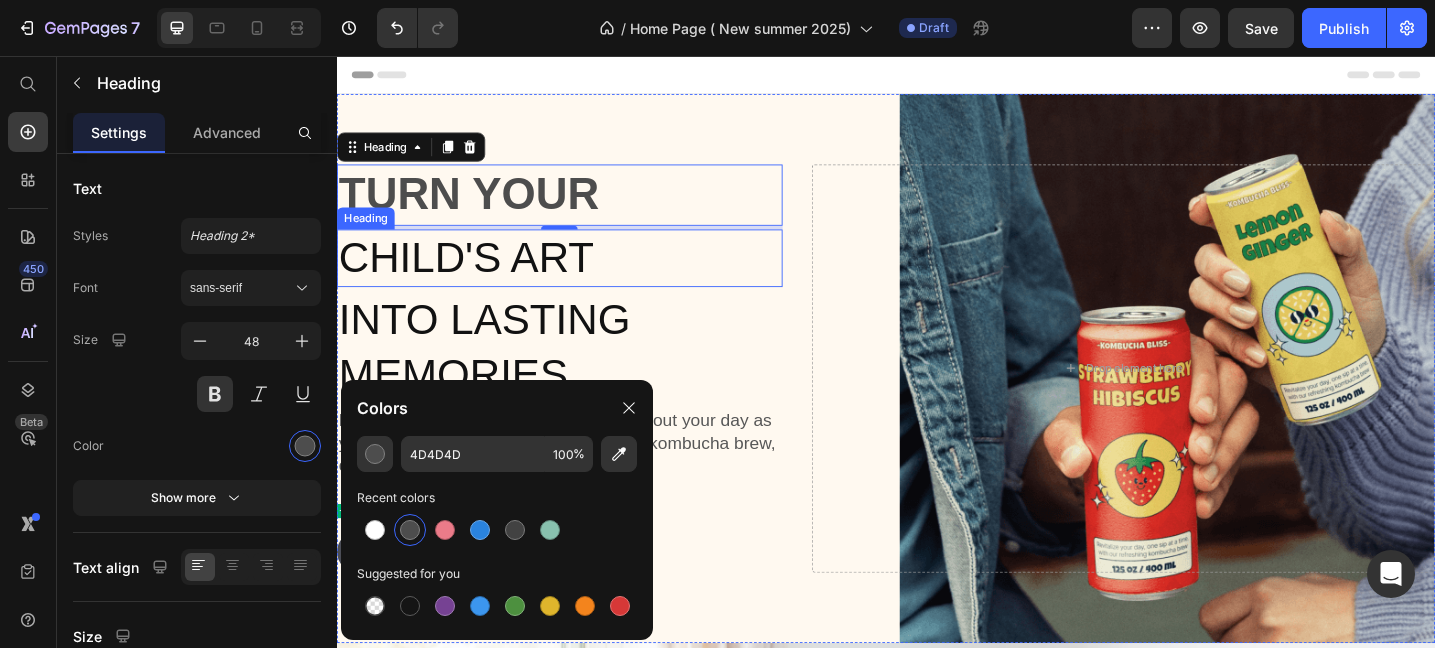 click on "CHILD'S ART" at bounding box center [580, 277] 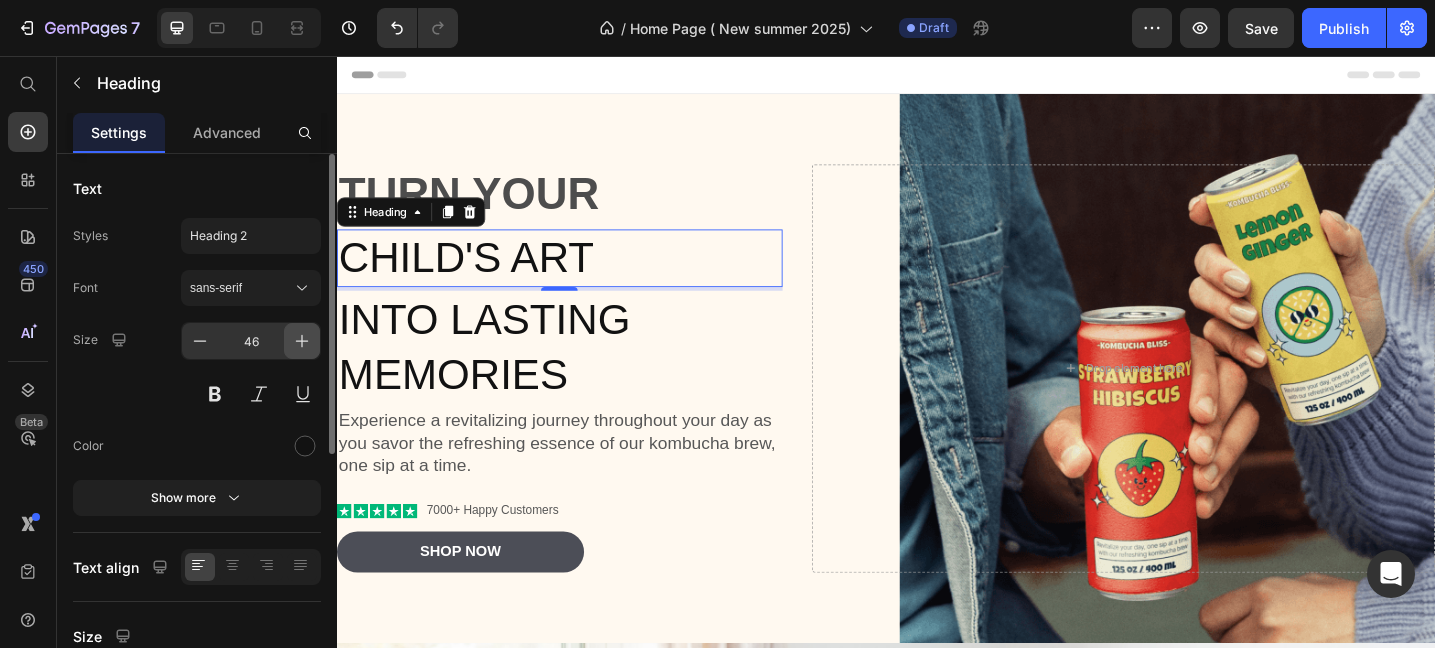 click 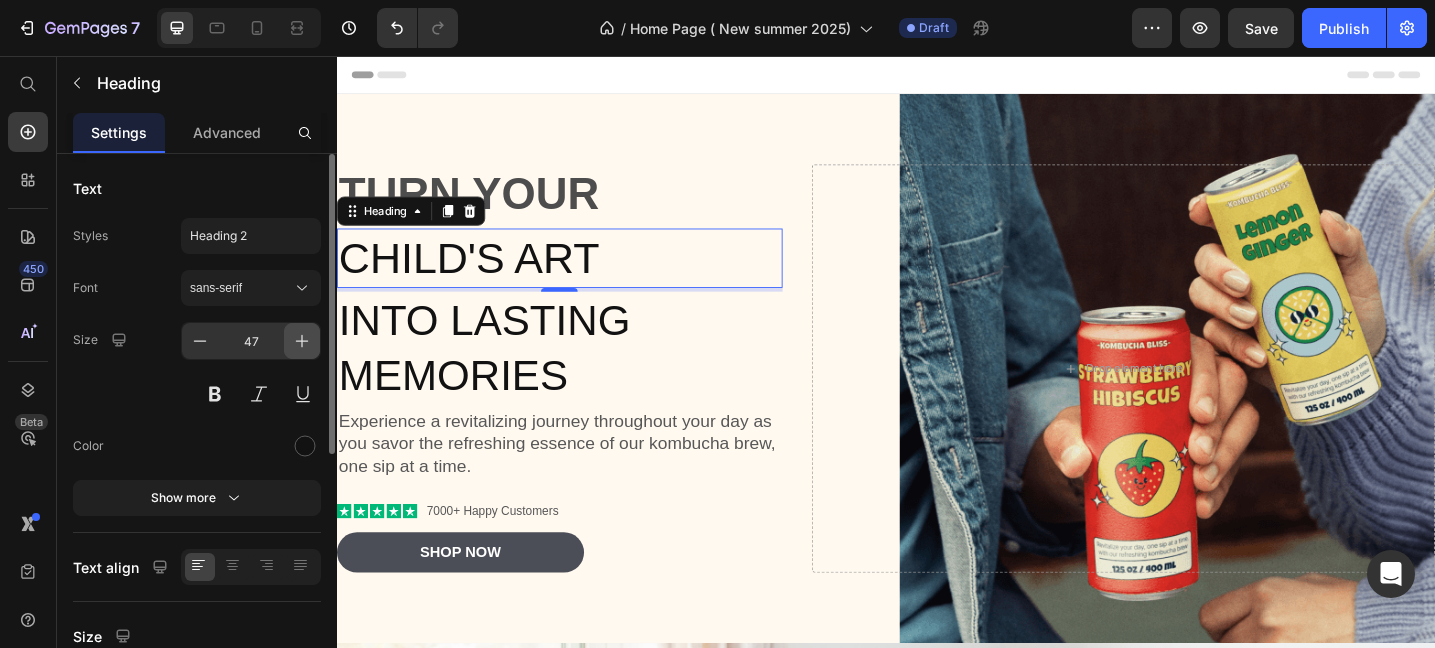 click 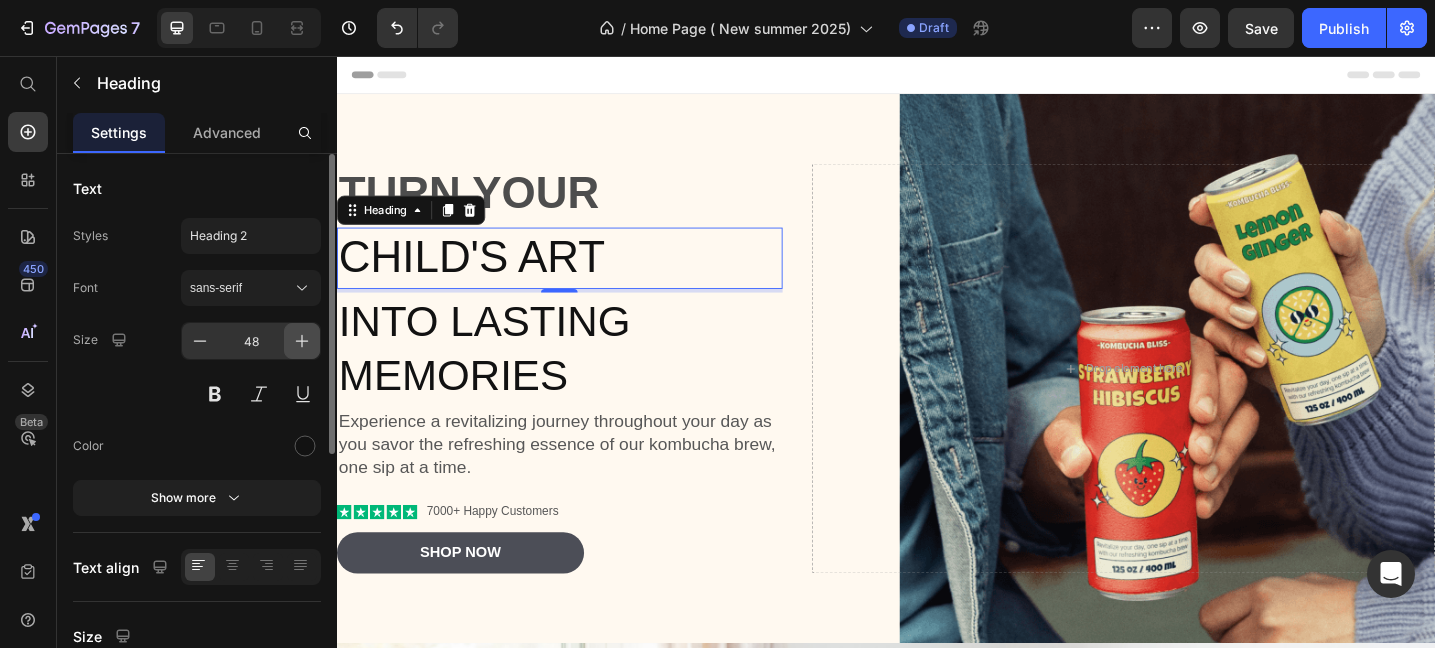 click 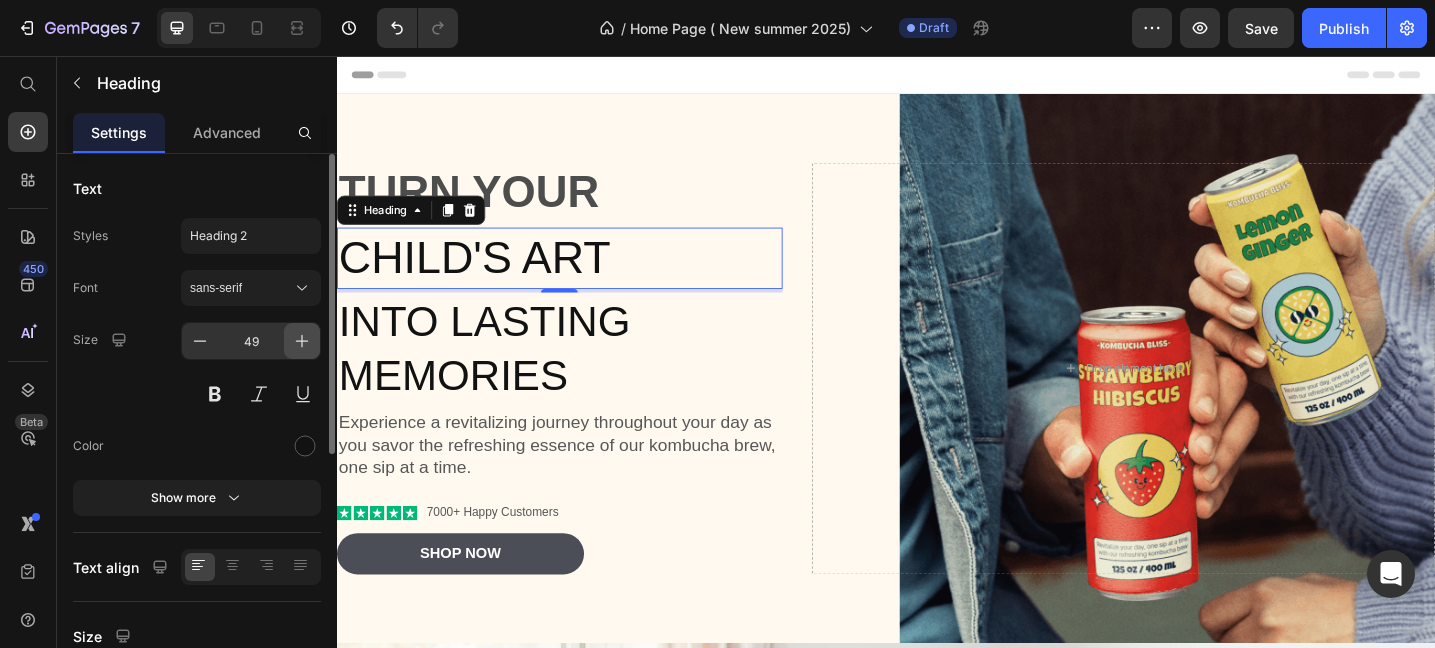 click 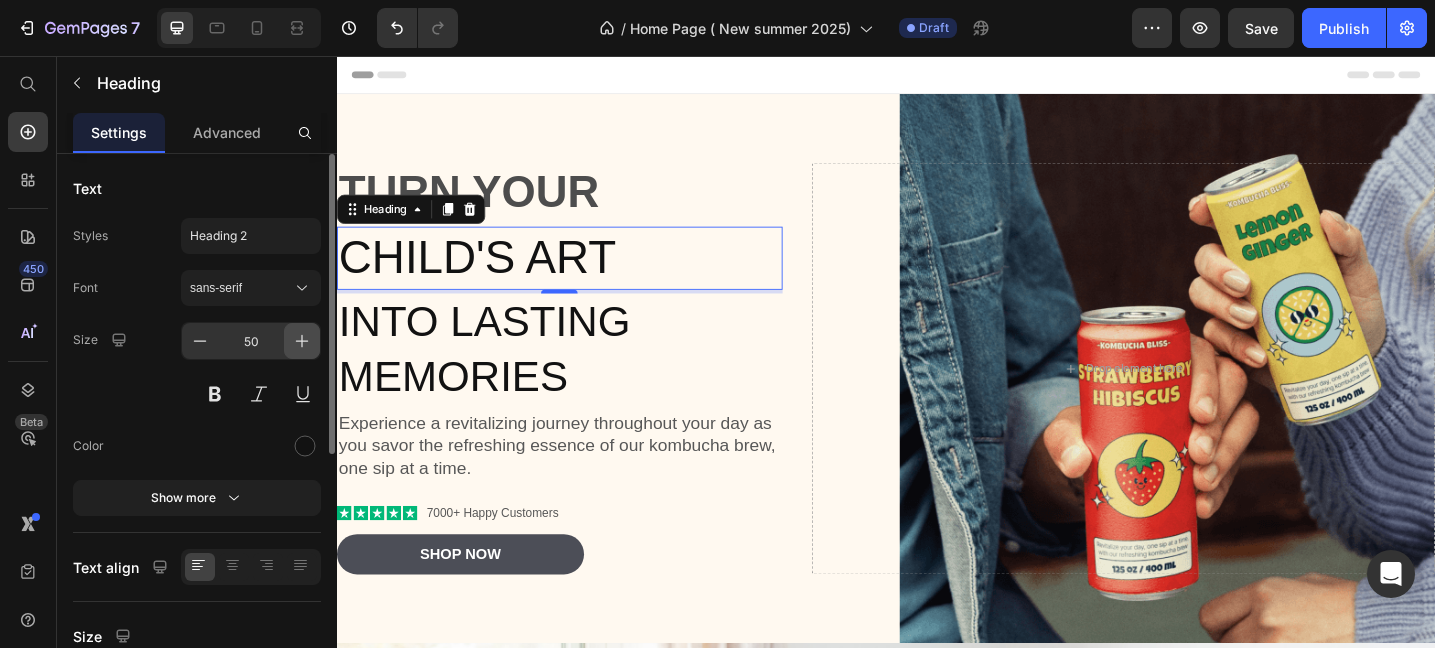 click 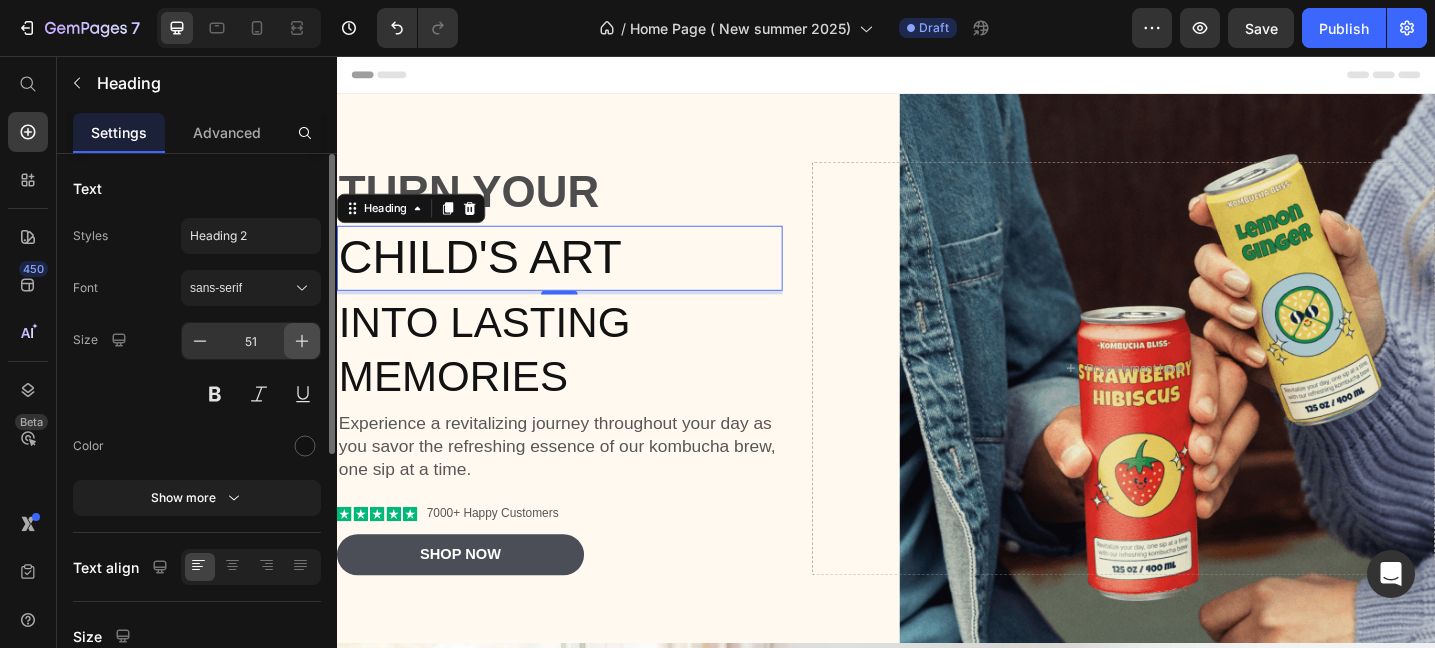 click 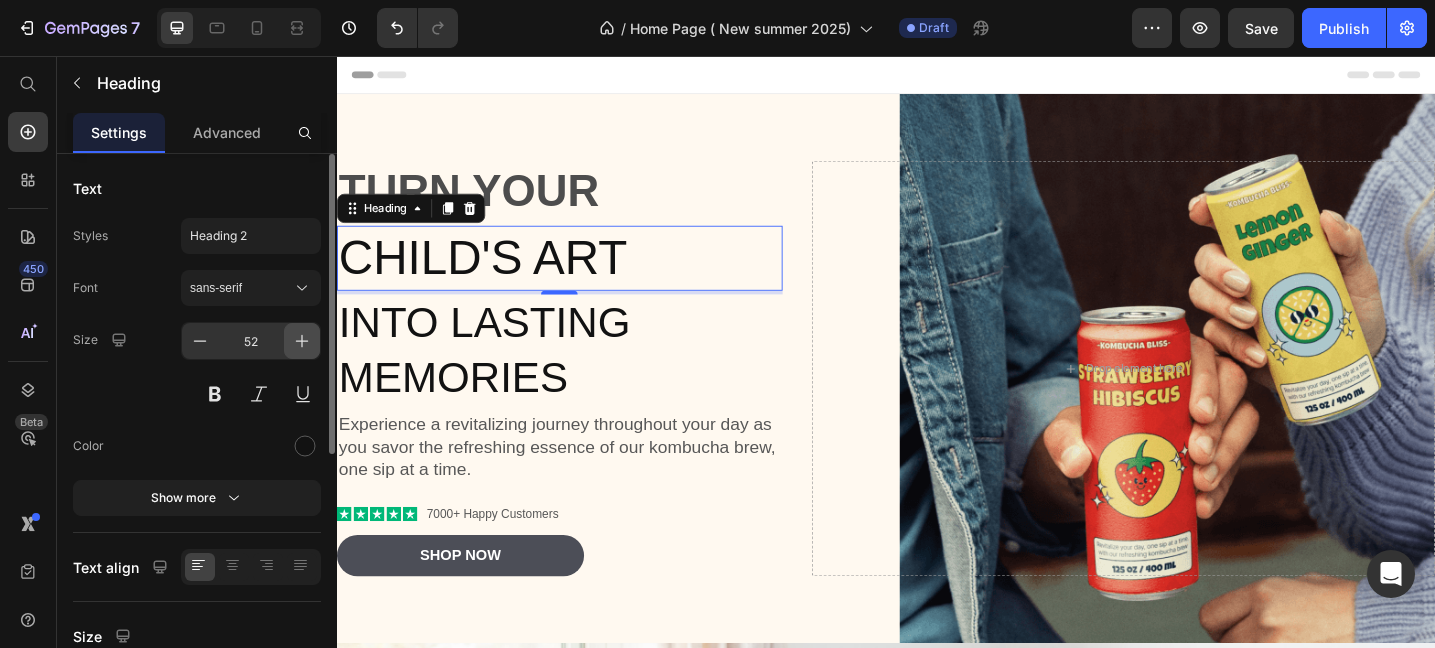 click 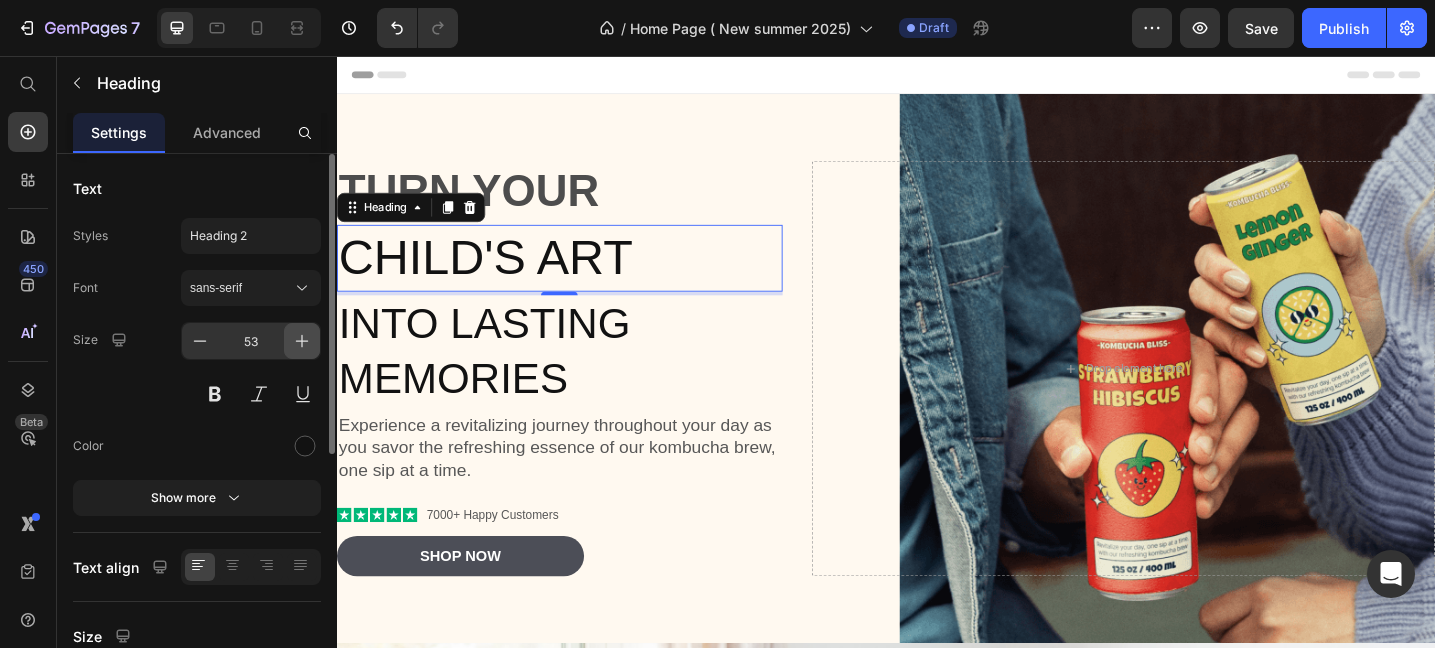 click 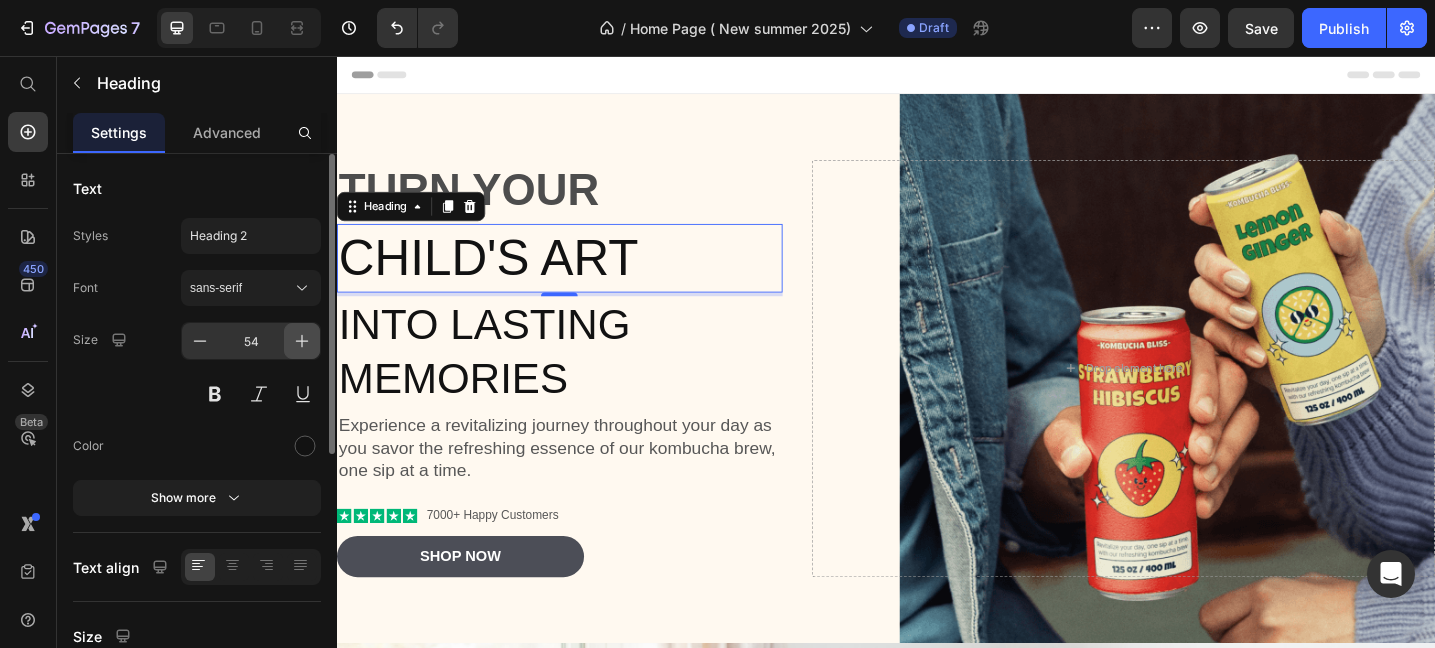 click 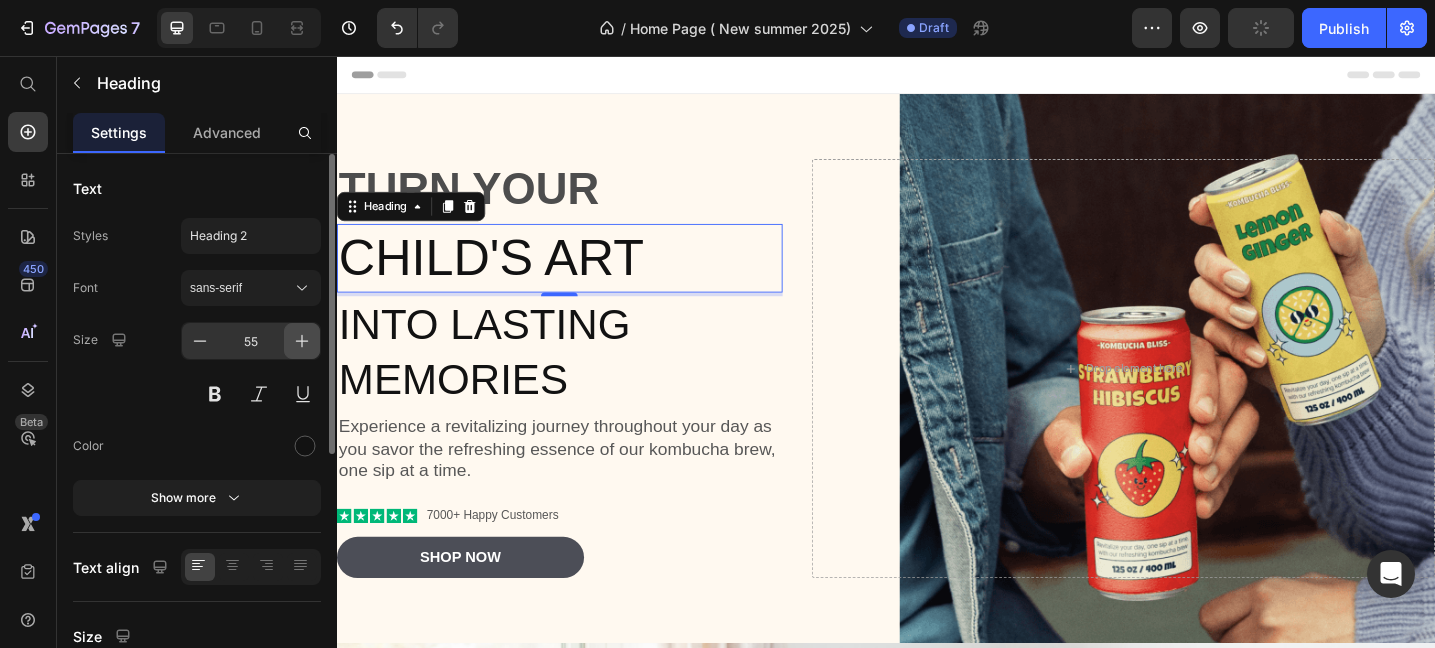click 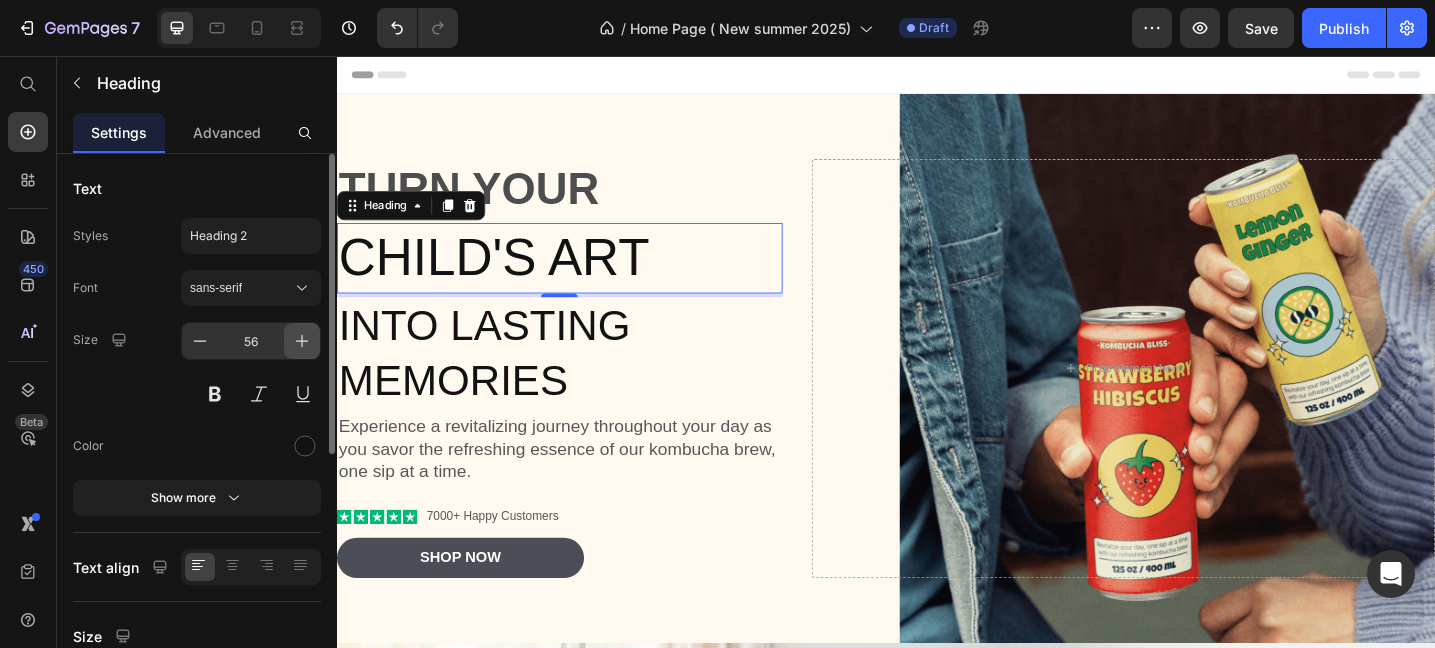 click 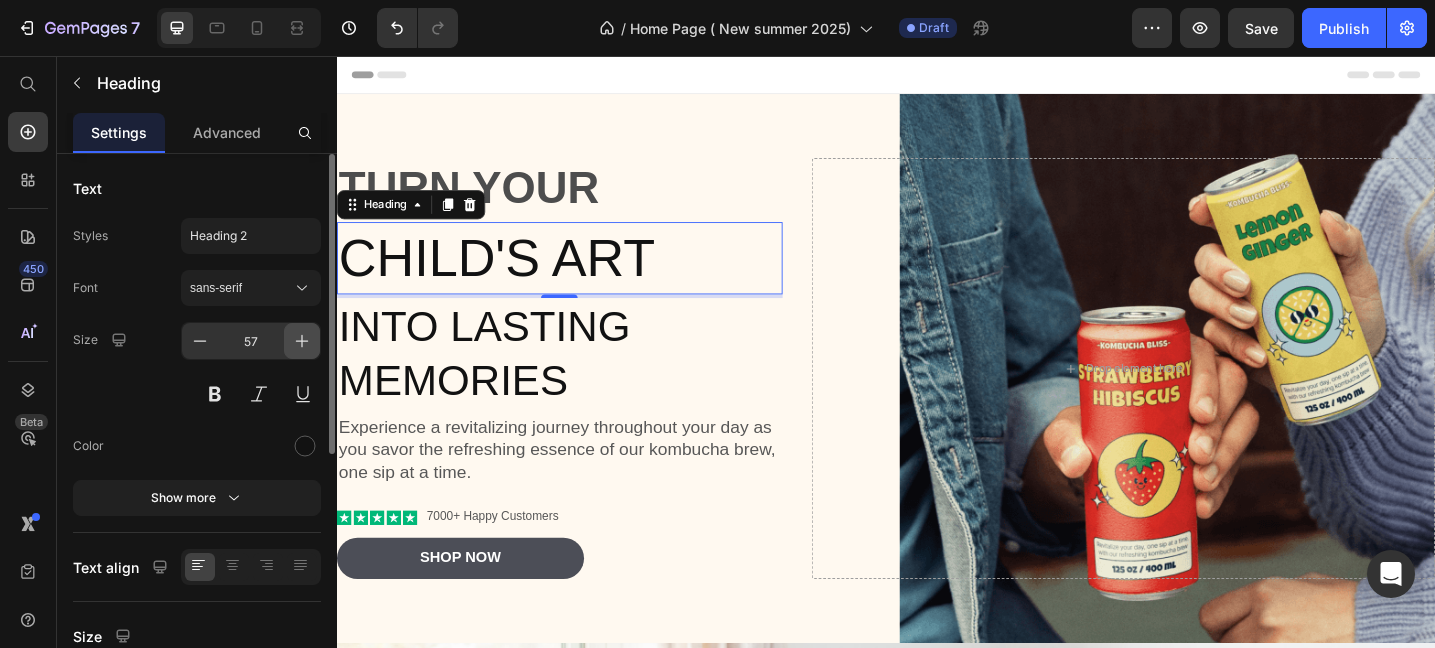click 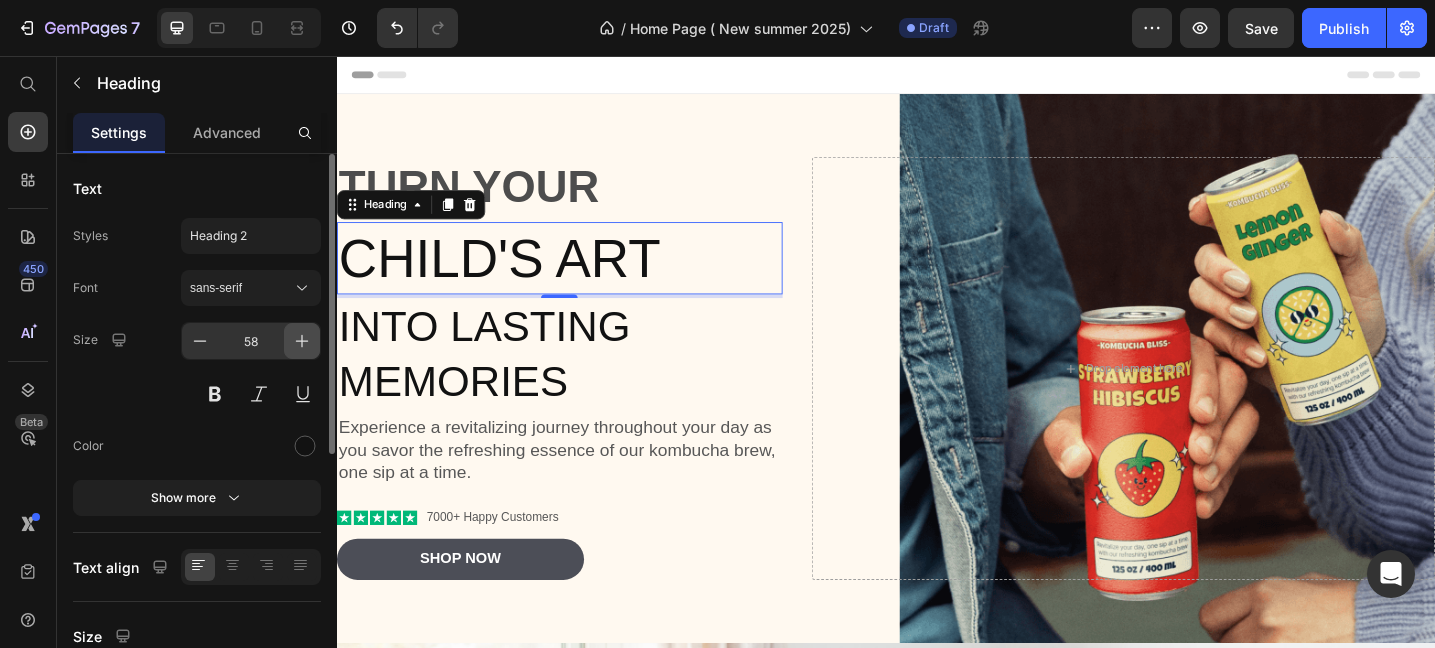 click 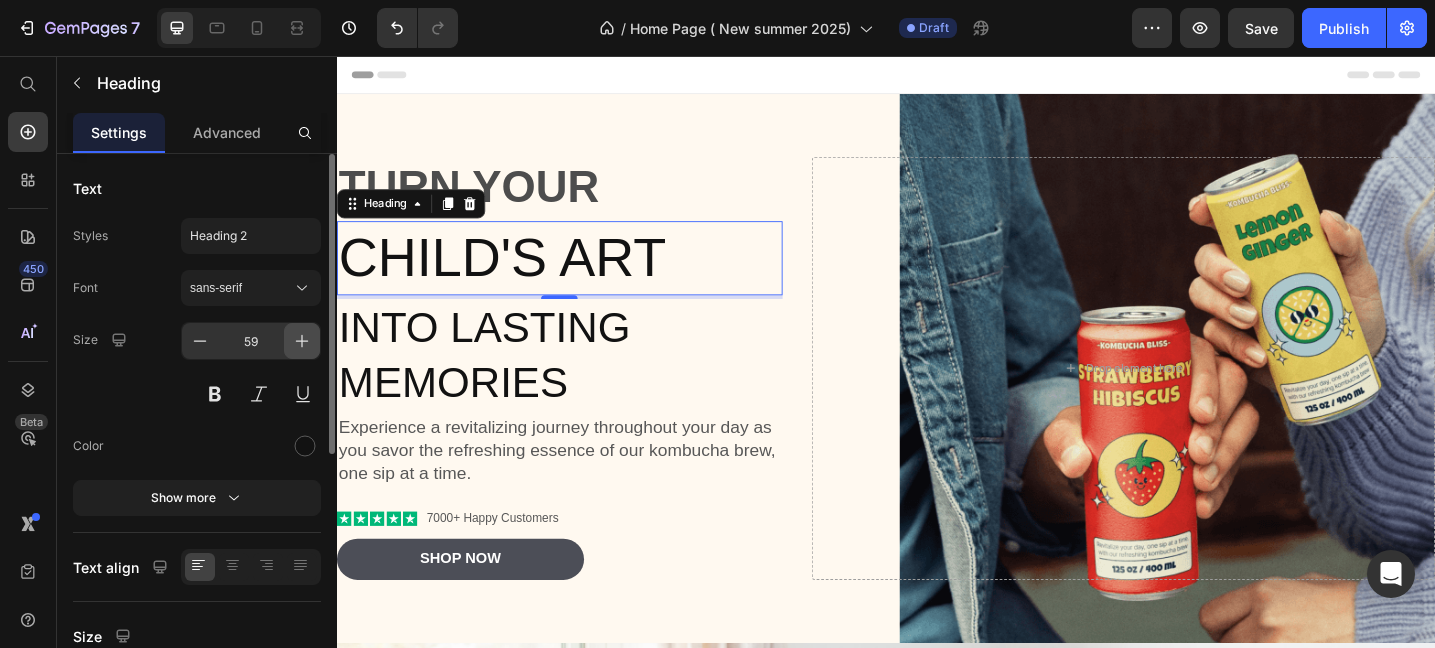 click 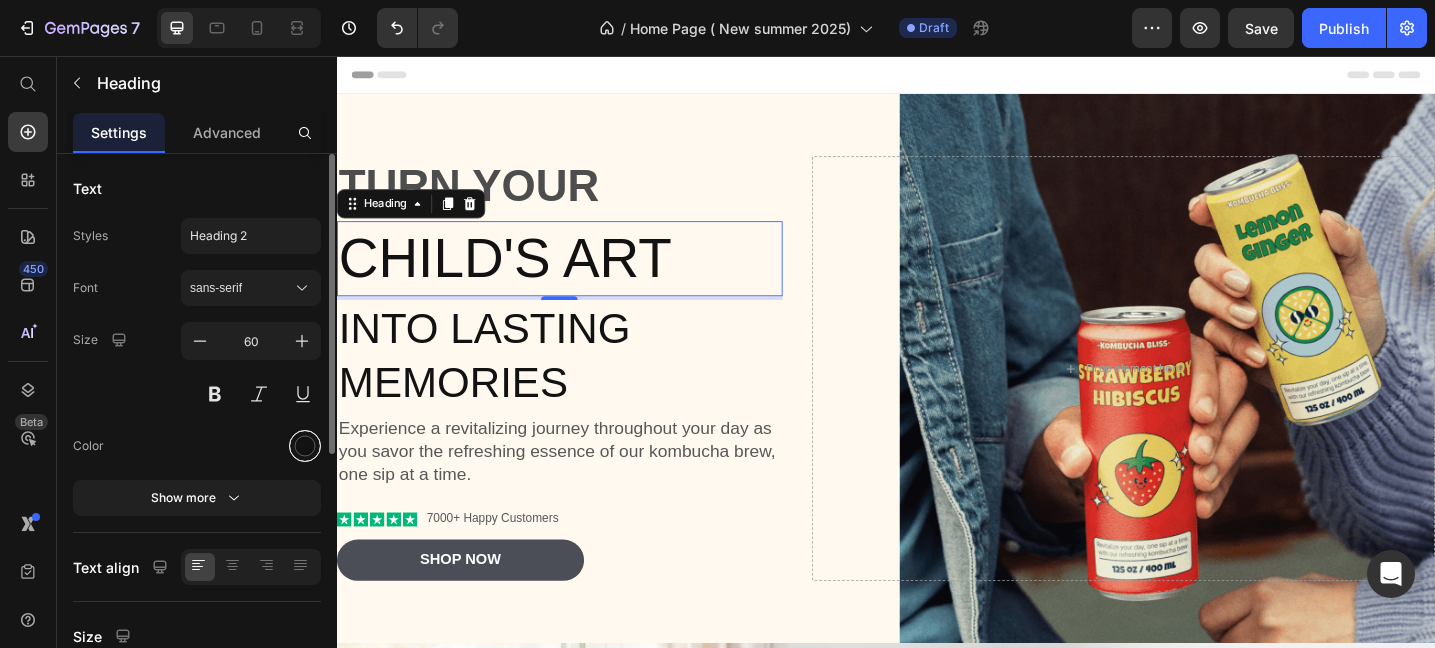 click at bounding box center [305, 446] 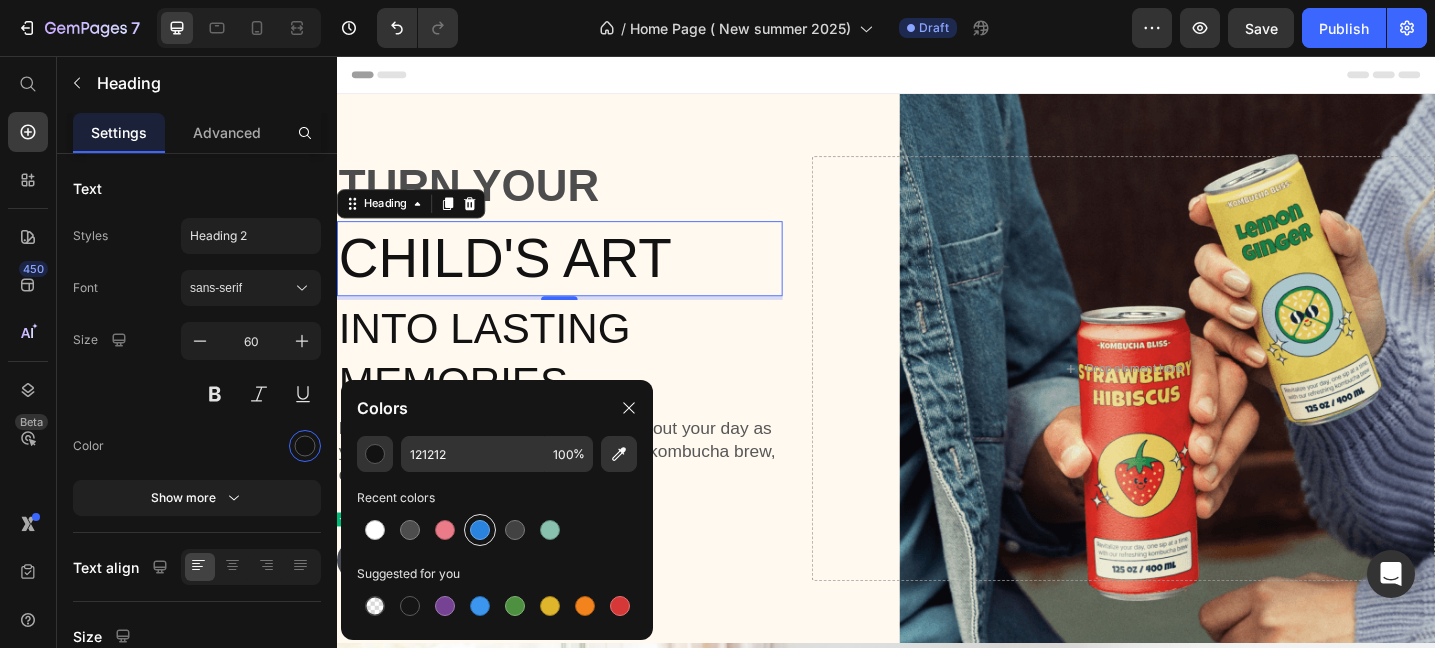 click at bounding box center (480, 530) 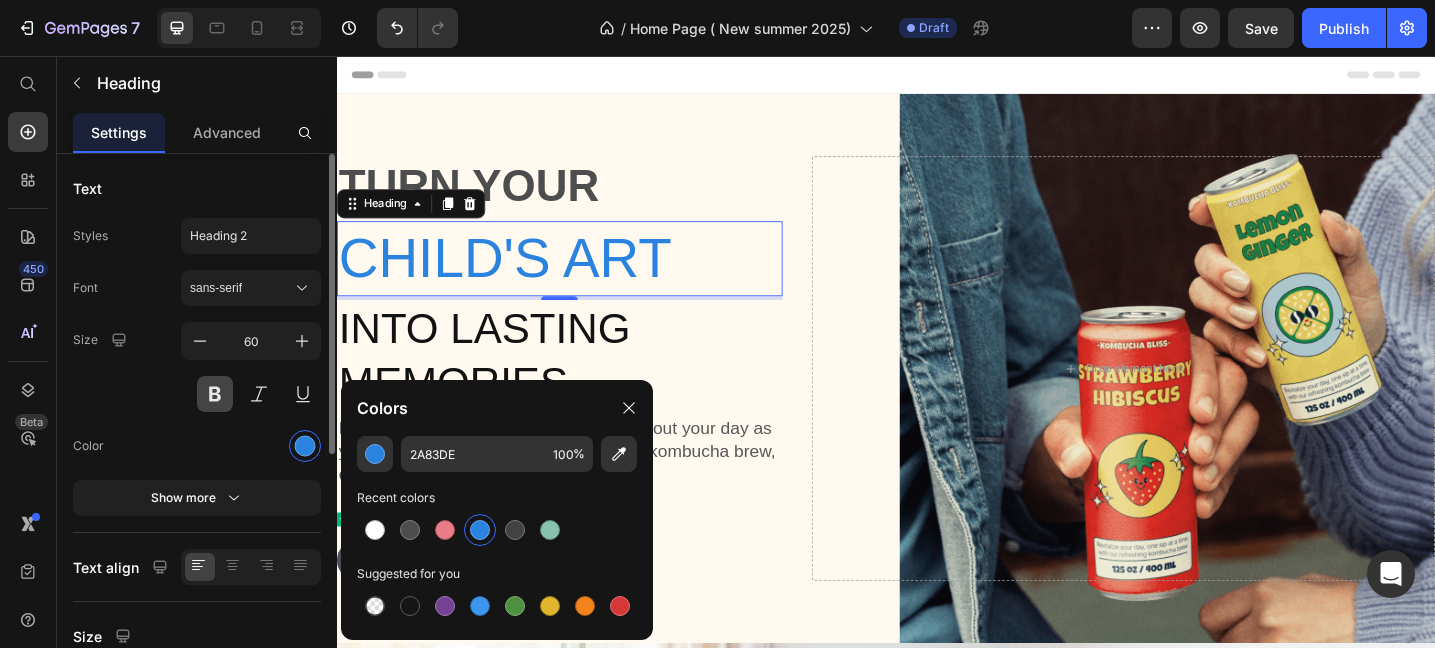 click at bounding box center [215, 394] 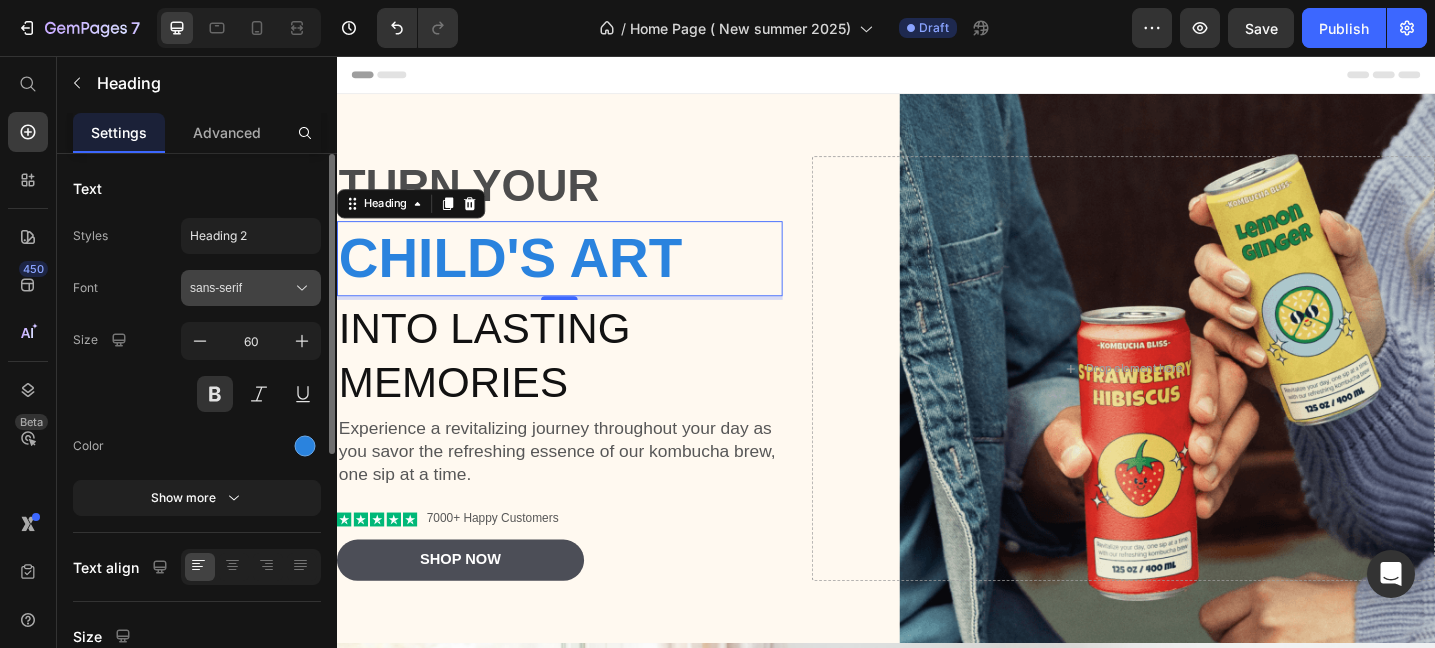 click on "sans-serif" at bounding box center [241, 288] 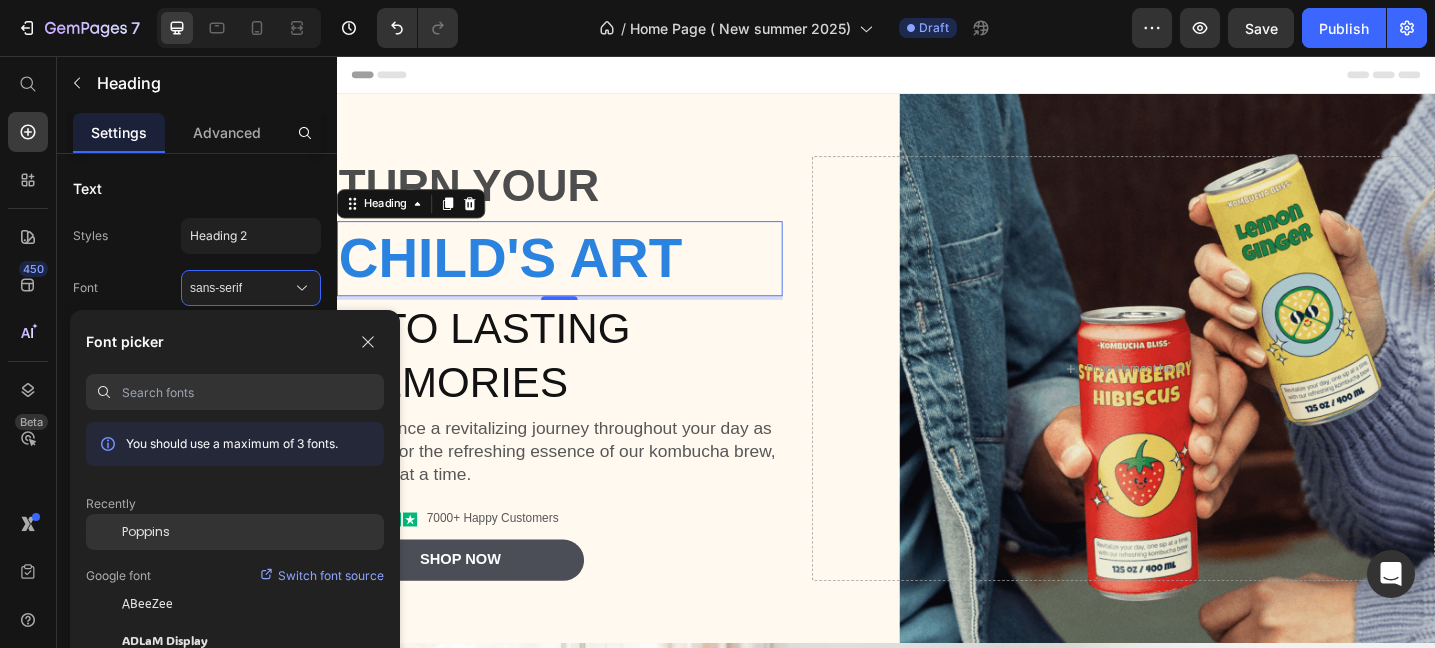 click on "Poppins" at bounding box center (146, 532) 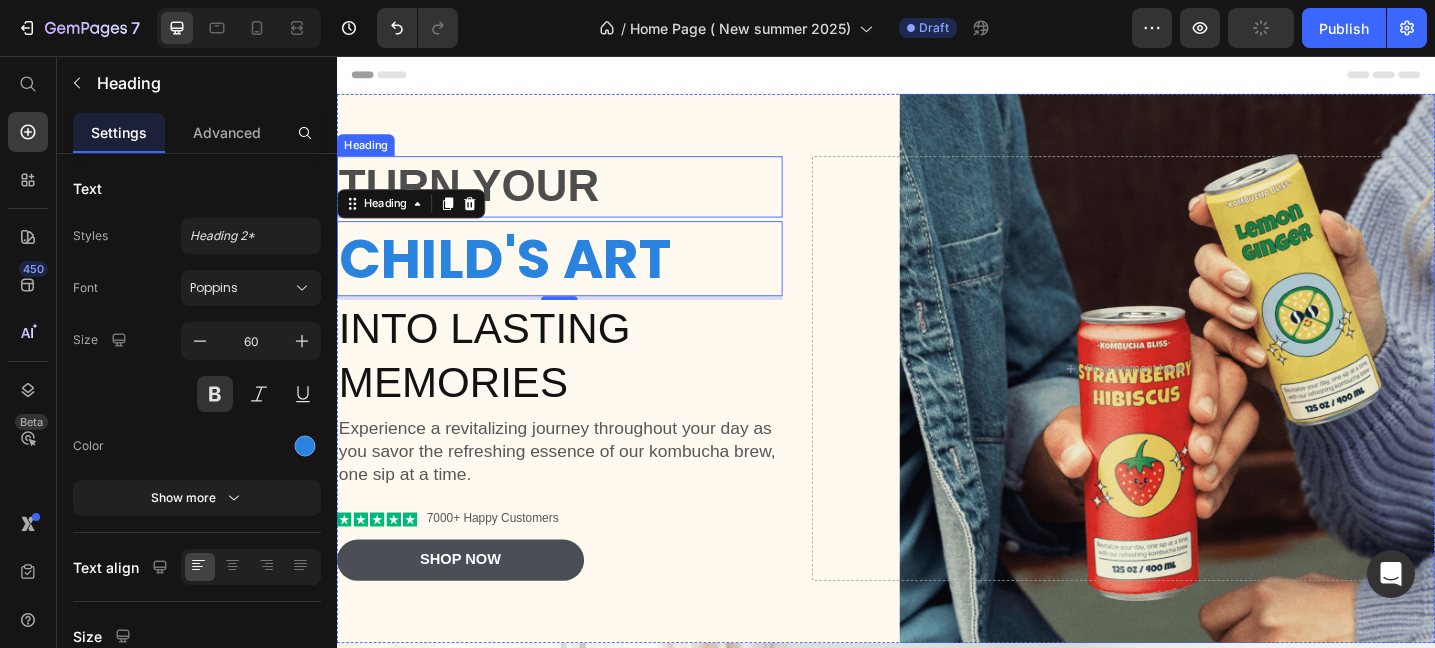 click on "TURN YOUR" at bounding box center (580, 198) 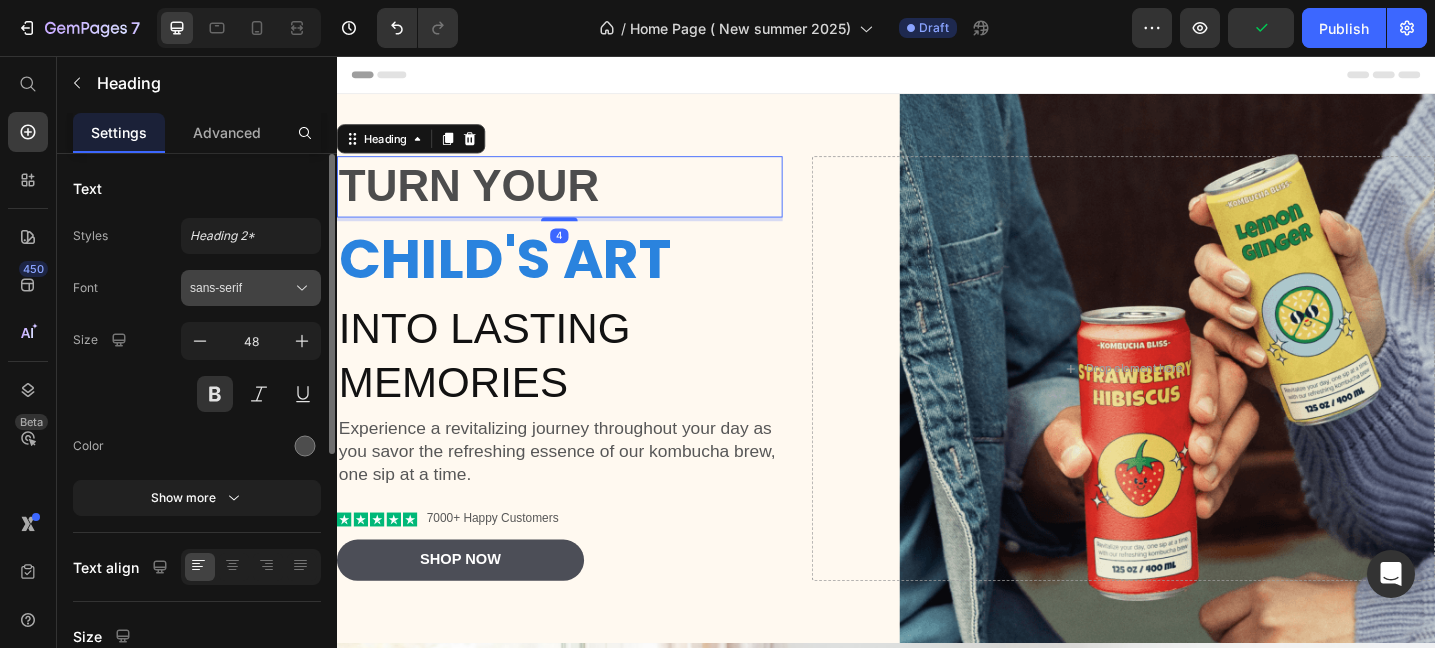click on "sans-serif" at bounding box center (241, 288) 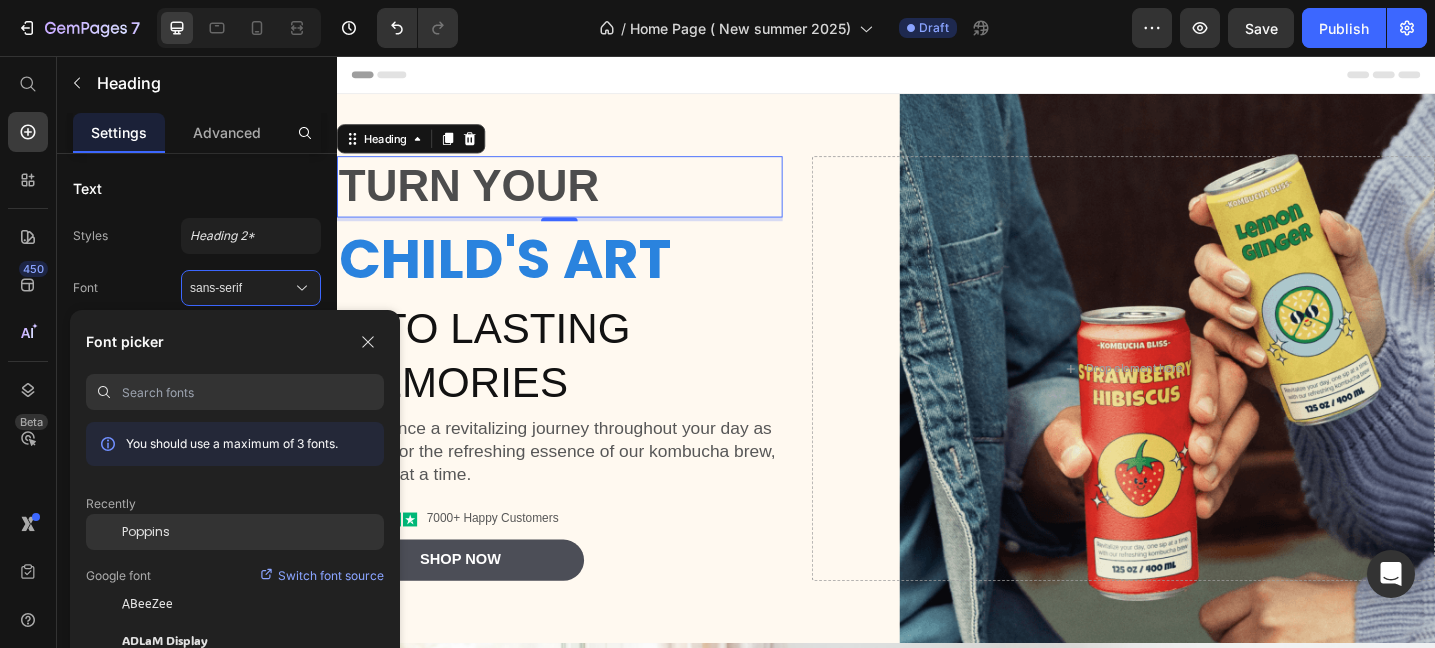 click on "Poppins" at bounding box center (146, 532) 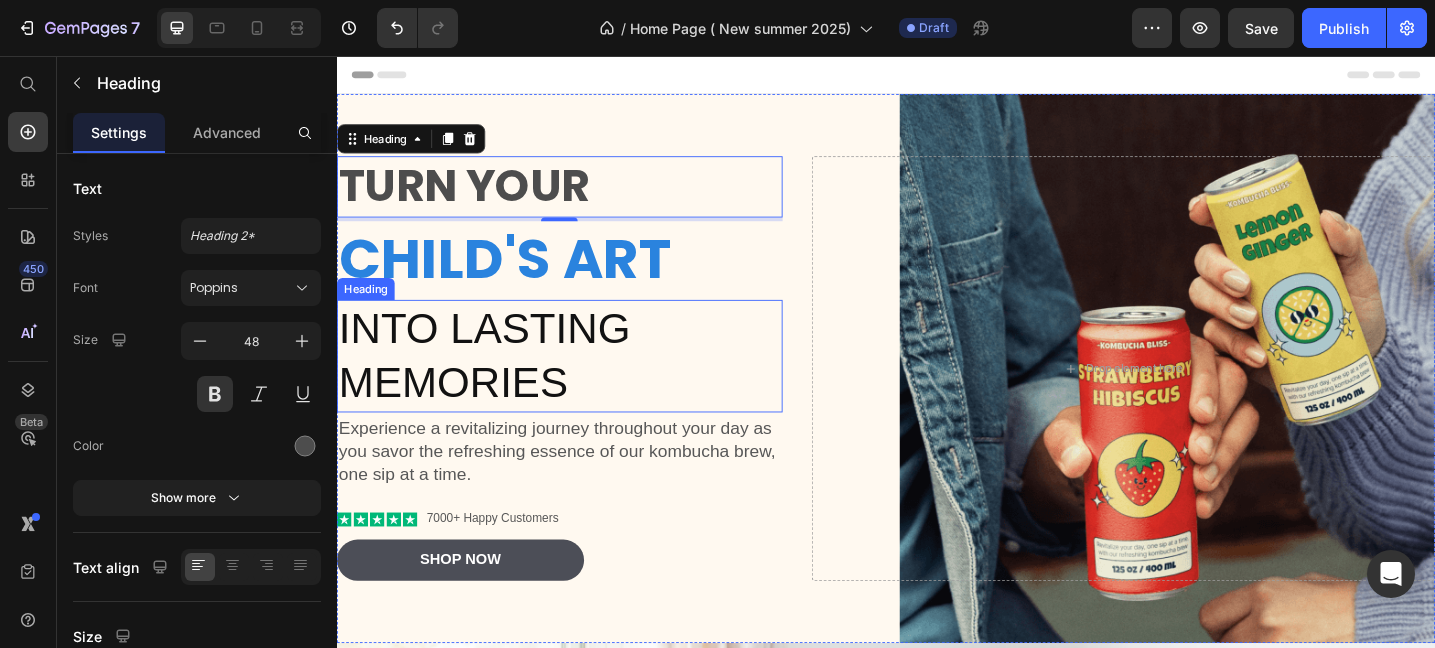 click on "INTO LASTING MEMORIES" at bounding box center [580, 384] 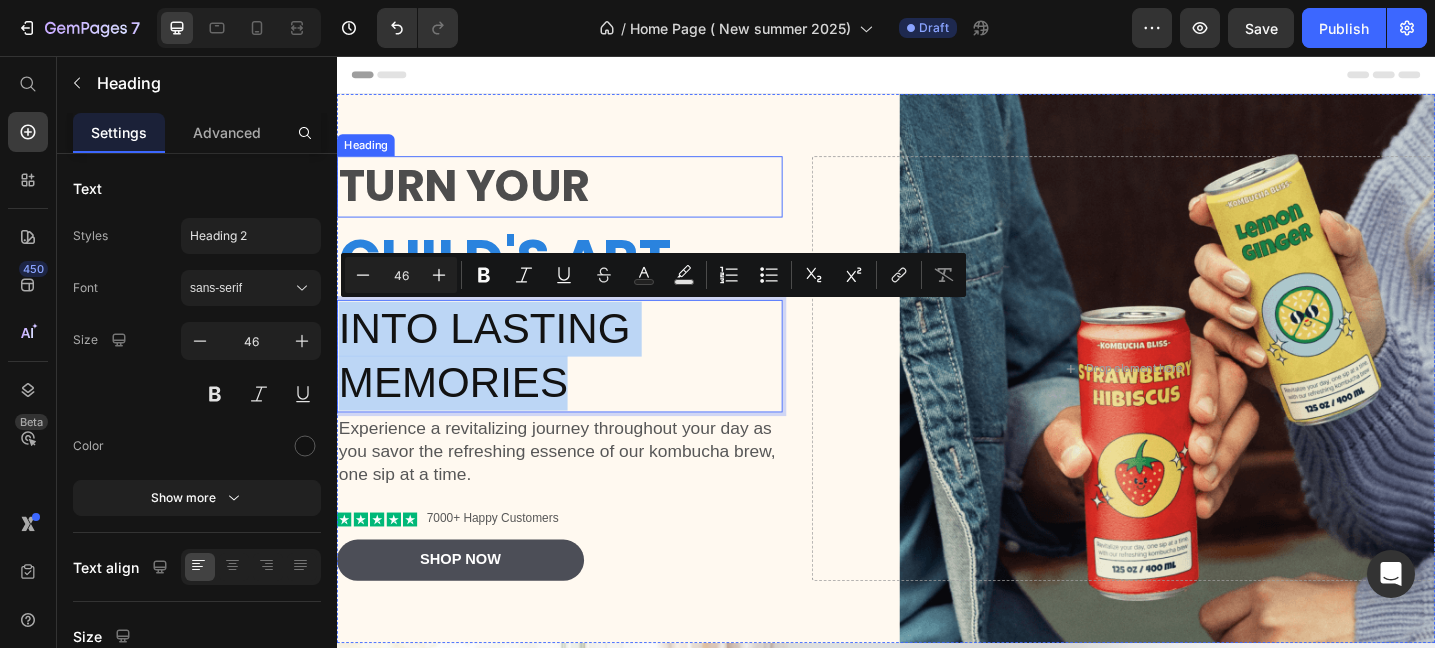 click on "TURN YOUR" at bounding box center (580, 198) 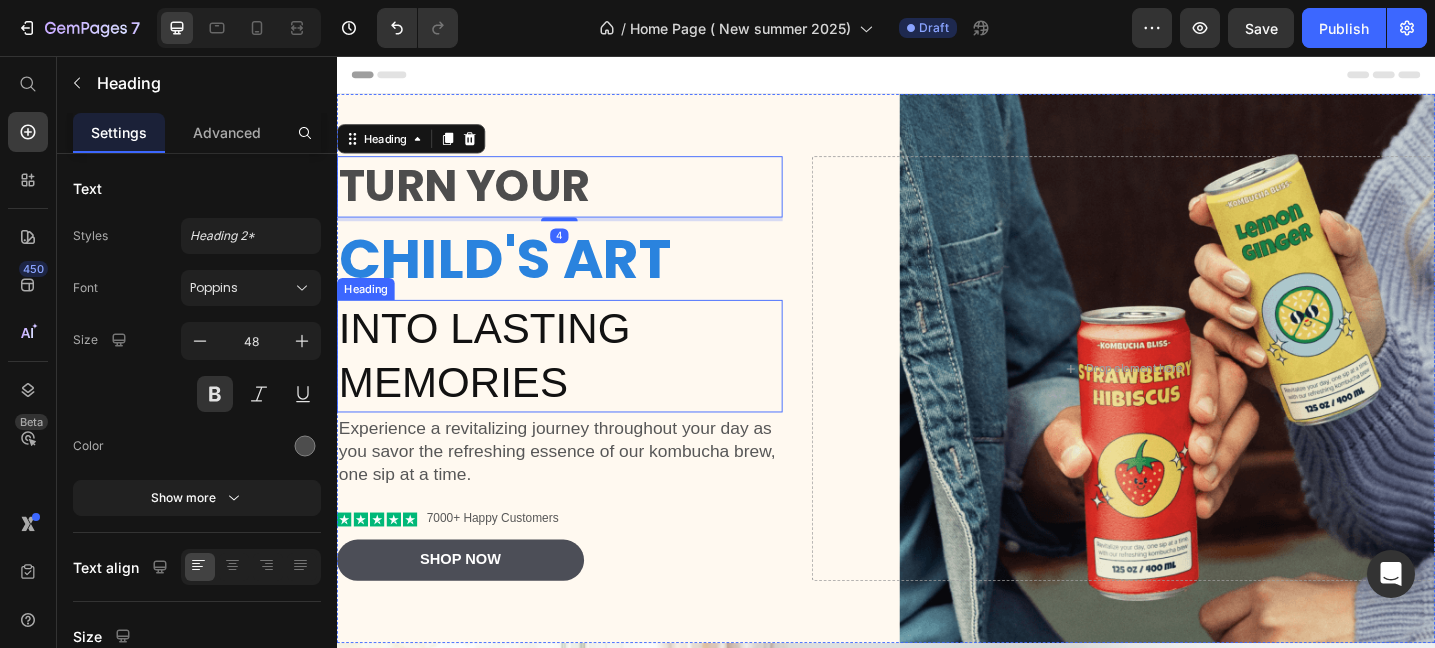 click on "INTO LASTING MEMORIES" at bounding box center (580, 384) 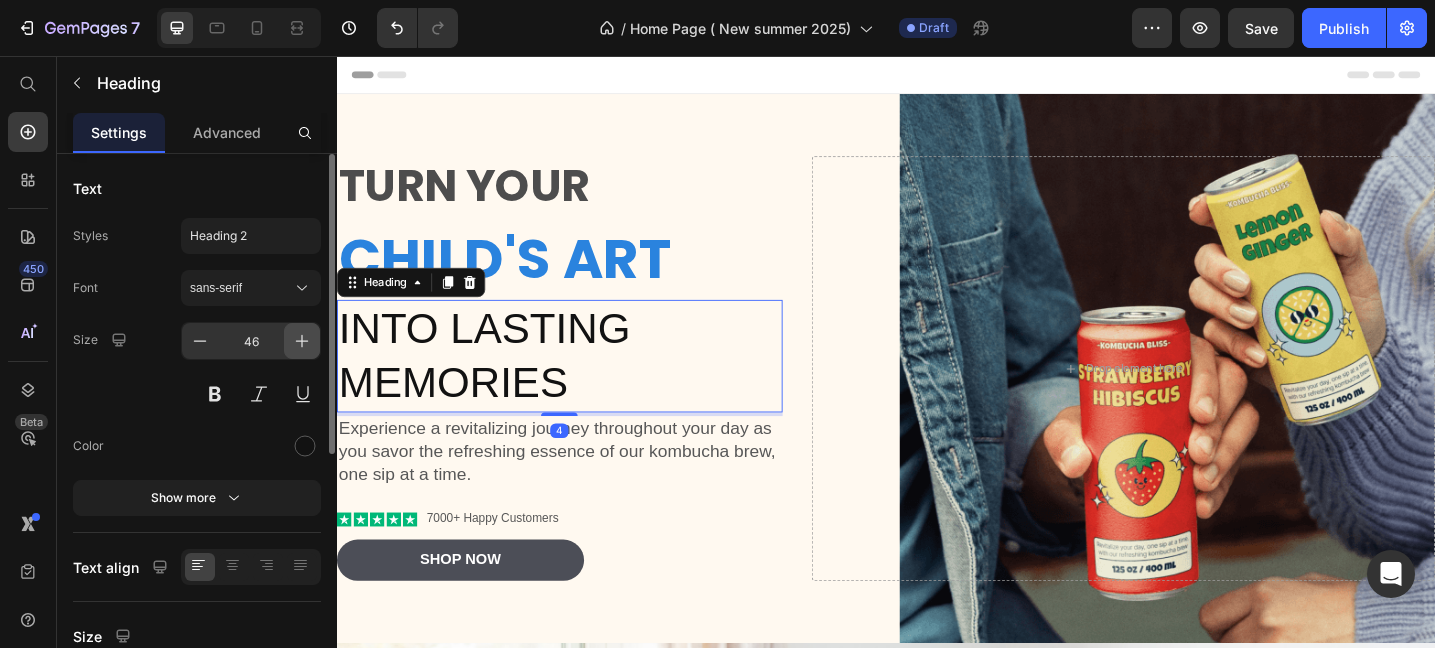 click 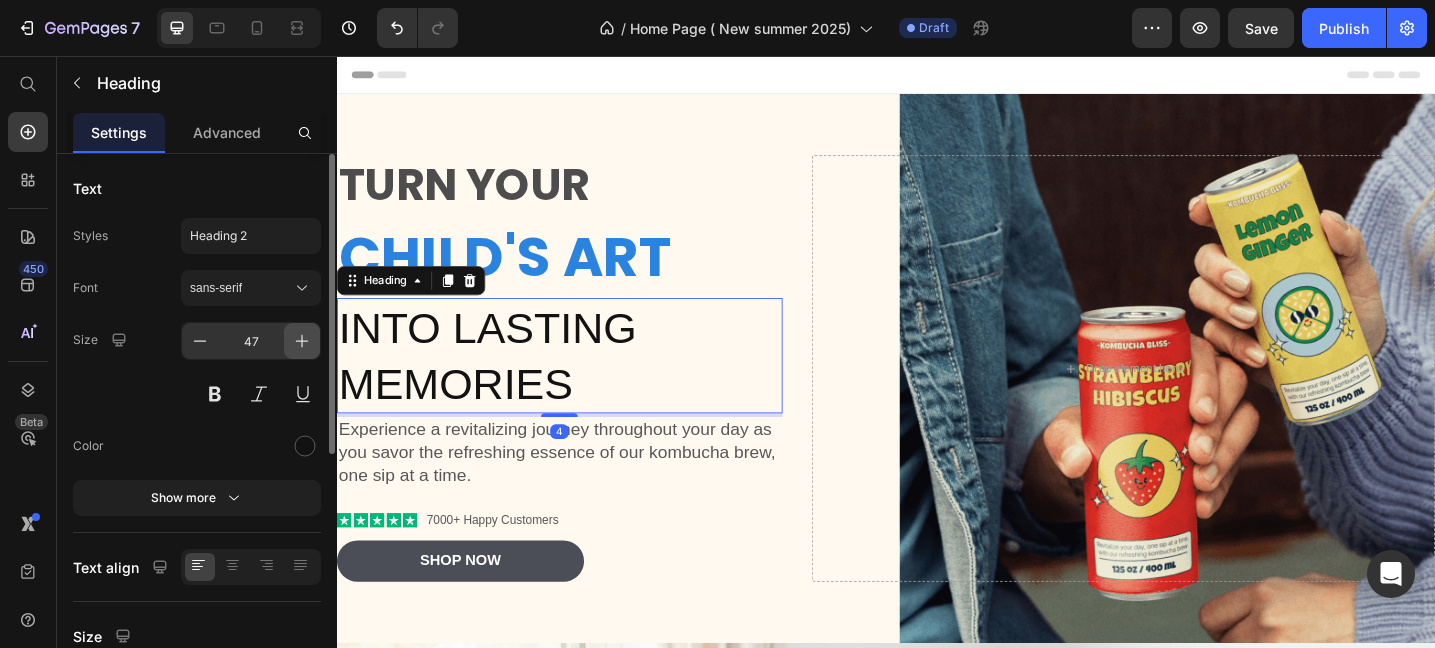 click 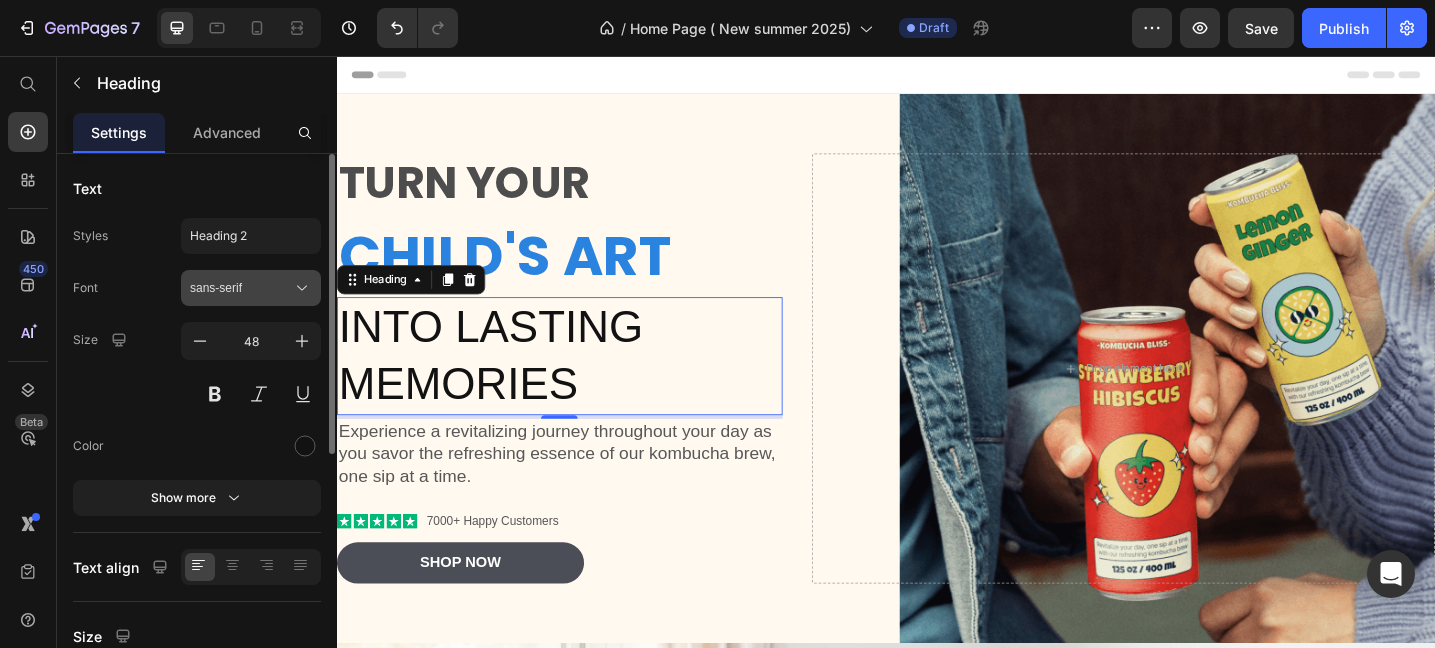 click on "sans-serif" at bounding box center (241, 288) 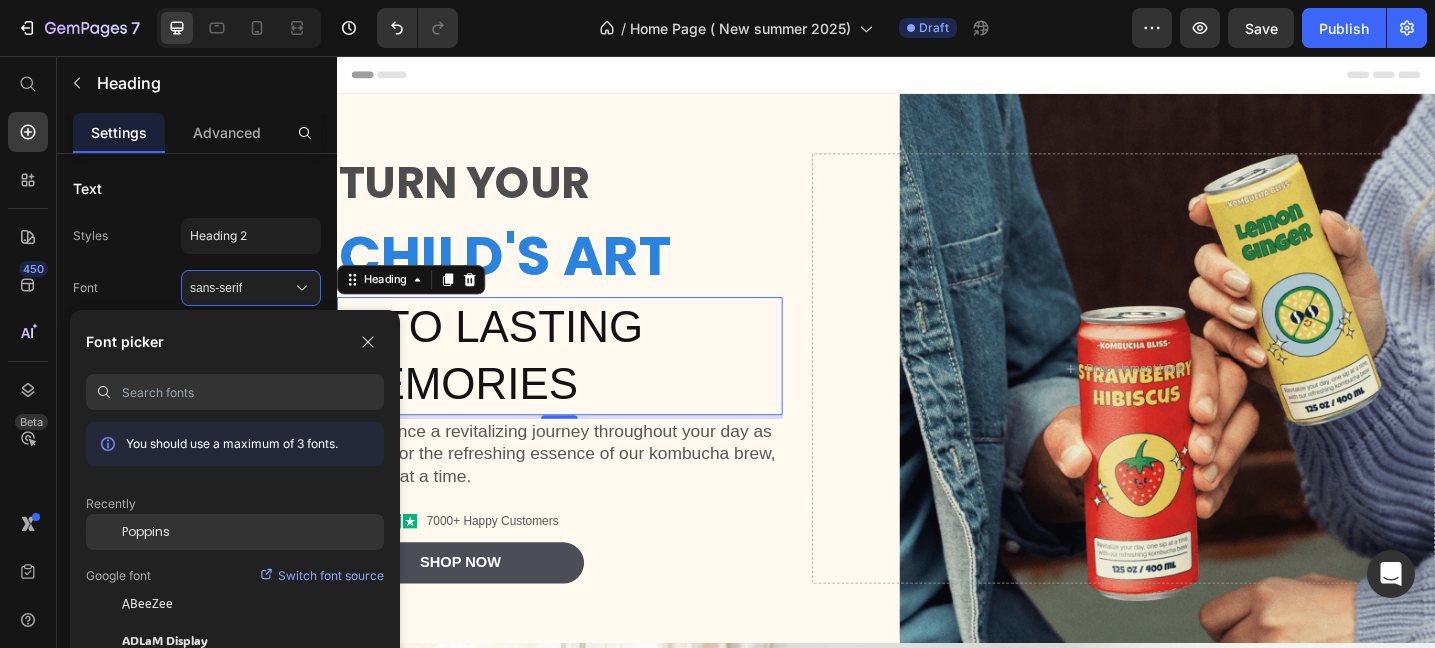 click on "Poppins" at bounding box center [146, 532] 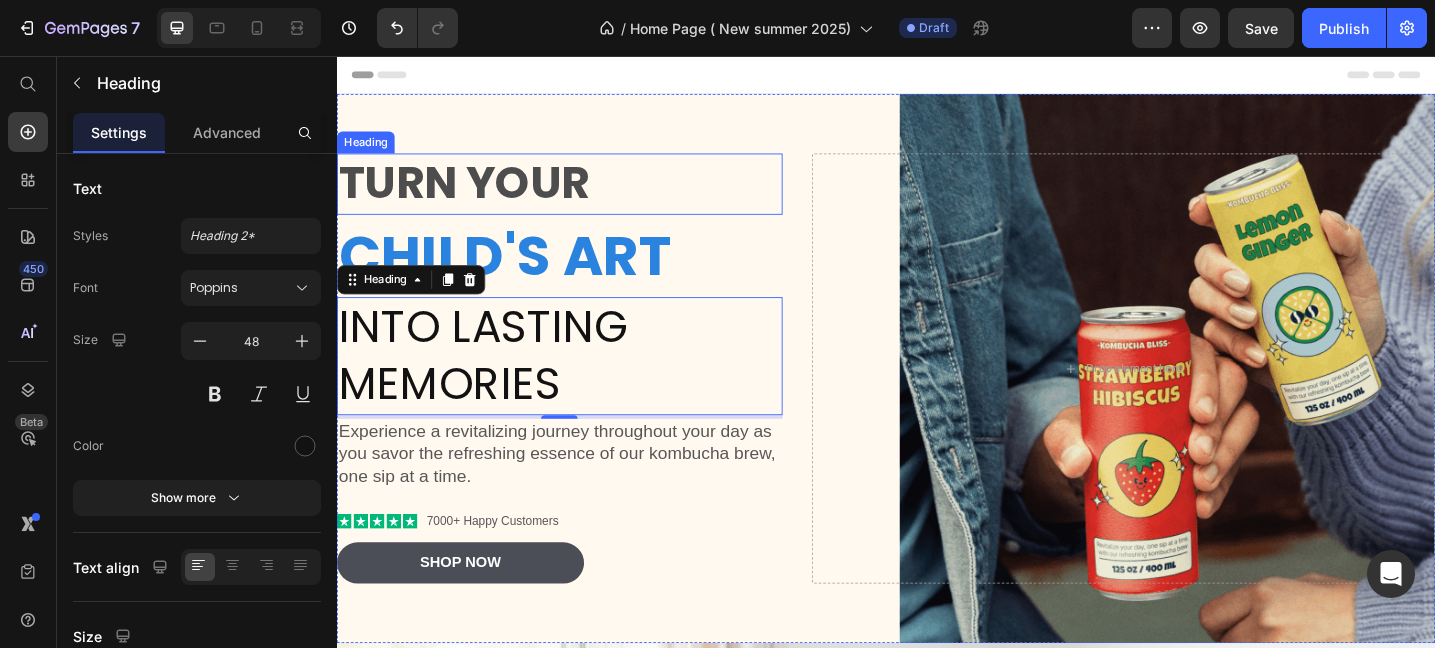 click on "TURN YOUR" at bounding box center (580, 195) 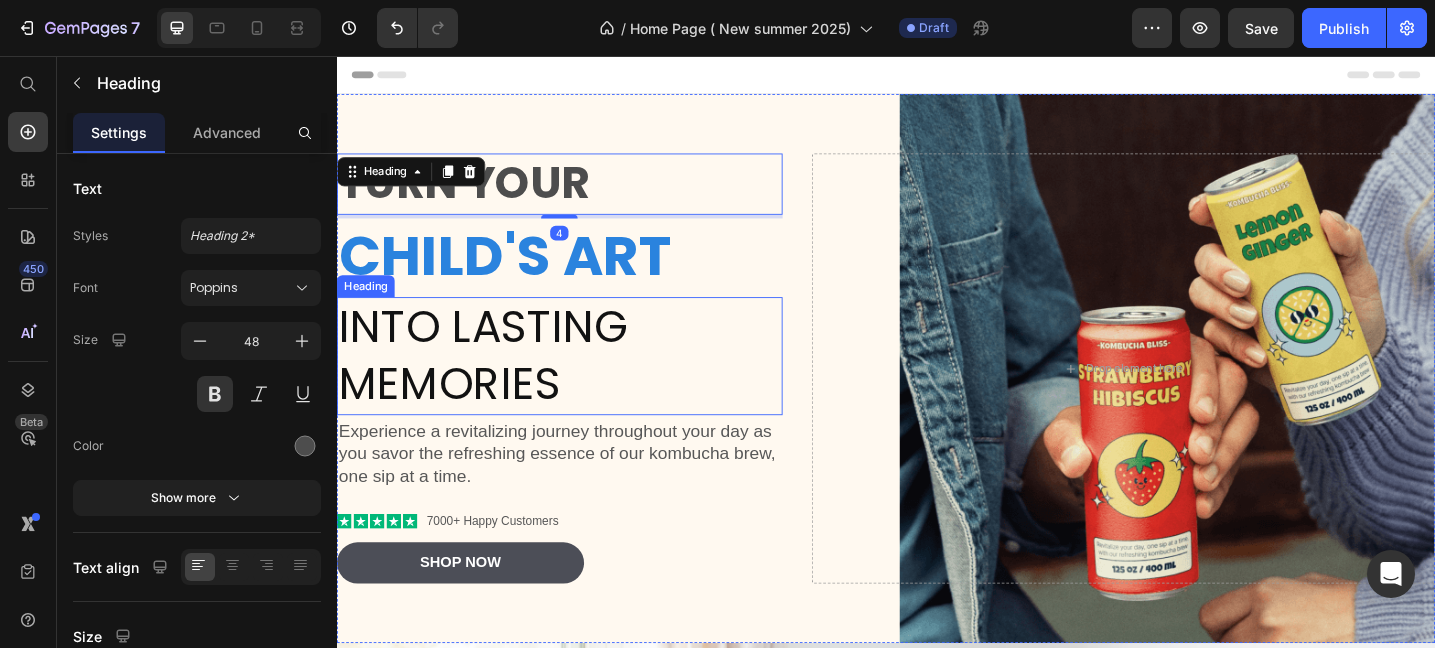 click on "INTO LASTING MEMORIES" at bounding box center [580, 383] 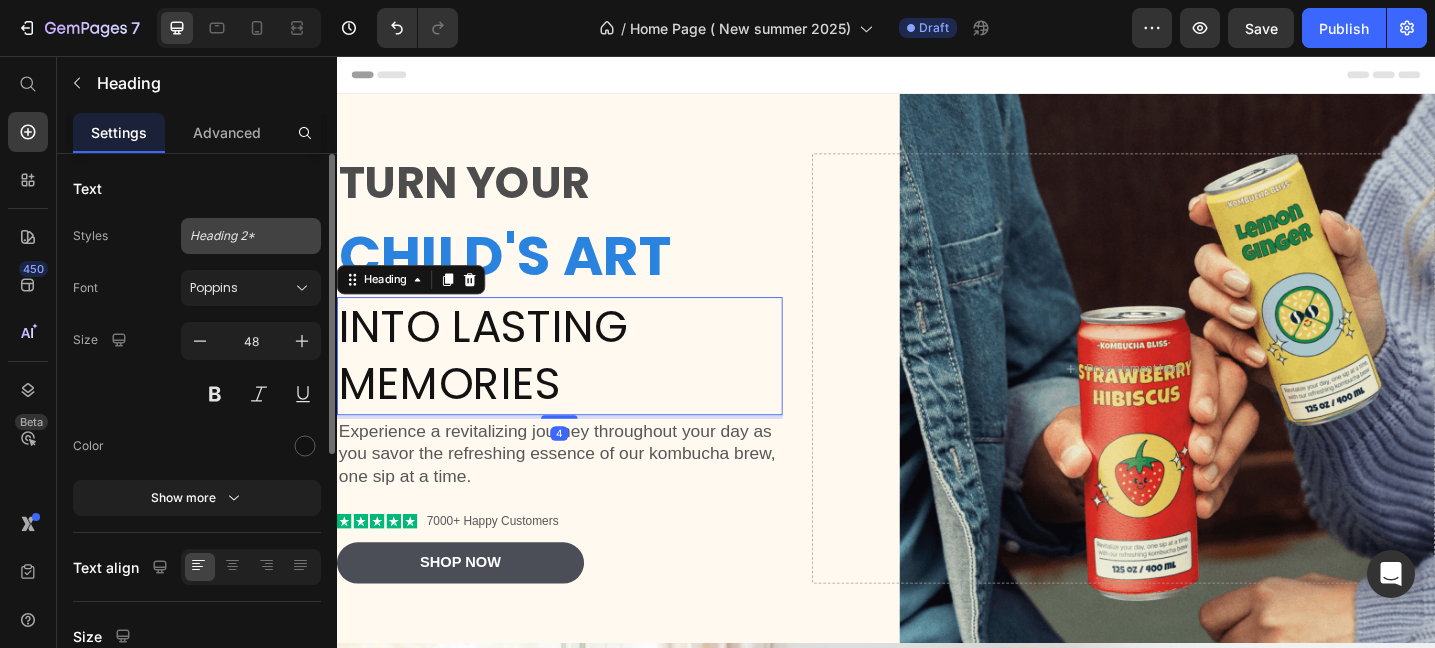 click on "Heading 2*" at bounding box center (251, 236) 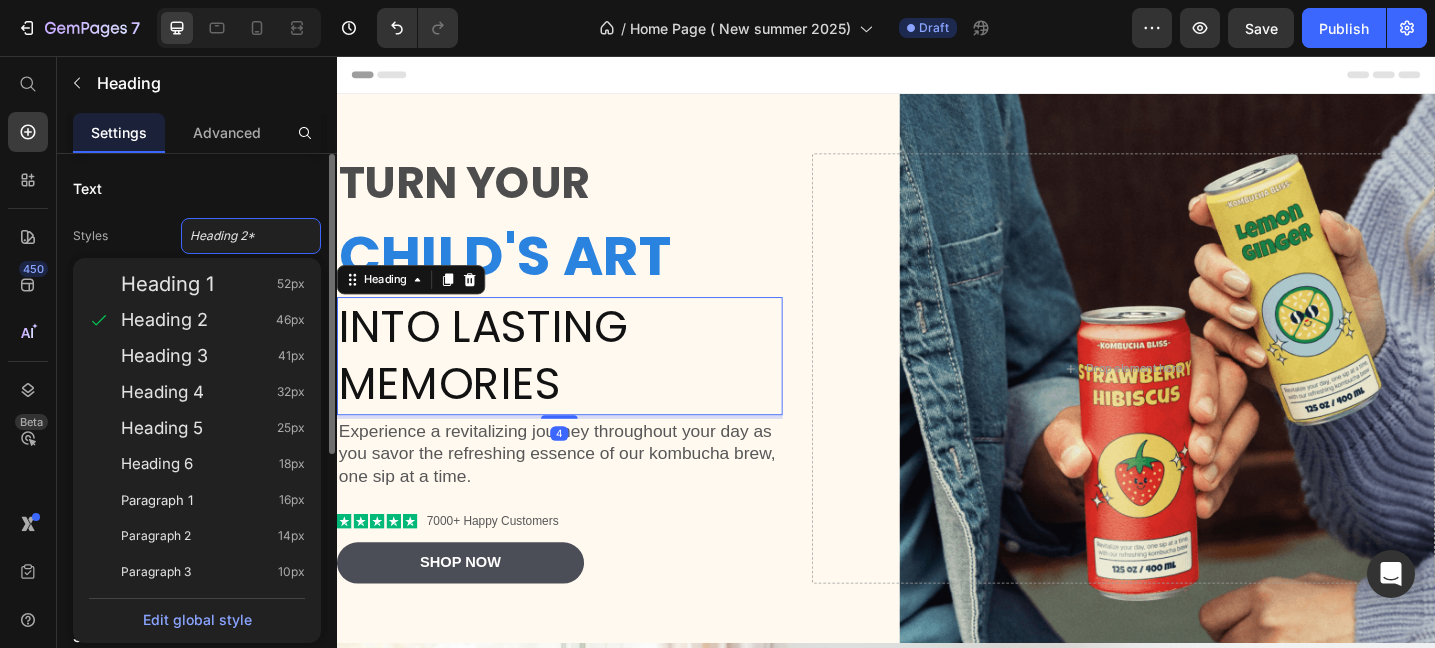 click on "Text" at bounding box center (197, 188) 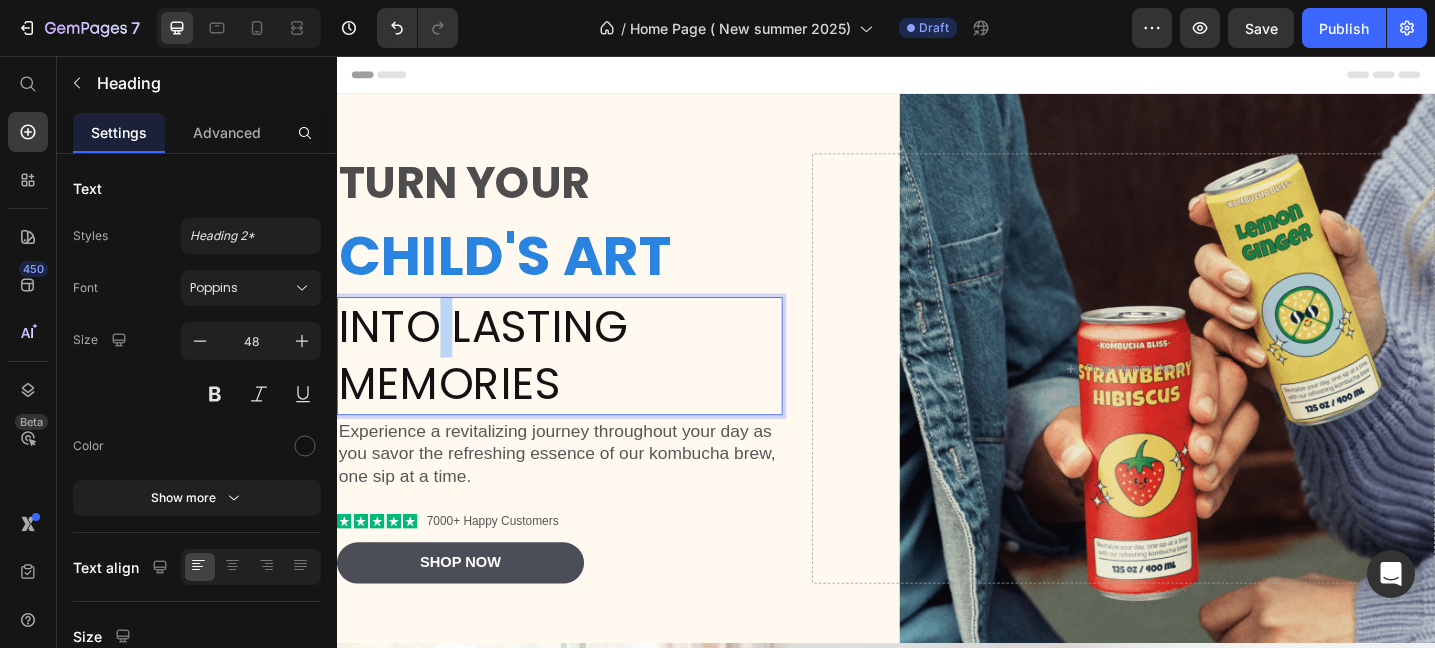 click on "INTO LASTING MEMORIES" at bounding box center [580, 383] 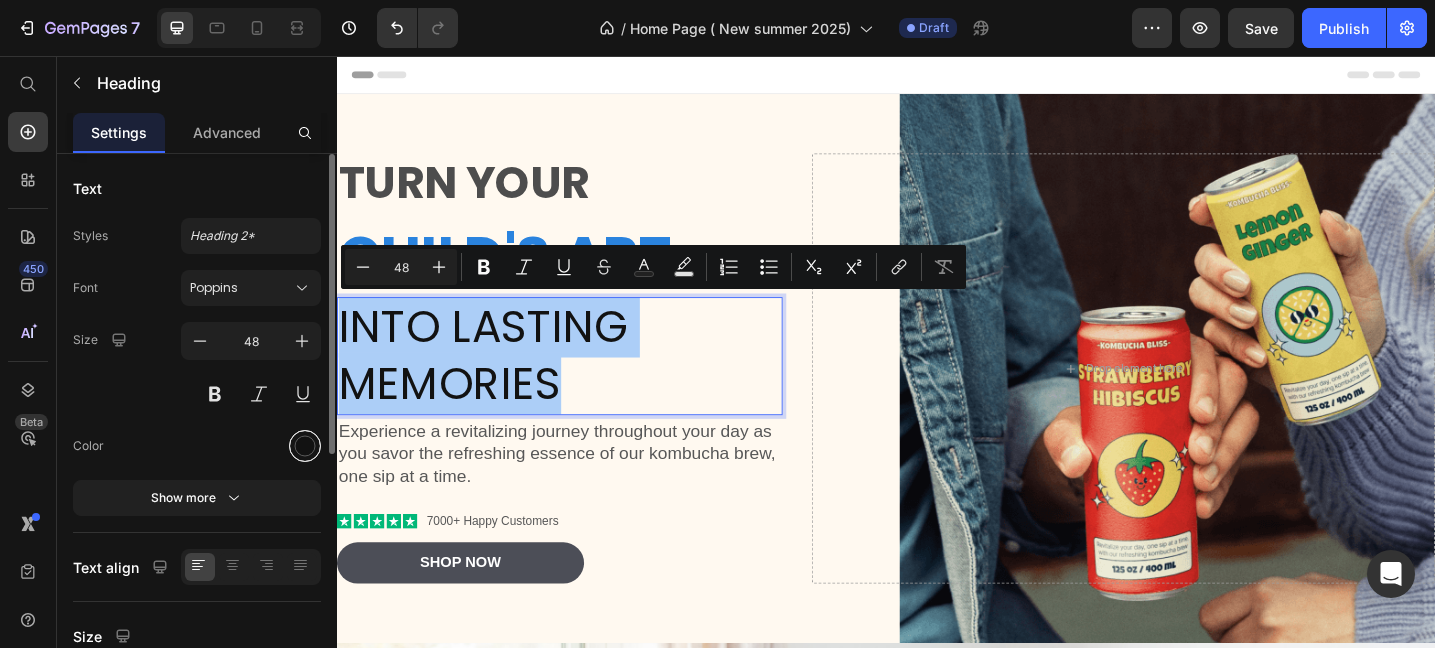 click at bounding box center [305, 446] 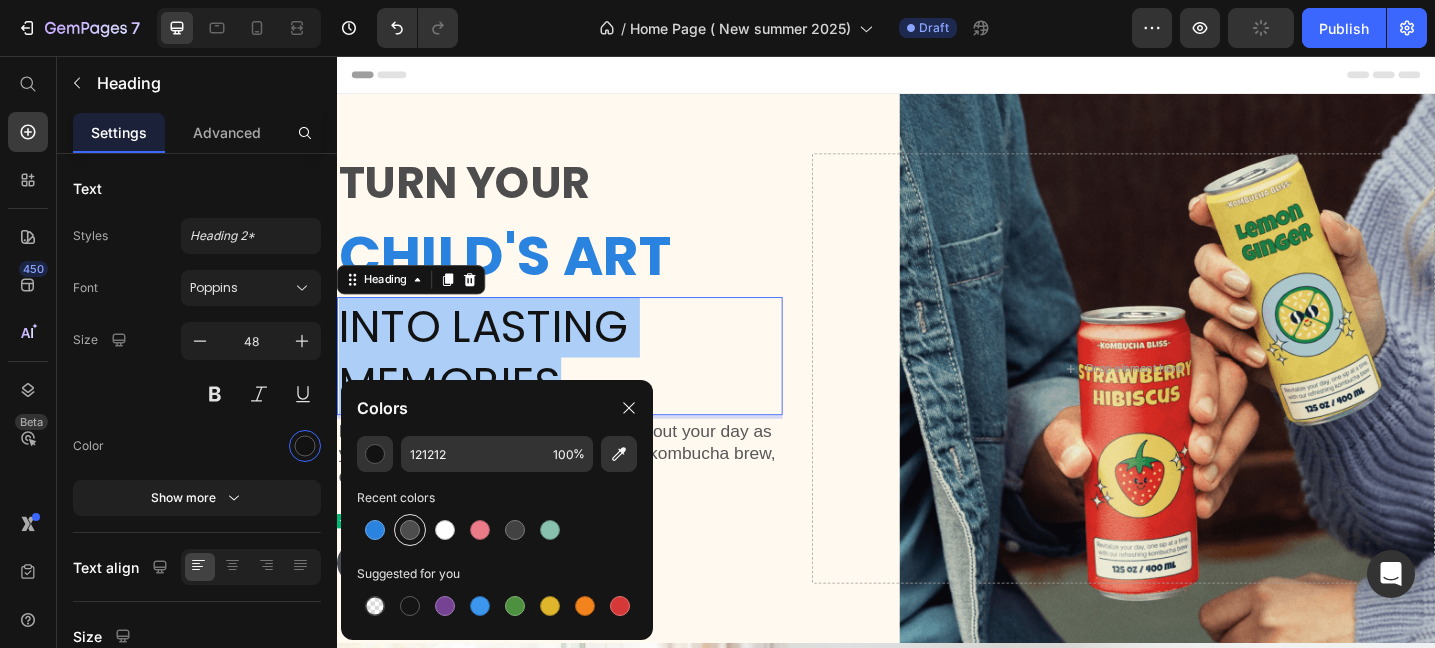 click at bounding box center [410, 530] 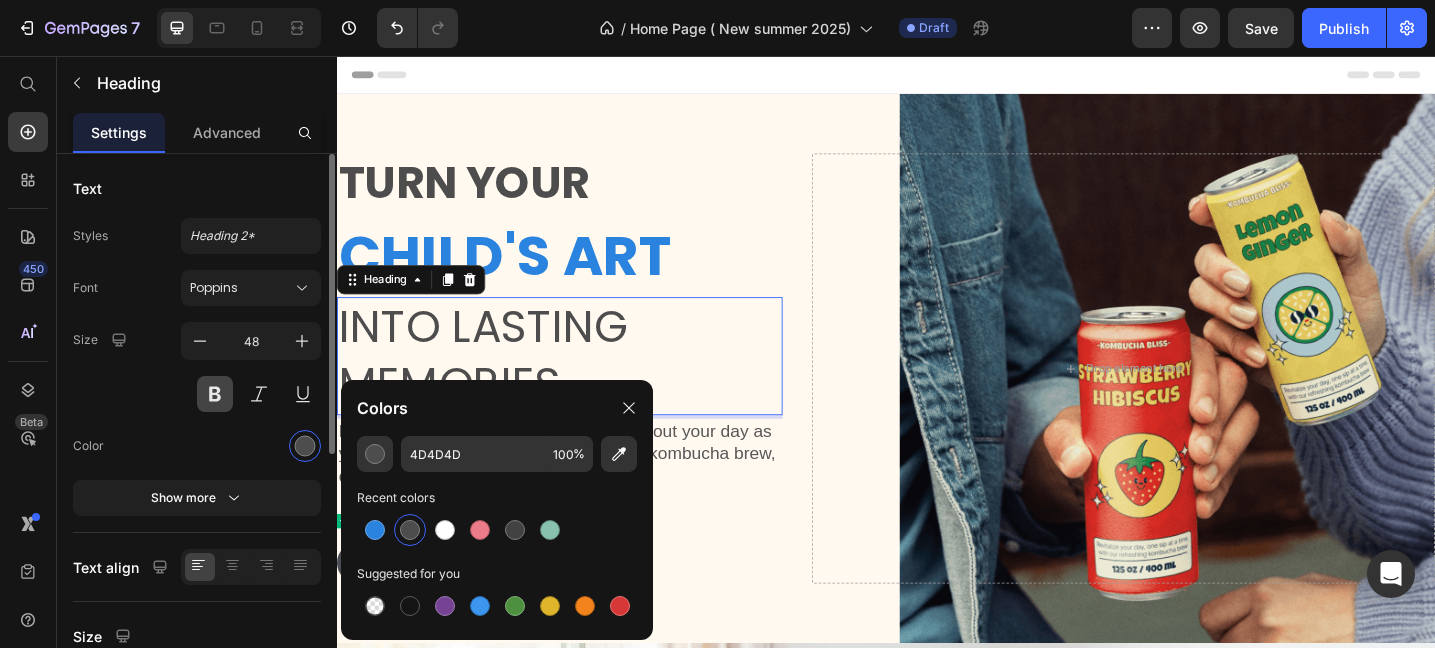 click at bounding box center (215, 394) 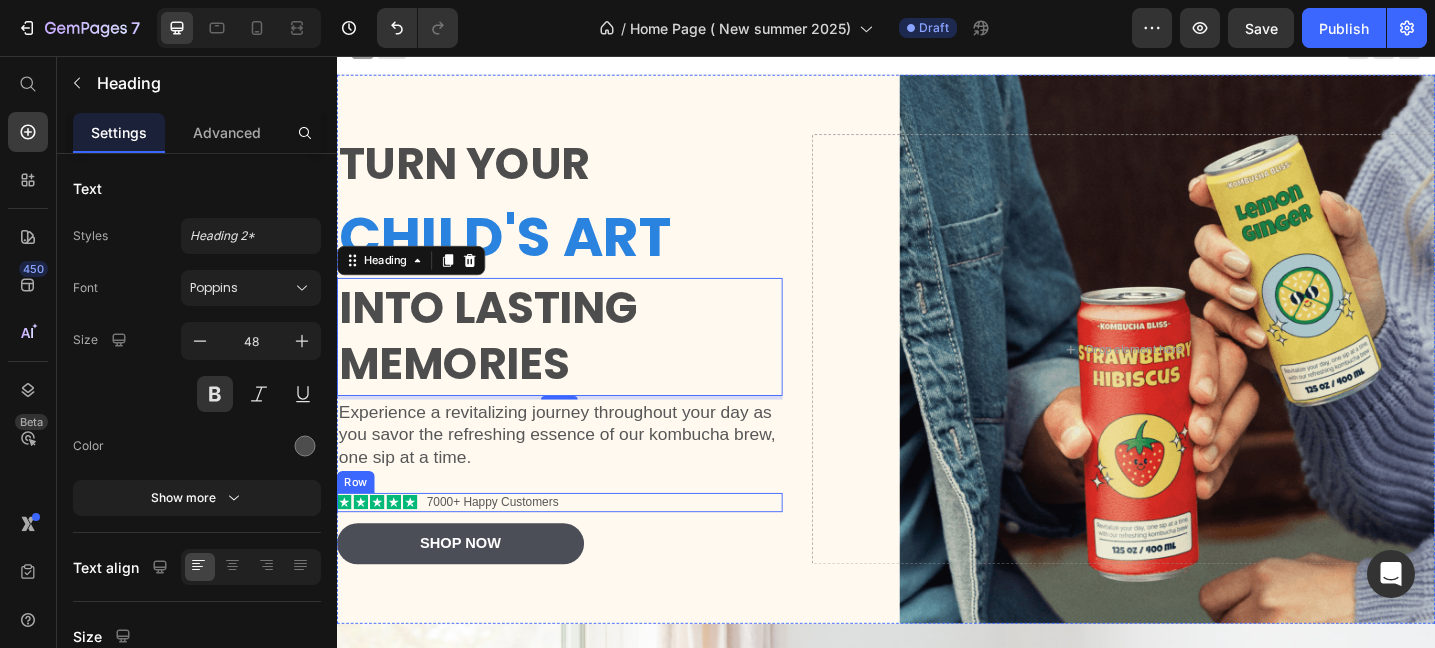 scroll, scrollTop: 17, scrollLeft: 0, axis: vertical 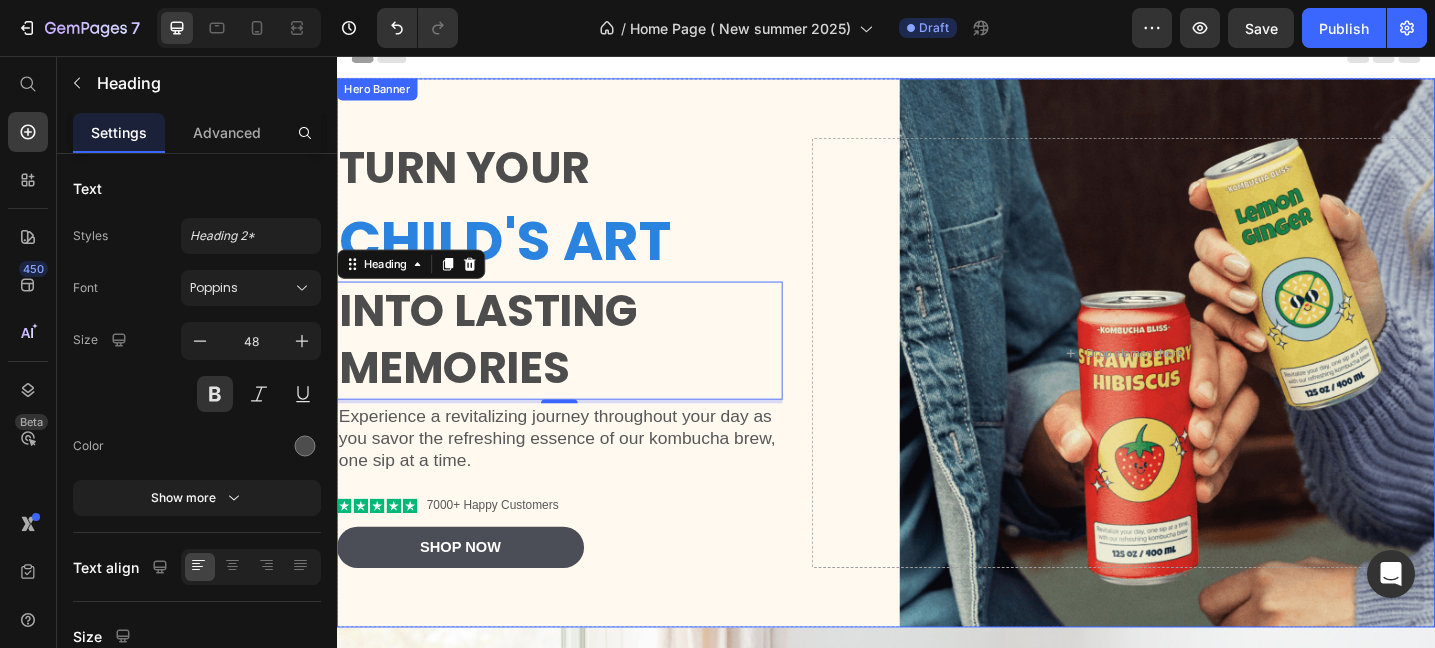 click on "TURN YOUR" at bounding box center [580, 178] 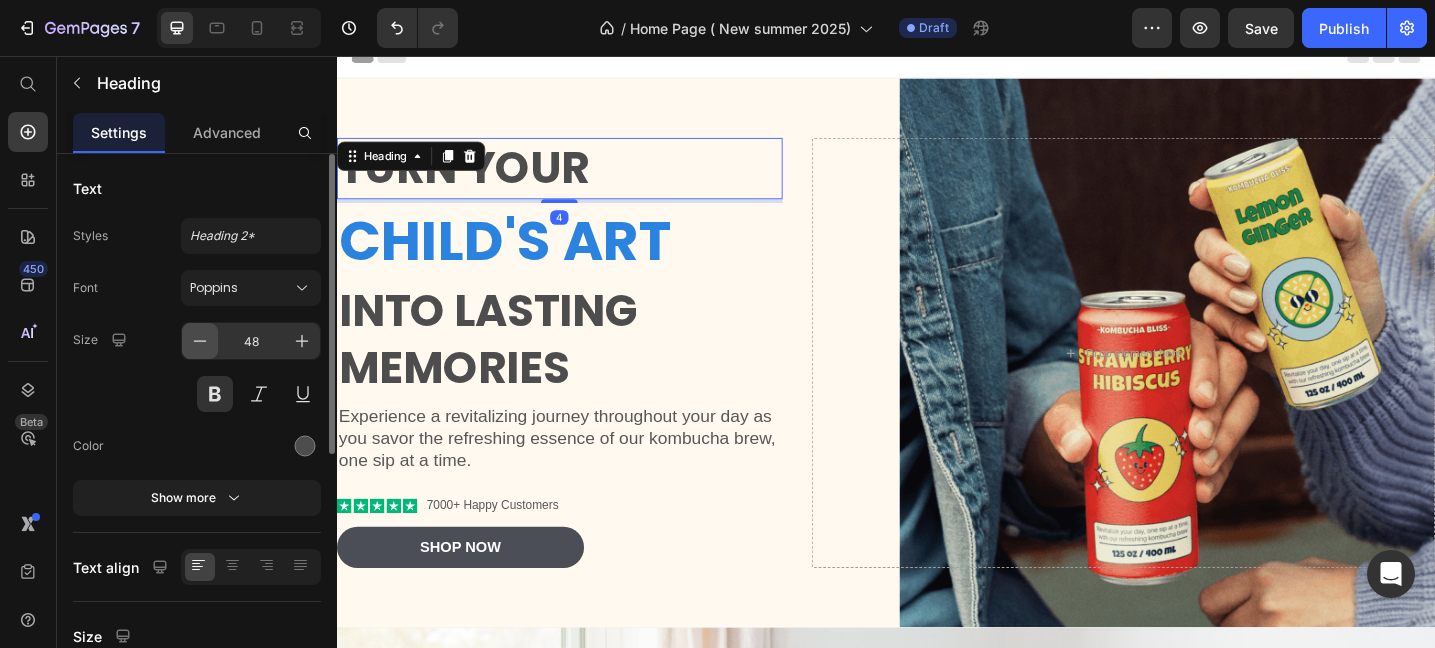 click 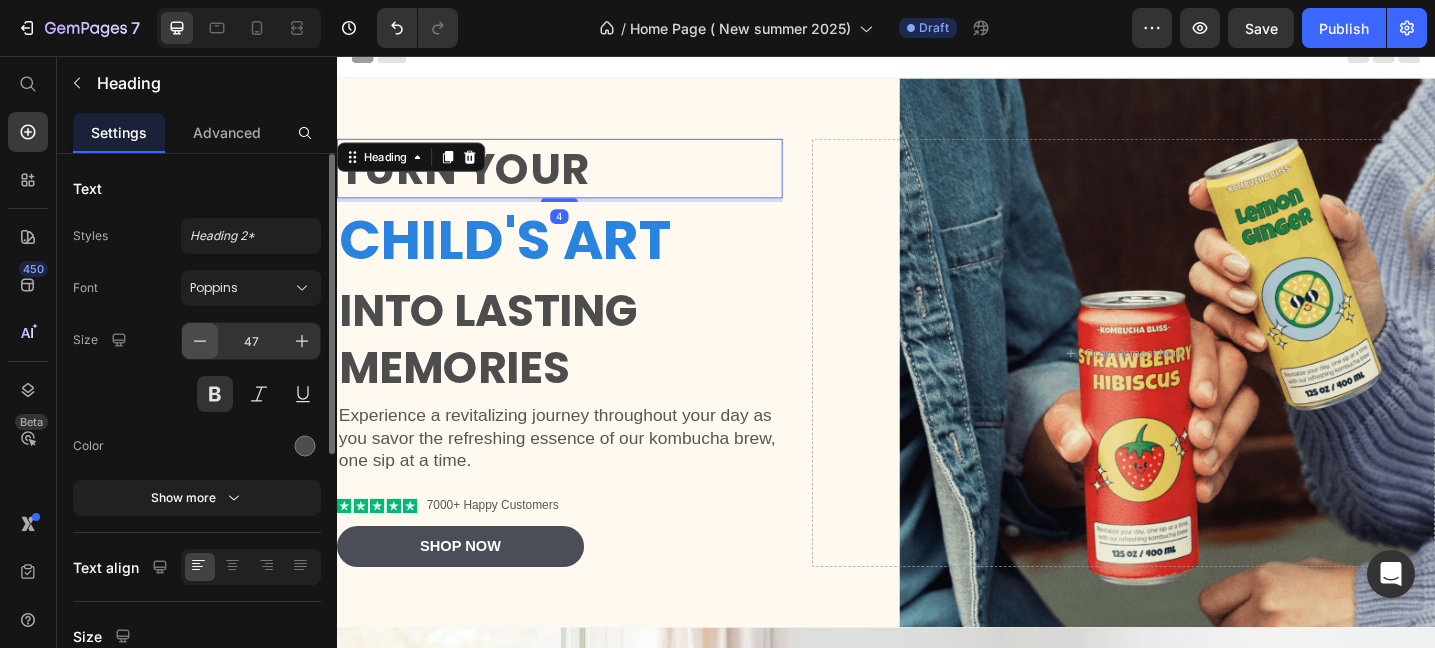 click 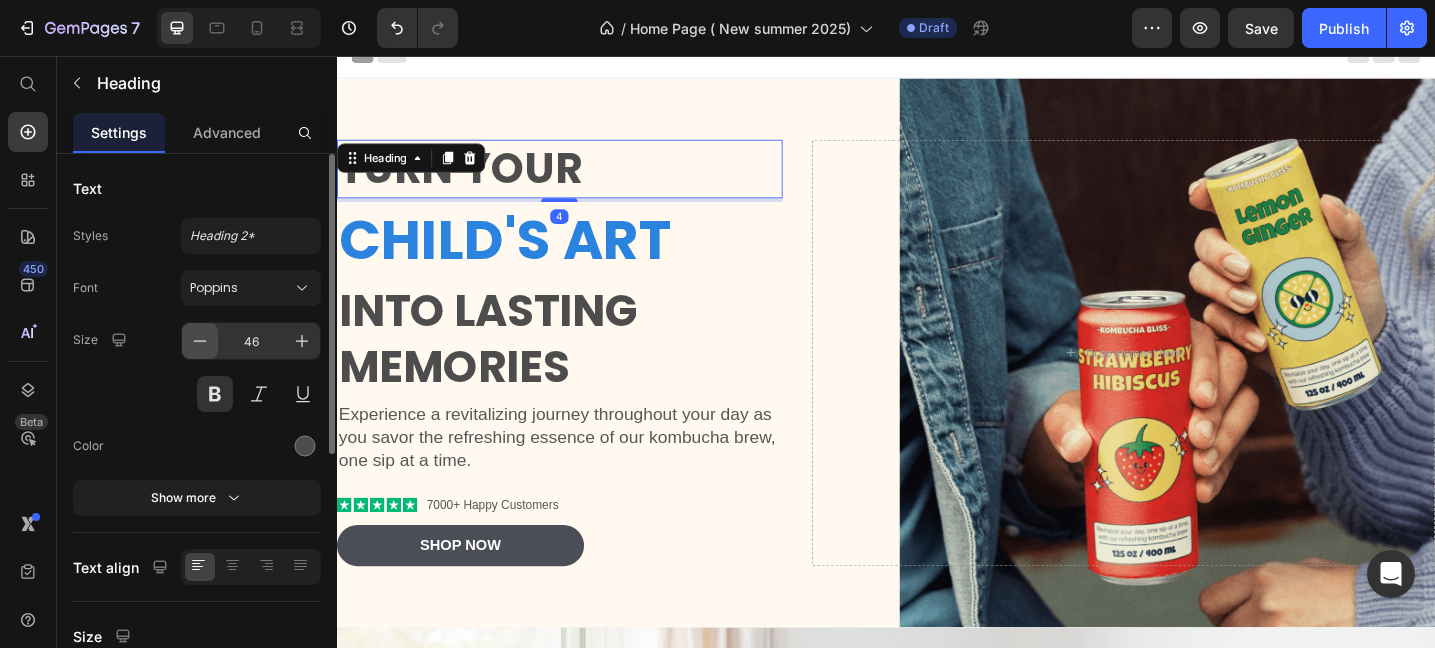 click 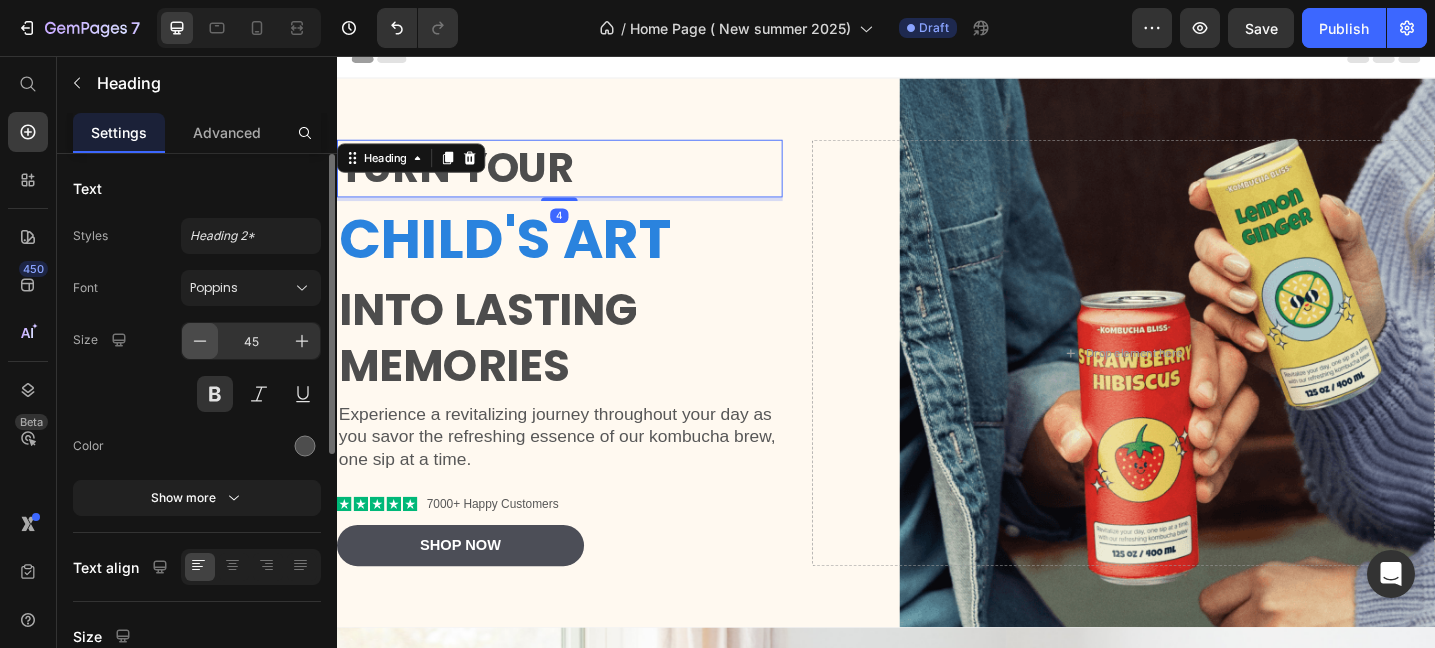 click 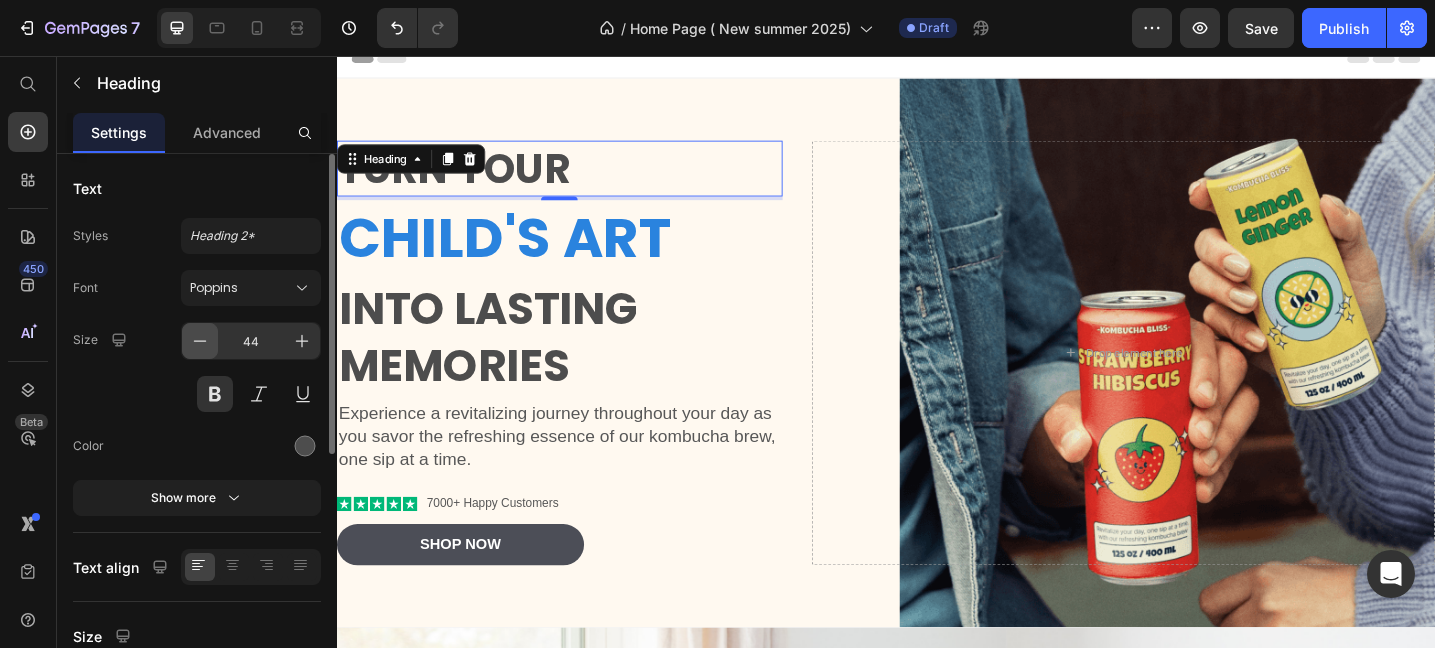 click 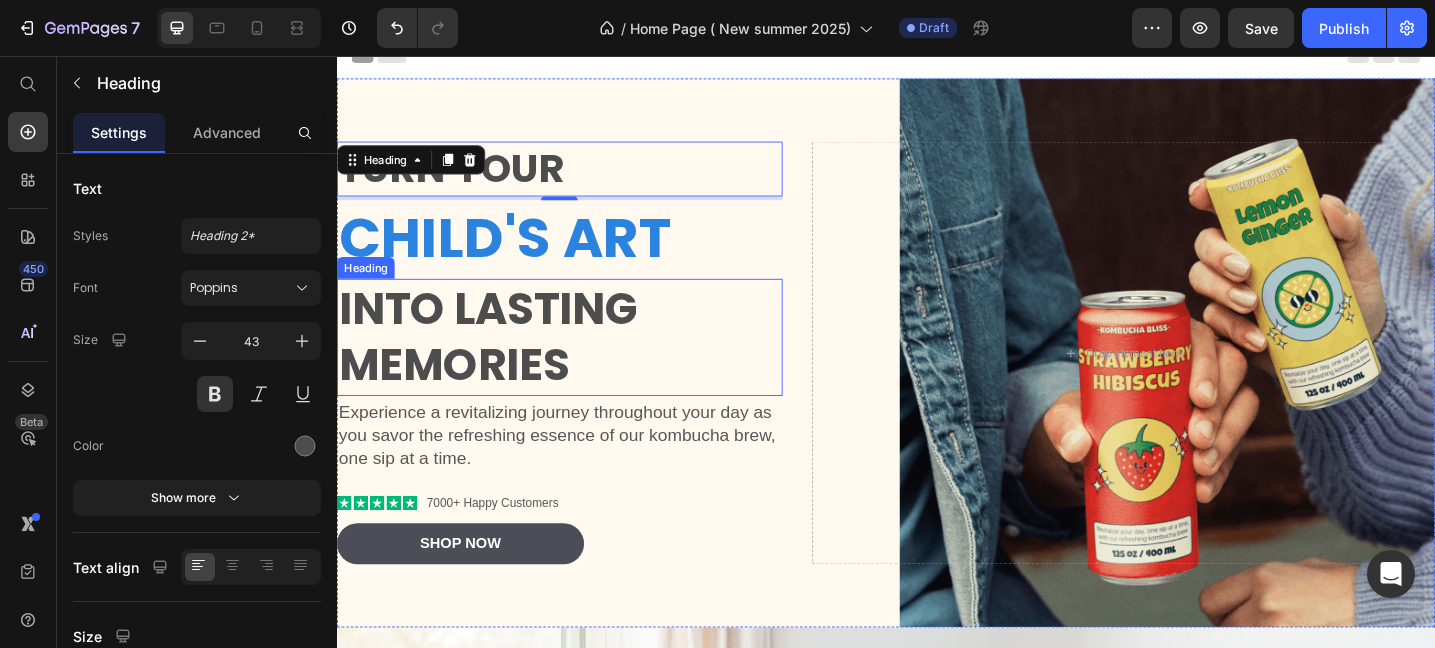 click on "INTO LASTING MEMORIES" at bounding box center [580, 363] 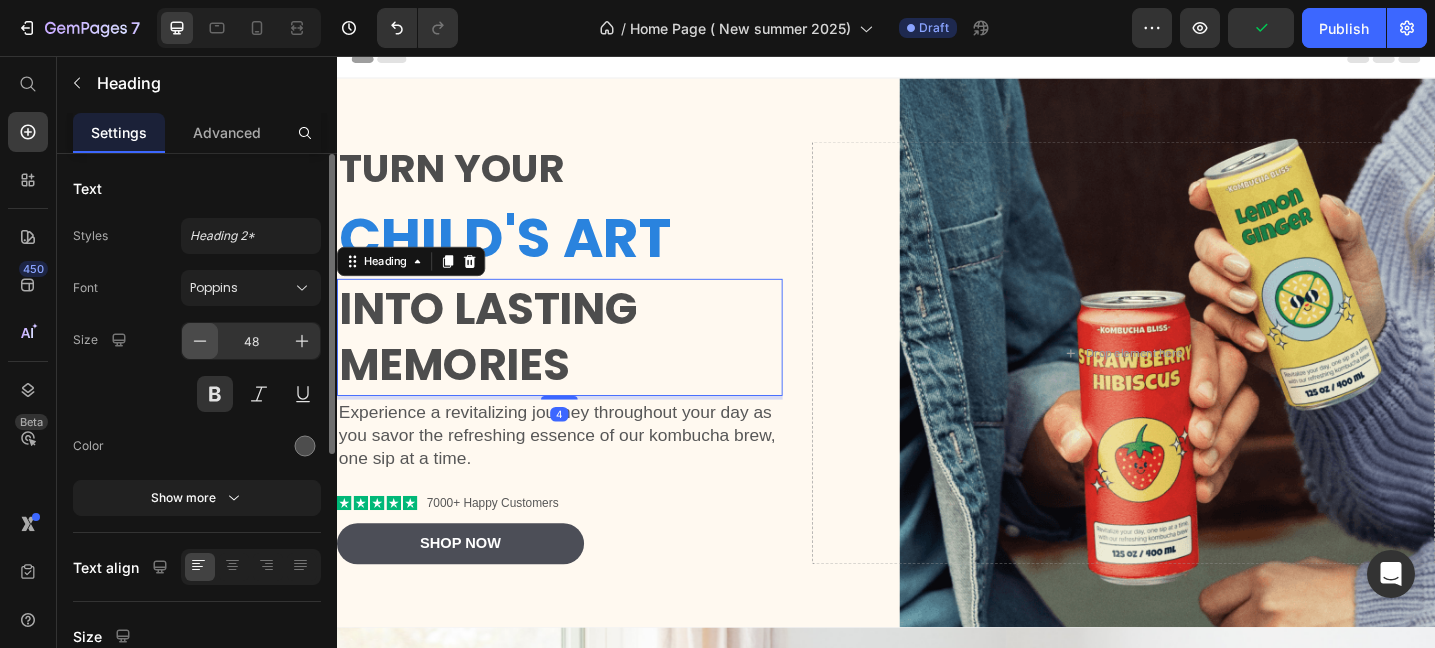 click 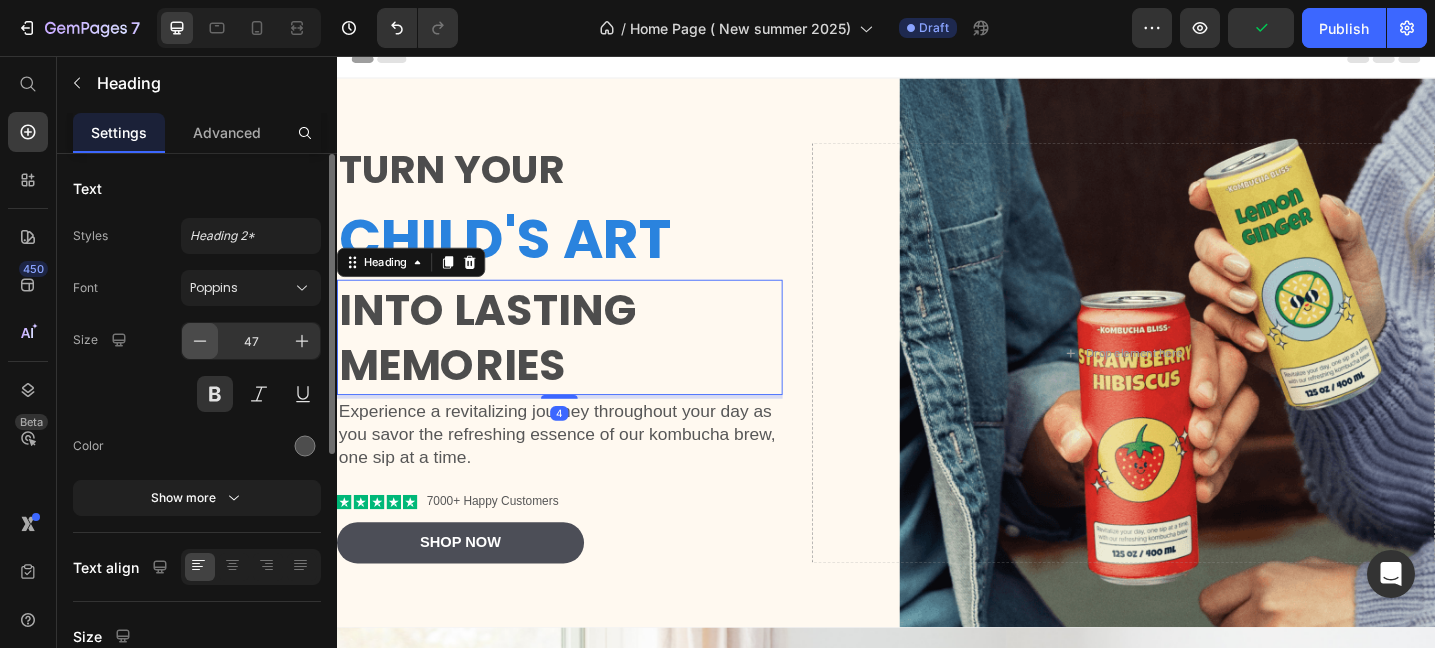 click 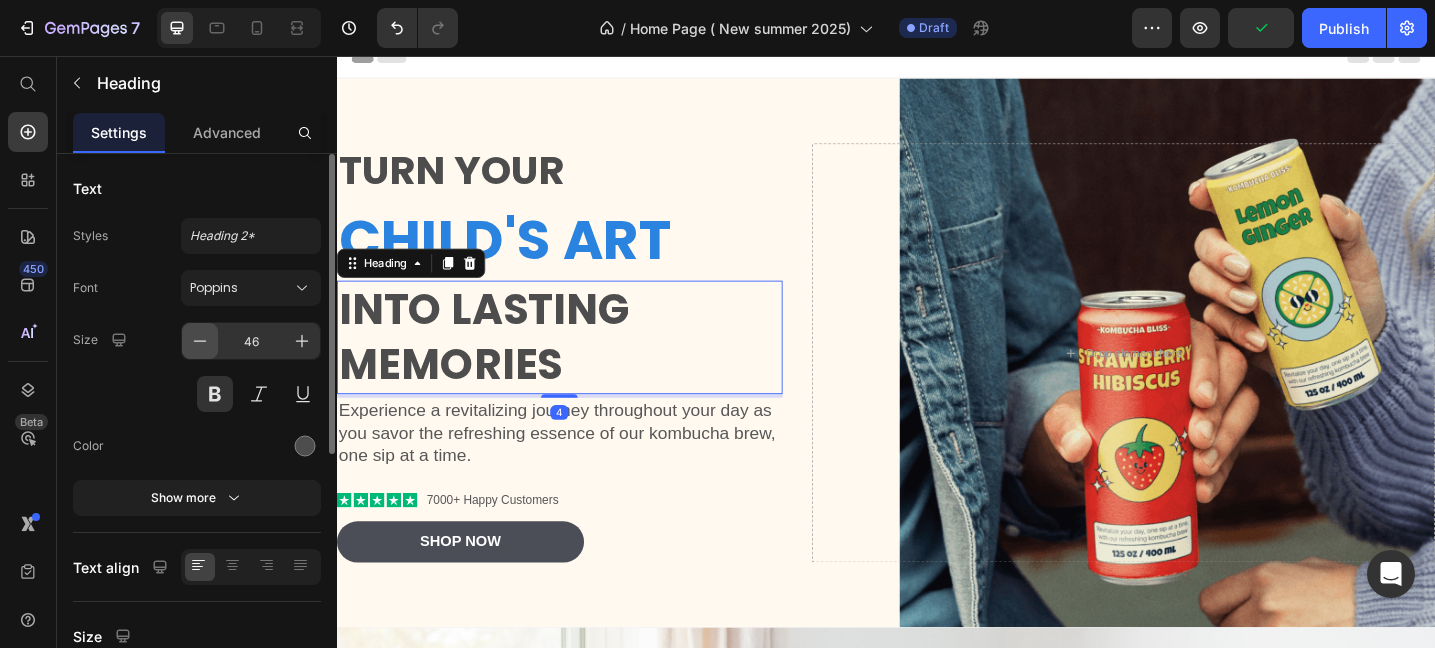 click 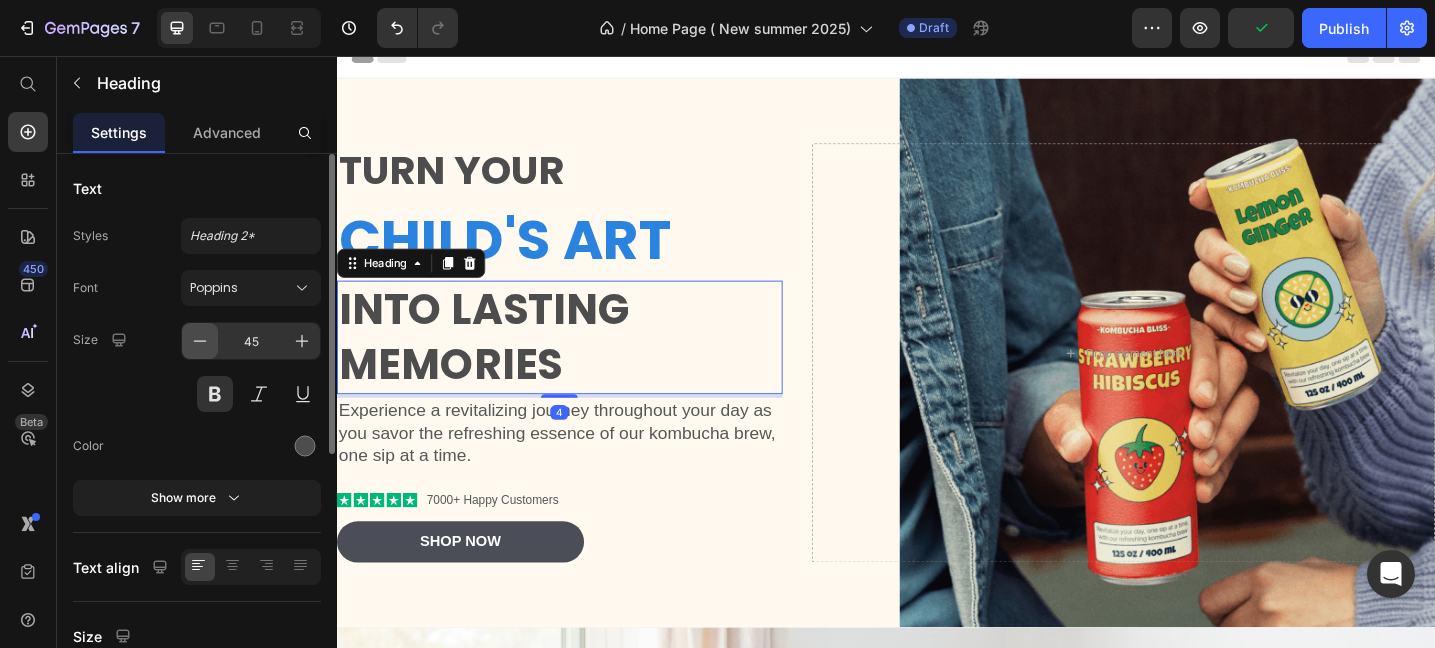 click 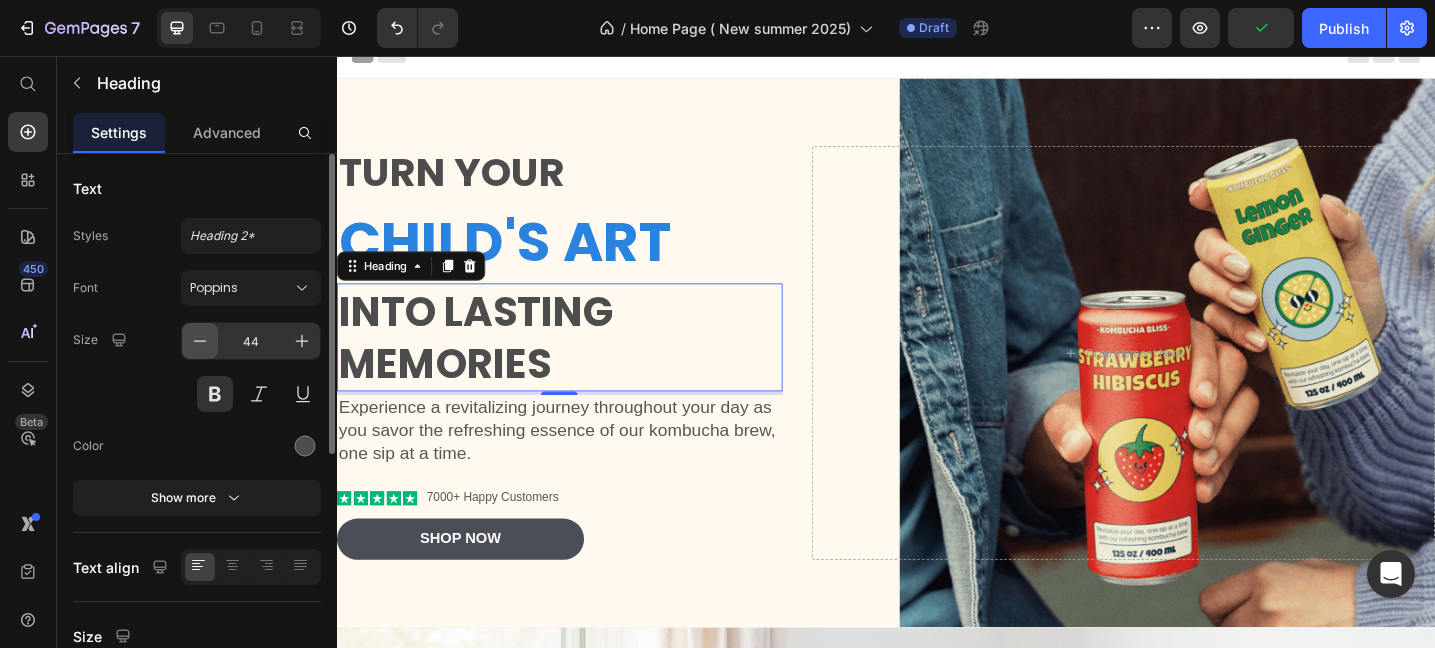 click 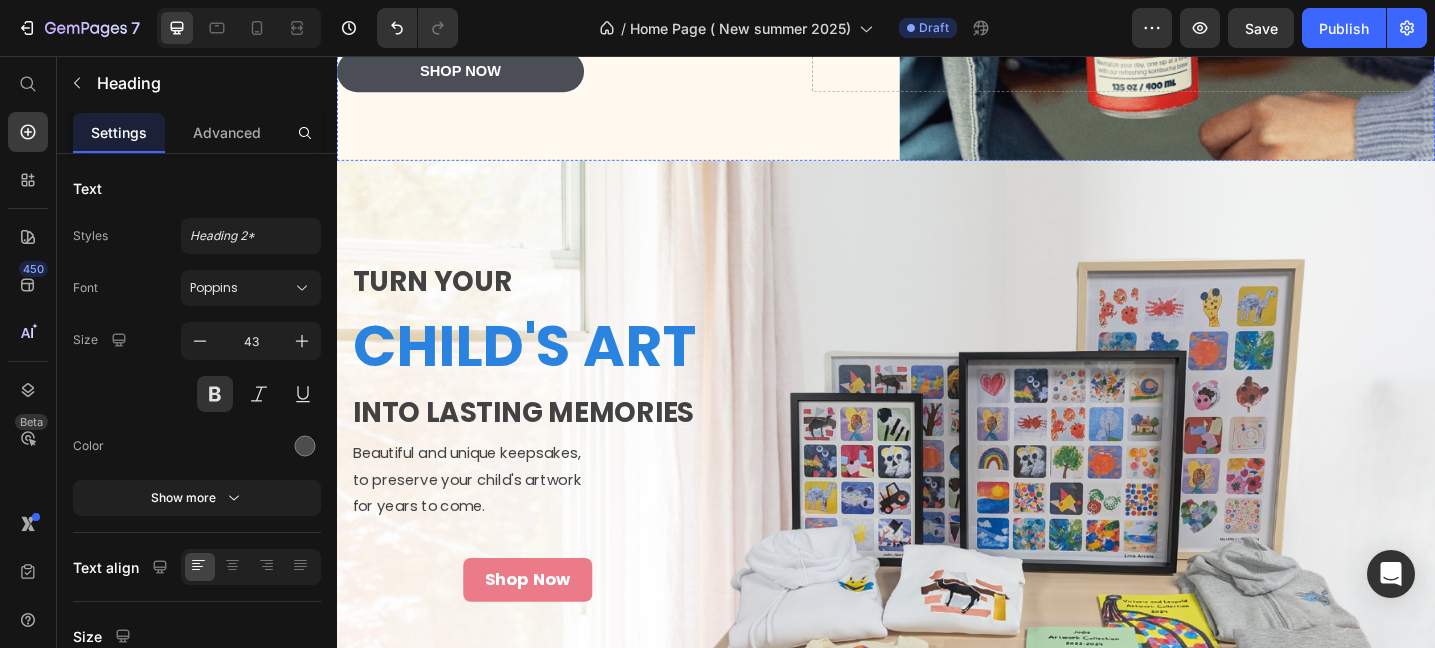 scroll, scrollTop: 529, scrollLeft: 0, axis: vertical 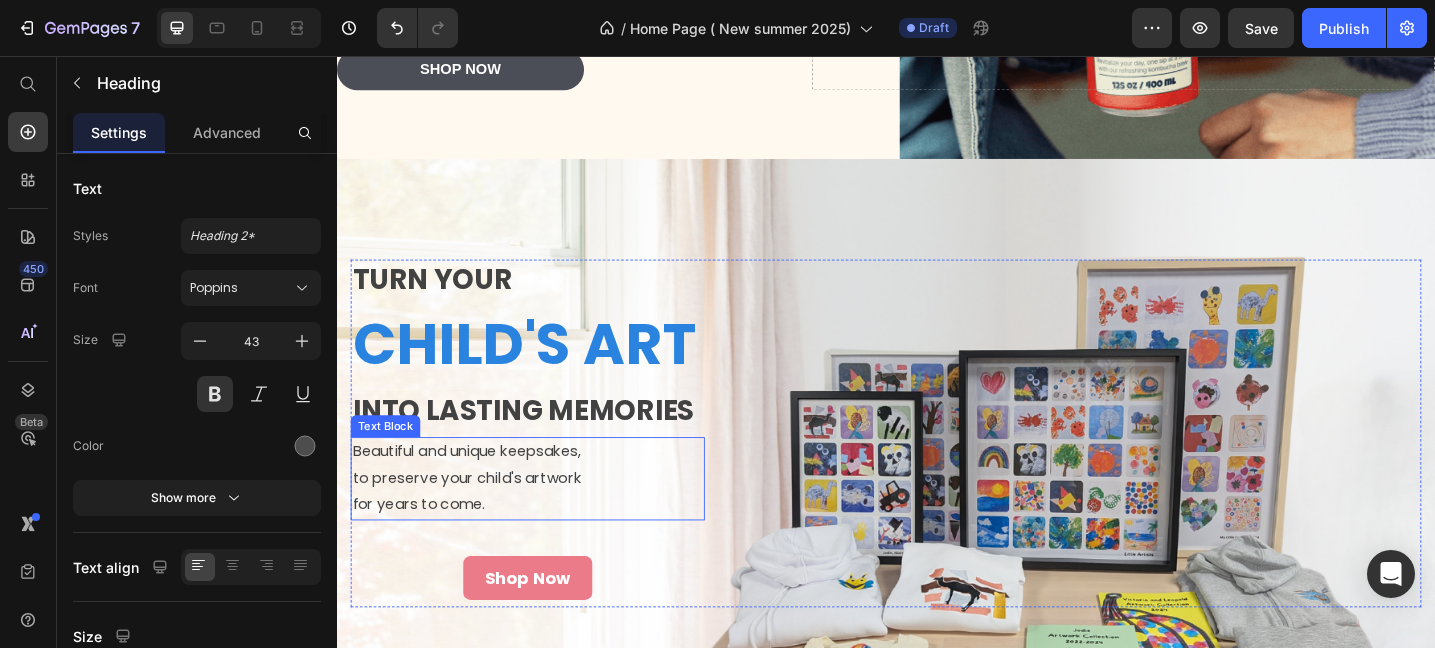 click on "Beautiful and unique keepsakes, to preserve your child's artwork for years to come." at bounding box center (545, 517) 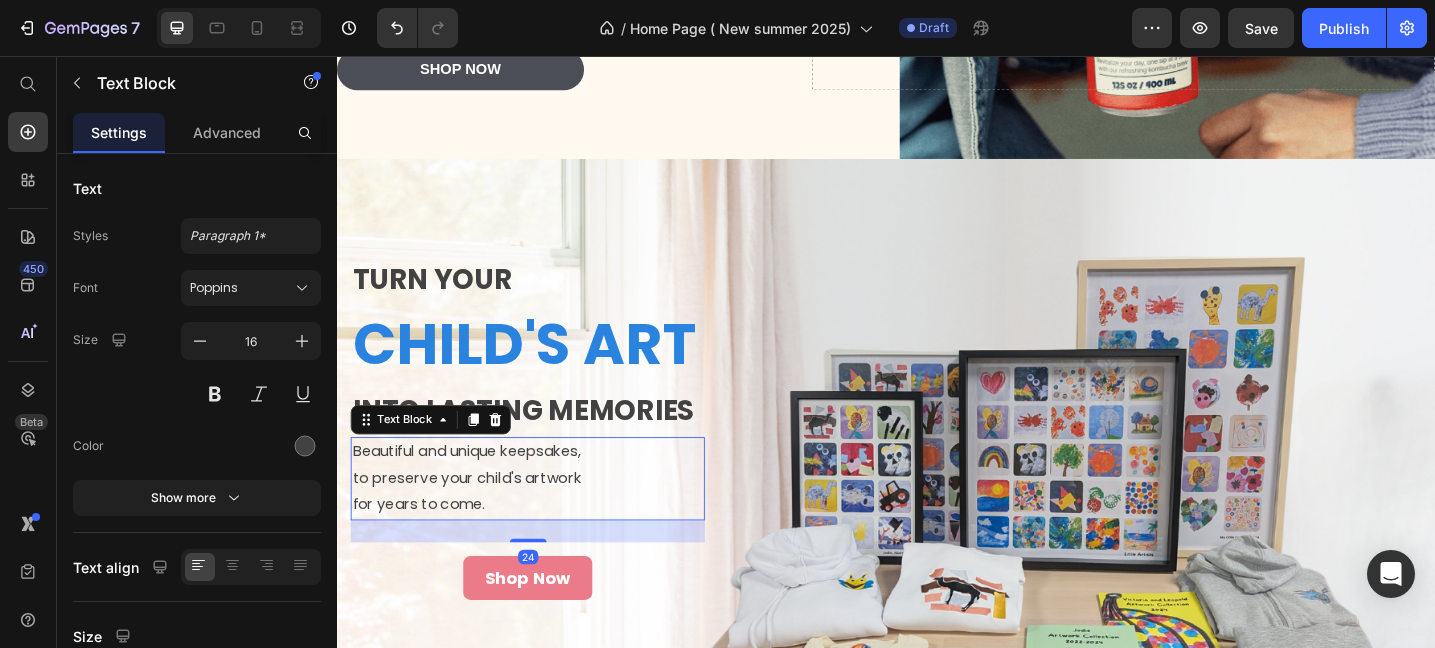click on "Beautiful and unique keepsakes, to preserve your child's artwork for years to come." at bounding box center [545, 517] 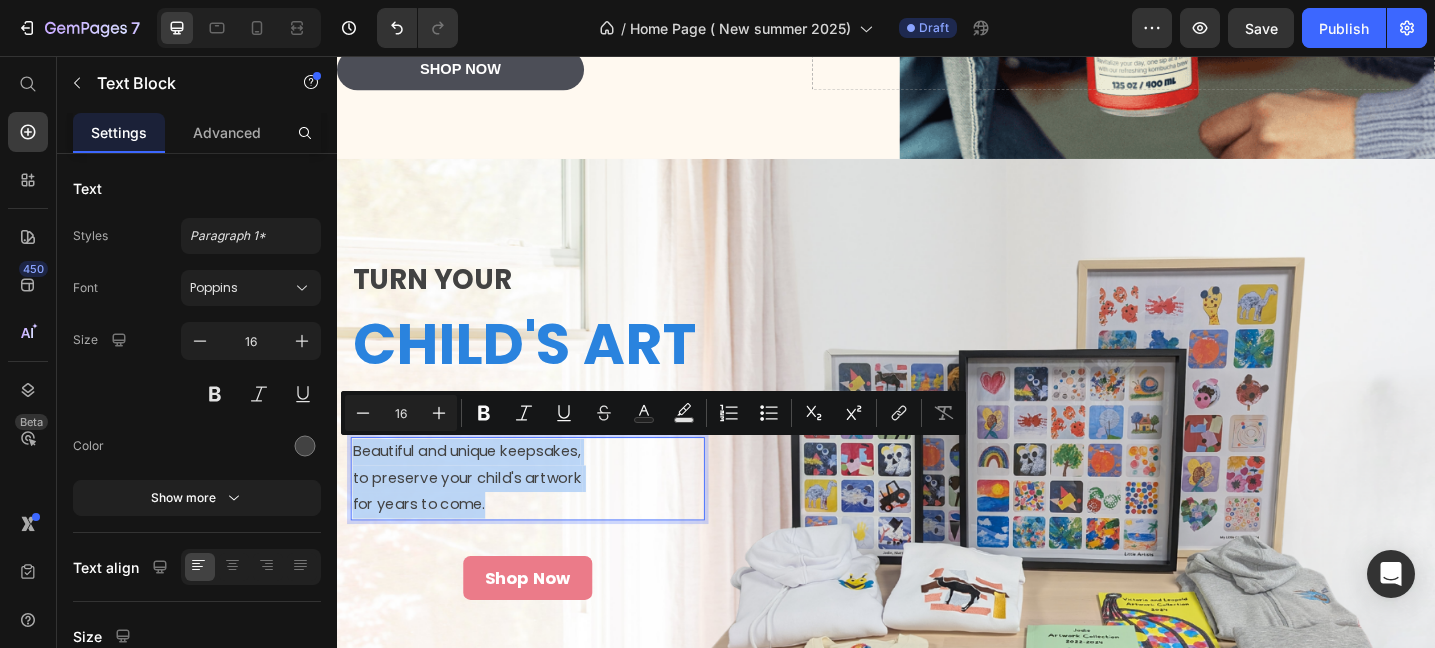 copy on "Beautiful and unique keepsakes, to preserve your child's artwork for years to come." 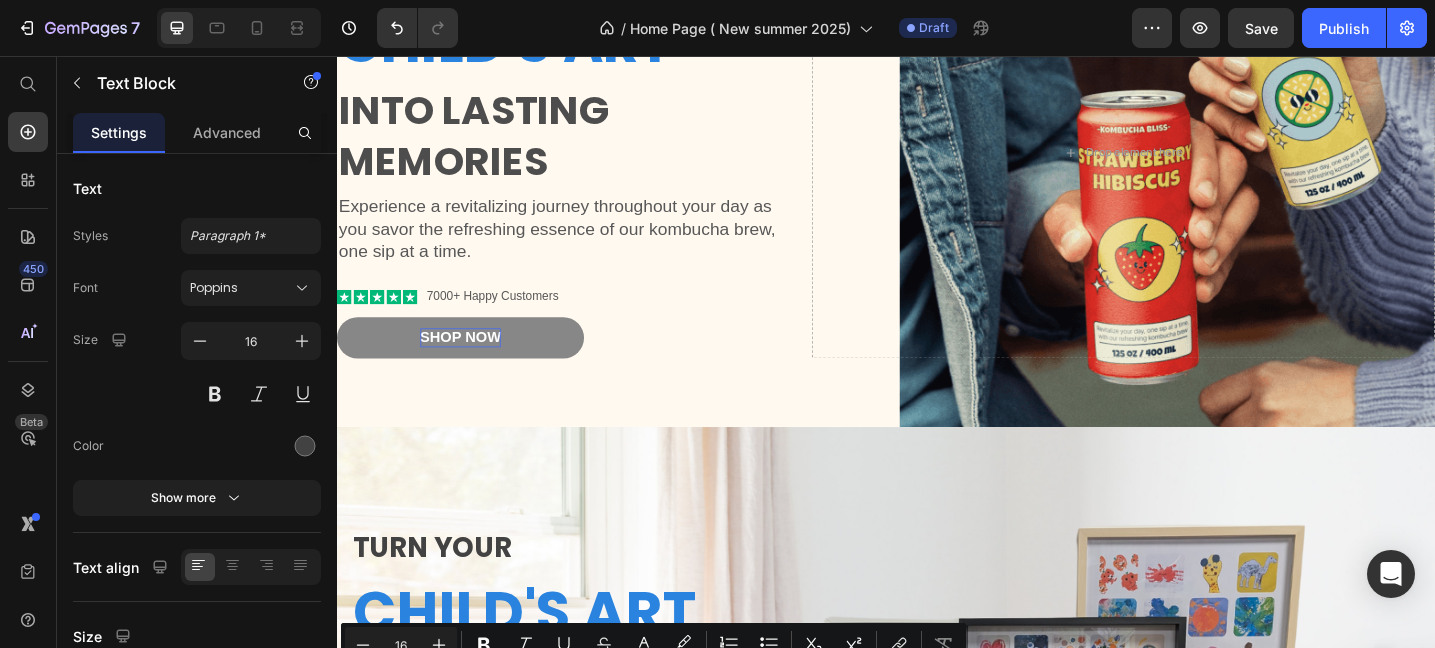 scroll, scrollTop: 86, scrollLeft: 0, axis: vertical 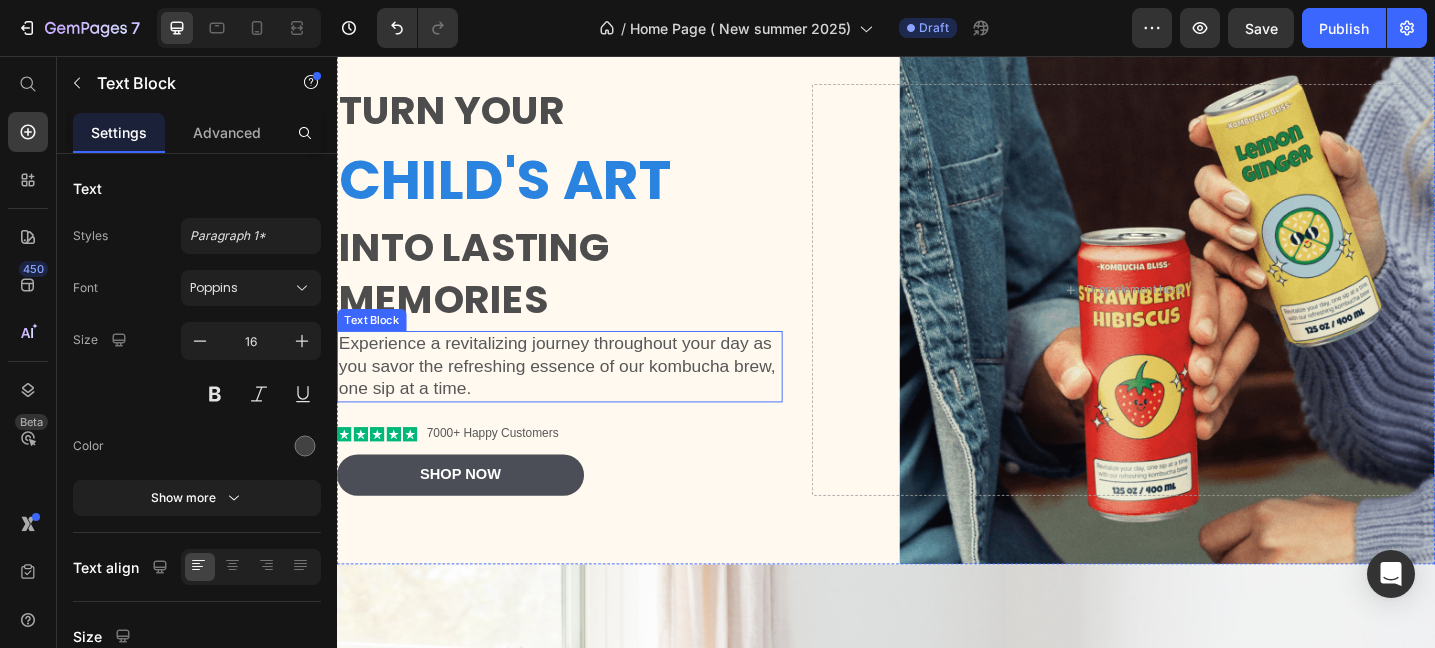 click on "Experience a revitalizing journey throughout your day as you savor the refreshing essence of our kombucha brew, one sip at a time." at bounding box center (580, 395) 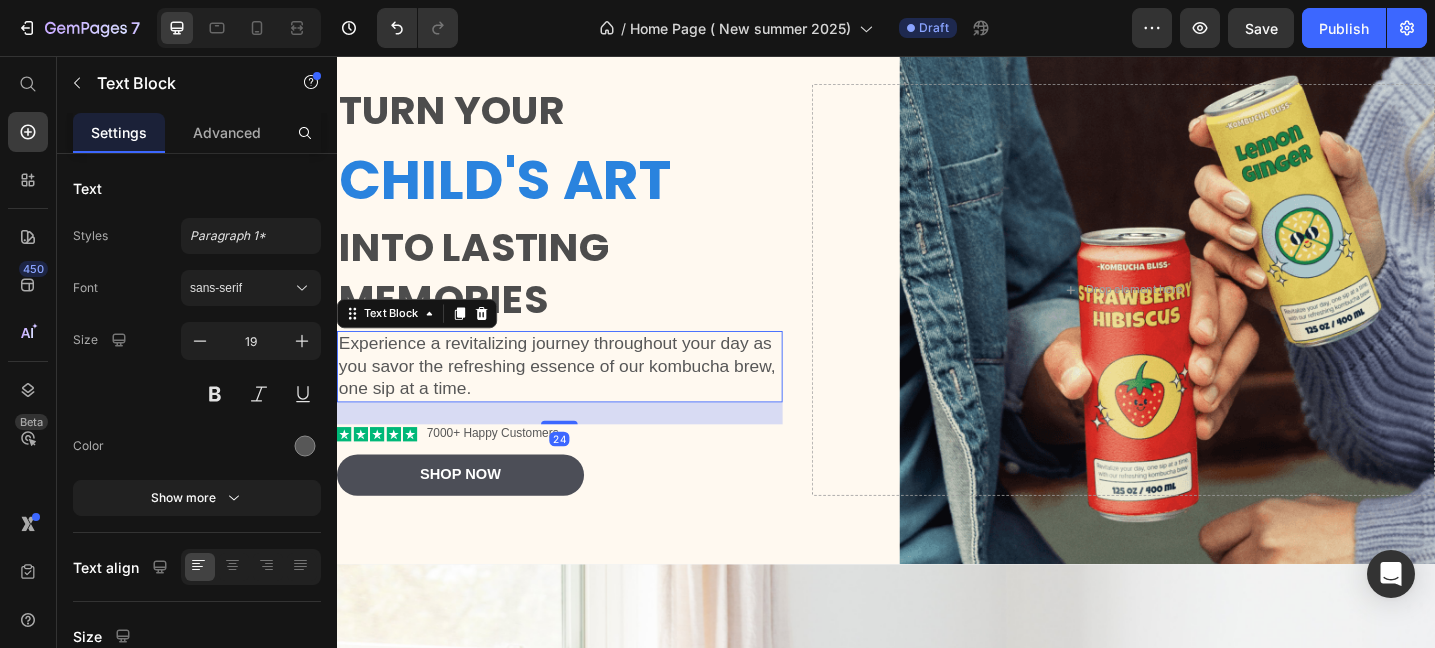 click on "Experience a revitalizing journey throughout your day as you savor the refreshing essence of our kombucha brew, one sip at a time." at bounding box center [580, 395] 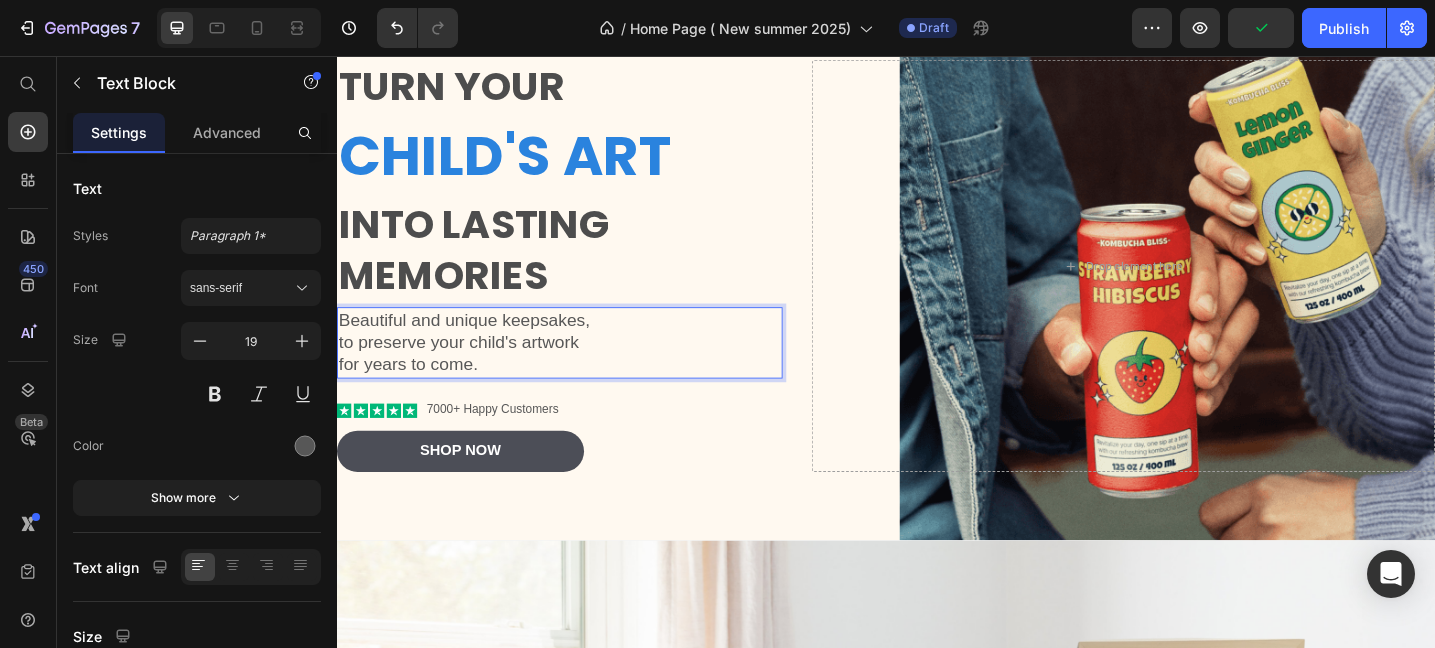 scroll, scrollTop: 189, scrollLeft: 0, axis: vertical 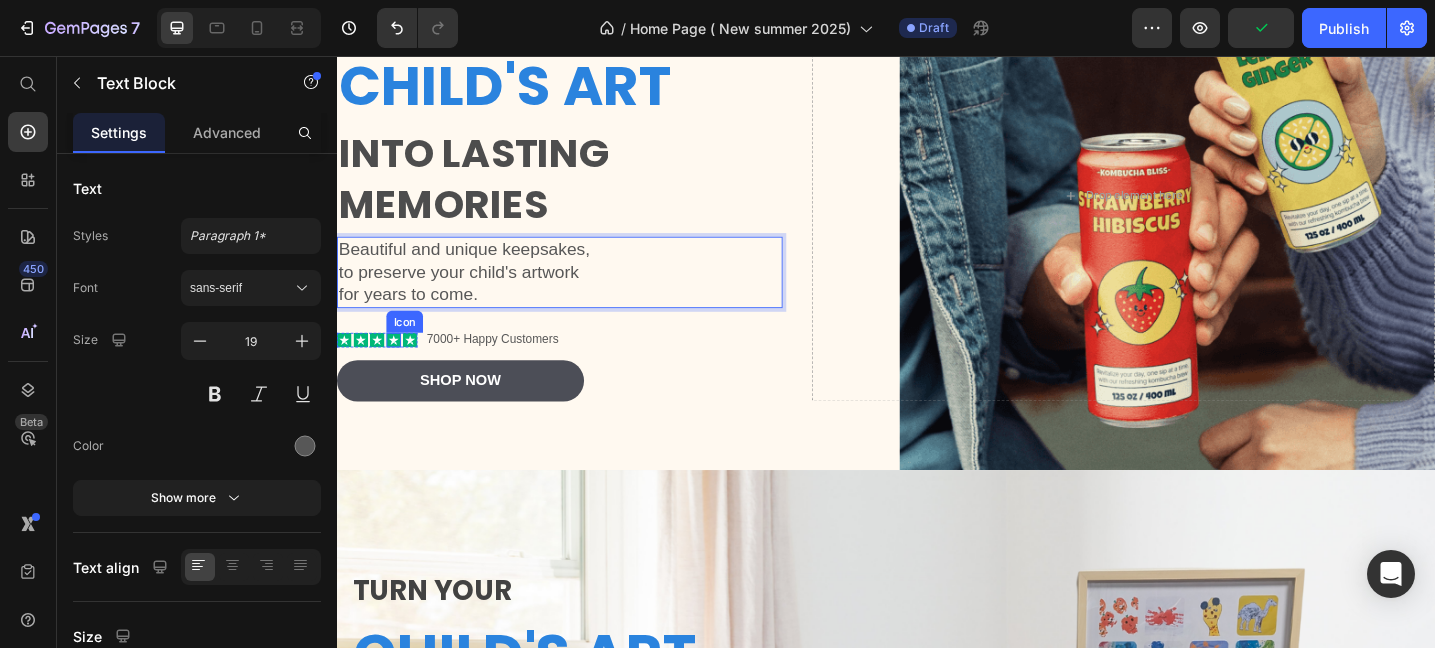 click on "Icon" at bounding box center [399, 366] 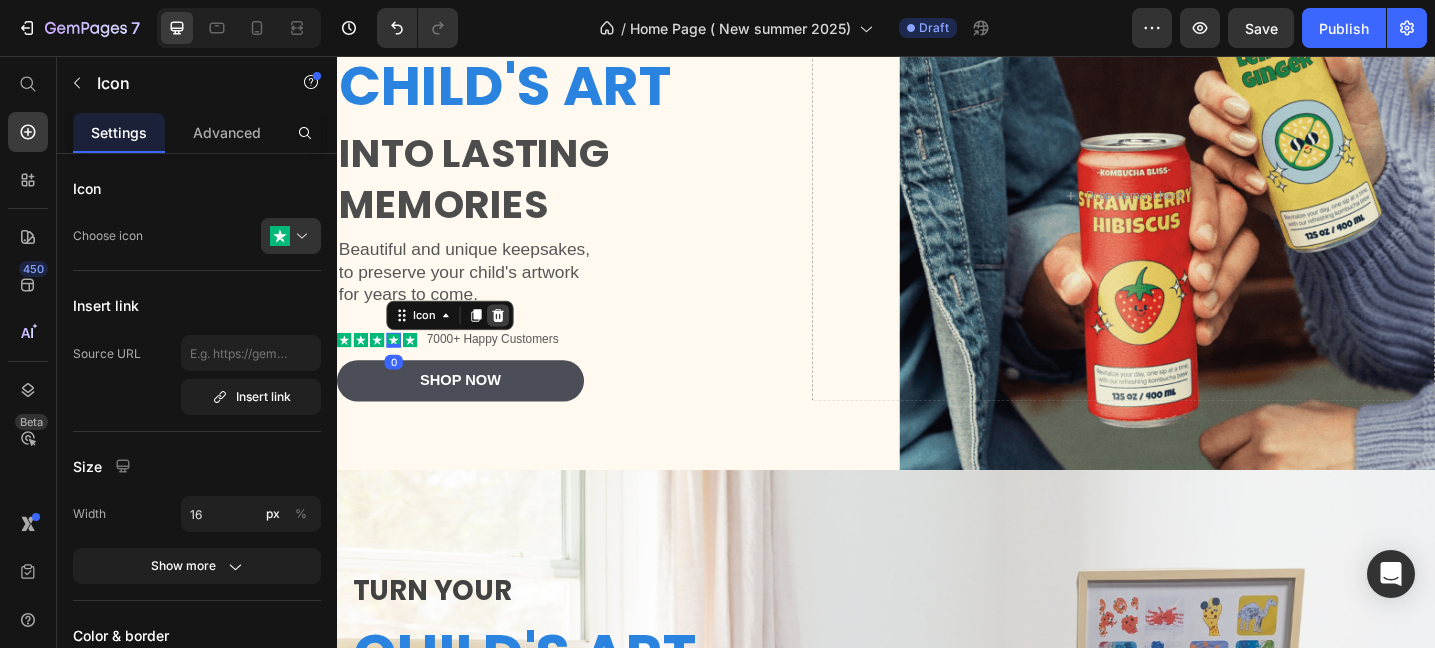 click 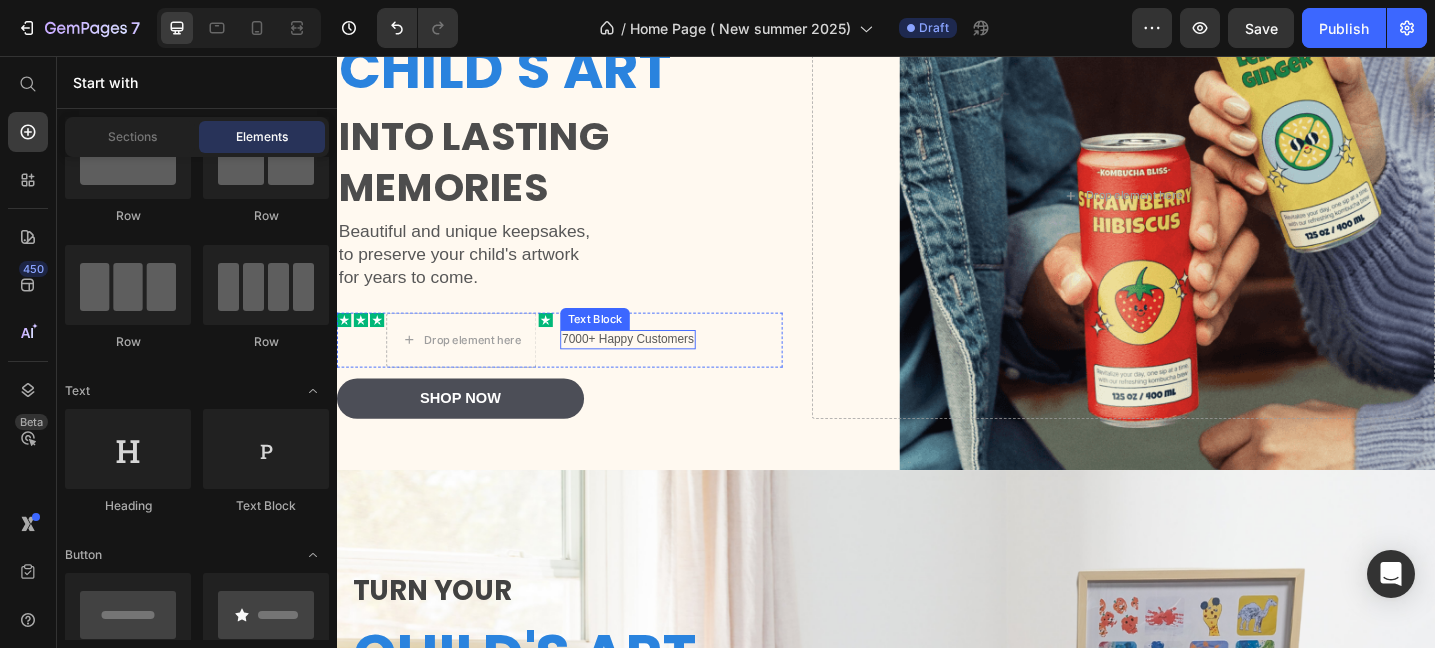 click on "7000+ Happy Customers" at bounding box center (655, 365) 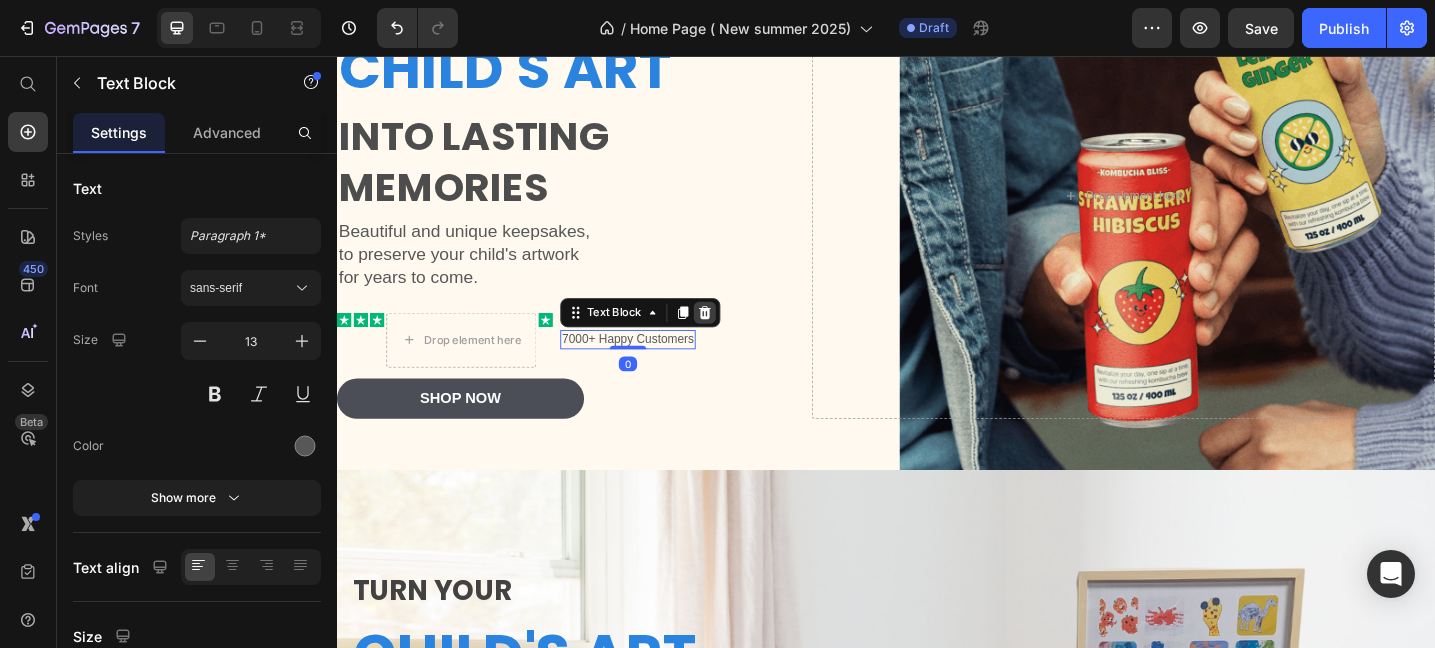 click 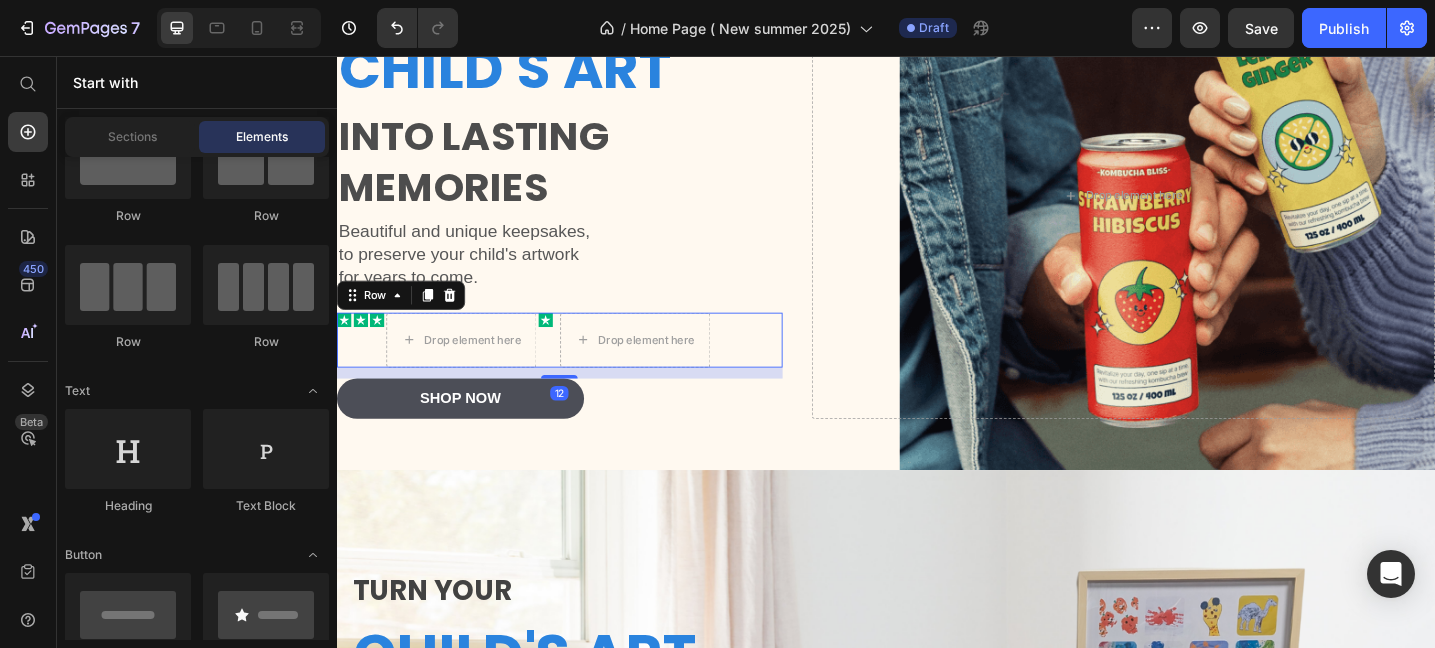 click on "Icon
Icon
Icon
Drop element here
Icon Icon List
Drop element here Row   12" at bounding box center (580, 366) 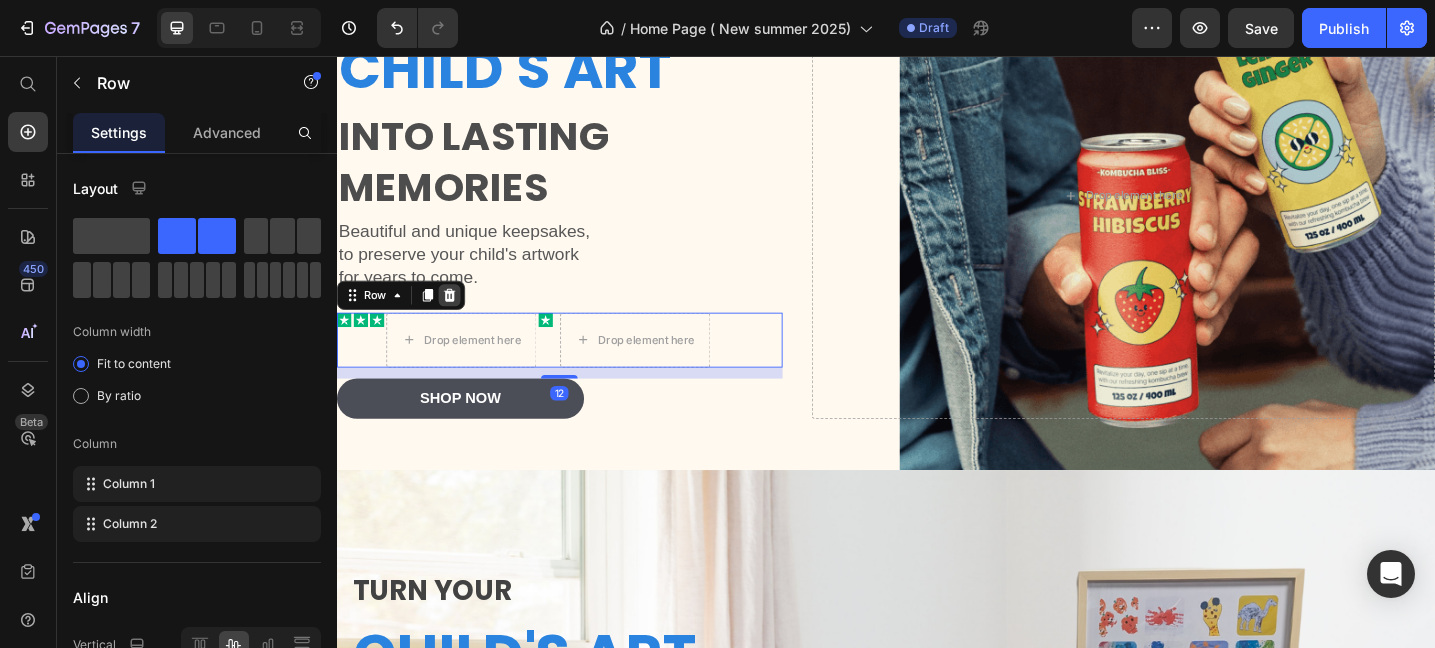 click at bounding box center (460, 317) 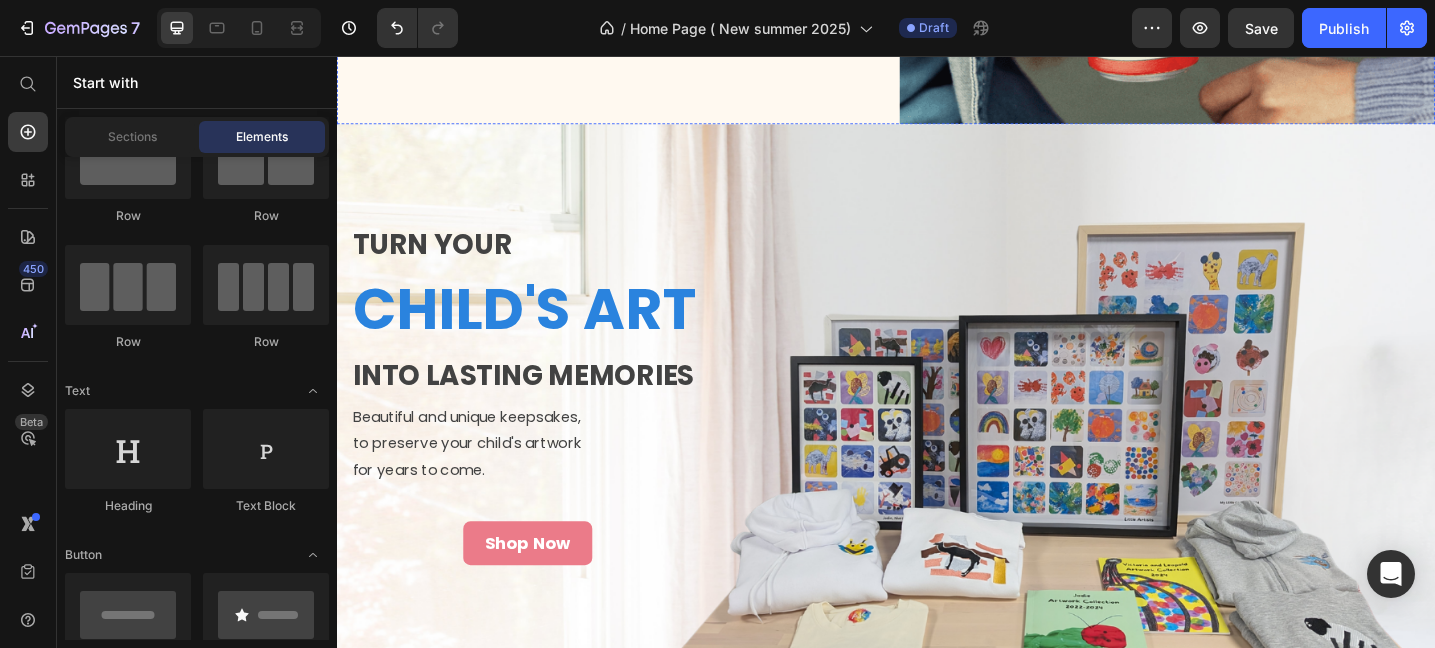 scroll, scrollTop: 565, scrollLeft: 0, axis: vertical 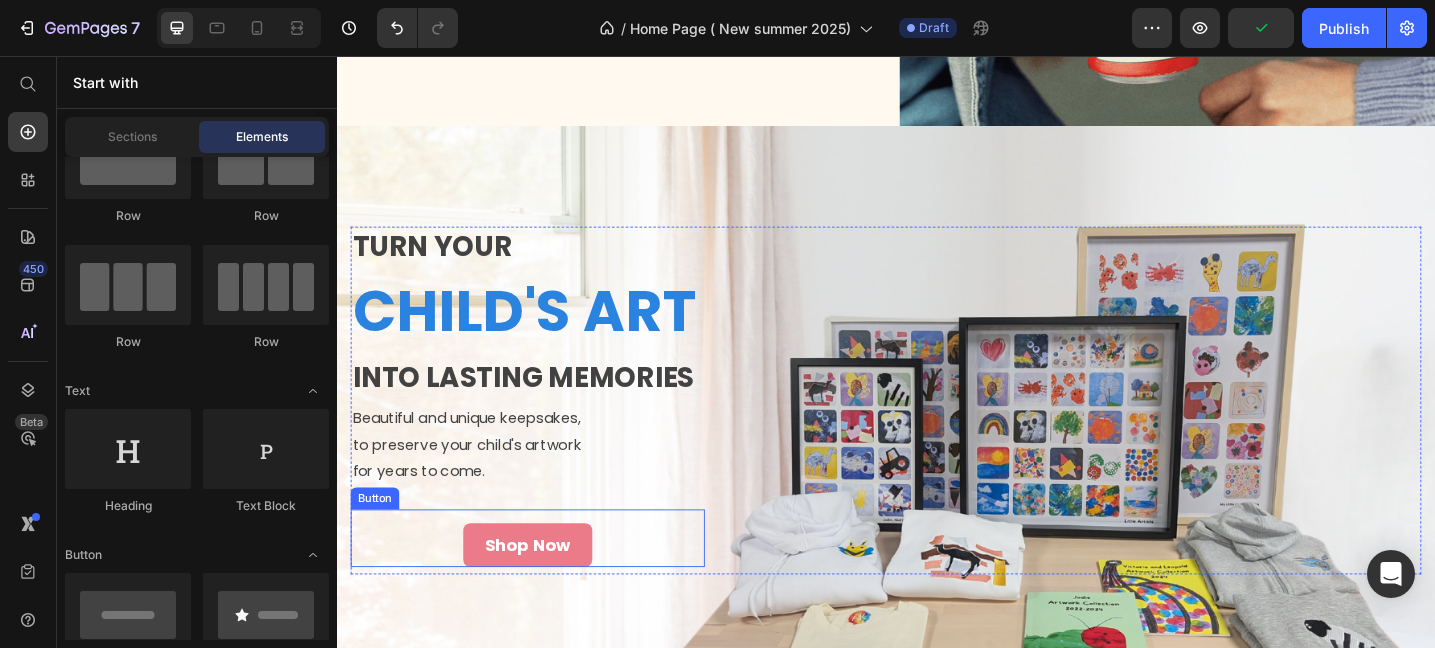 click on "Shop Now Button" at bounding box center [545, 582] 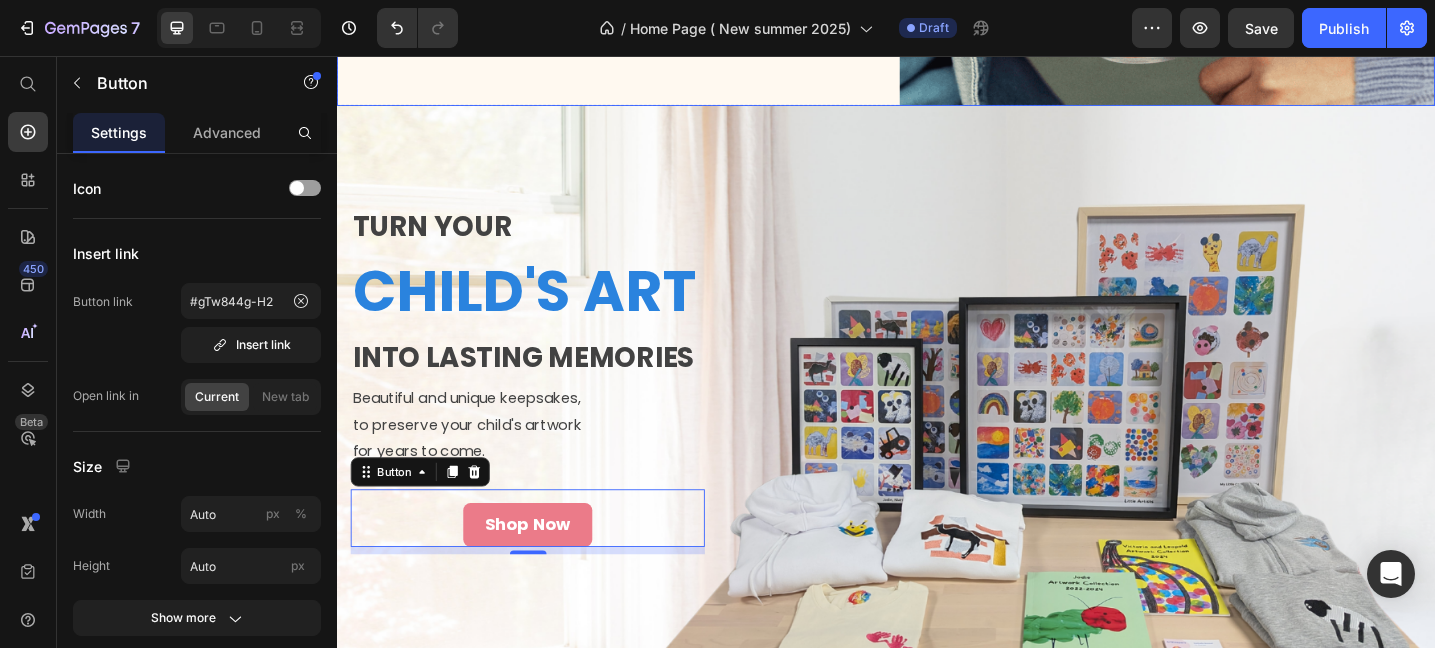 scroll, scrollTop: 586, scrollLeft: 0, axis: vertical 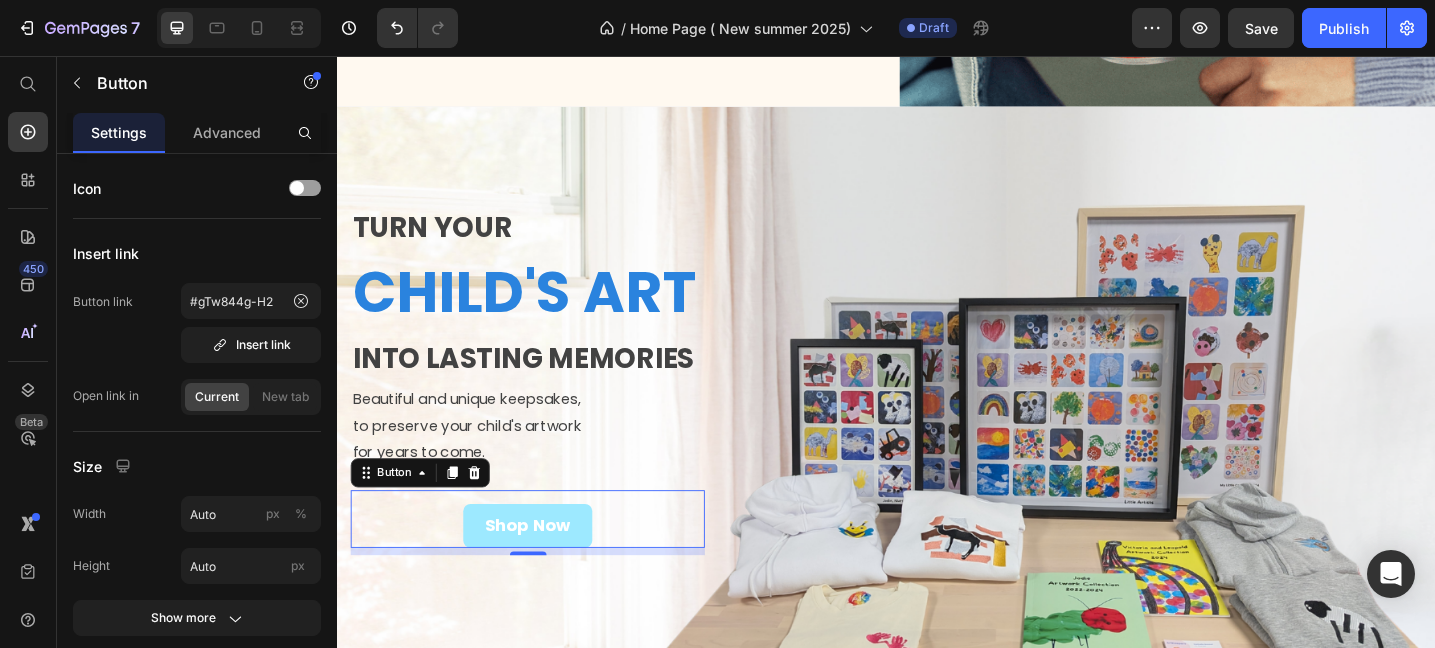 click on "Shop Now" at bounding box center (545, 569) 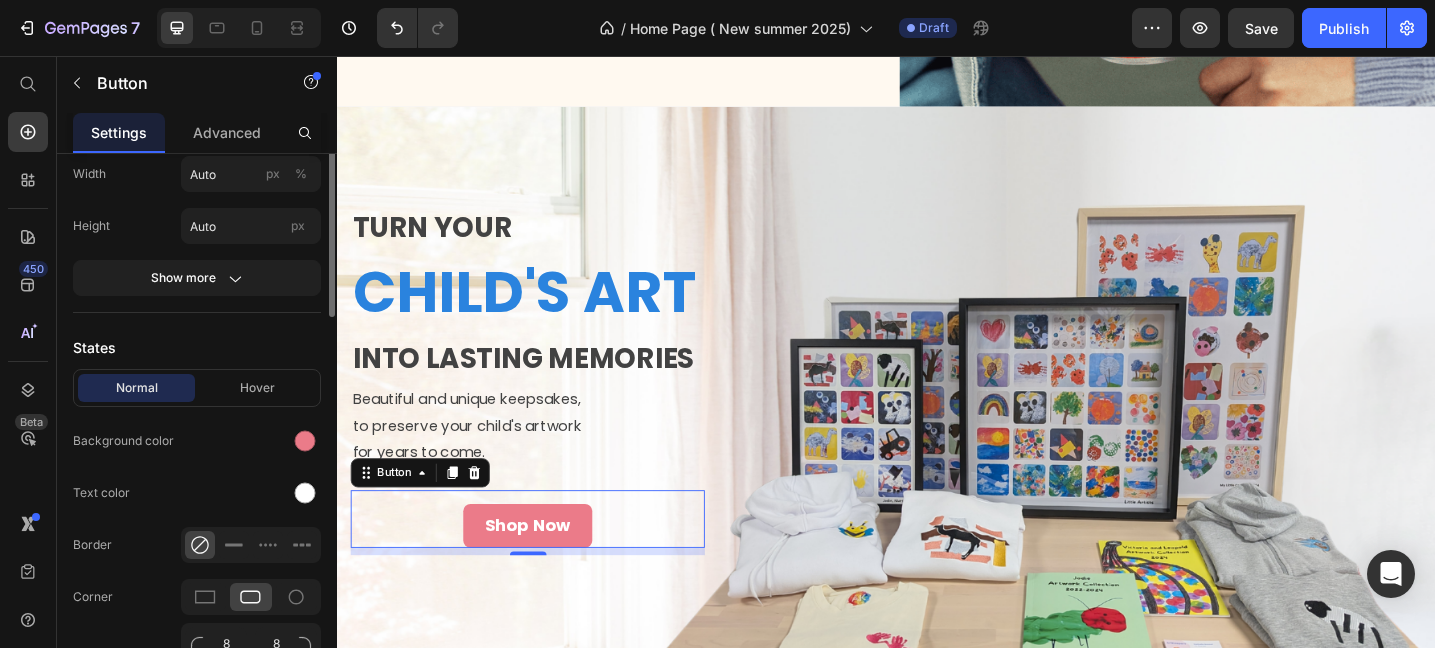 scroll, scrollTop: 383, scrollLeft: 0, axis: vertical 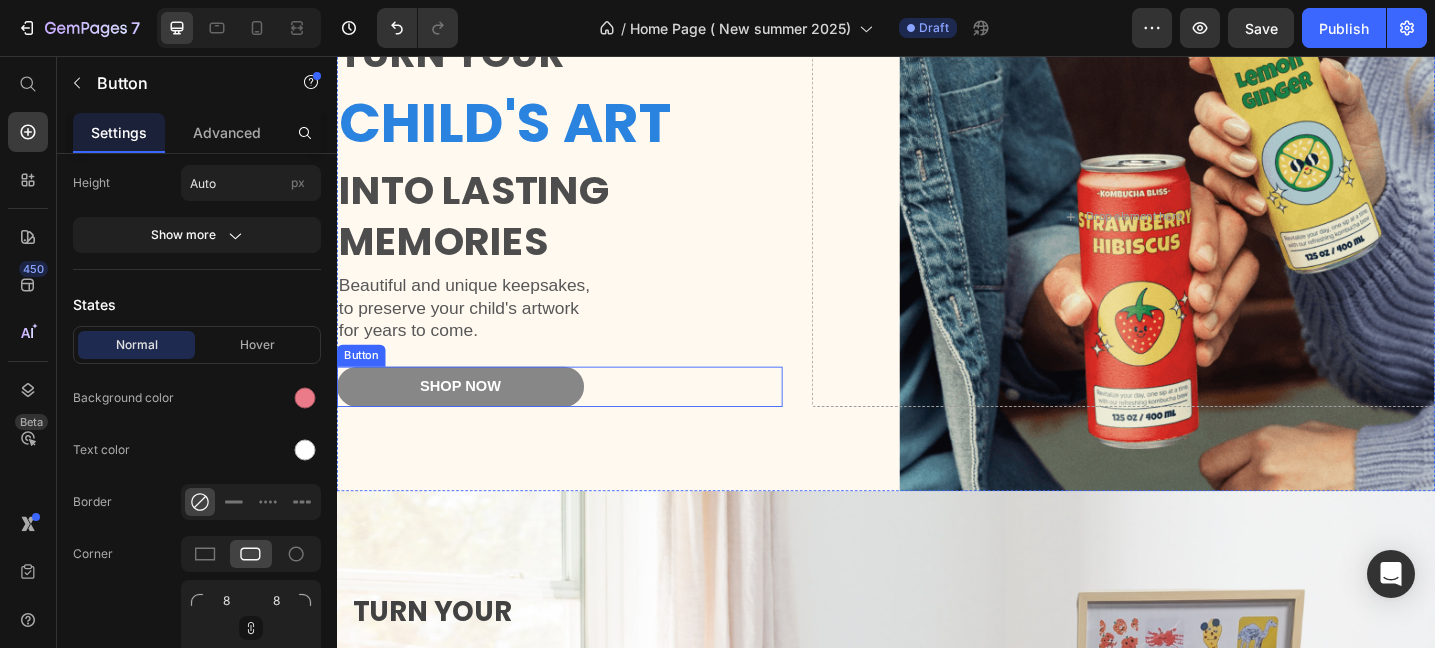 click on "Shop Now" at bounding box center [472, 417] 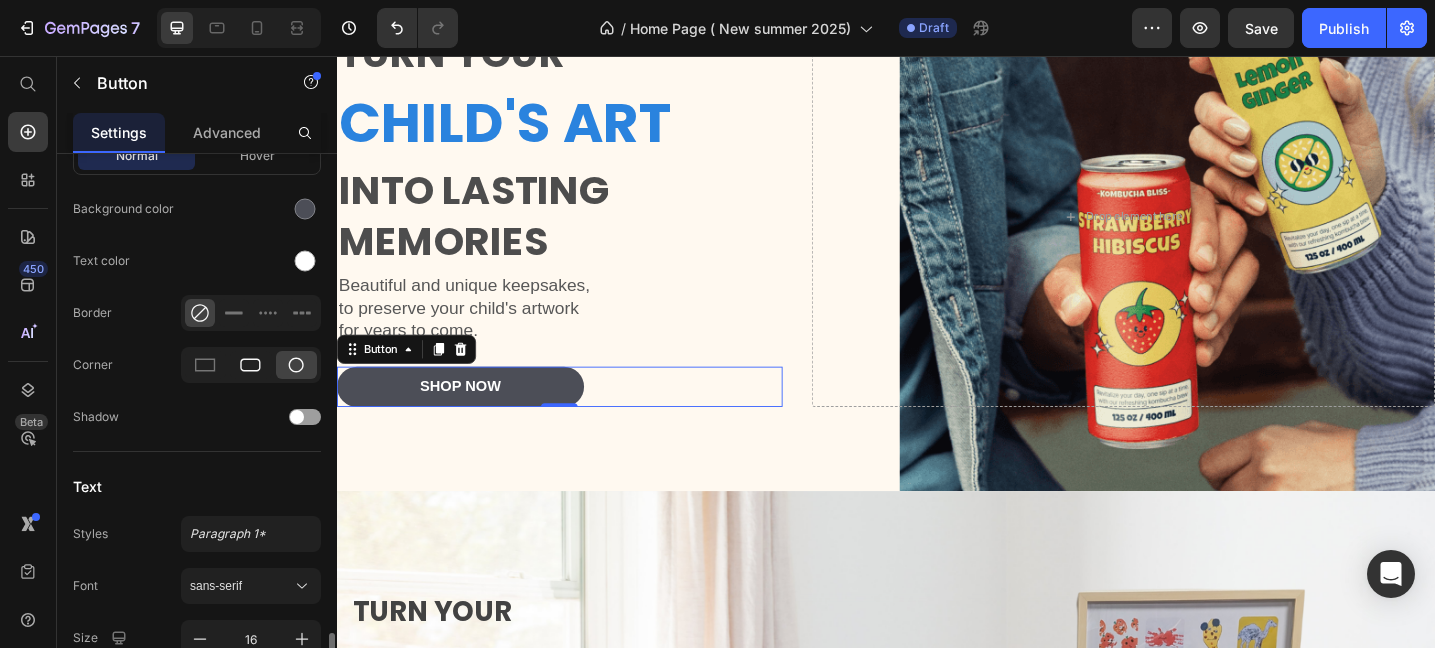 scroll, scrollTop: 790, scrollLeft: 0, axis: vertical 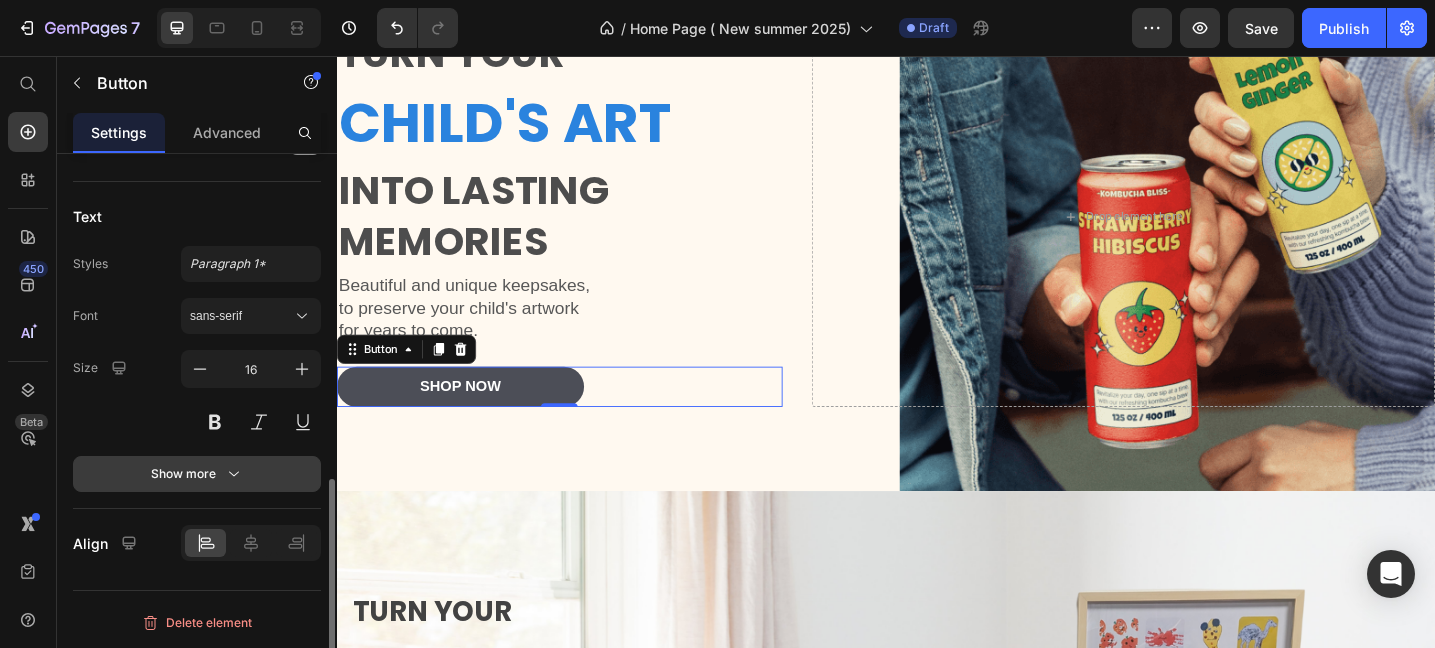 click on "Show more" at bounding box center [197, 474] 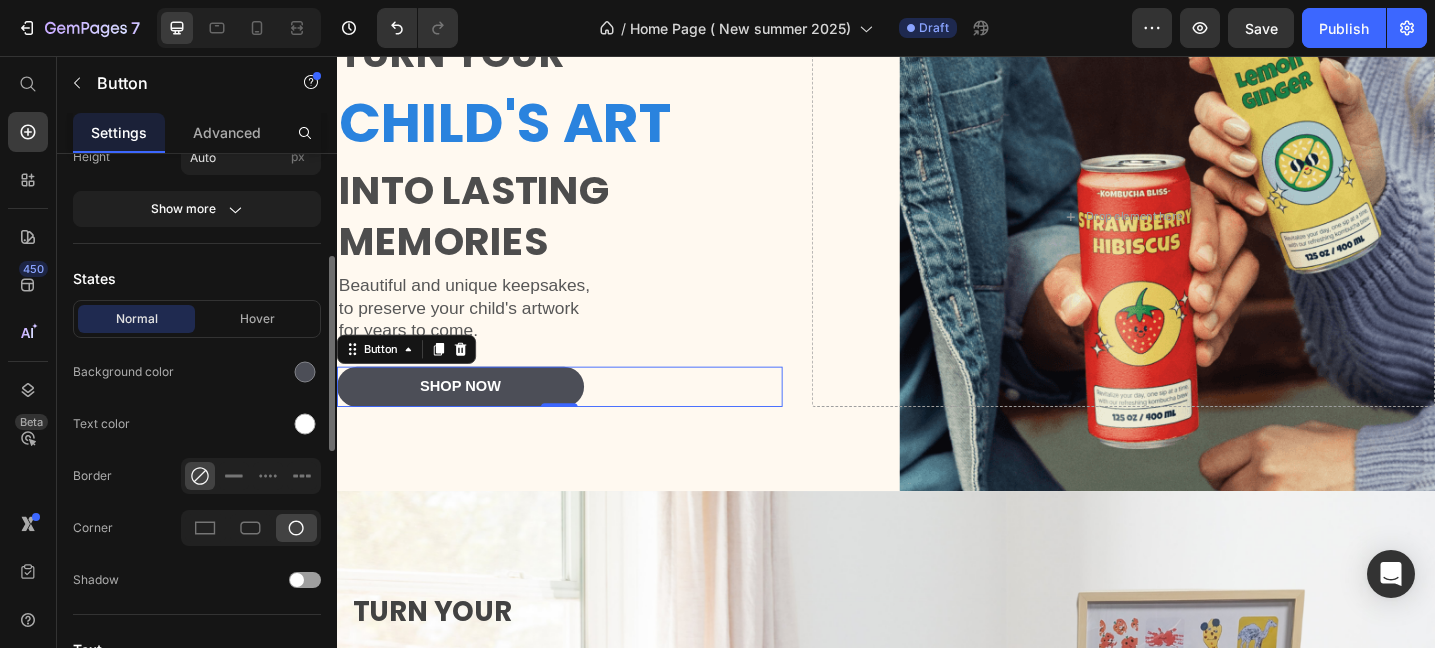 scroll, scrollTop: 339, scrollLeft: 0, axis: vertical 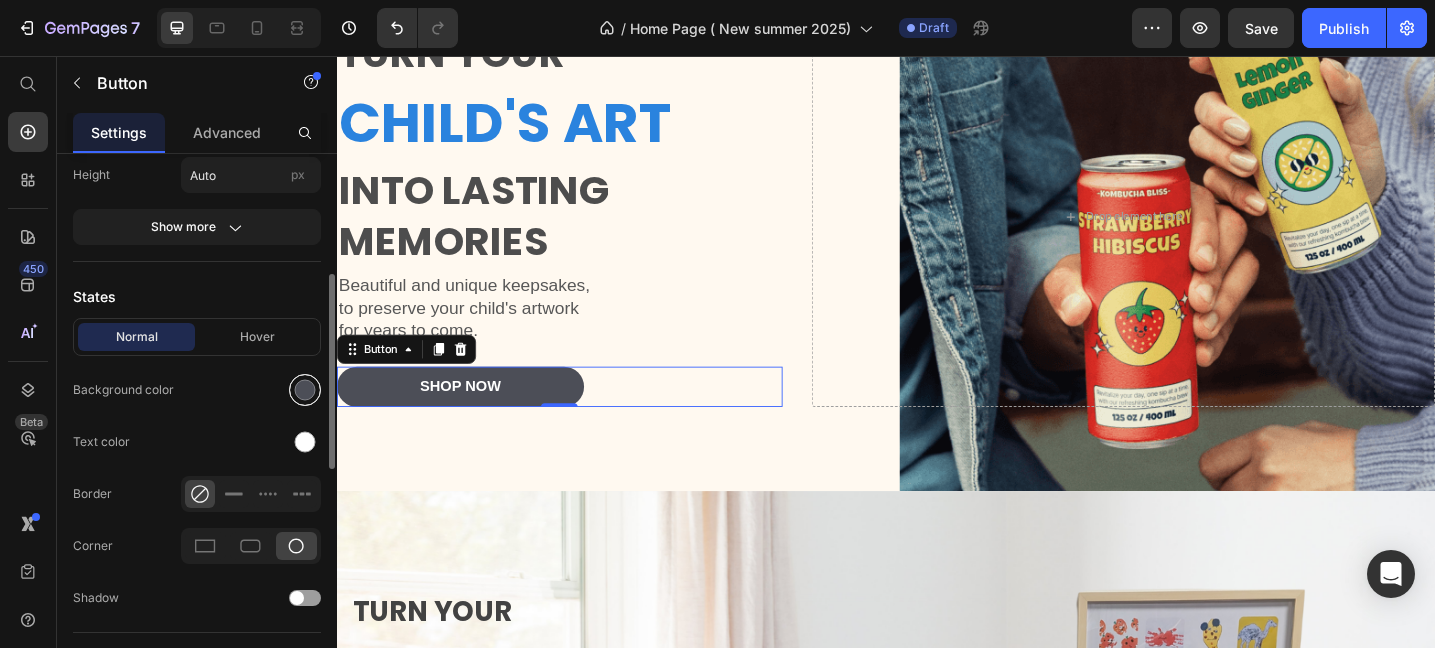 click at bounding box center (305, 390) 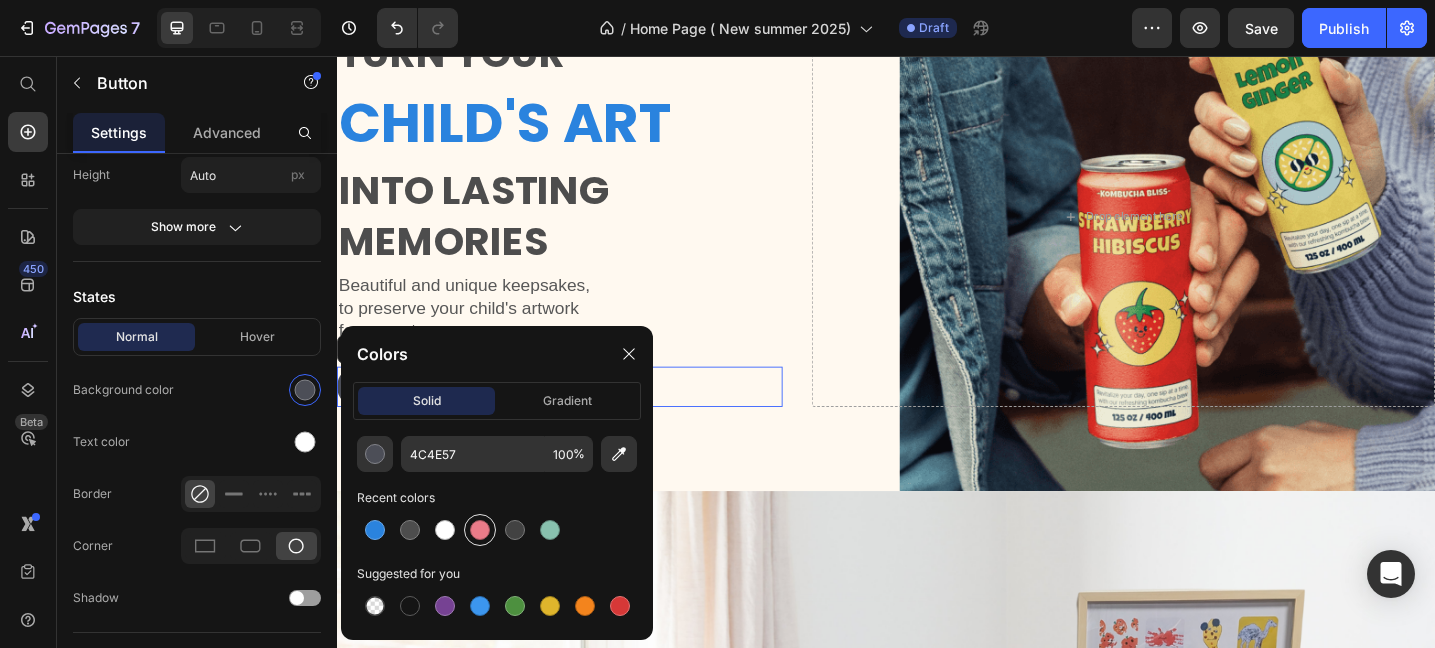 click at bounding box center [480, 530] 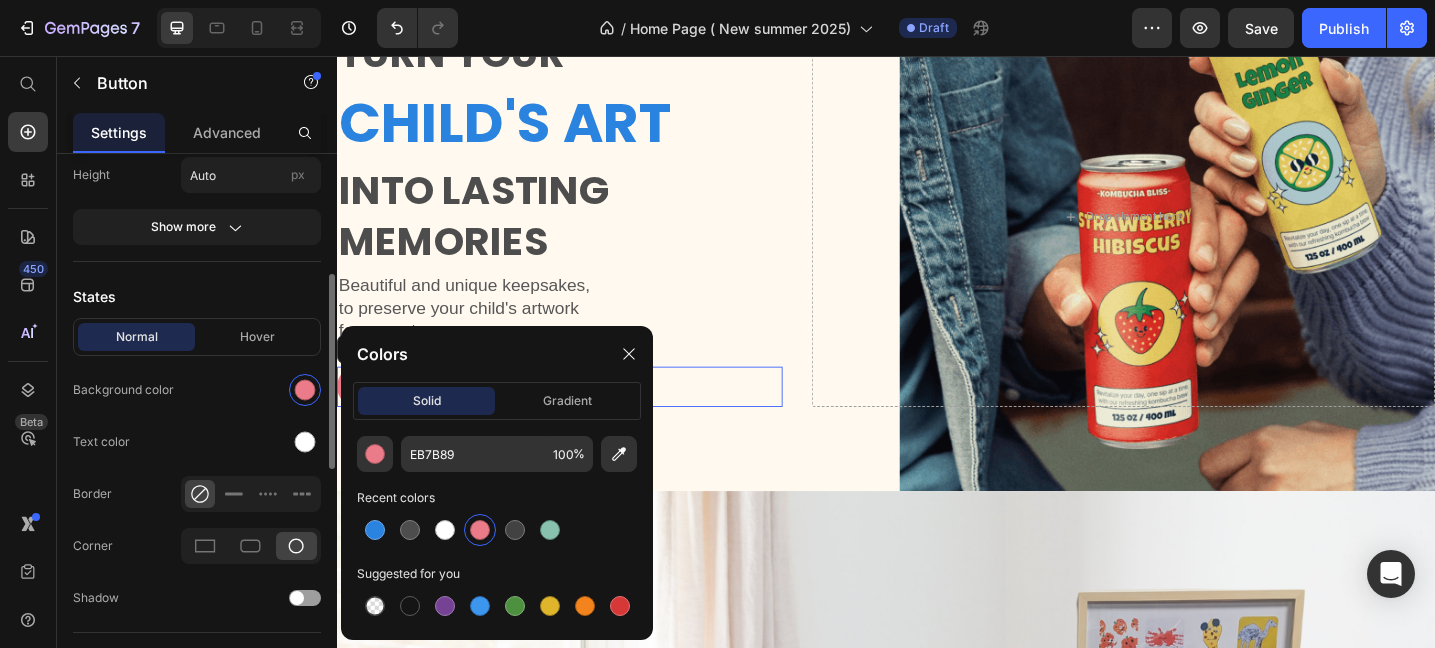 click on "Text color" 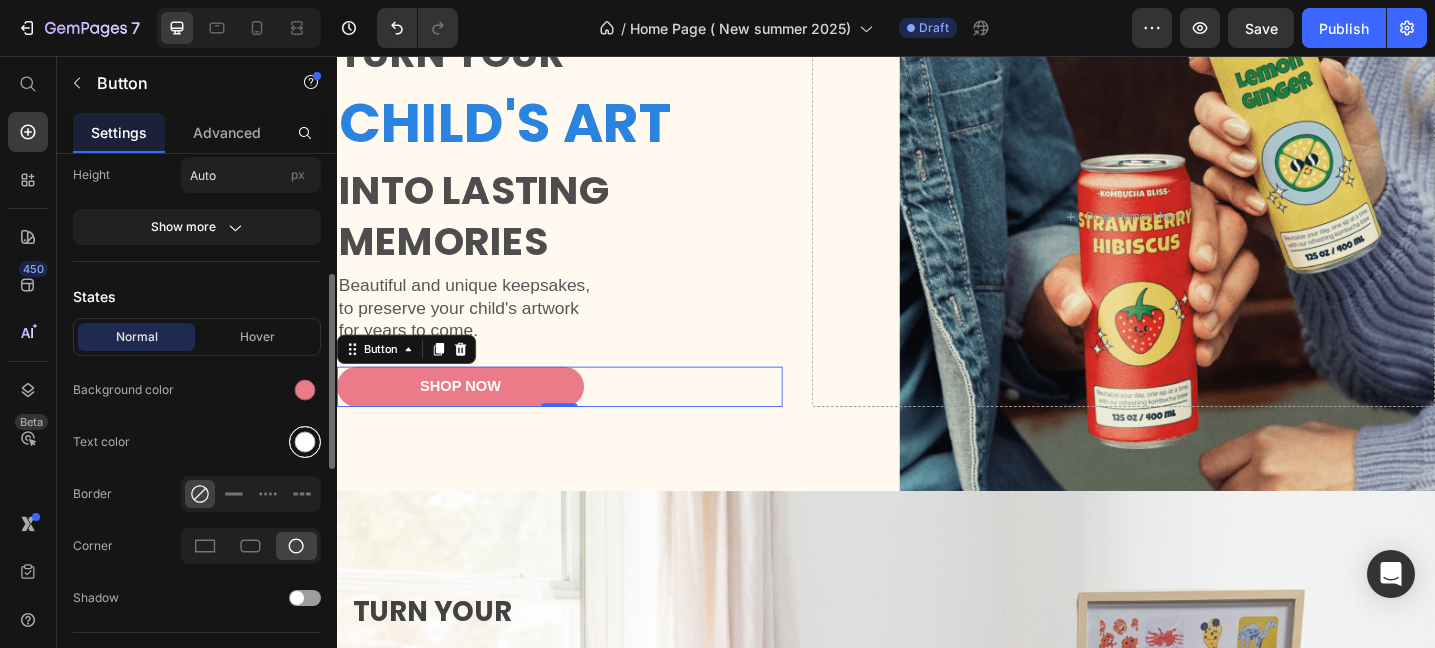 click at bounding box center [305, 442] 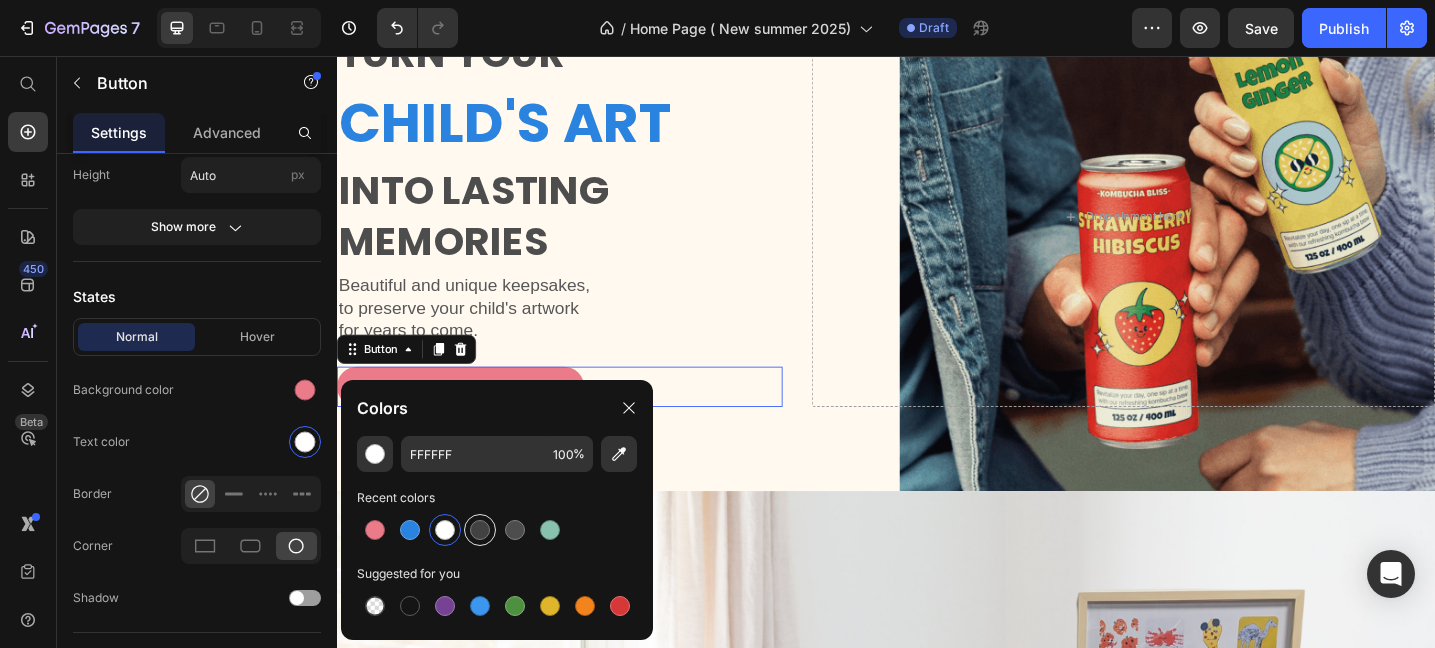 click at bounding box center (480, 530) 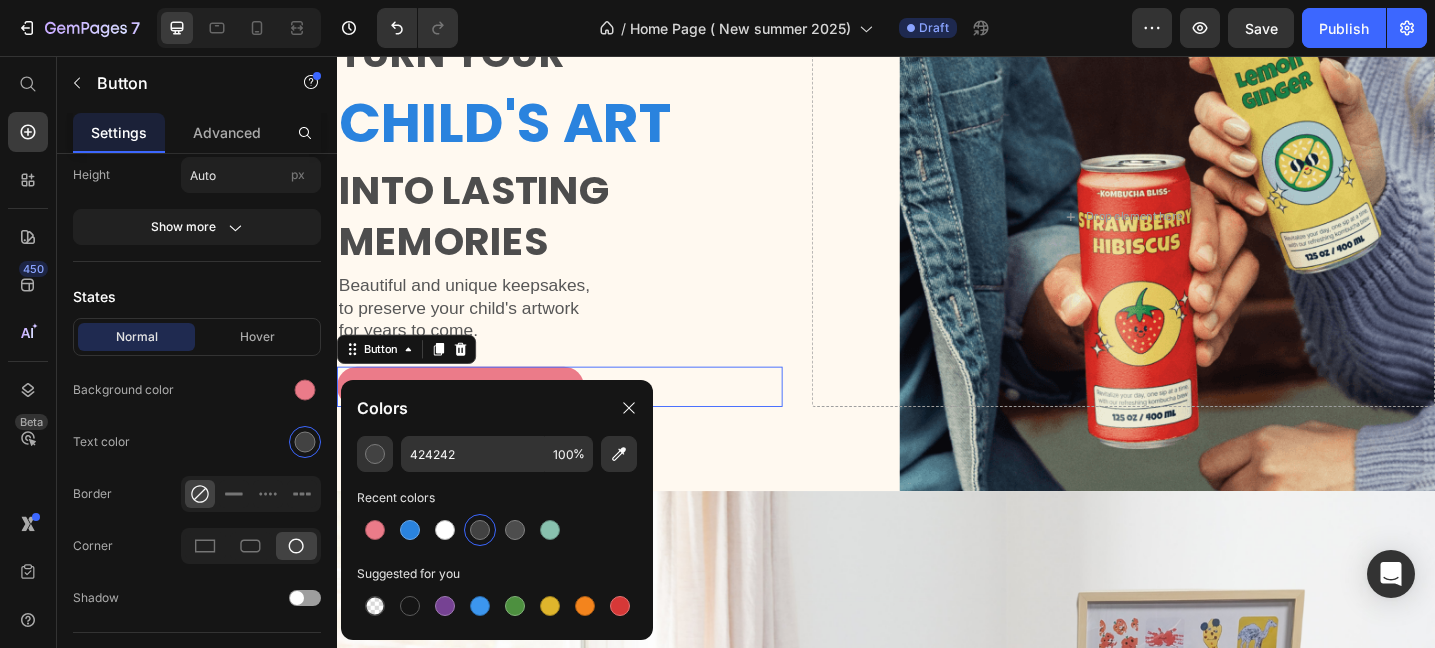 click on "Beautiful and unique keepsakes, to preserve your child's artwork for years to come." at bounding box center [580, 331] 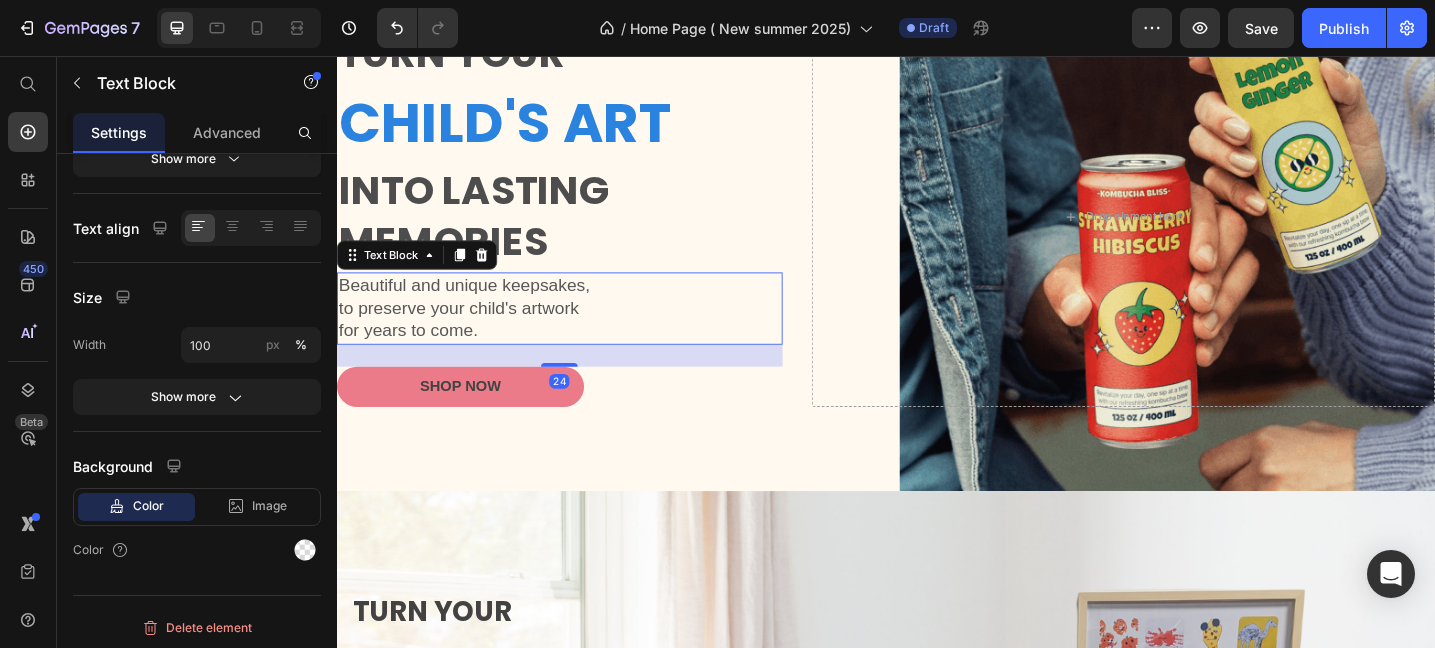 scroll, scrollTop: 0, scrollLeft: 0, axis: both 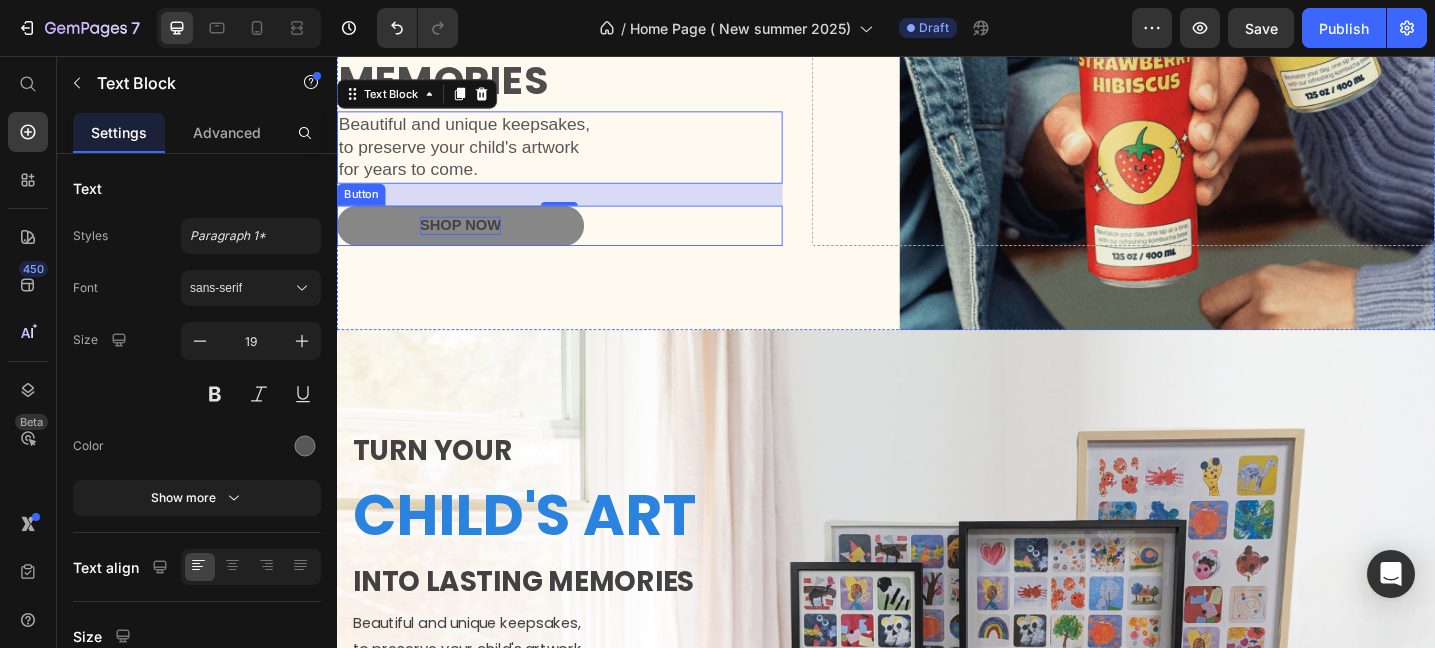 click on "Shop Now" at bounding box center [472, 241] 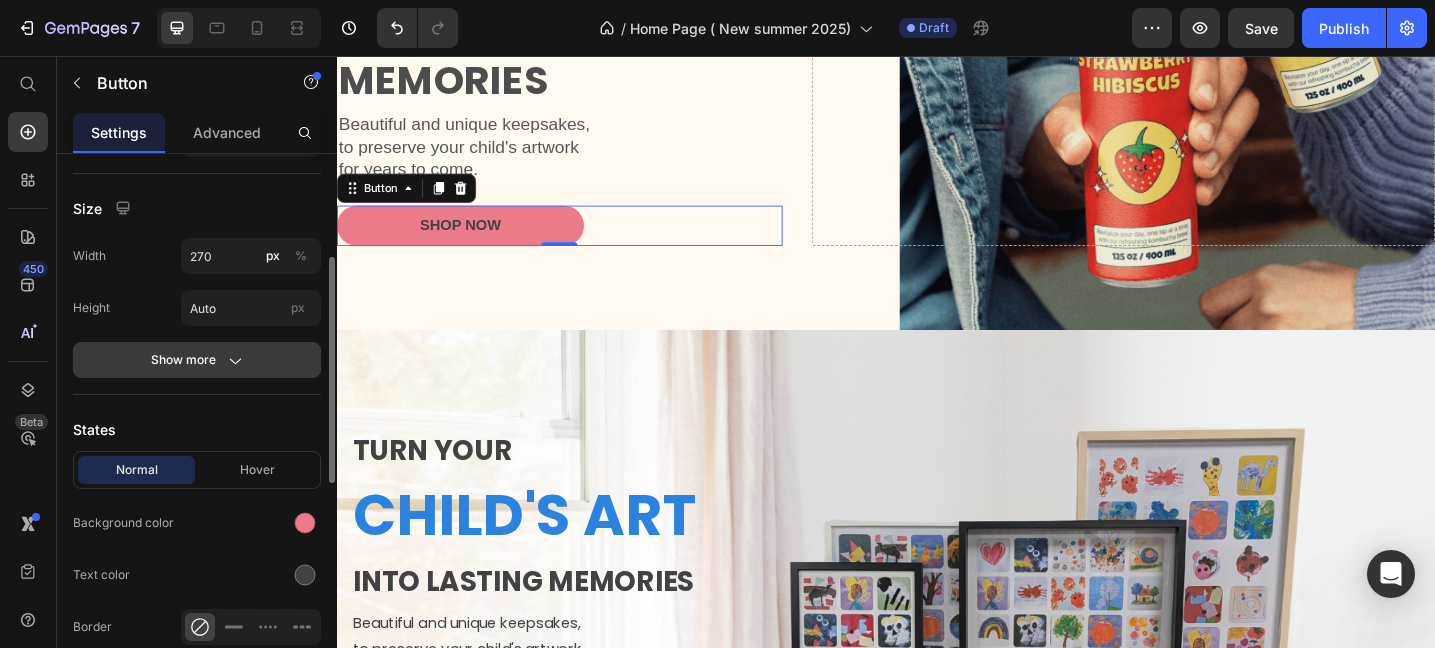 scroll, scrollTop: 220, scrollLeft: 0, axis: vertical 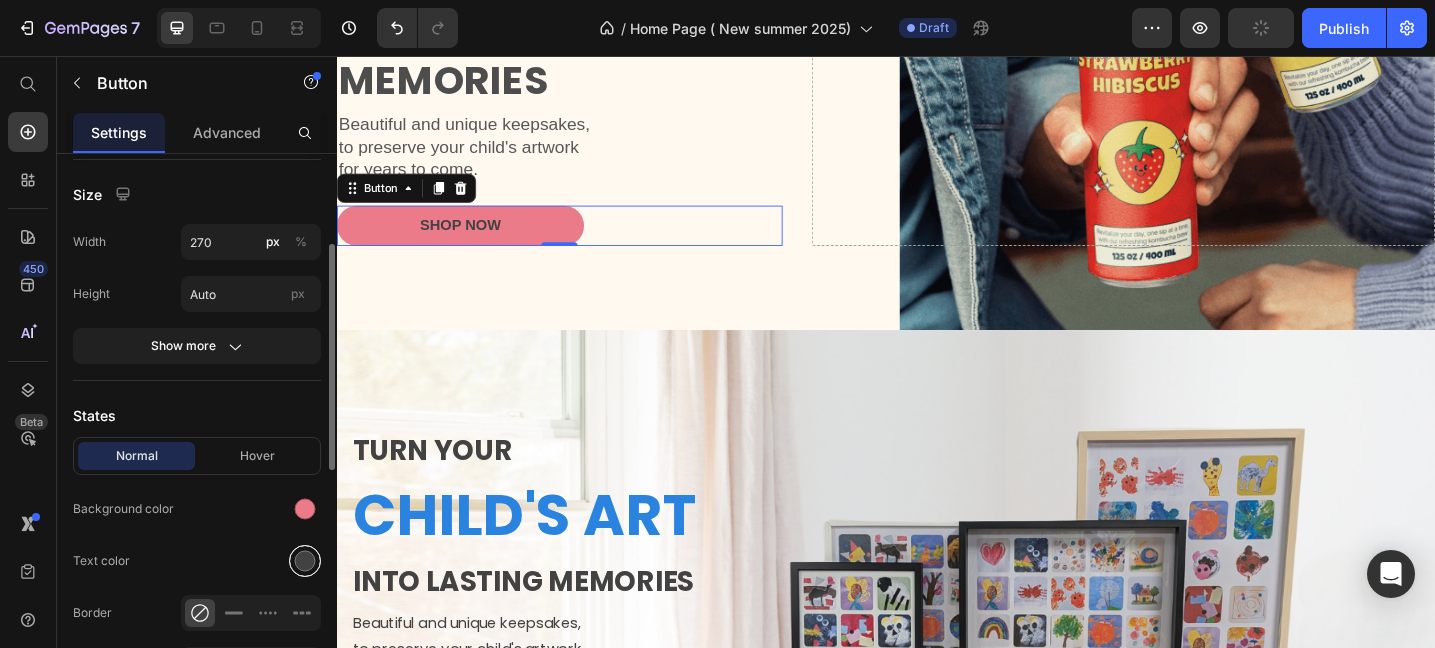 click at bounding box center [305, 561] 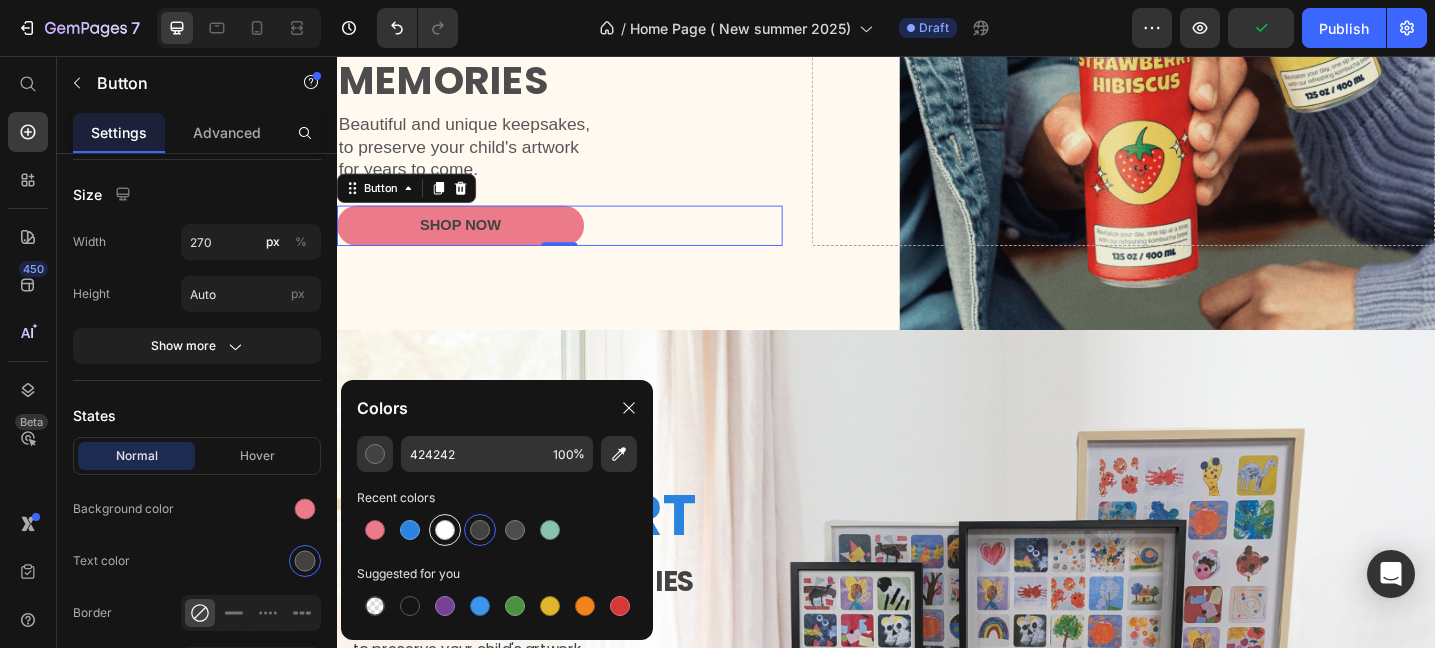 click at bounding box center [445, 530] 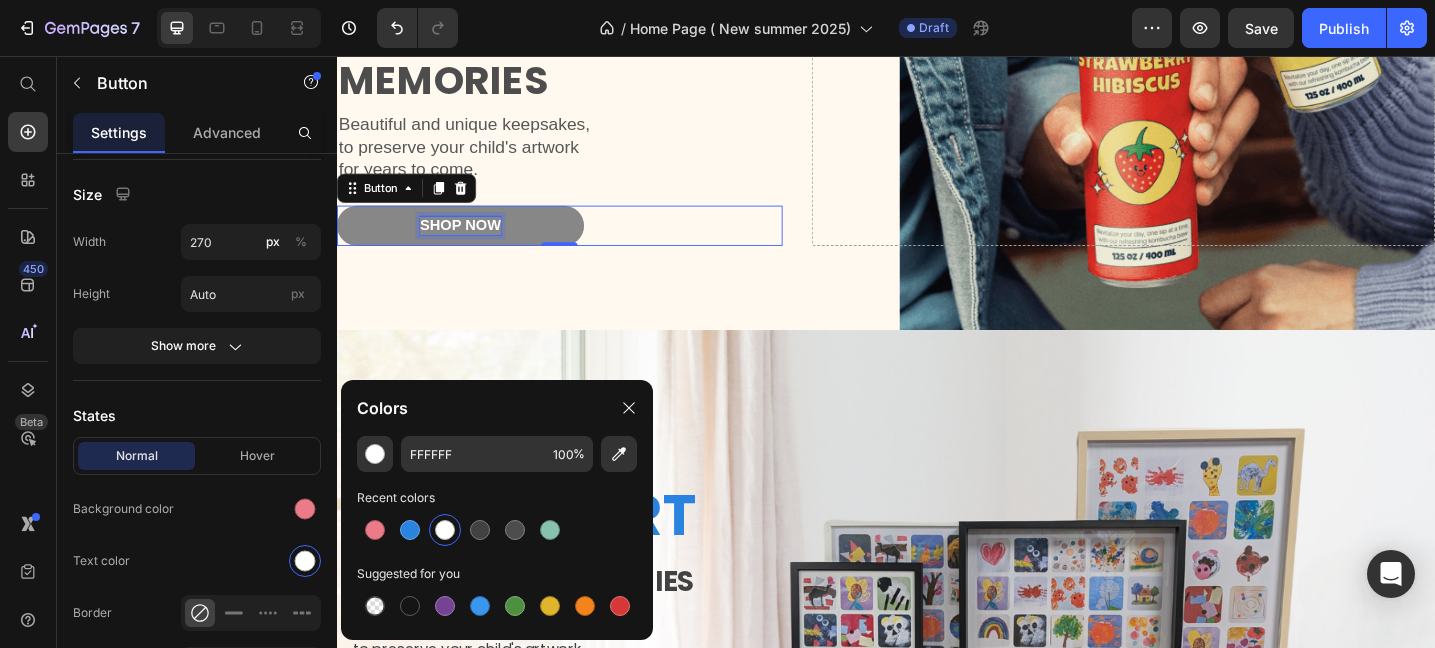 click on "Shop Now" at bounding box center [472, 241] 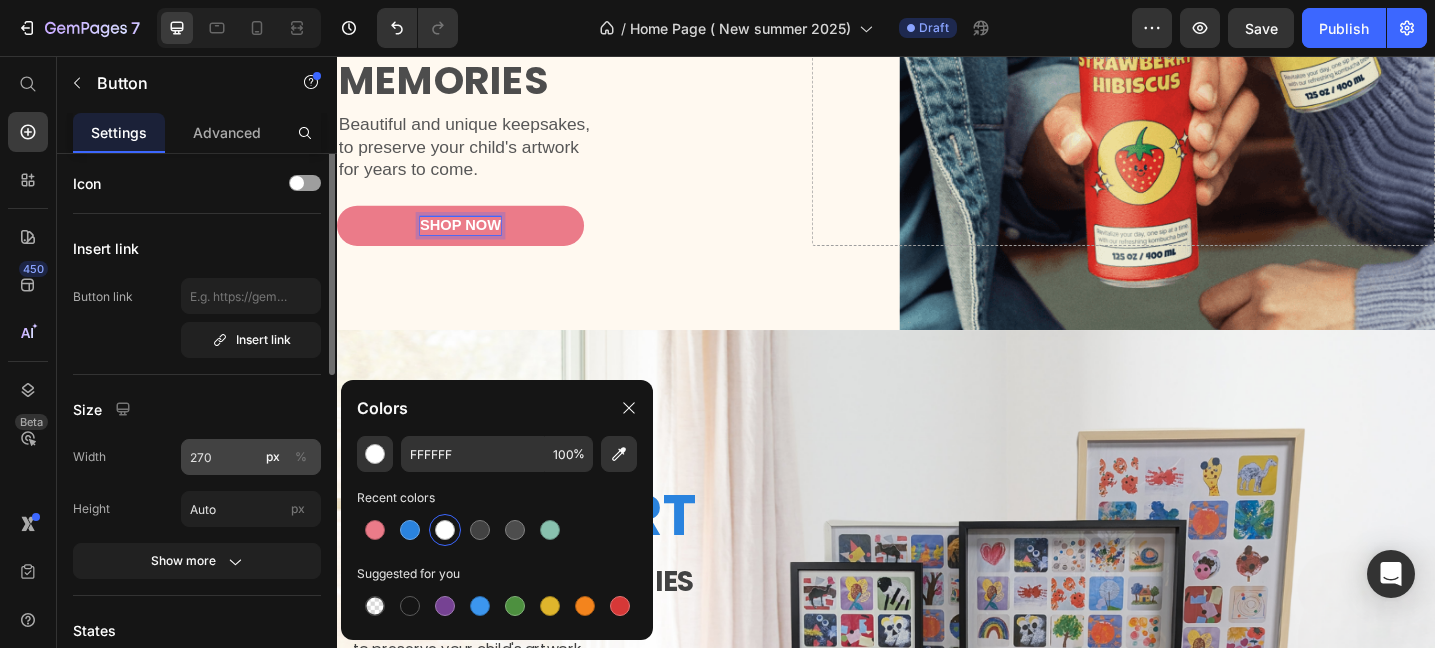 scroll, scrollTop: 0, scrollLeft: 0, axis: both 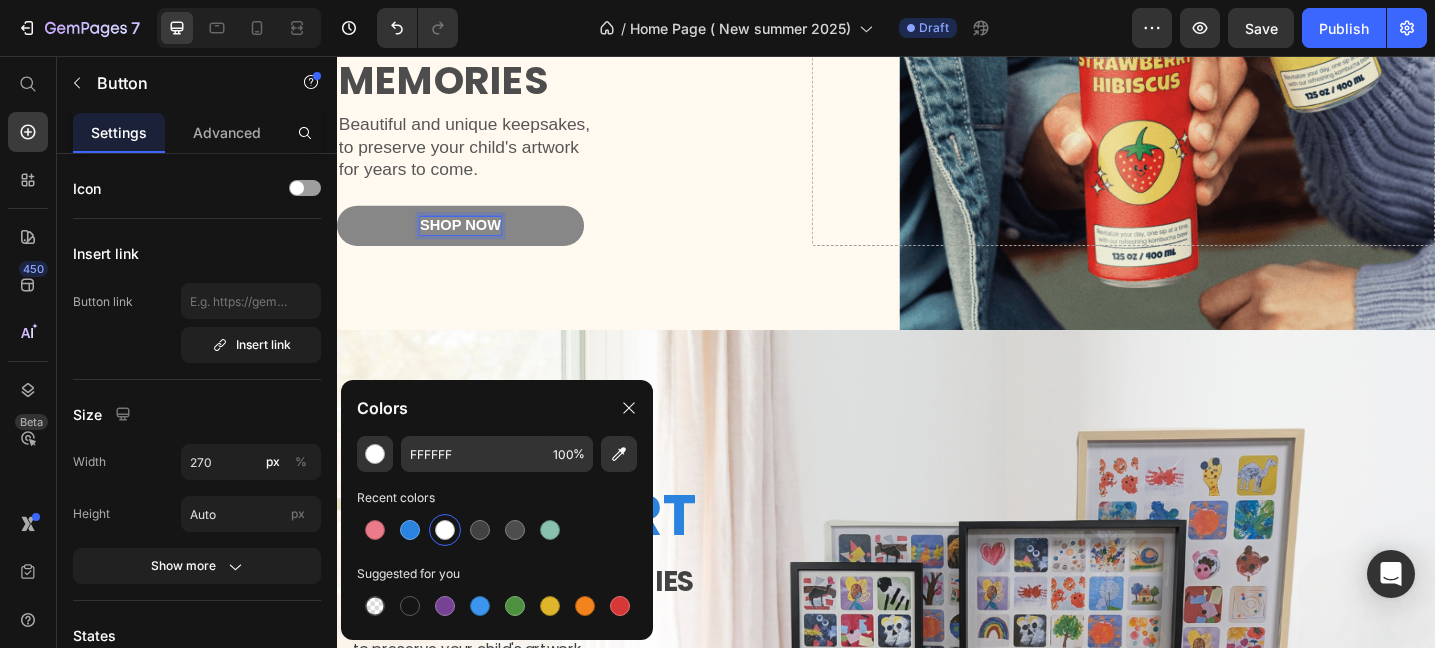click on "Shop Now" at bounding box center (472, 241) 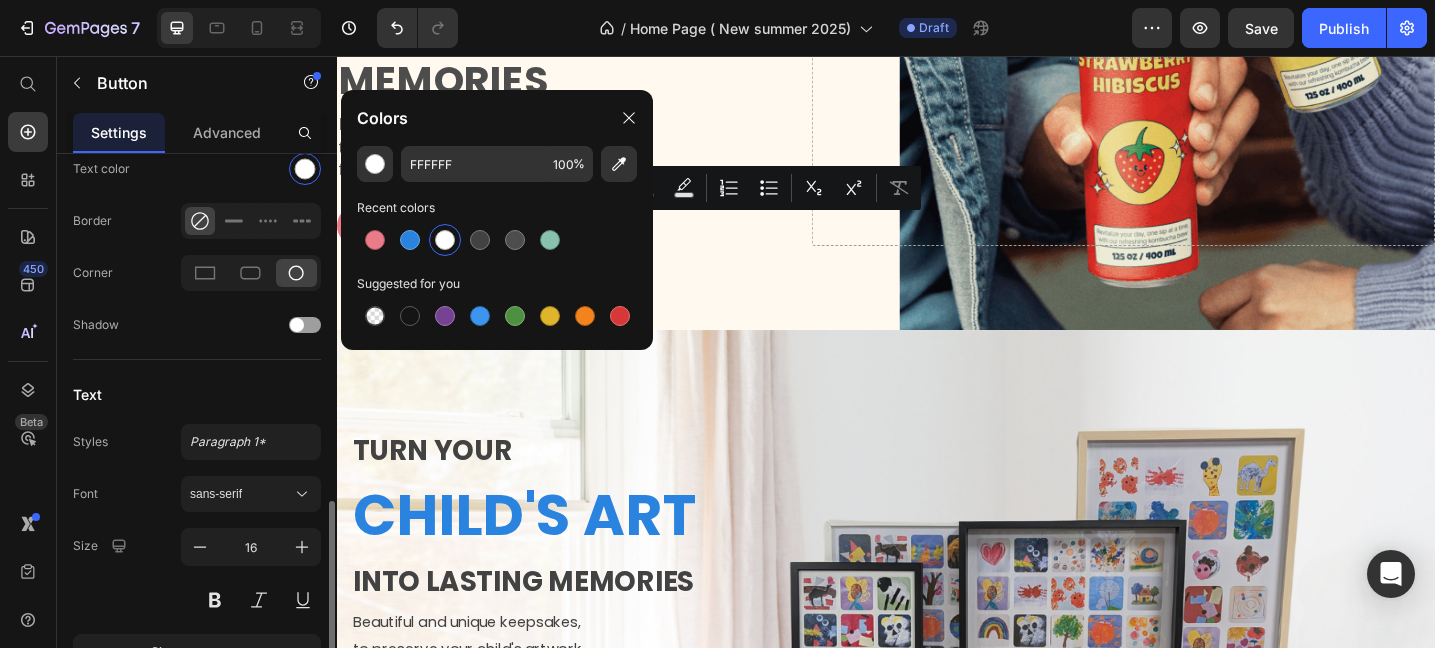 scroll, scrollTop: 682, scrollLeft: 0, axis: vertical 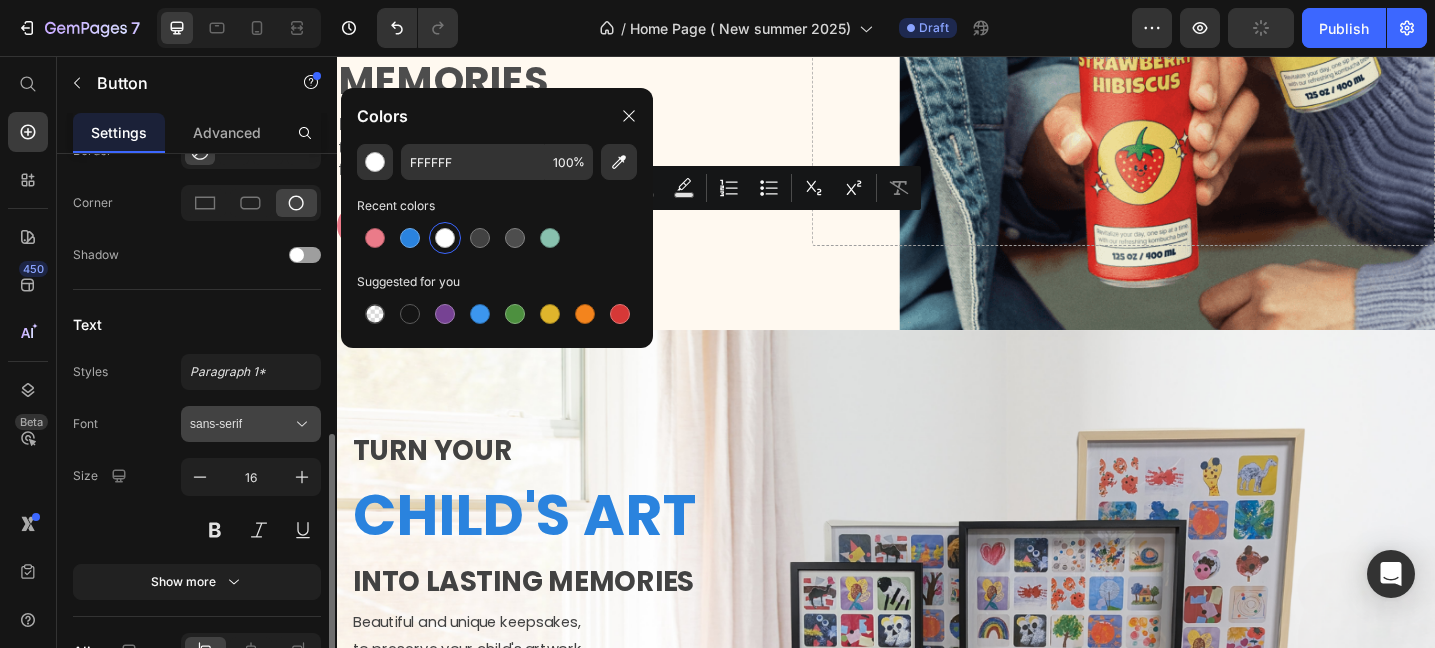 click on "sans-serif" at bounding box center [241, 424] 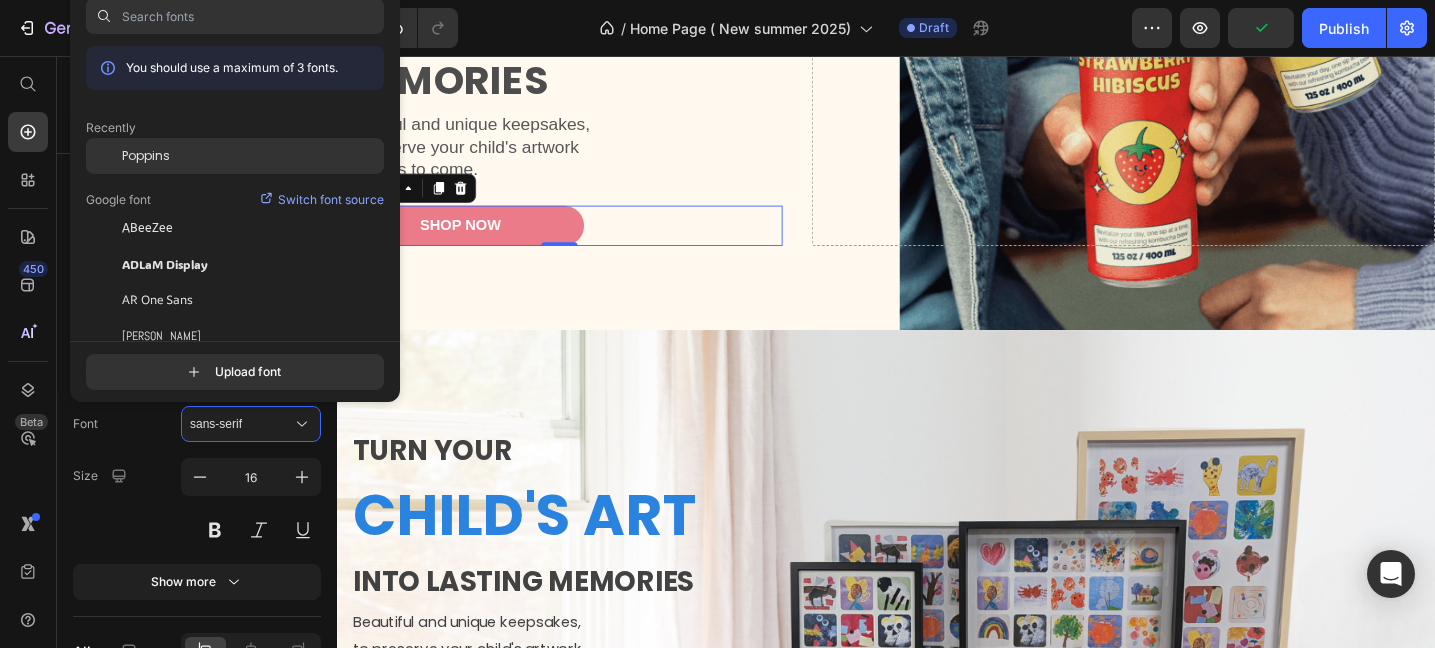 click on "Poppins" at bounding box center [146, 156] 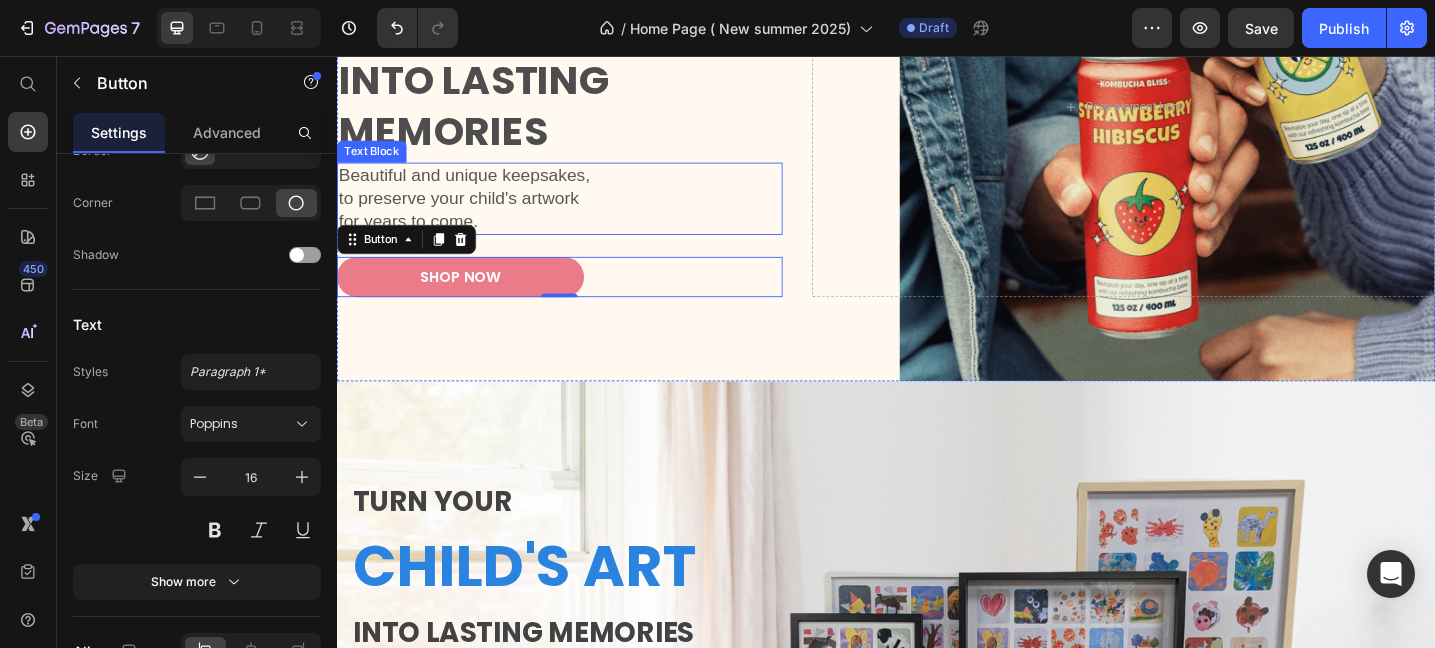scroll, scrollTop: 289, scrollLeft: 0, axis: vertical 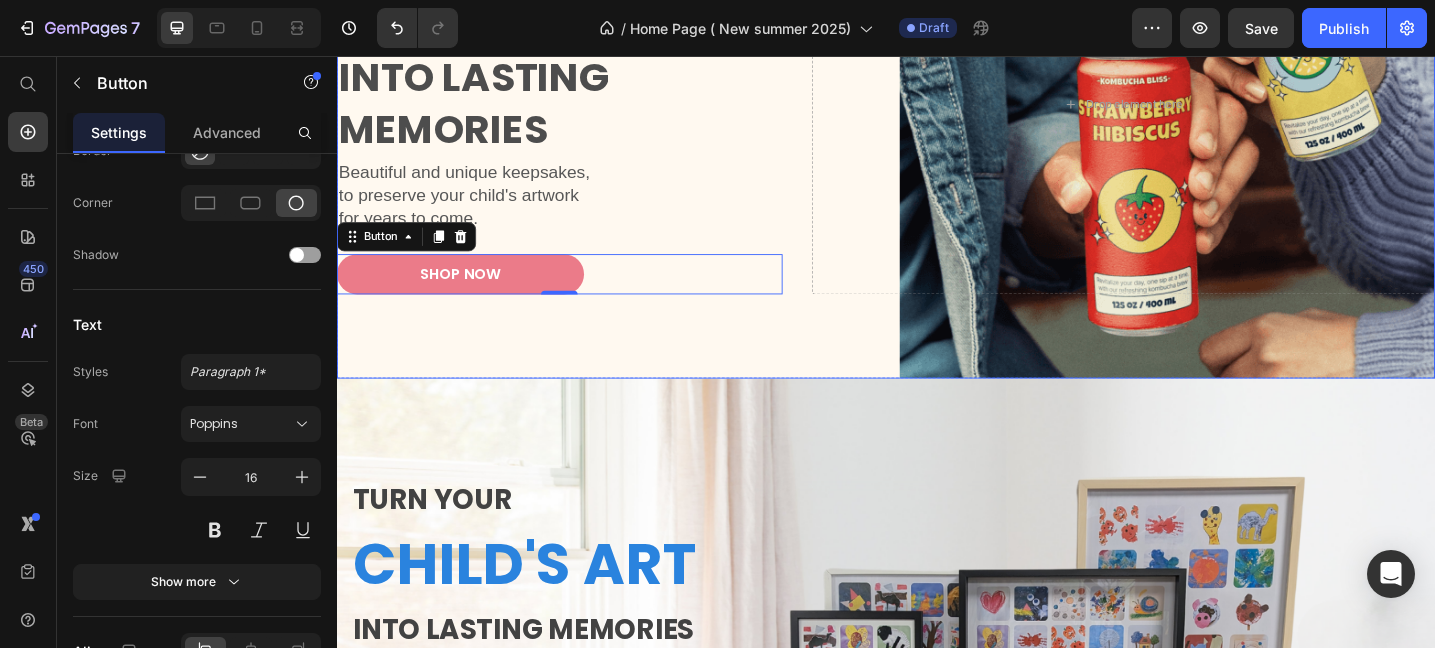click at bounding box center [937, 108] 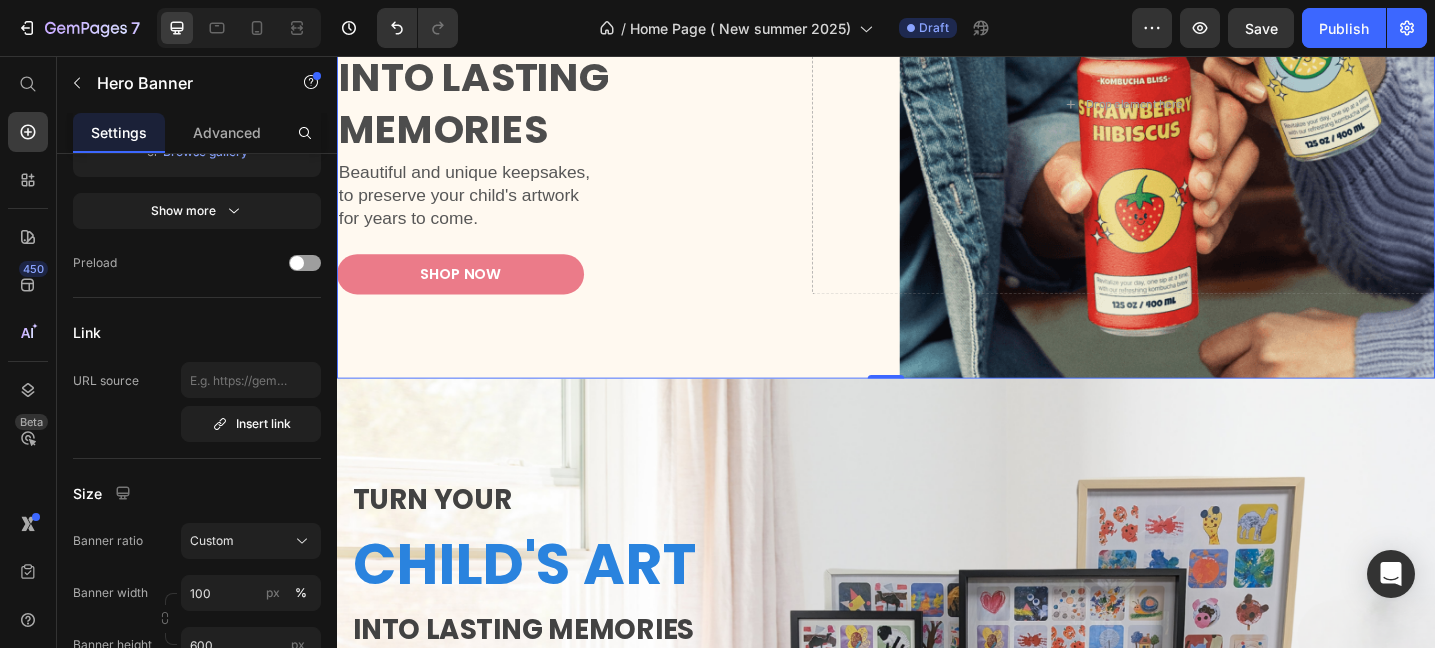scroll, scrollTop: 0, scrollLeft: 0, axis: both 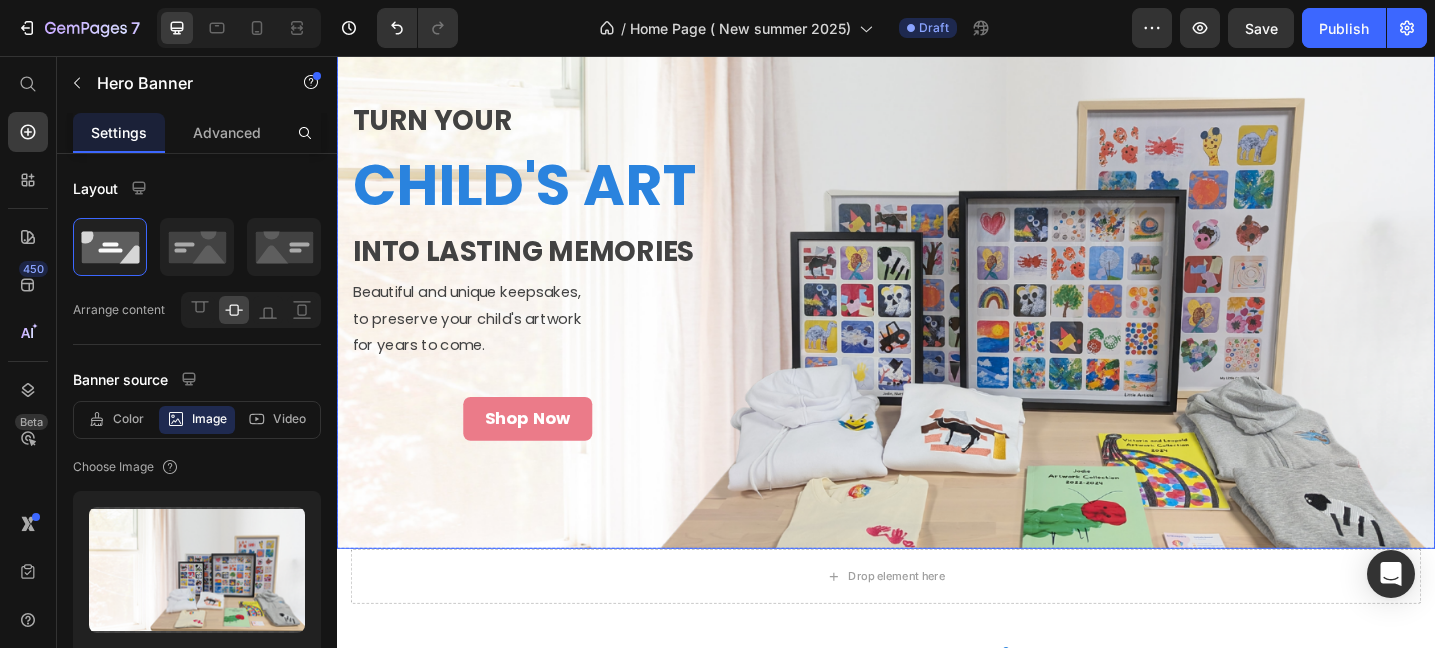 click on "TURN YOUR Heading CHILD'S ART Heading INTO LASTING MEMORIES Heading Beautiful and unique keepsakes, to preserve your child's artwork for years to come. Text Block Shop Now Button
Drop element here Hero Banner Section 1 TURN YOUR Text Block CHILD'S ART Heading INTO LASTING MEMORIES Text Block Beautiful and unique keepsakes, to preserve your child's artwork for years to come. Text Block Shop Now Button Heading Heading Heading Row Hero Banner Section 2
Drop element here Section 3 ArtKeepers Collections Heading Row
Drop element here Hero Banner                Clothing Button
Drop element here Hero Banner                Catalogues Button
Drop element here Hero Banner                Wall Art Button Row Section 4 Root" at bounding box center (937, 1860) 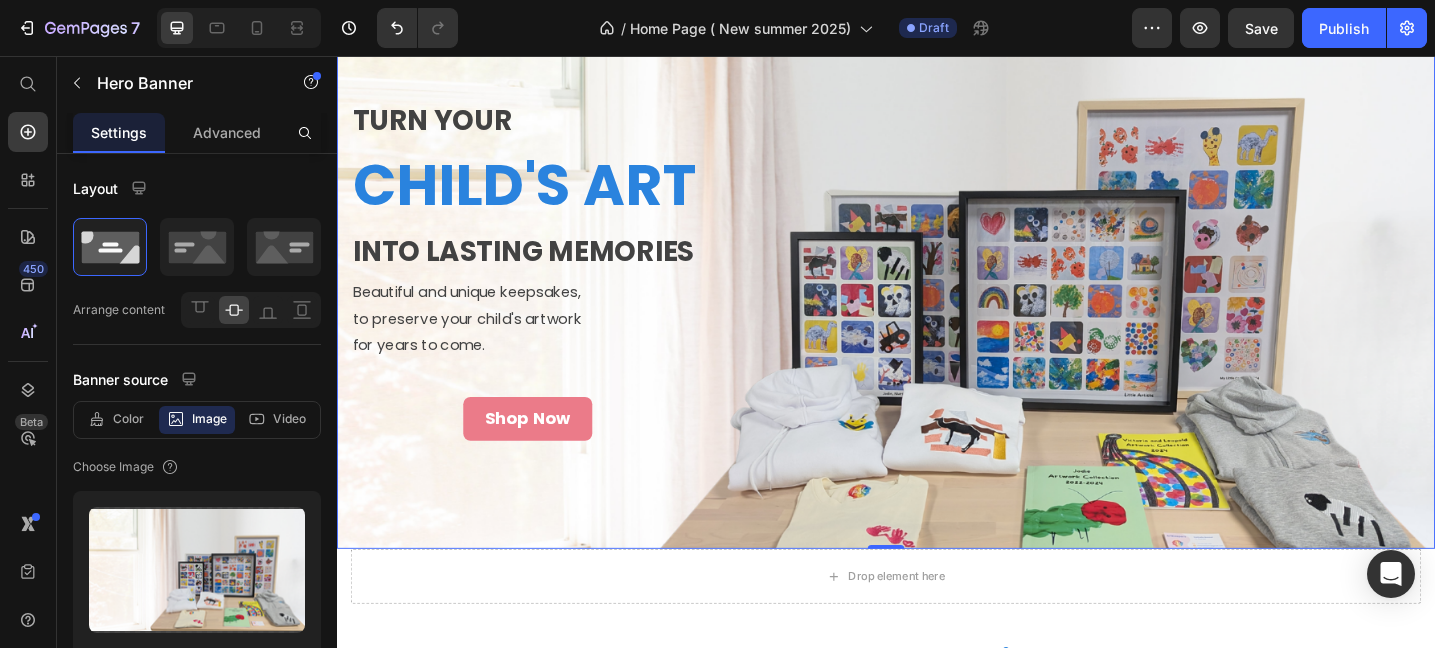 scroll, scrollTop: 103, scrollLeft: 0, axis: vertical 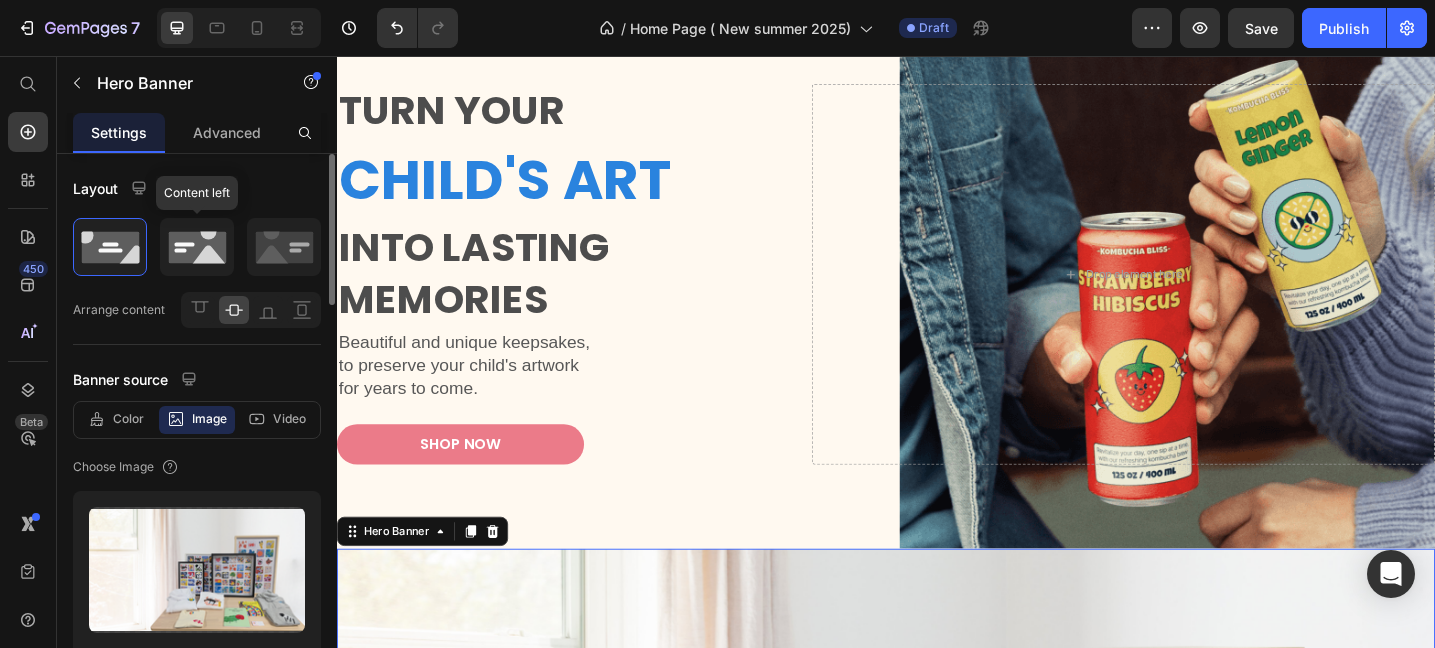 click 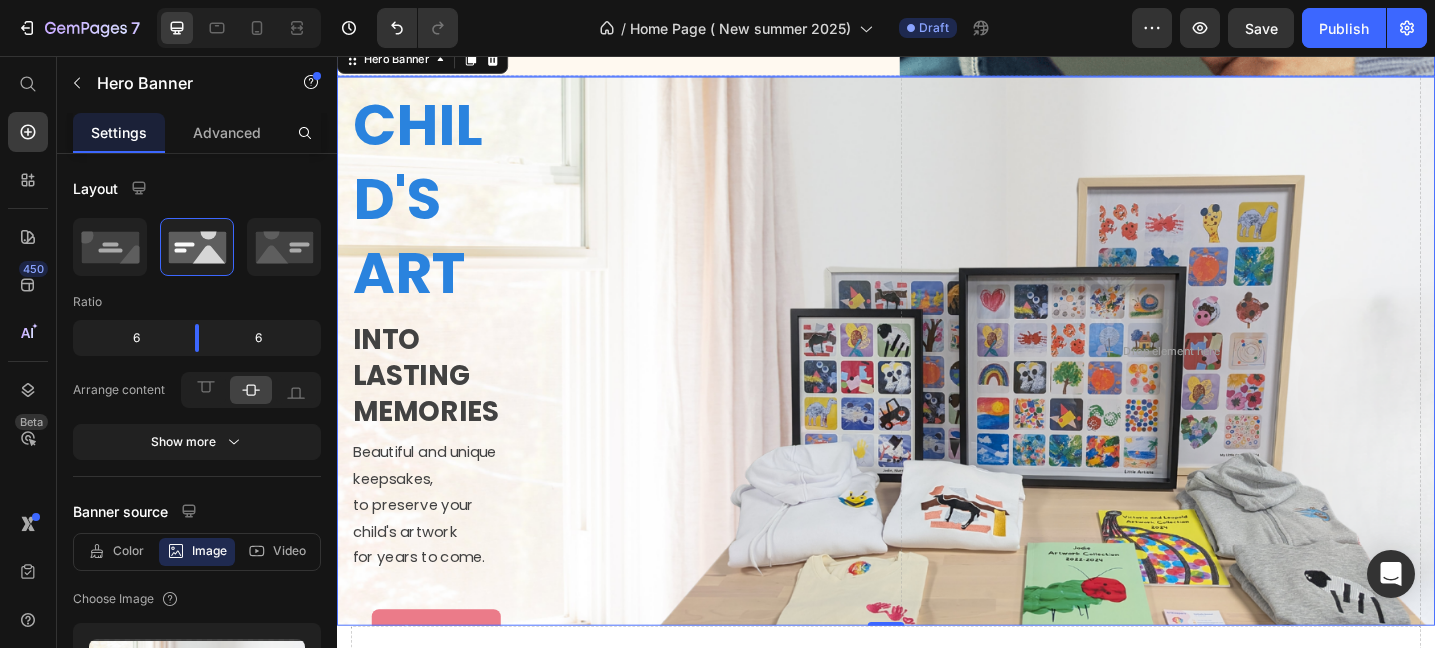 scroll, scrollTop: 640, scrollLeft: 0, axis: vertical 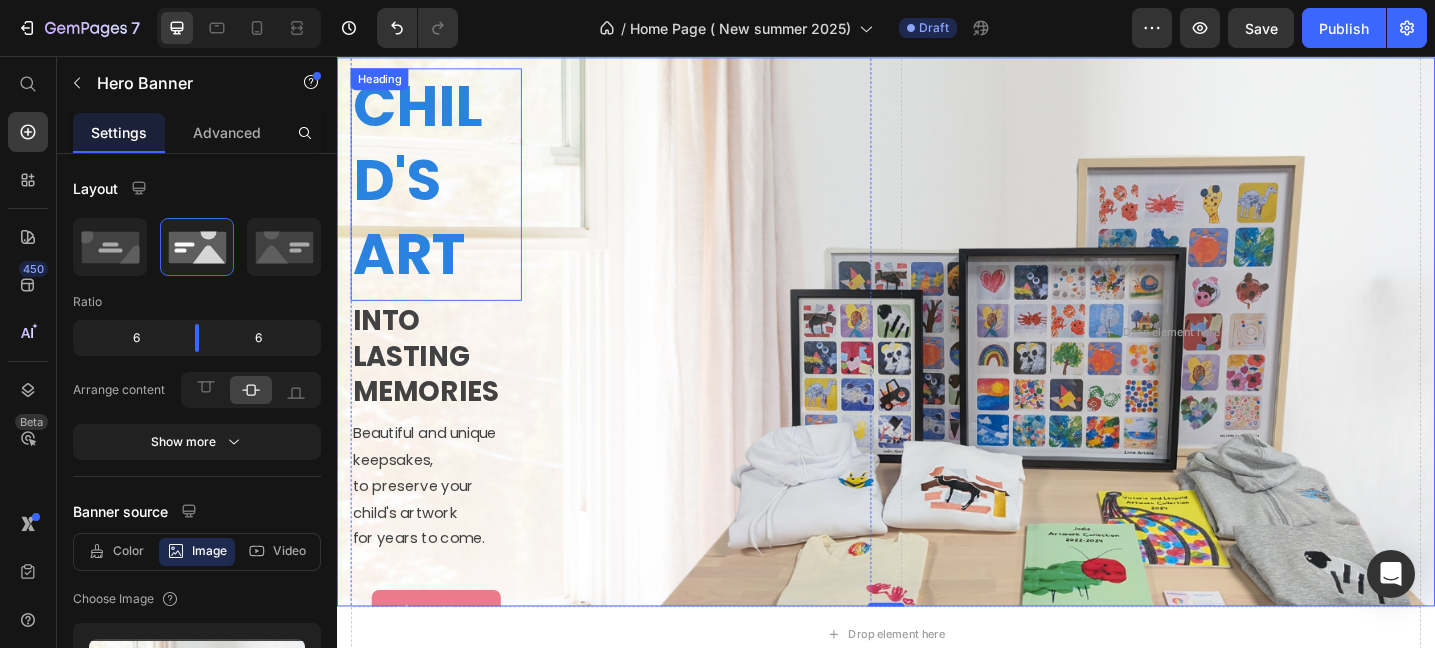 click on "CHILD'S ART" at bounding box center [445, 192] 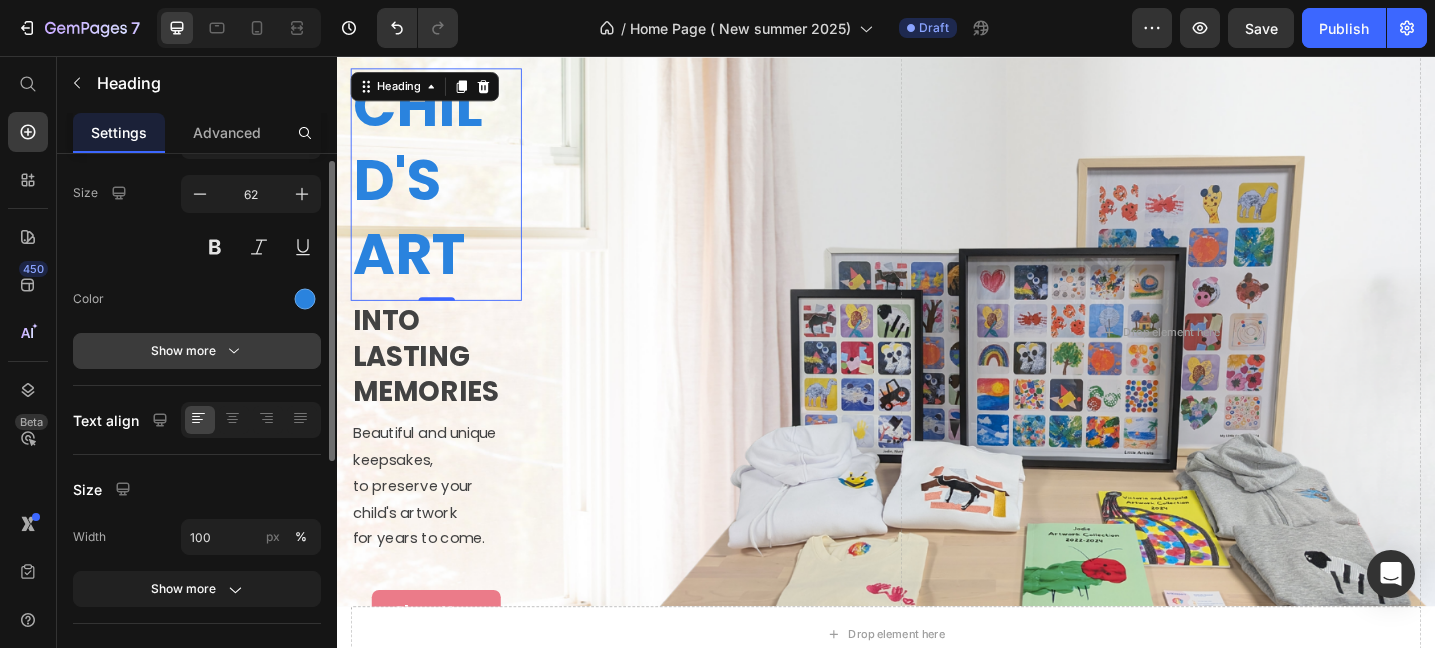 scroll, scrollTop: 160, scrollLeft: 0, axis: vertical 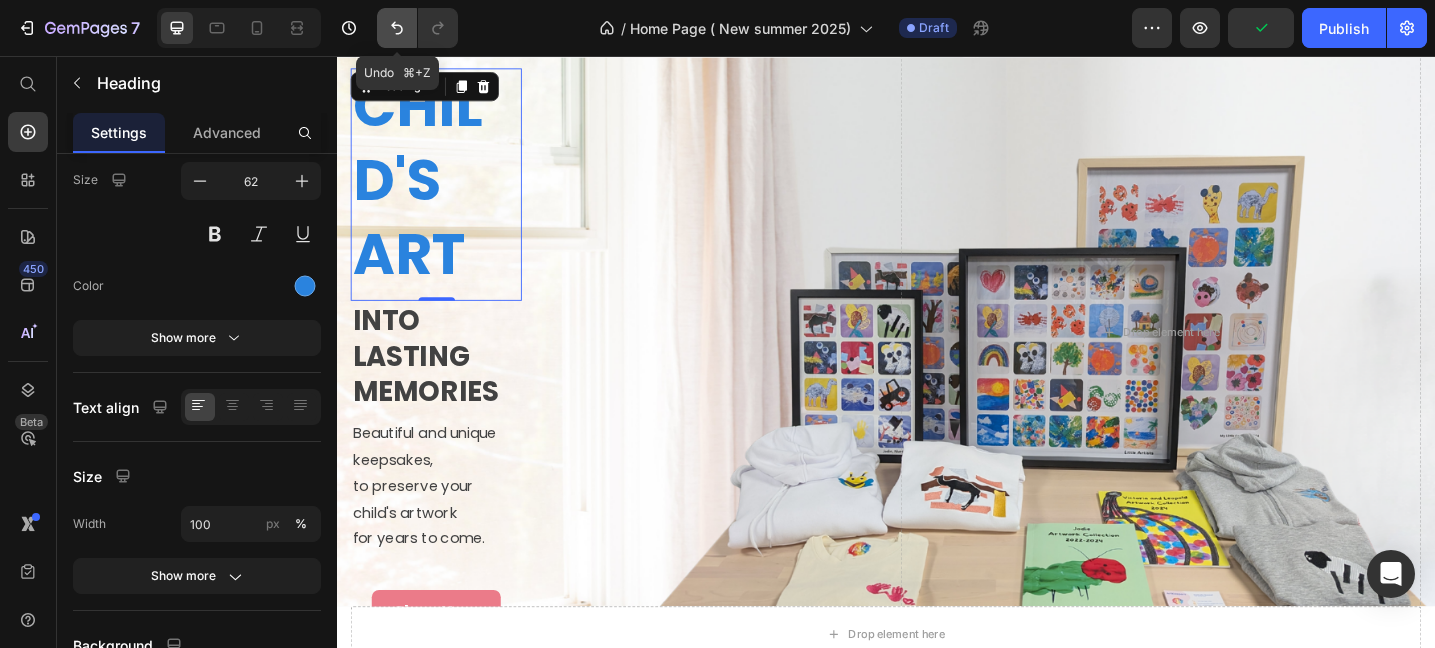 click 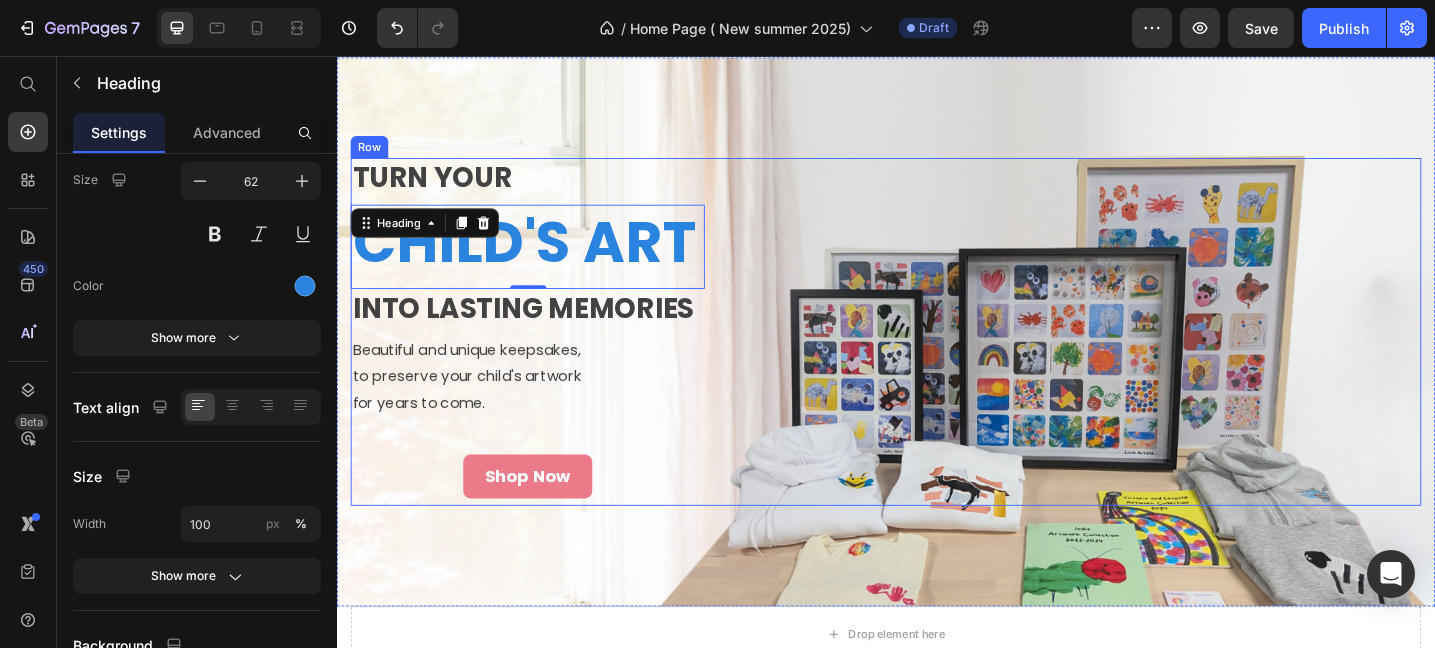 click on "Heading Heading Heading" at bounding box center [1134, 357] 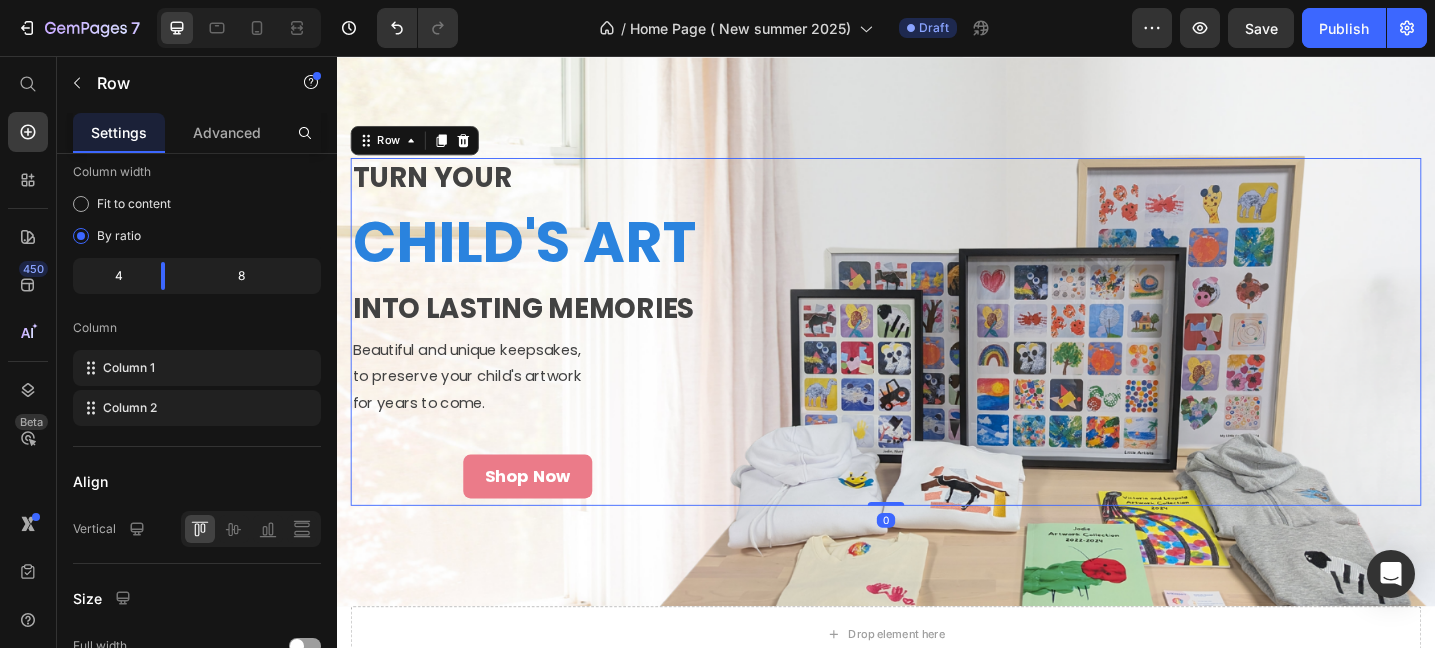 scroll, scrollTop: 0, scrollLeft: 0, axis: both 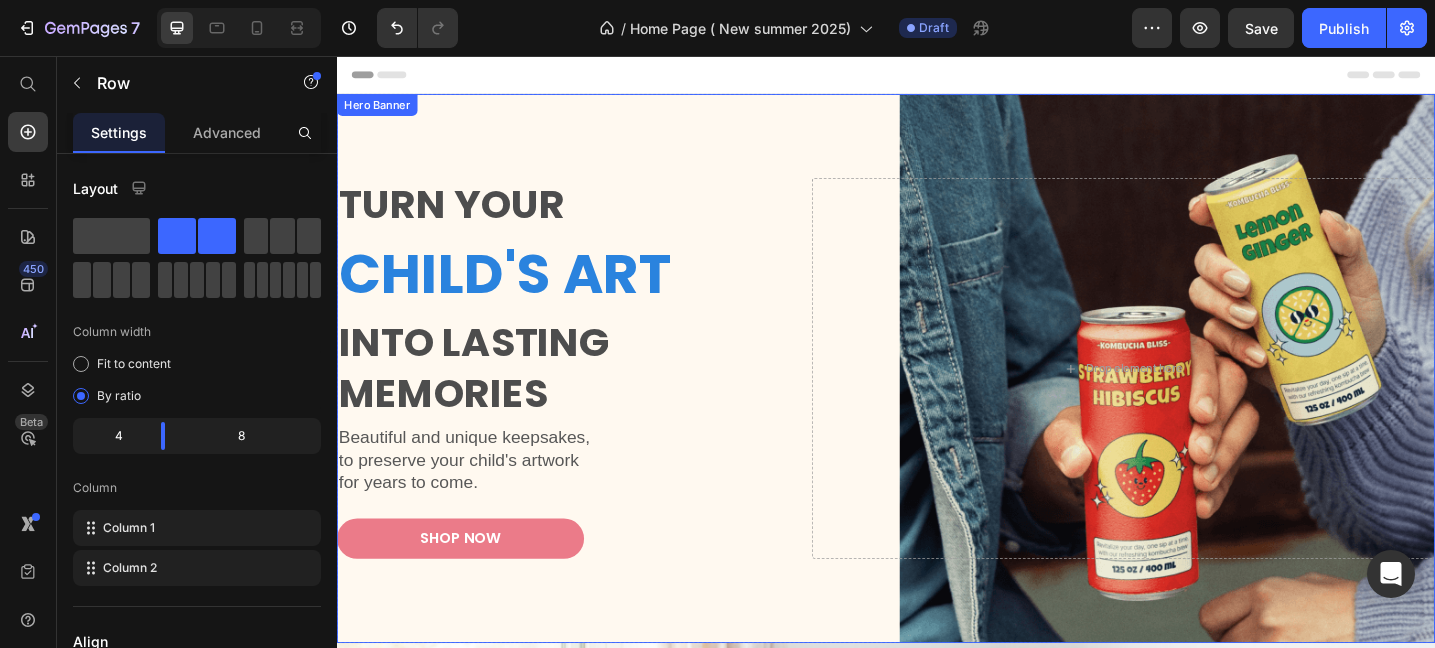 click at bounding box center [937, 397] 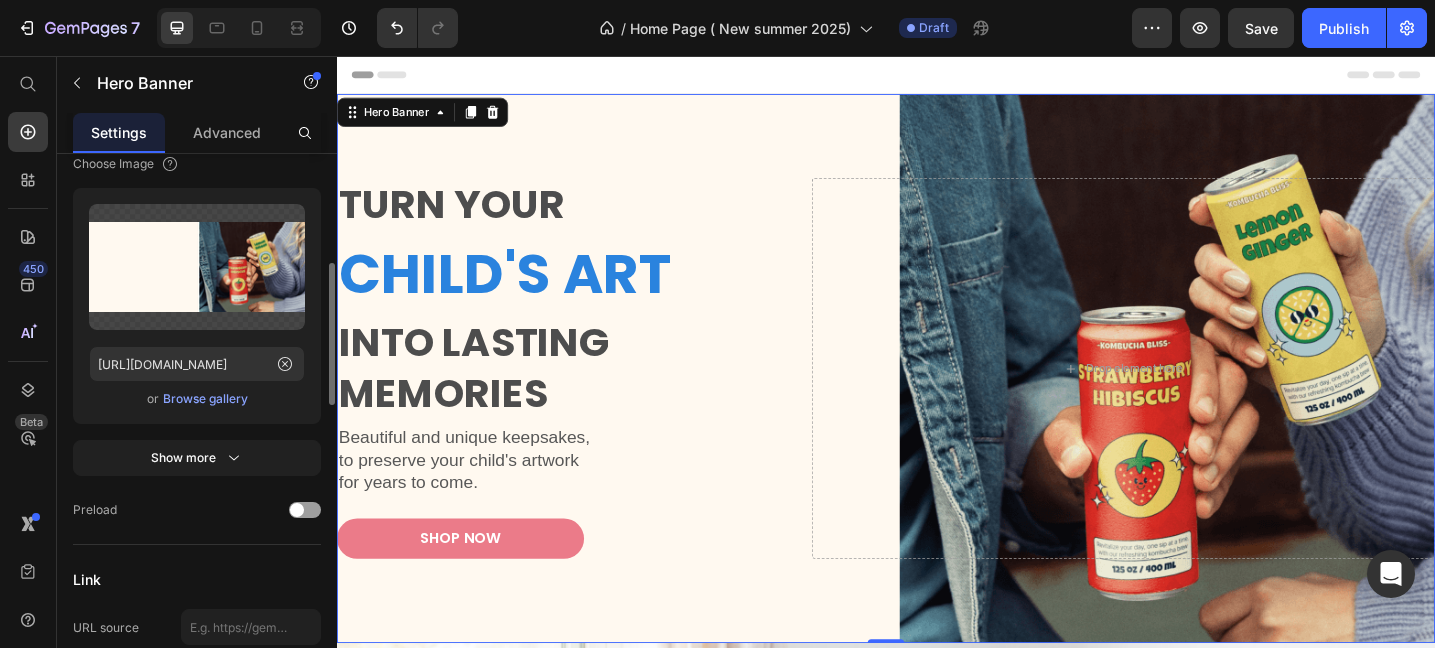 scroll, scrollTop: 433, scrollLeft: 0, axis: vertical 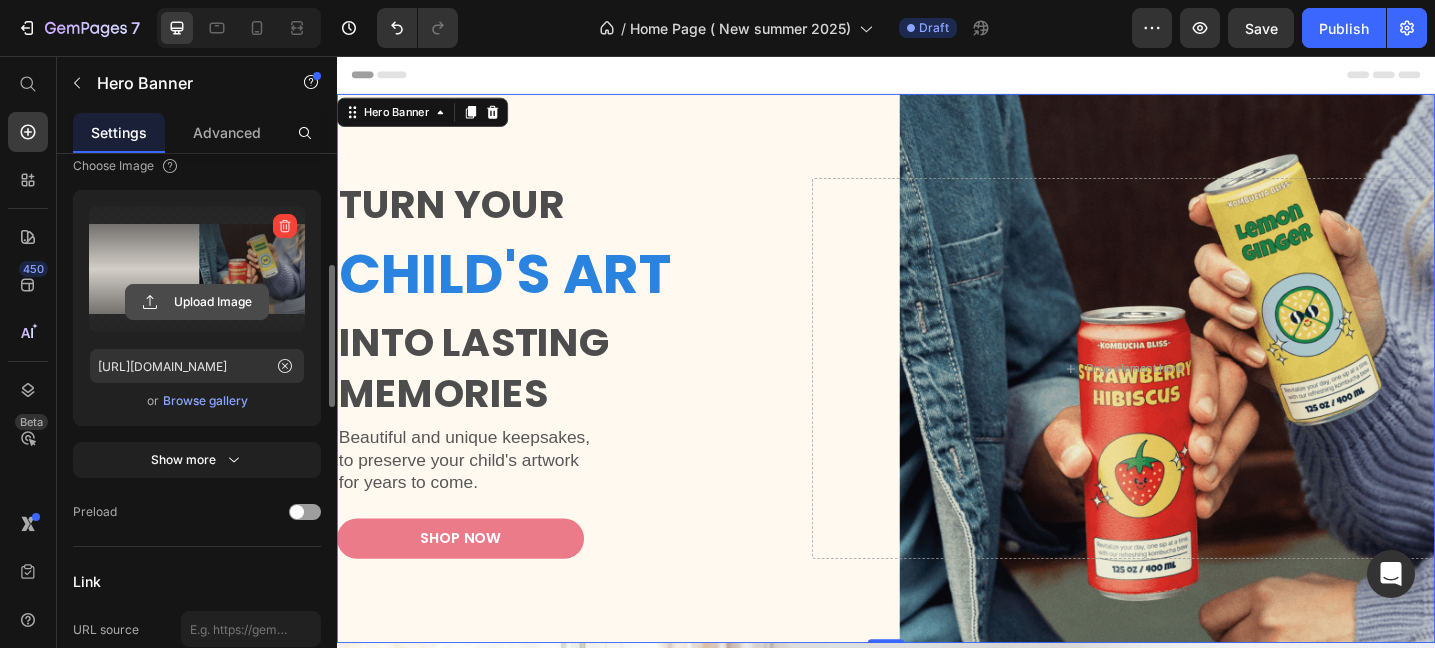 click 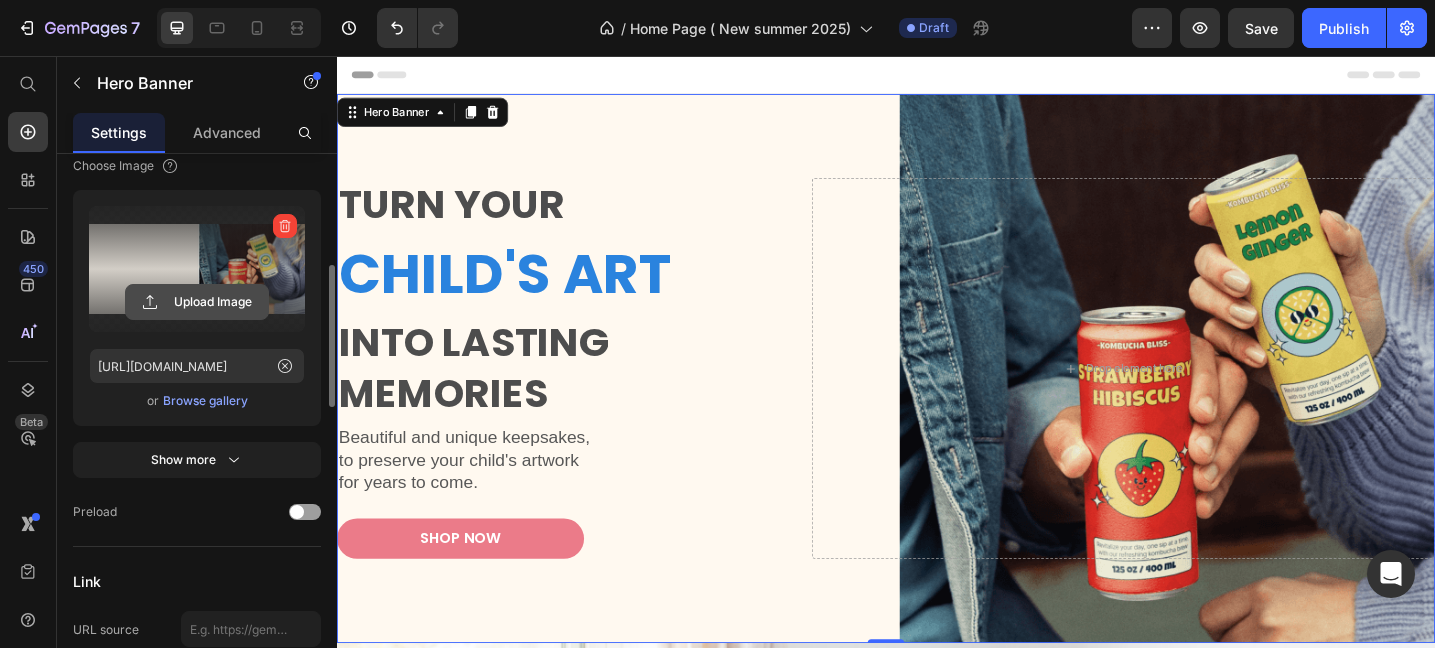 click 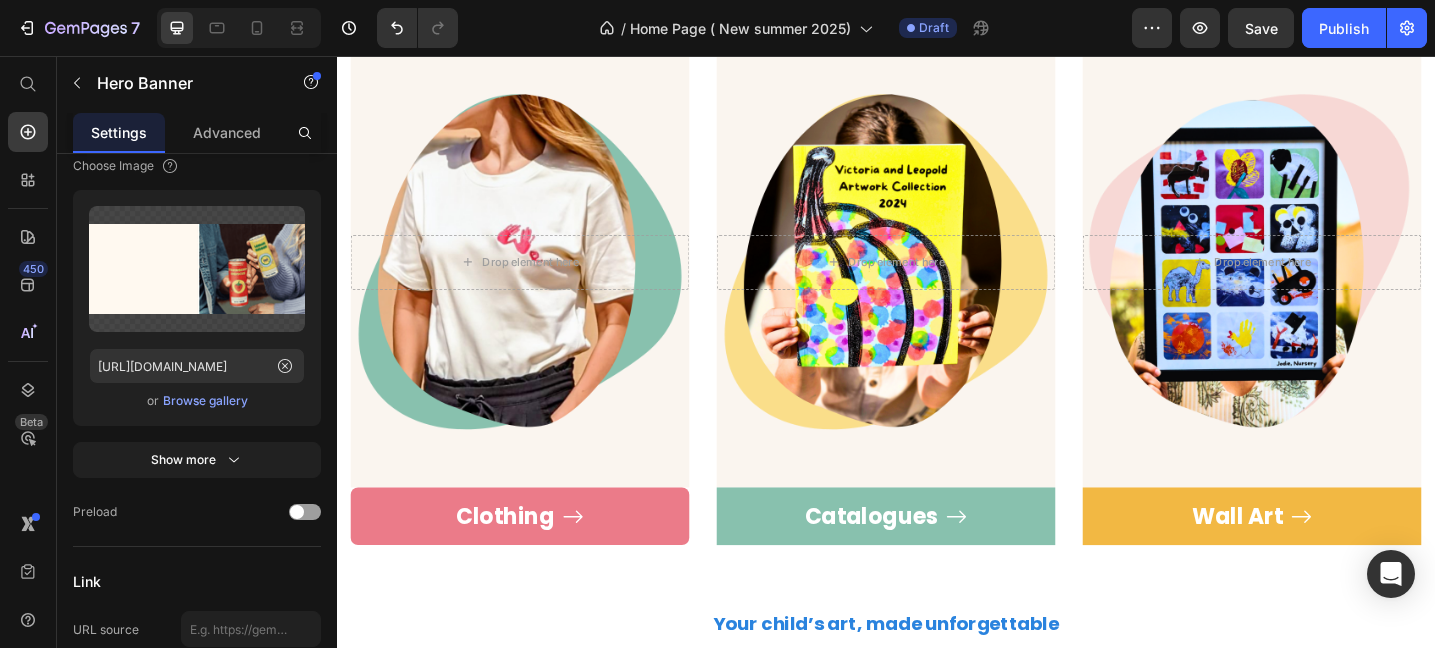 scroll, scrollTop: 1455, scrollLeft: 0, axis: vertical 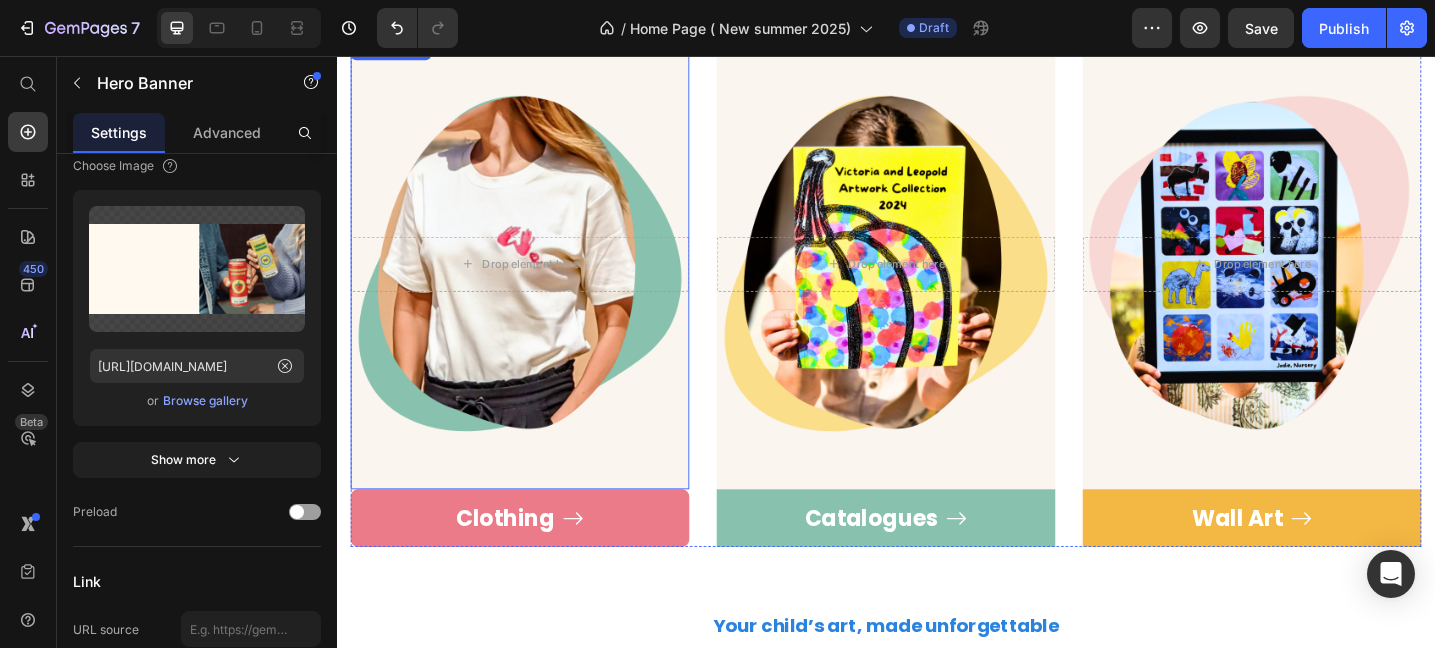 click at bounding box center [537, 282] 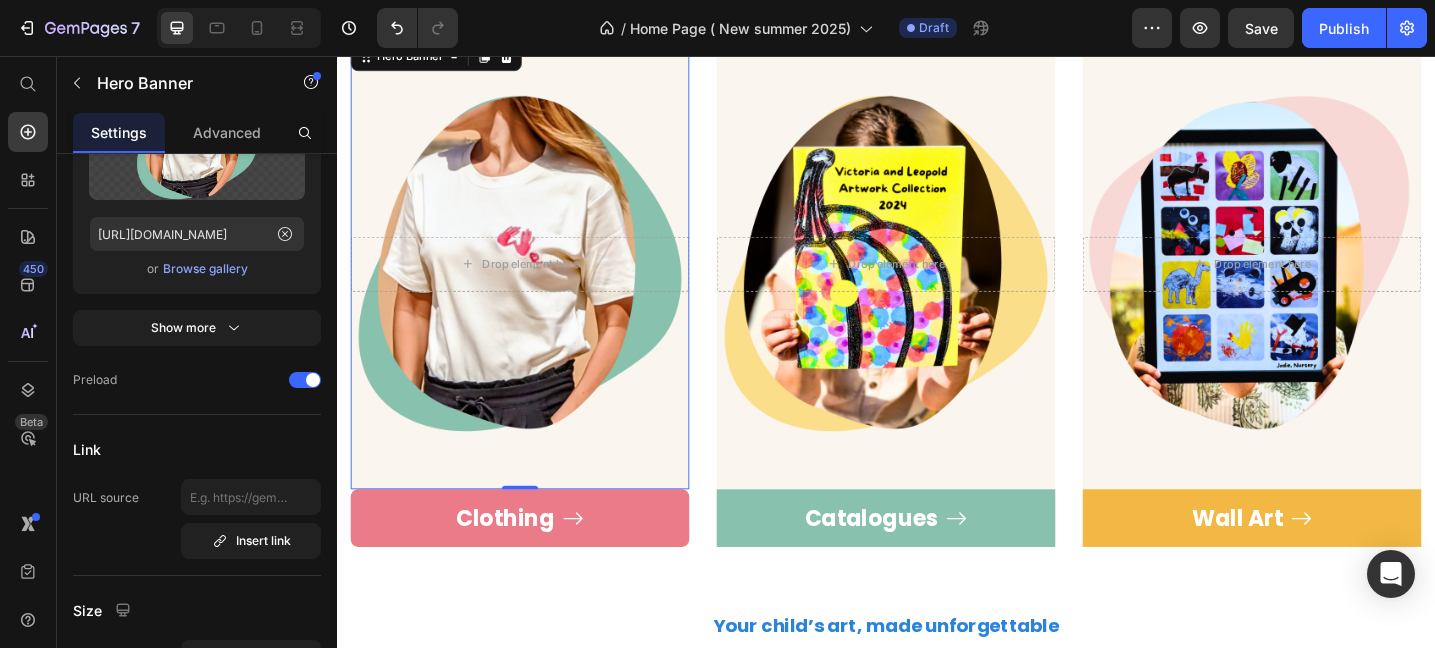 scroll, scrollTop: 1397, scrollLeft: 0, axis: vertical 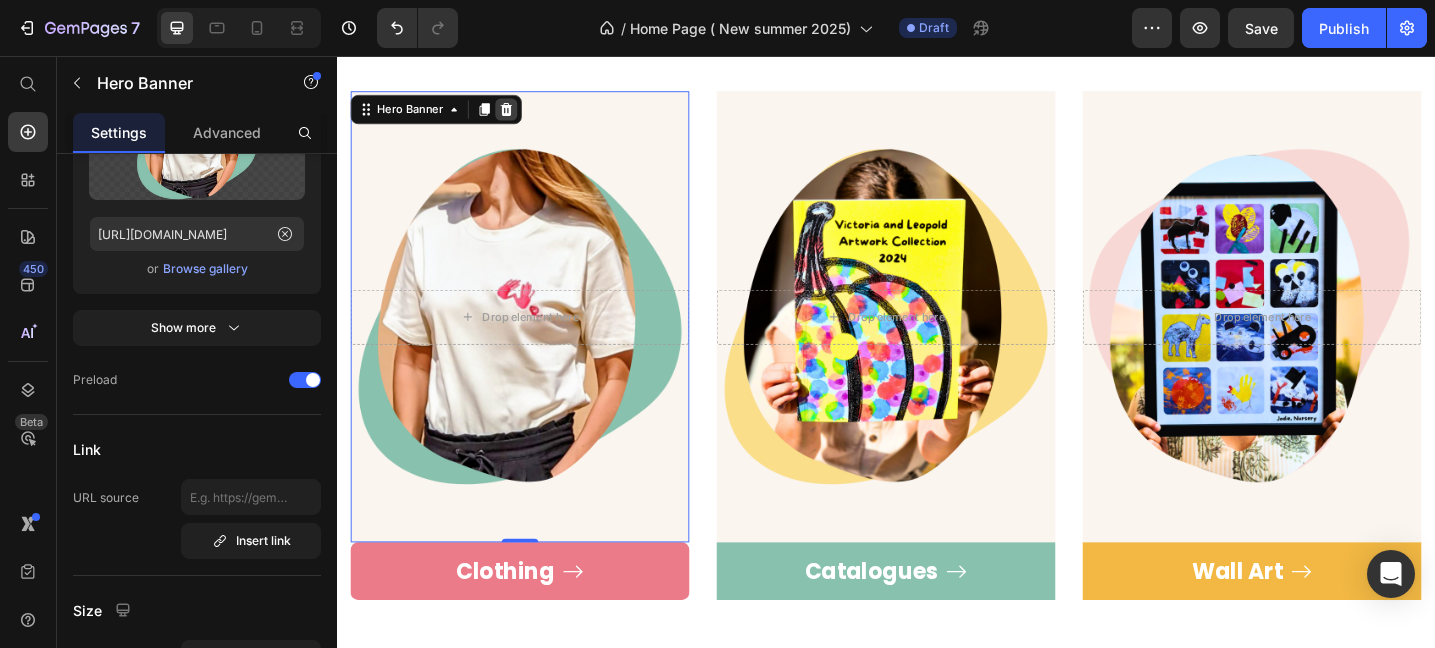 click 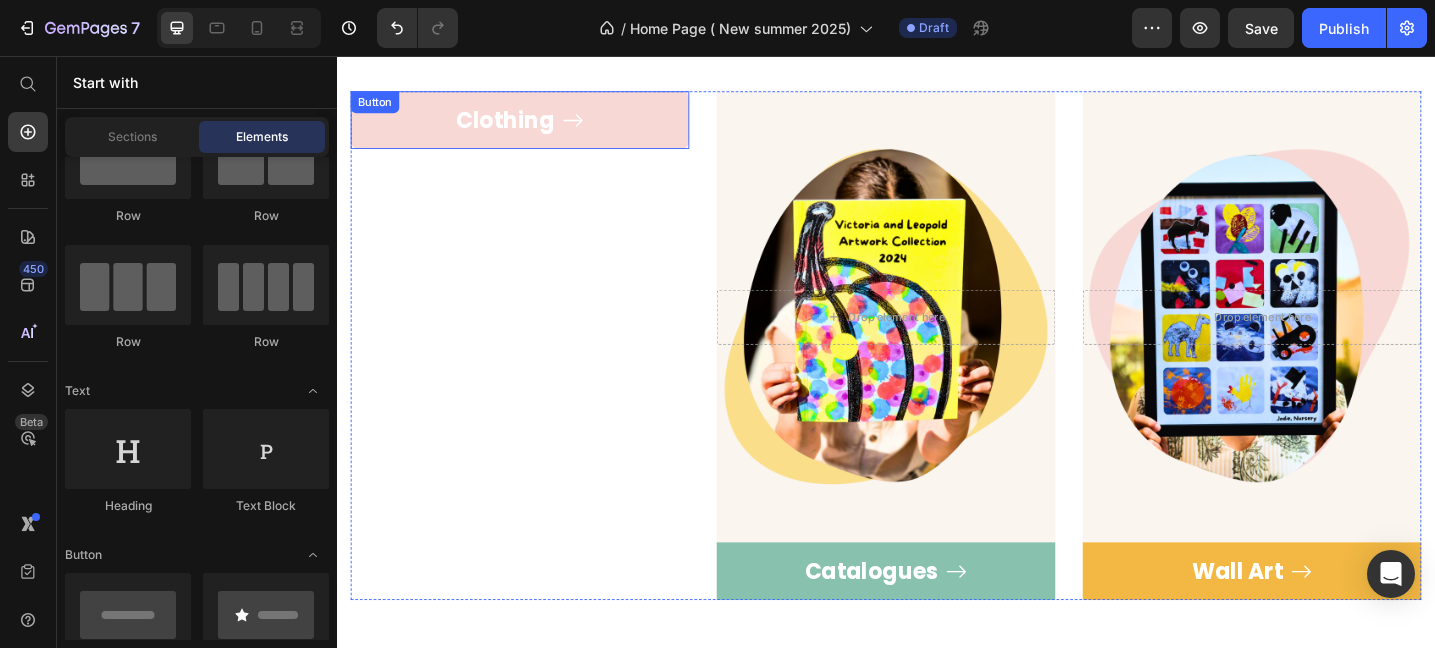 click on "Clothing" at bounding box center (537, 125) 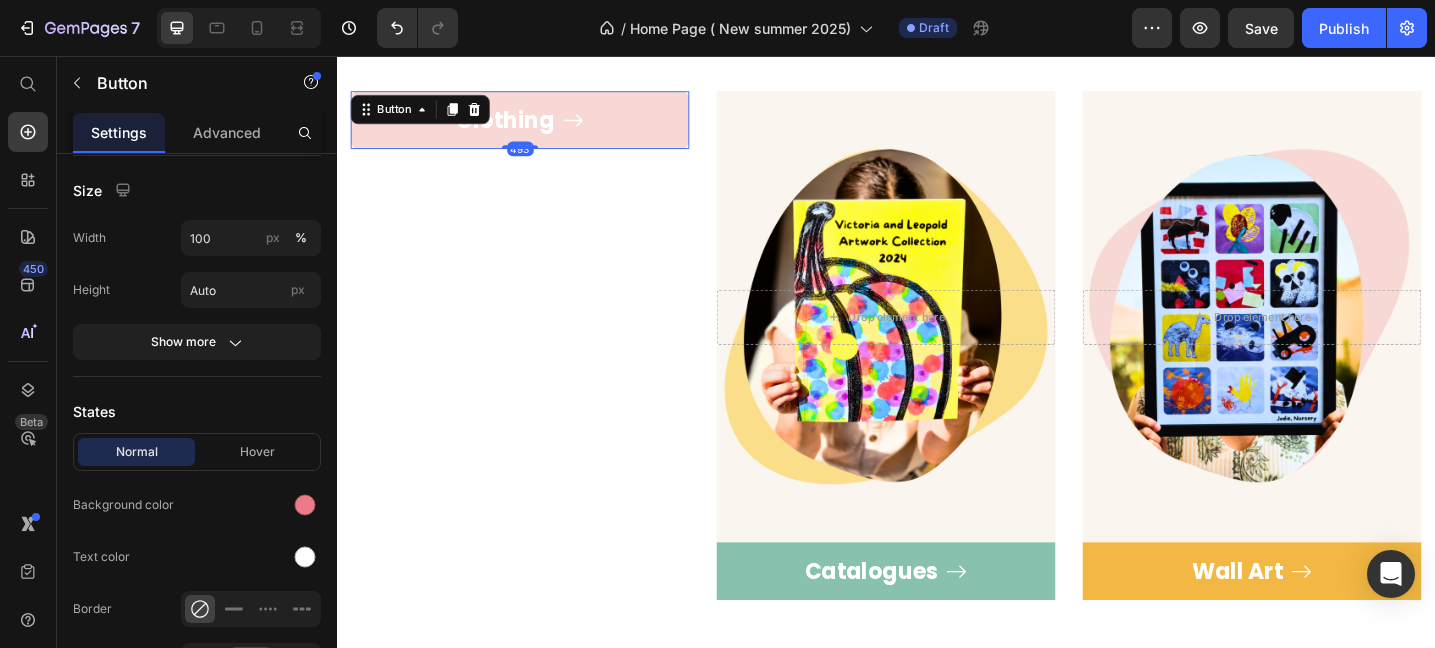 scroll, scrollTop: 0, scrollLeft: 0, axis: both 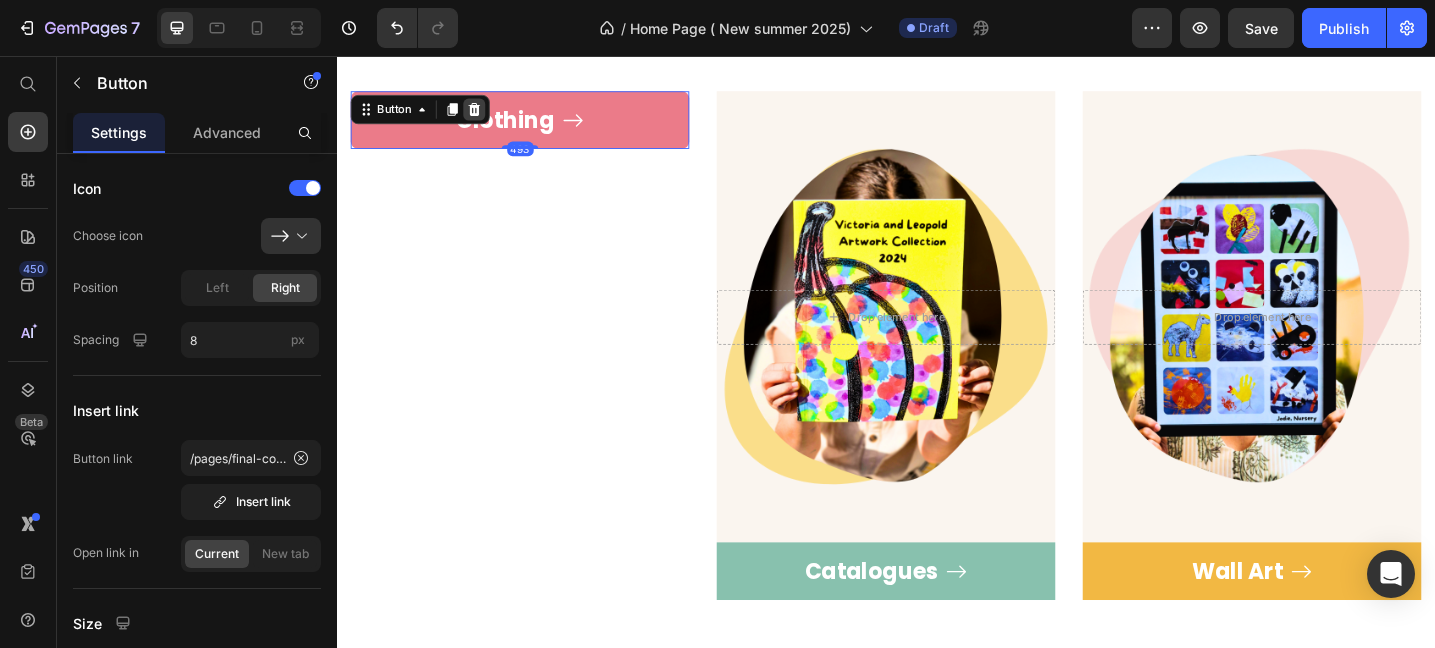 click 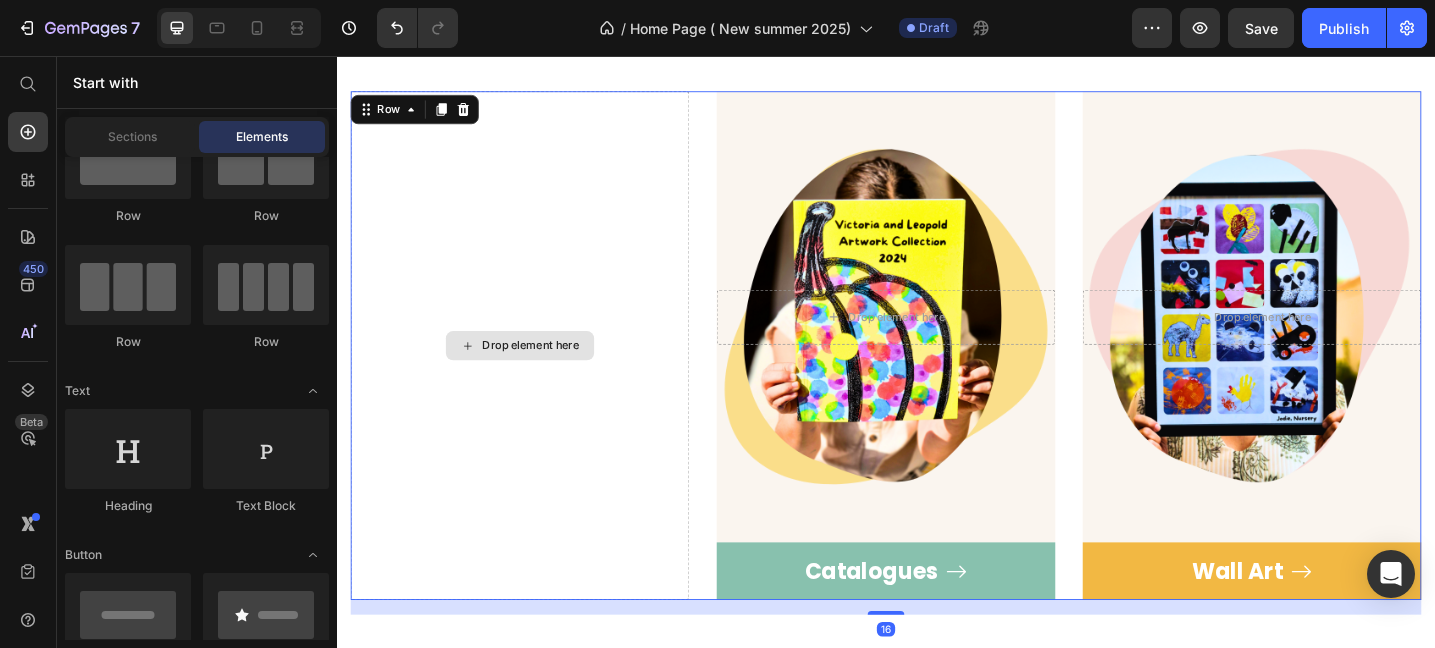 click on "Drop element here" at bounding box center (537, 372) 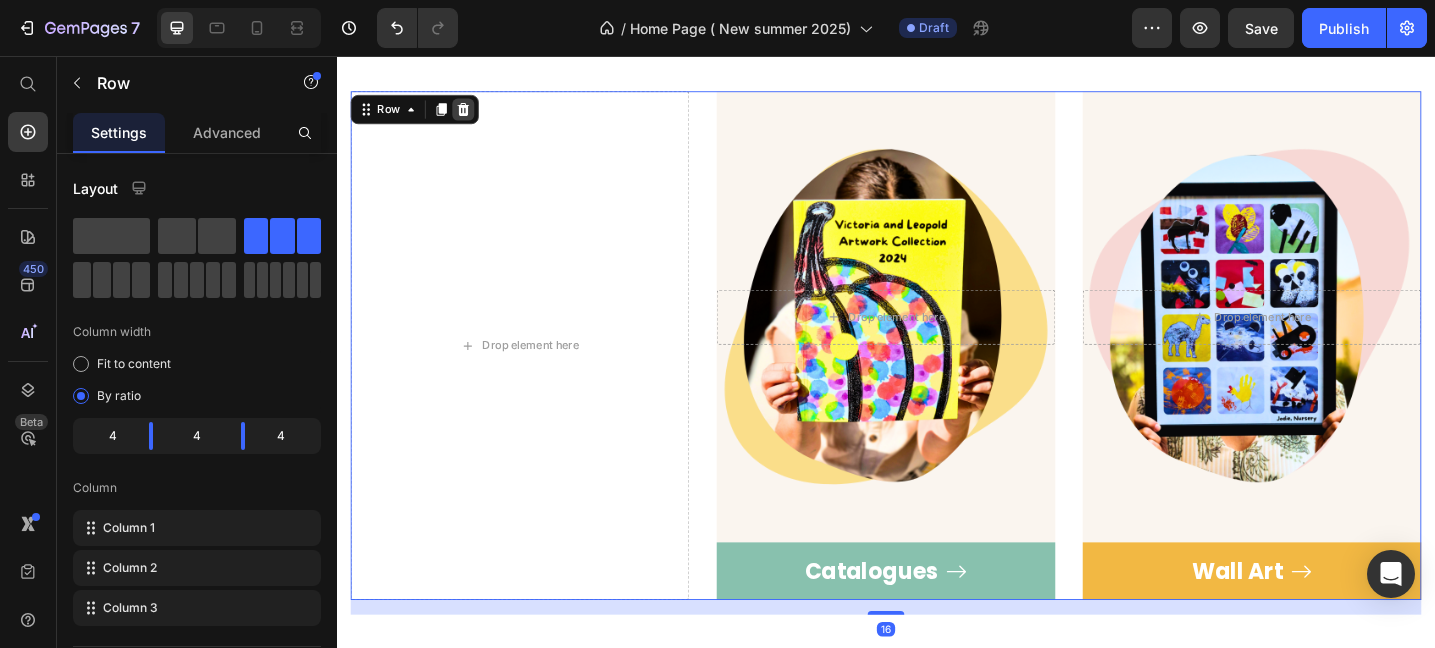 click 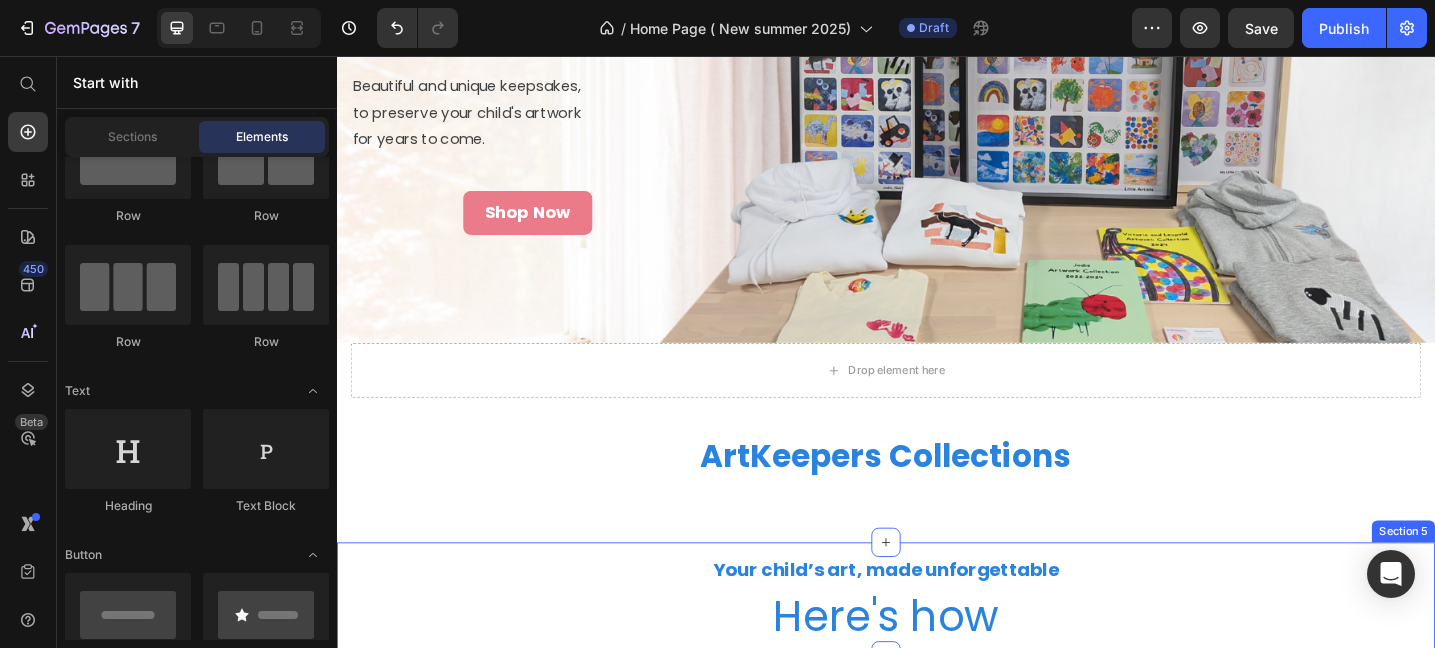 scroll, scrollTop: 852, scrollLeft: 0, axis: vertical 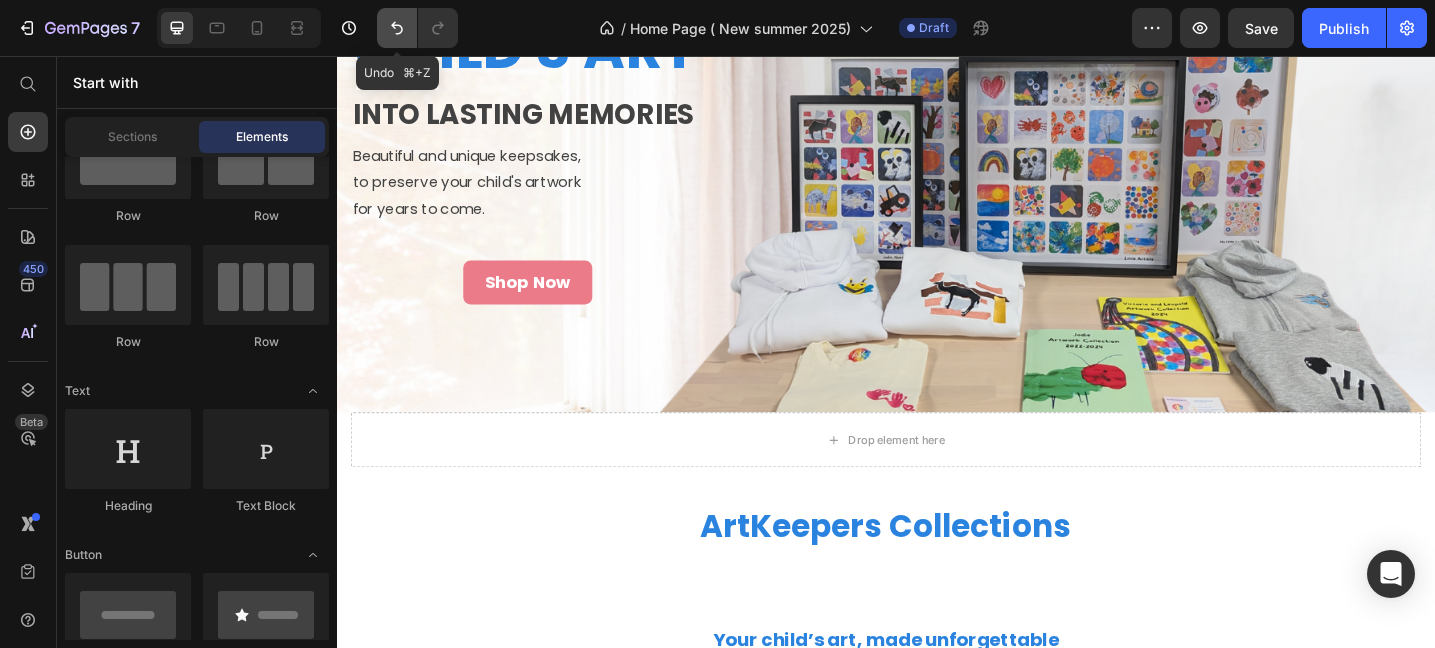 click 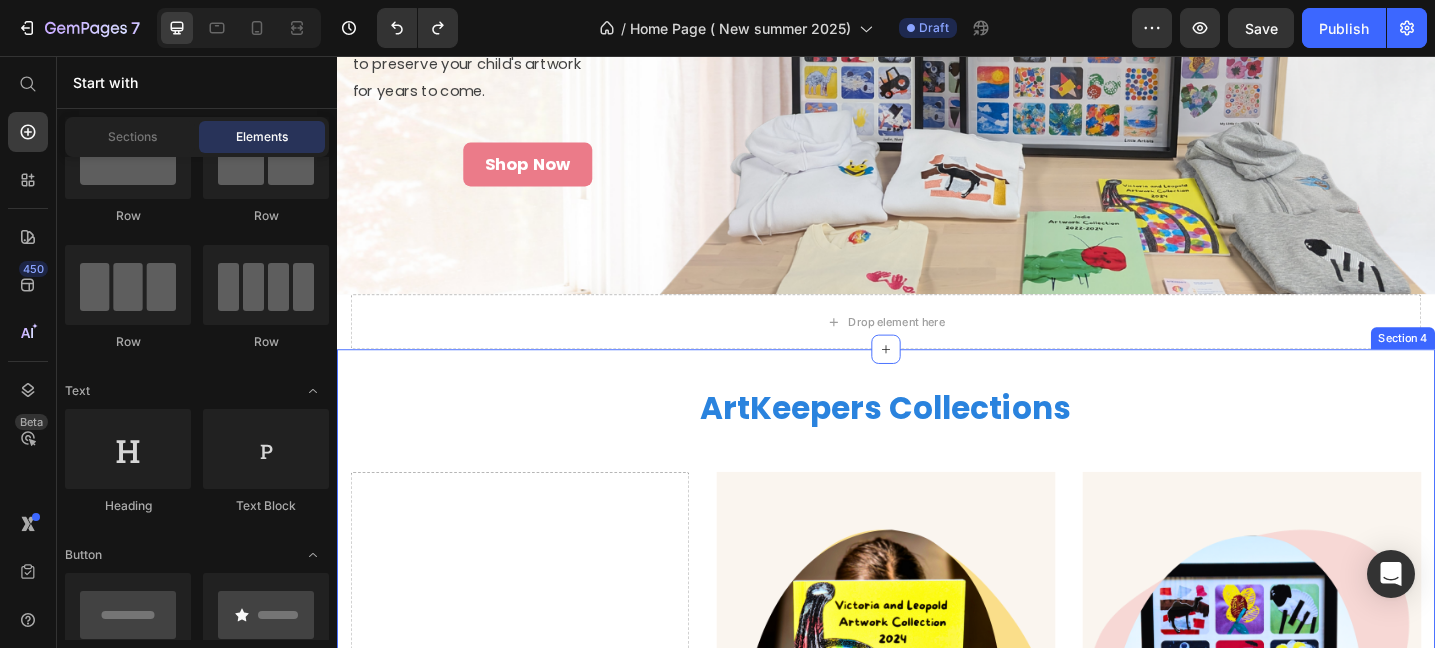 scroll, scrollTop: 1014, scrollLeft: 0, axis: vertical 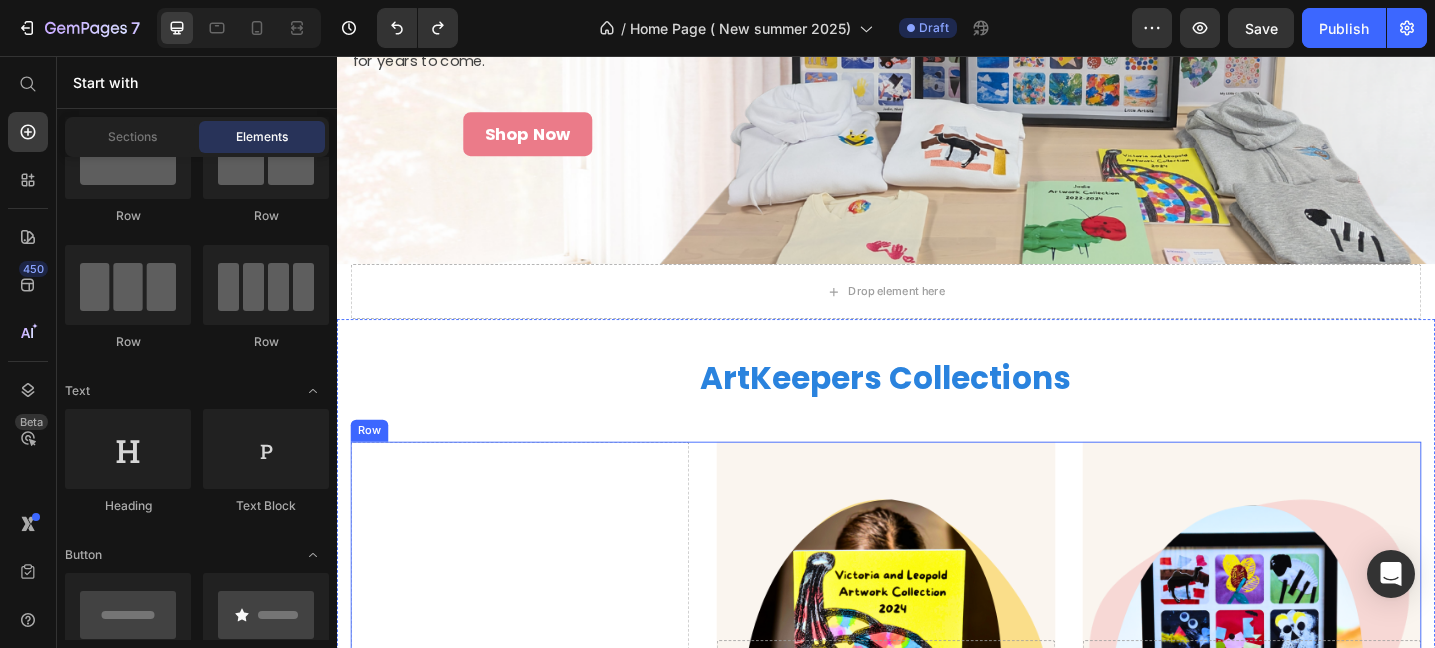 click on "Drop element here" at bounding box center [537, 755] 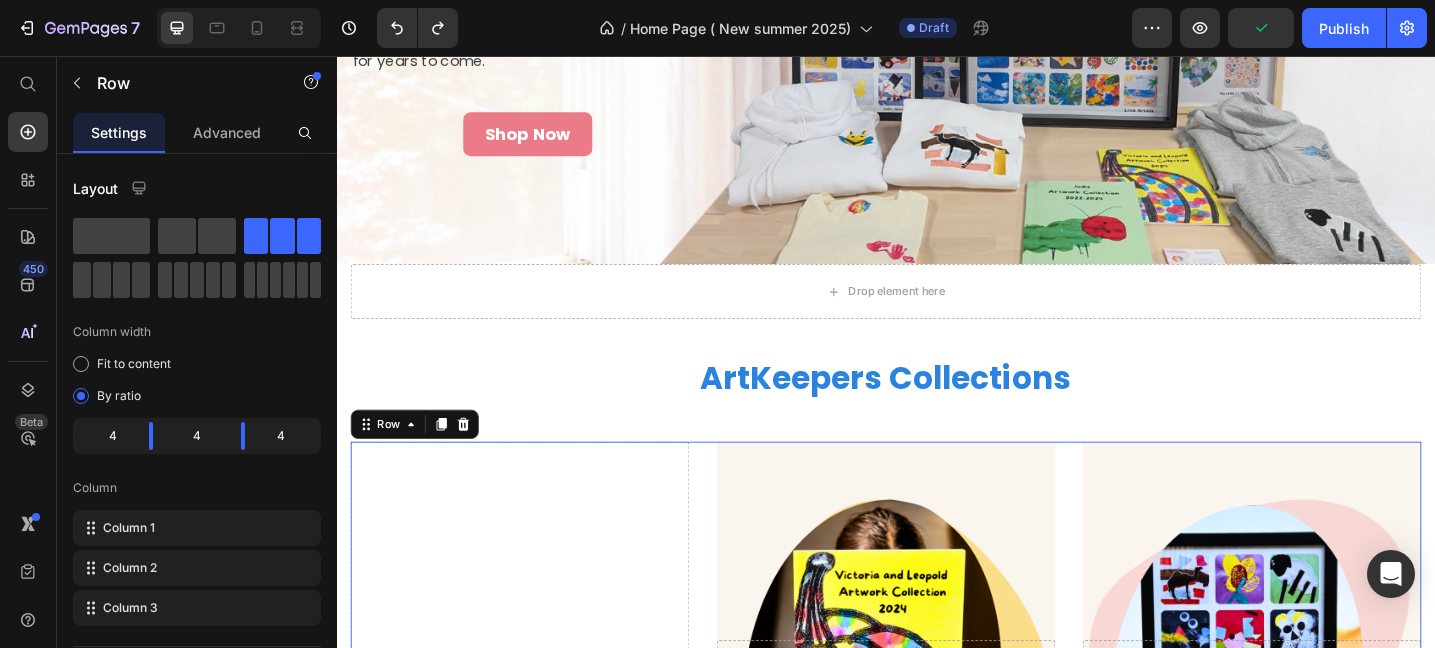 scroll, scrollTop: 1109, scrollLeft: 0, axis: vertical 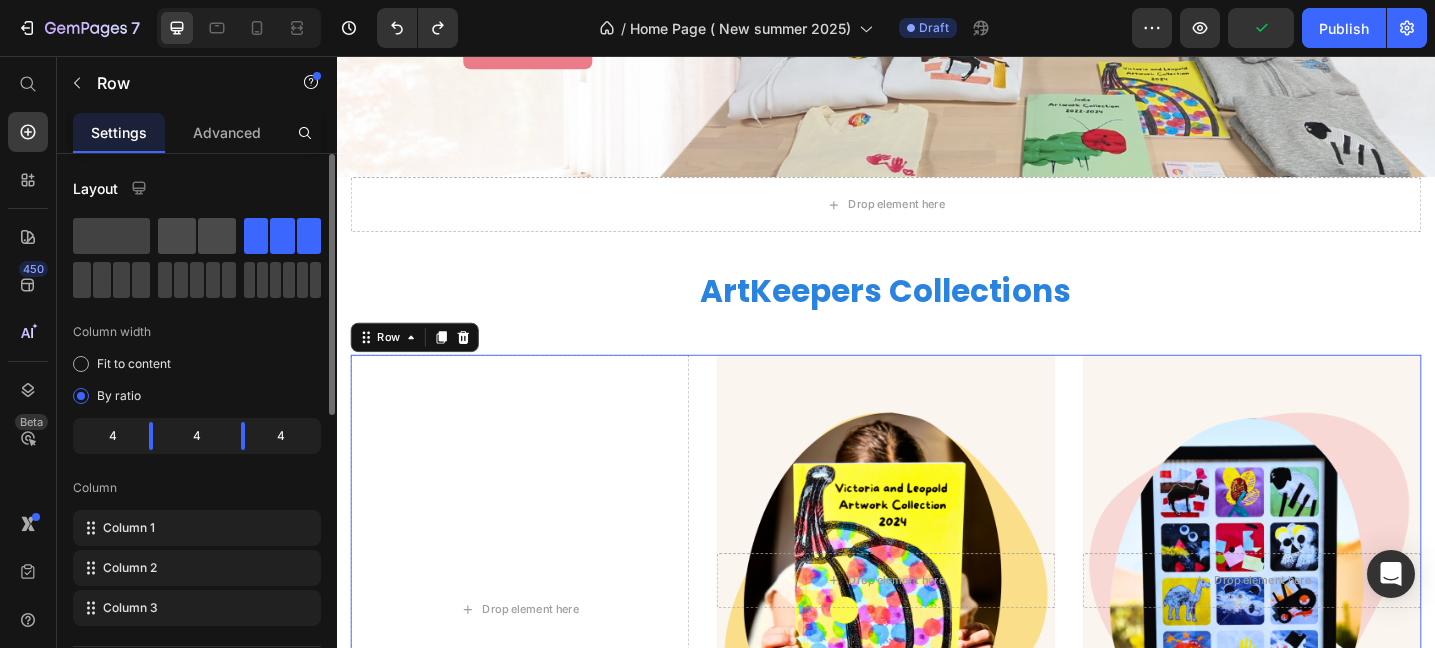 click 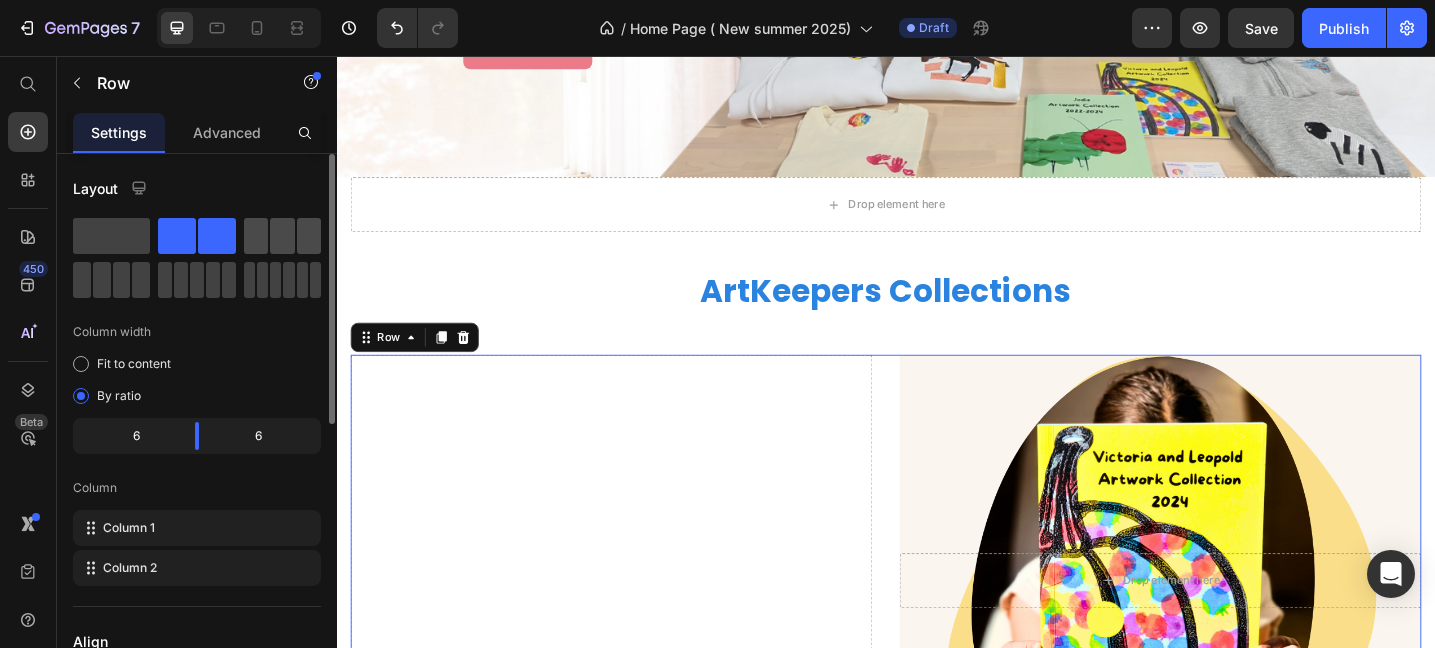 click 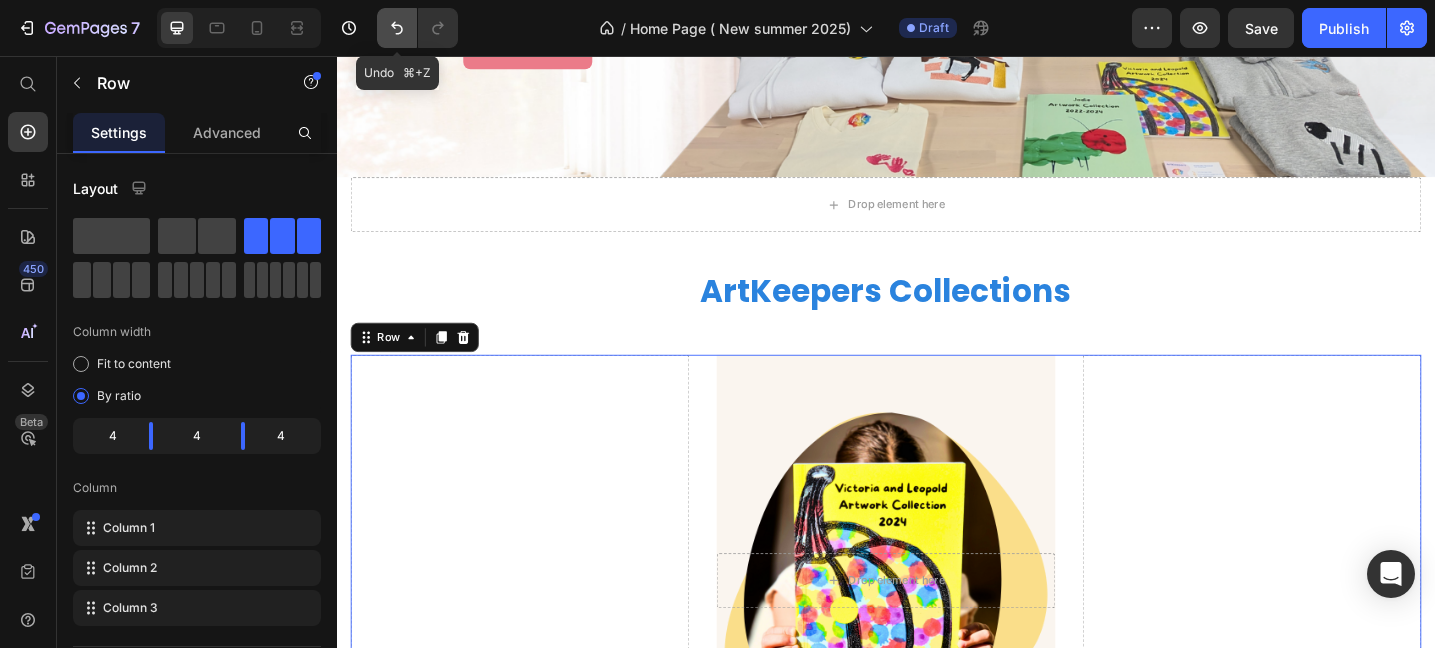 click 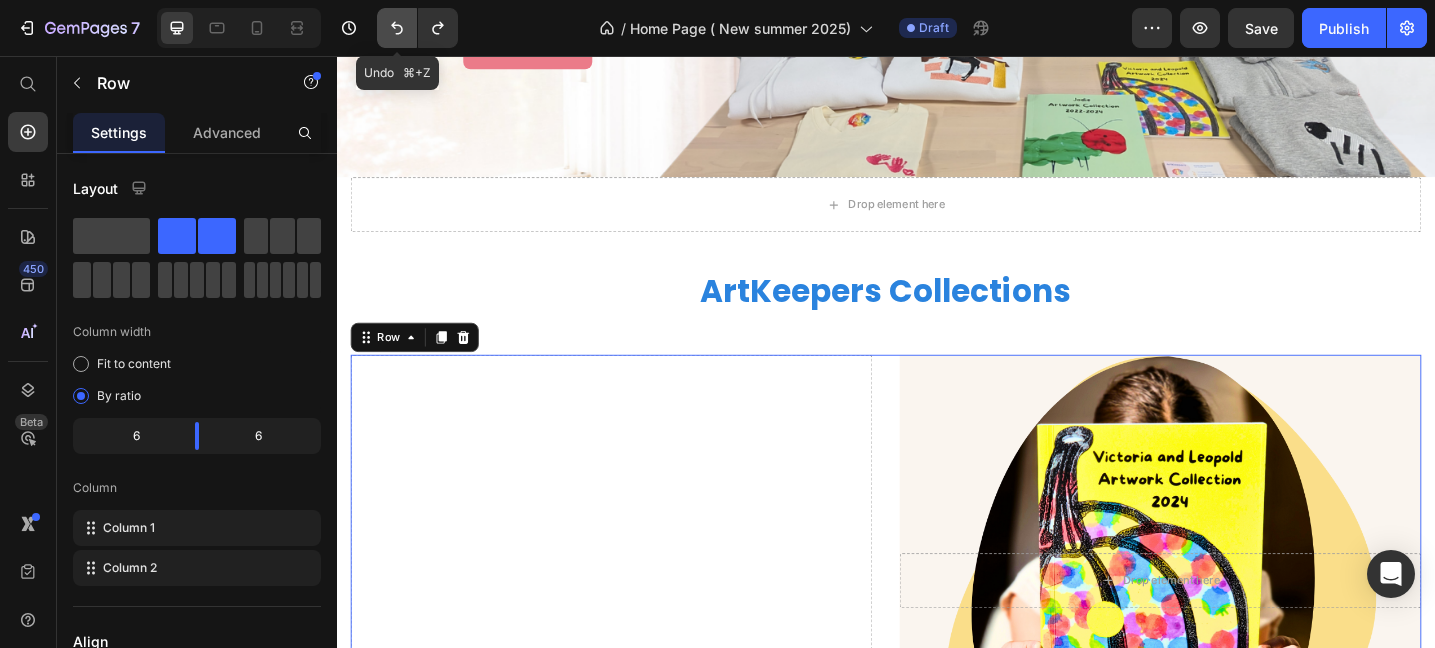 click 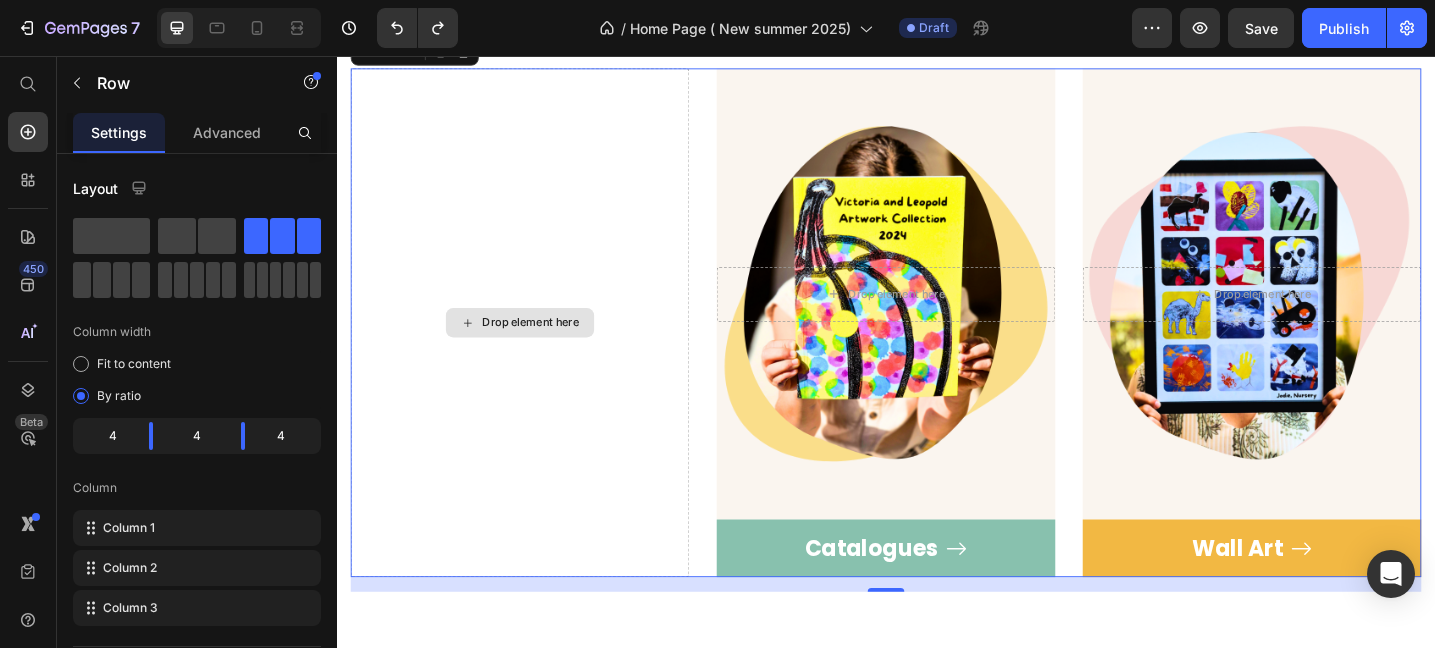 scroll, scrollTop: 1427, scrollLeft: 0, axis: vertical 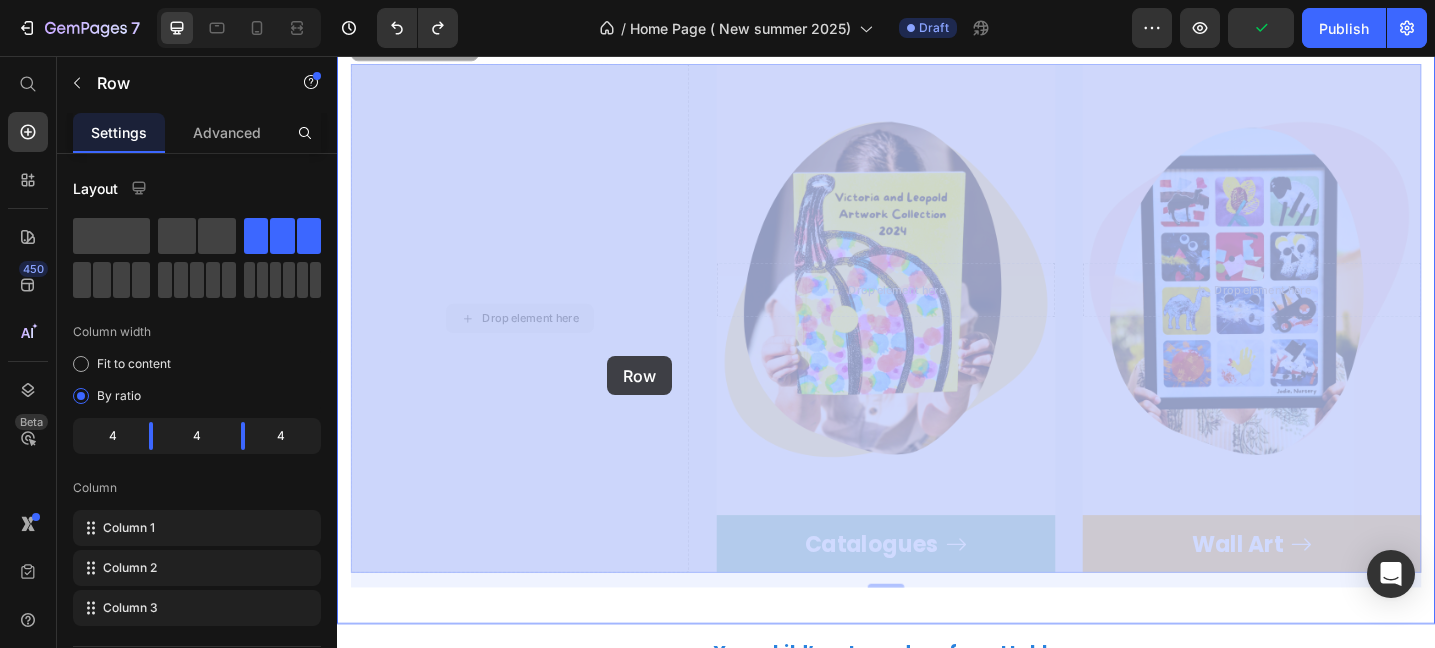 drag, startPoint x: 643, startPoint y: 117, endPoint x: 631, endPoint y: 378, distance: 261.27573 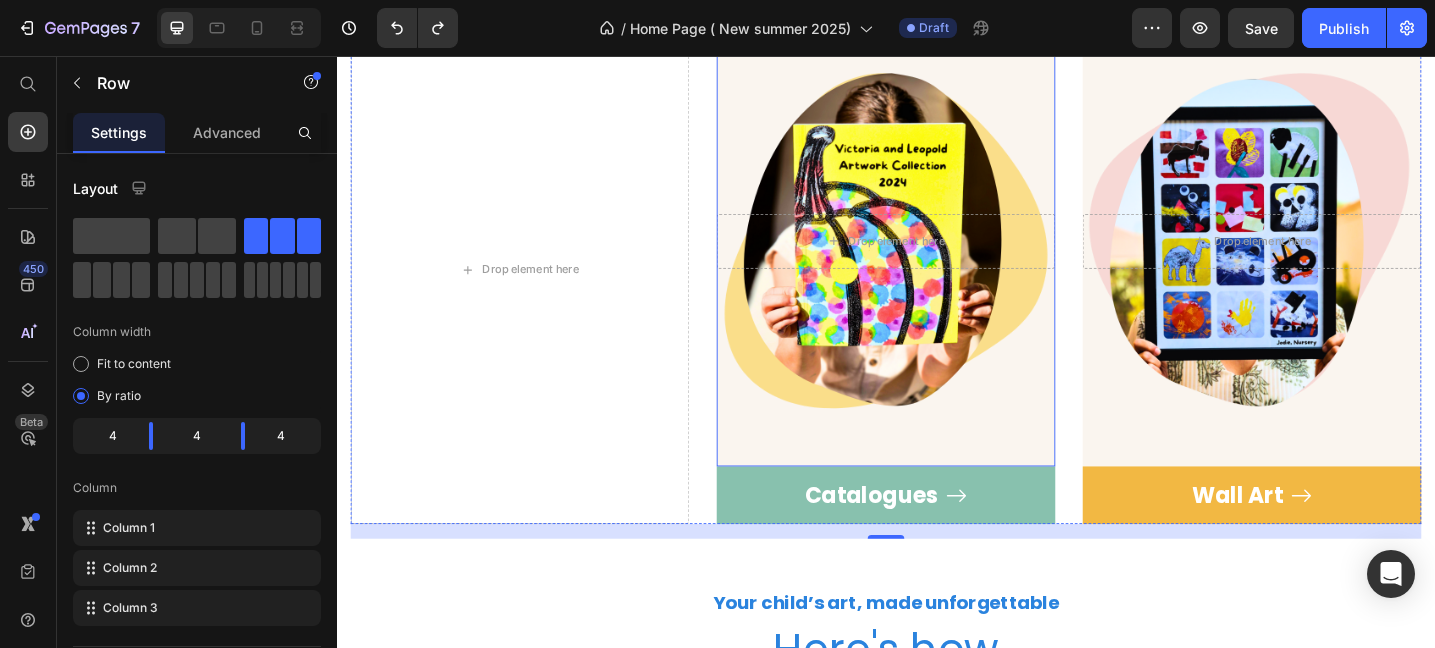 scroll, scrollTop: 1510, scrollLeft: 0, axis: vertical 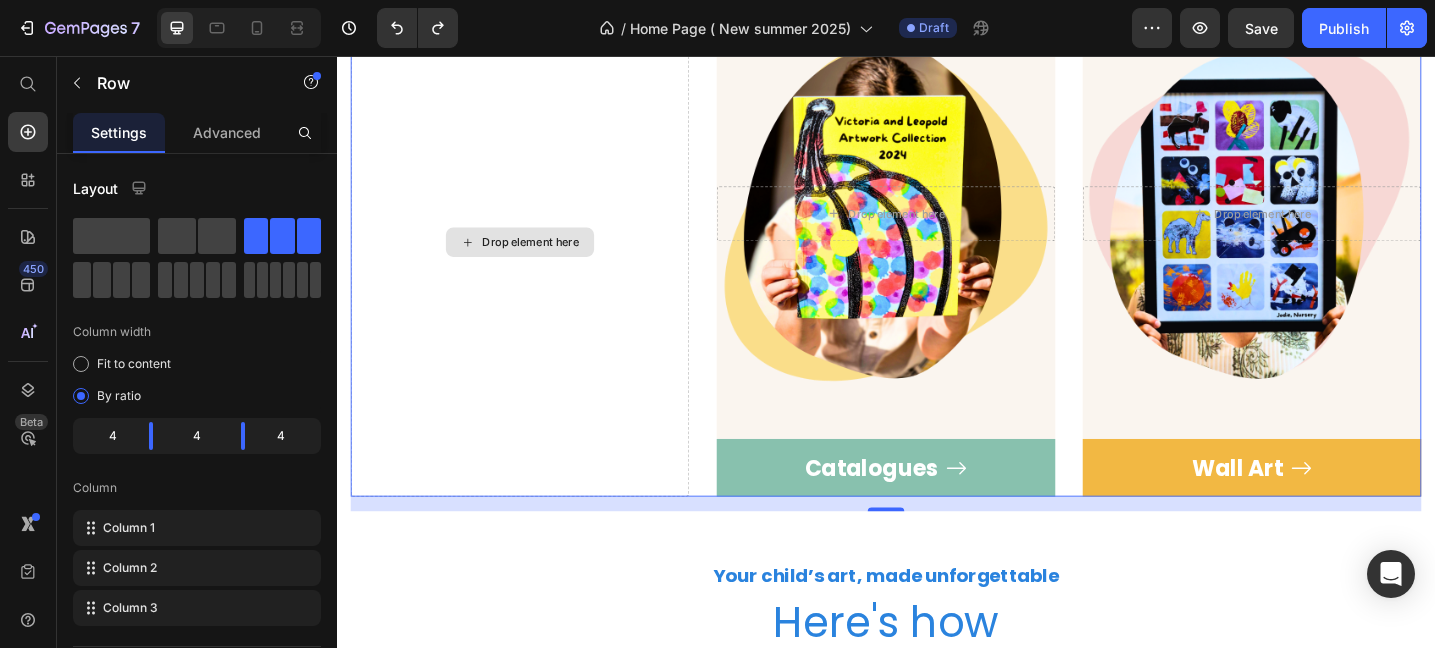 click on "Drop element here" at bounding box center [537, 259] 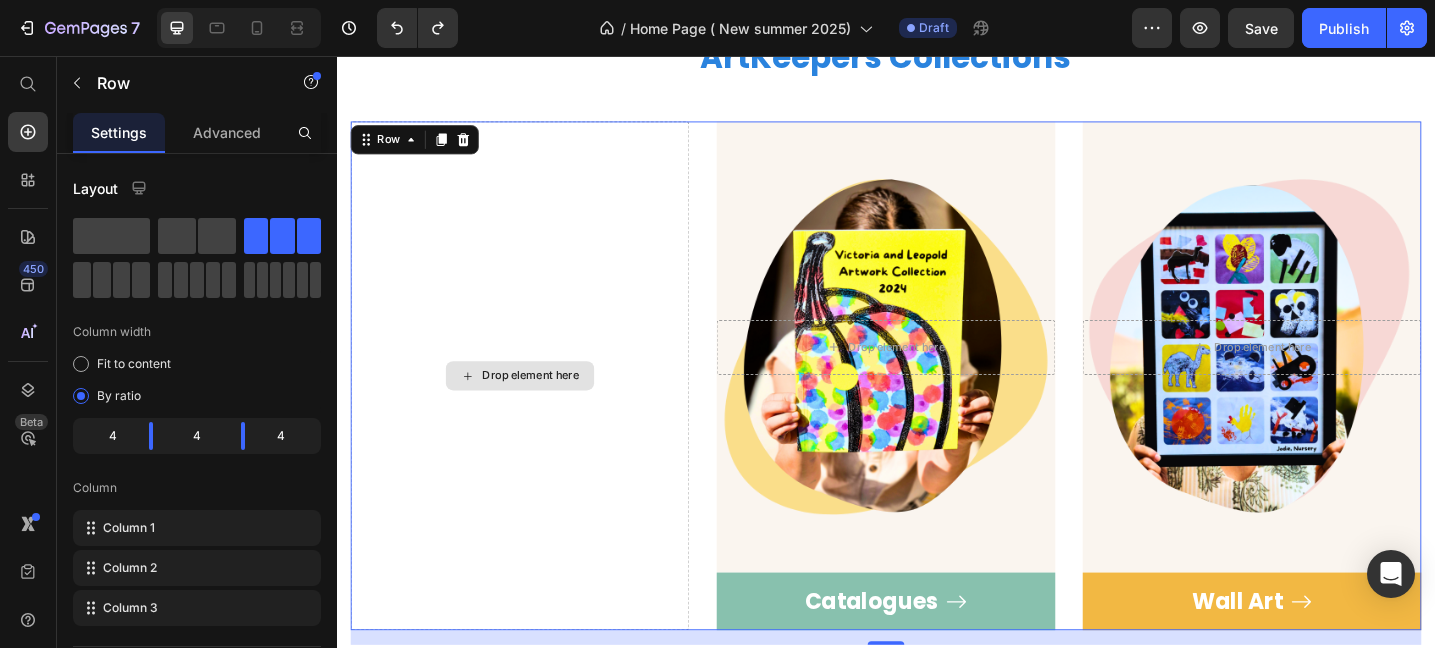 scroll, scrollTop: 1366, scrollLeft: 0, axis: vertical 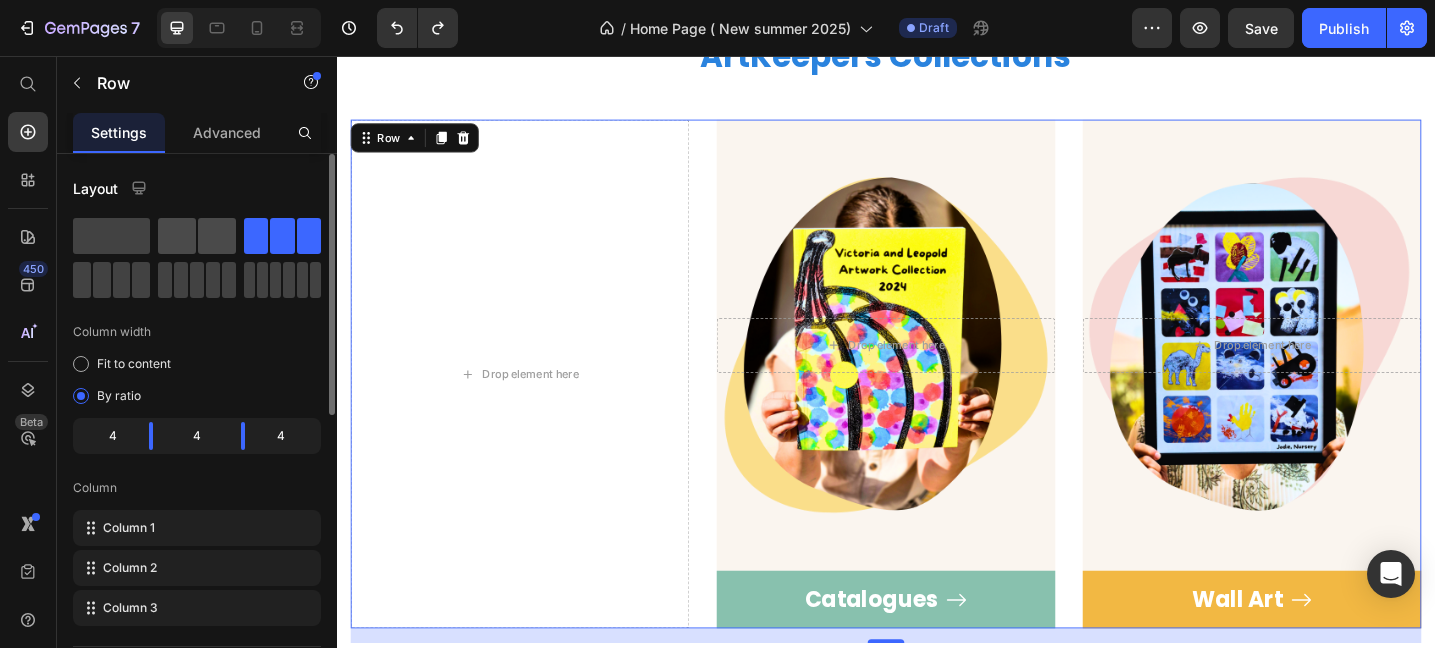 click 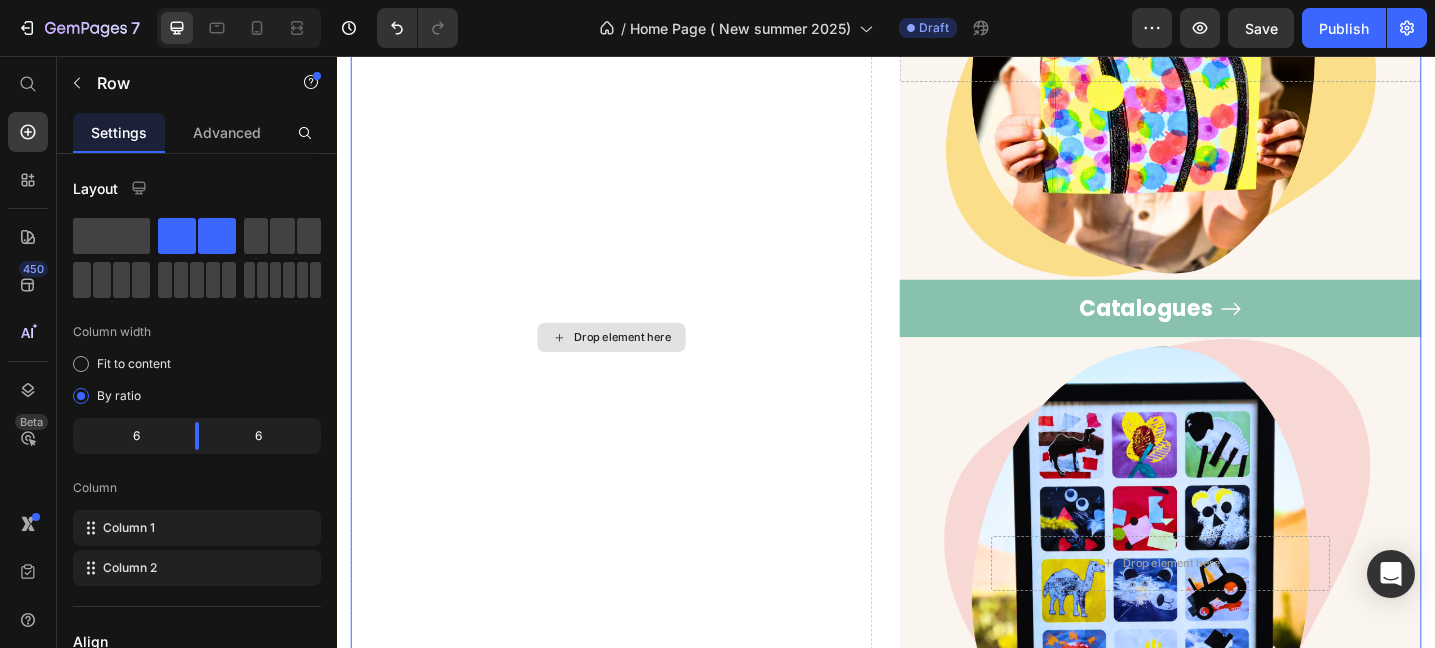 scroll, scrollTop: 1763, scrollLeft: 0, axis: vertical 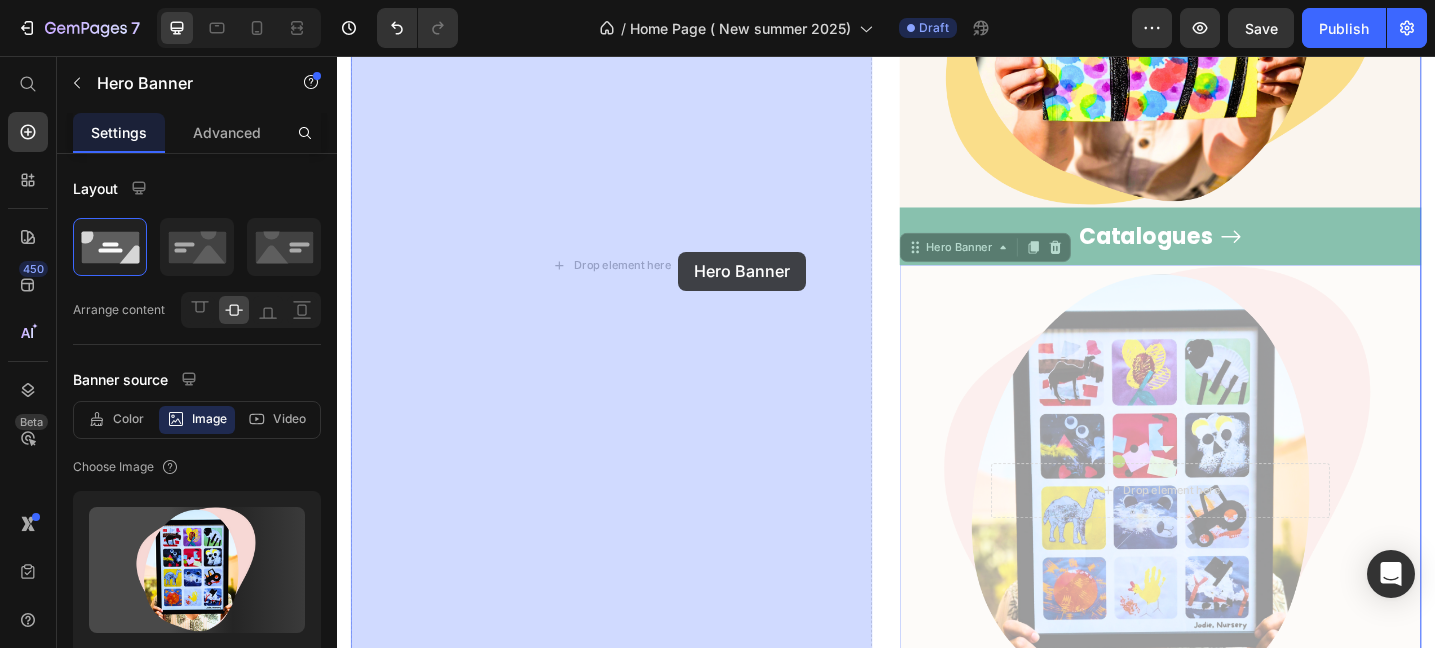 drag, startPoint x: 1000, startPoint y: 342, endPoint x: 713, endPoint y: 270, distance: 295.89355 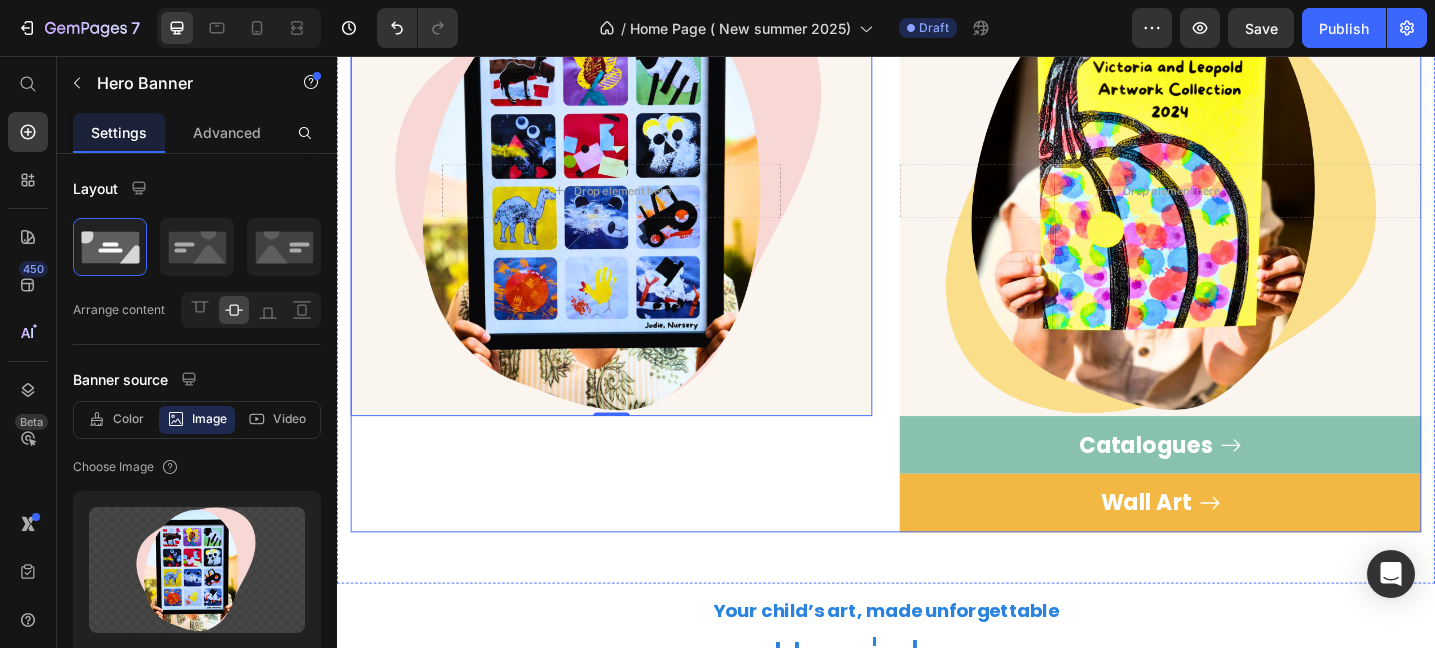 scroll, scrollTop: 1539, scrollLeft: 0, axis: vertical 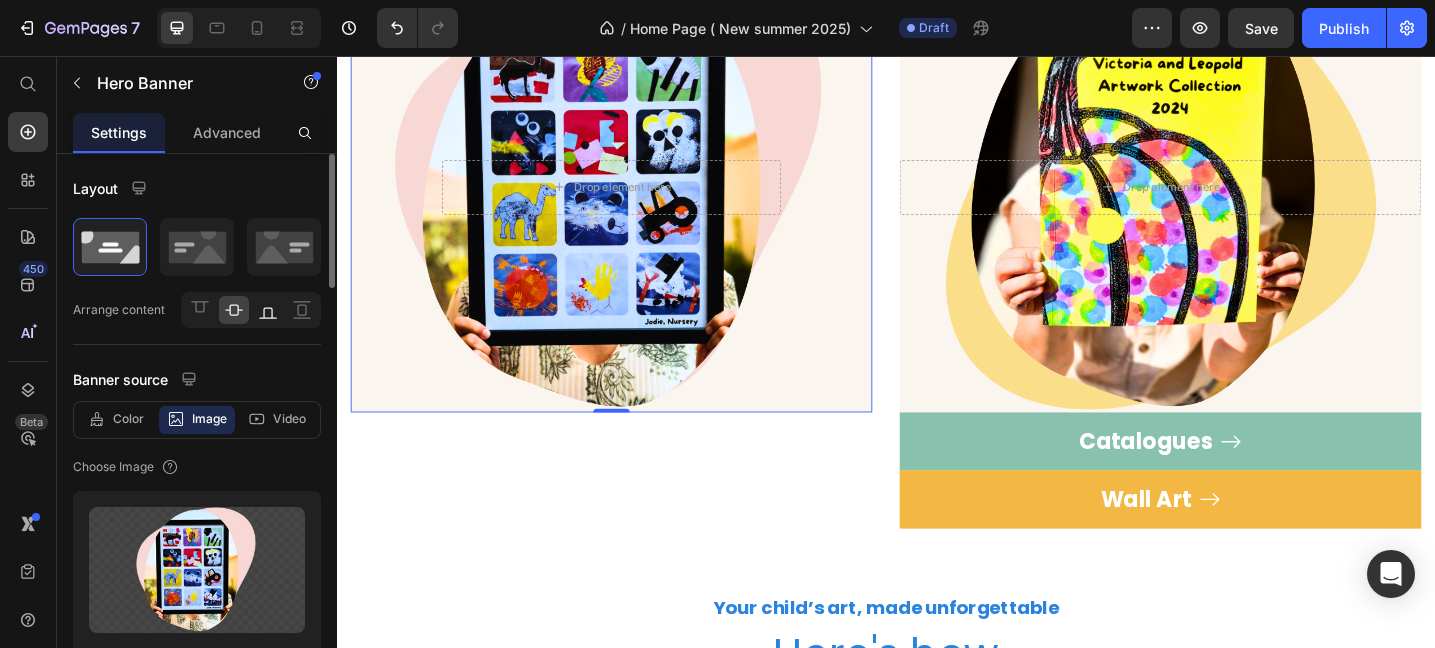 click 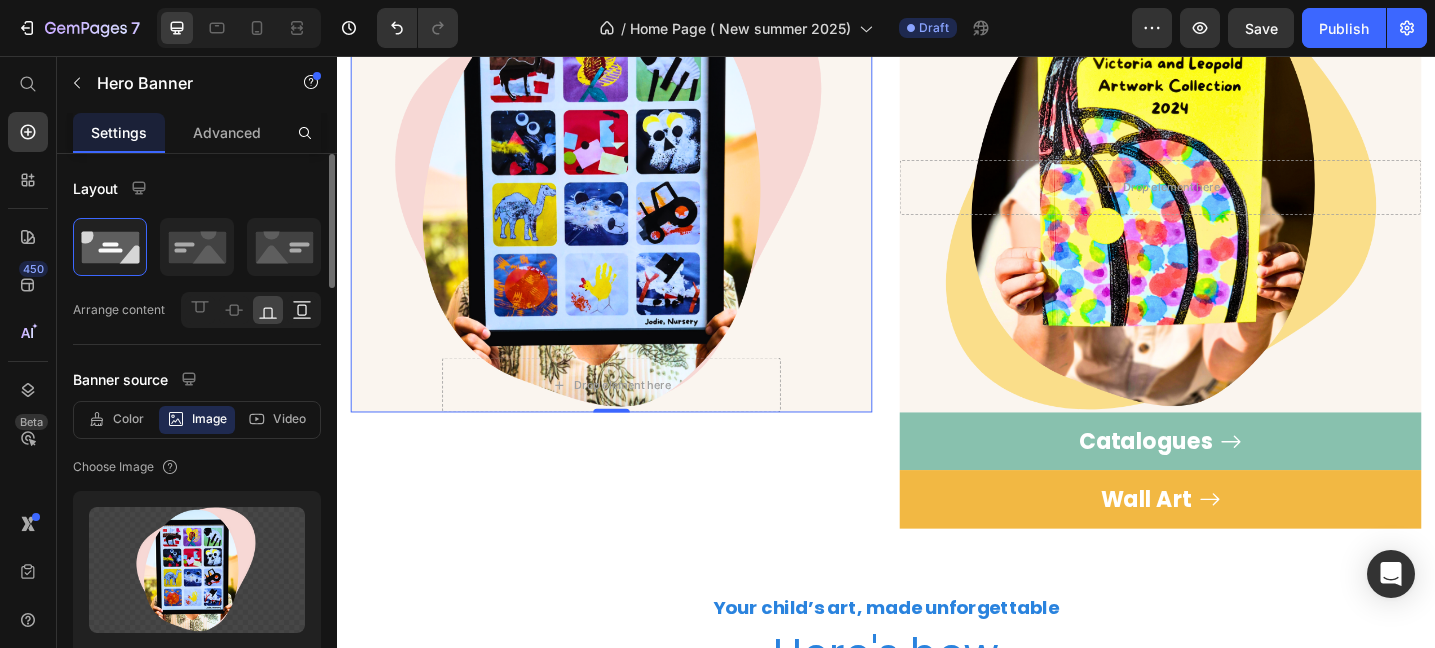 click 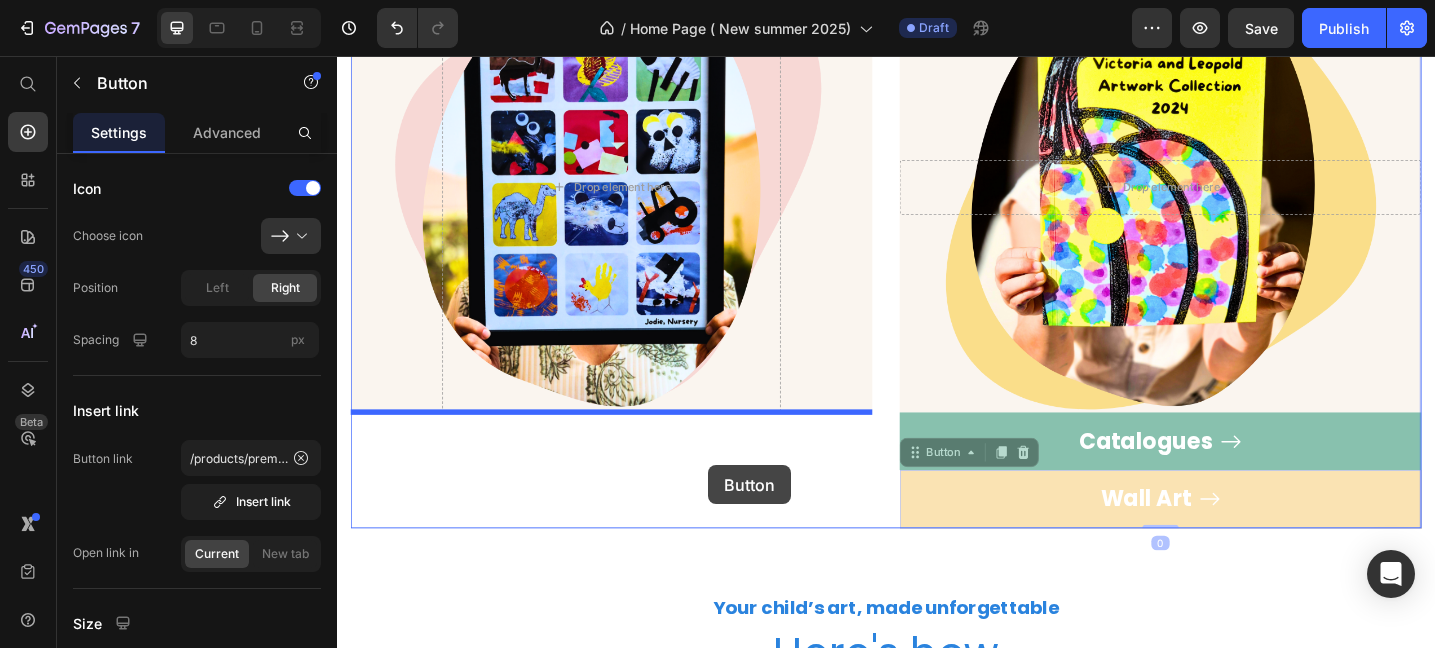 drag, startPoint x: 1129, startPoint y: 548, endPoint x: 743, endPoint y: 503, distance: 388.6142 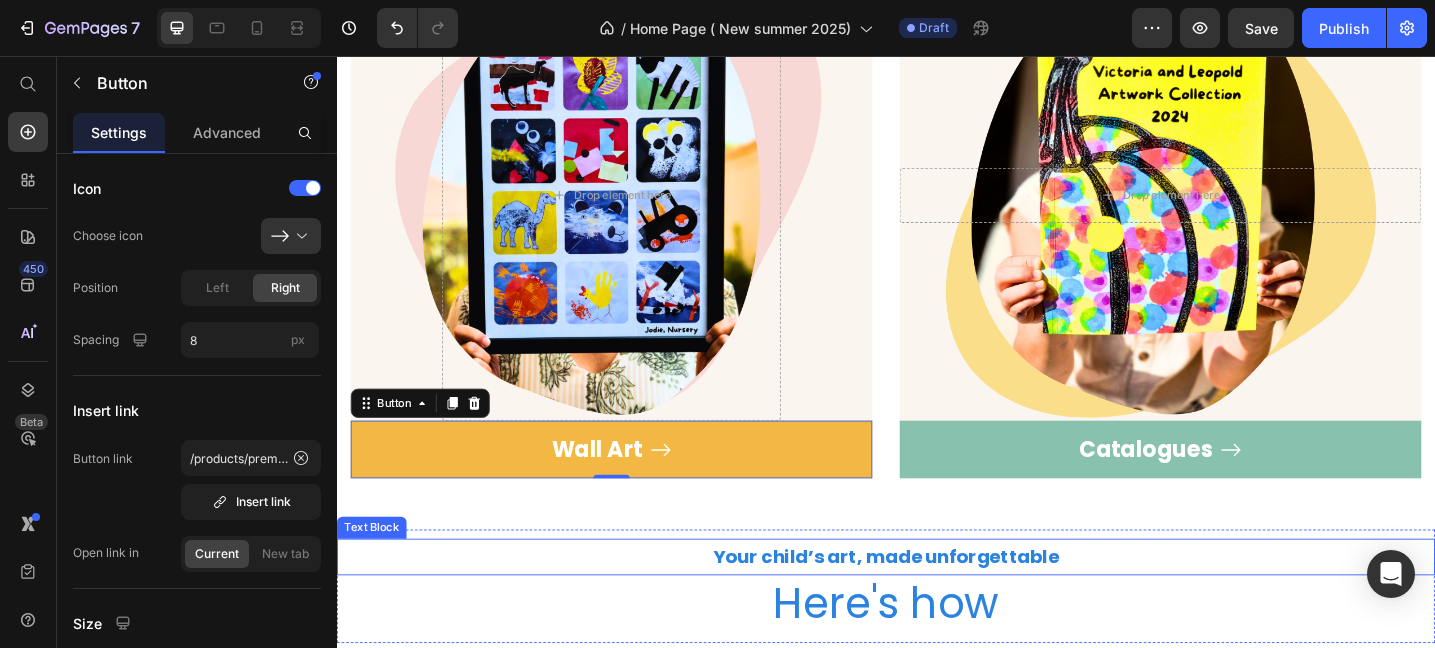 scroll, scrollTop: 1532, scrollLeft: 0, axis: vertical 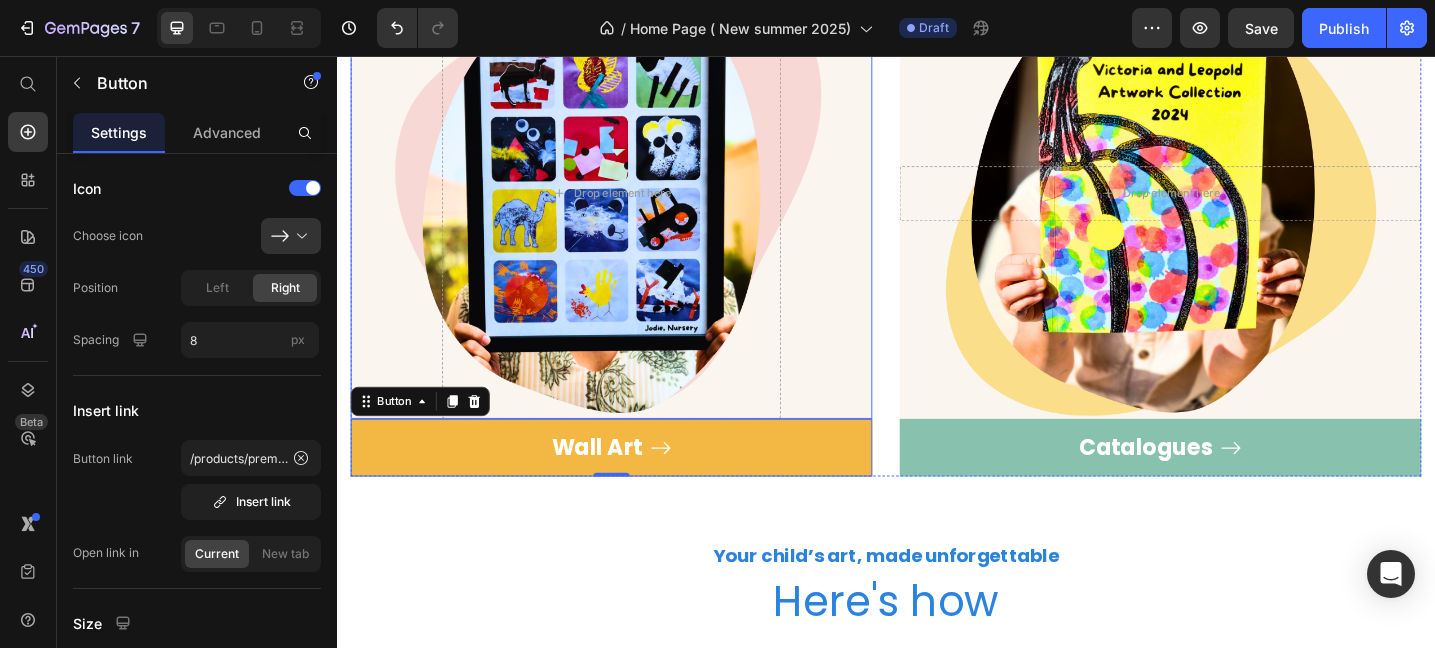 click at bounding box center [637, 205] 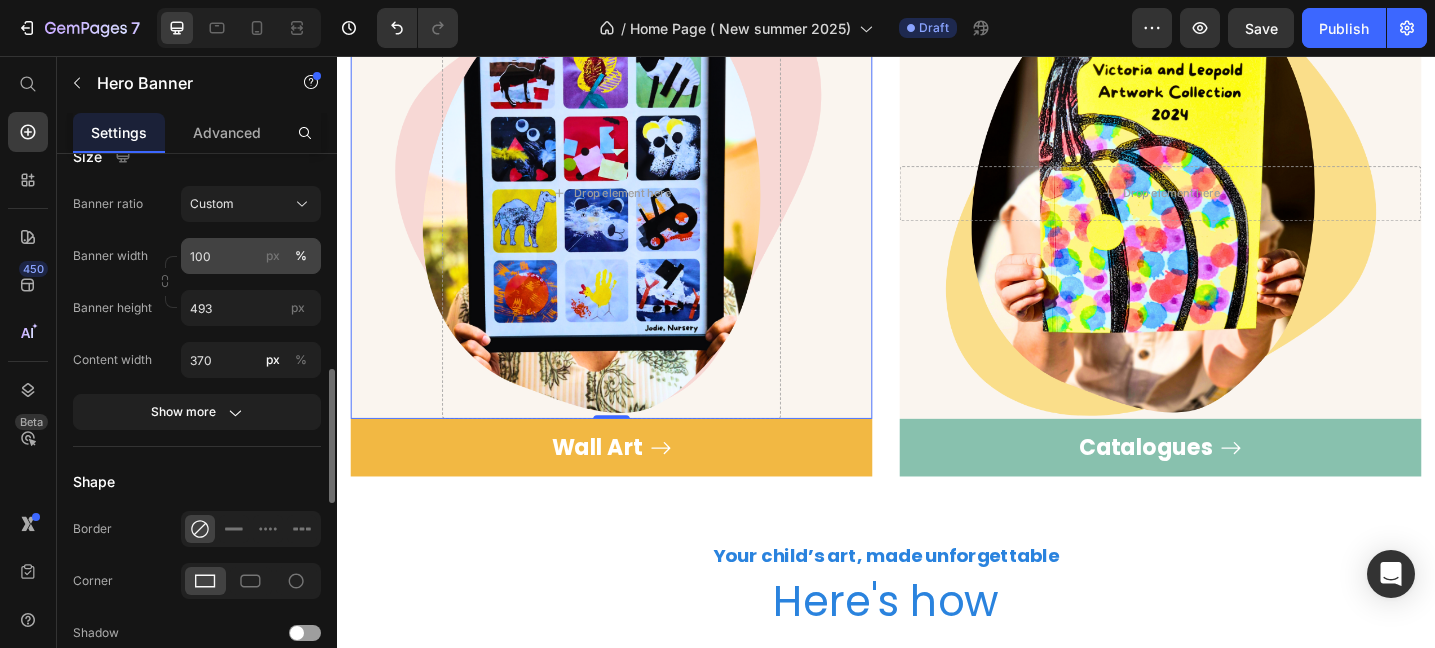 scroll, scrollTop: 889, scrollLeft: 0, axis: vertical 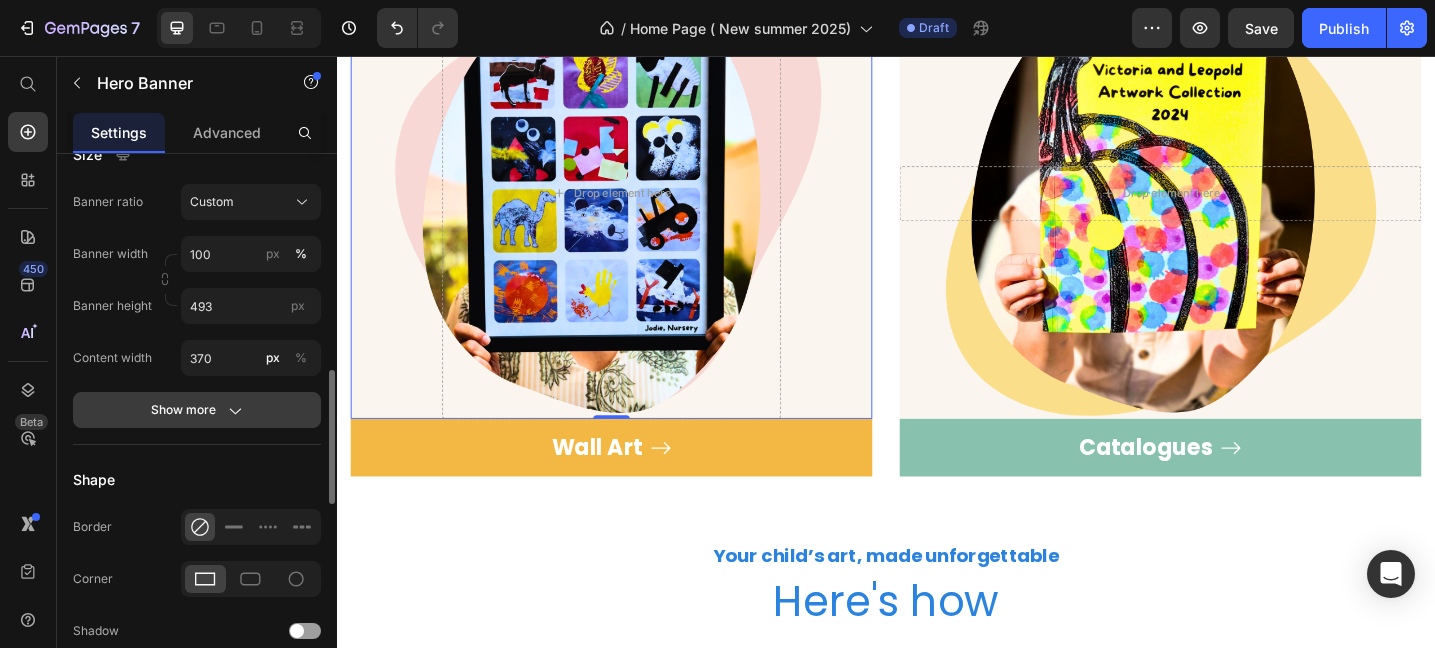 click 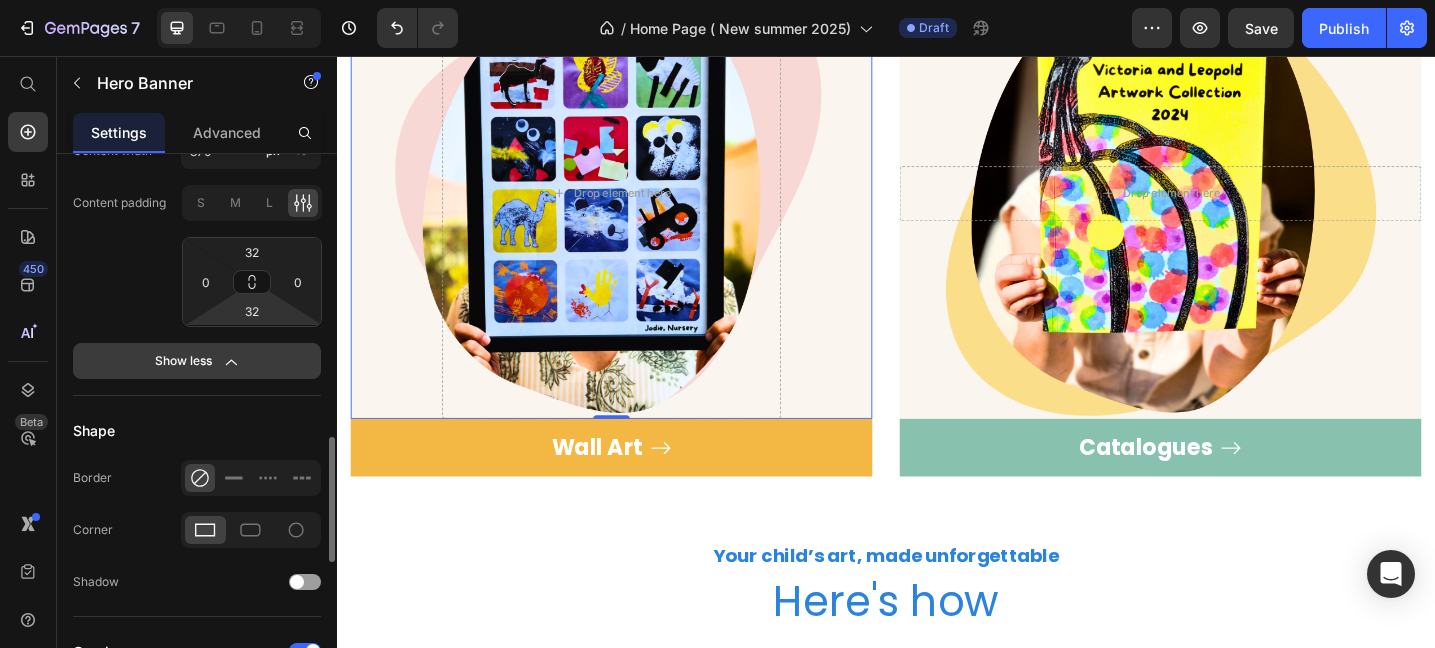scroll, scrollTop: 1135, scrollLeft: 0, axis: vertical 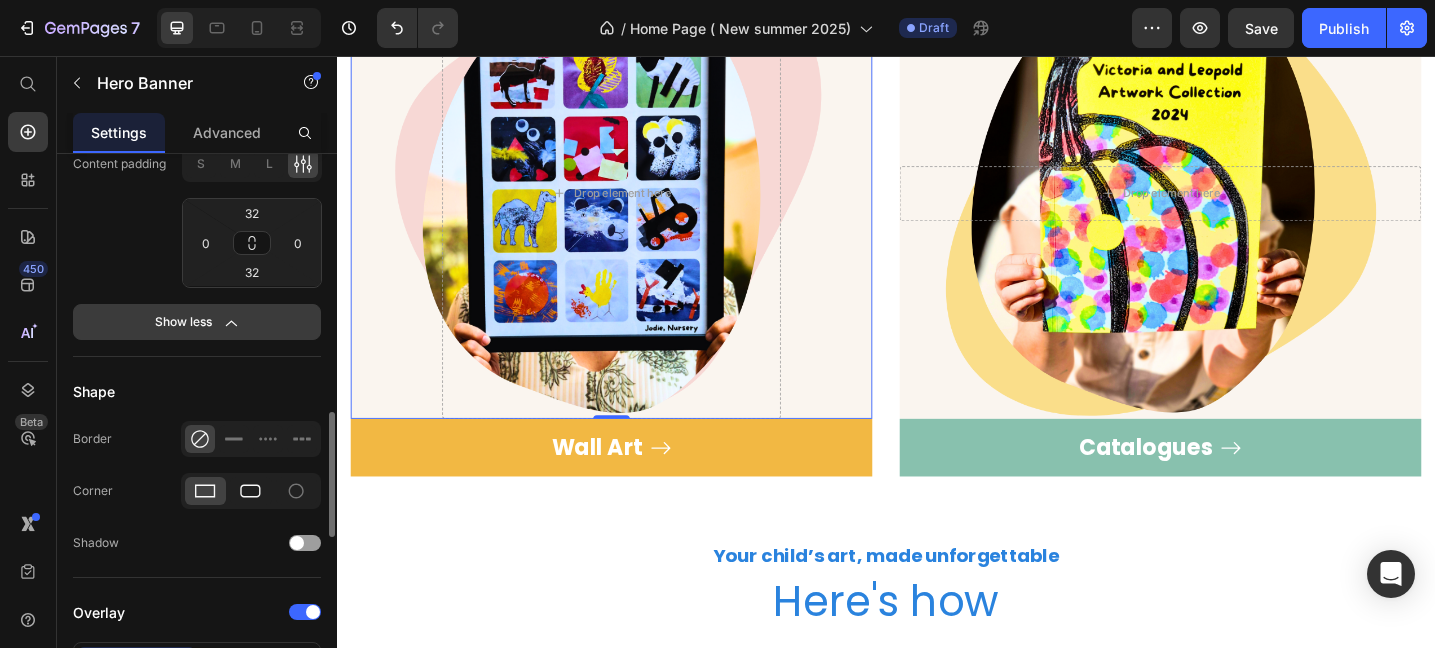 click 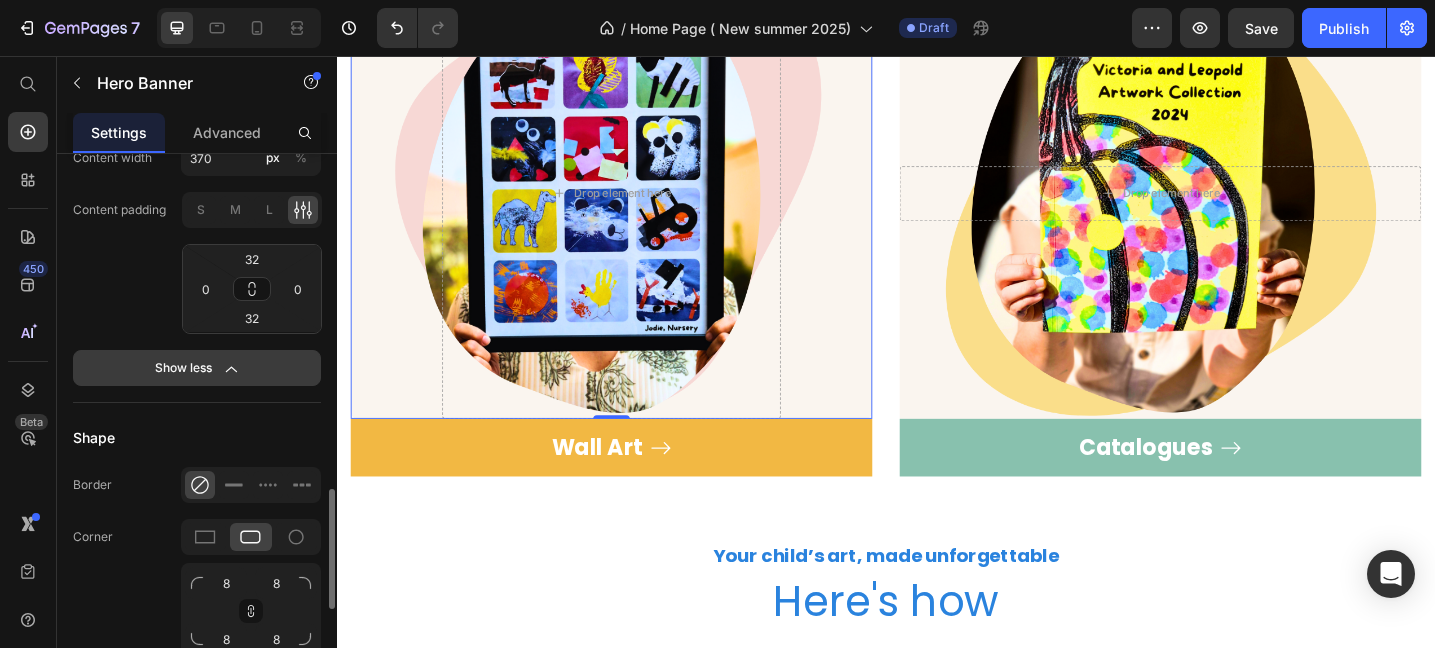 scroll, scrollTop: 991, scrollLeft: 0, axis: vertical 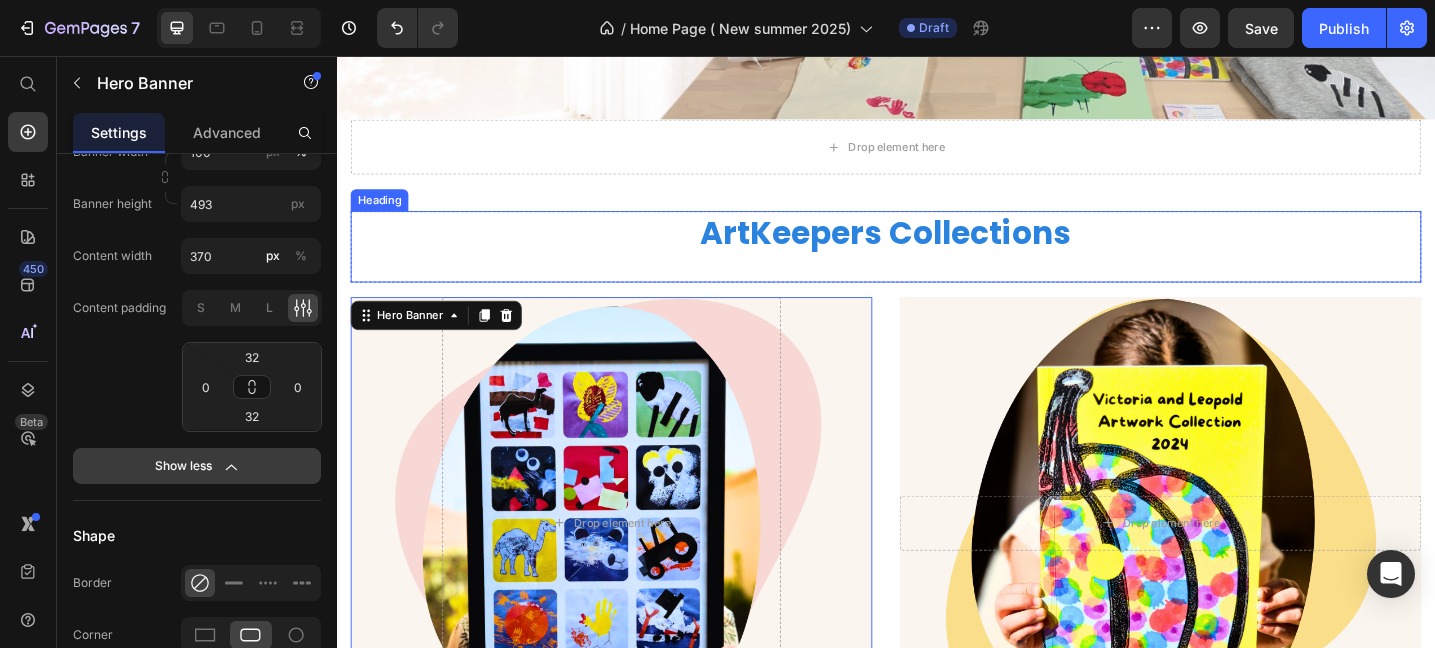 click on "ArtKeepers Collections" at bounding box center [937, 249] 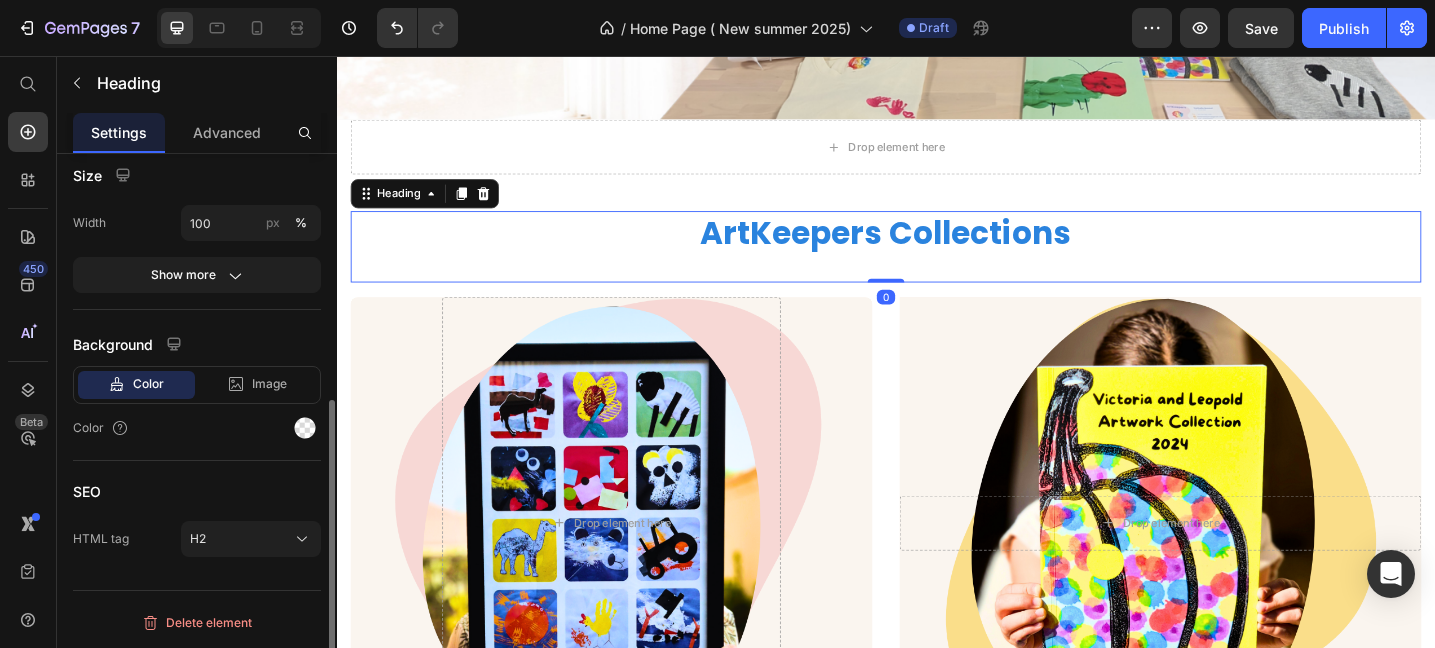 scroll, scrollTop: 0, scrollLeft: 0, axis: both 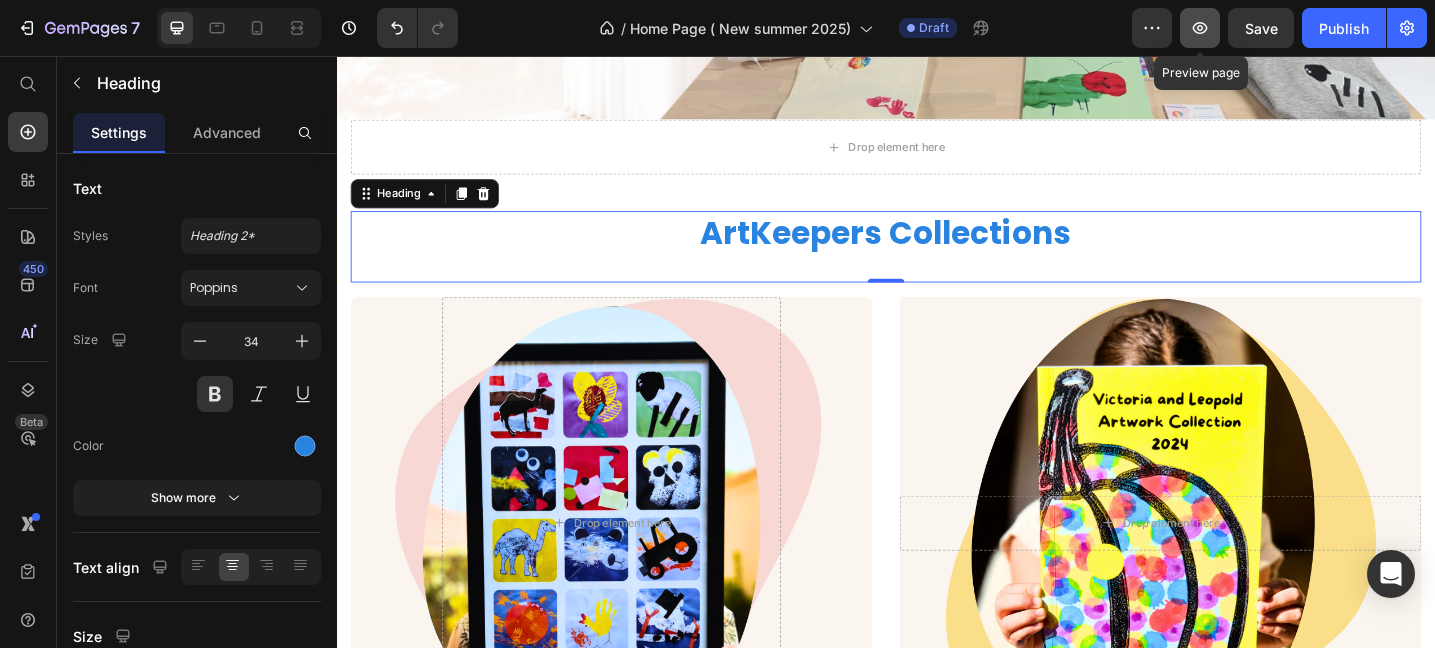 click 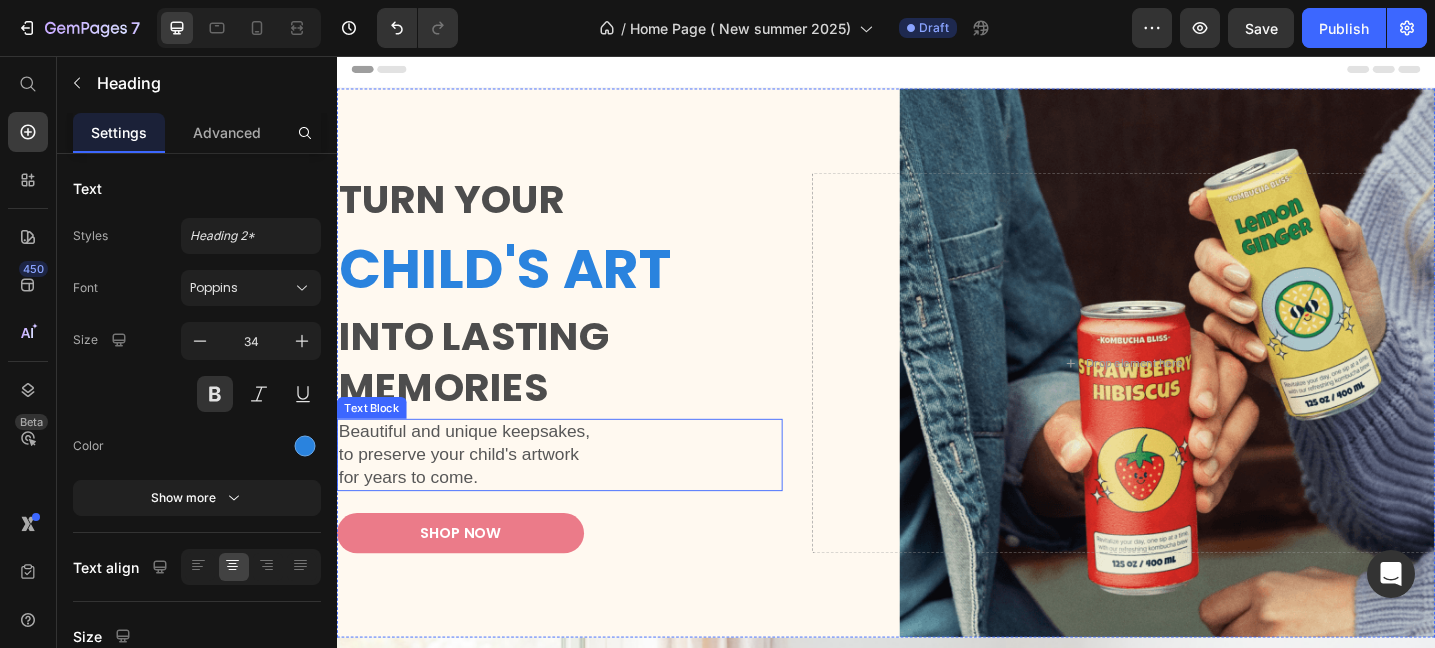 scroll, scrollTop: 243, scrollLeft: 0, axis: vertical 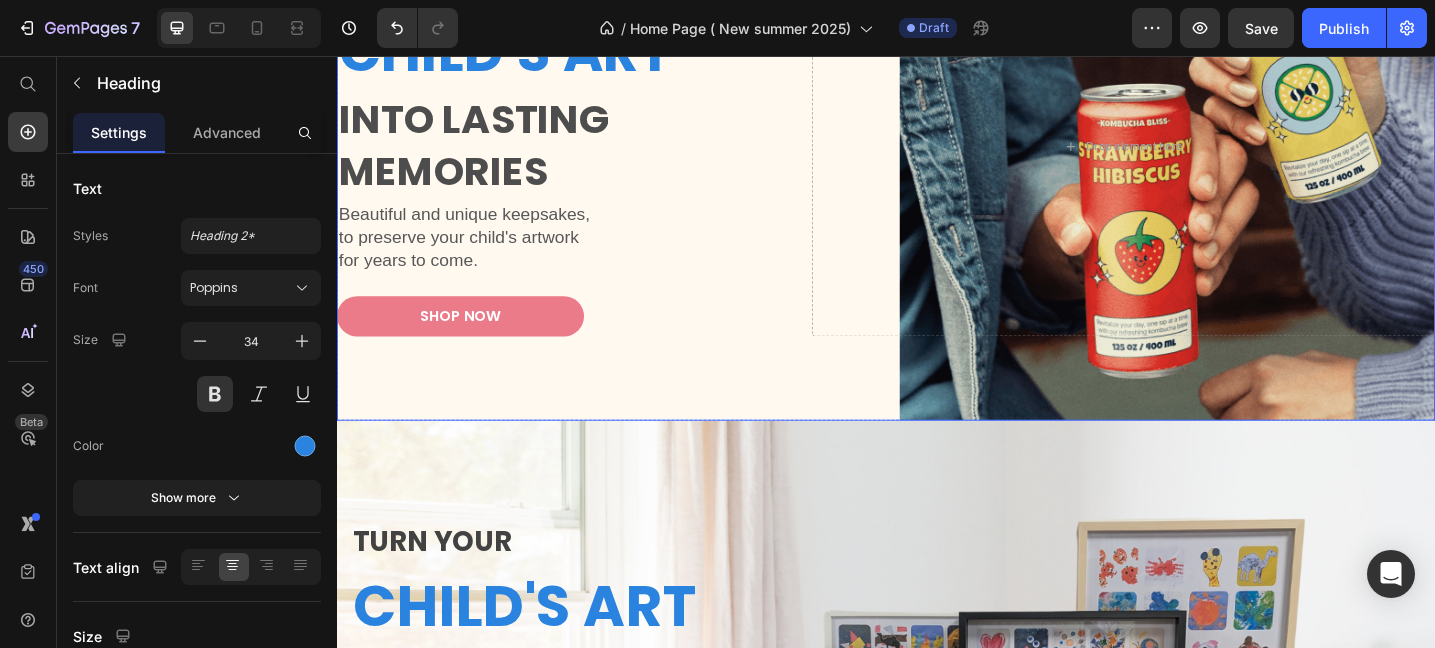 click at bounding box center [937, 154] 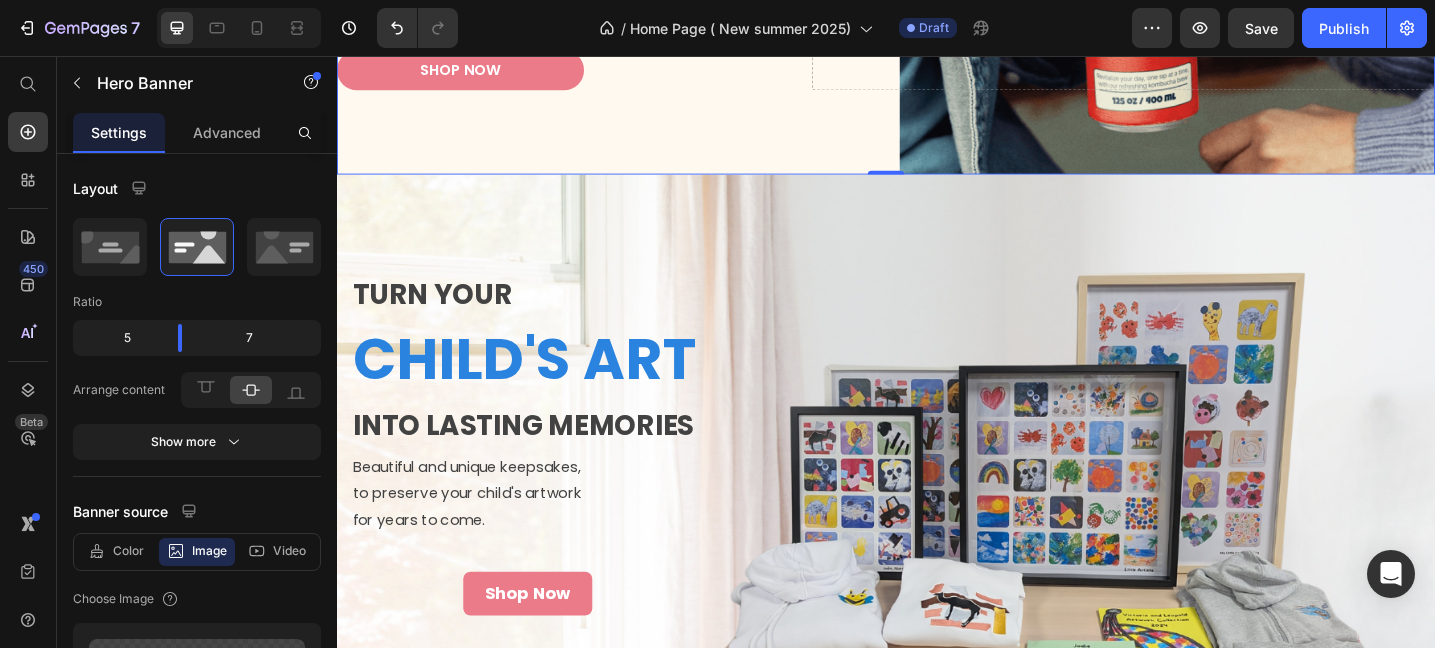 scroll, scrollTop: 569, scrollLeft: 0, axis: vertical 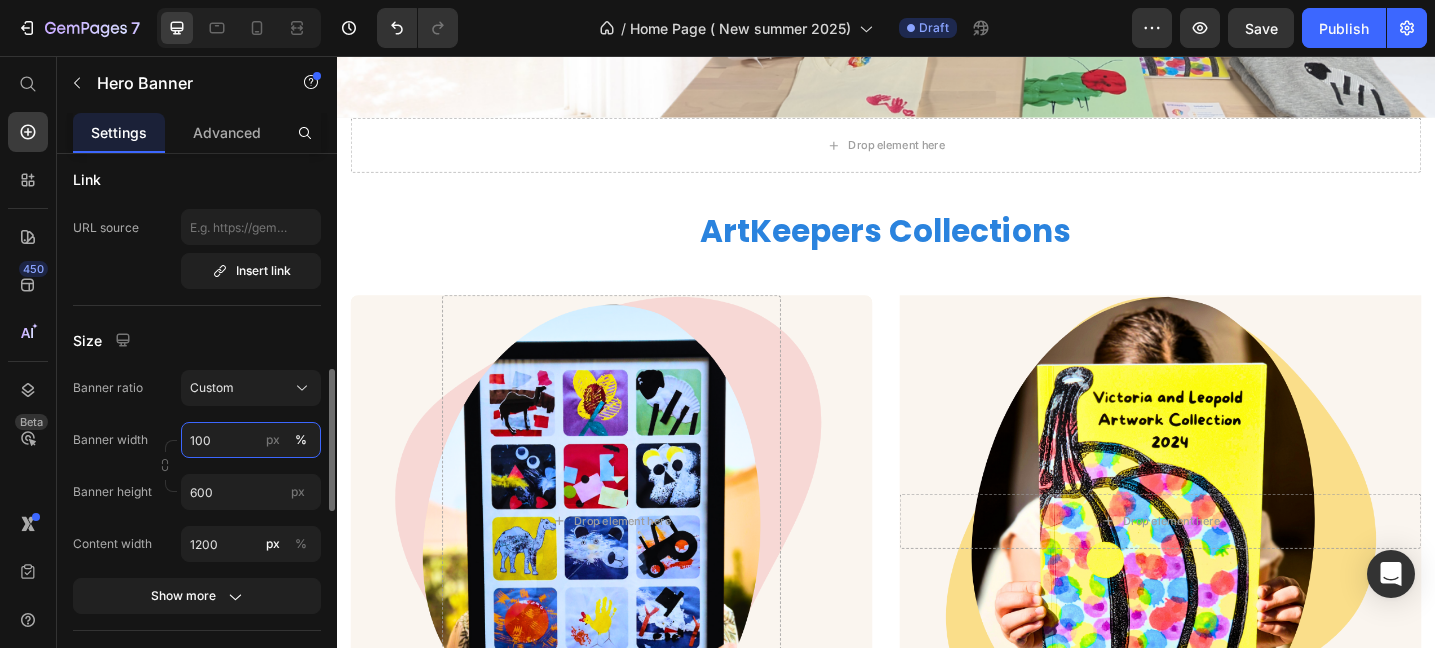 click on "100" at bounding box center [251, 440] 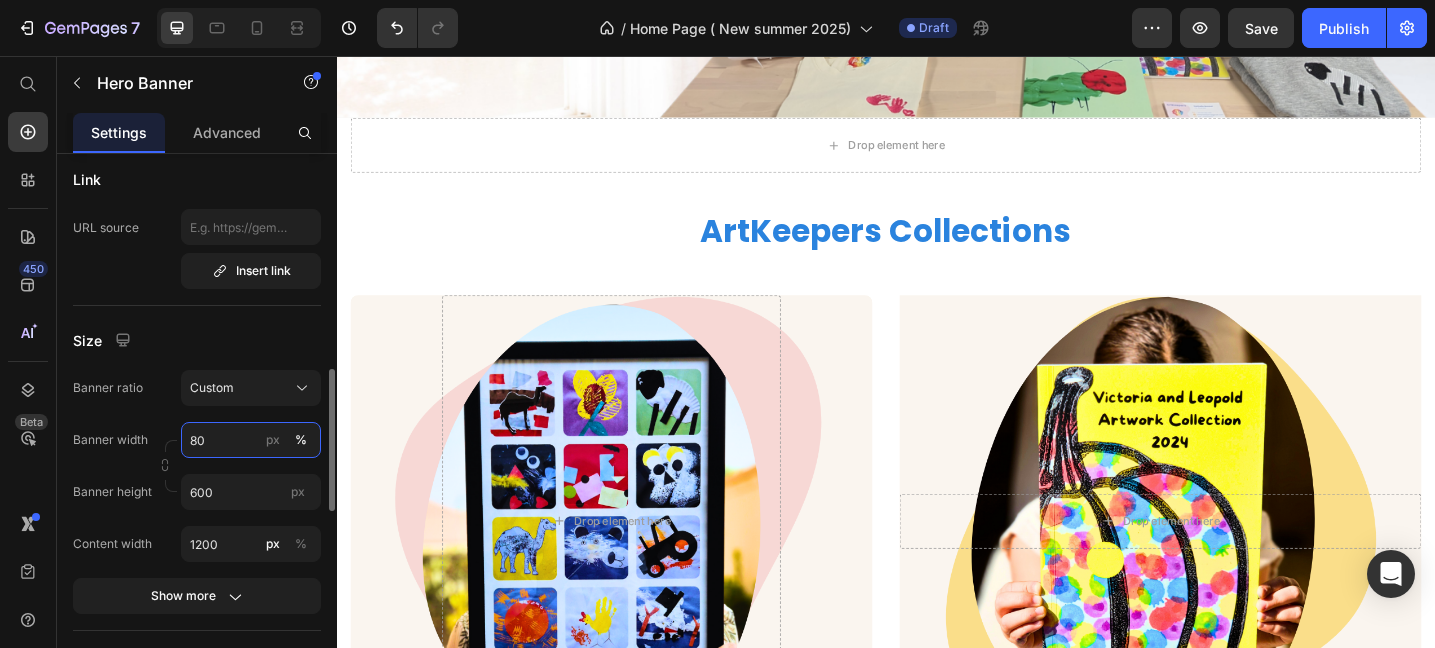 type on "80" 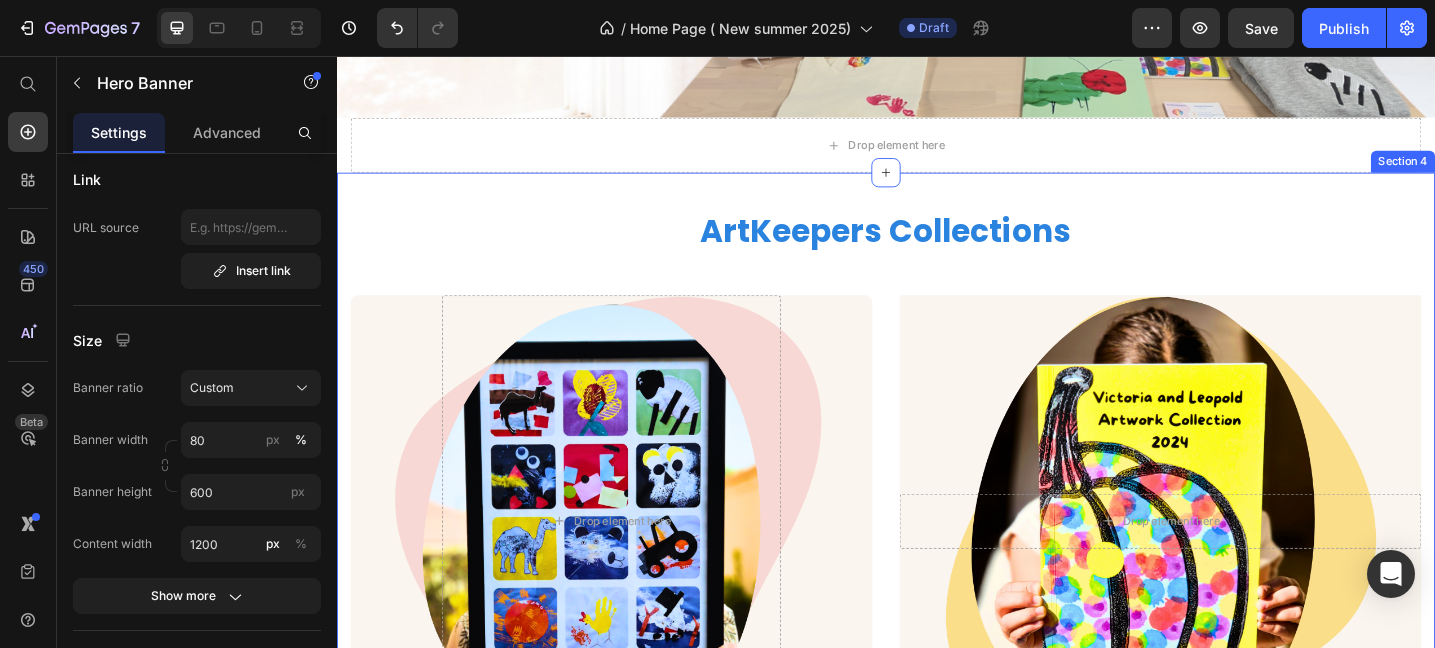 click on "ArtKeepers Collections" at bounding box center [937, 247] 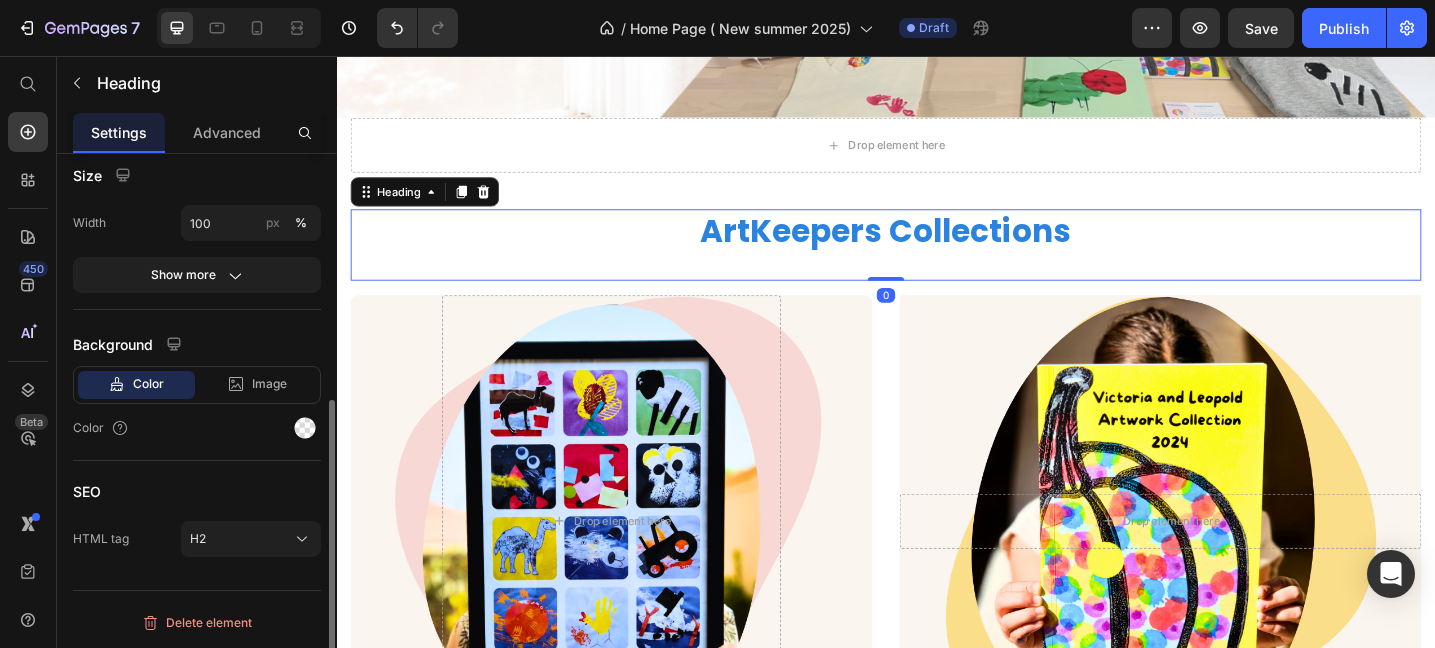 scroll, scrollTop: 0, scrollLeft: 0, axis: both 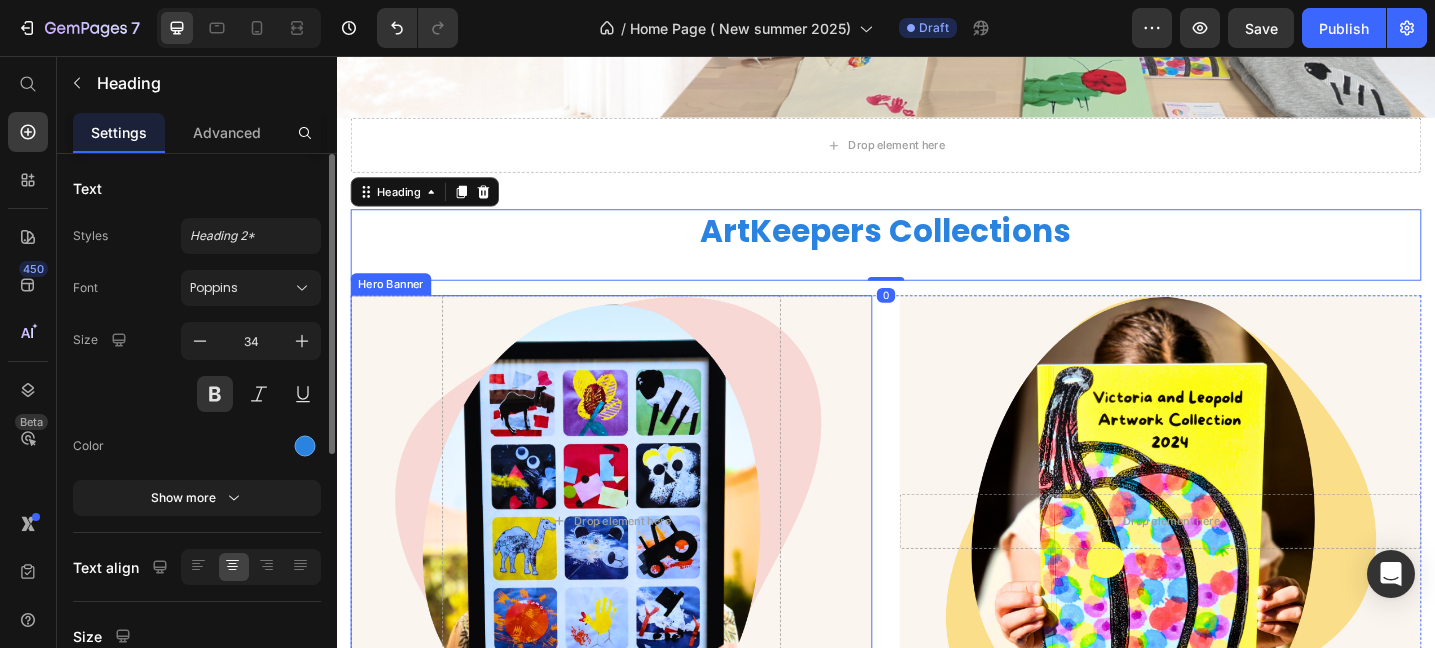 click at bounding box center (637, 563) 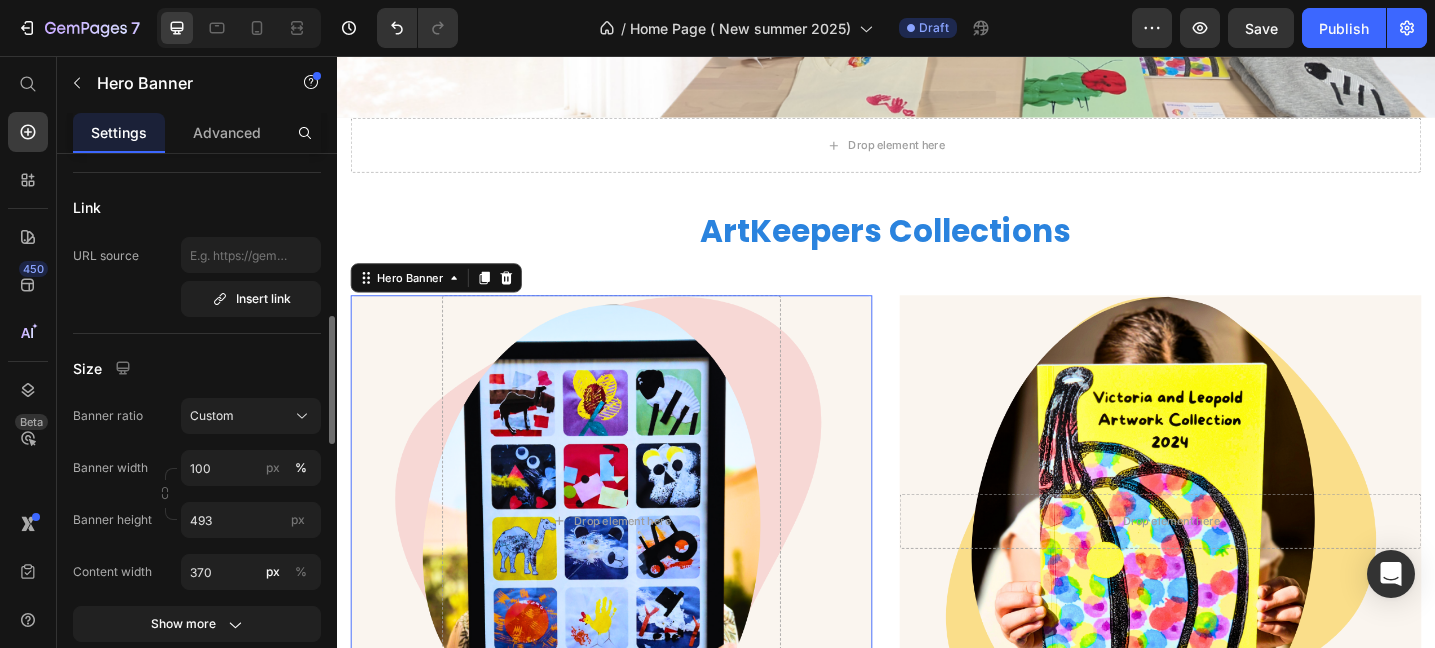 scroll, scrollTop: 679, scrollLeft: 0, axis: vertical 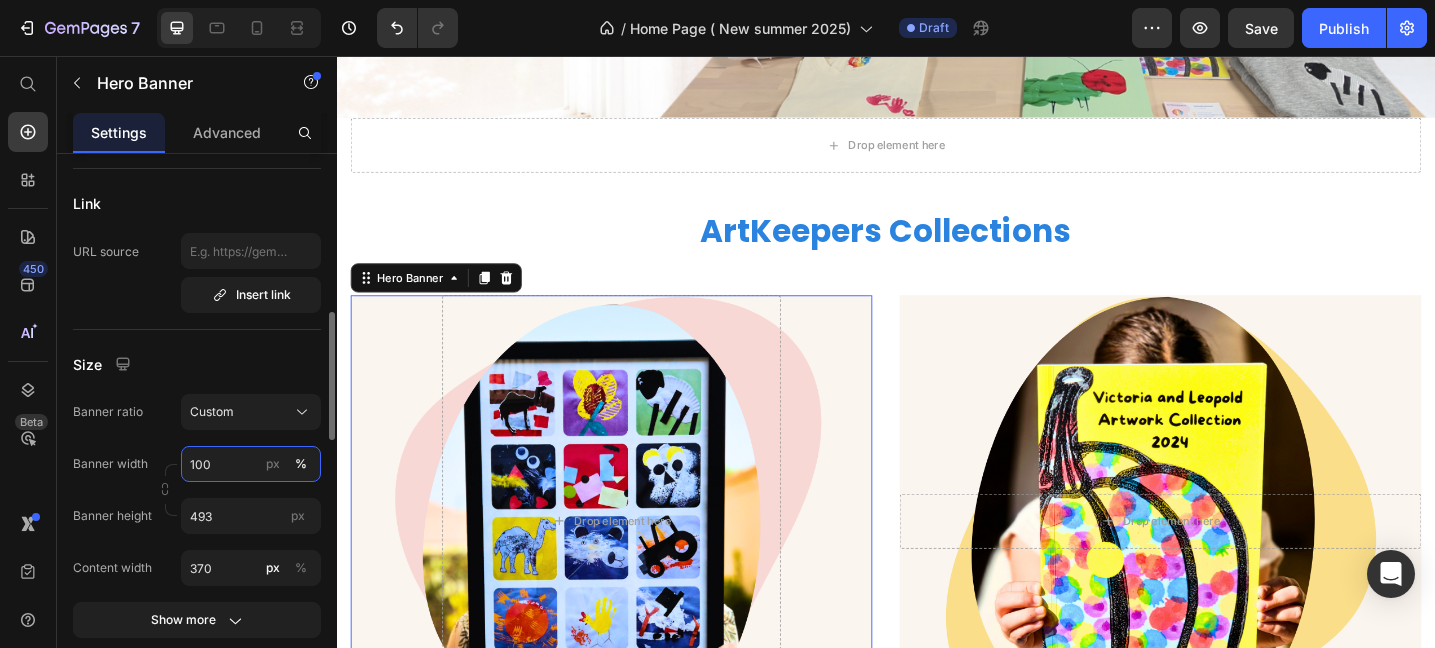 click on "100" at bounding box center (251, 464) 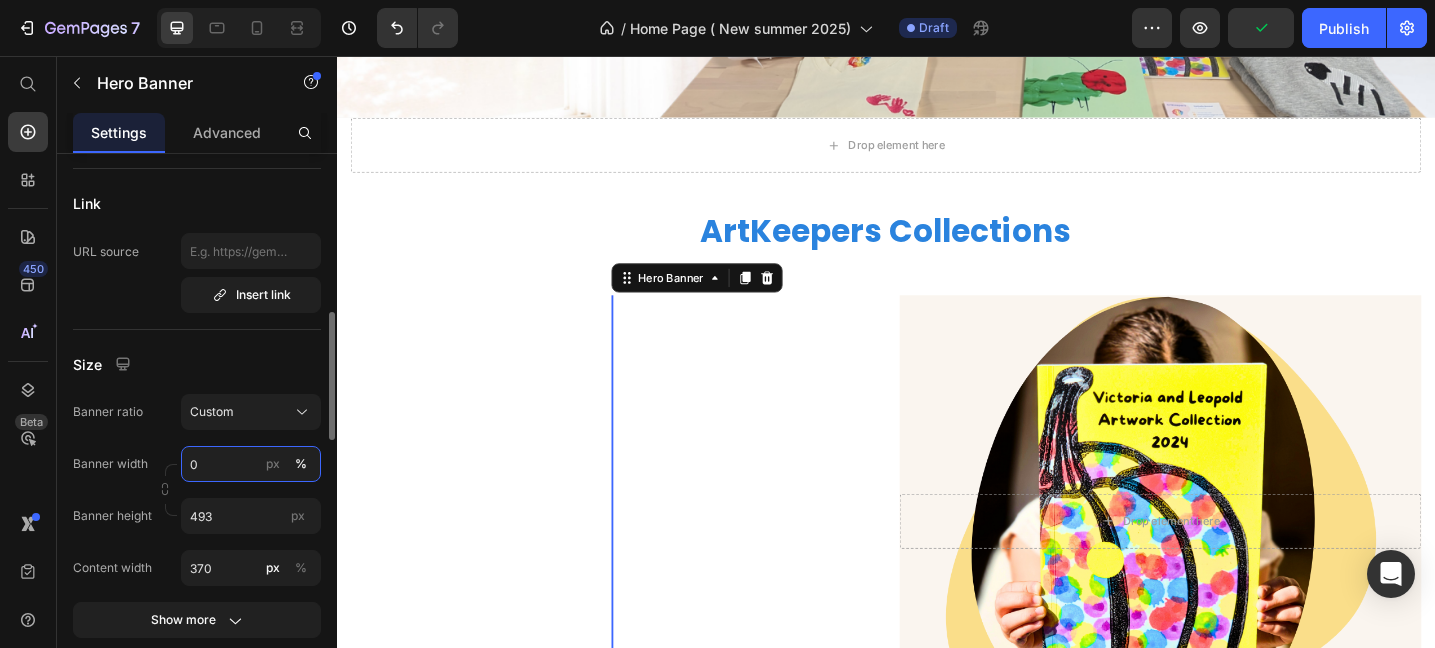 type on "80" 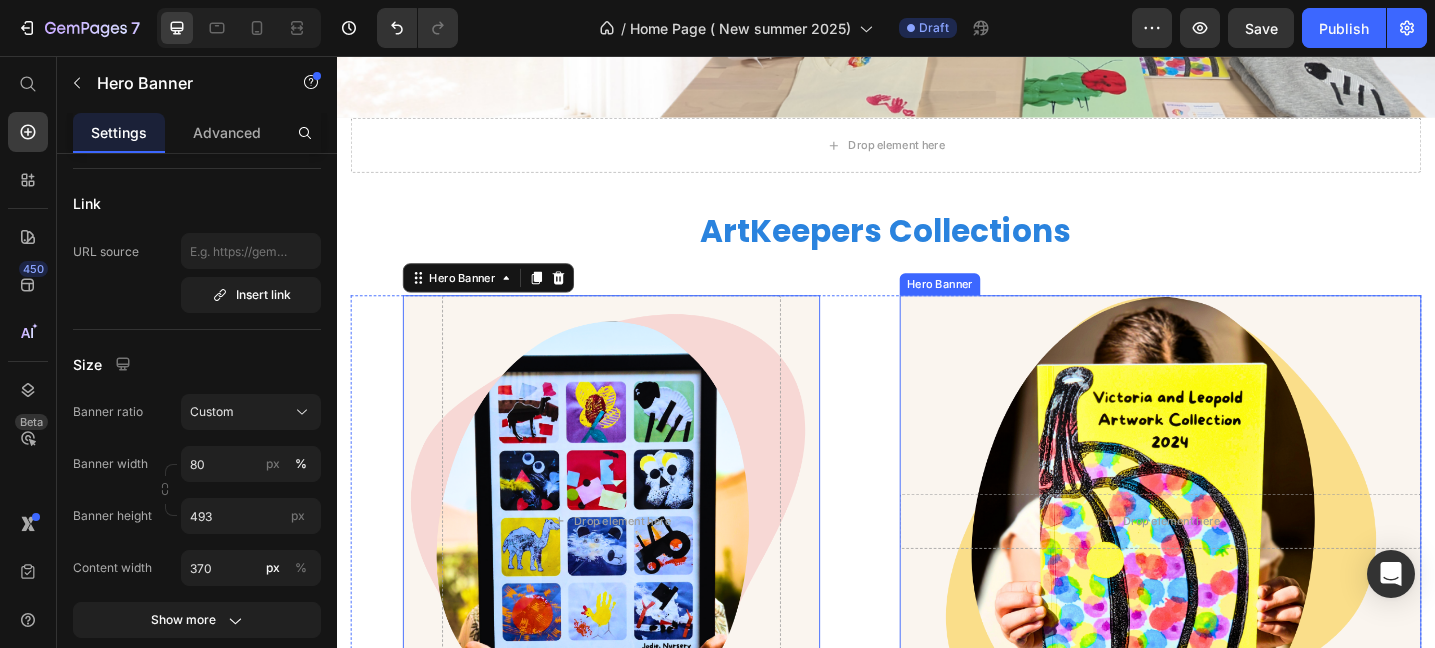 click at bounding box center [1237, 563] 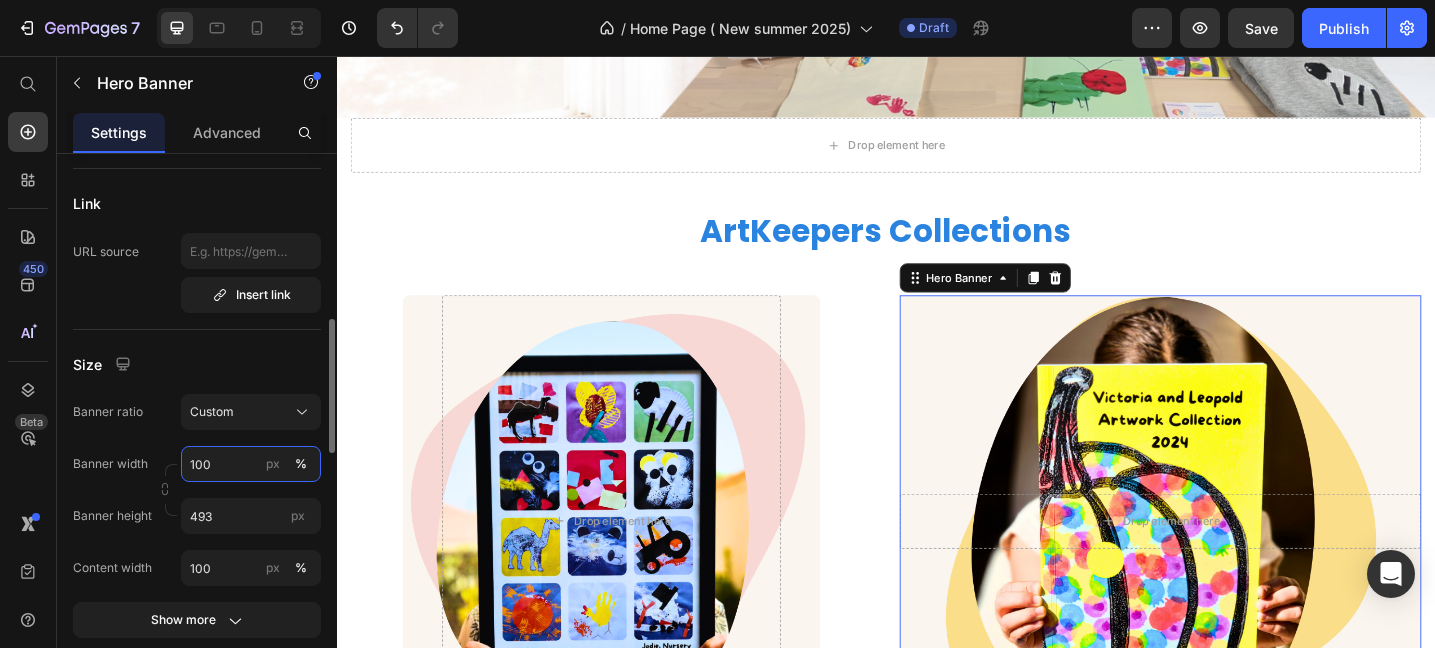 click on "100" at bounding box center (251, 464) 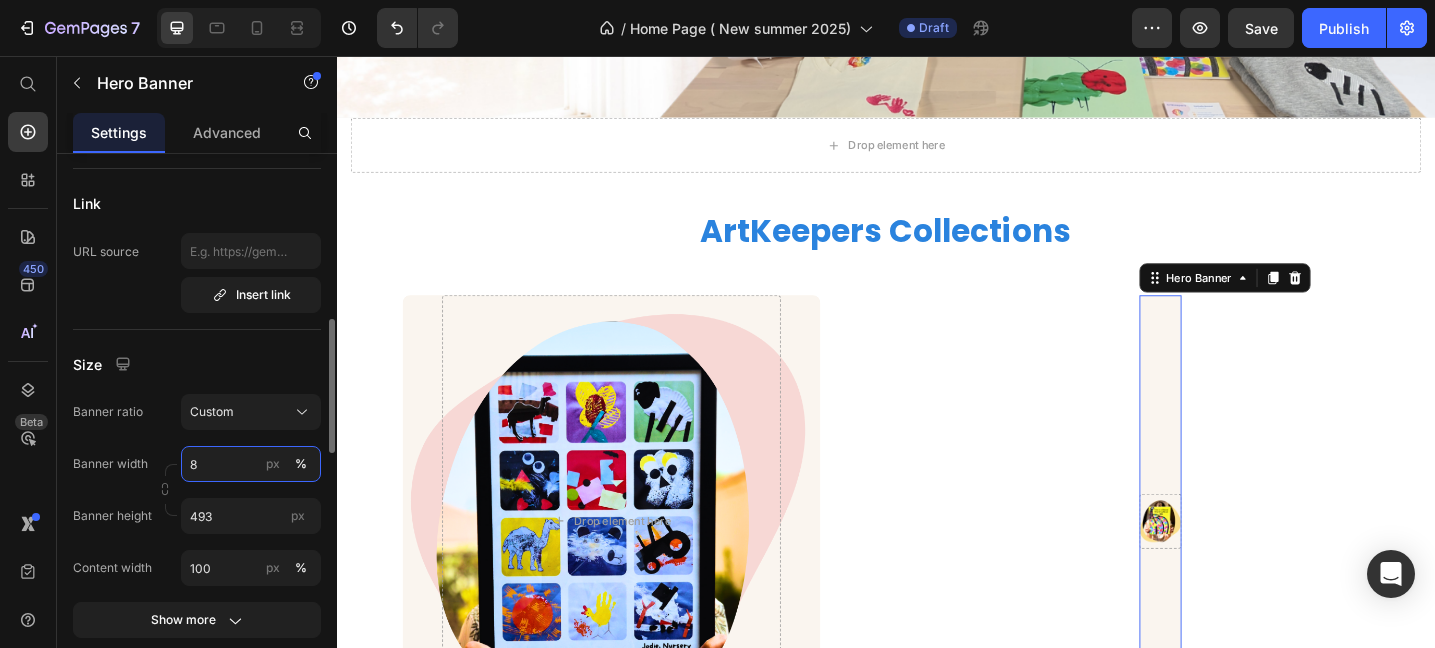 type on "80" 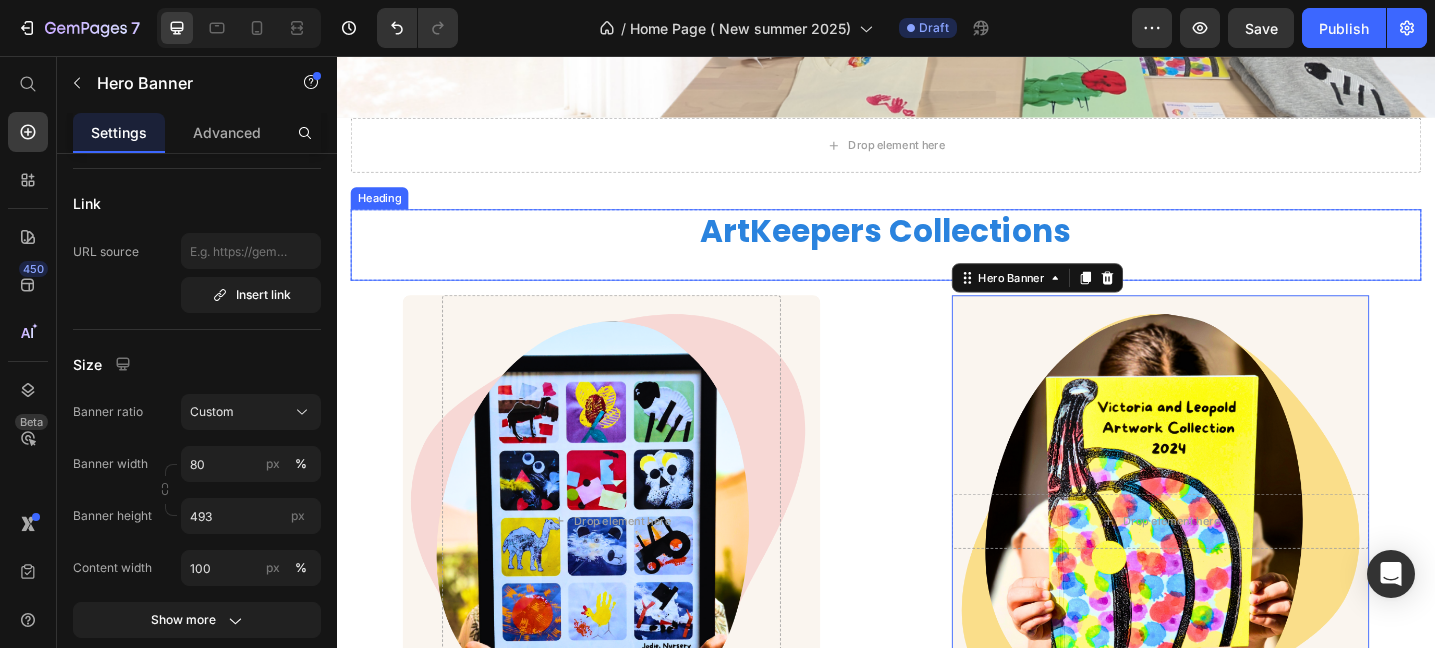 click on "ArtKeepers Collections" at bounding box center [937, 247] 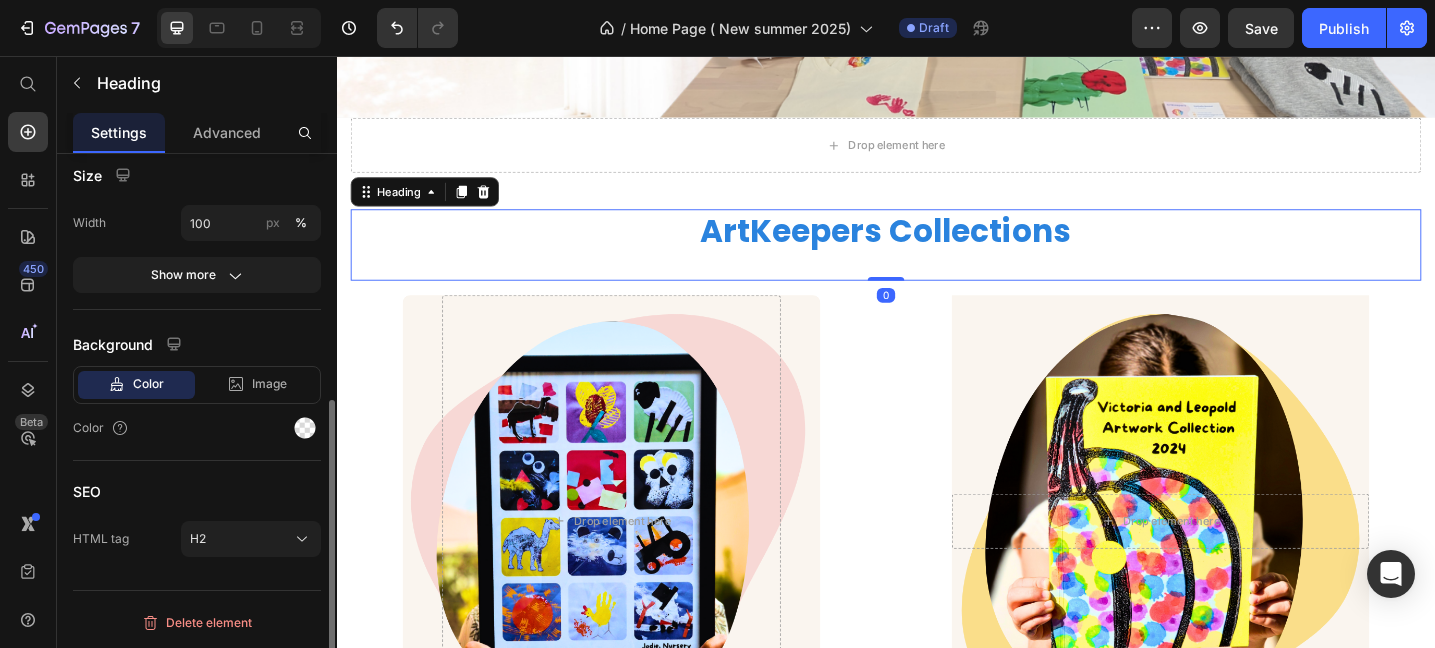 scroll, scrollTop: 0, scrollLeft: 0, axis: both 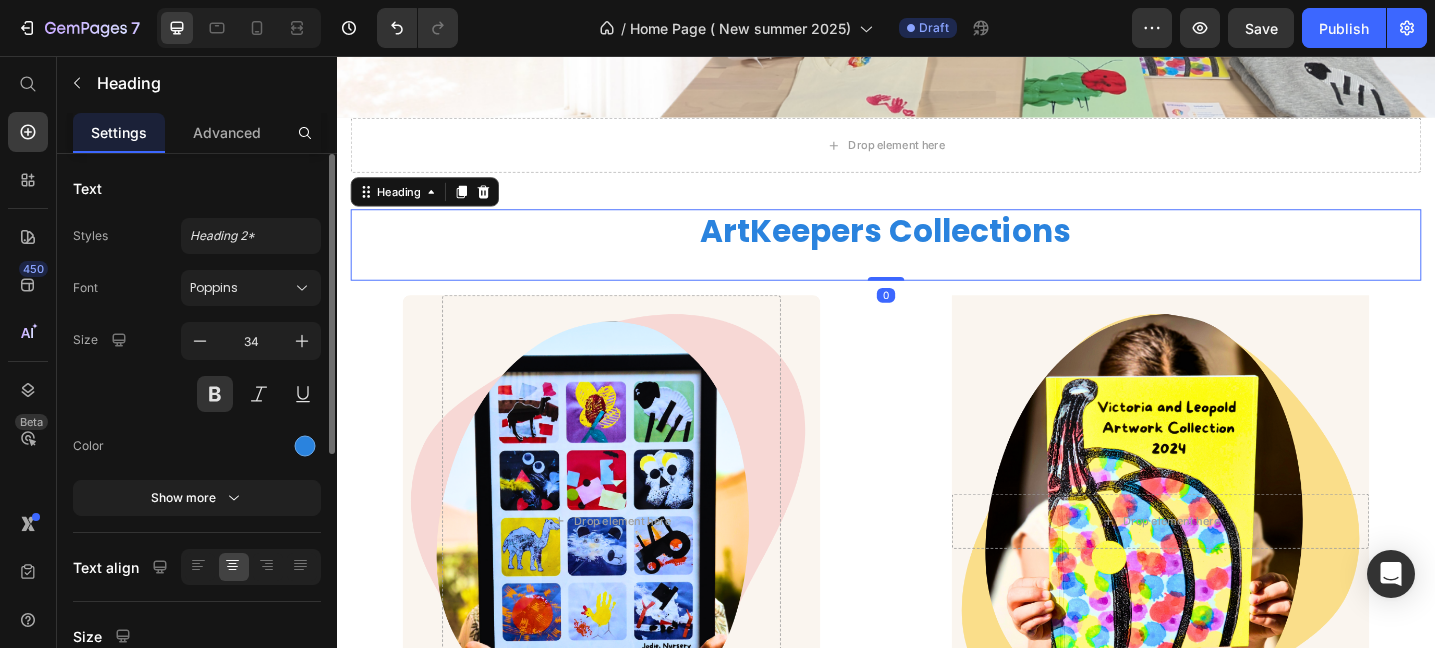 click on "ArtKeepers Collections" at bounding box center (937, 247) 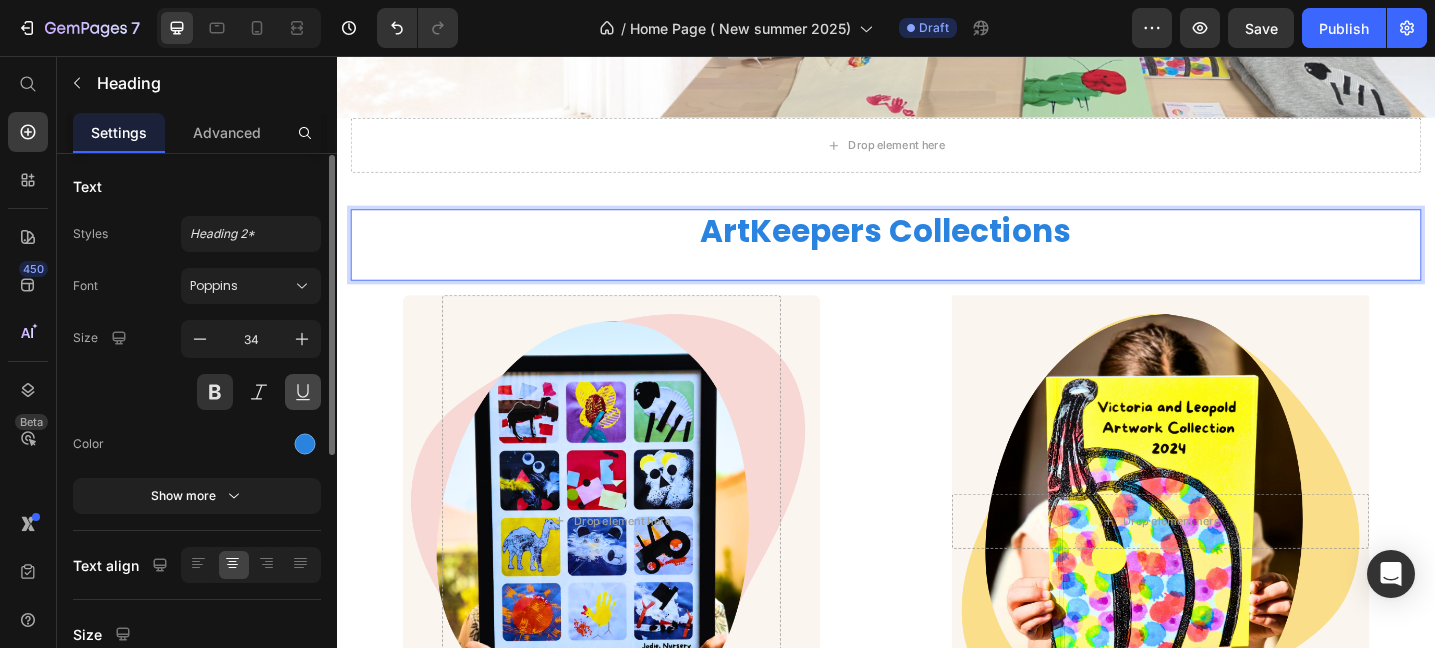 scroll, scrollTop: 155, scrollLeft: 0, axis: vertical 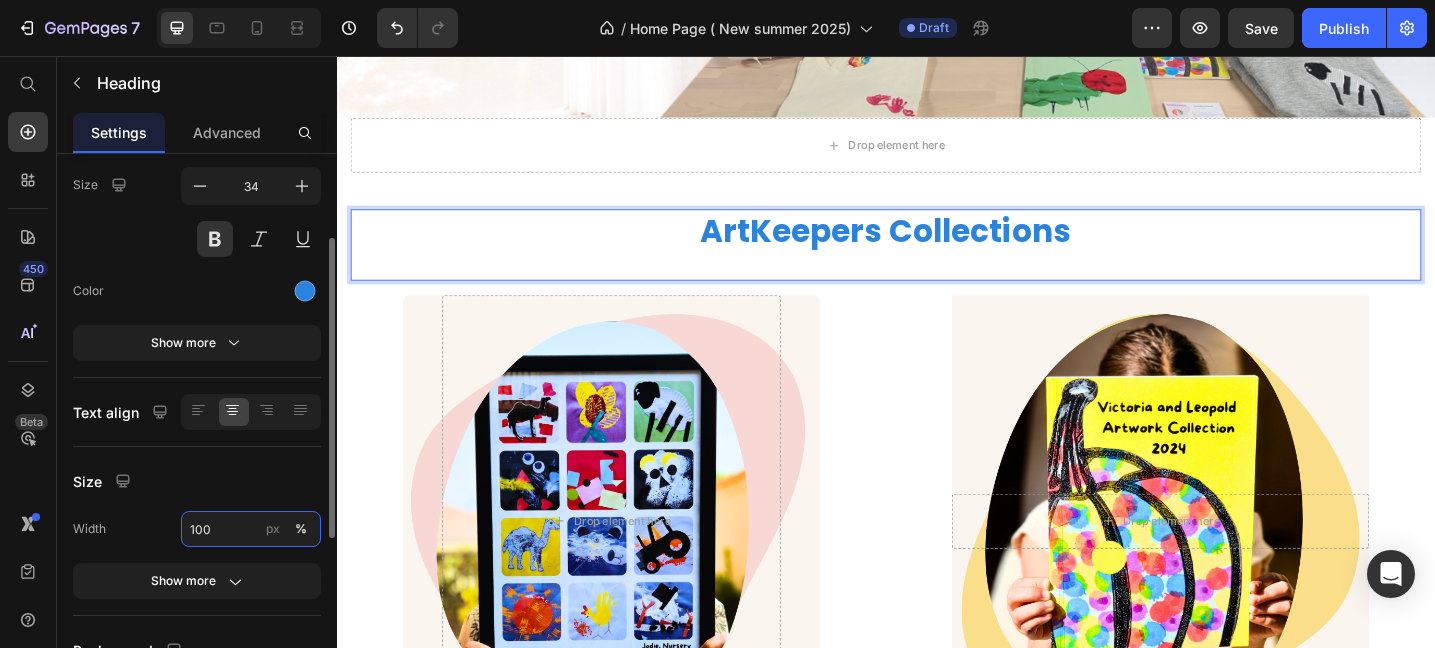 click on "100" at bounding box center (251, 529) 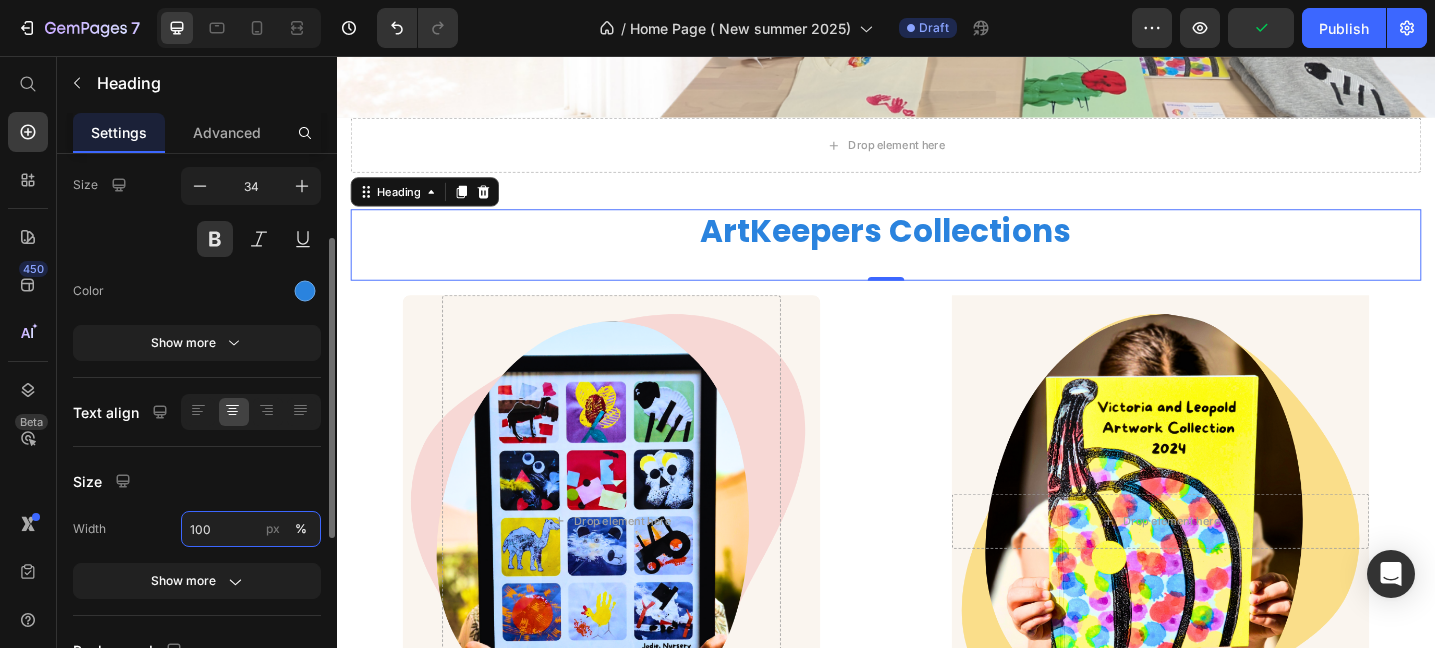 type on "80" 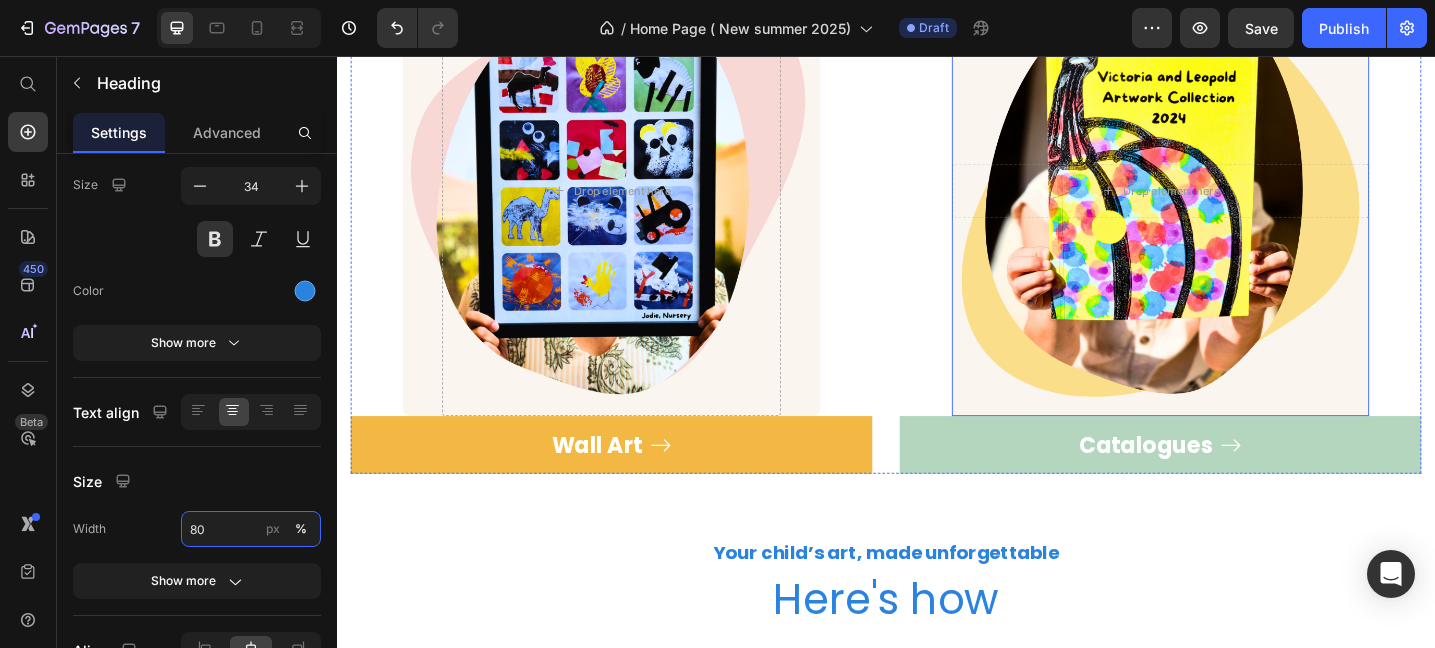 scroll, scrollTop: 1536, scrollLeft: 0, axis: vertical 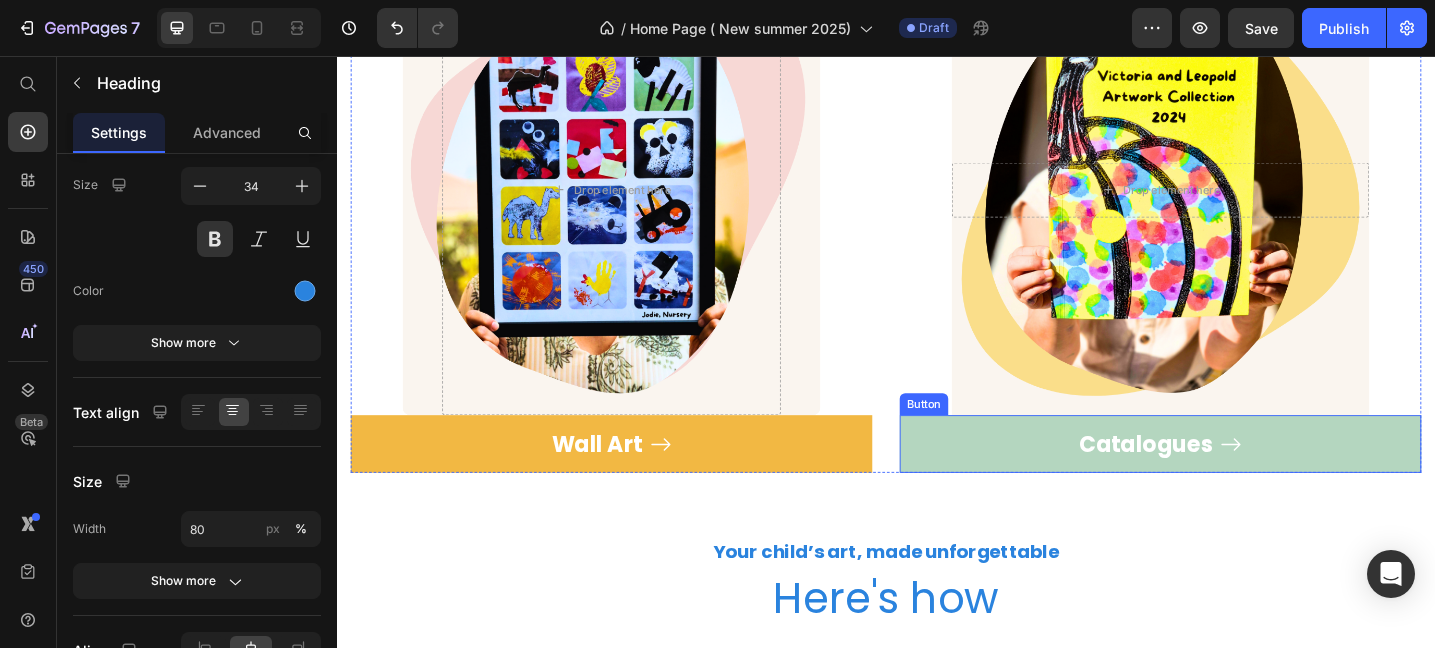click on "Catalogues" at bounding box center (1237, 479) 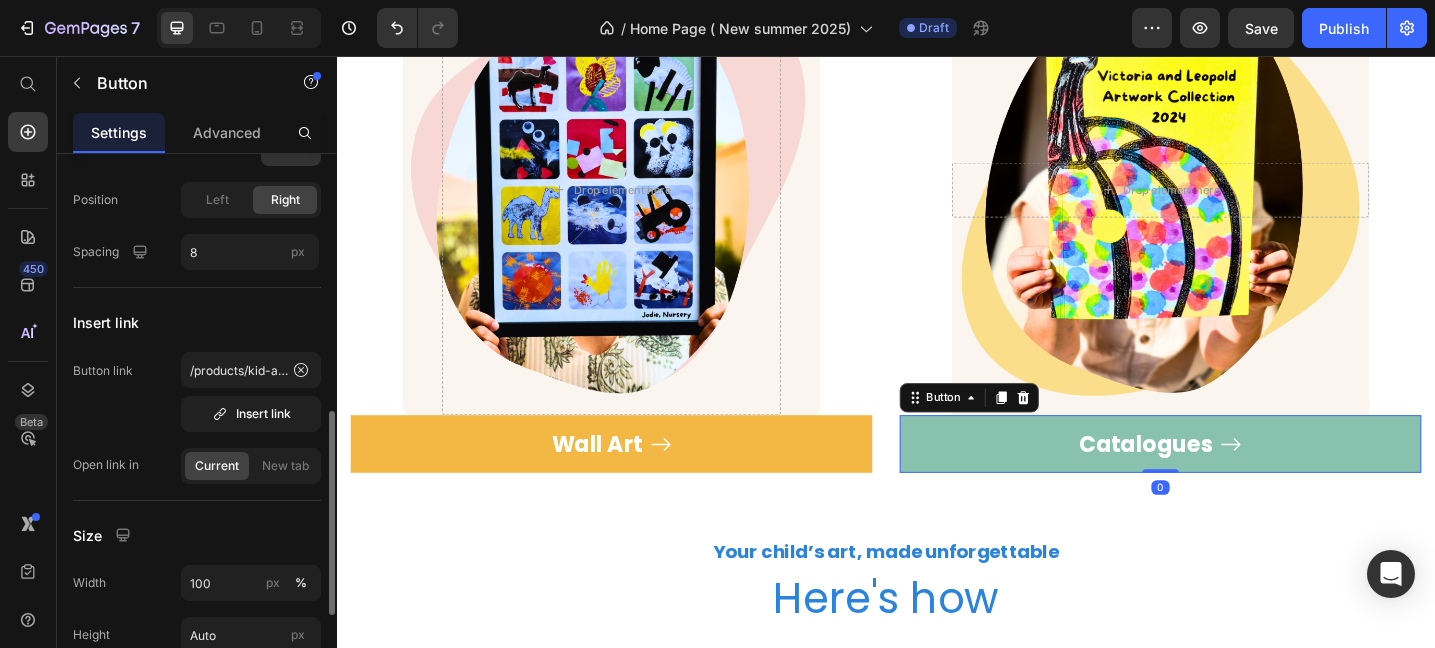 scroll, scrollTop: 252, scrollLeft: 0, axis: vertical 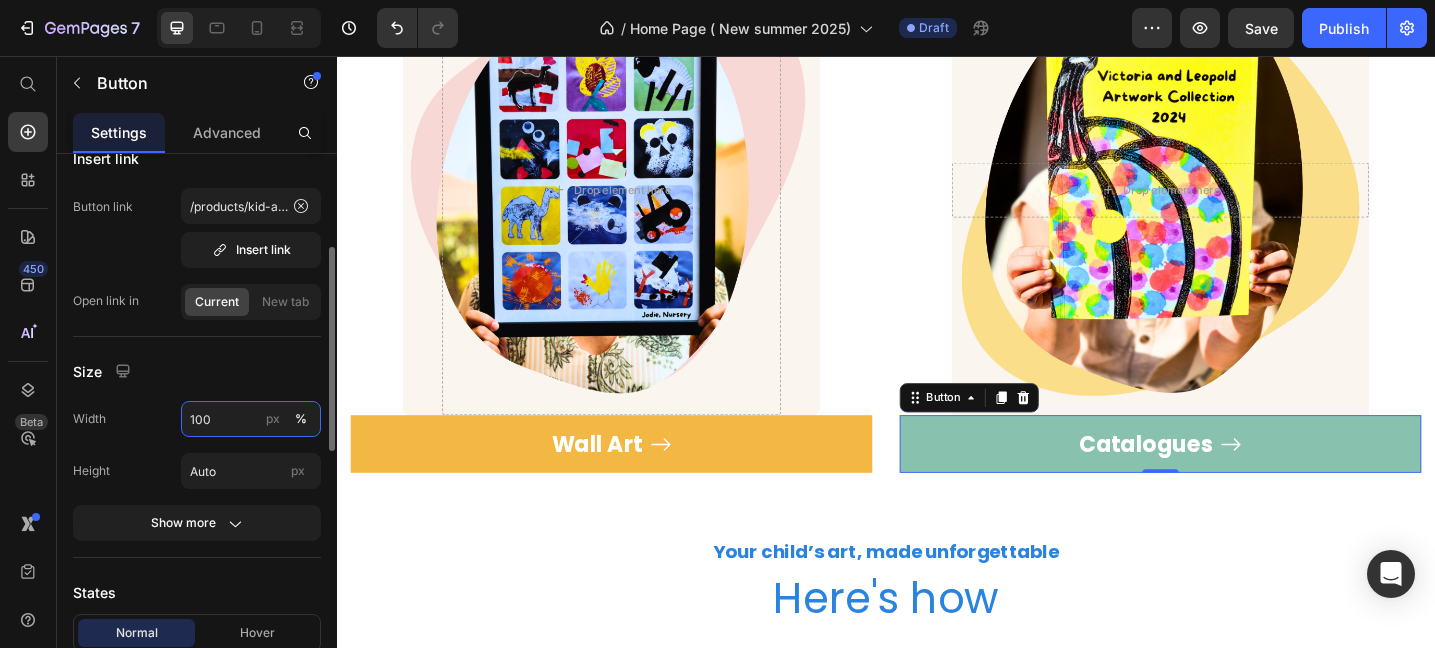 click on "100" at bounding box center (251, 419) 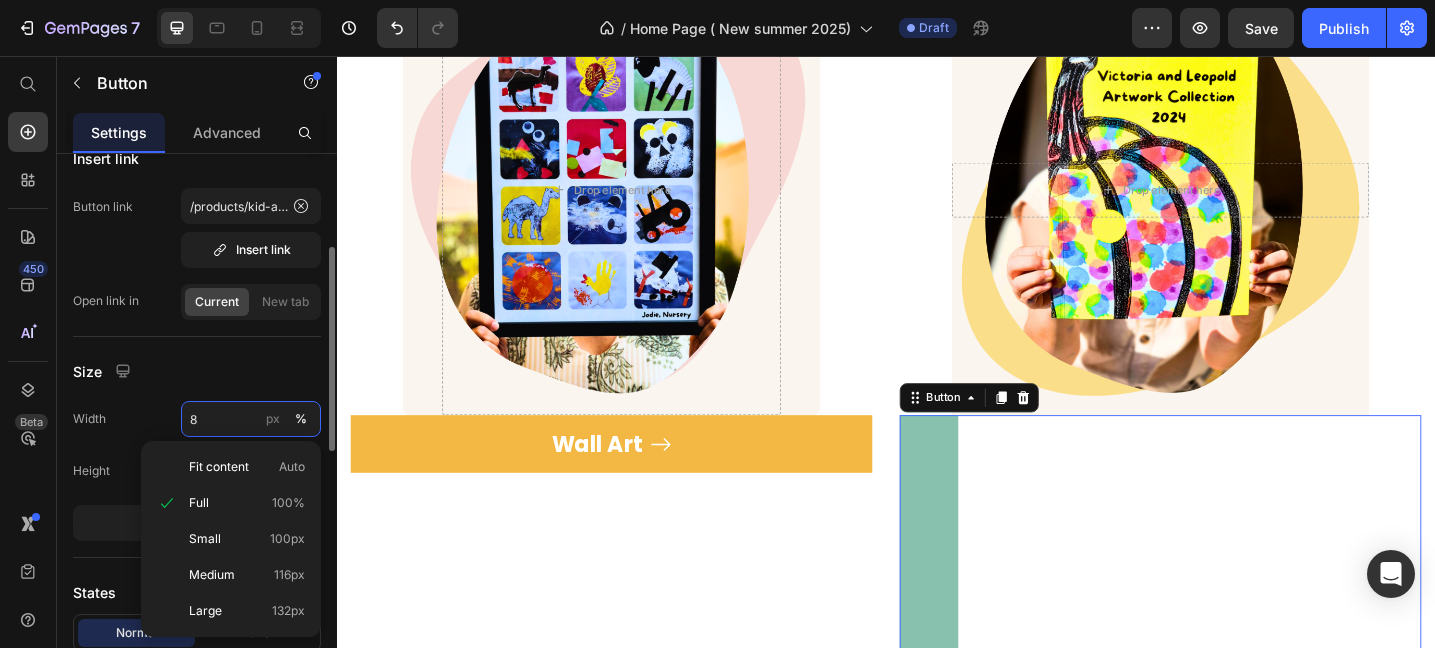 type on "80" 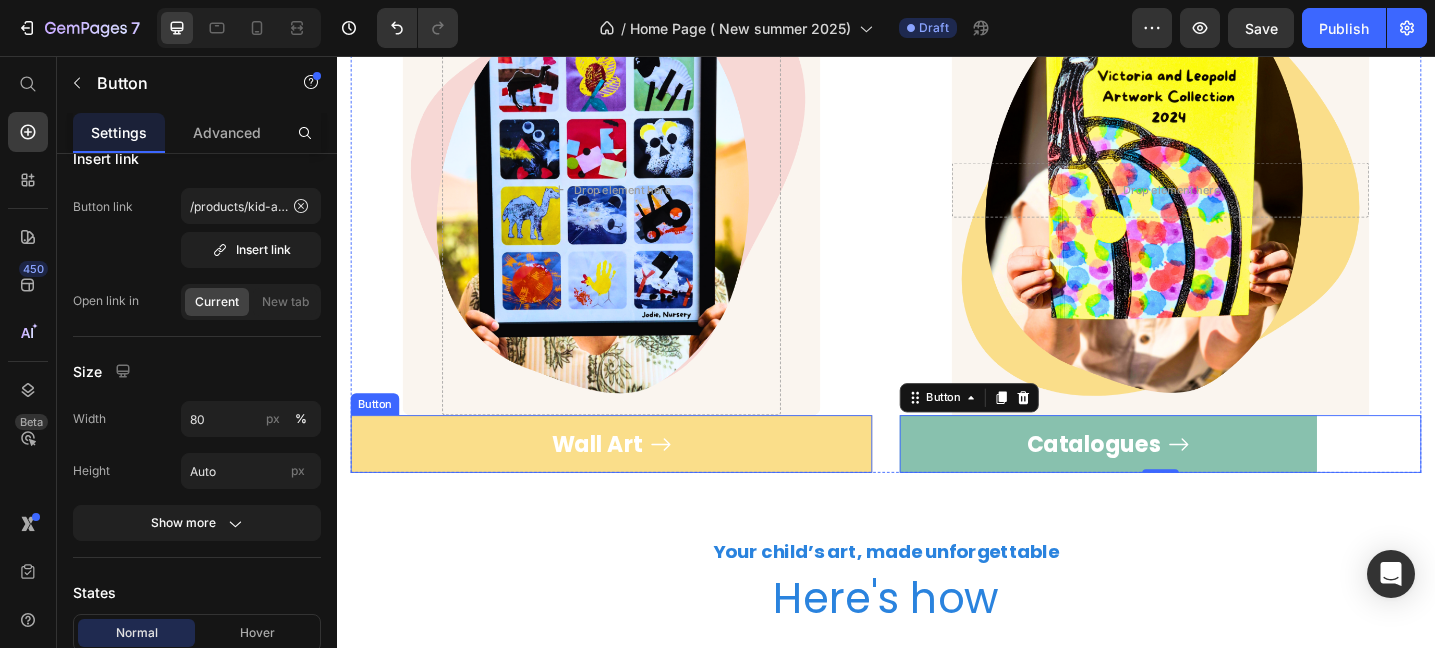 click on "Wall Art" at bounding box center (637, 479) 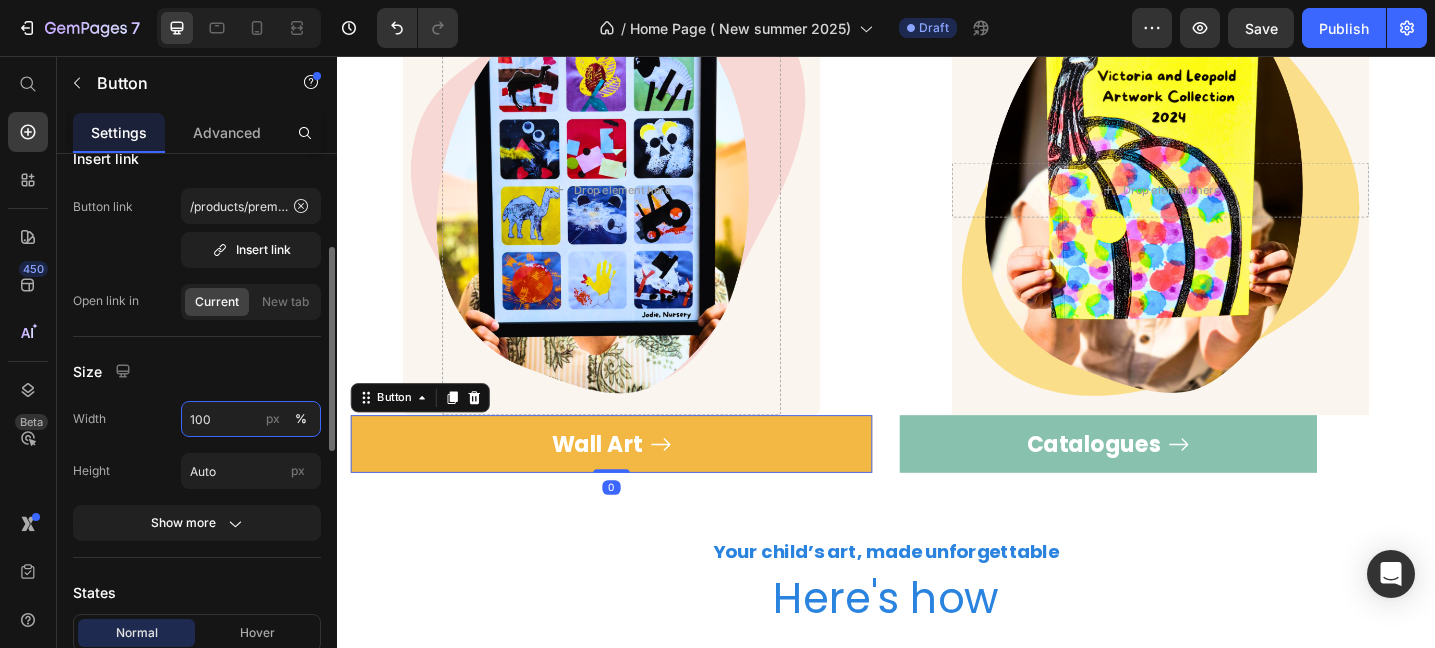 click on "100" at bounding box center [251, 419] 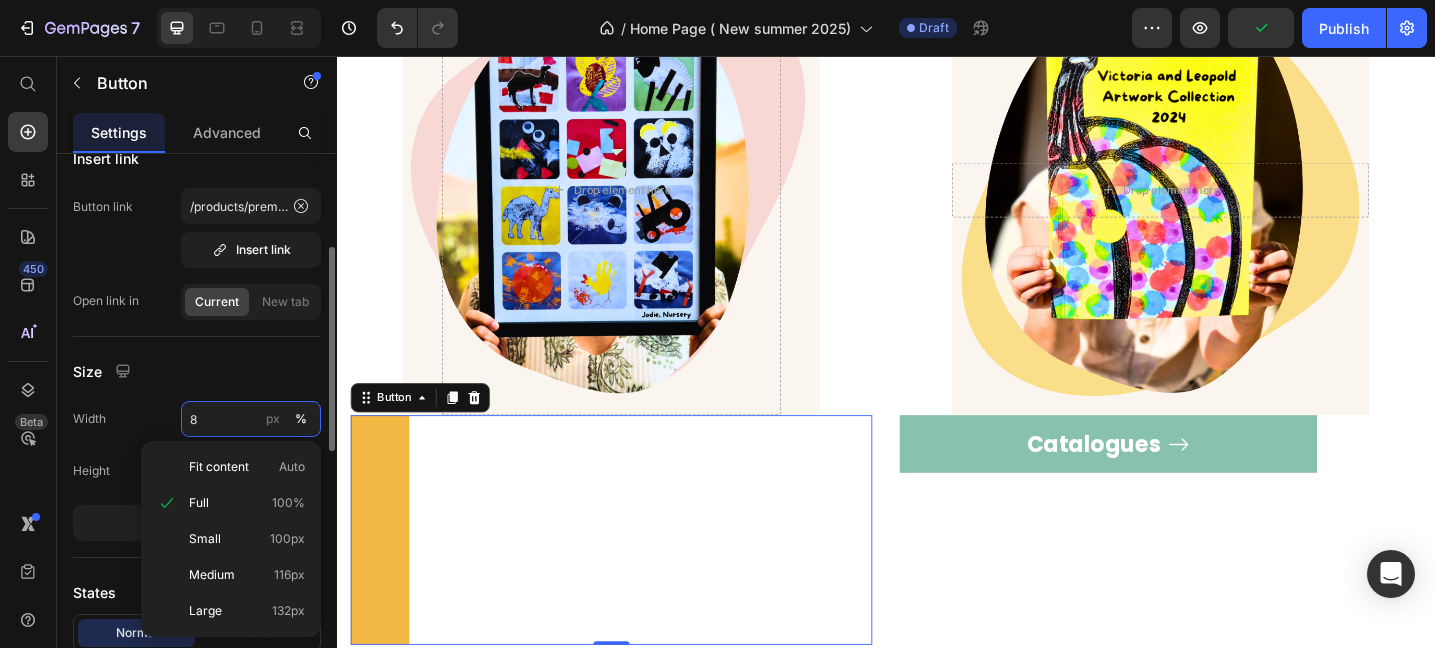 type on "80" 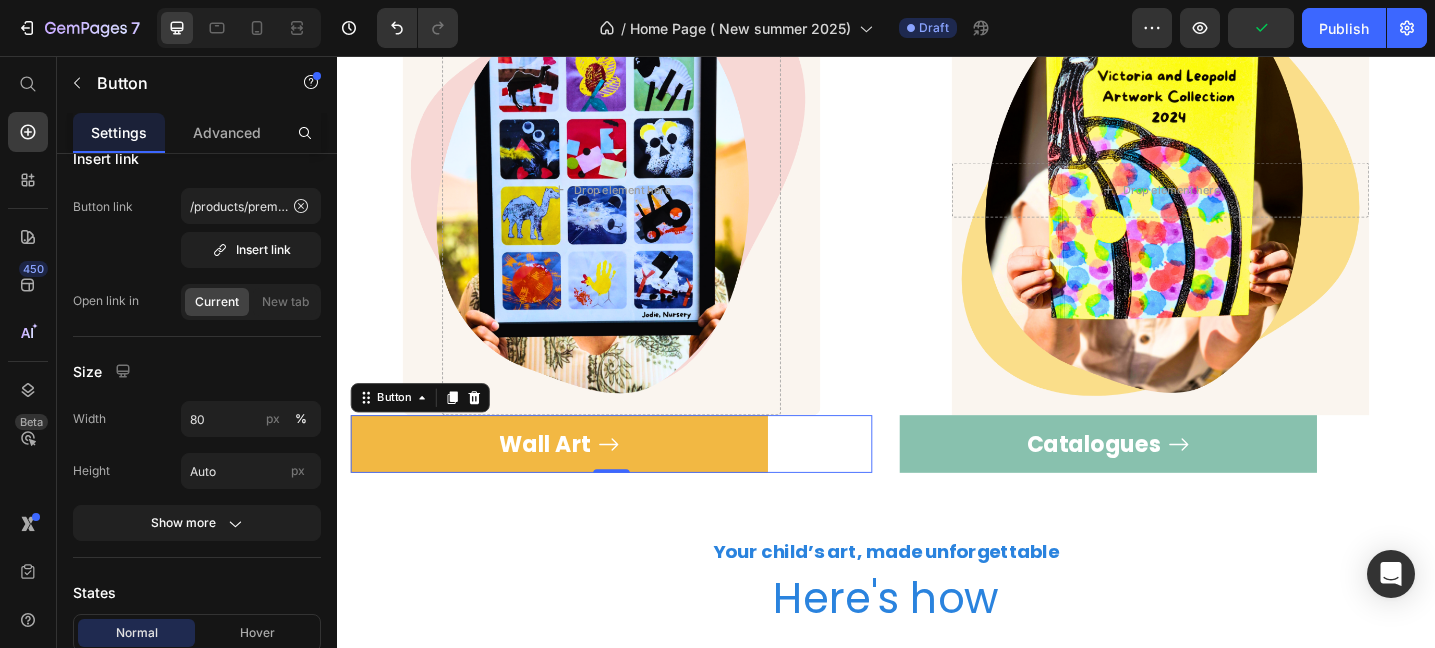 click on "Your child’s art, made unforgettable" at bounding box center (937, 597) 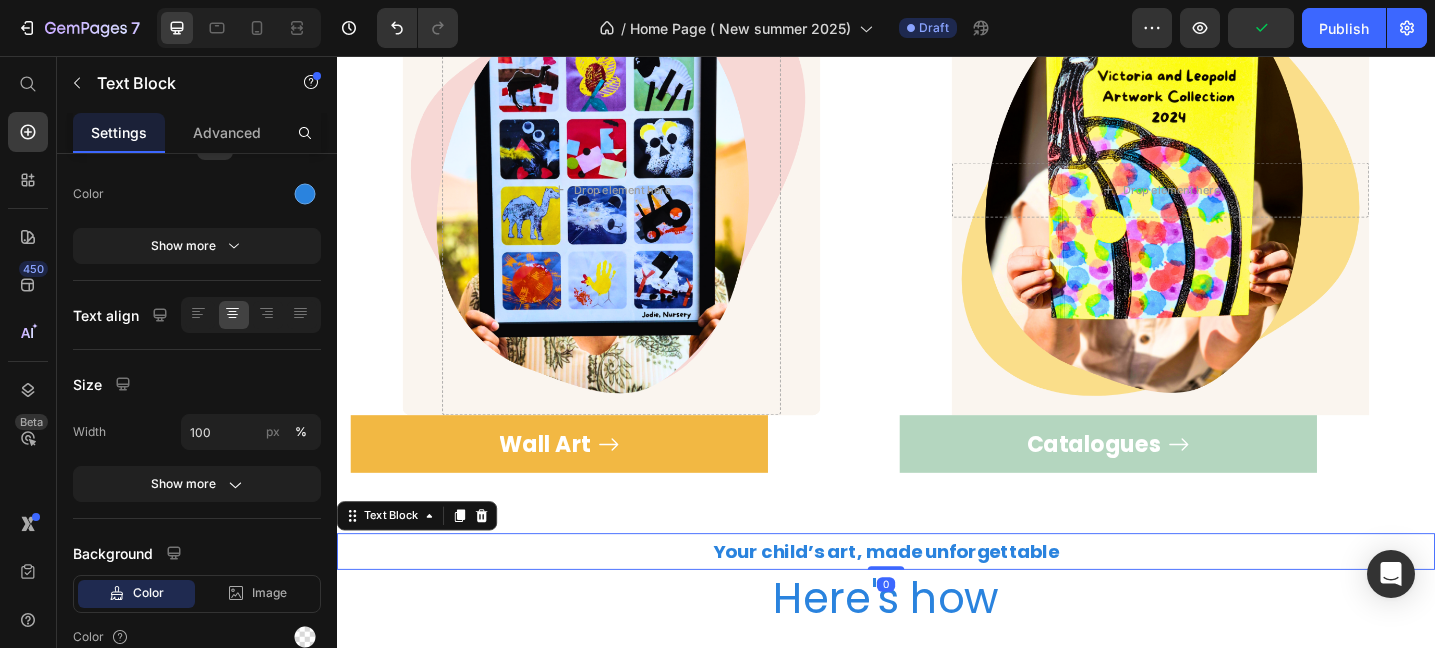 scroll, scrollTop: 0, scrollLeft: 0, axis: both 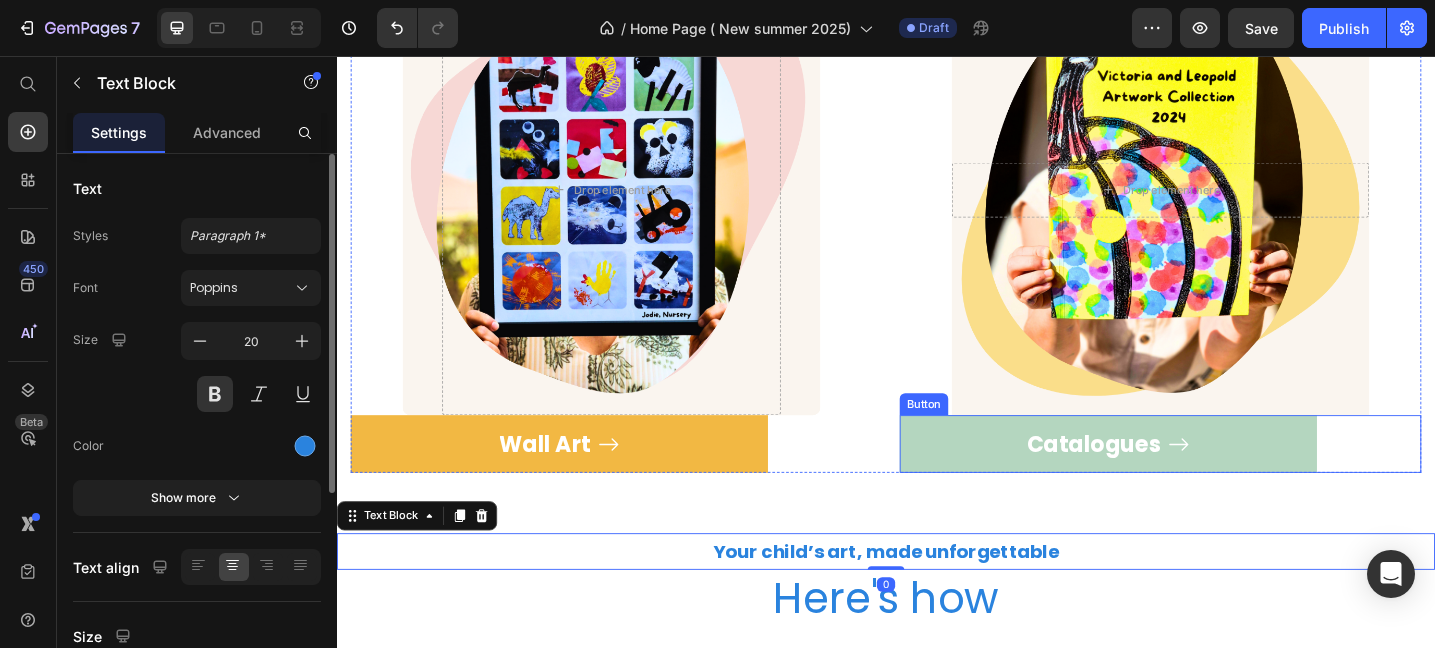 click on "Catalogues" at bounding box center [1180, 479] 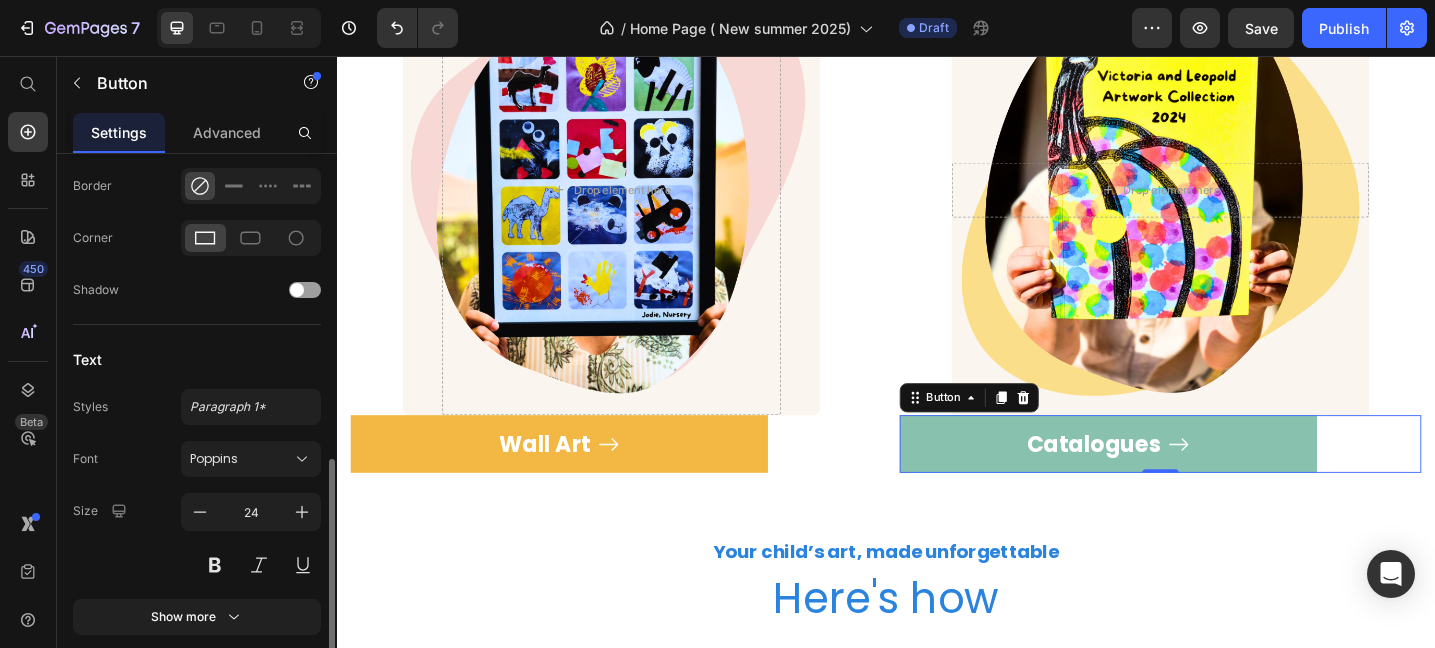 scroll, scrollTop: 999, scrollLeft: 0, axis: vertical 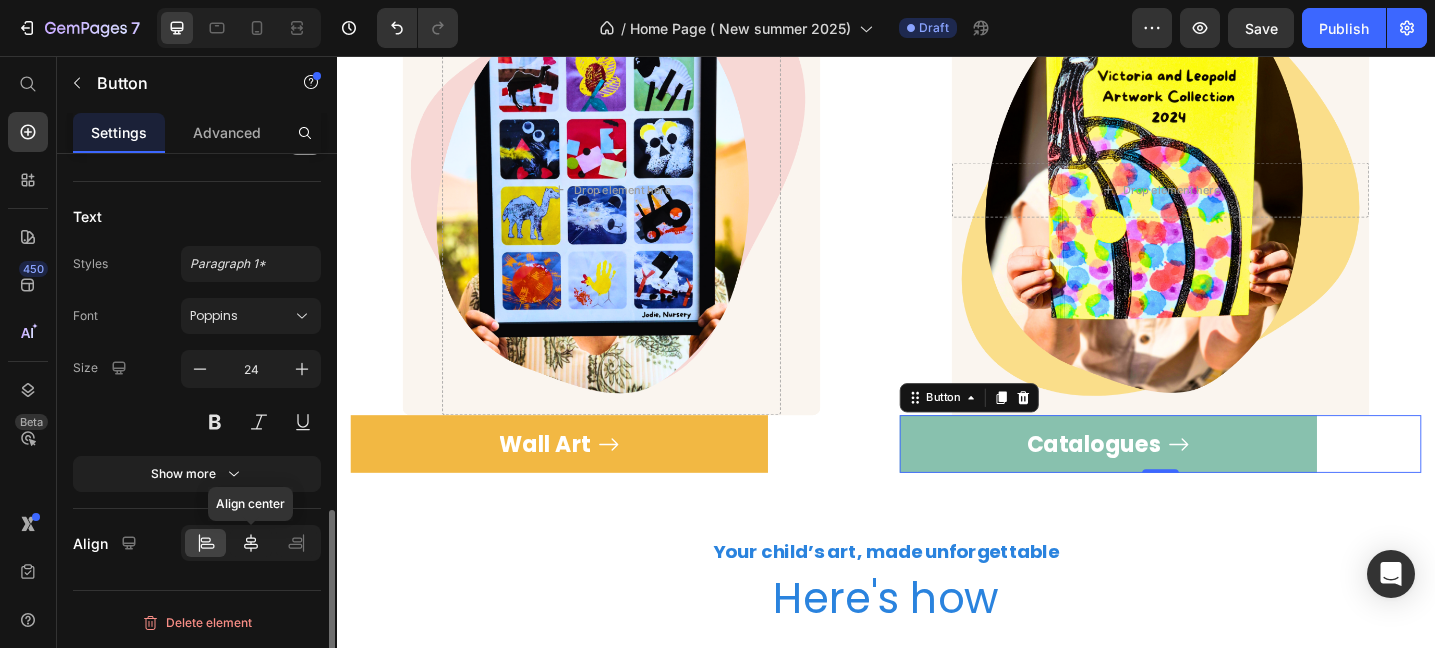 click 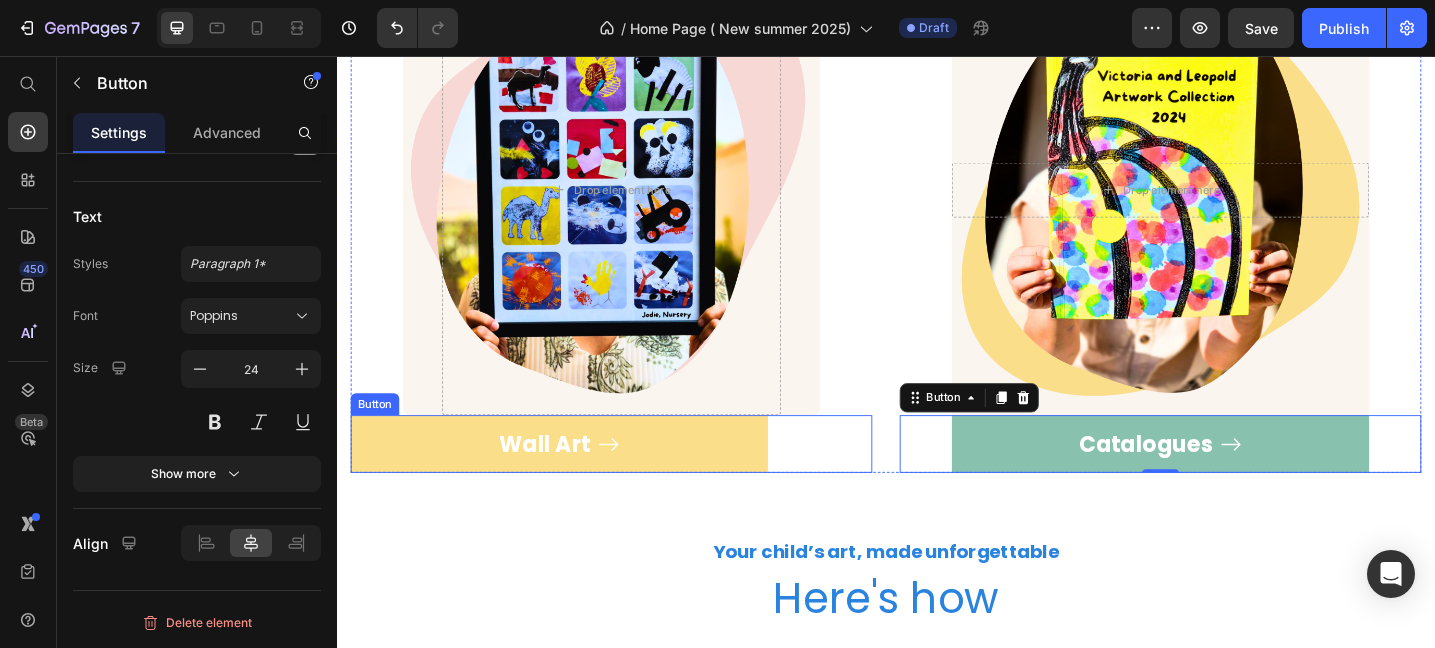 click on "Wall Art" at bounding box center [580, 479] 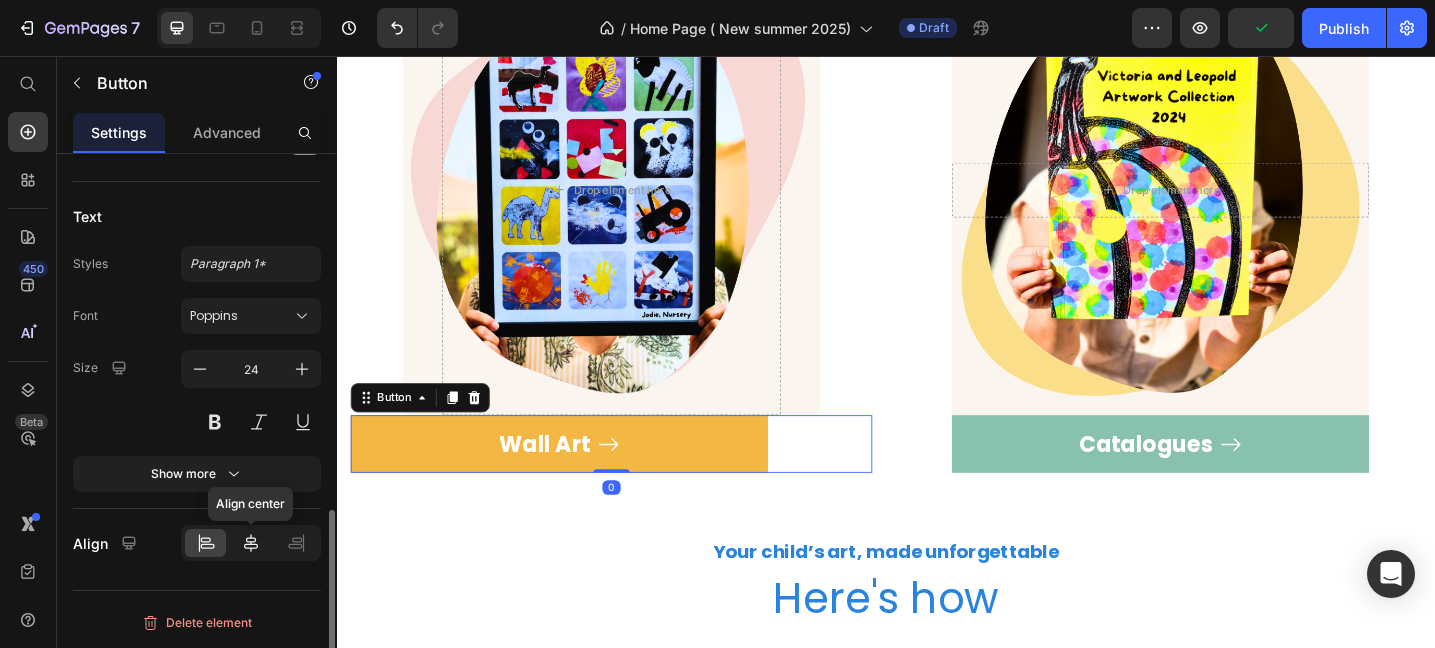 click 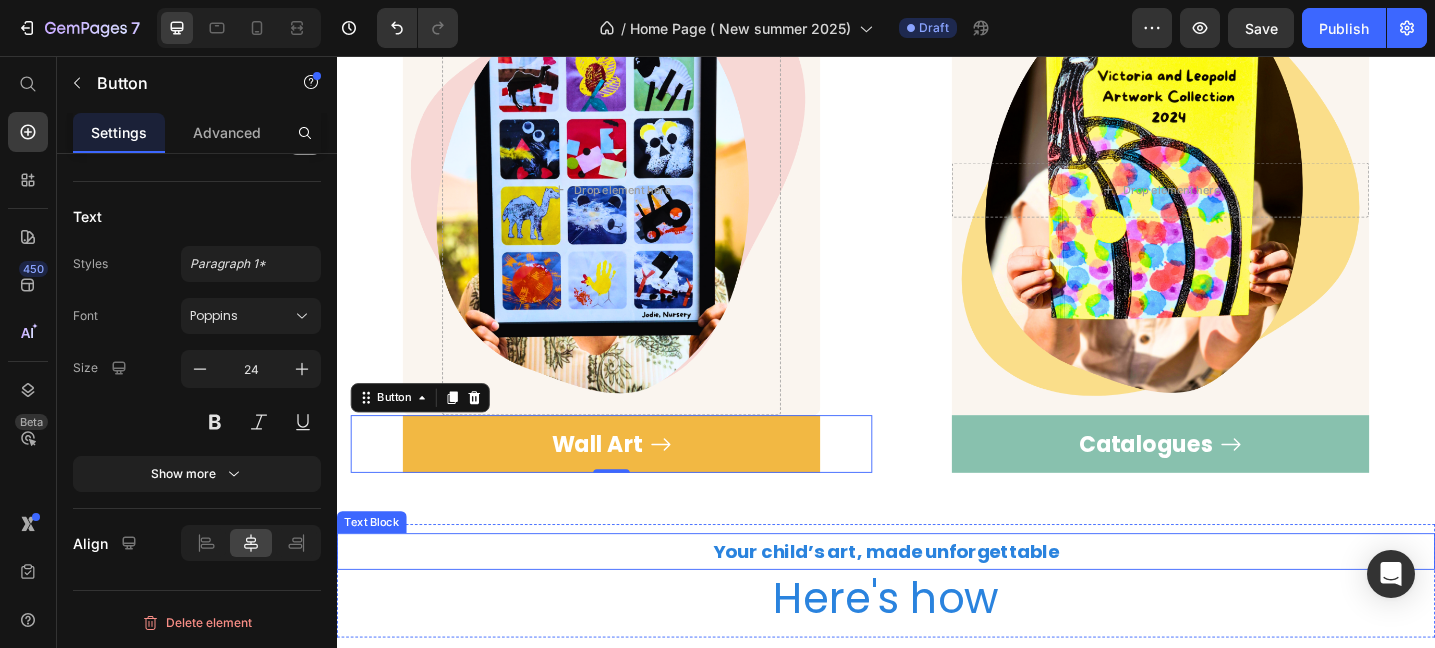 click on "Your child’s art, made unforgettable" at bounding box center (937, 597) 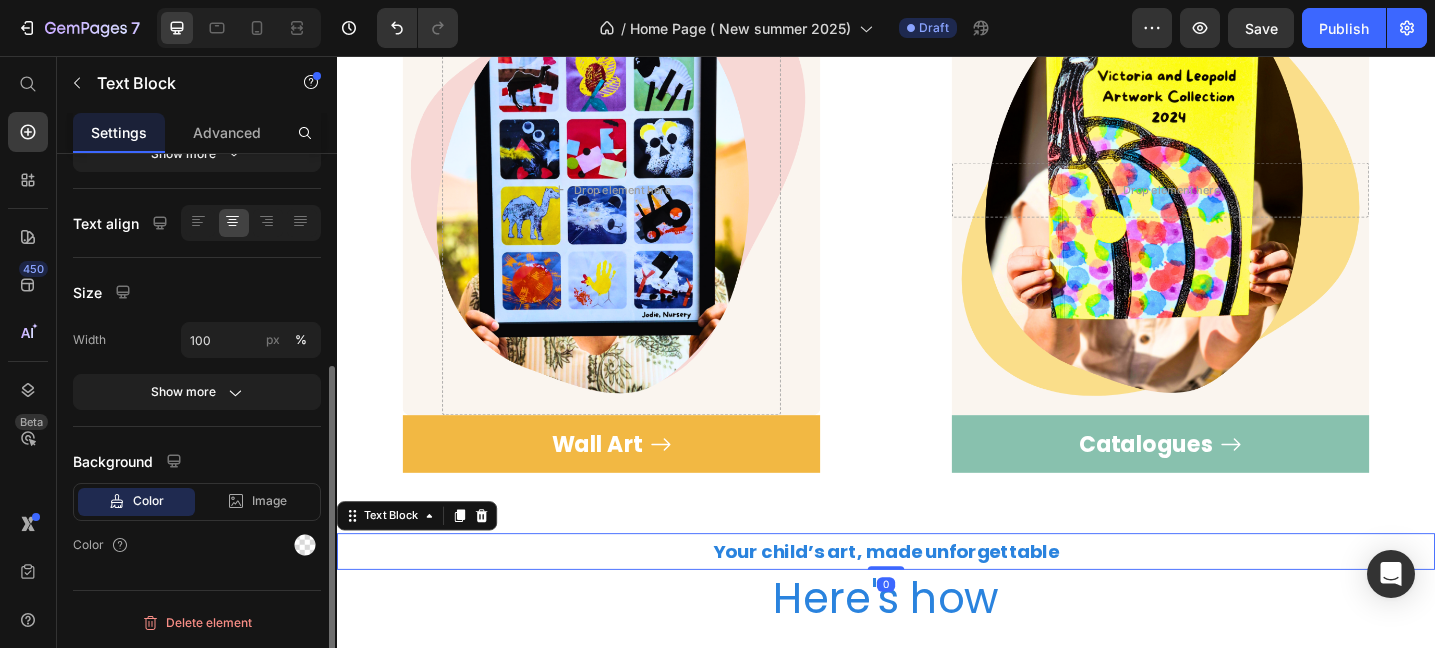 scroll, scrollTop: 0, scrollLeft: 0, axis: both 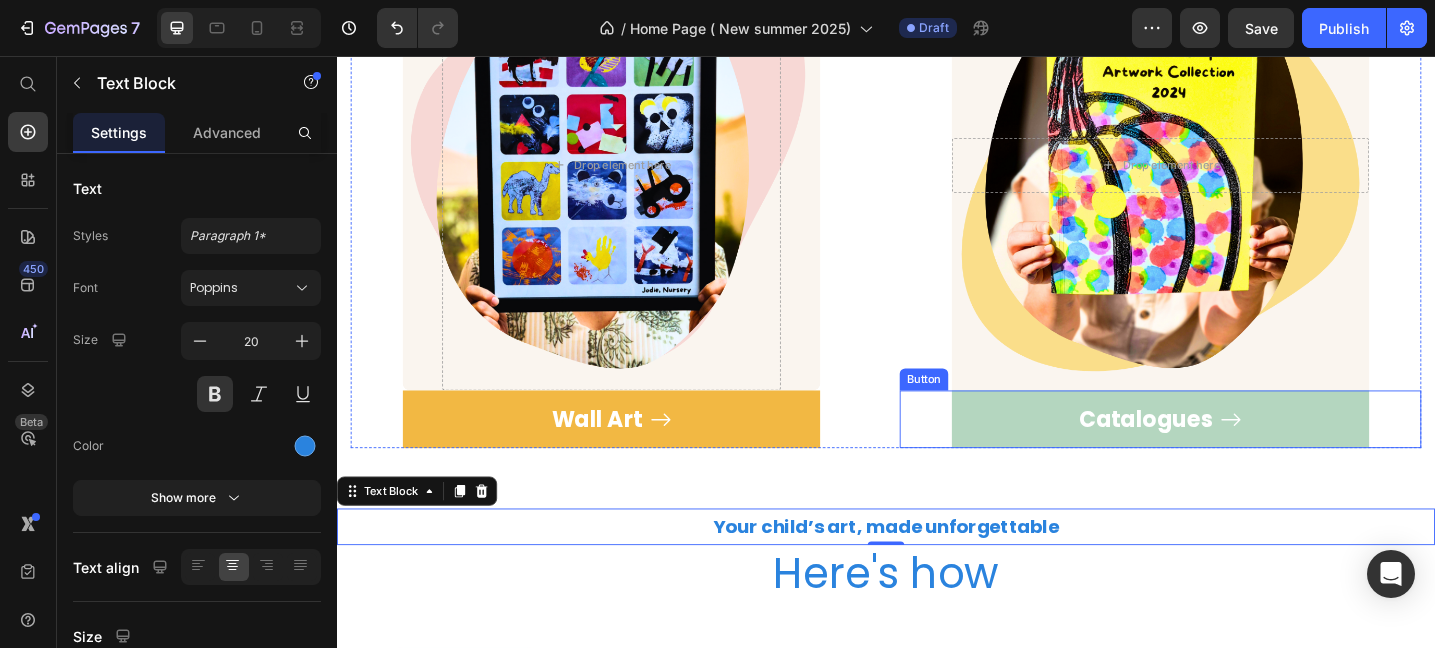 click on "Catalogues" at bounding box center (1237, 452) 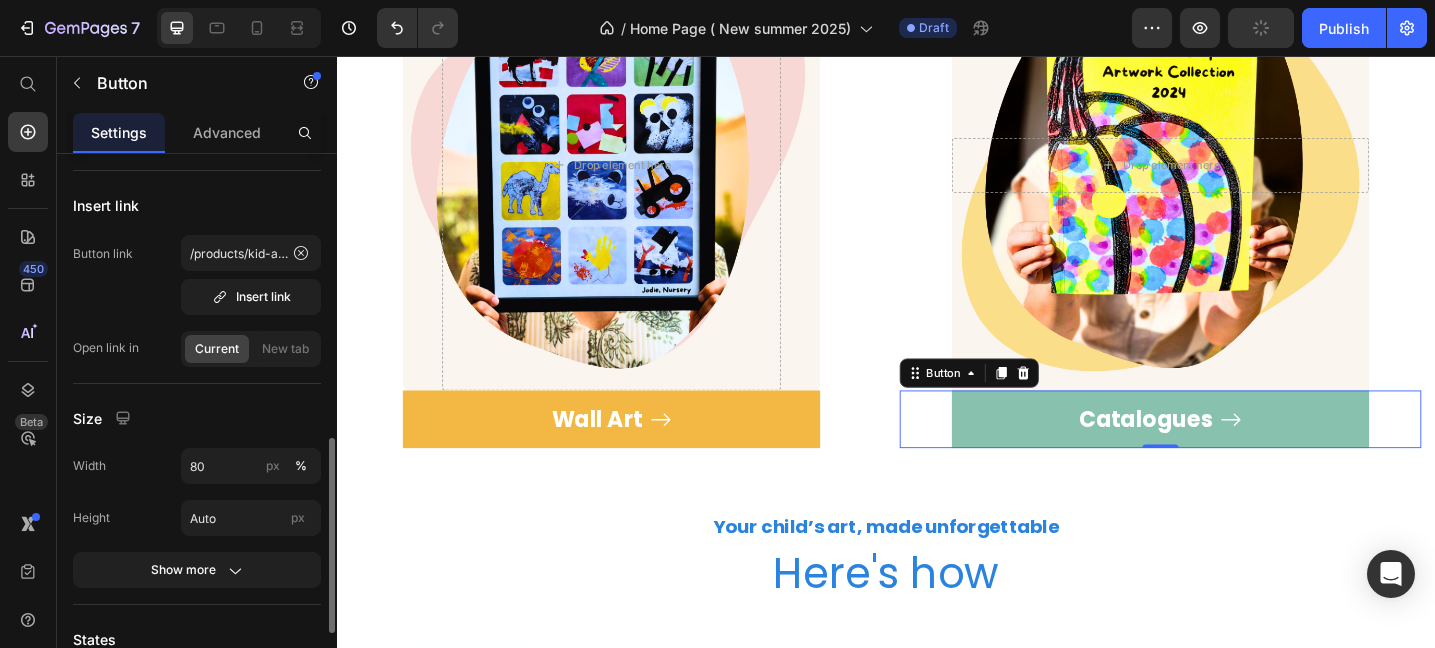 scroll, scrollTop: 430, scrollLeft: 0, axis: vertical 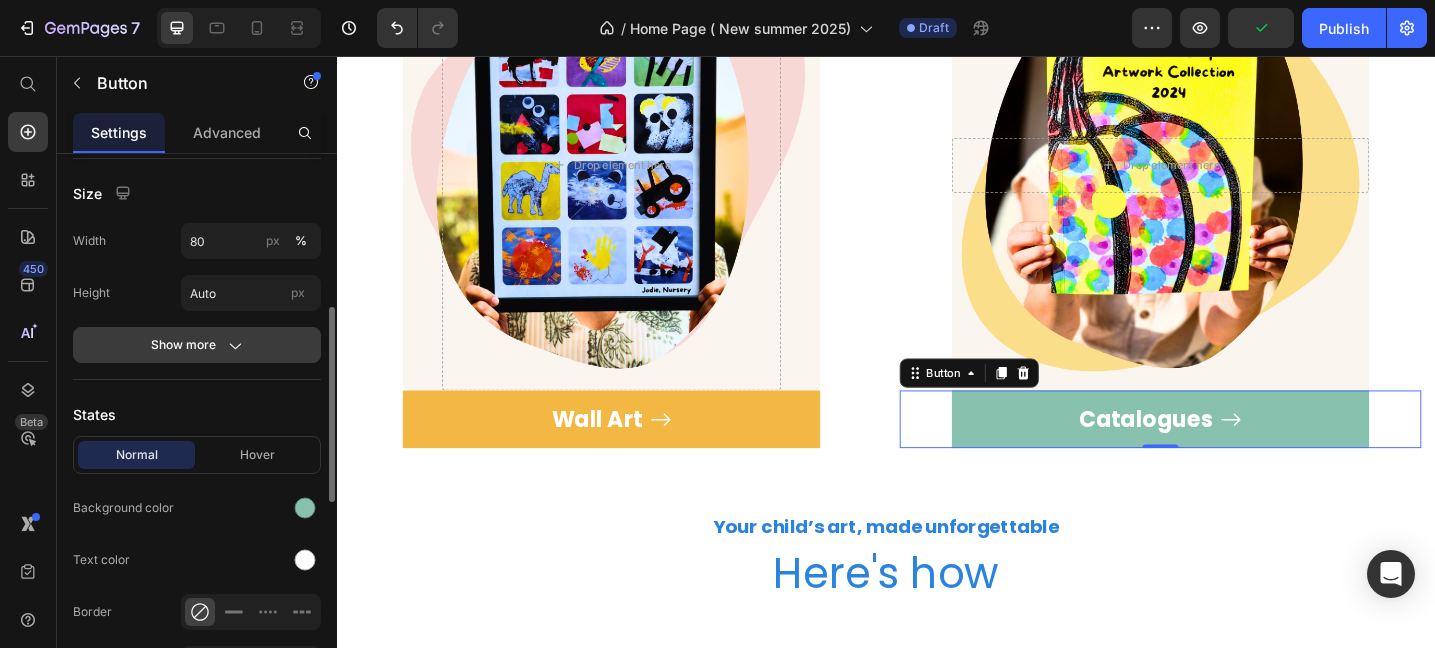 click 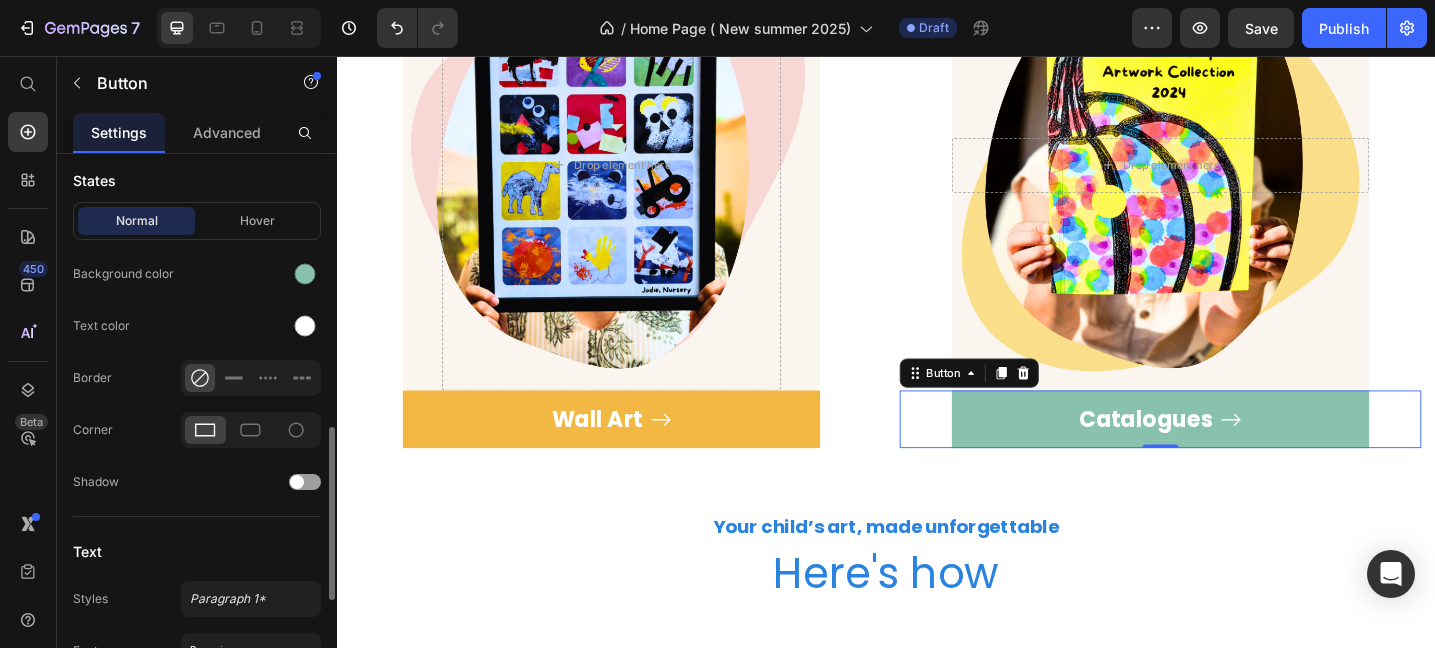 scroll, scrollTop: 865, scrollLeft: 0, axis: vertical 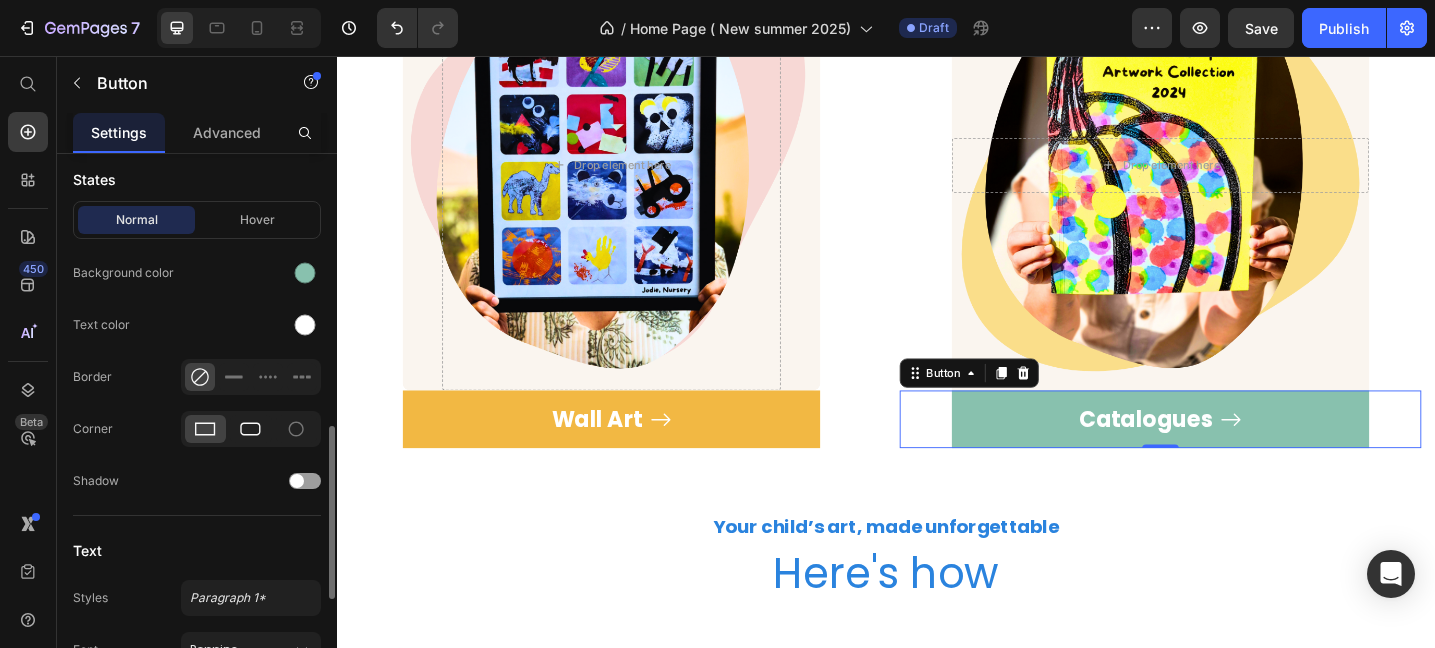 click 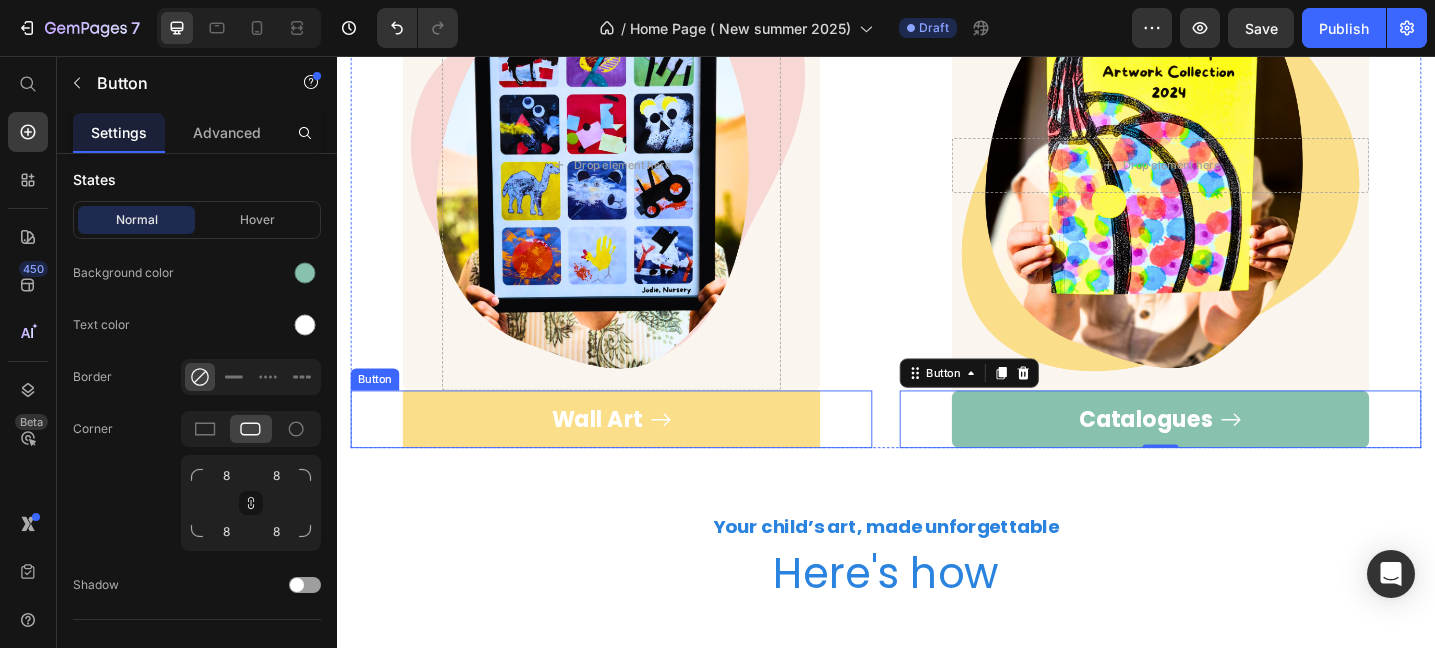 click on "Wall Art" at bounding box center [637, 452] 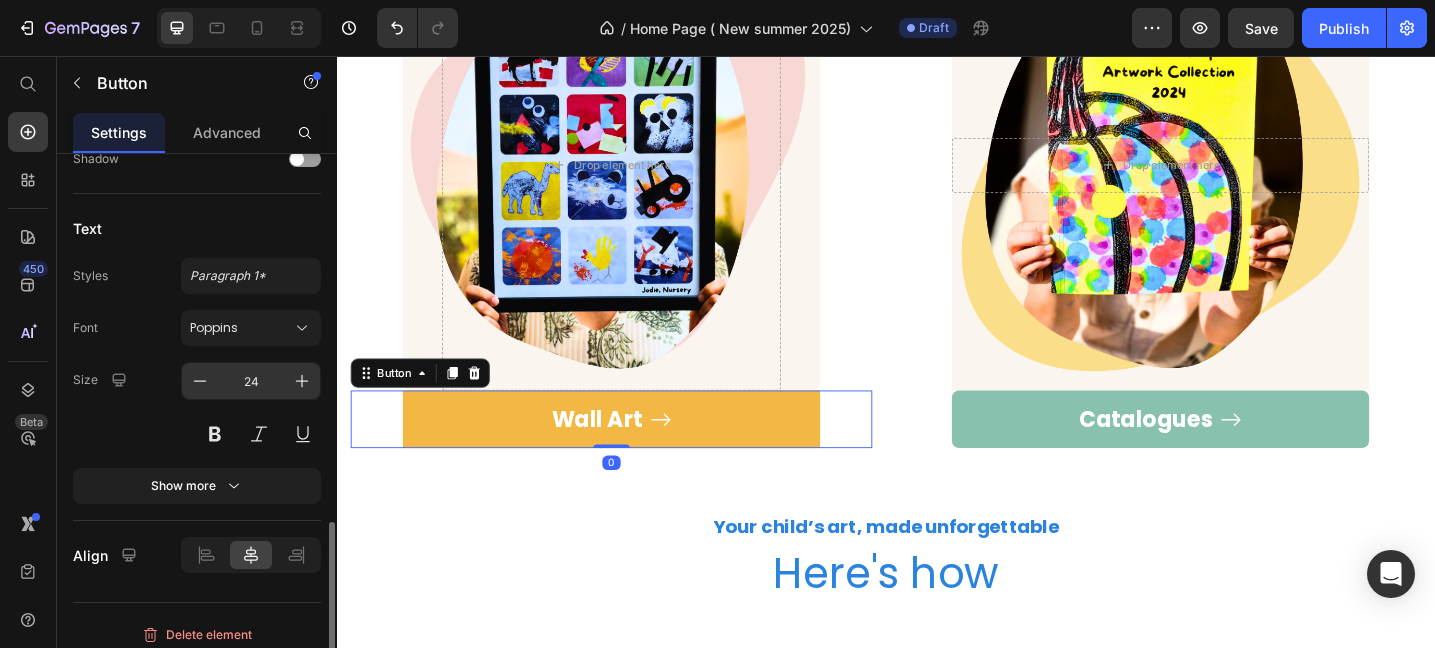 scroll, scrollTop: 999, scrollLeft: 0, axis: vertical 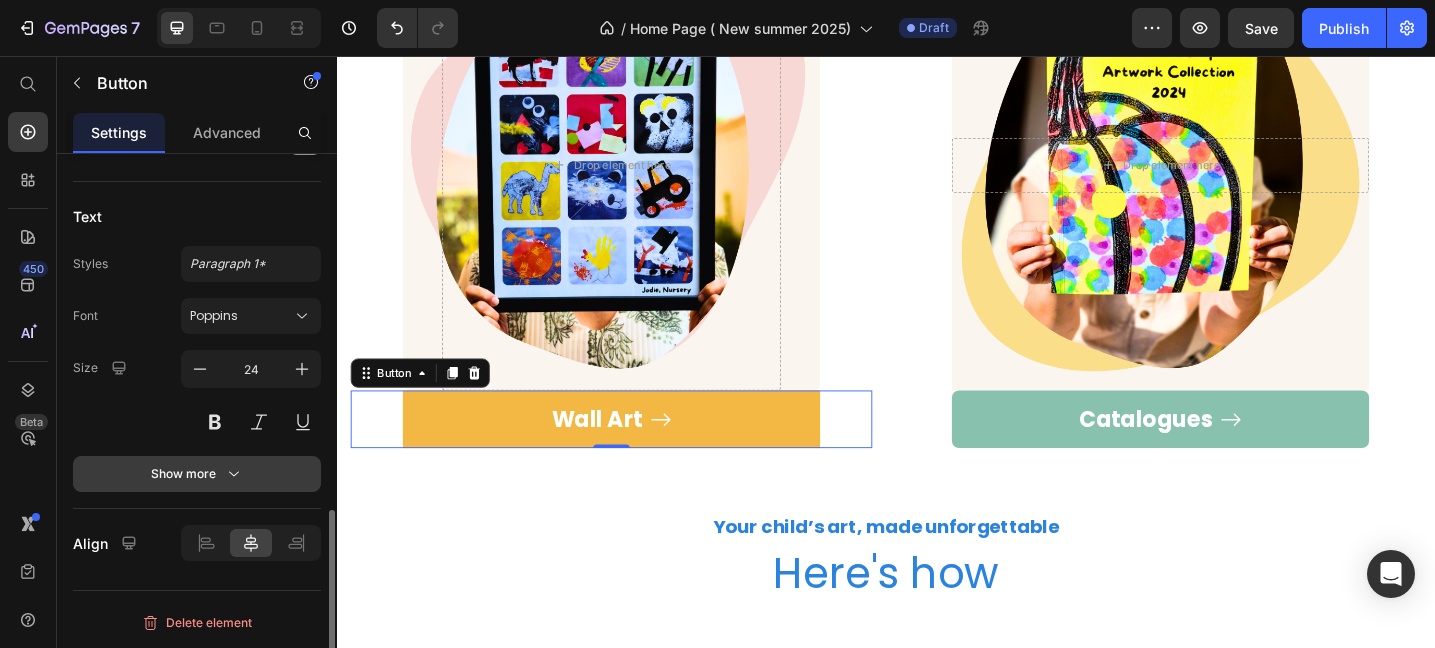 click on "Show more" at bounding box center [197, 474] 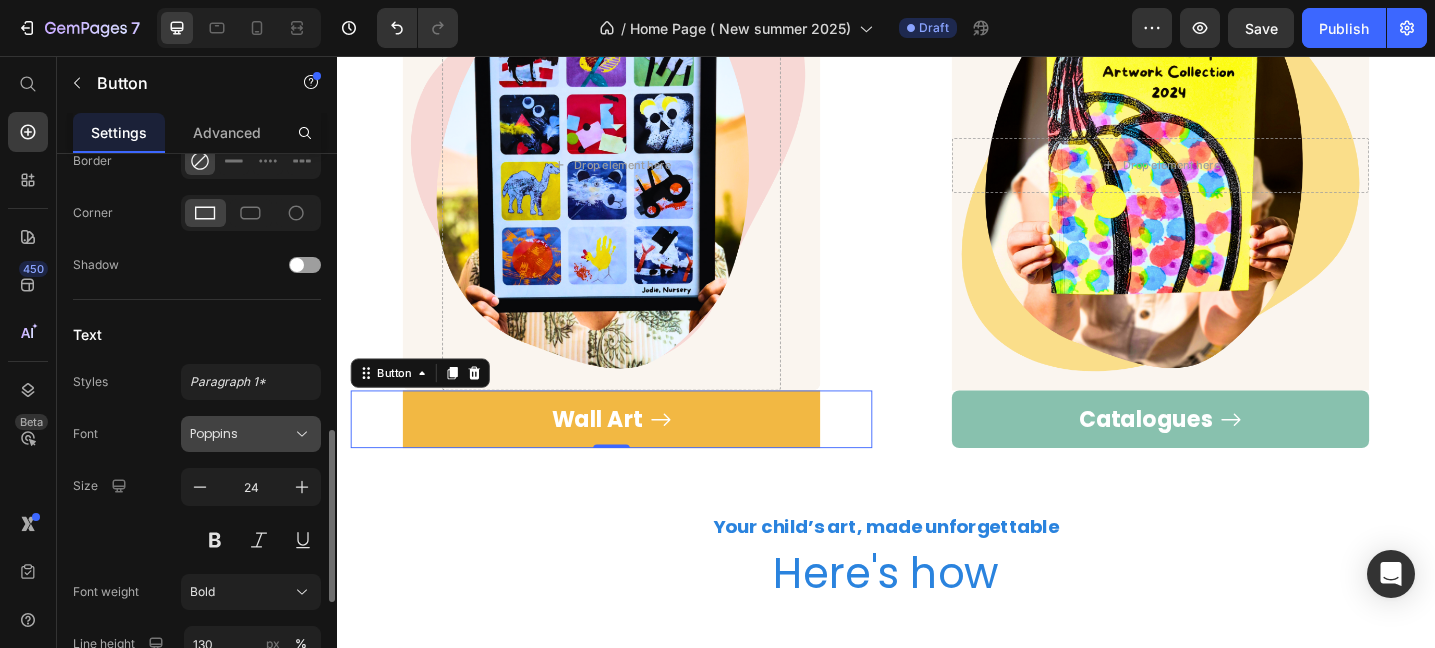 scroll, scrollTop: 873, scrollLeft: 0, axis: vertical 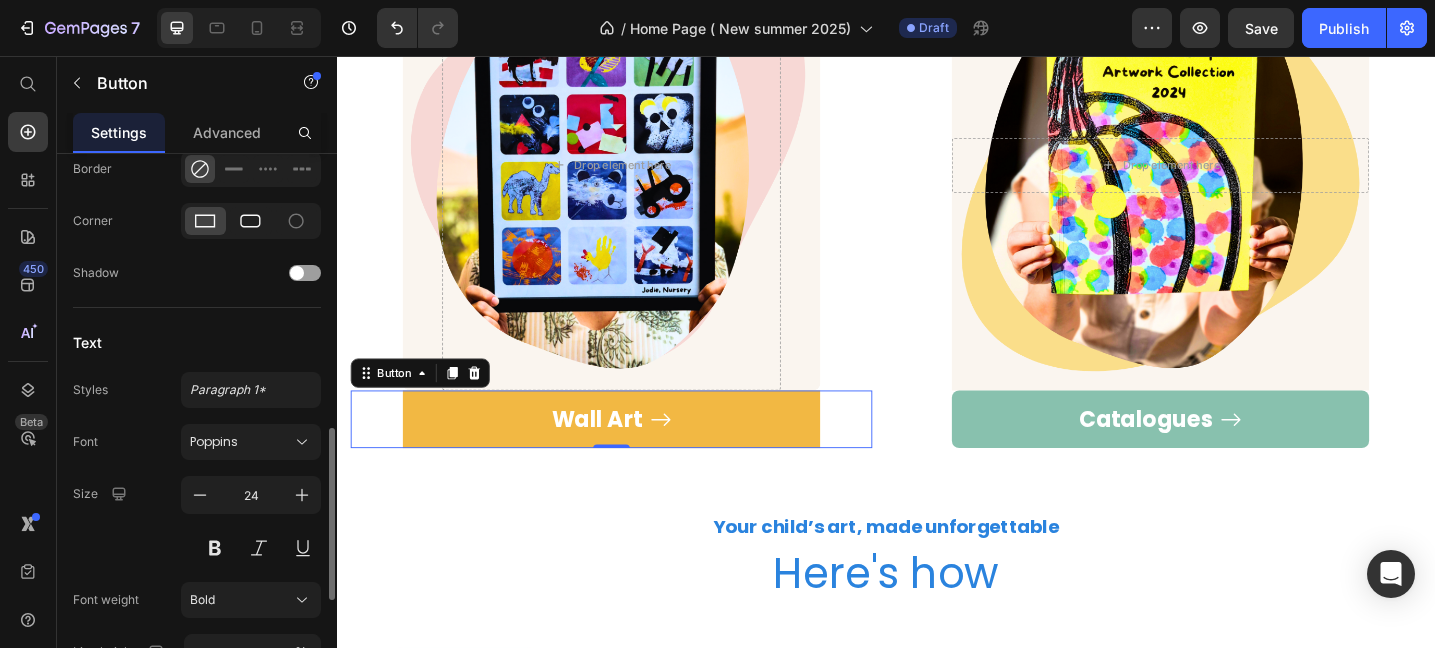 click 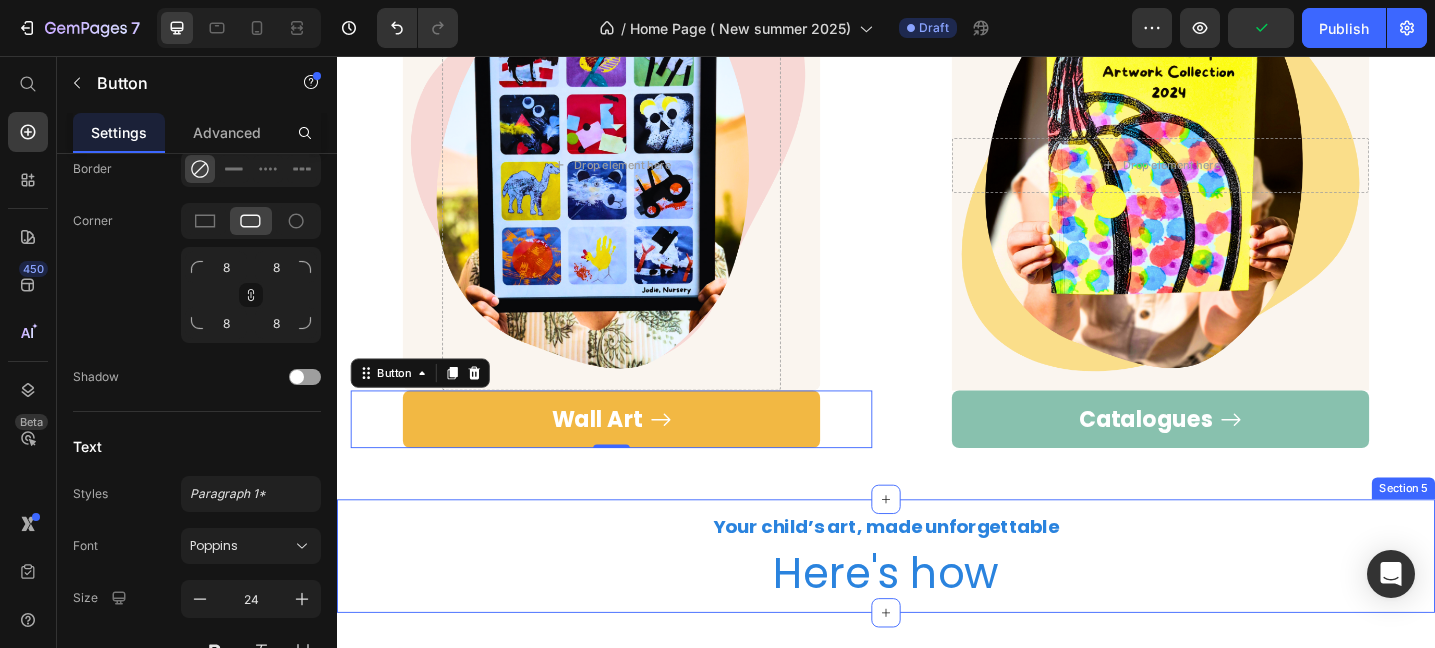 click on "Your child’s art, made unforgettable Text Block Here's how Heading Section 5" at bounding box center (937, 602) 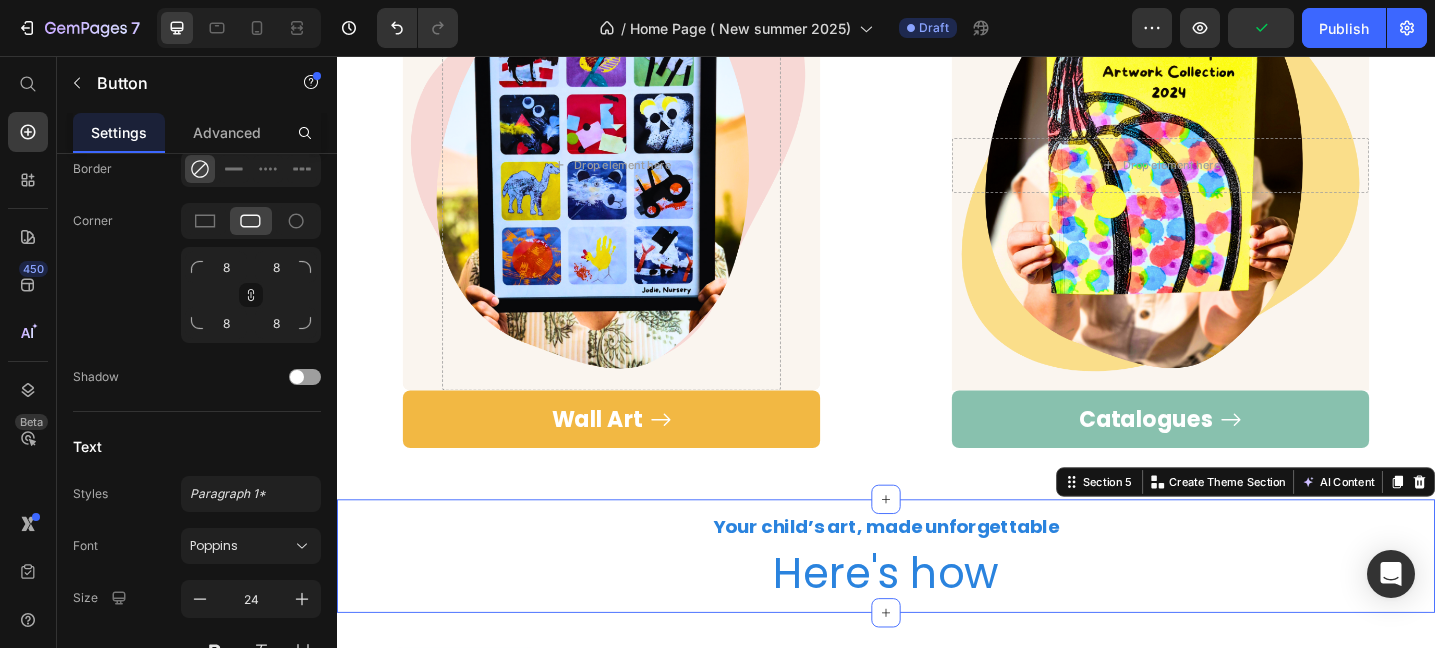 scroll, scrollTop: 0, scrollLeft: 0, axis: both 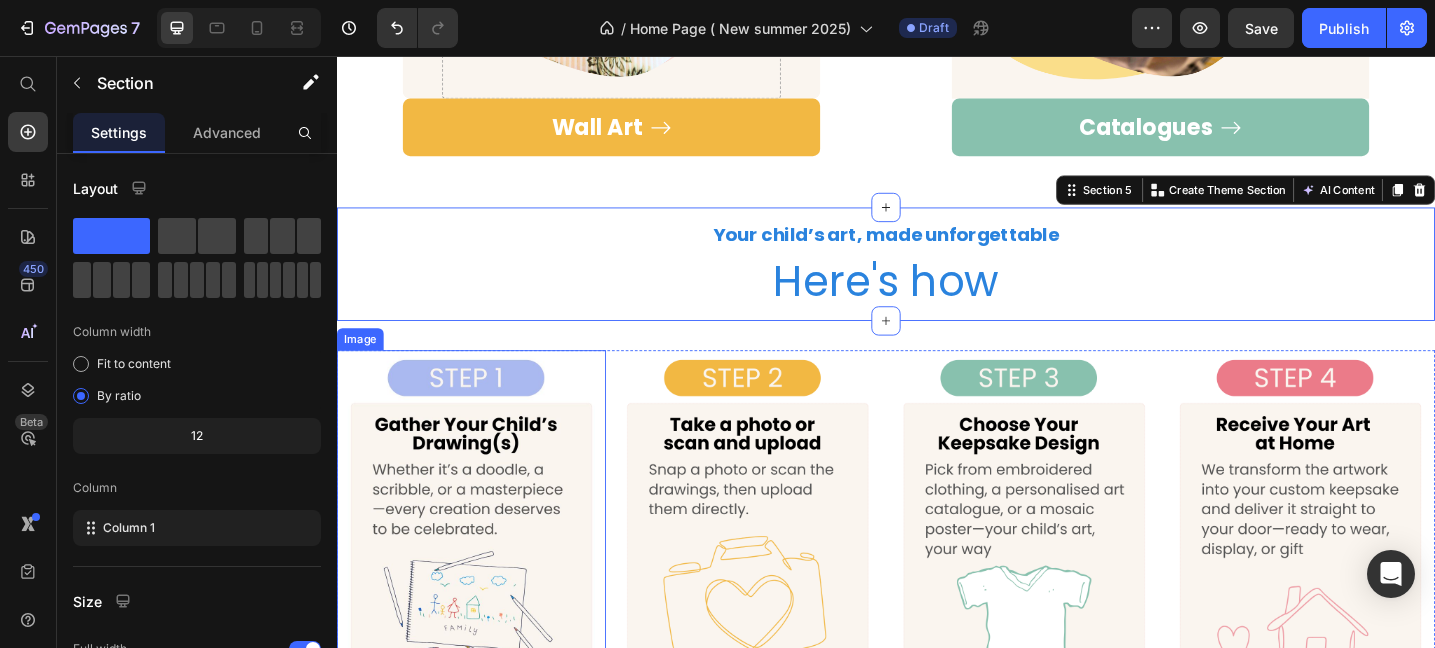 click at bounding box center (484, 573) 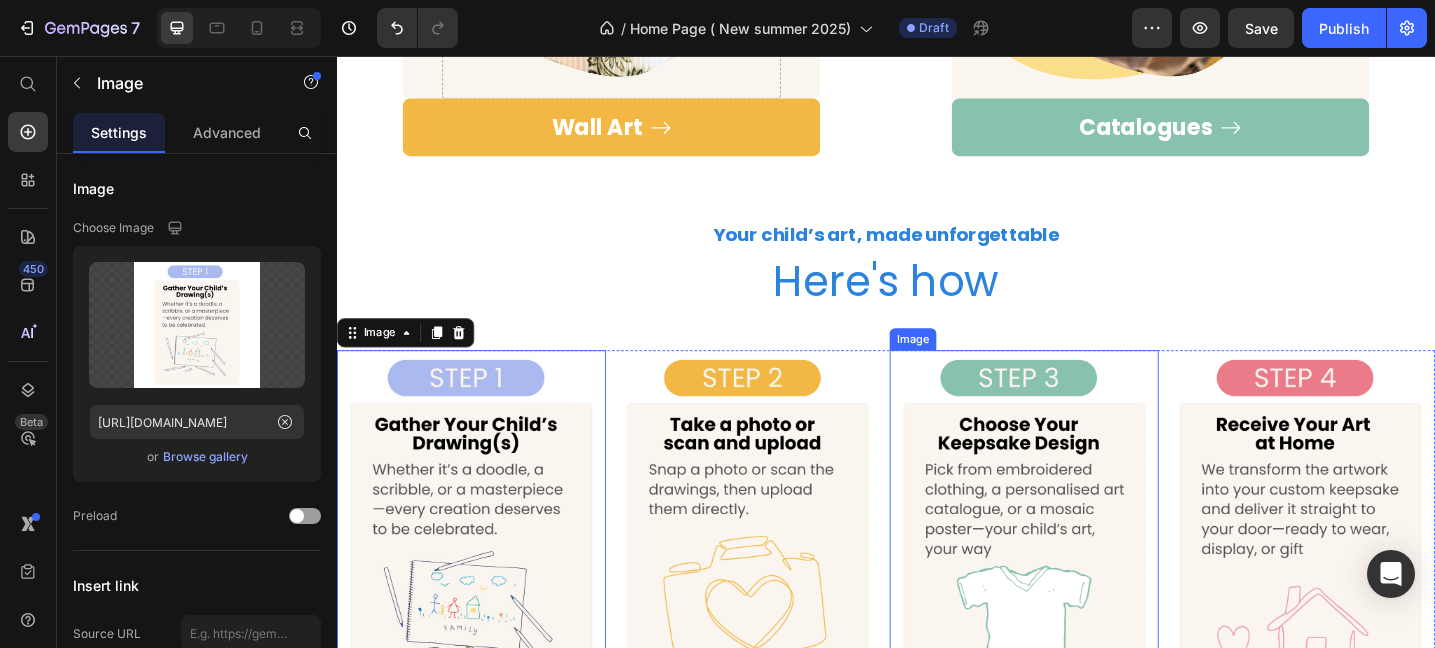 click at bounding box center [1088, 573] 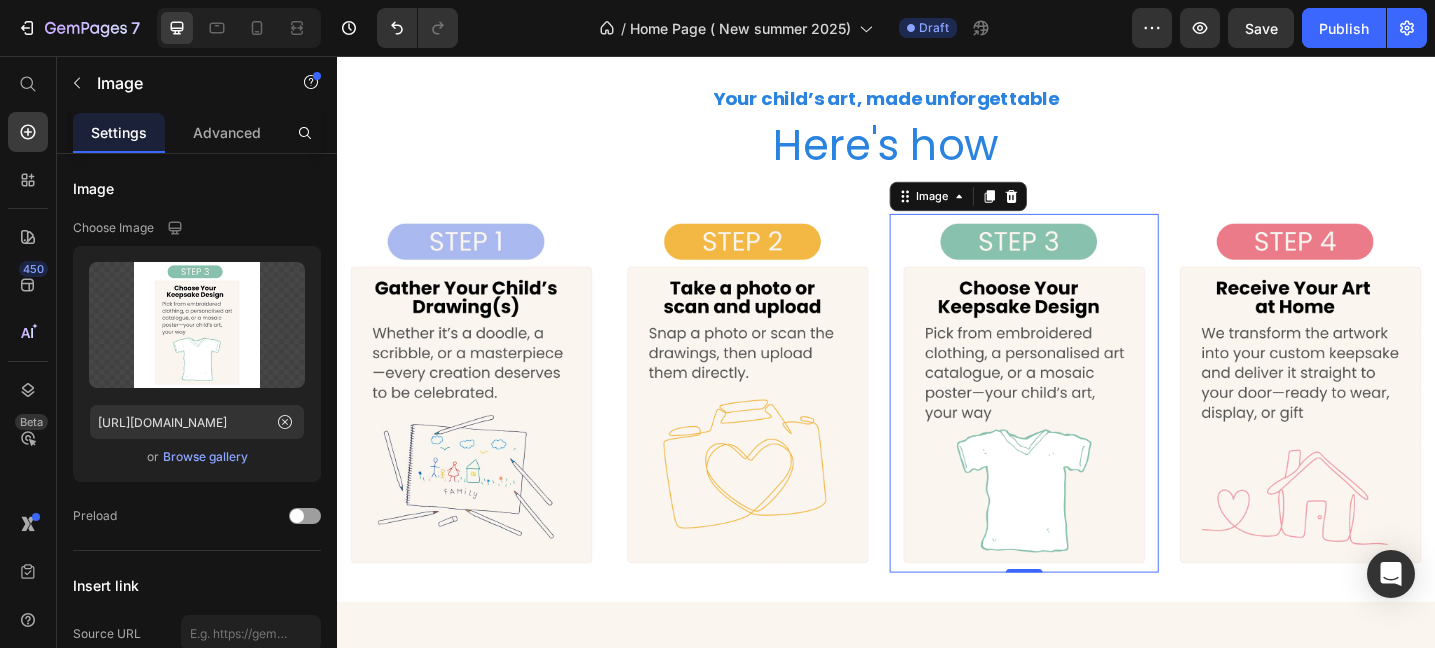 scroll, scrollTop: 2032, scrollLeft: 0, axis: vertical 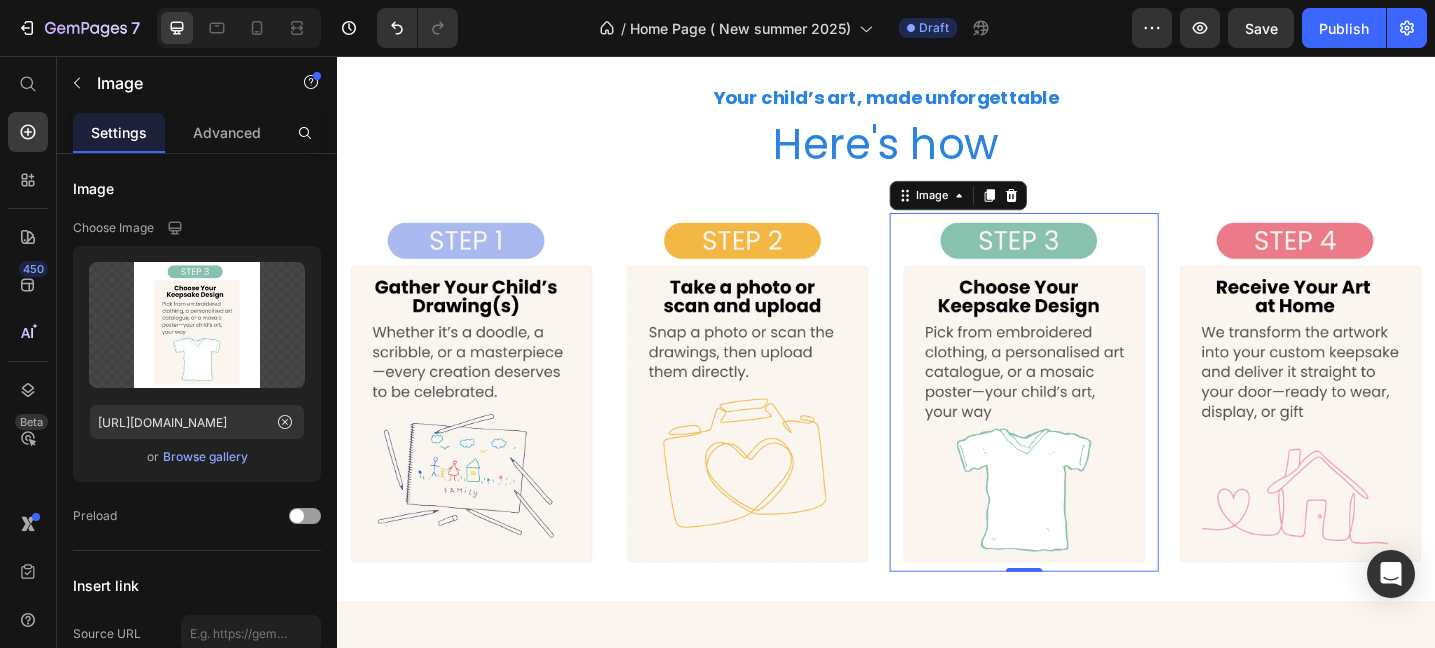 click at bounding box center (1088, 423) 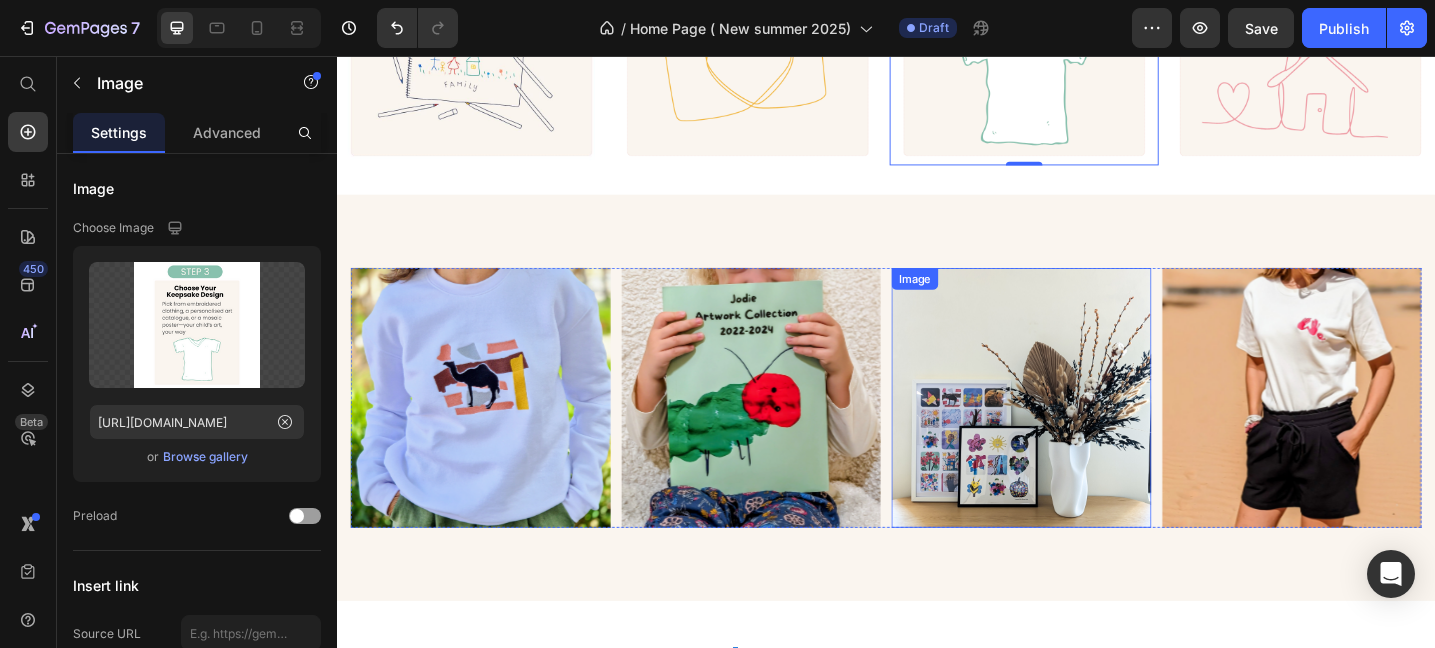 scroll, scrollTop: 2483, scrollLeft: 0, axis: vertical 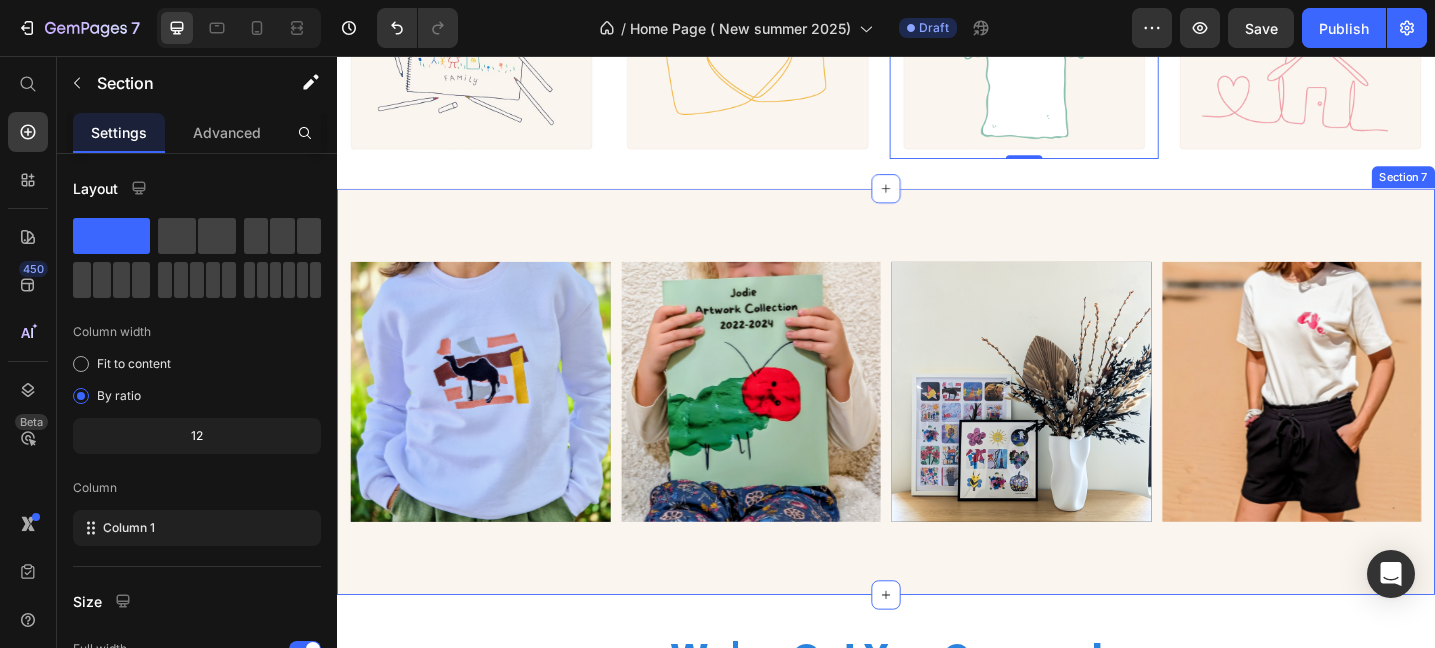 click on "Image Image Image Image Carousel Section 7" at bounding box center [937, 422] 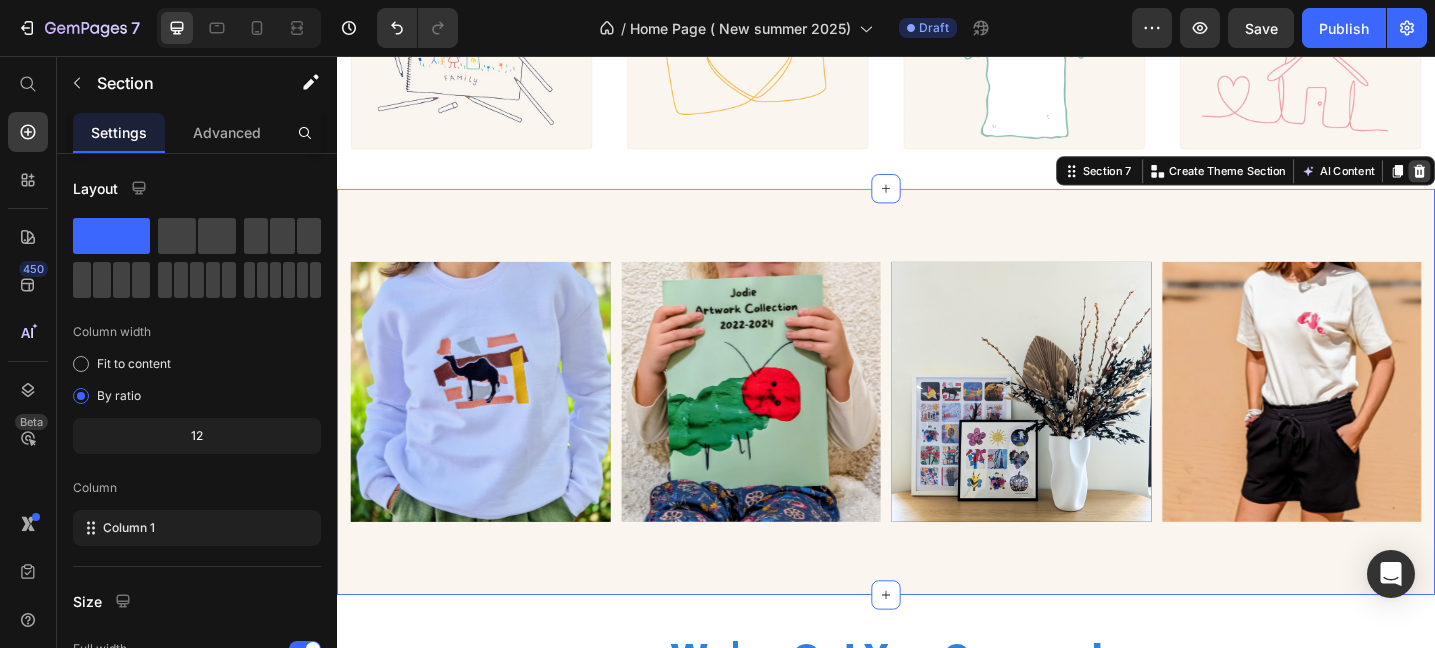 click 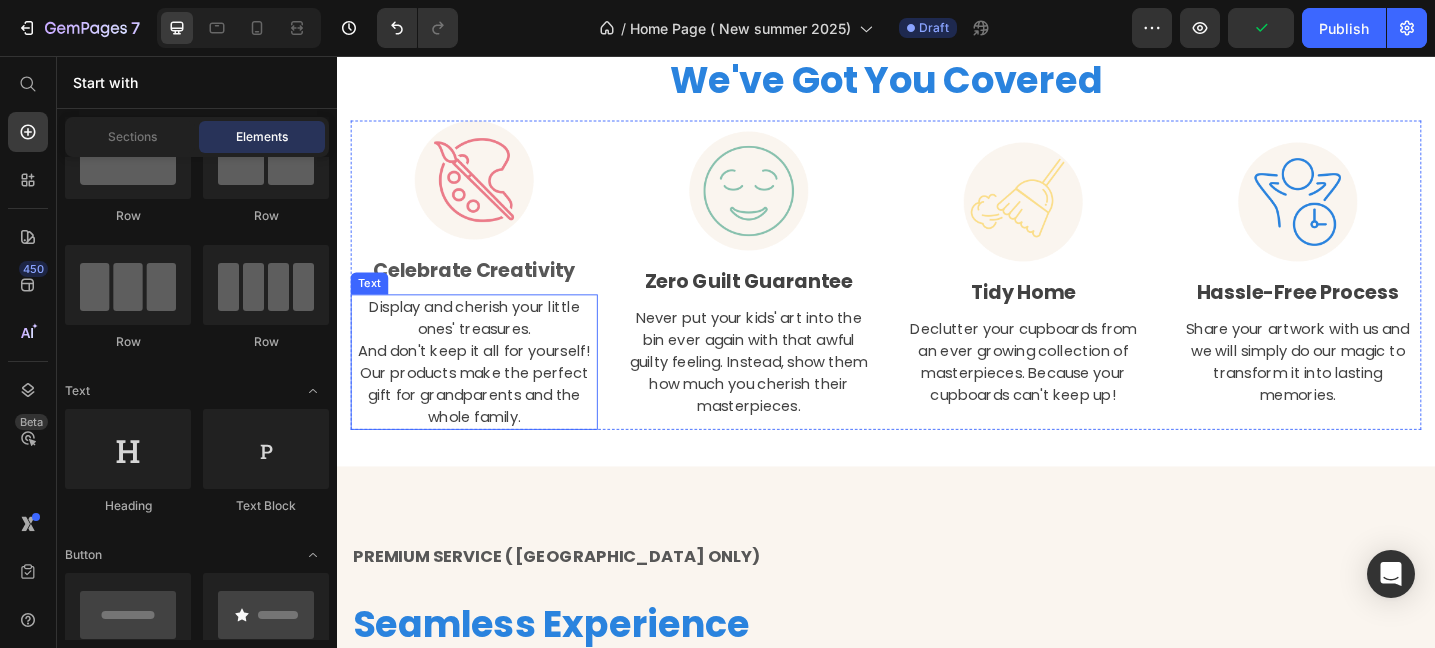 scroll, scrollTop: 2679, scrollLeft: 0, axis: vertical 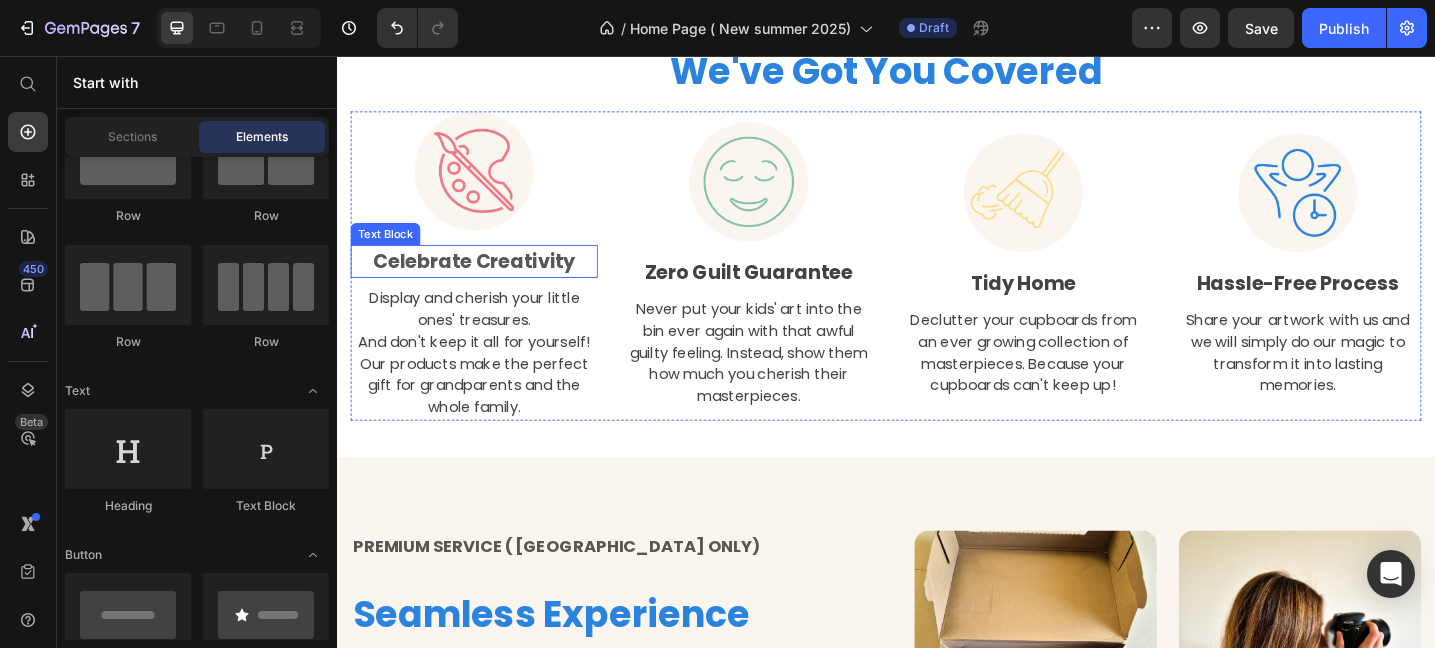 click on "Celebrate Creativity" at bounding box center (487, 280) 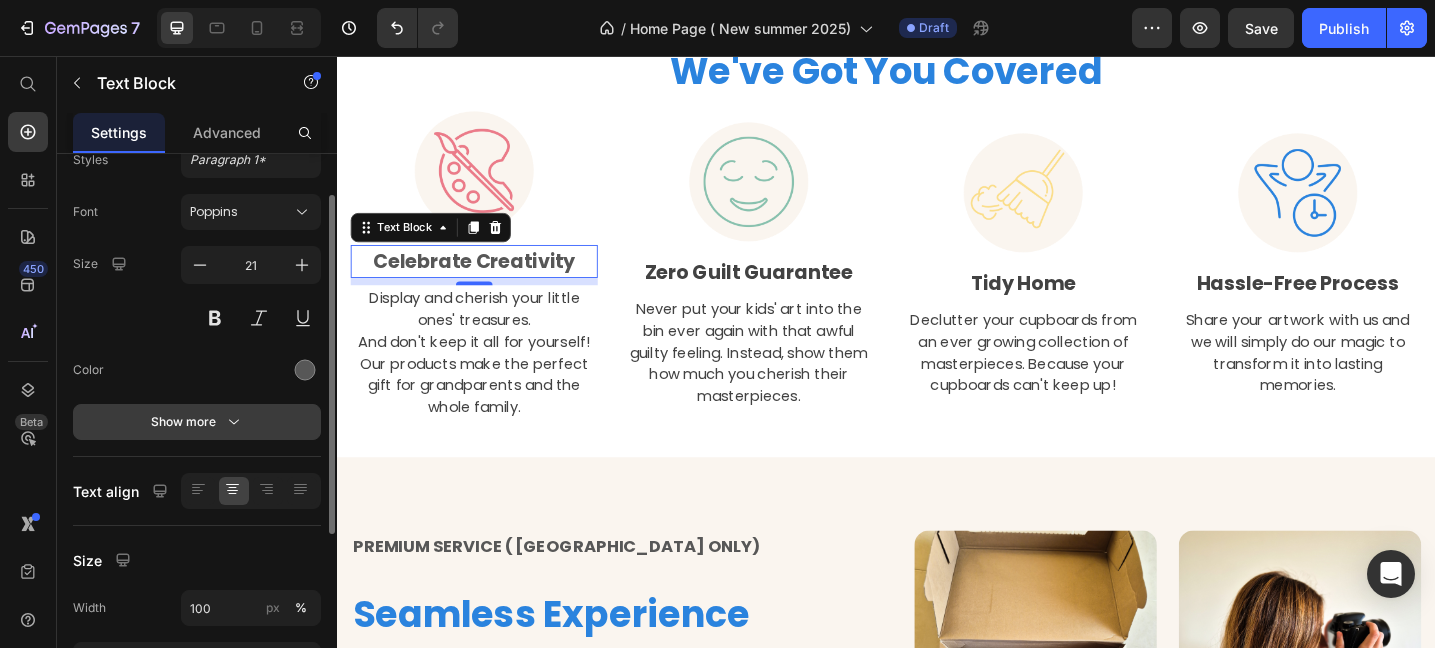 scroll, scrollTop: 73, scrollLeft: 0, axis: vertical 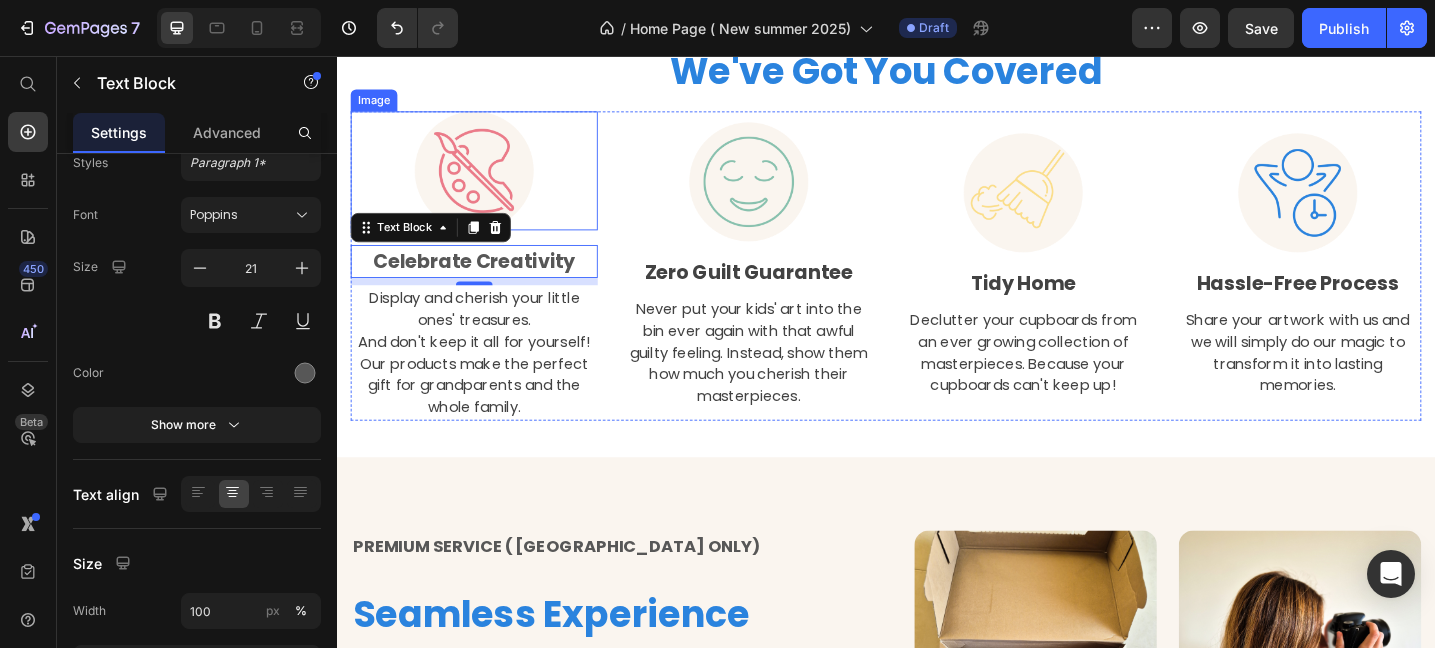 click at bounding box center [487, 181] 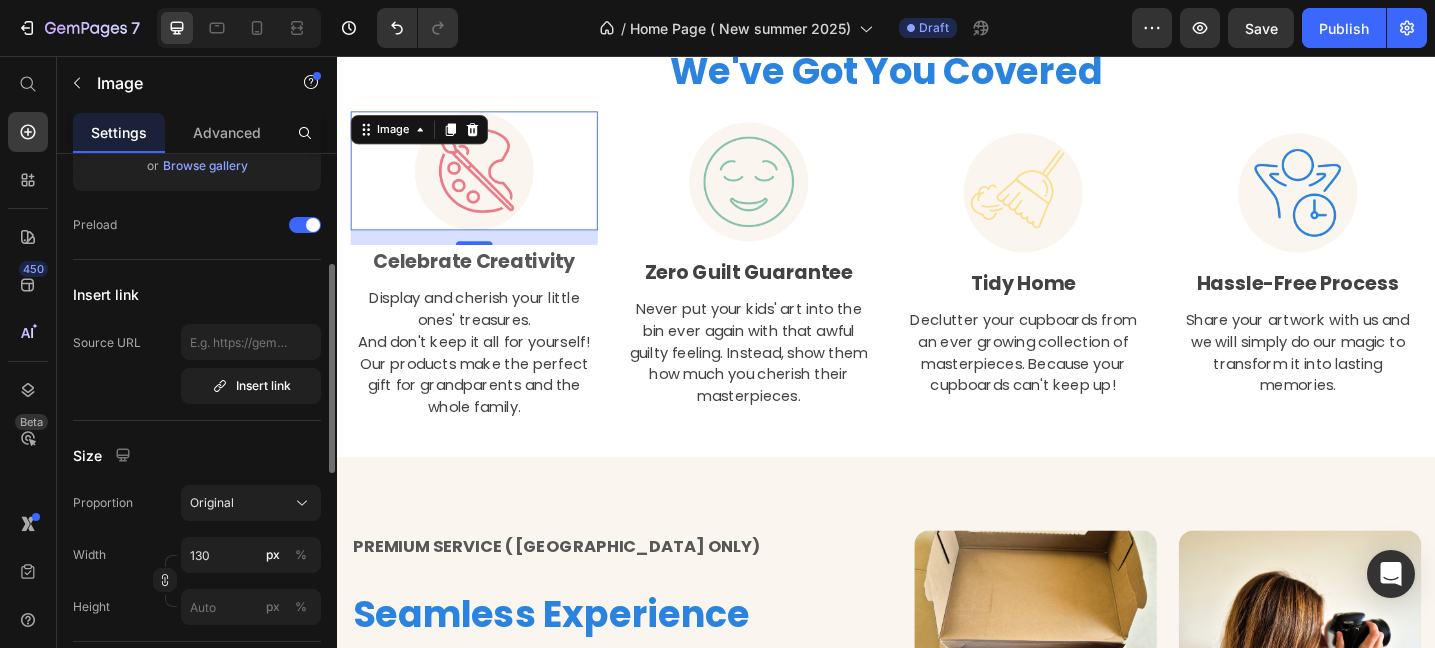 scroll, scrollTop: 292, scrollLeft: 0, axis: vertical 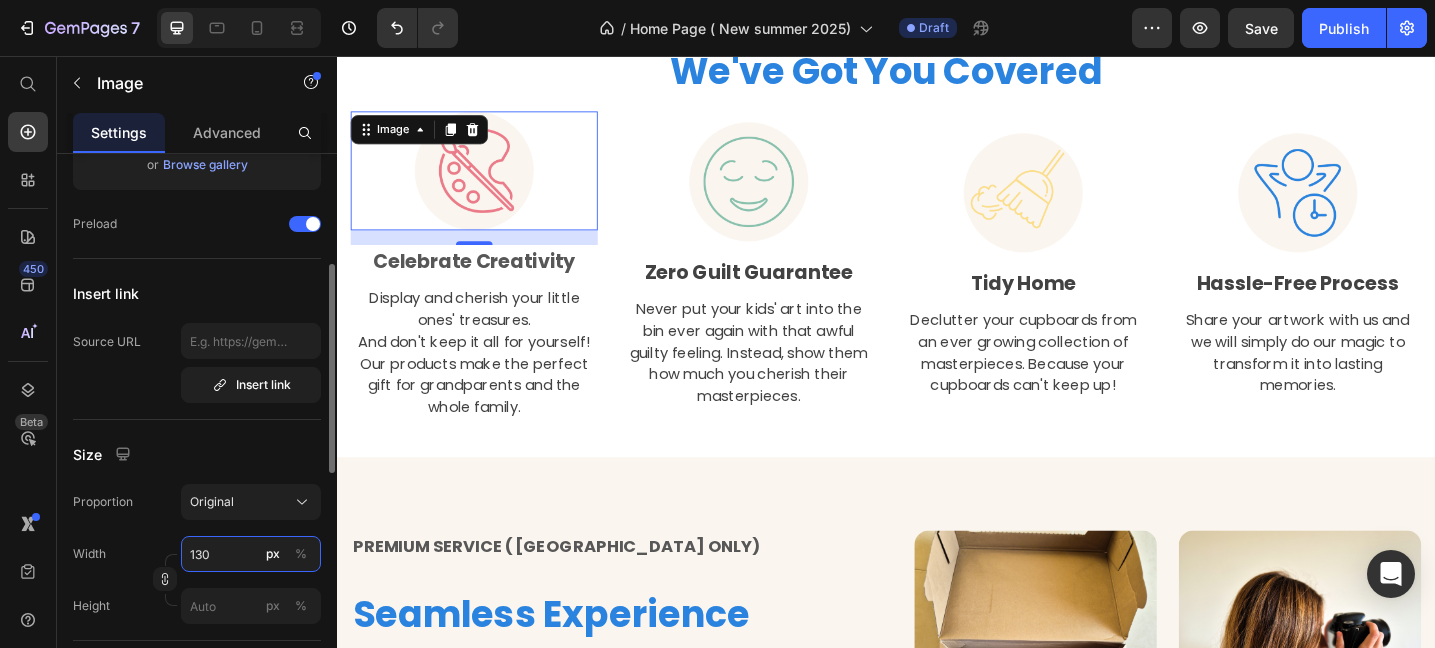 click on "130" at bounding box center [251, 554] 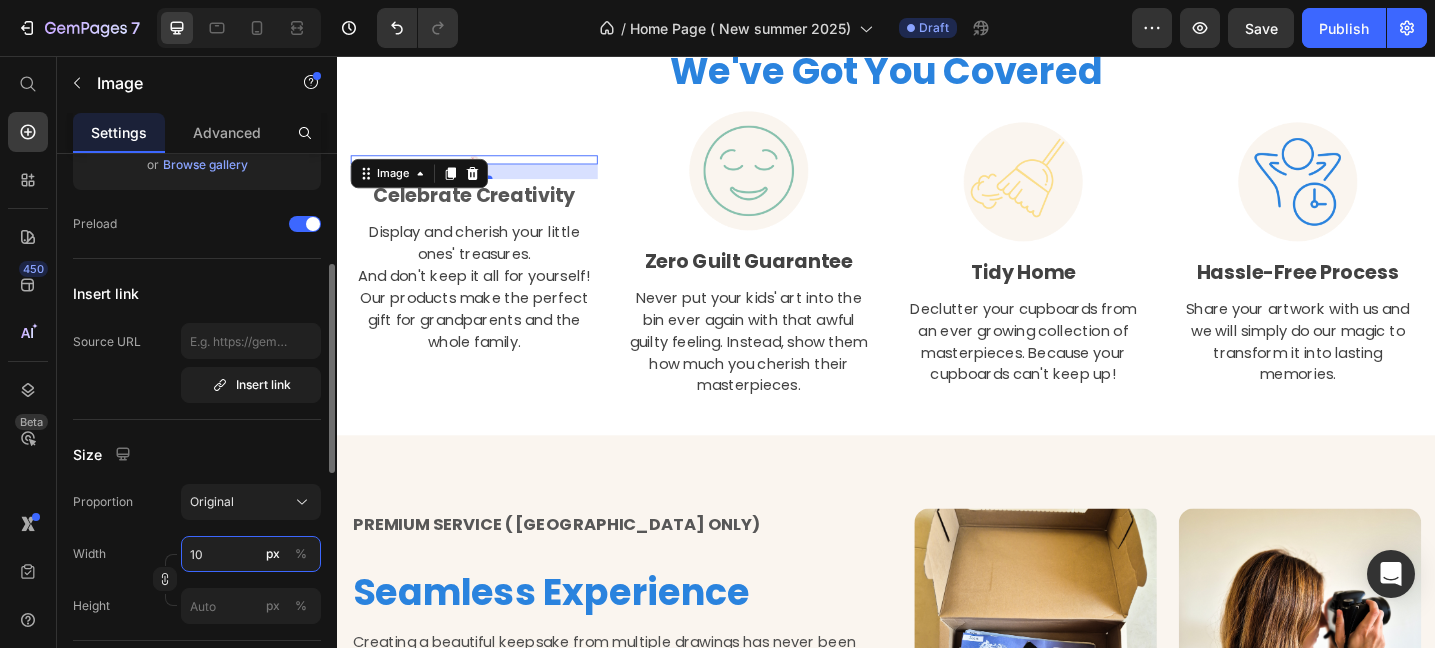 type on "100" 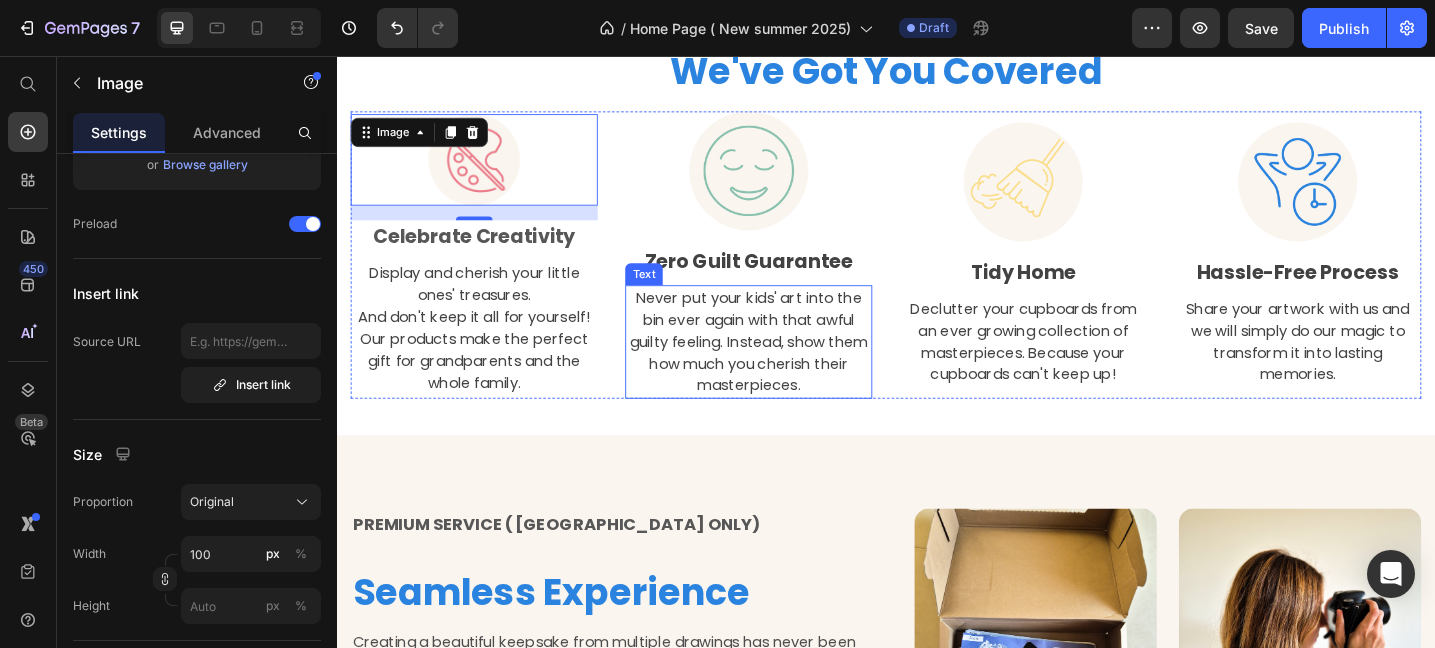 click on "Display and cherish your little ones' treasures. And don't keep it all for yourself! Our products make the perfect gift for grandparents and the whole family." at bounding box center (487, 353) 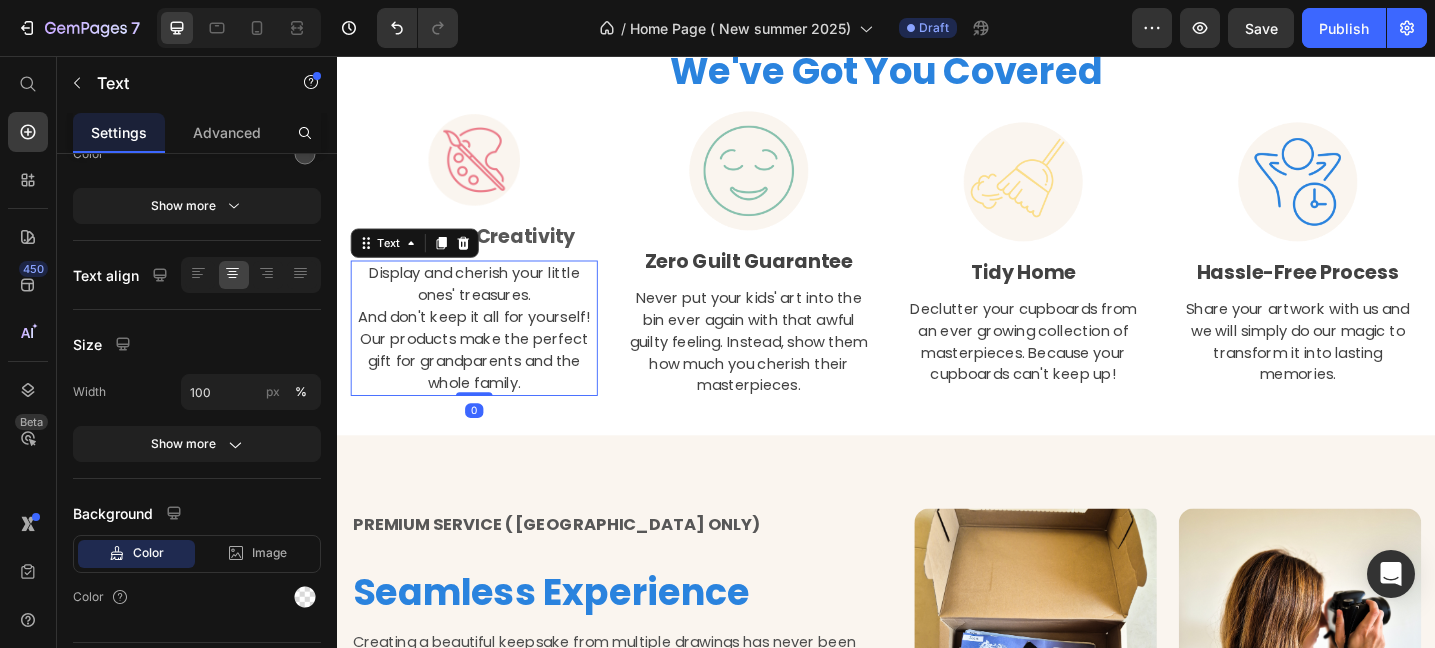 scroll, scrollTop: 0, scrollLeft: 0, axis: both 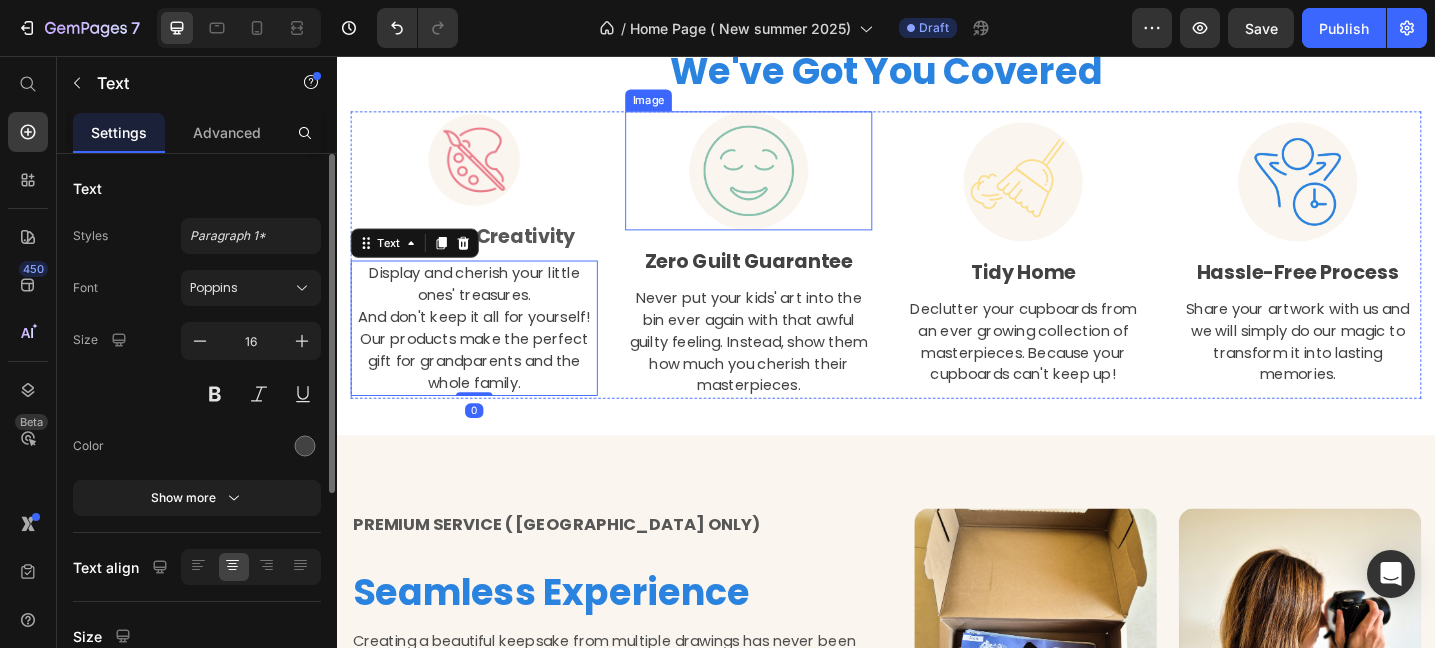 click at bounding box center (787, 181) 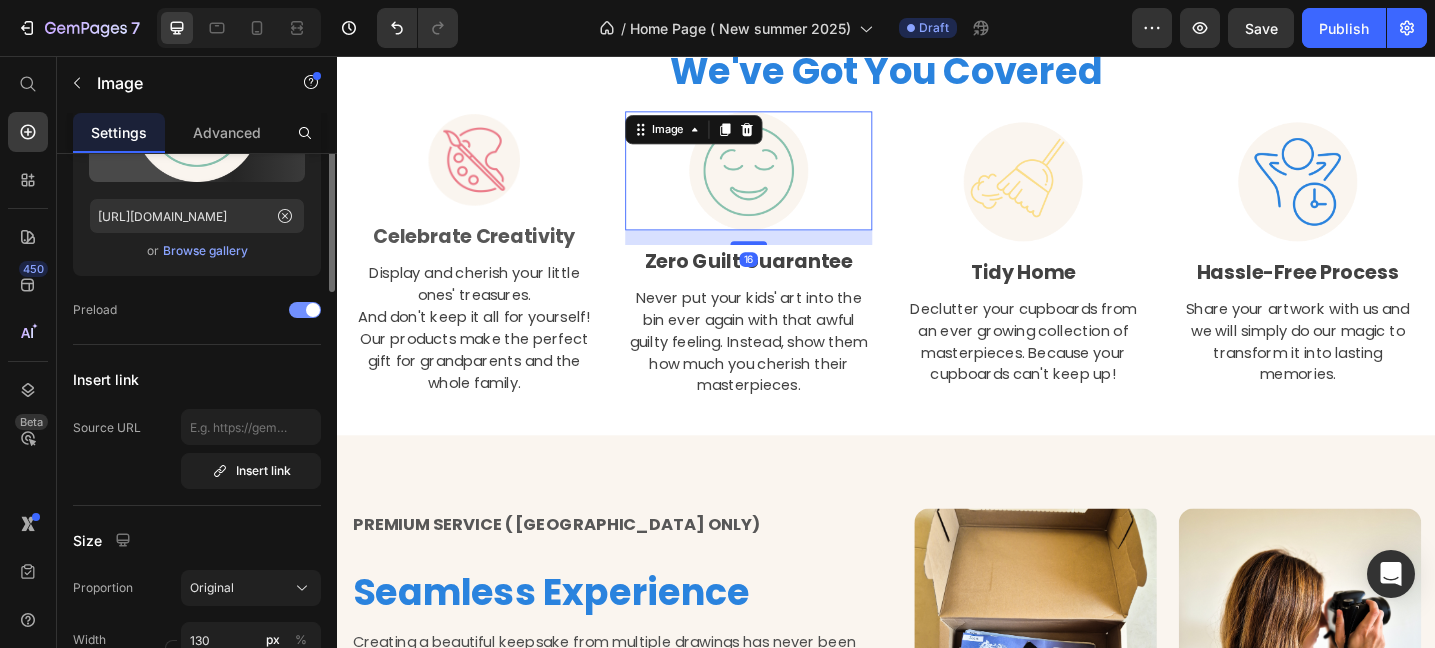 scroll, scrollTop: 219, scrollLeft: 0, axis: vertical 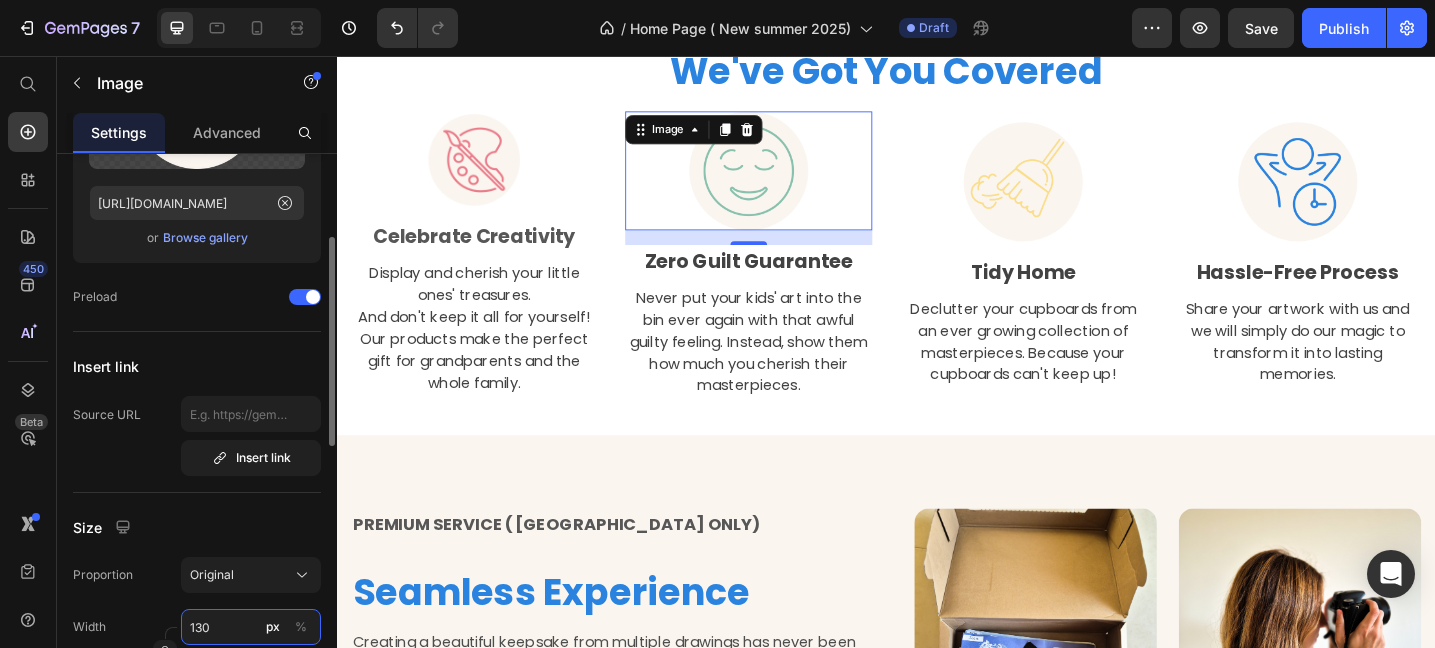 click on "130" at bounding box center (251, 627) 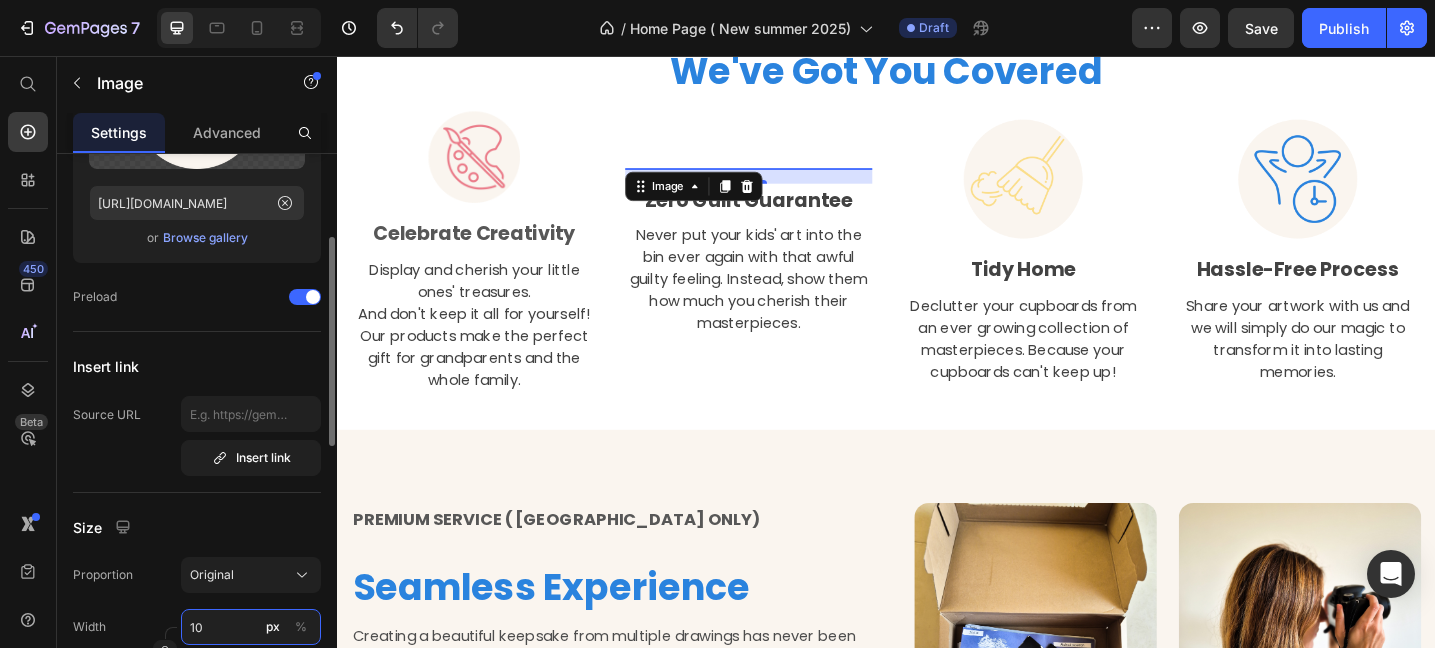 type on "100" 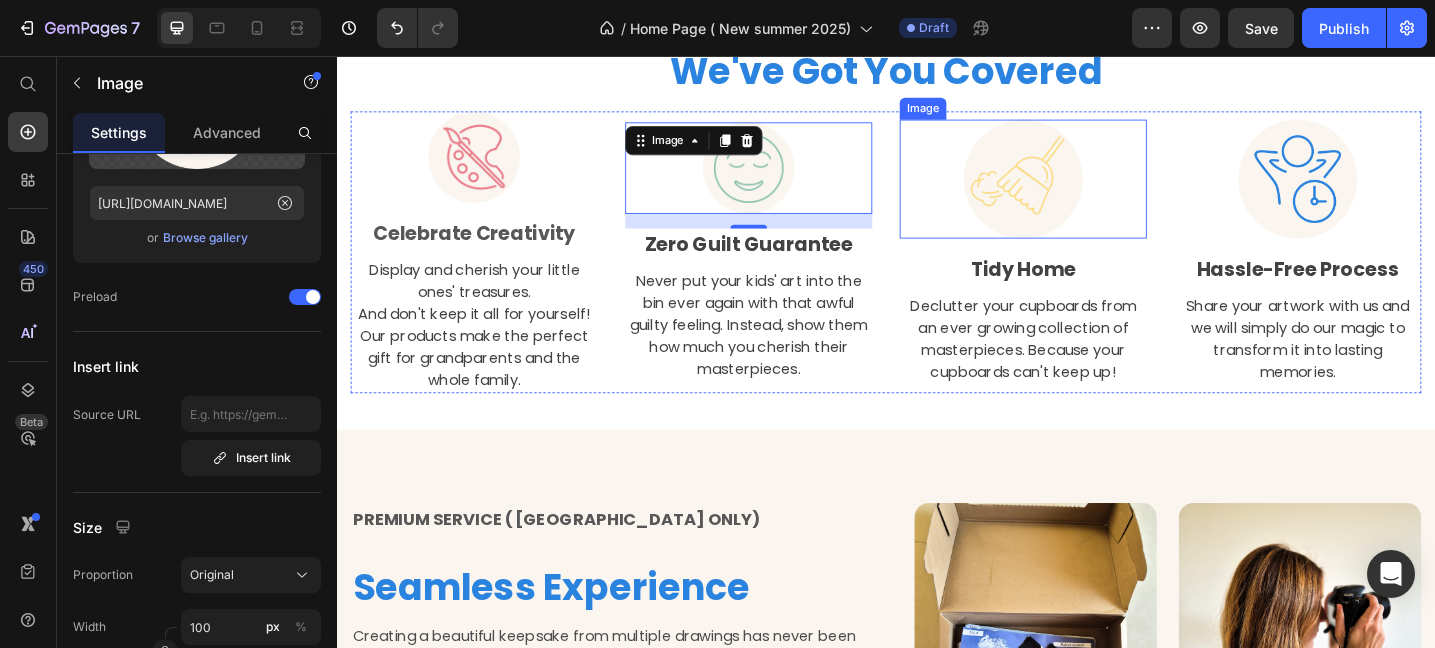 click at bounding box center (1087, 190) 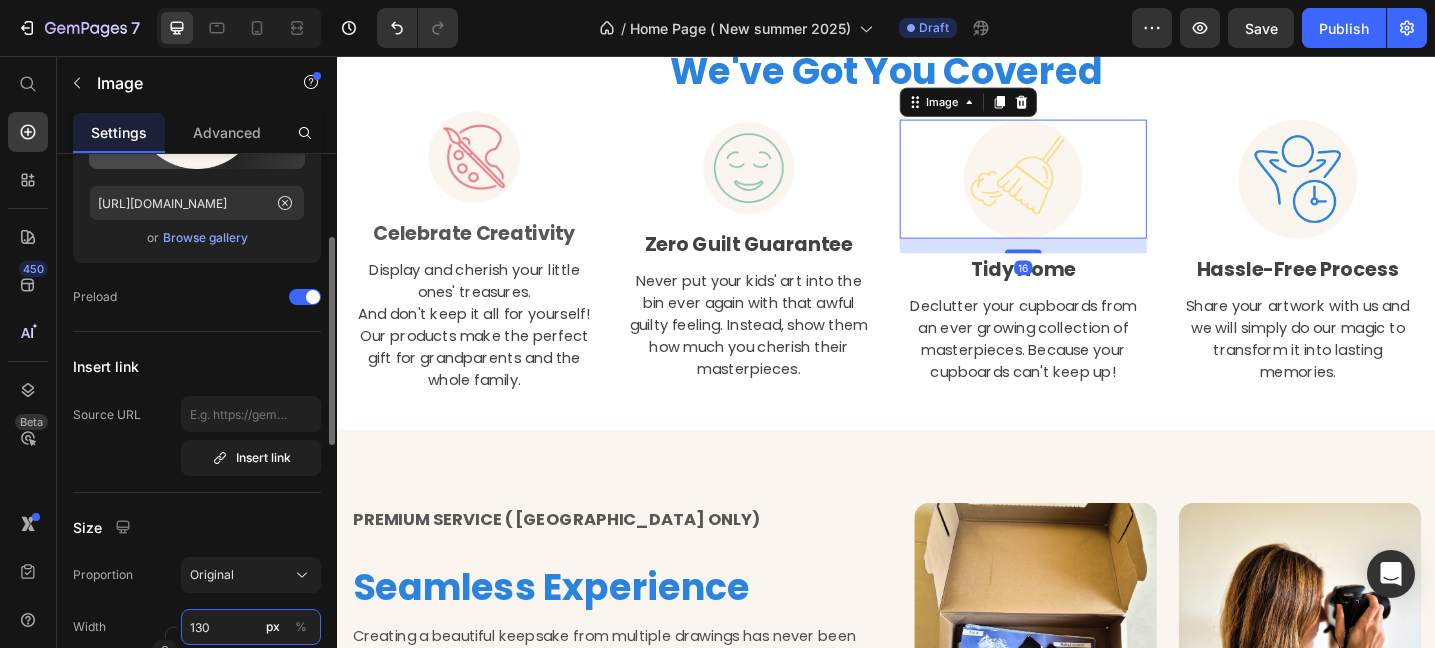 click on "130" at bounding box center [251, 627] 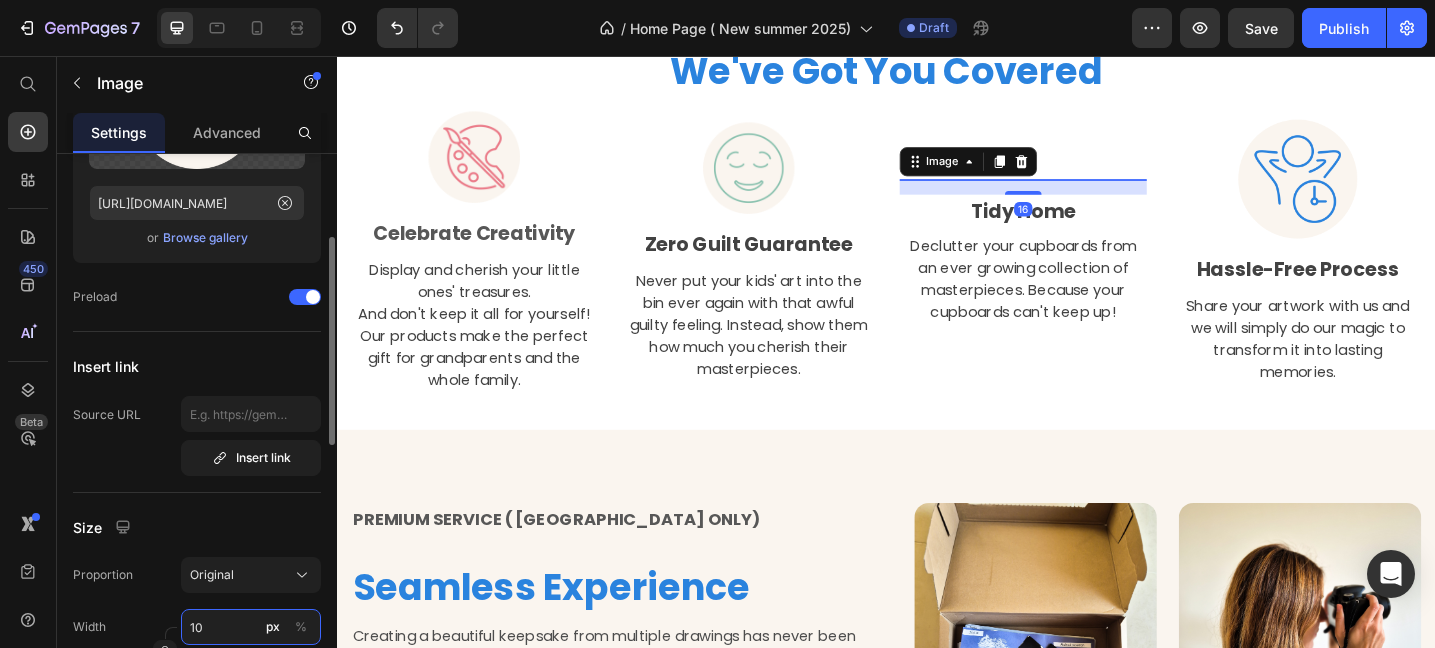 type on "100" 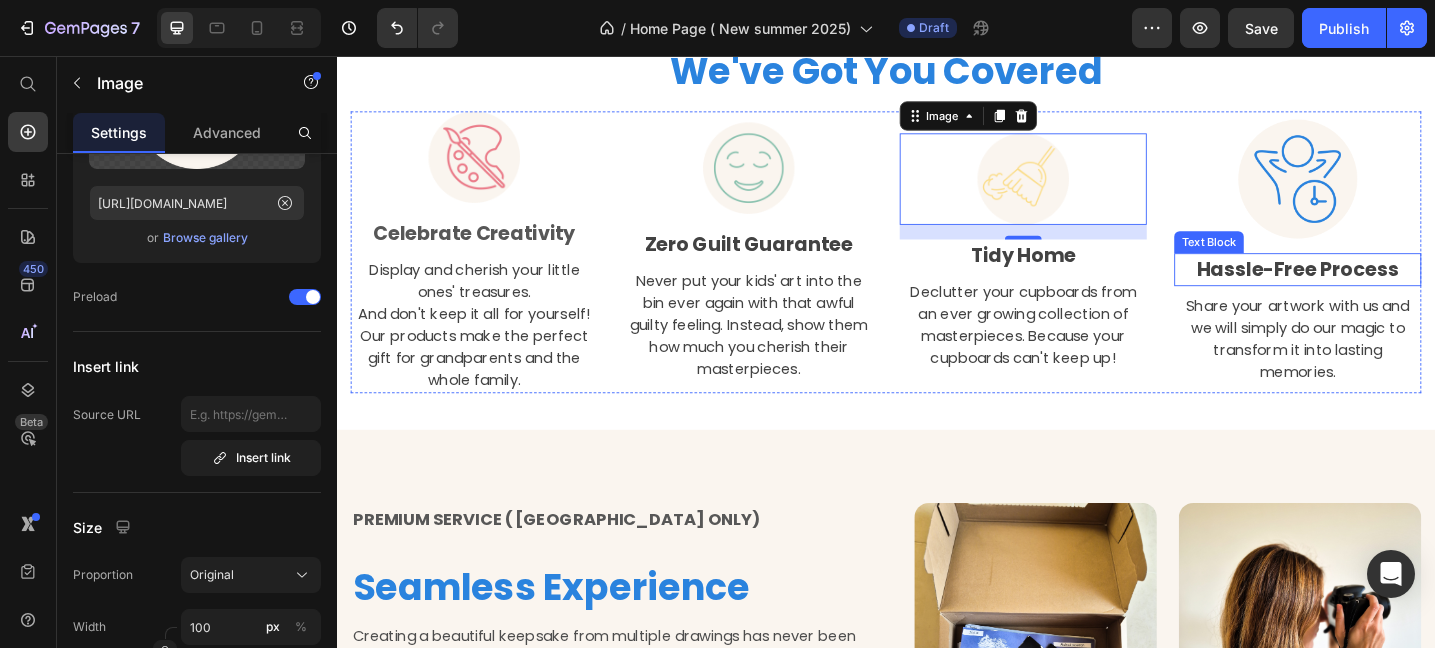 click at bounding box center (1387, 190) 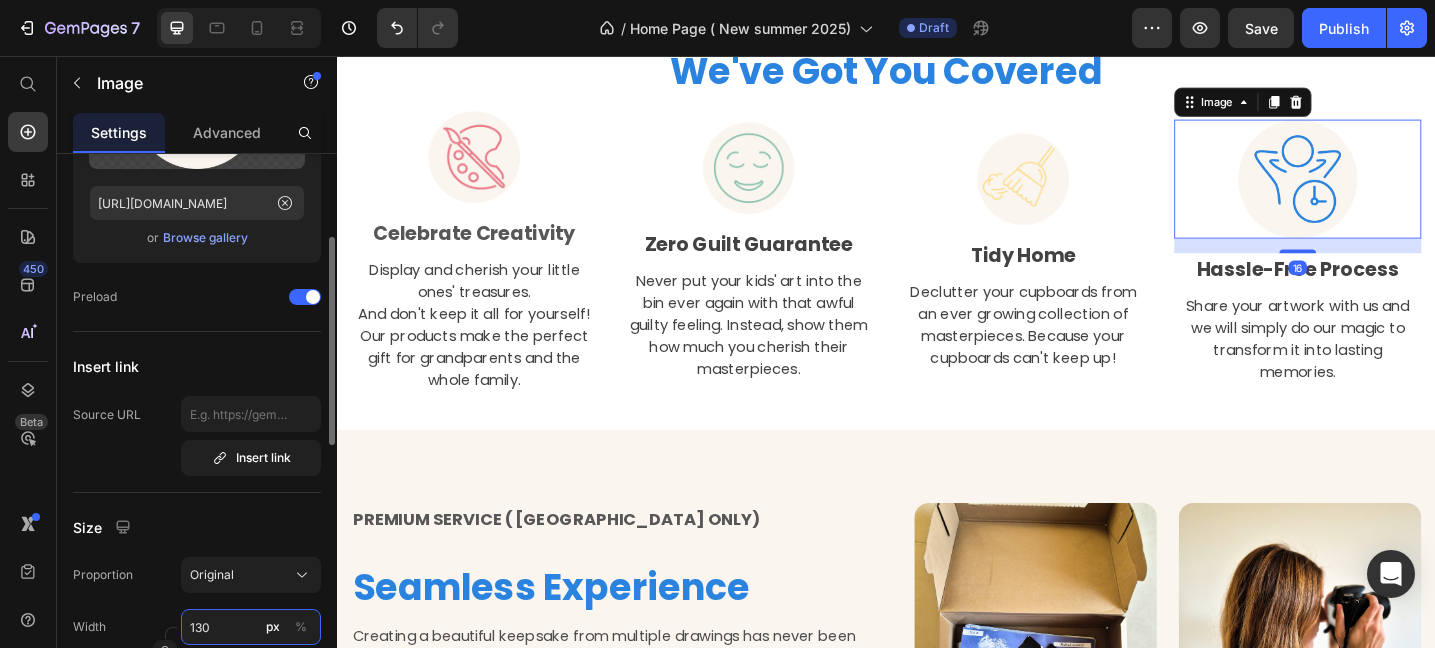 click on "130" at bounding box center (251, 627) 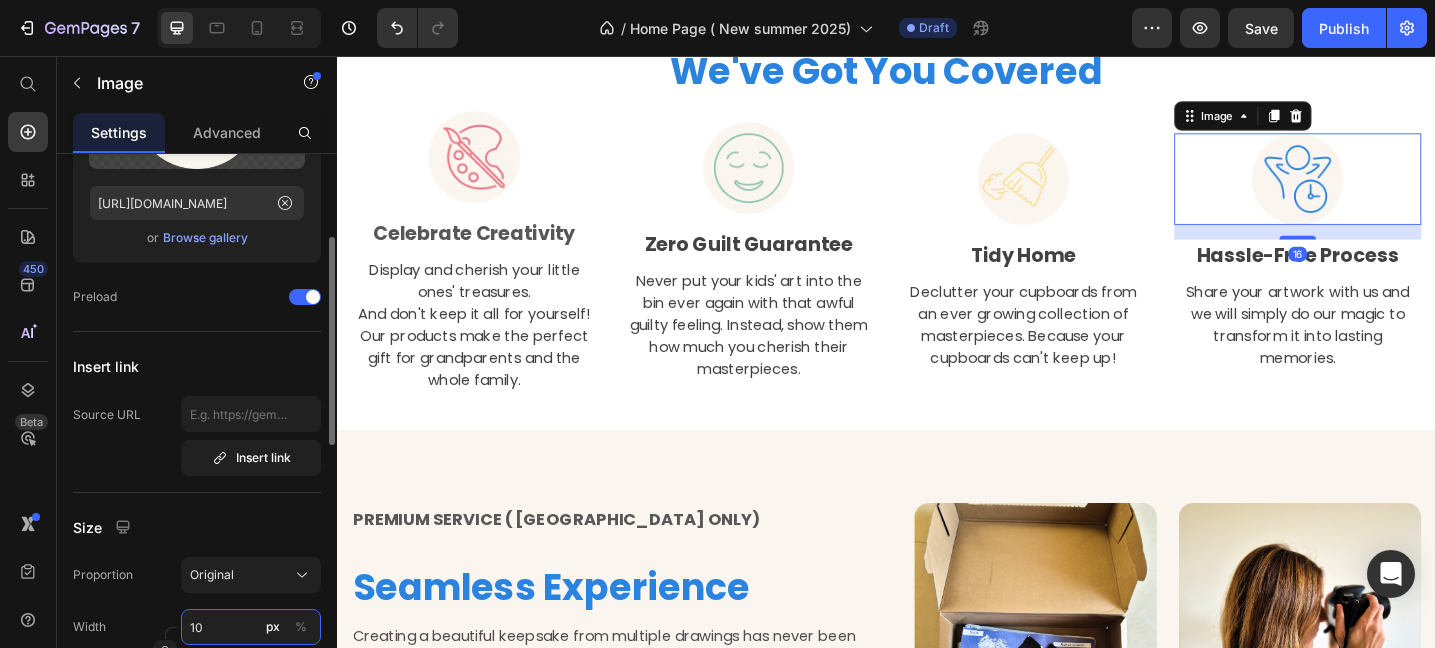type on "100" 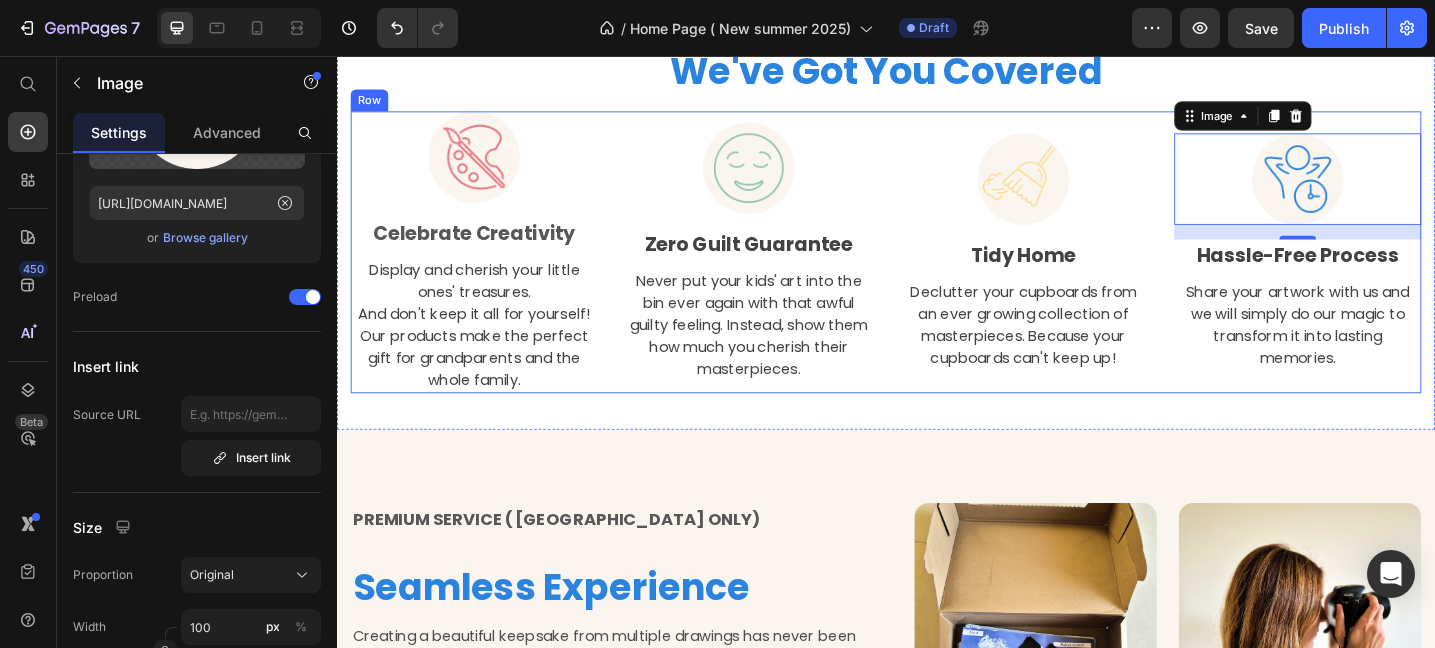 click on "Celebrate Creativity" at bounding box center (487, 250) 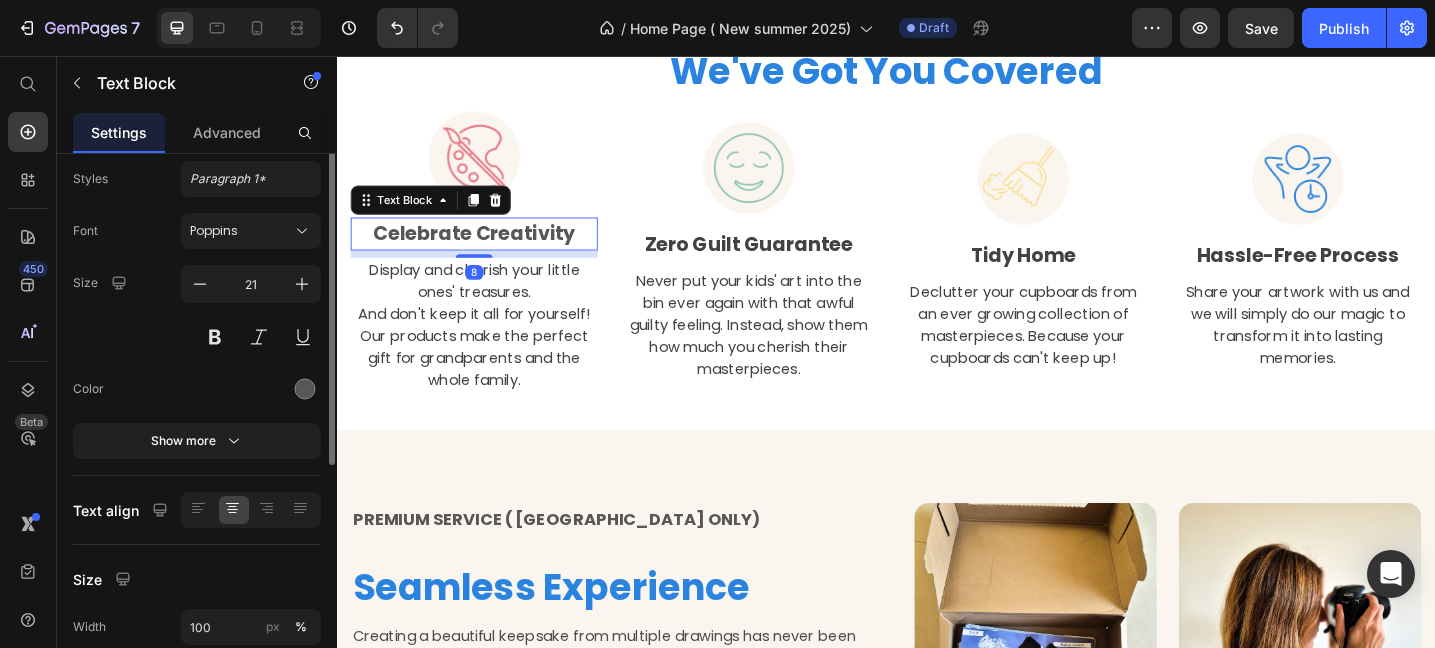 scroll, scrollTop: 18, scrollLeft: 0, axis: vertical 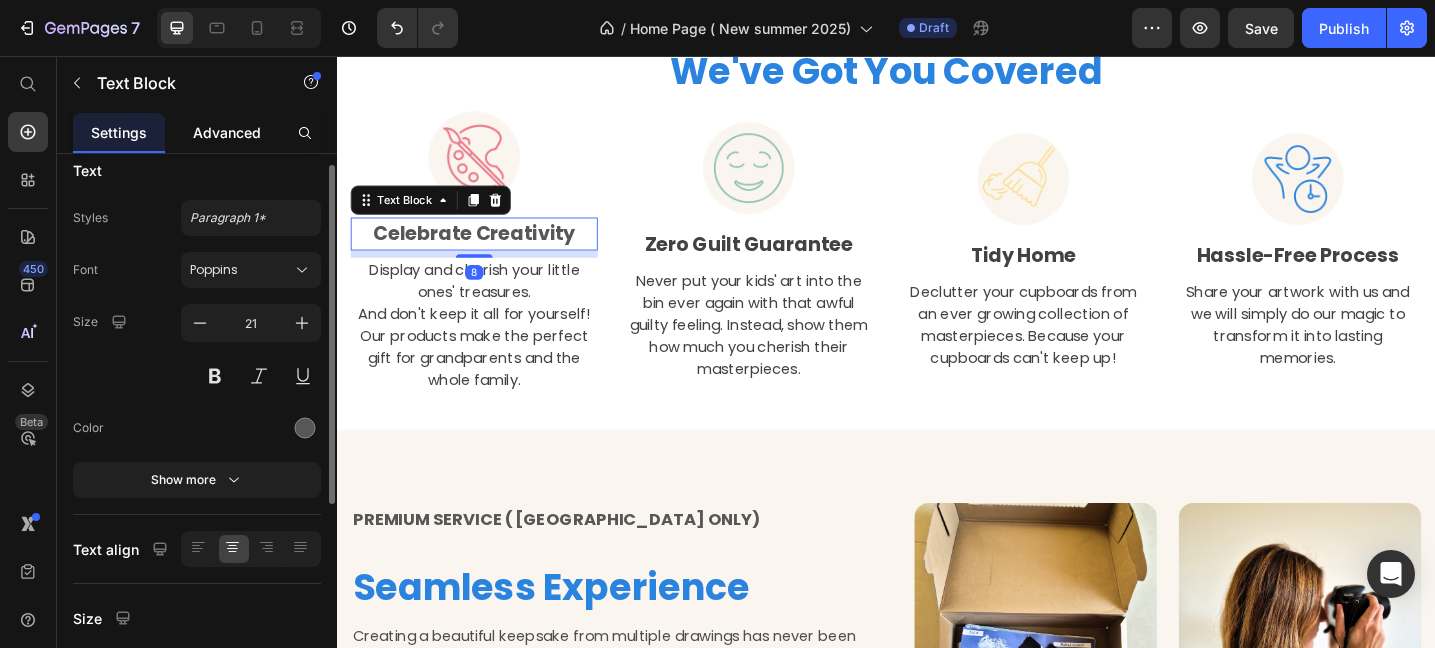 click on "Advanced" at bounding box center (227, 132) 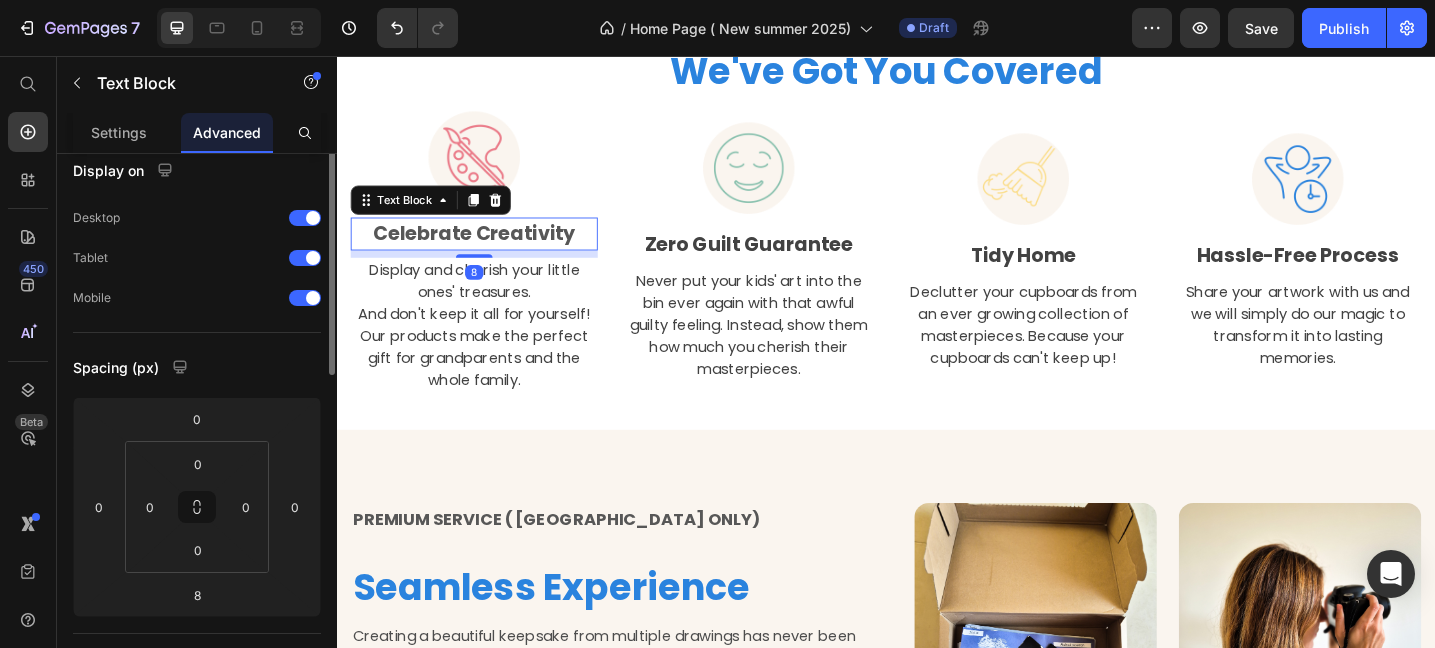 scroll, scrollTop: 0, scrollLeft: 0, axis: both 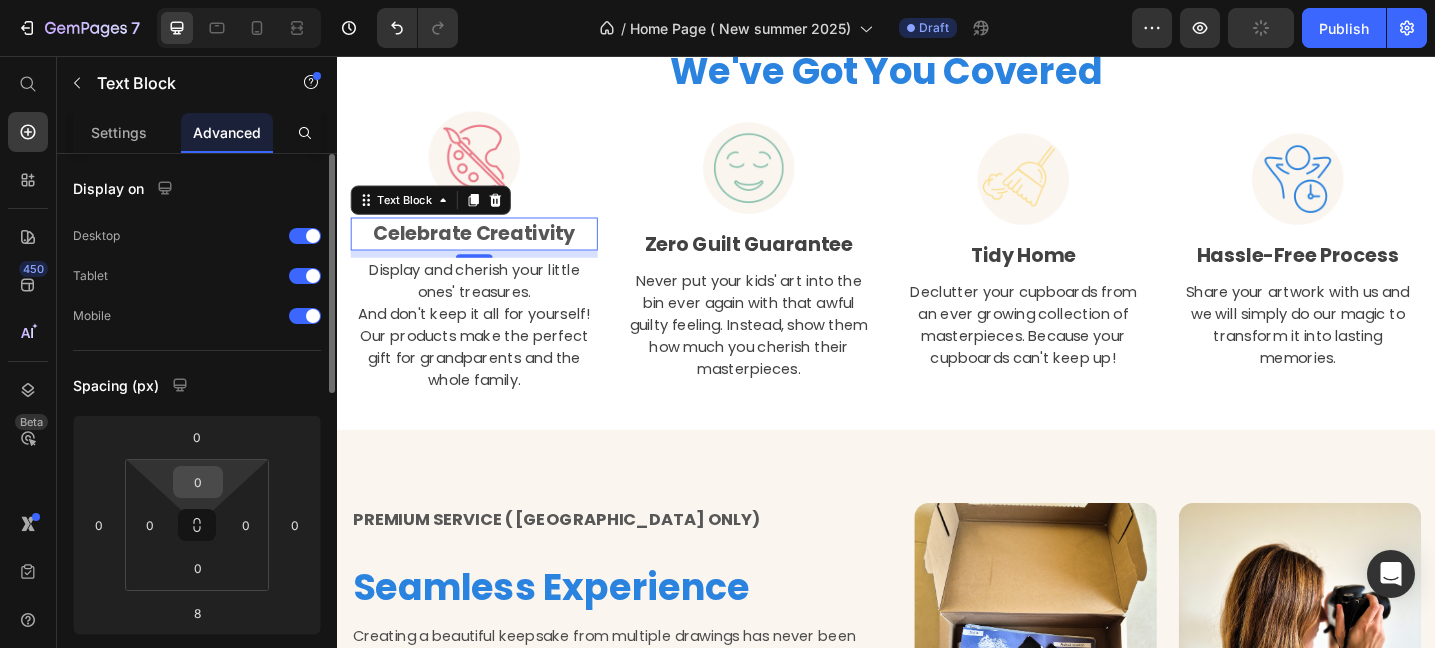 click on "0" at bounding box center (198, 482) 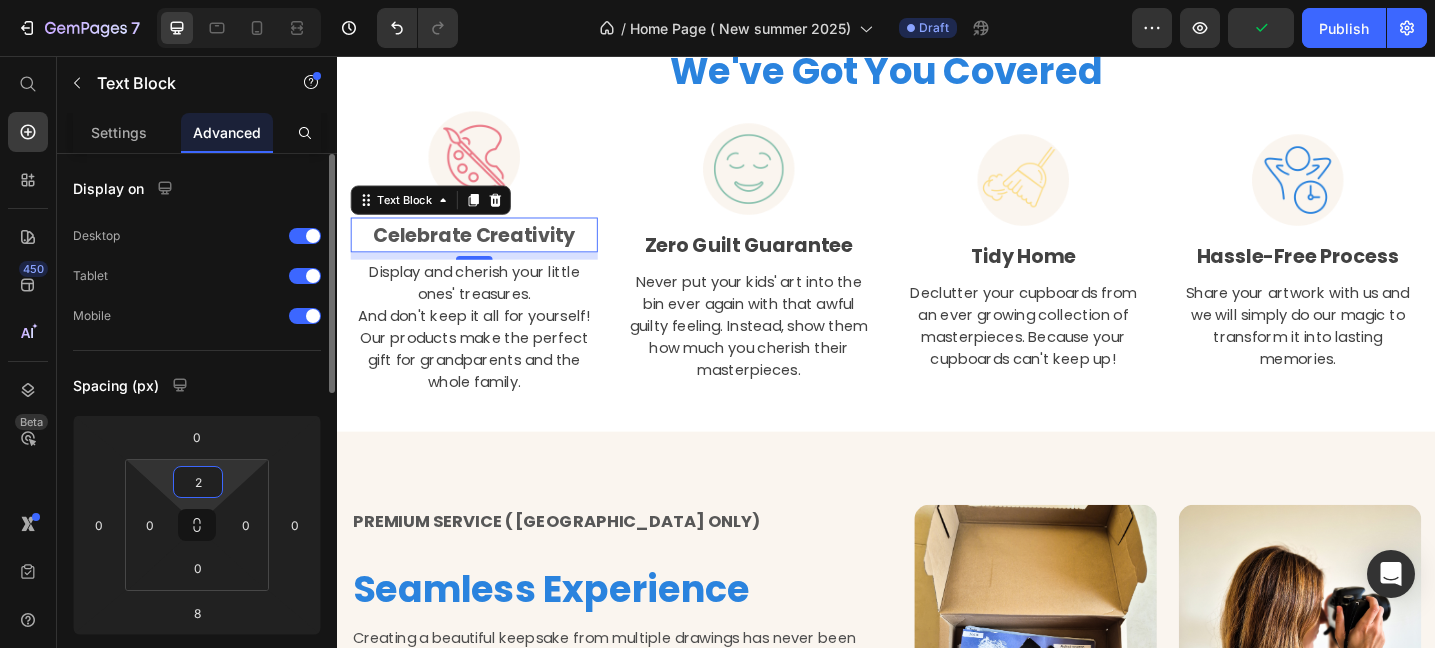 type on "20" 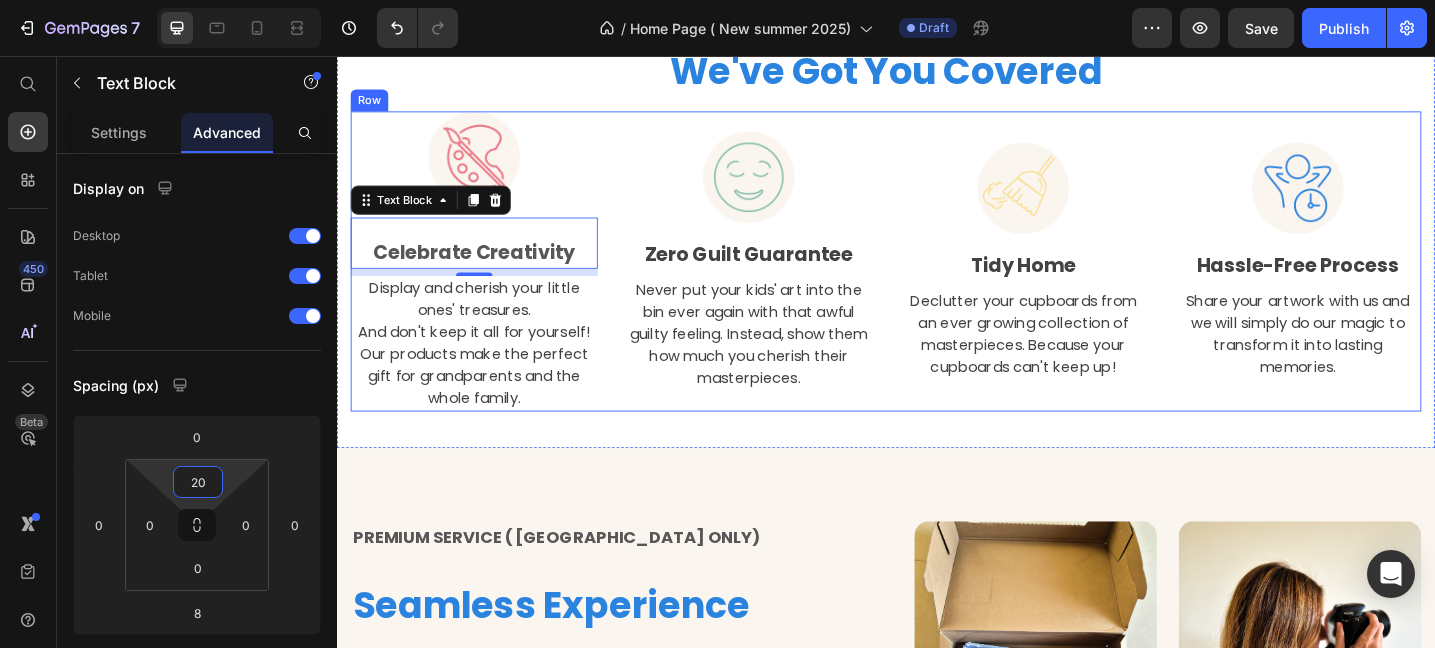 click on "Tidy Home" at bounding box center [1087, 284] 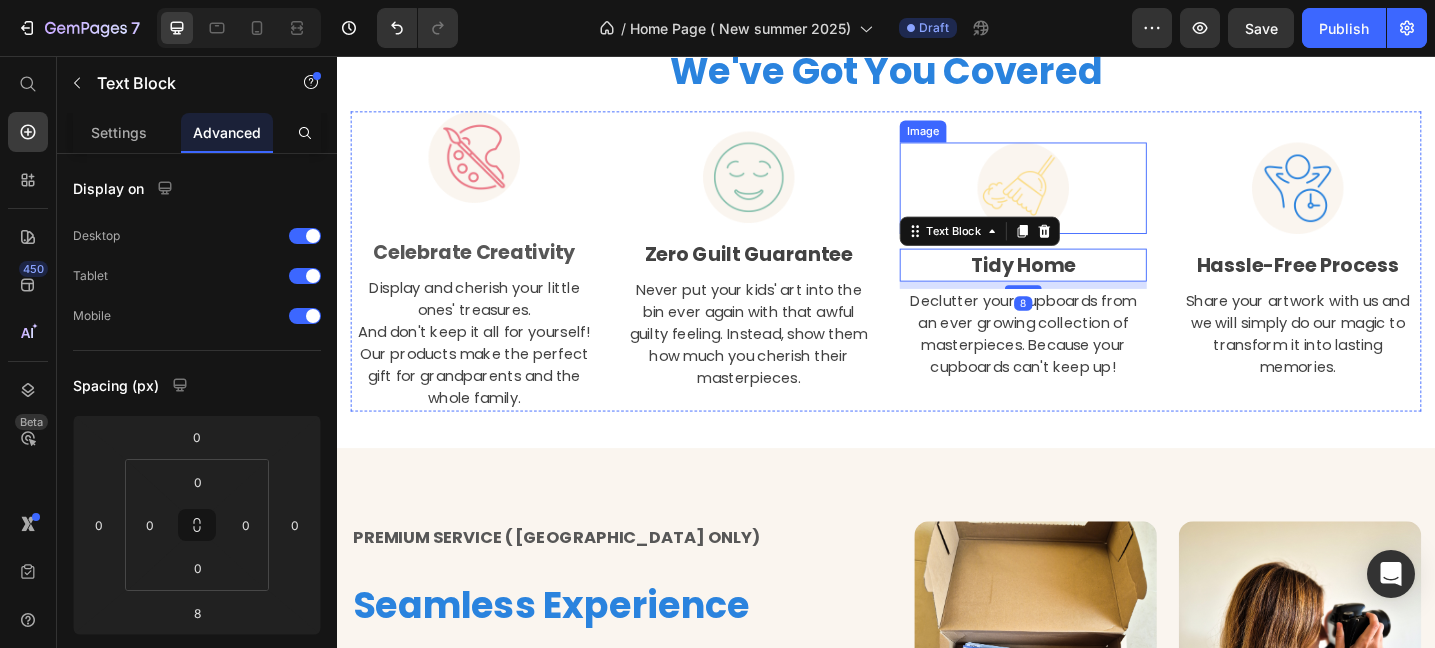 click at bounding box center [1087, 200] 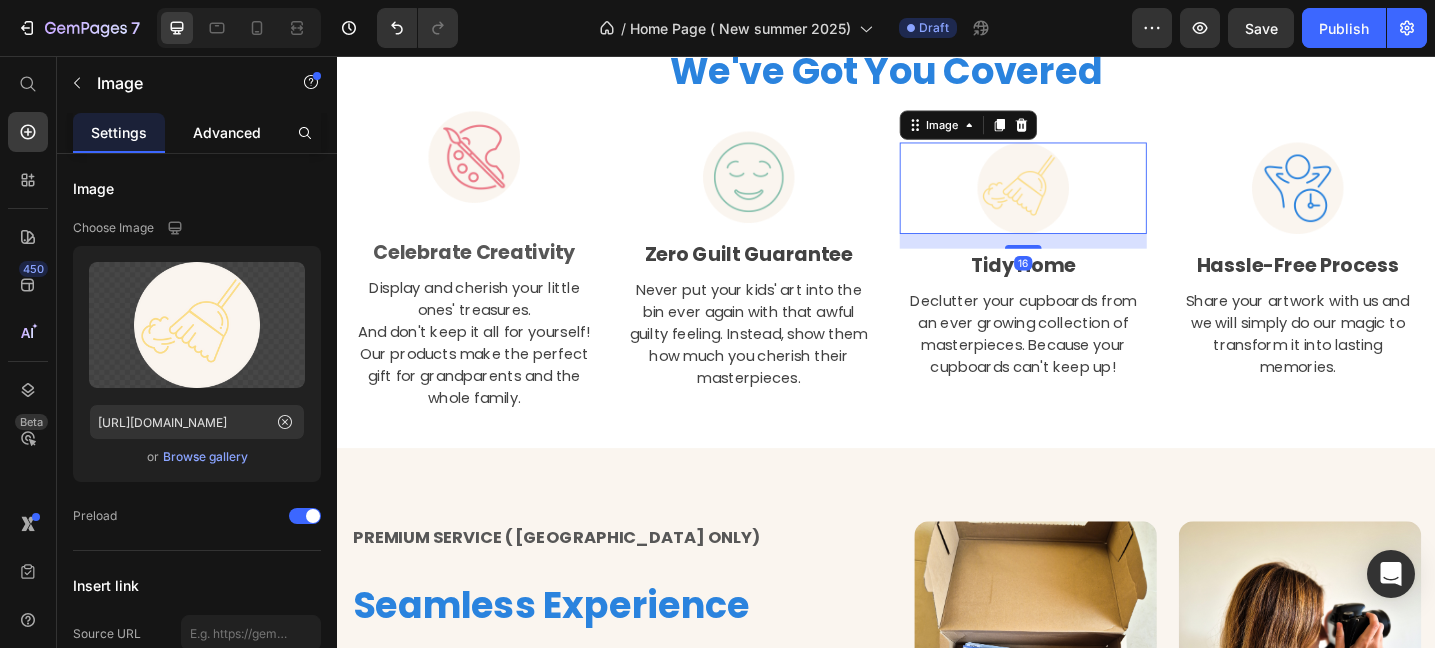 click on "Advanced" 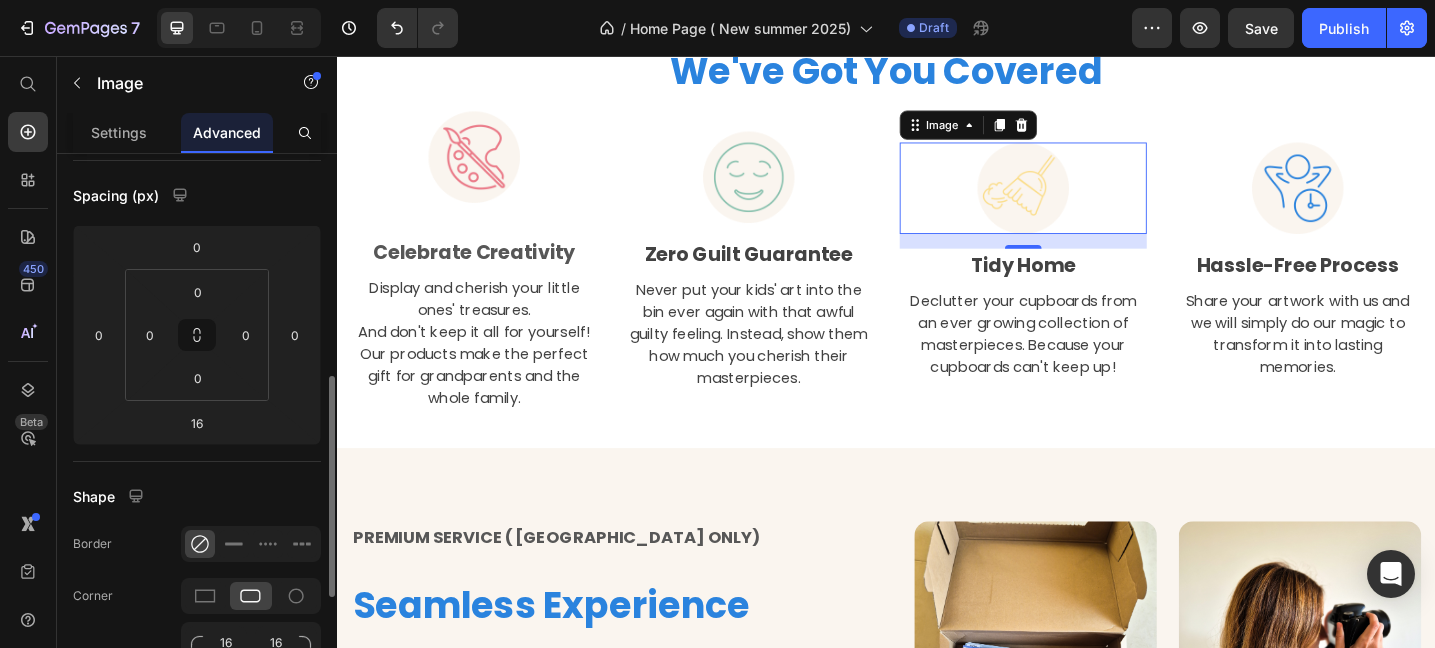 scroll, scrollTop: 359, scrollLeft: 0, axis: vertical 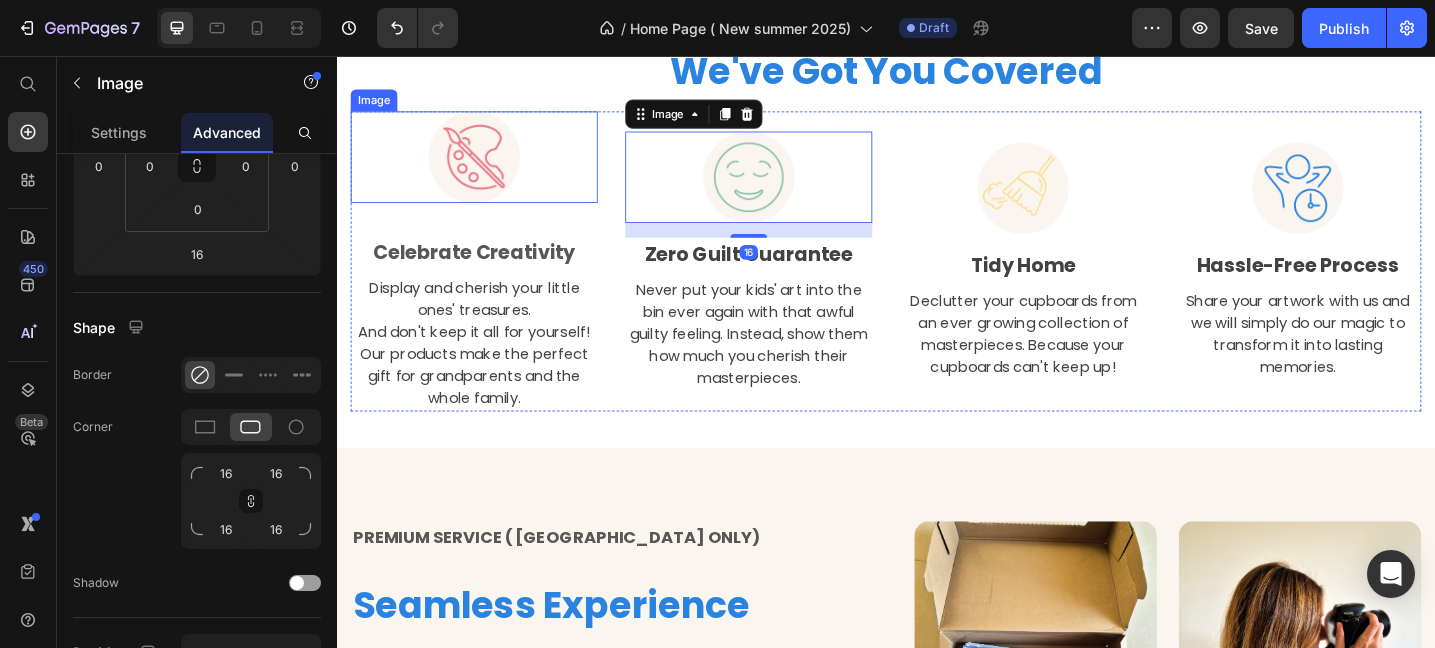 click at bounding box center (487, 166) 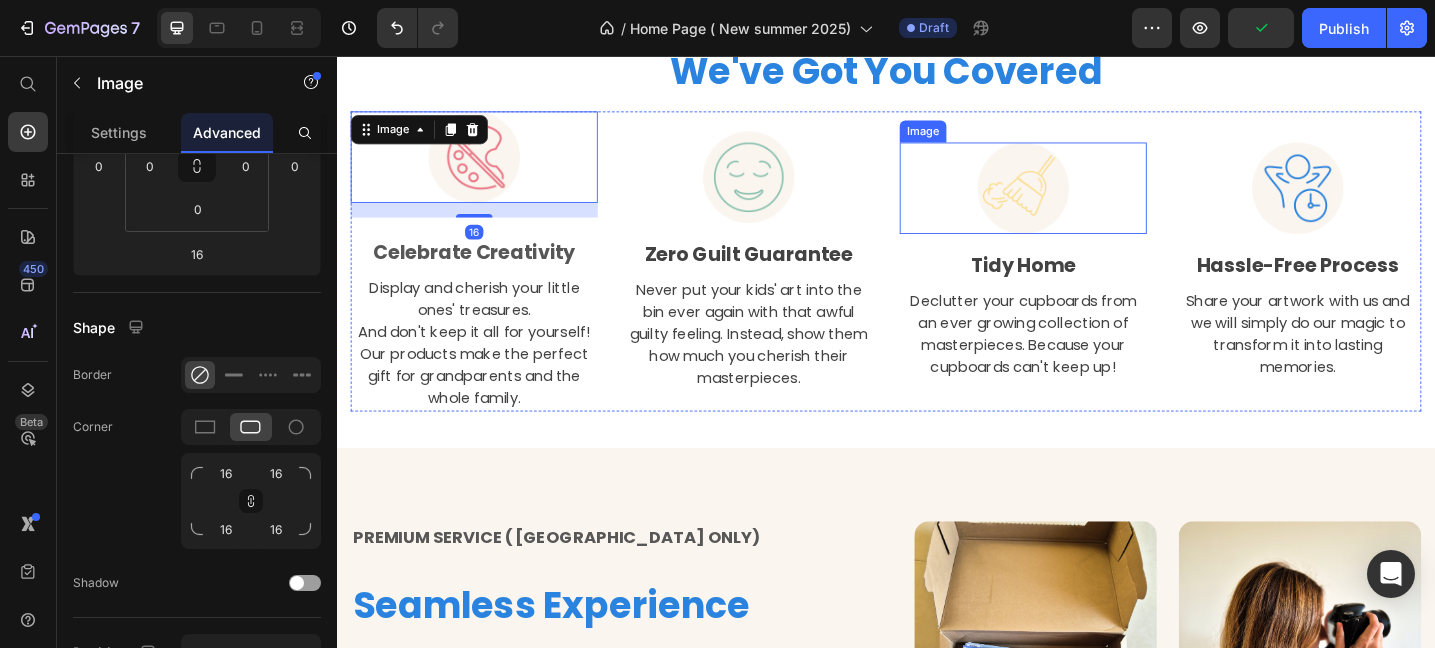 click at bounding box center [1087, 200] 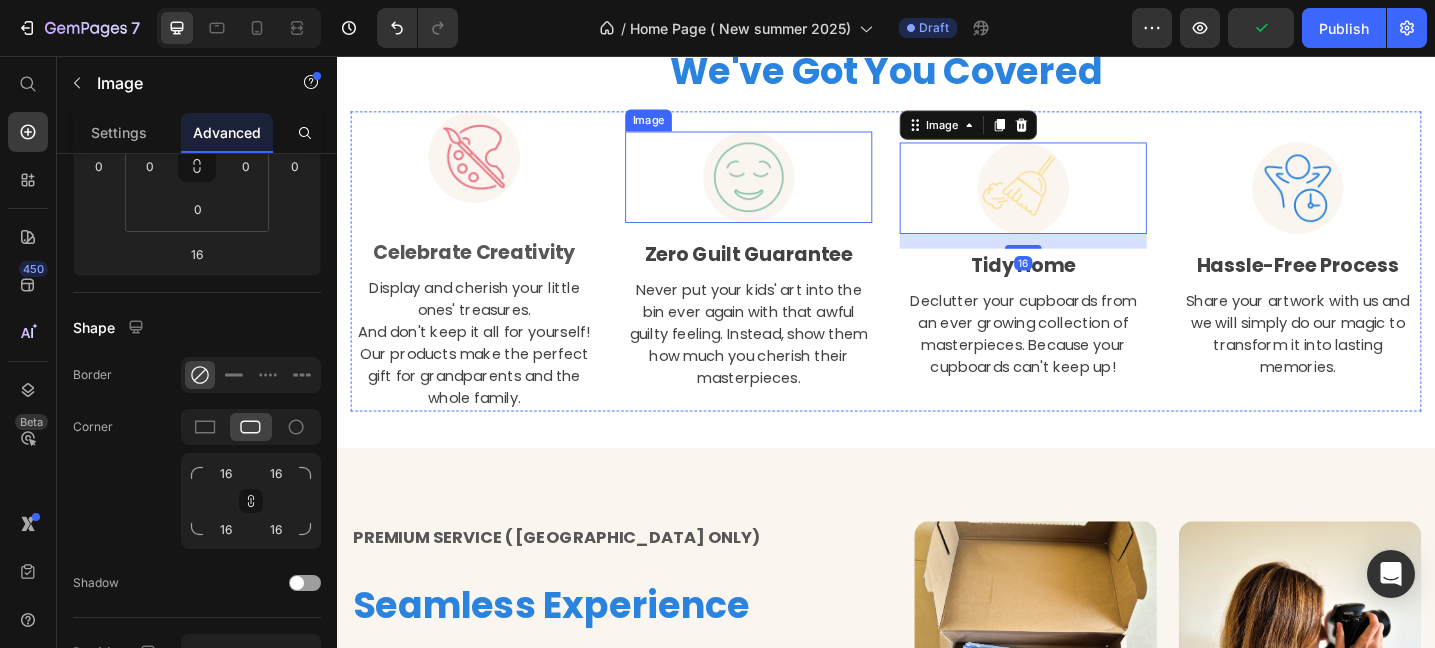 click at bounding box center [787, 188] 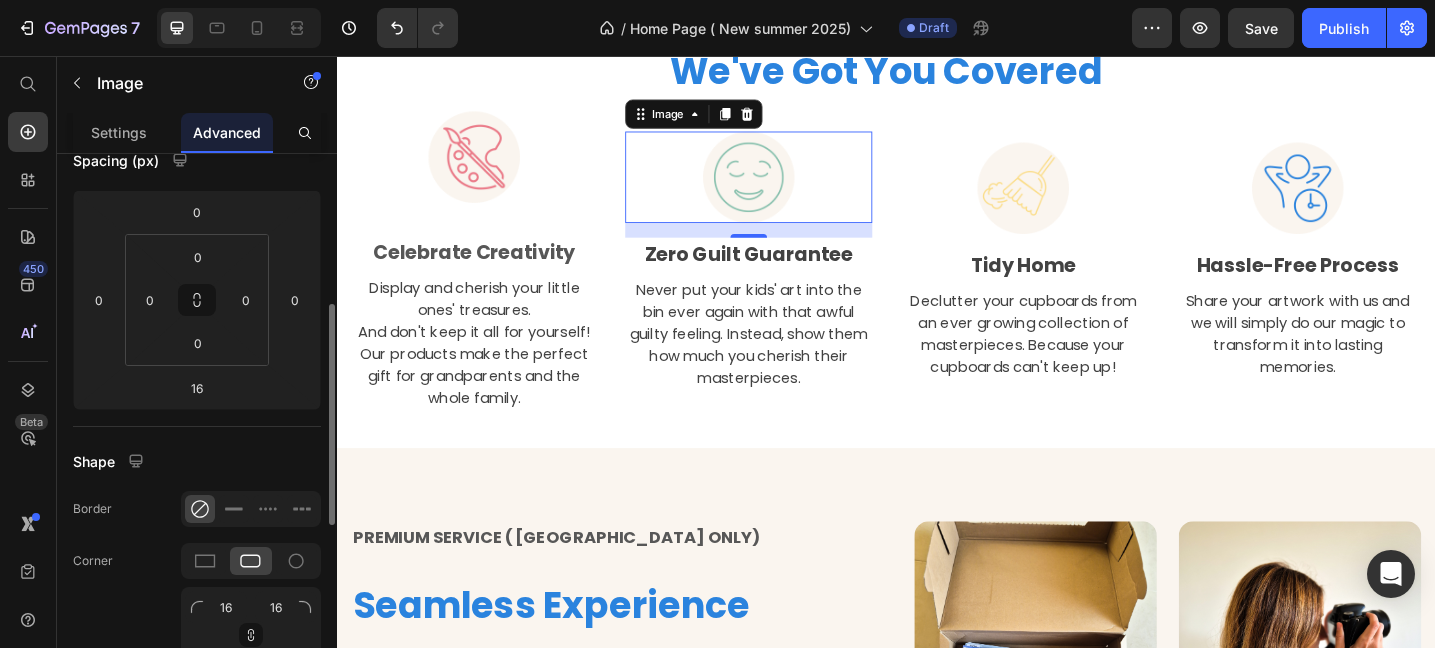 scroll, scrollTop: 0, scrollLeft: 0, axis: both 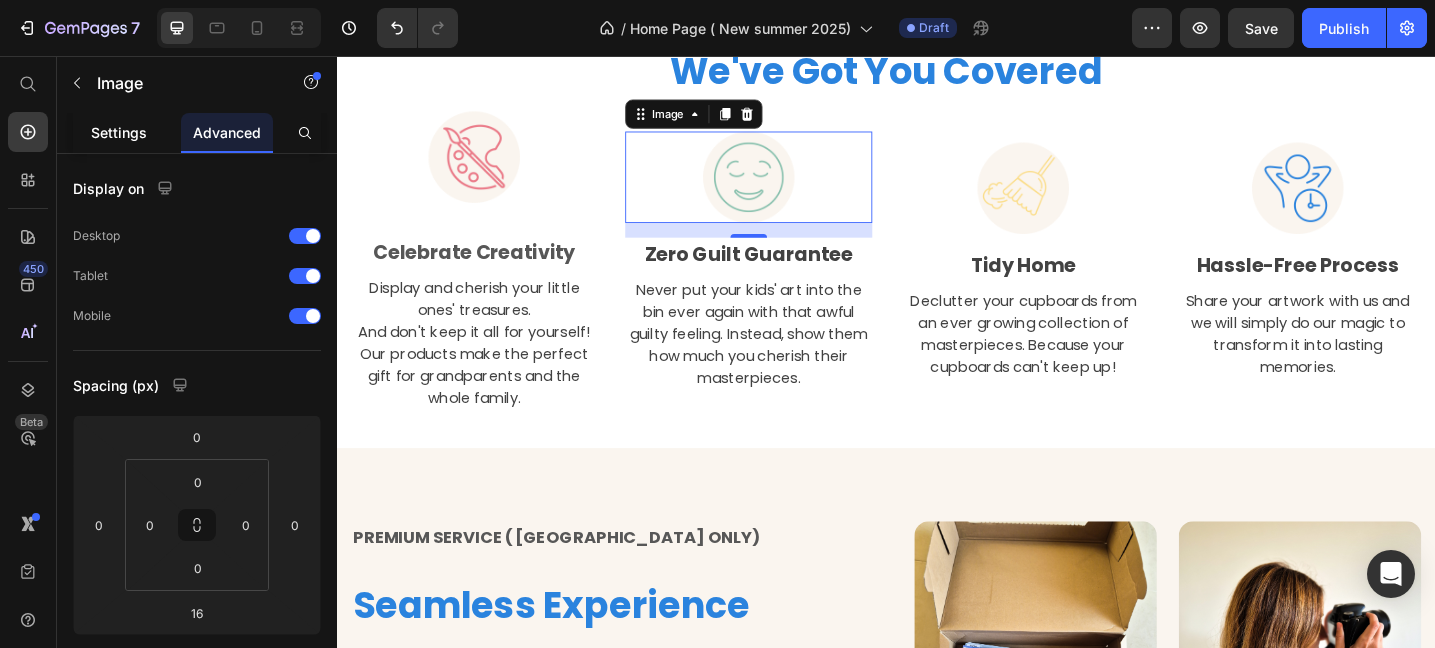 click on "Settings" at bounding box center [119, 132] 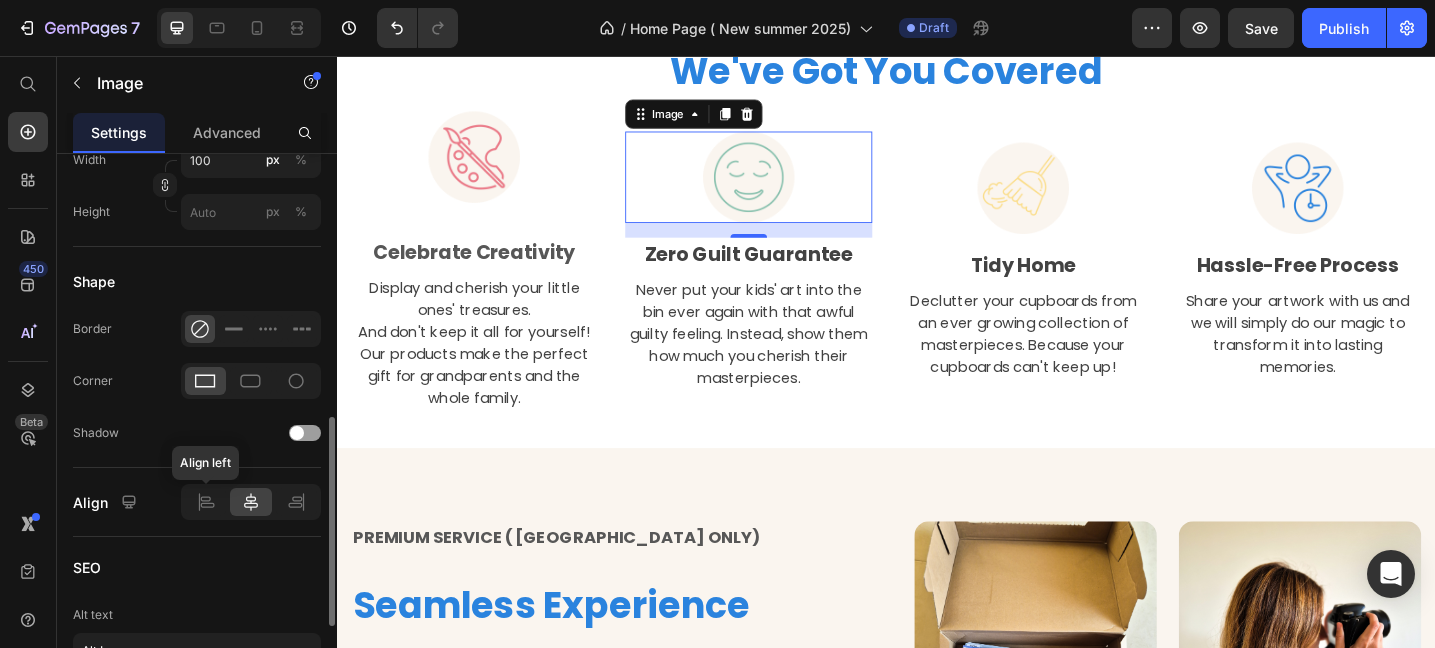 scroll, scrollTop: 688, scrollLeft: 0, axis: vertical 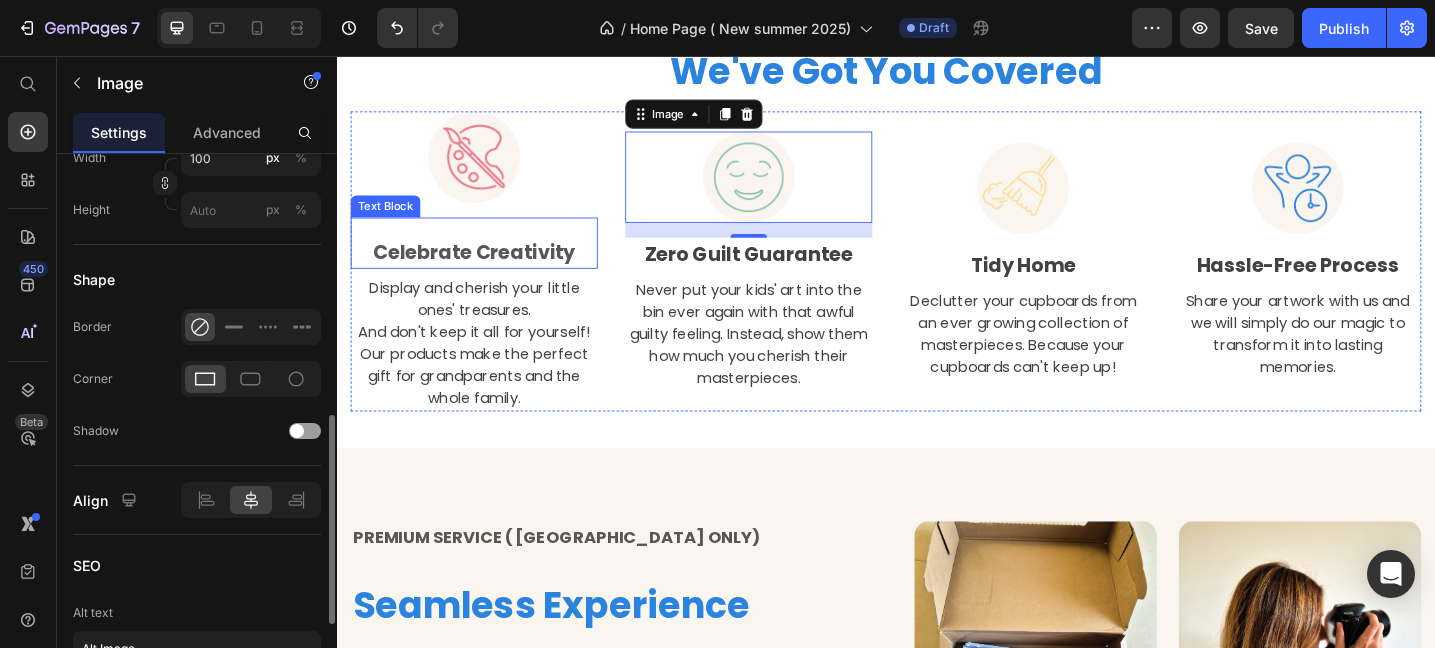 click on "Celebrate Creativity" at bounding box center (487, 270) 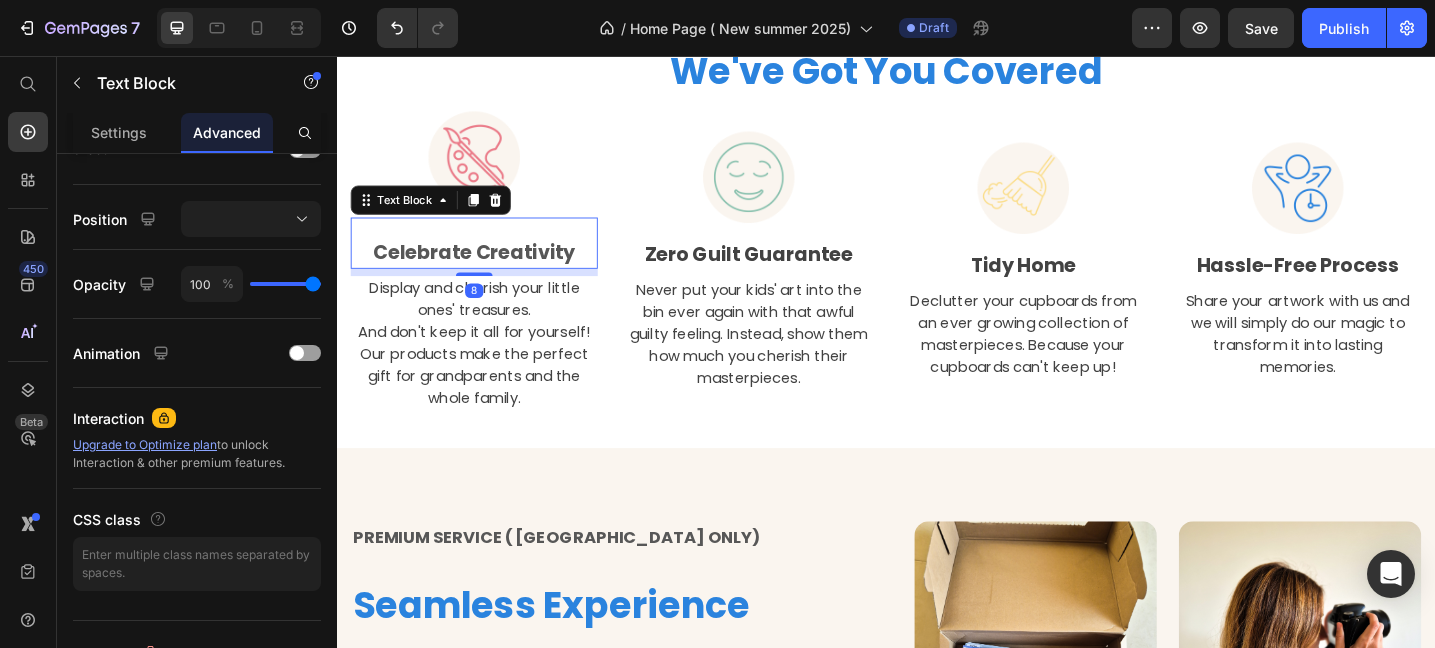 scroll, scrollTop: 0, scrollLeft: 0, axis: both 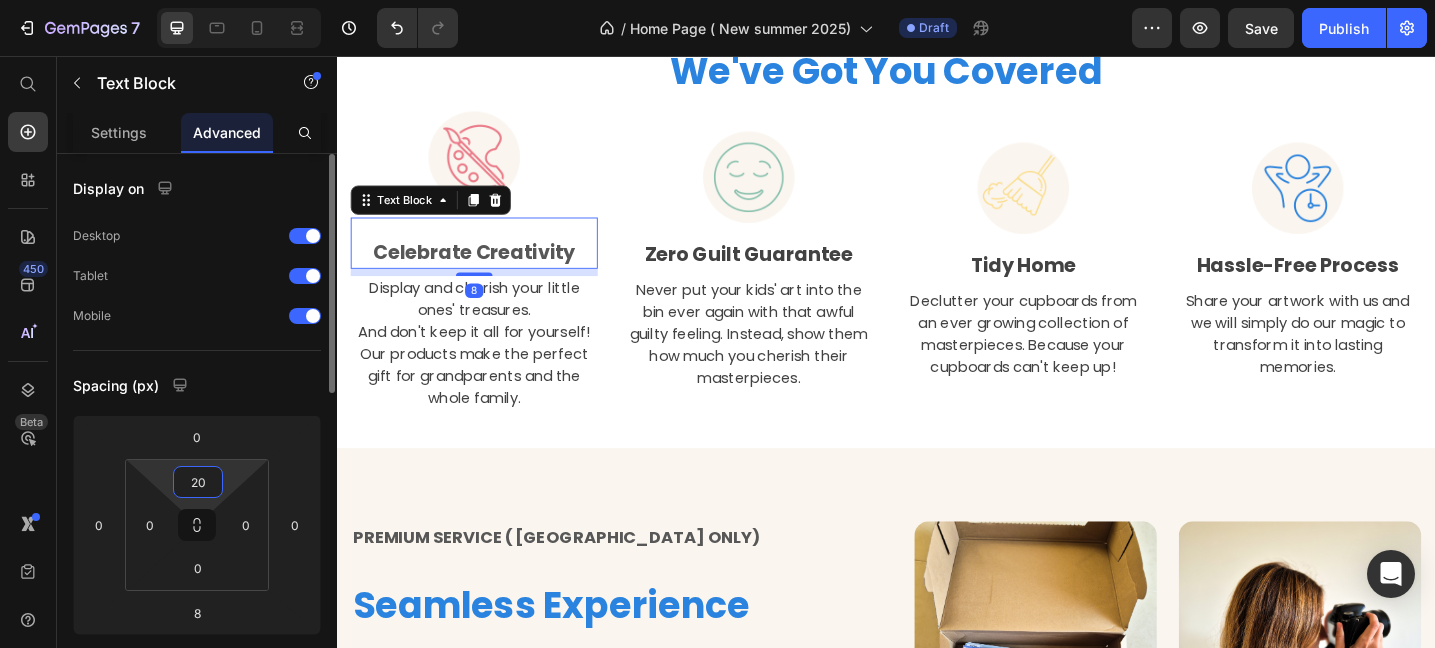 click on "20" at bounding box center (198, 482) 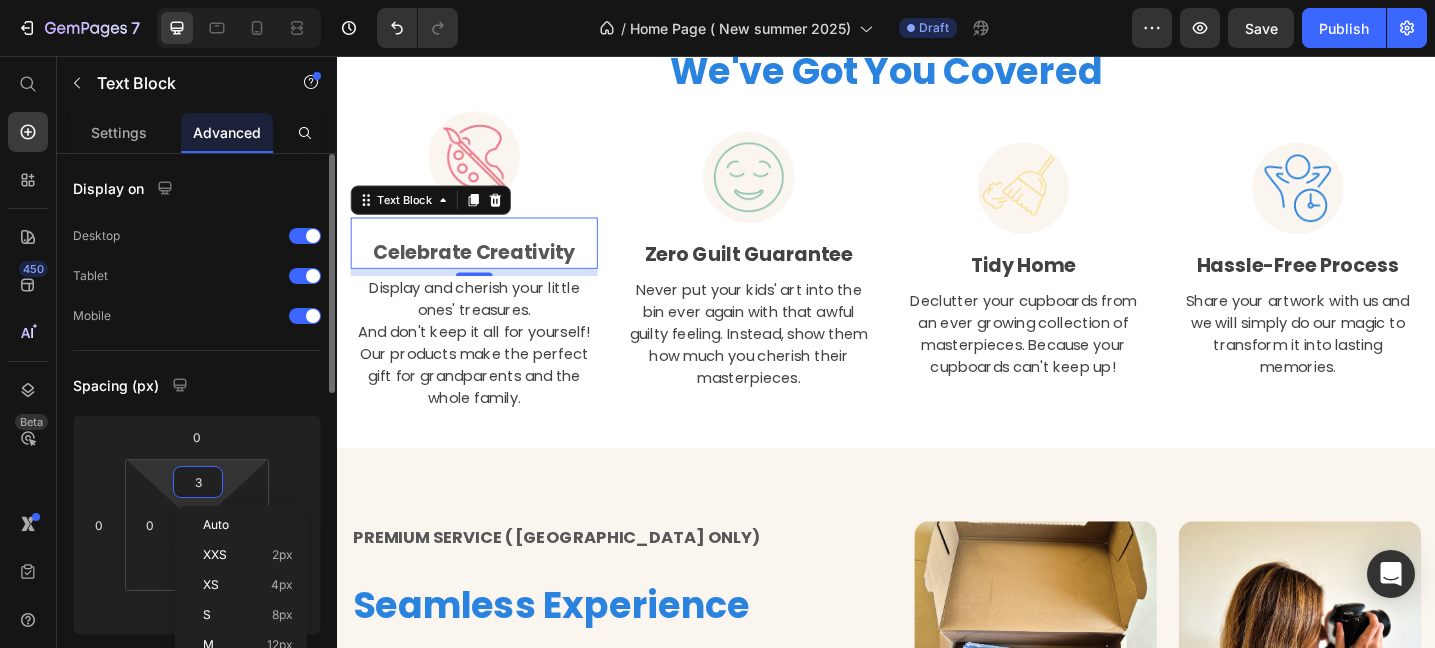 type on "30" 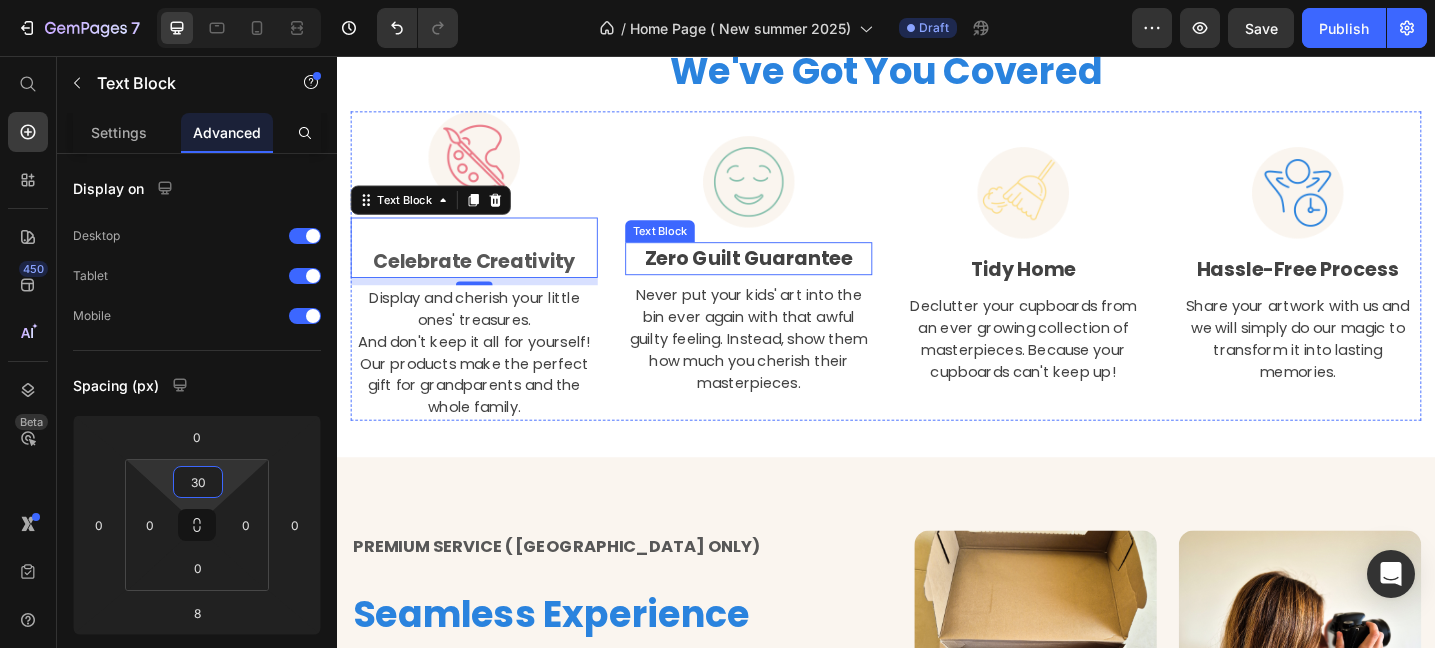 click on "Zero Guilt Guarantee" at bounding box center [787, 277] 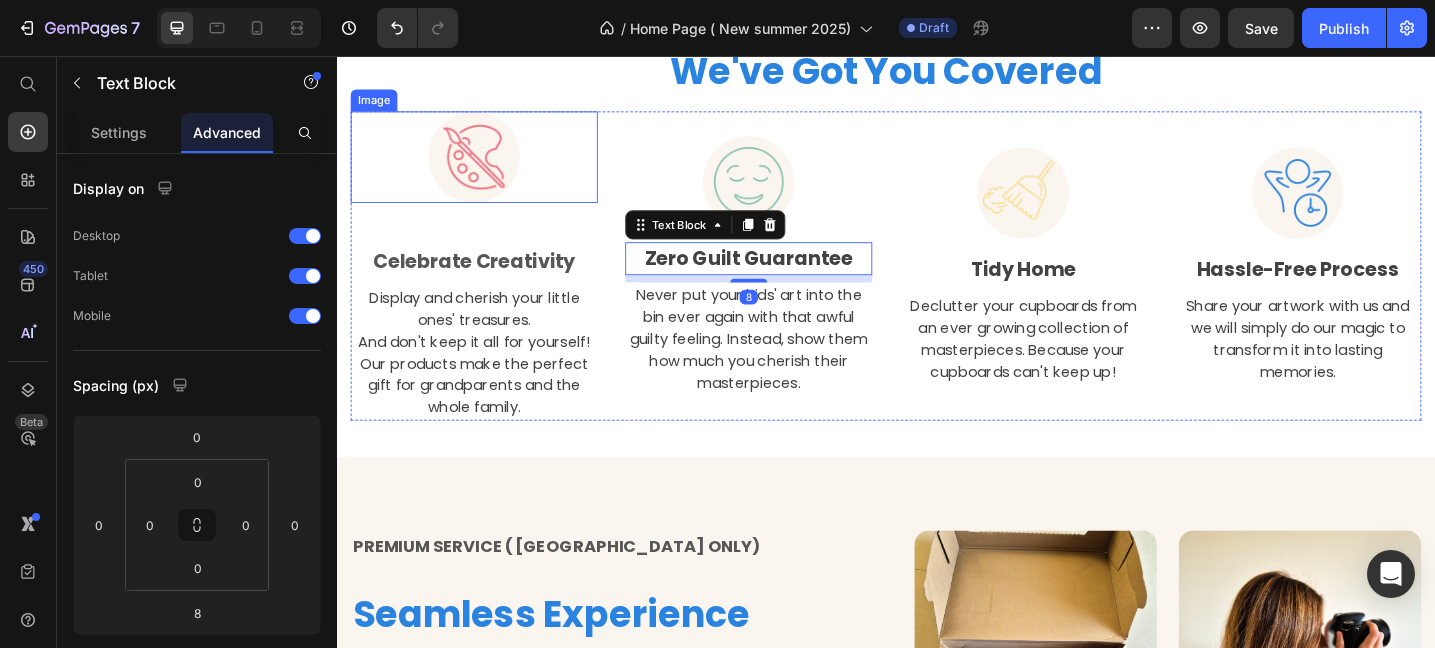 click at bounding box center [487, 166] 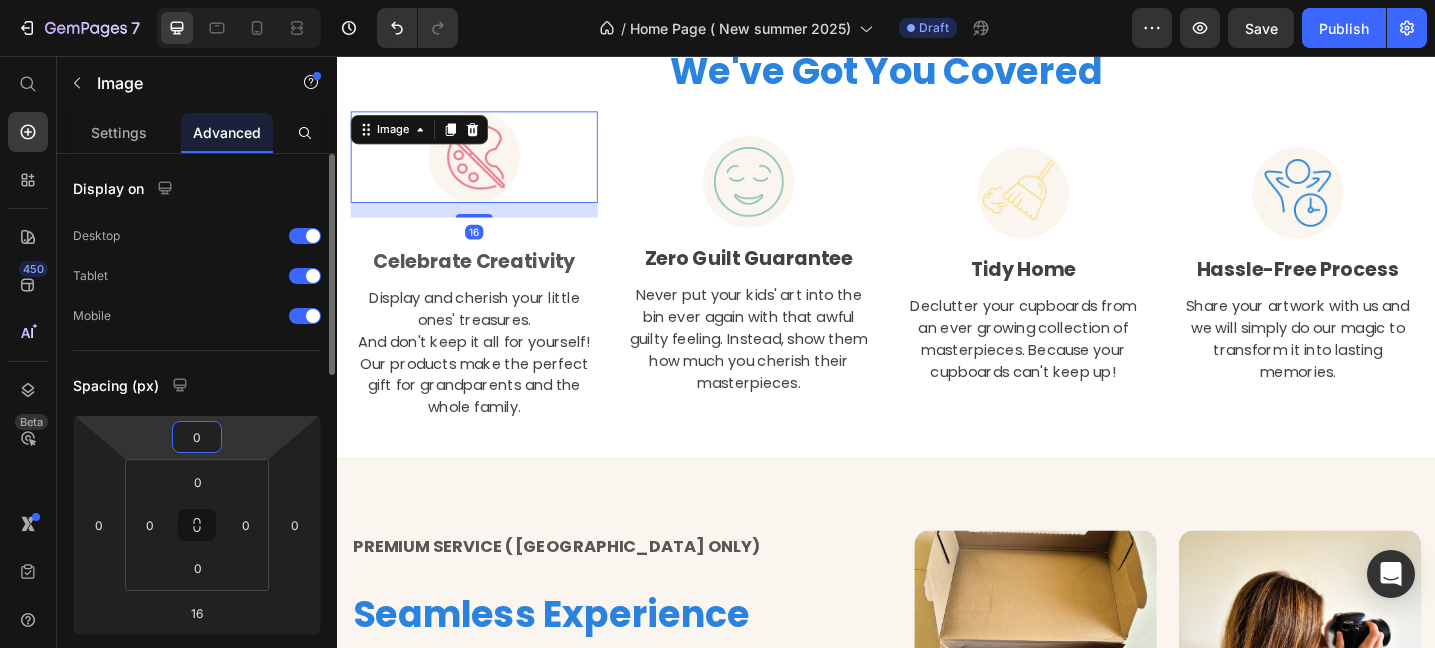 click on "0" at bounding box center (197, 437) 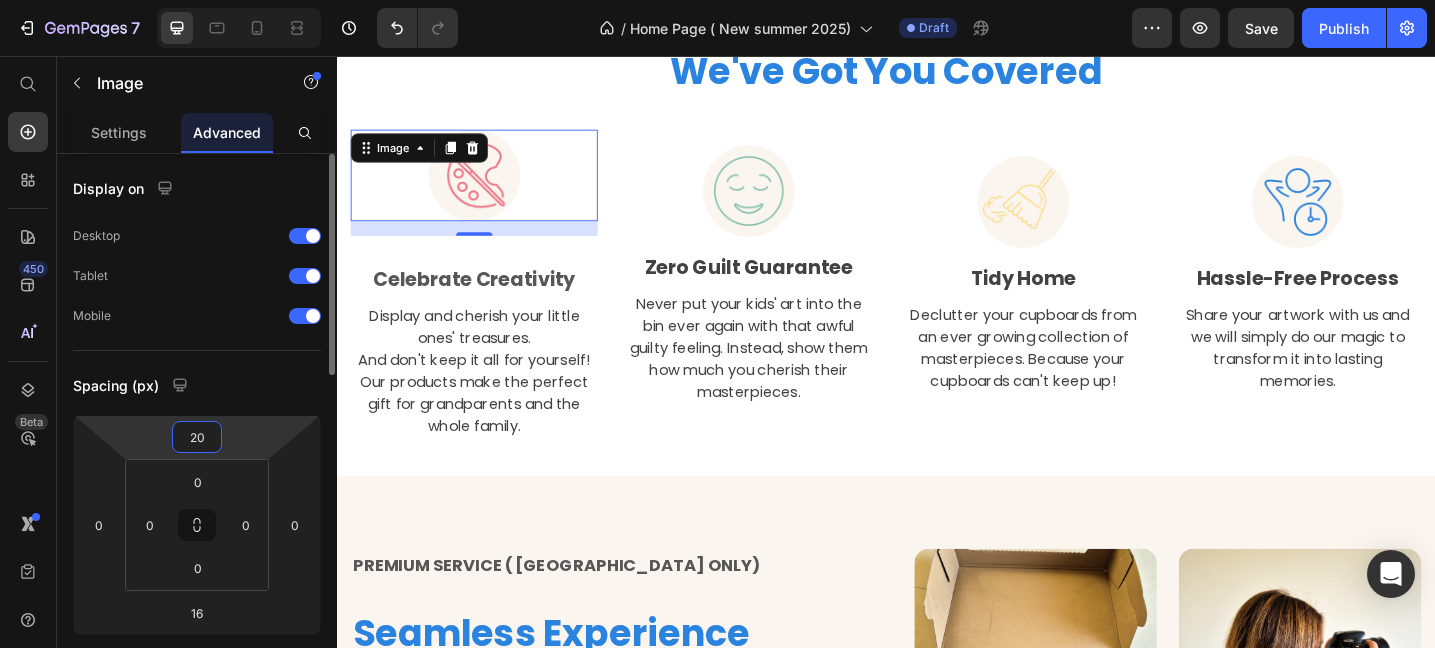type on "2" 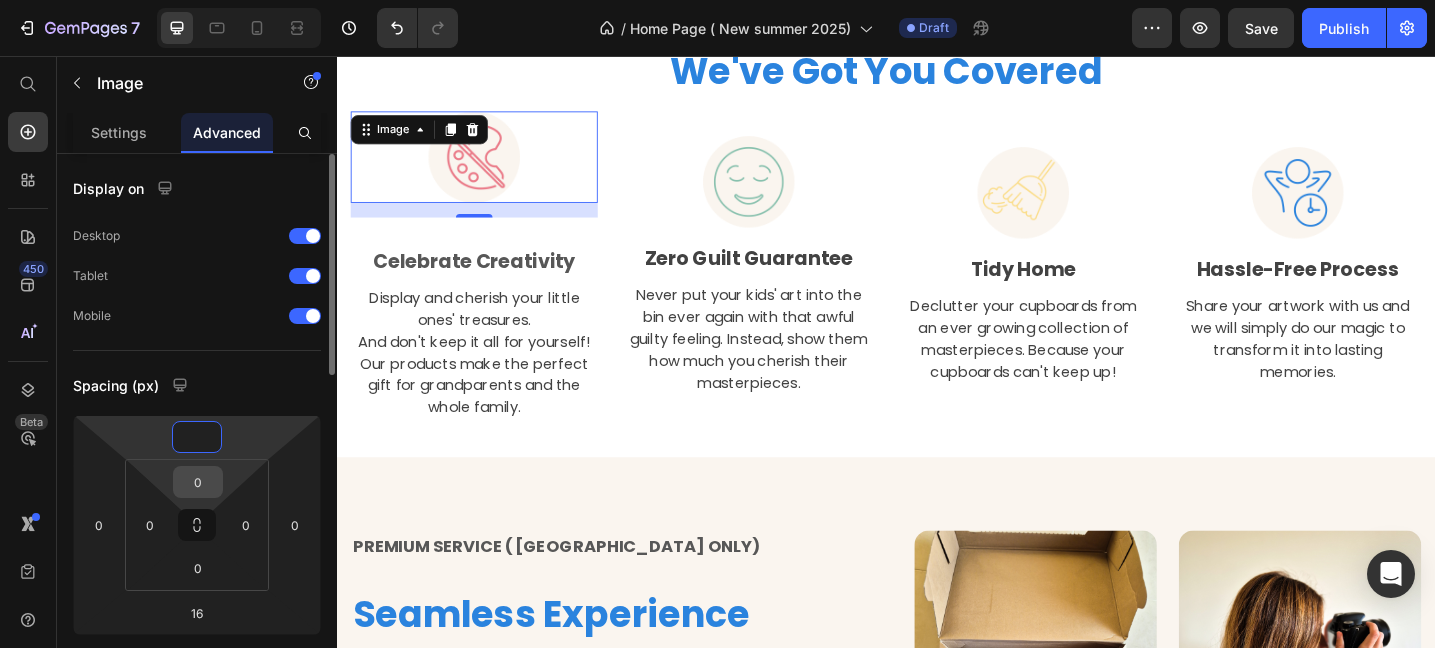 click on "0" at bounding box center (198, 482) 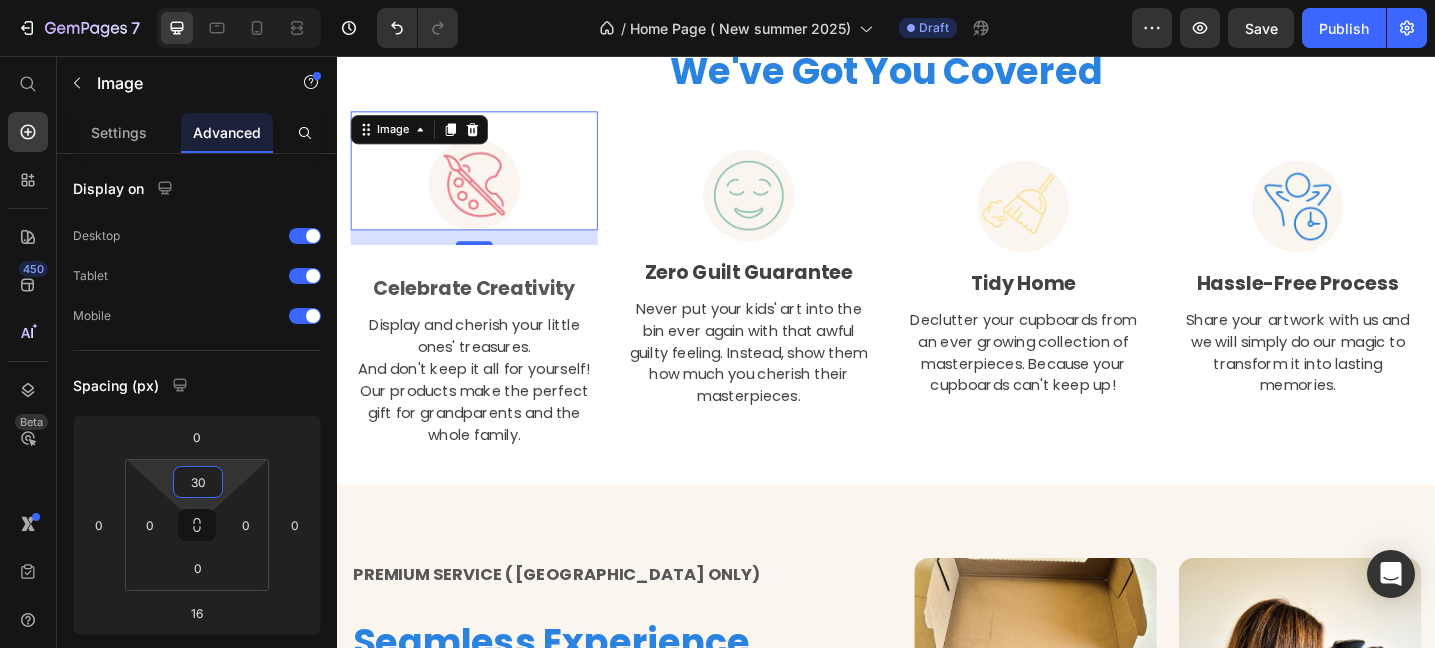 type on "30" 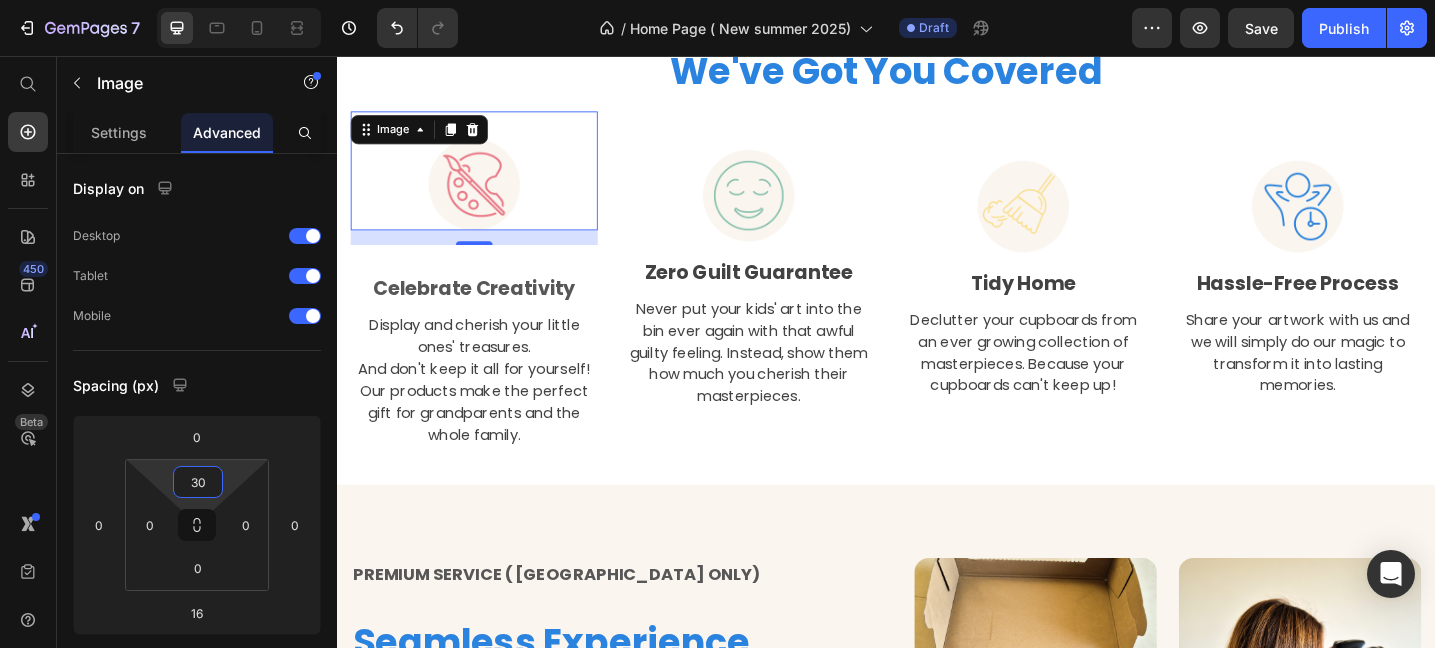 click at bounding box center (487, 181) 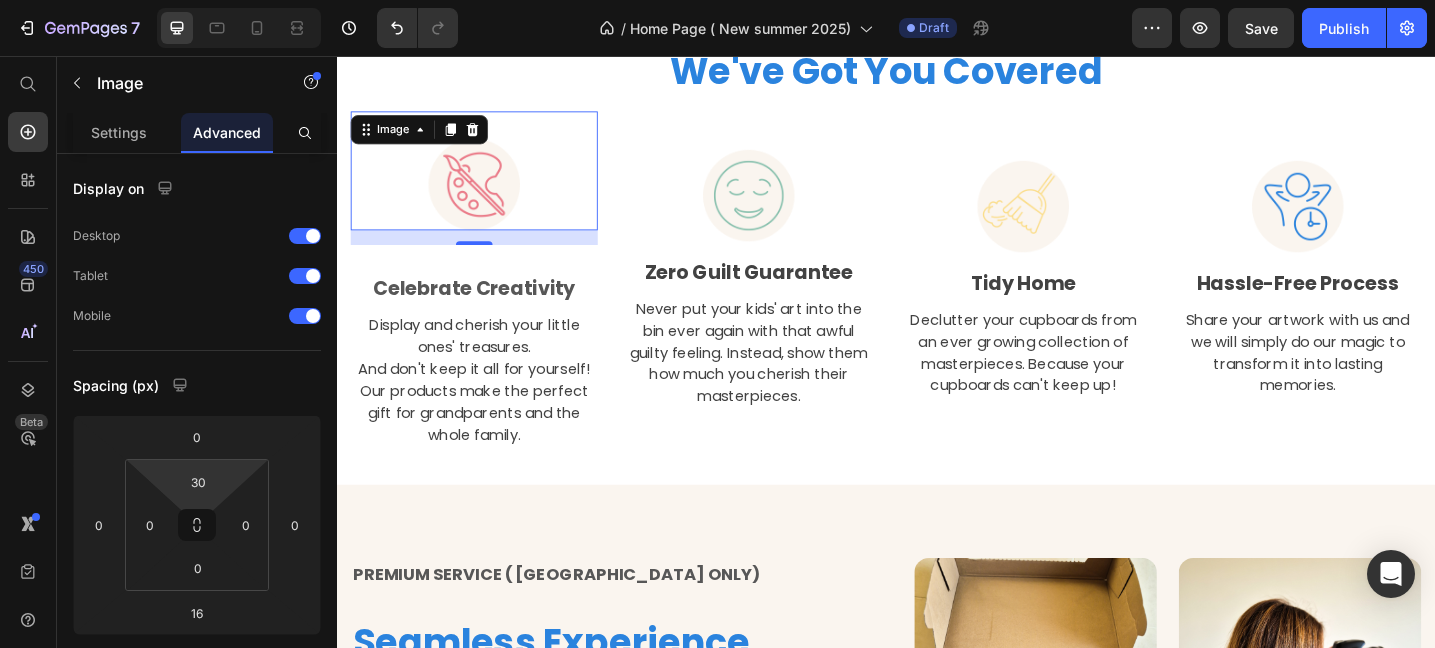 click on "Celebrate Creativity Text Block" at bounding box center [487, 295] 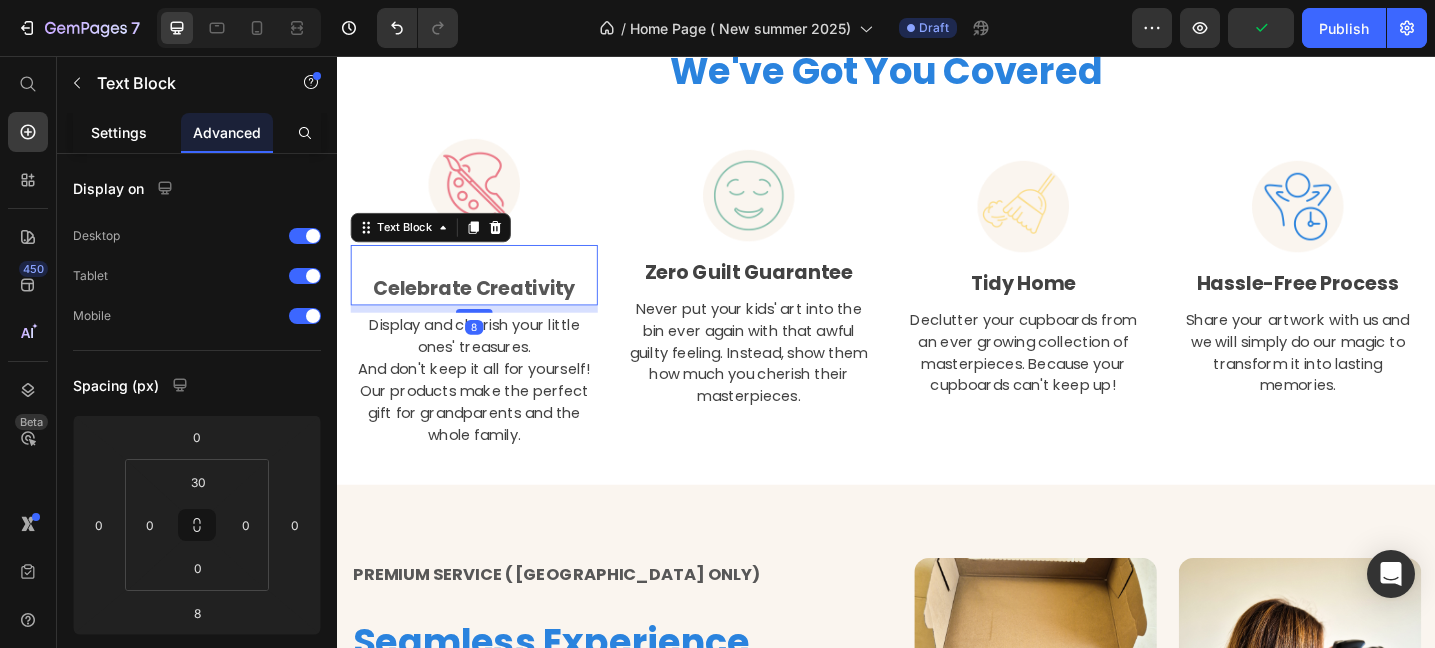 click on "Settings" at bounding box center [119, 132] 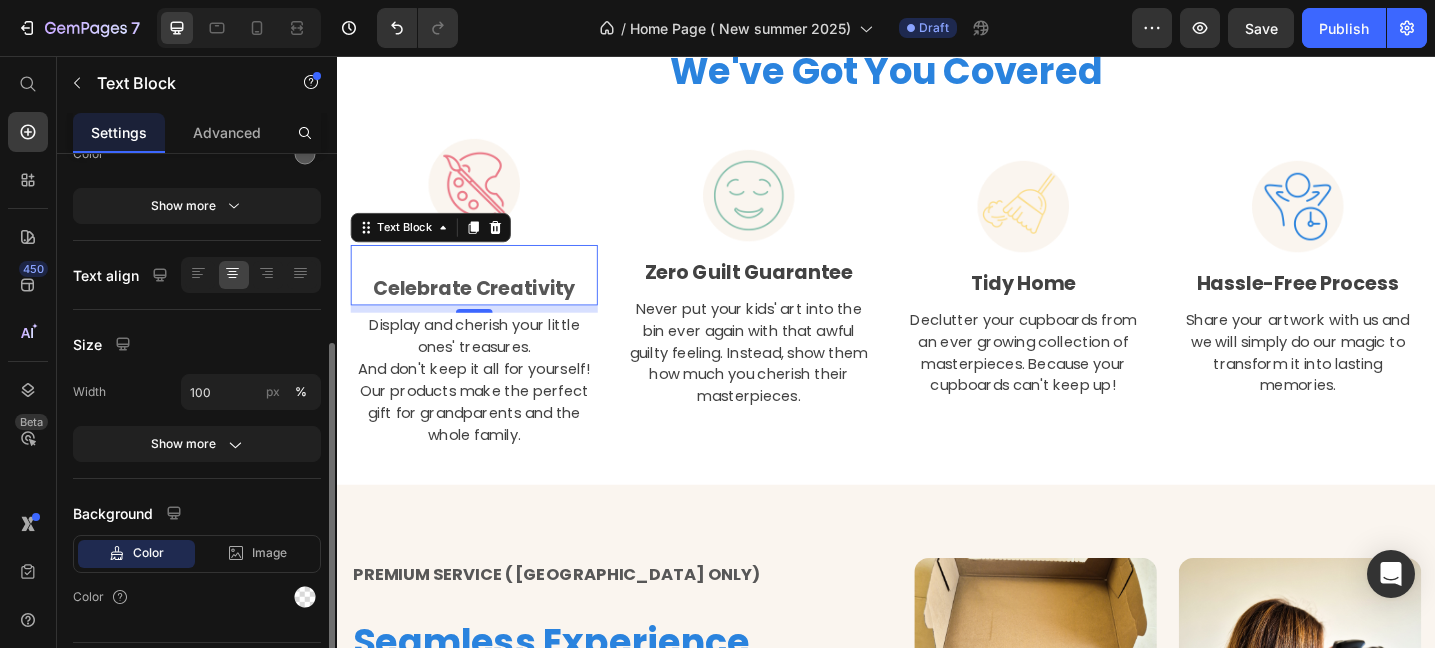 scroll, scrollTop: 298, scrollLeft: 0, axis: vertical 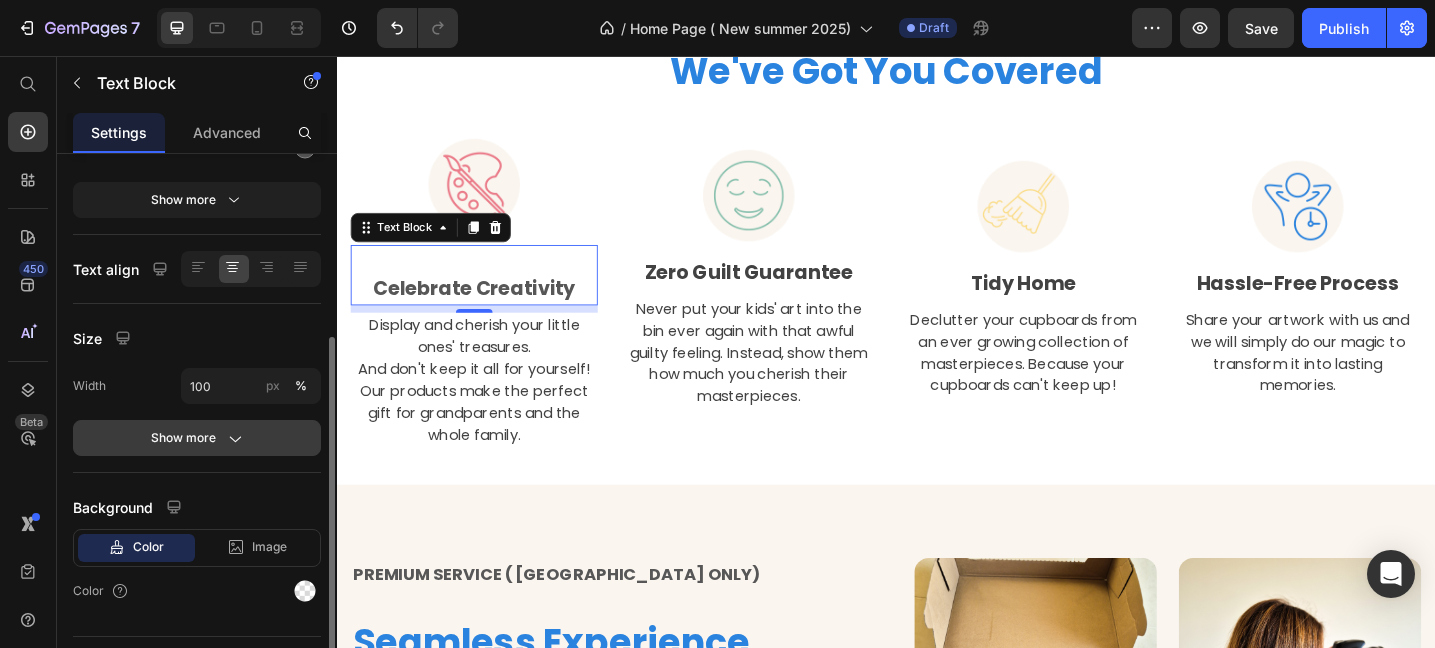 click on "Show more" at bounding box center (197, 438) 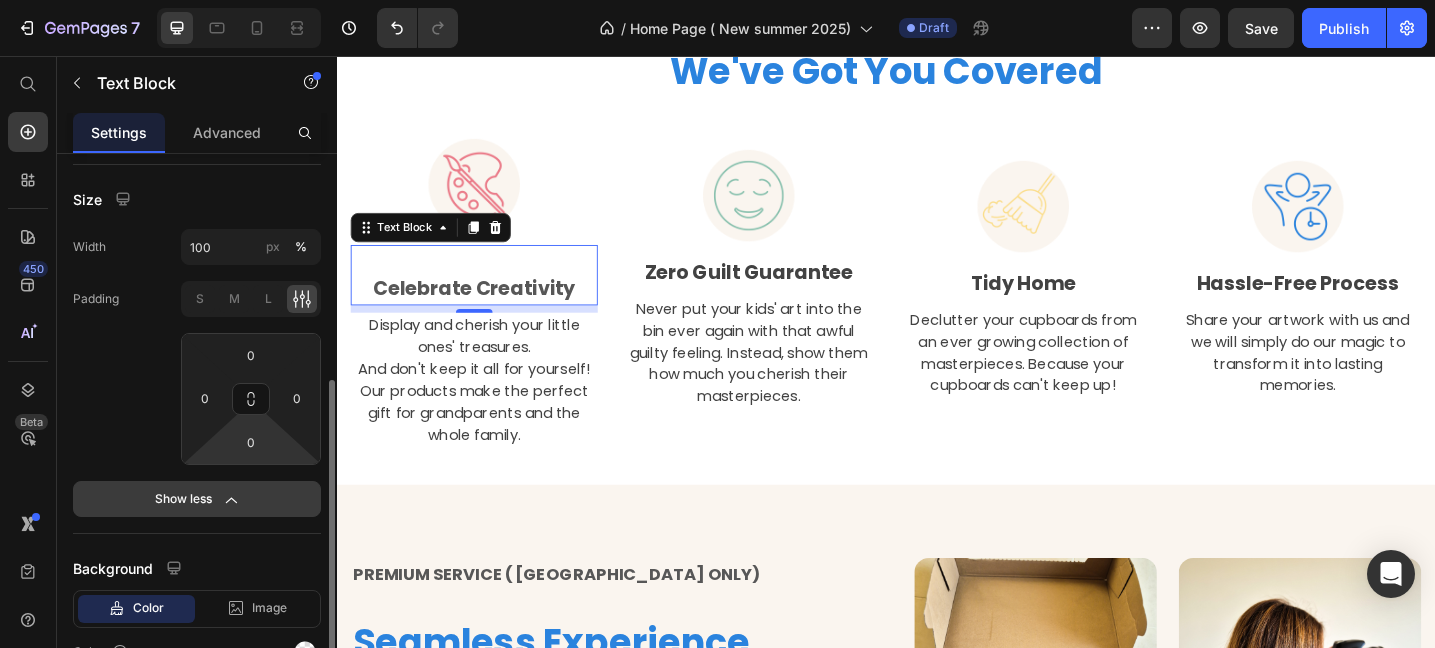 scroll, scrollTop: 441, scrollLeft: 0, axis: vertical 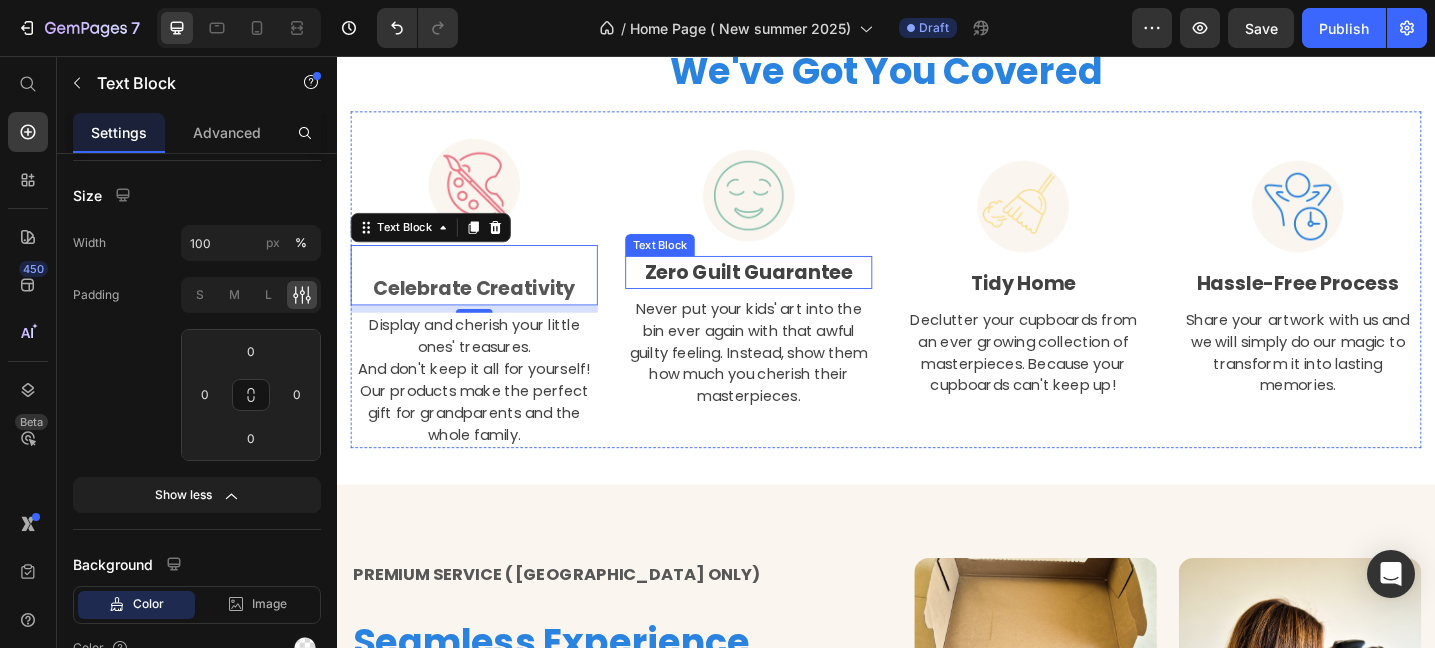 click on "Zero Guilt Guarantee" at bounding box center (787, 292) 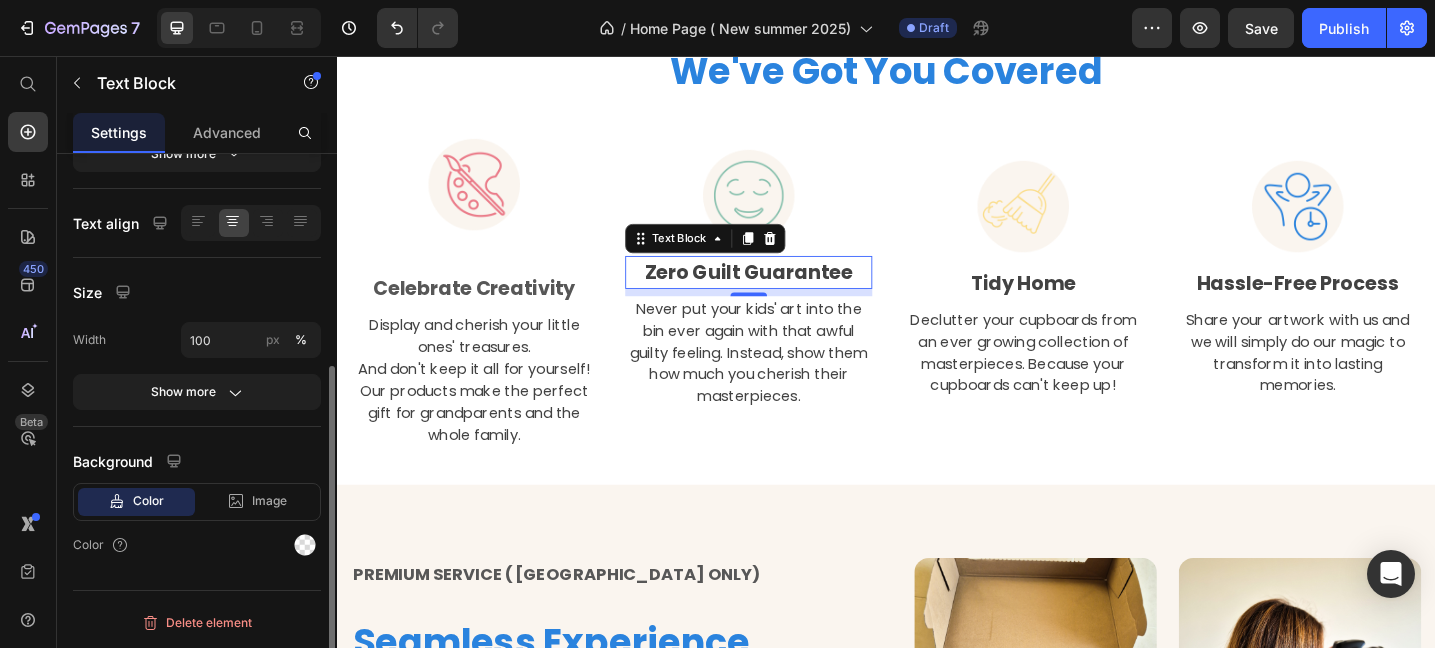 scroll, scrollTop: 344, scrollLeft: 0, axis: vertical 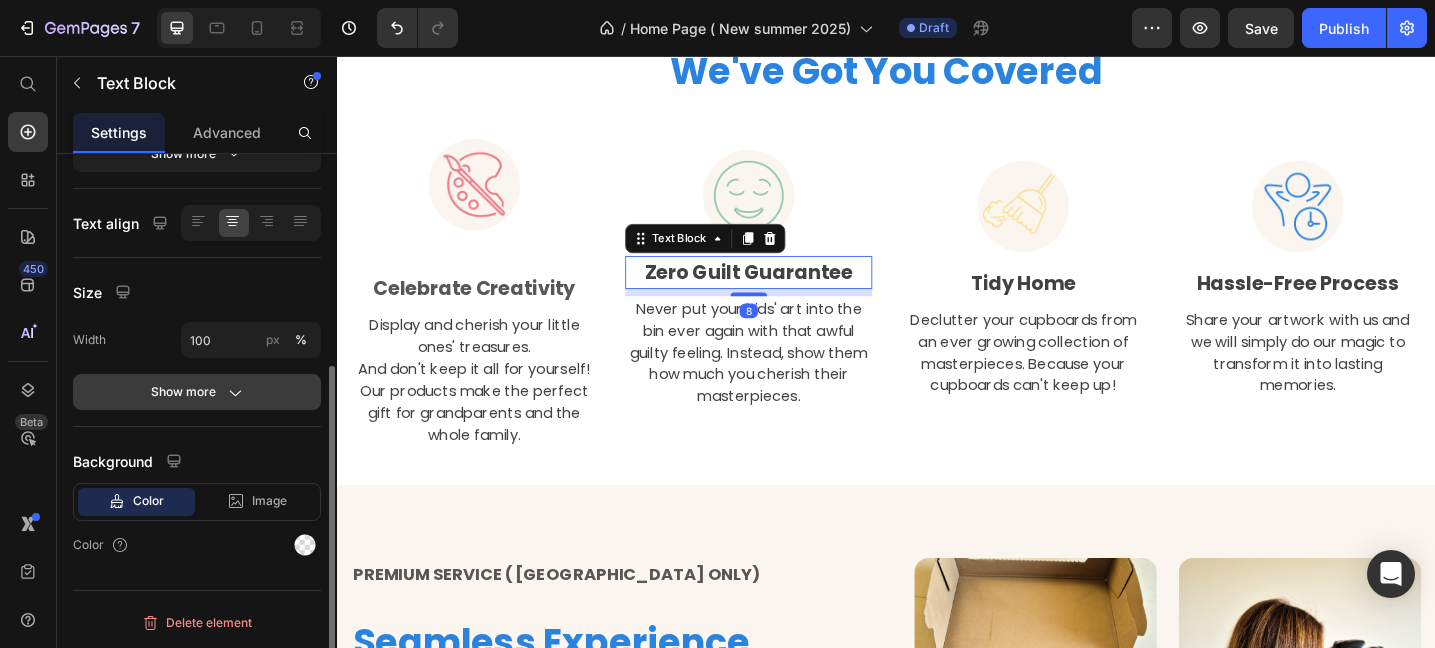 click on "Show more" at bounding box center [197, 392] 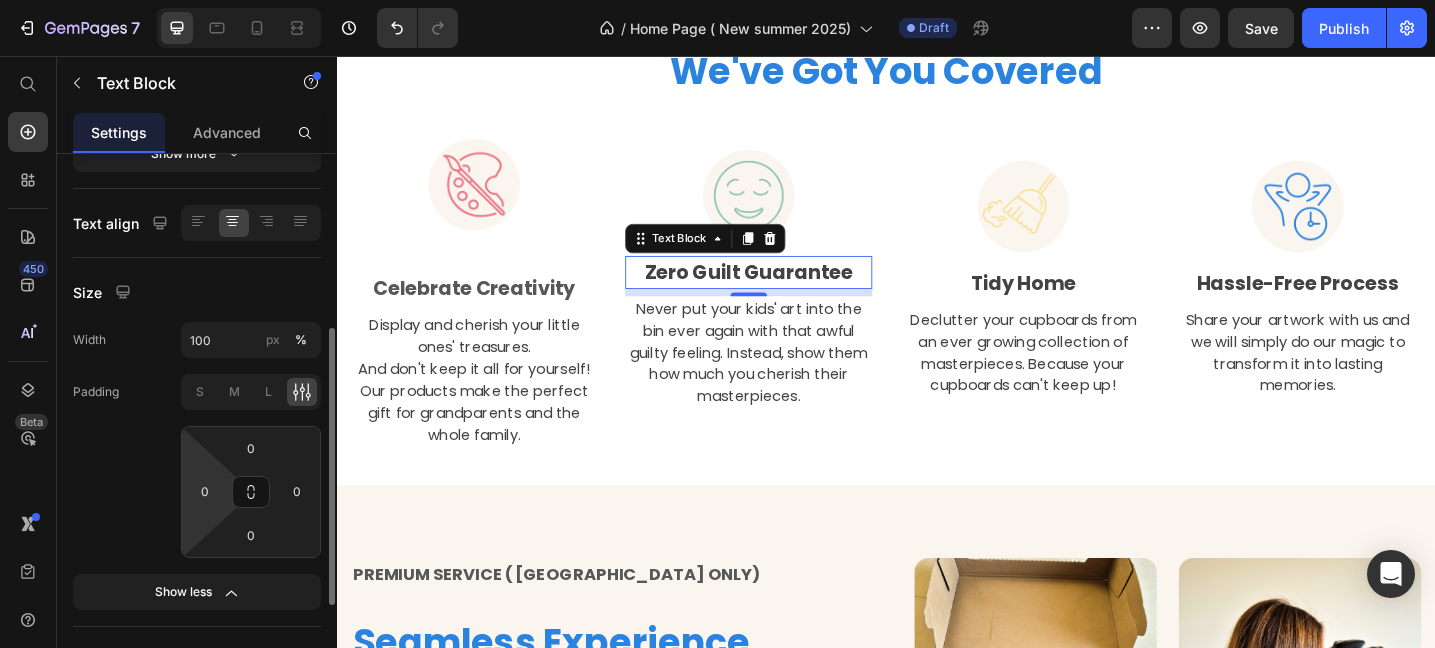 scroll, scrollTop: 379, scrollLeft: 0, axis: vertical 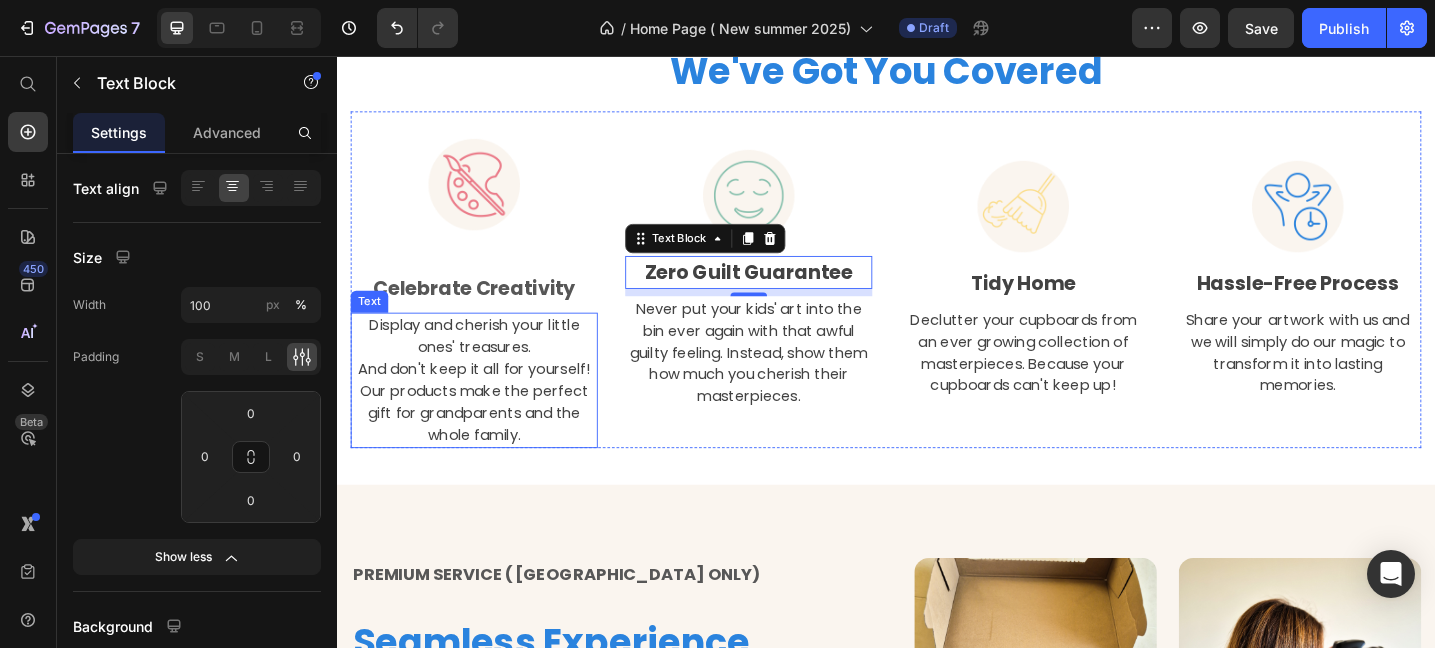 click on "Display and cherish your little ones' treasures. And don't keep it all for yourself! Our products make the perfect gift for grandparents and the whole family." at bounding box center (487, 410) 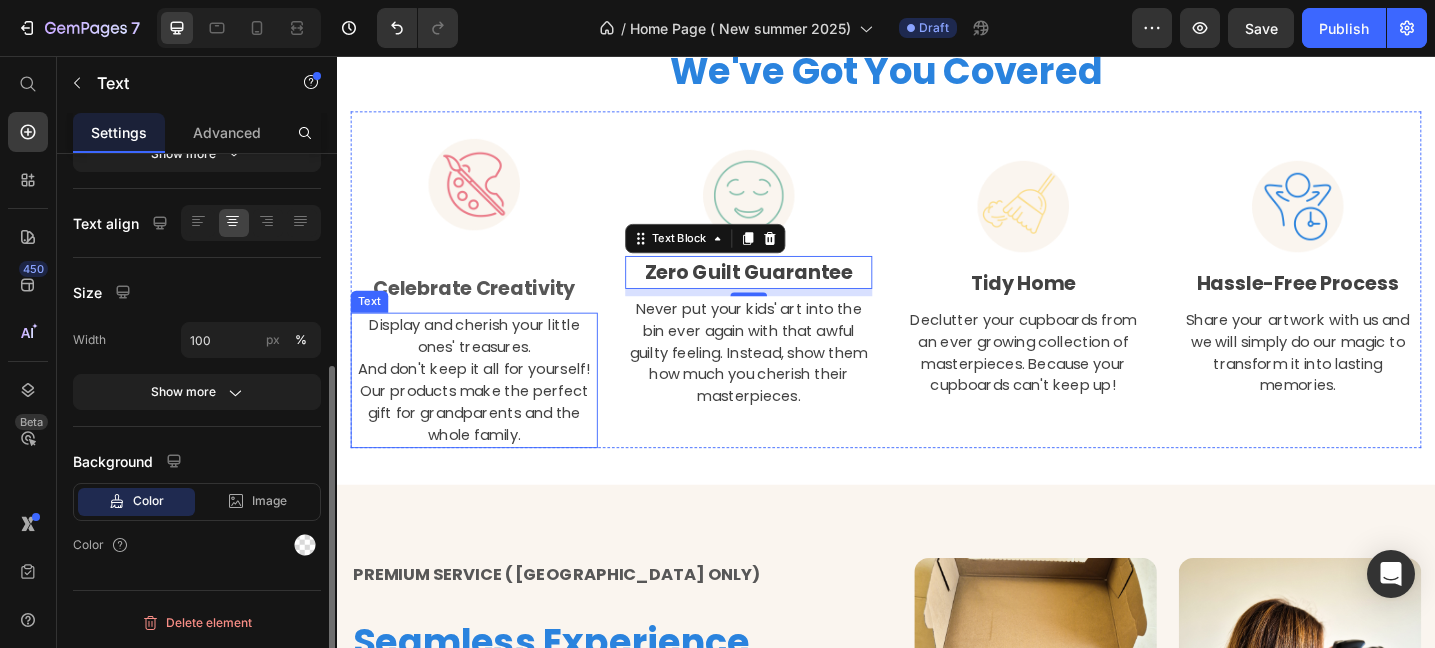 scroll, scrollTop: 344, scrollLeft: 0, axis: vertical 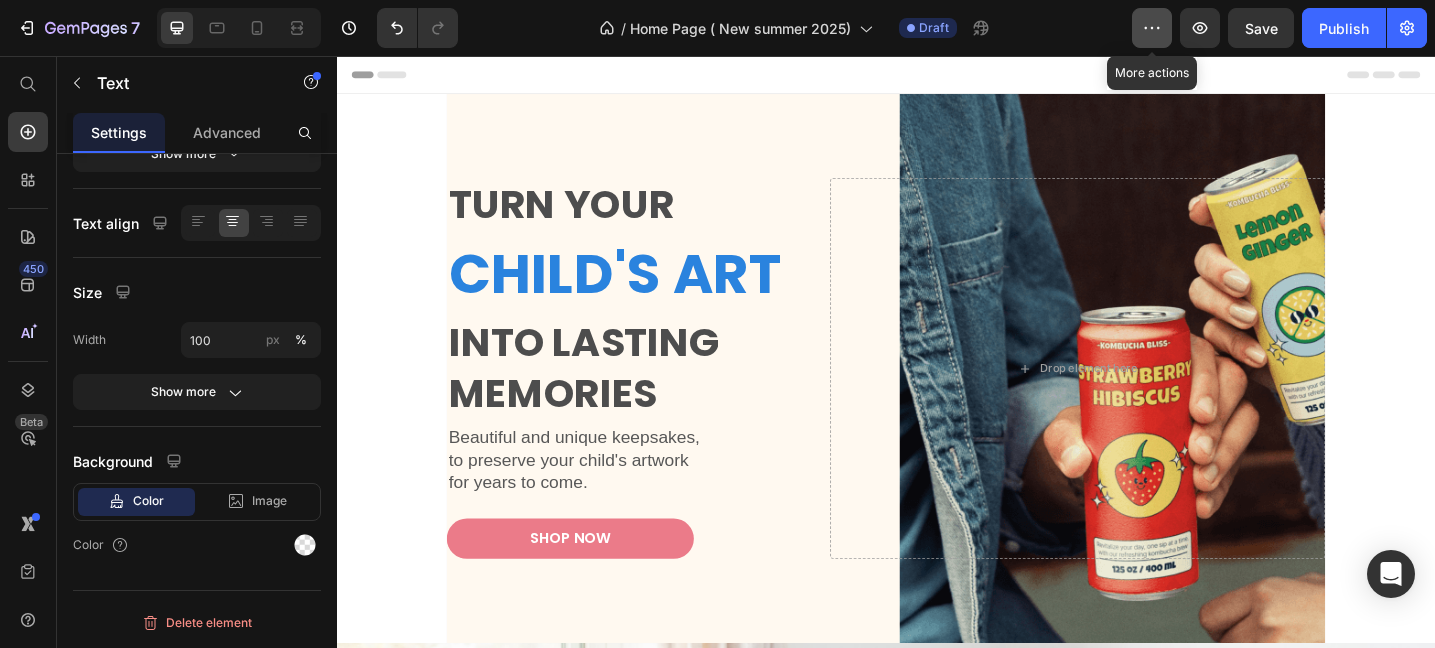 click 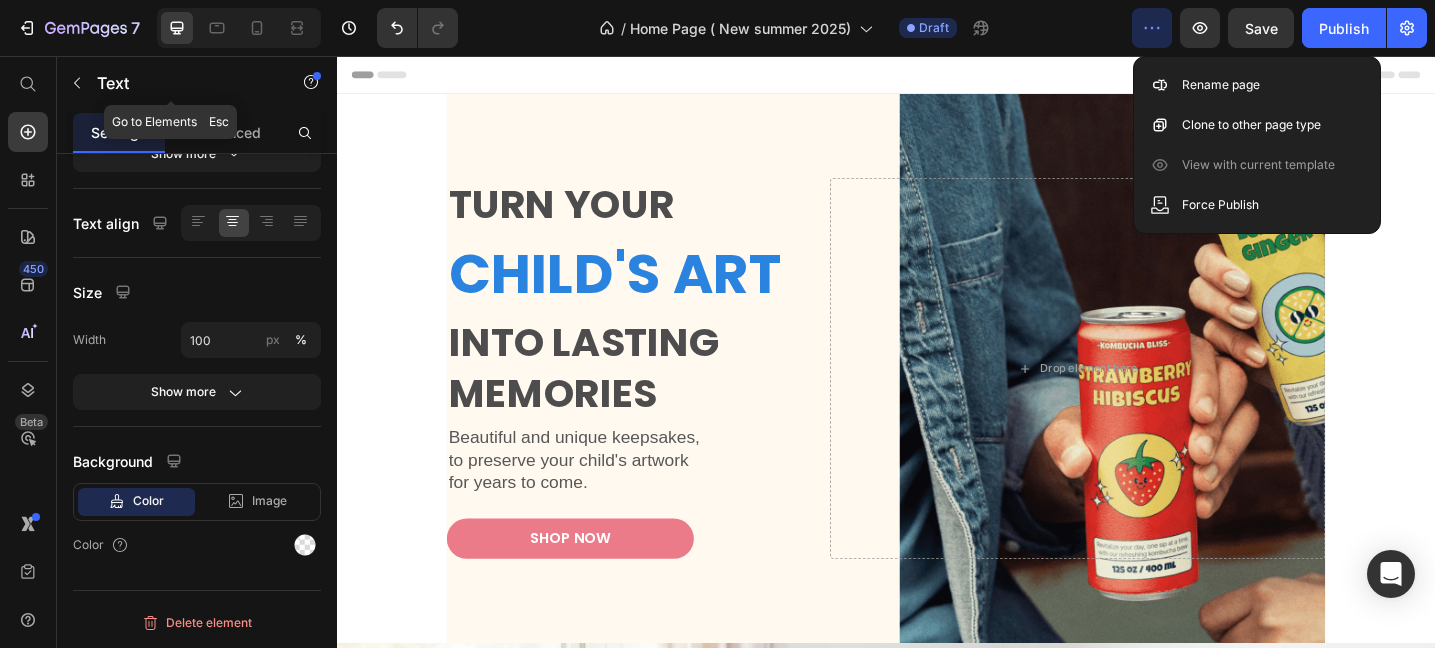 click on "Text" at bounding box center (182, 83) 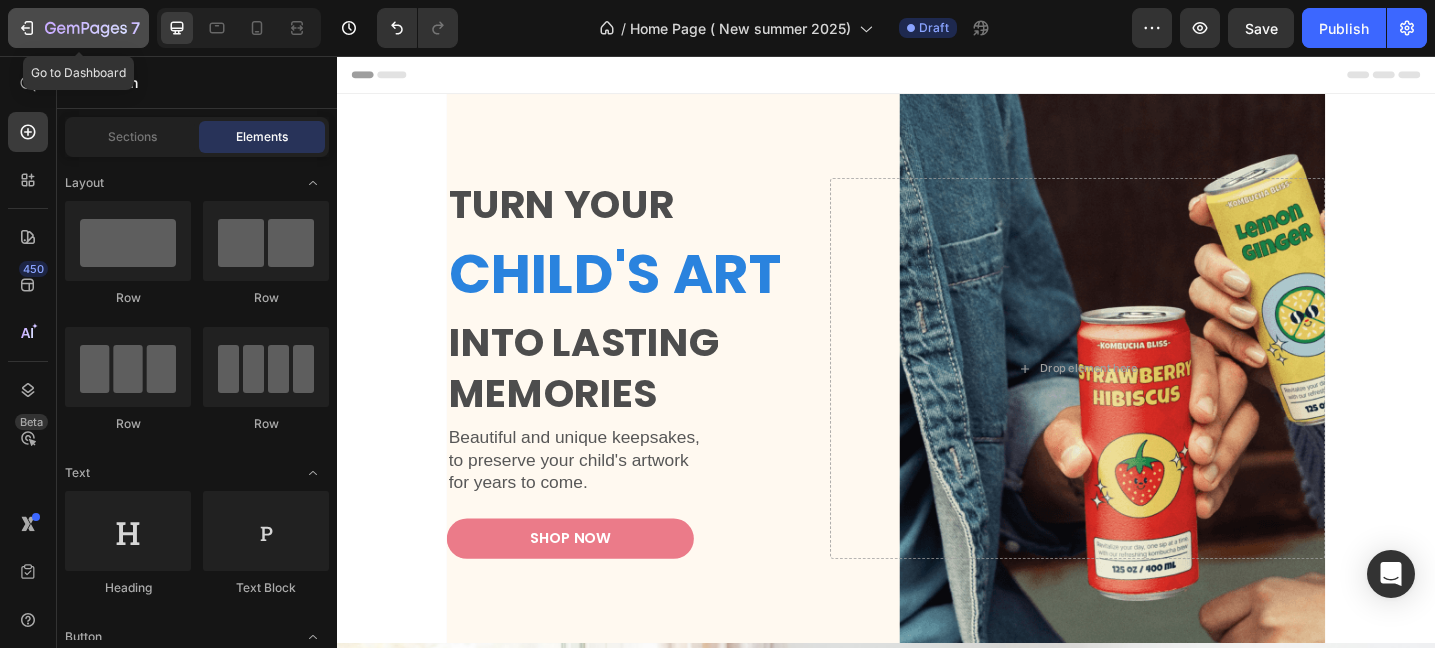 click 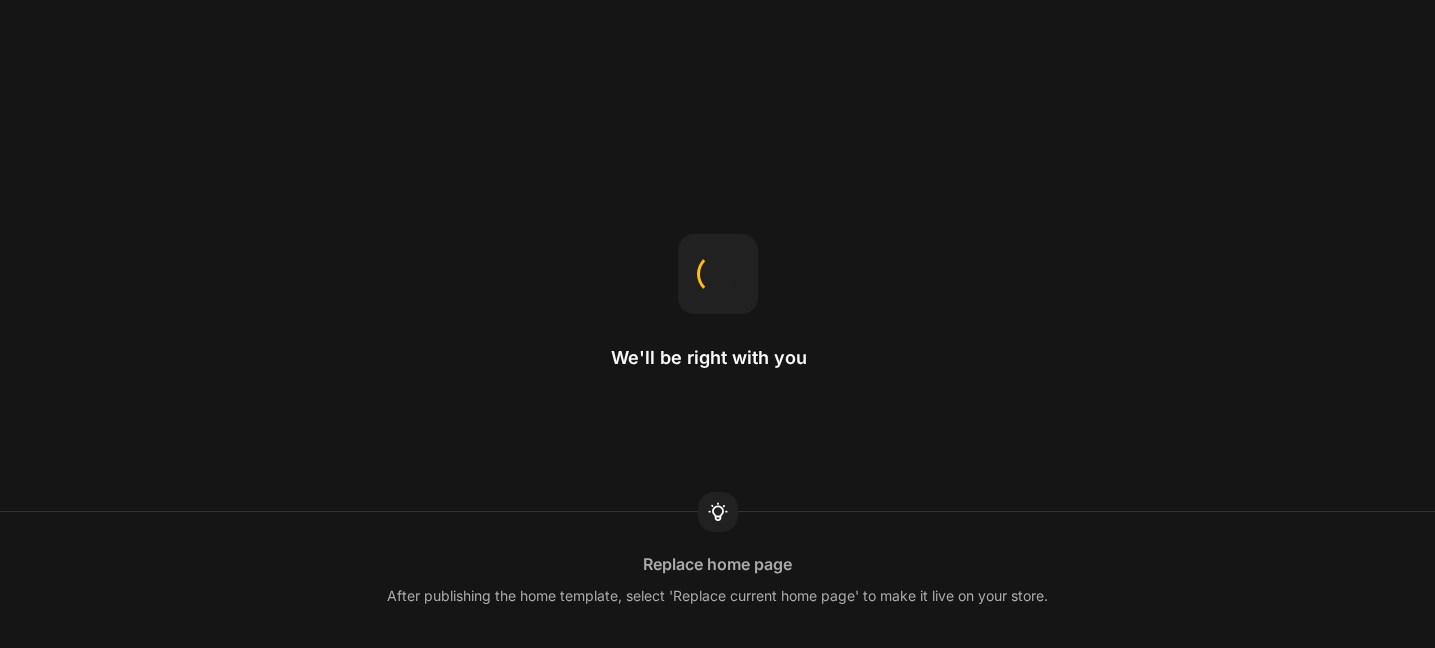 scroll, scrollTop: 0, scrollLeft: 0, axis: both 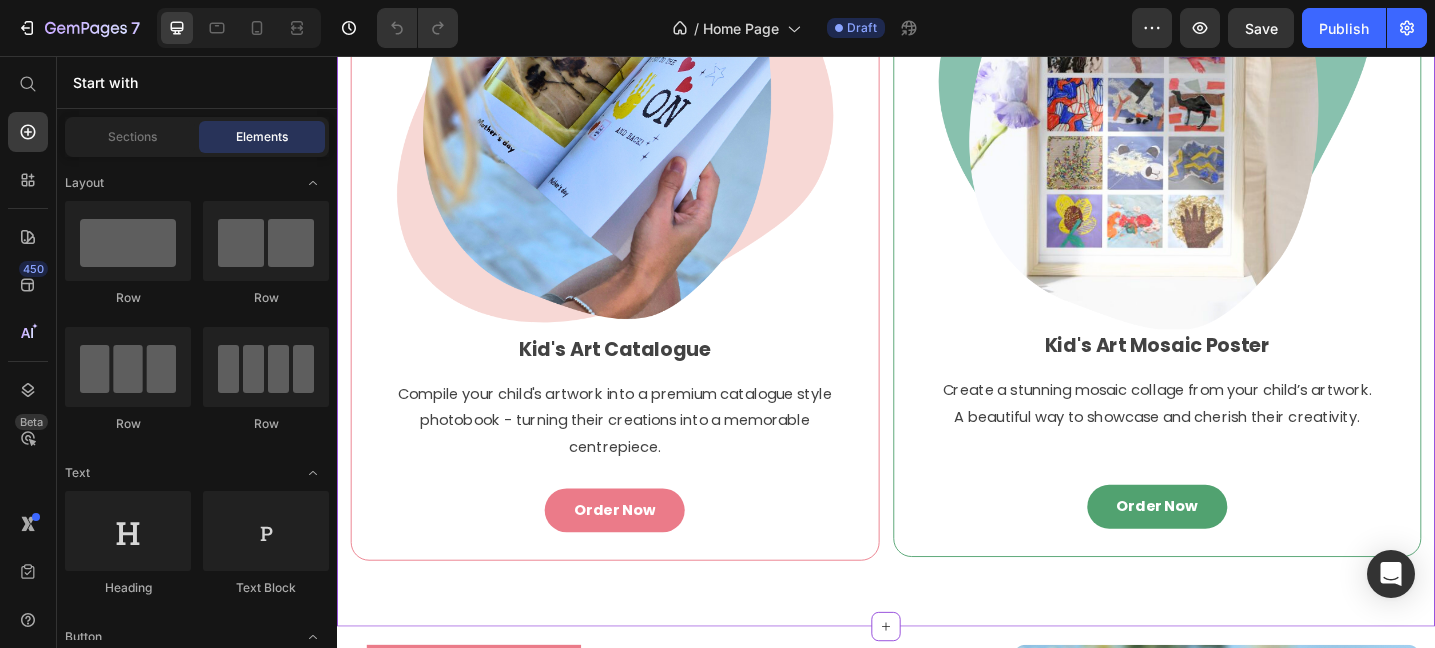 click at bounding box center [641, 100] 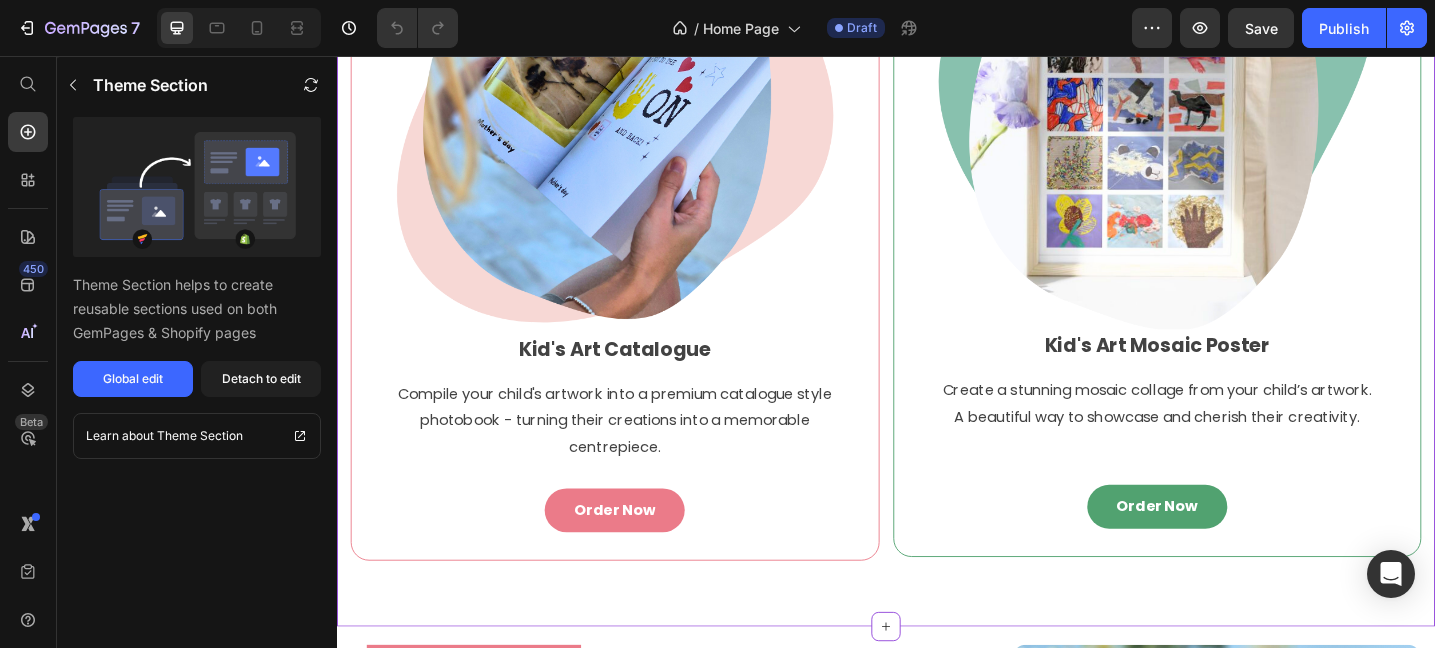 click at bounding box center [641, 100] 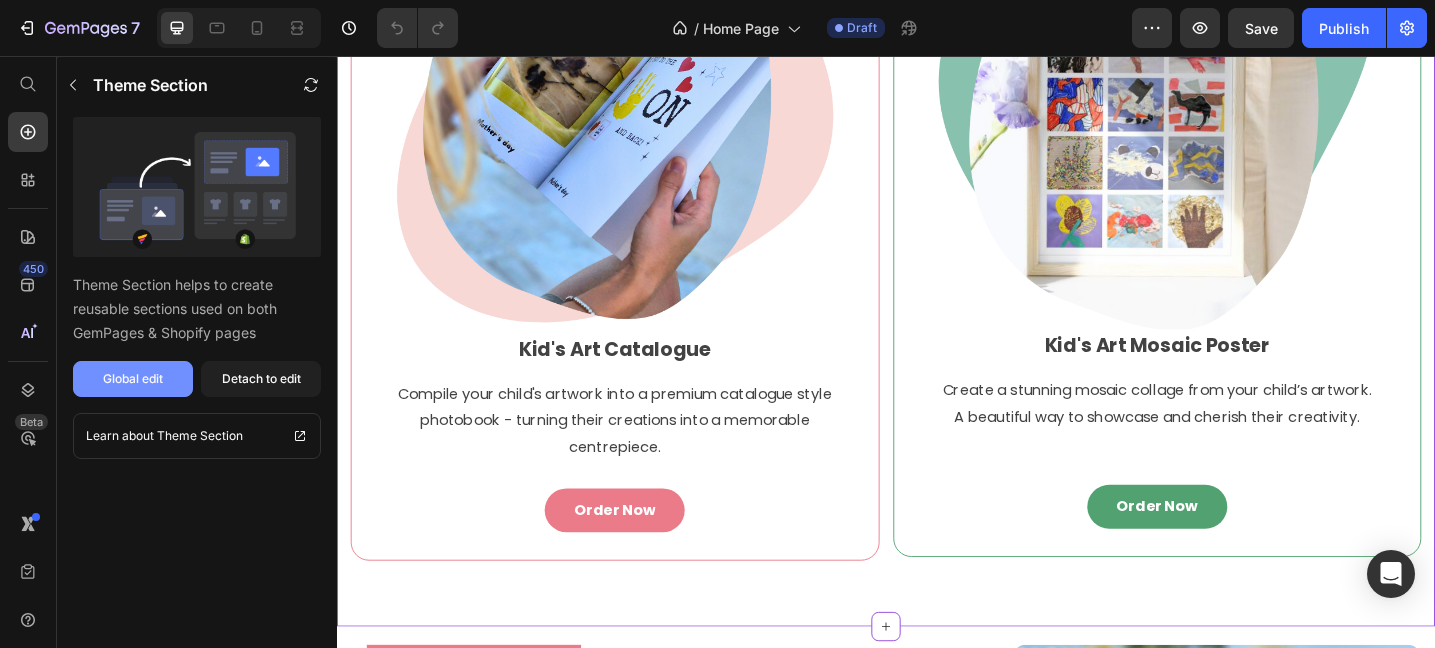 click on "Global edit" at bounding box center [133, 379] 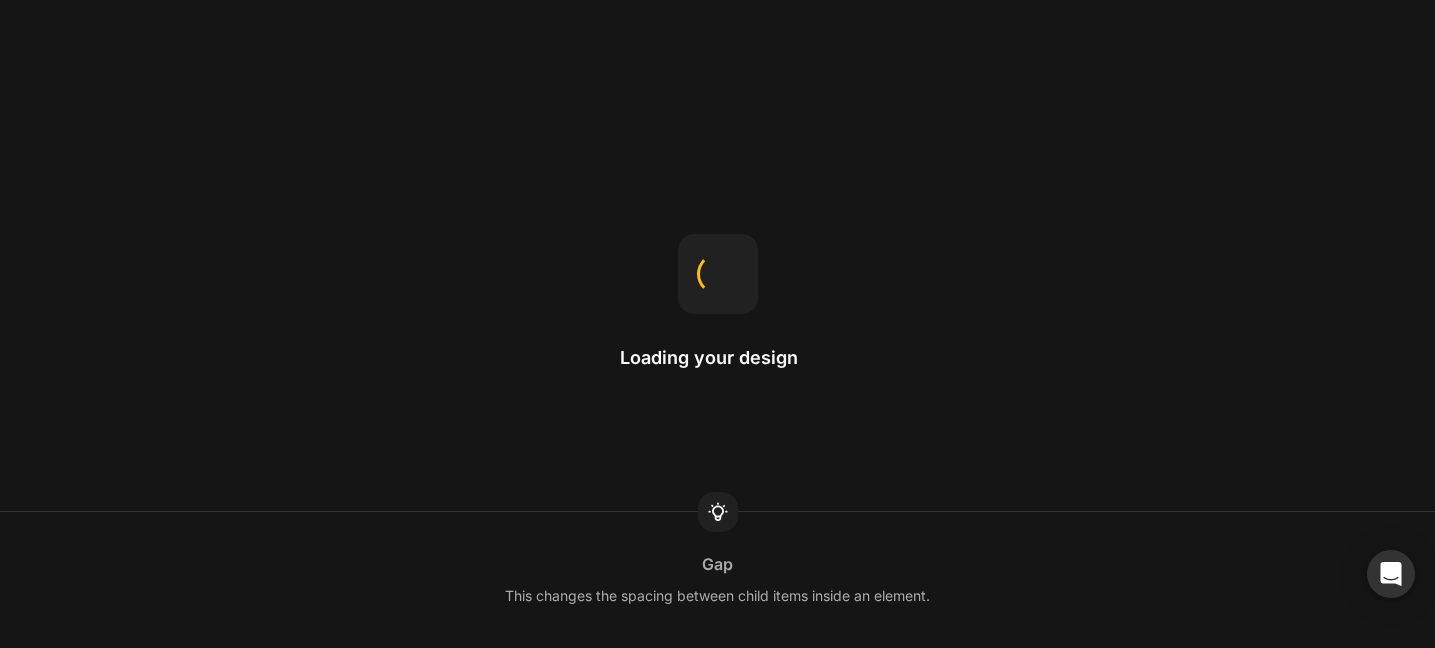 scroll, scrollTop: 0, scrollLeft: 0, axis: both 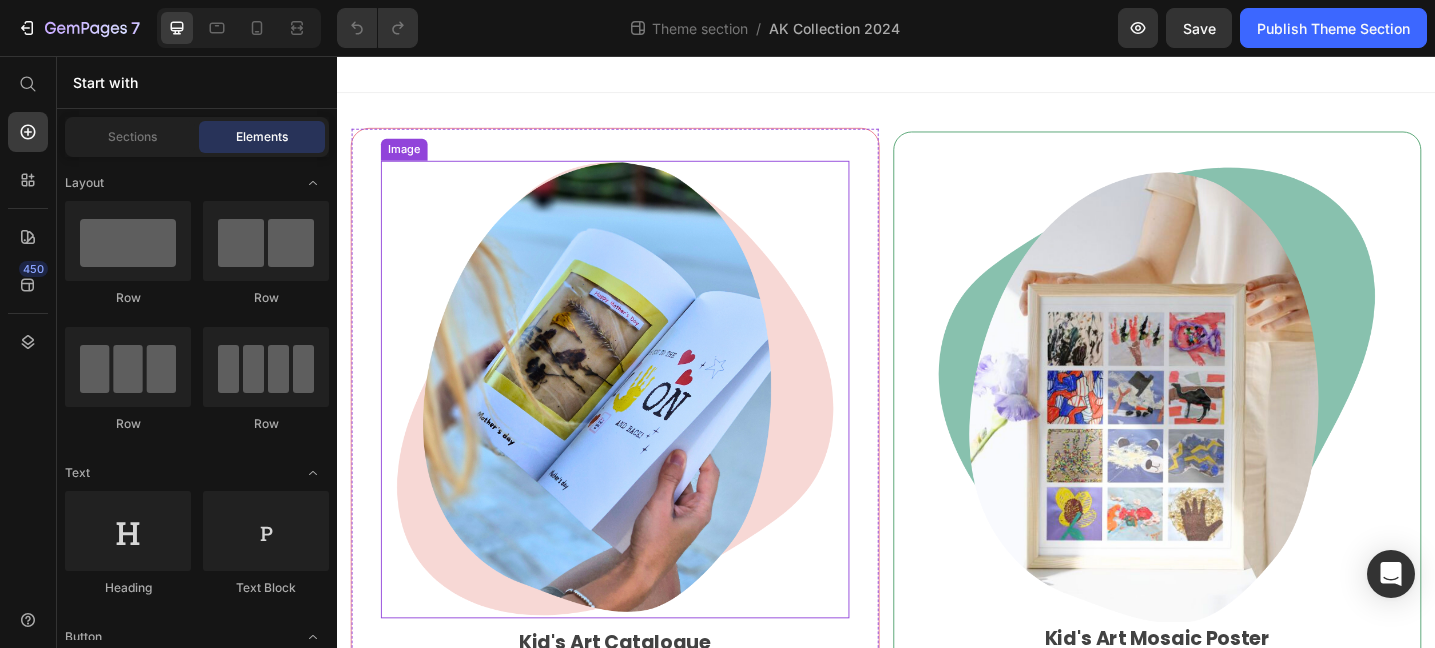 click at bounding box center [641, 420] 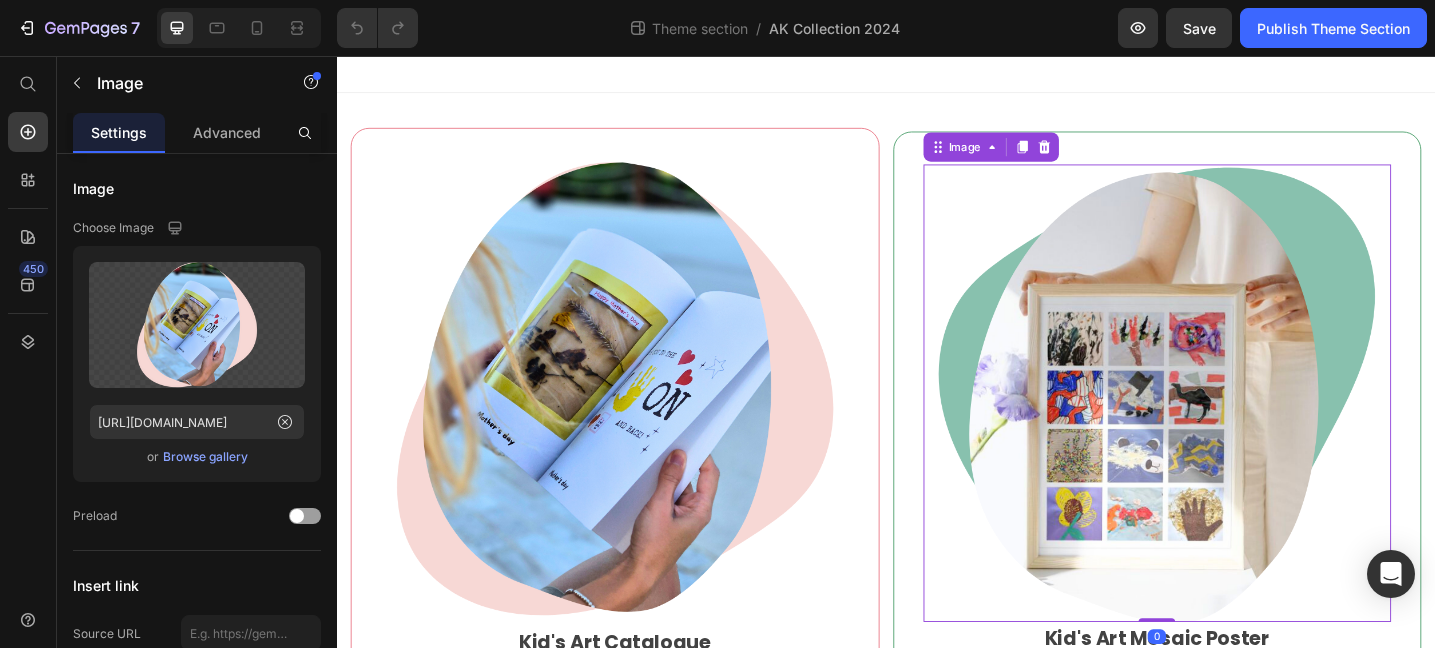 click at bounding box center (1234, 424) 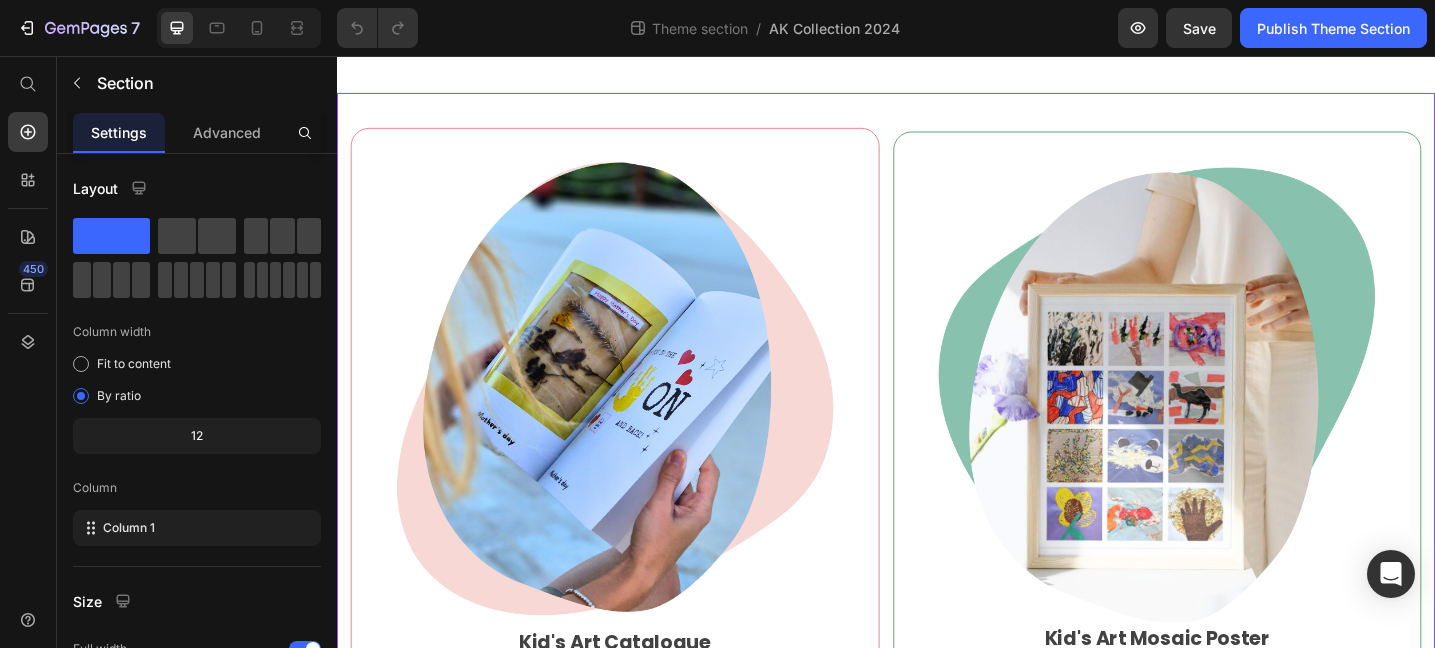 click on "Image Kid's Art Catalogue Text block Compile your child's artwork into a premium catalogue style photobook - turning their creations into a memorable centrepiece.   Text block Order Now Button Row Image Kid's Art Mosaic Poster Text block Create a stunning mosaic collage from your child’s artwork. A beautiful way to showcase and cherish their creativity.   Text block Order Now Button Row Row" at bounding box center (937, 548) 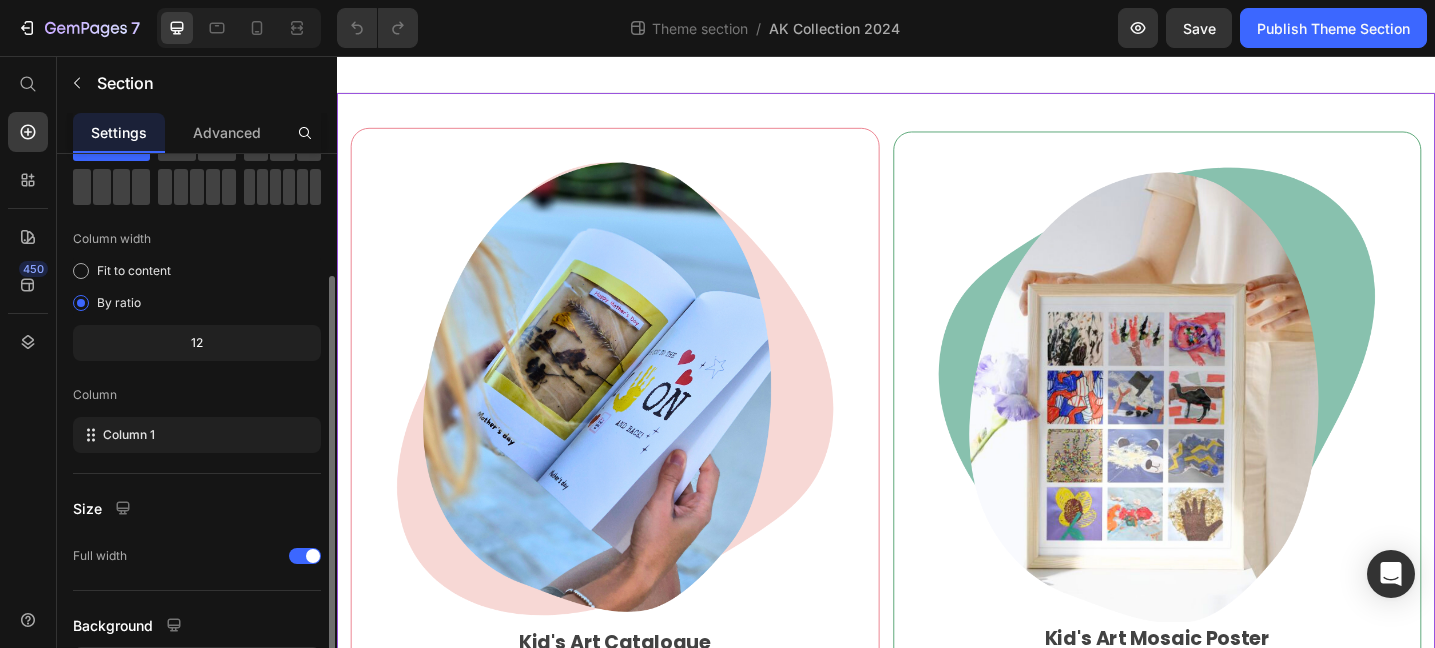 scroll, scrollTop: 135, scrollLeft: 0, axis: vertical 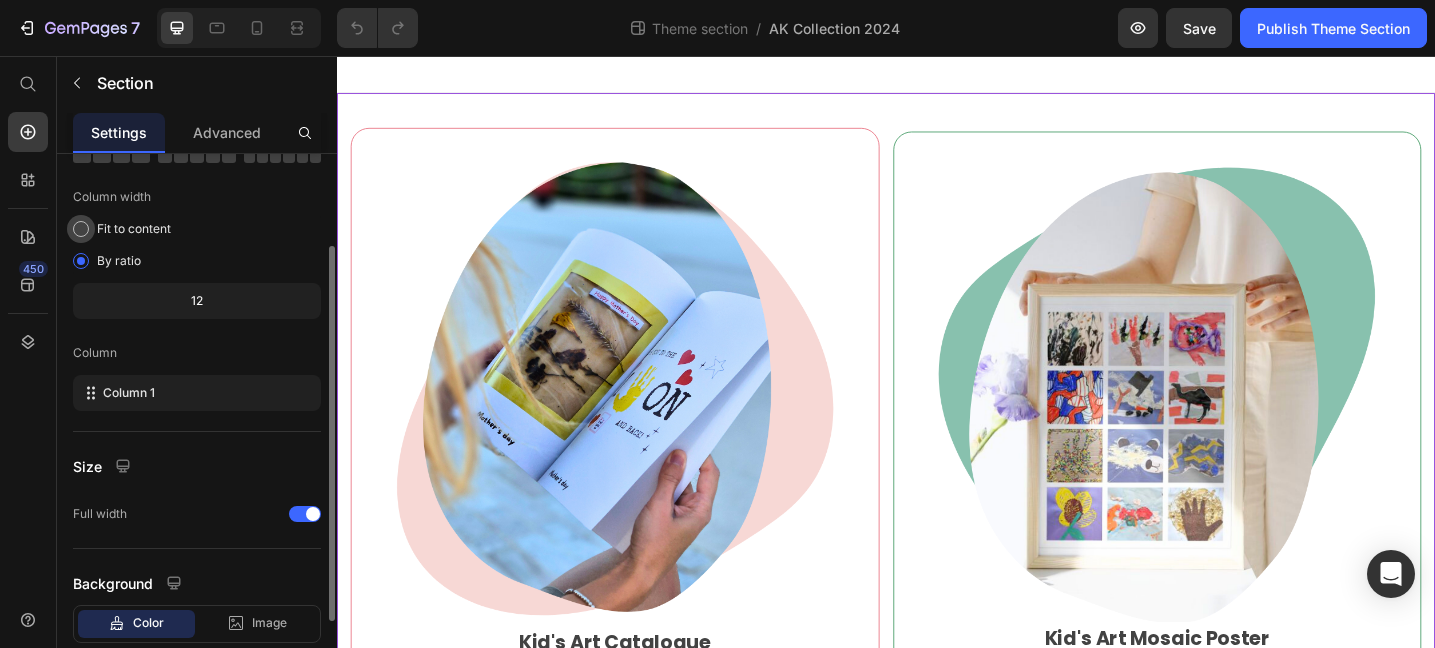 click at bounding box center [81, 229] 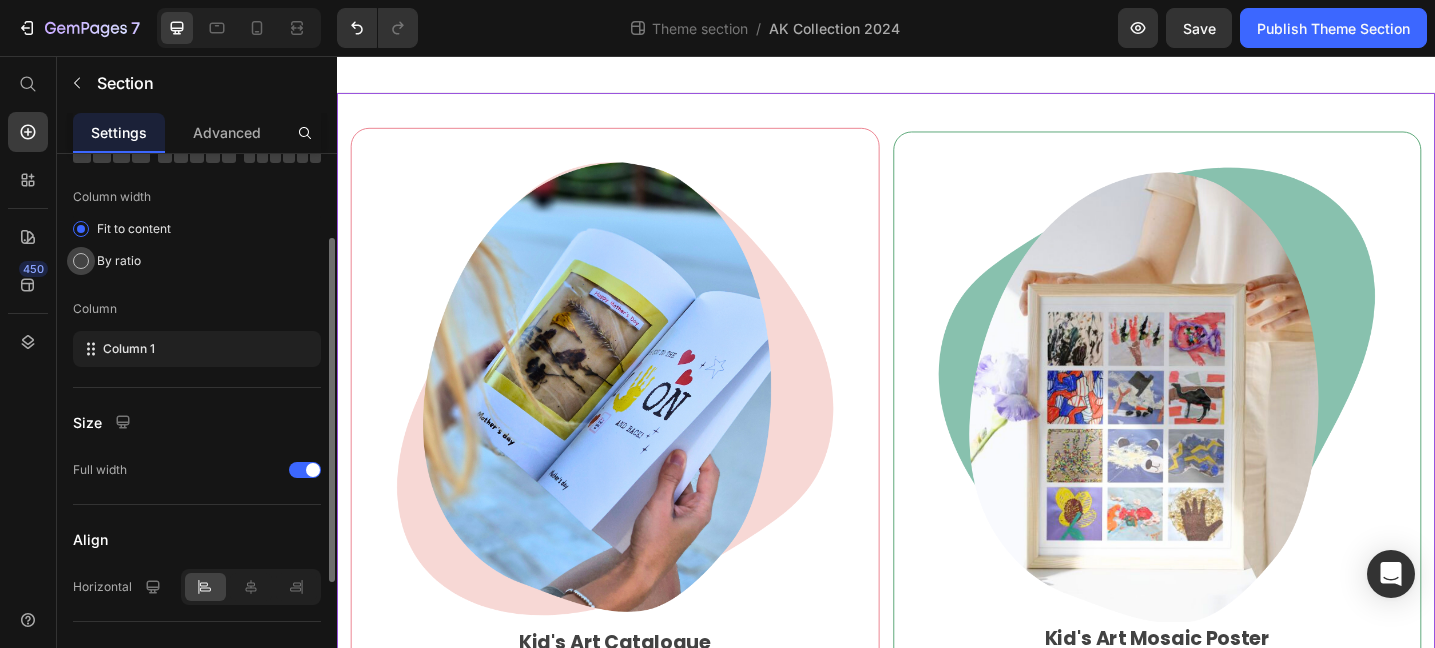 click at bounding box center [81, 261] 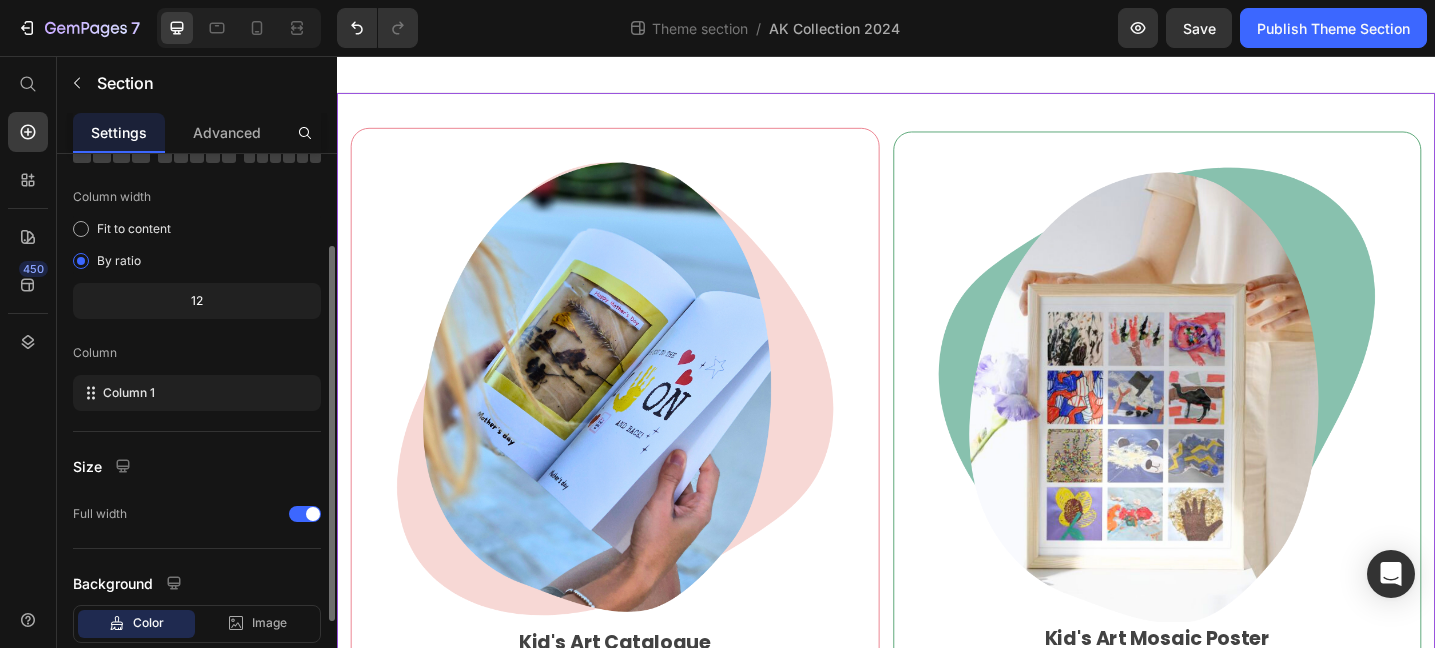 click on "12" 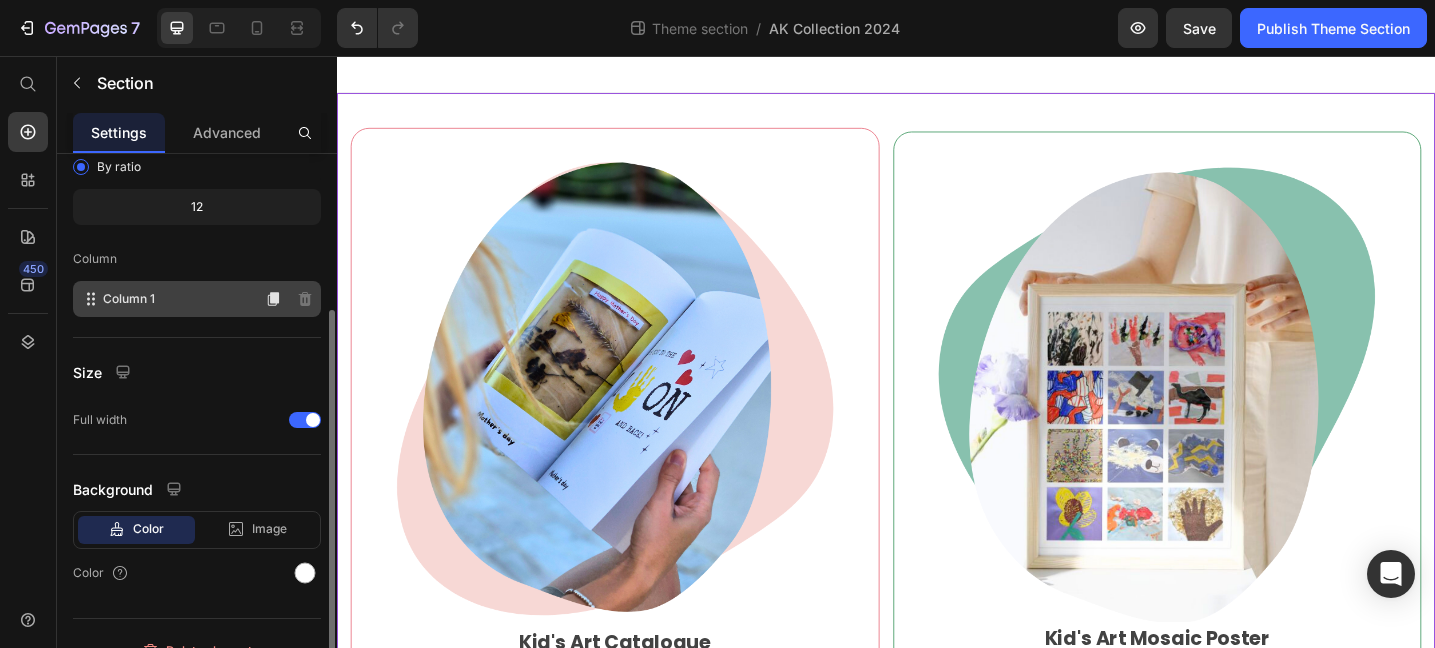 scroll, scrollTop: 257, scrollLeft: 0, axis: vertical 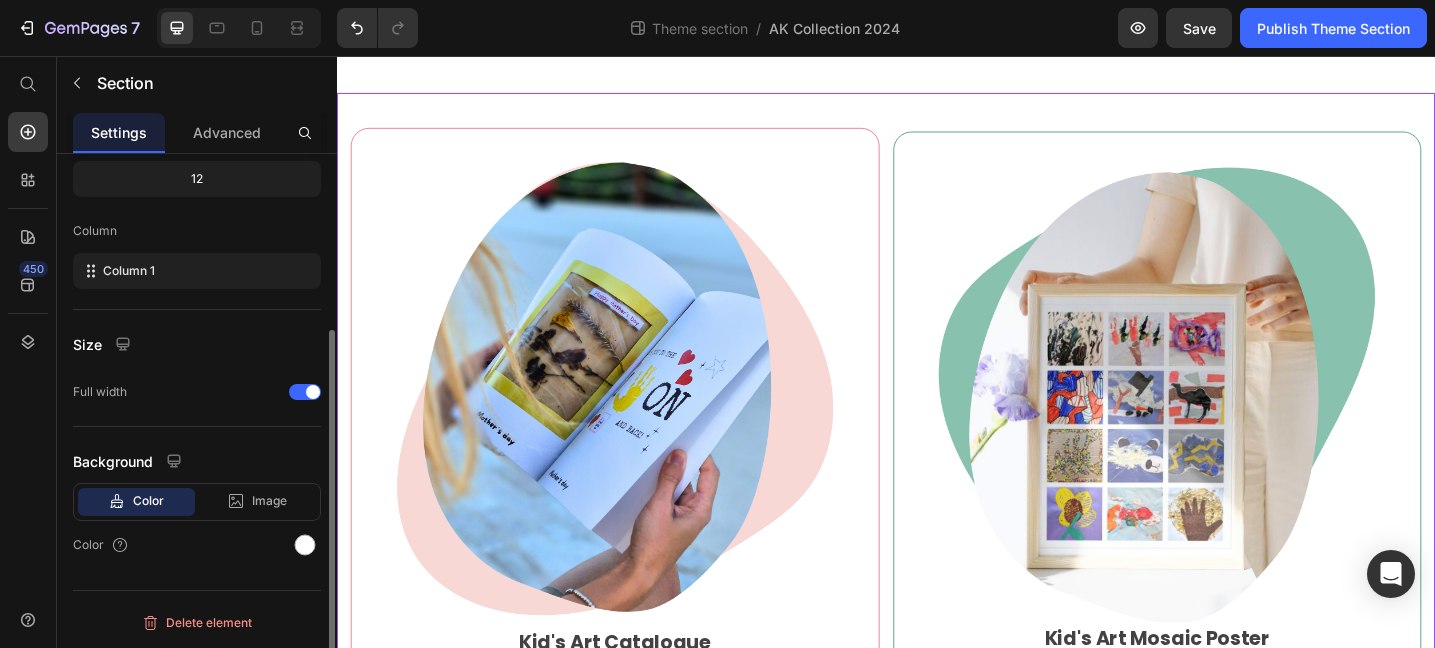 click on "7  Theme section  /  AK Collection 2024 Preview  Save   Publish Theme Section" 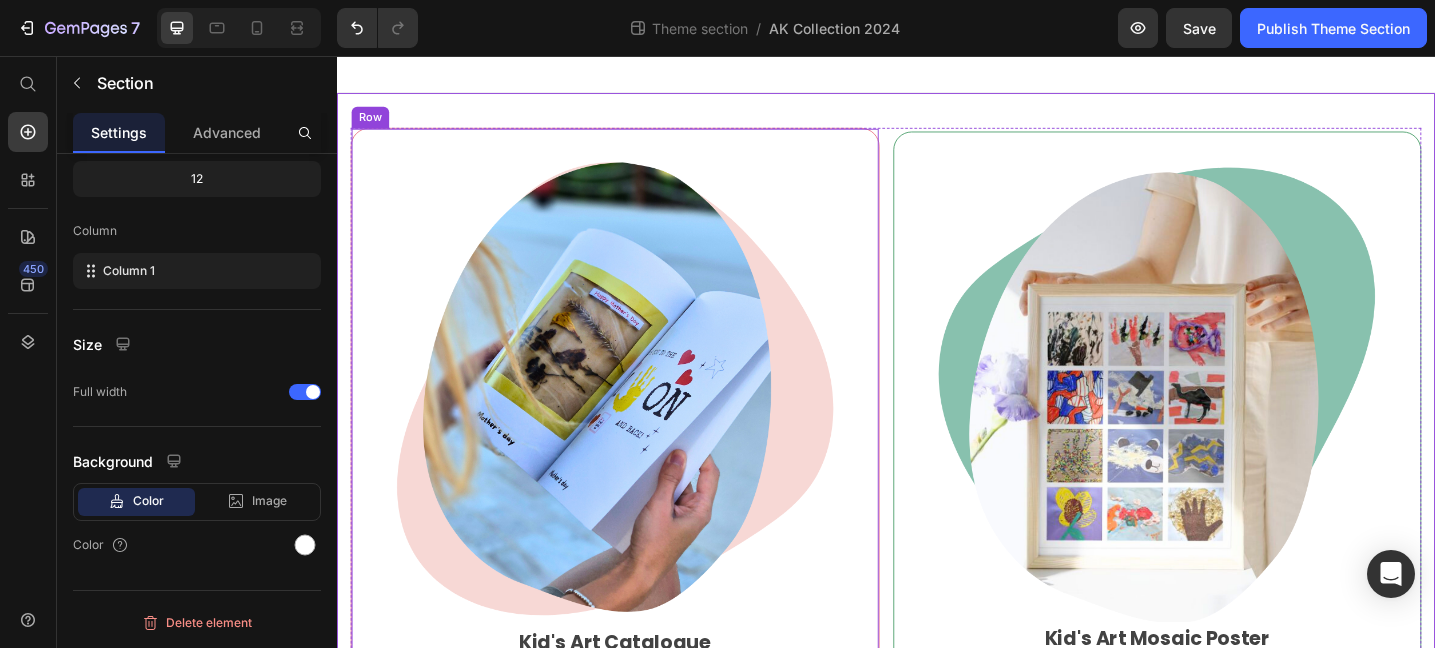 click on "Image Kid's Art Catalogue Text block Compile your child's artwork into a premium catalogue style photobook - turning their creations into a memorable centrepiece.   Text block Order Now Button Row" at bounding box center (641, 531) 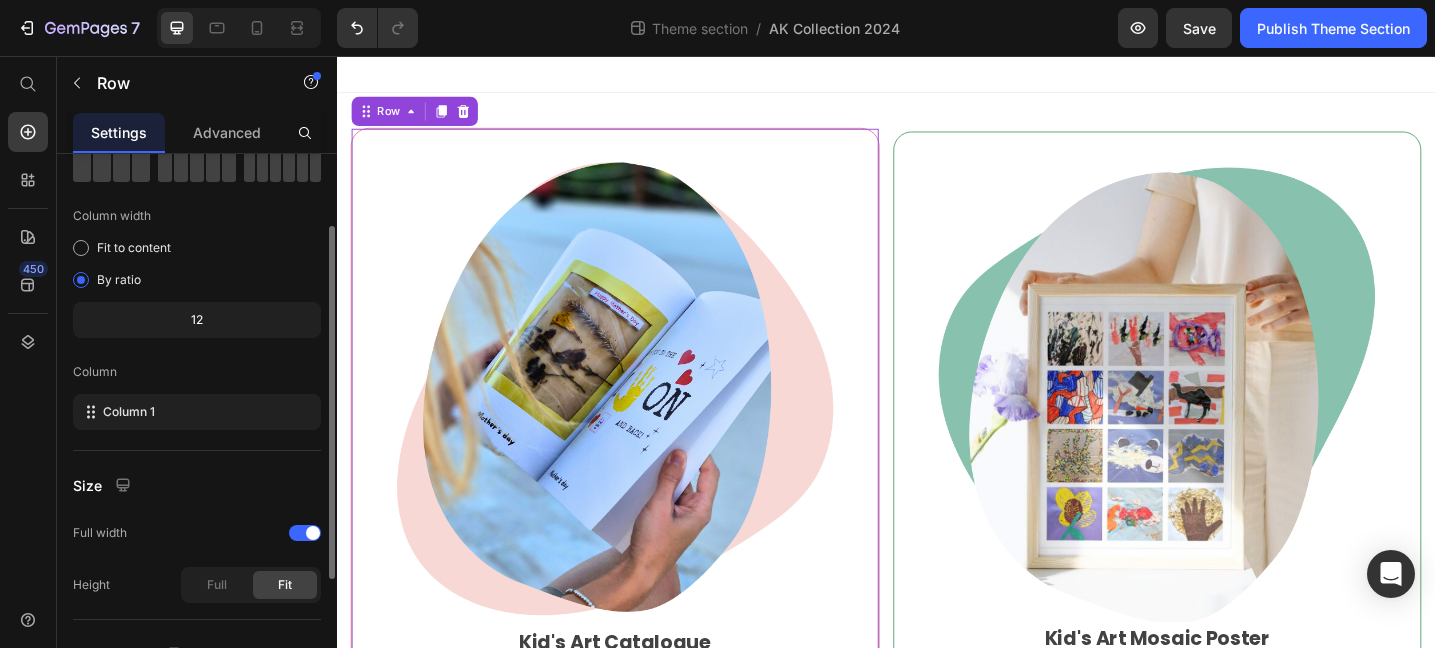 scroll, scrollTop: 117, scrollLeft: 0, axis: vertical 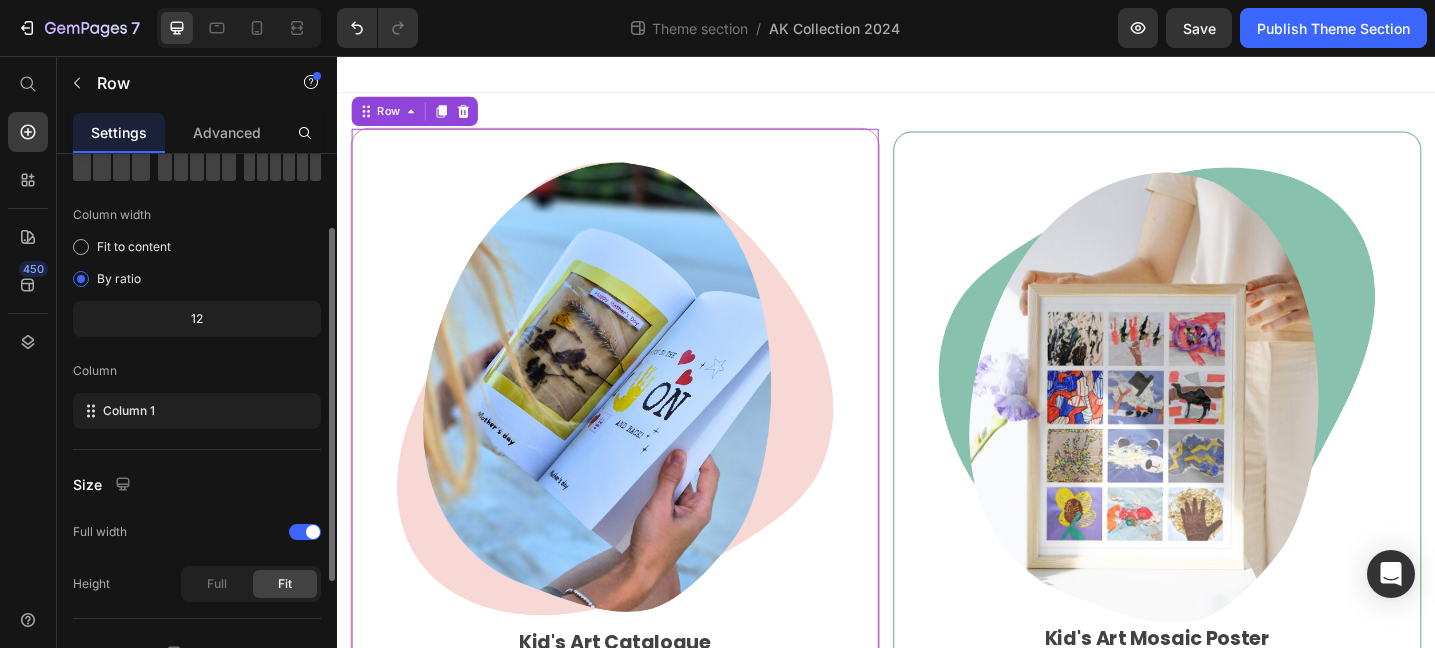 click on "12" 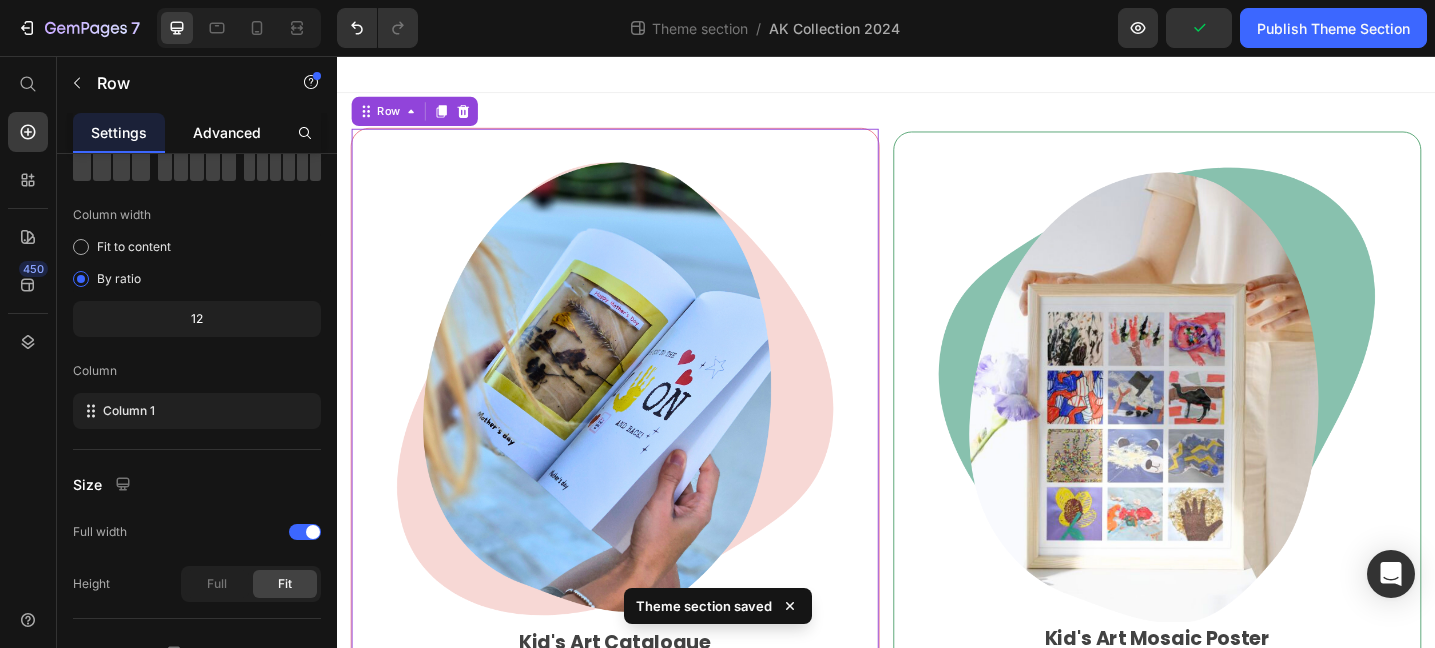 click on "Advanced" at bounding box center (227, 132) 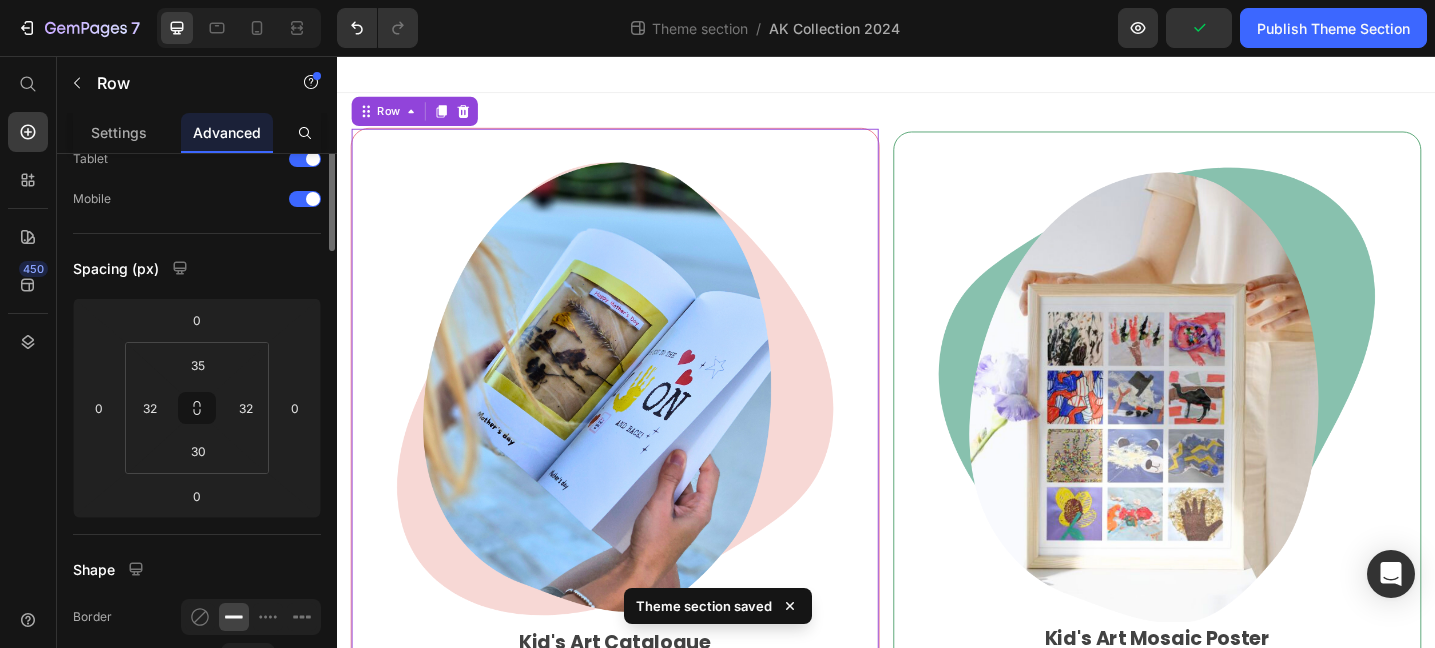 scroll, scrollTop: 0, scrollLeft: 0, axis: both 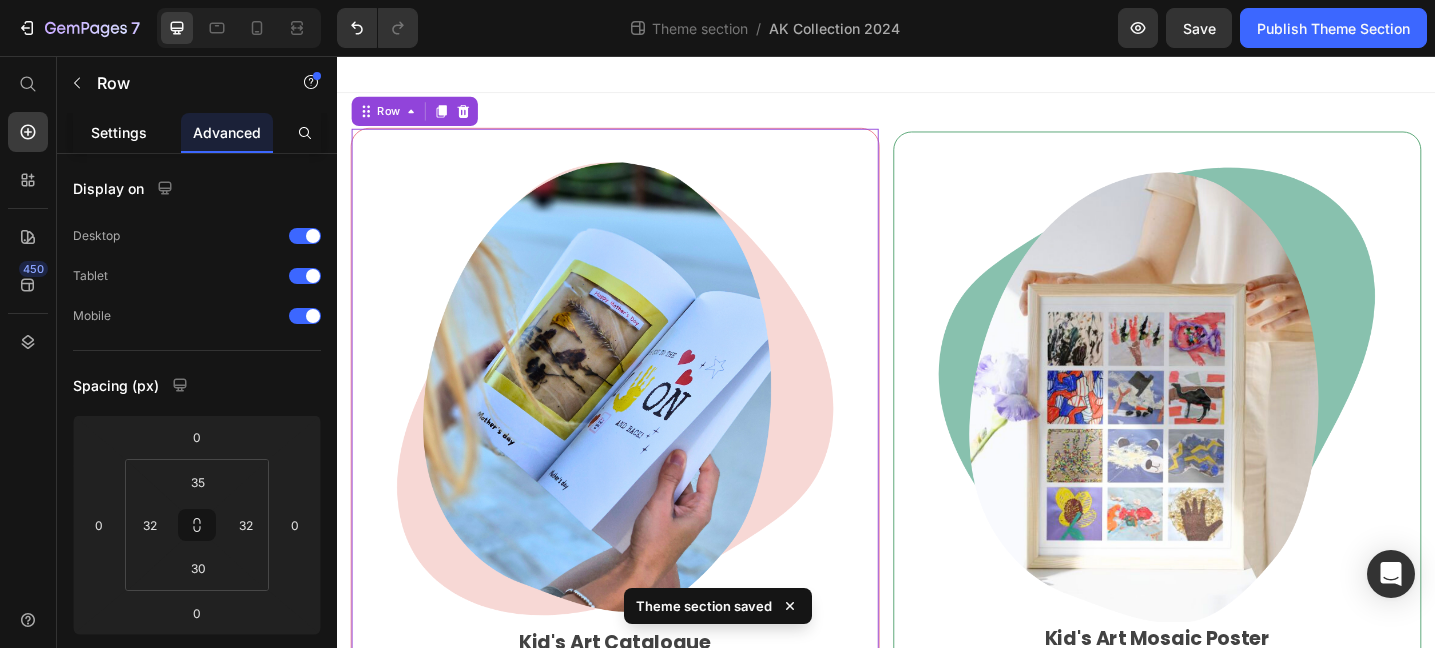 click on "Settings" at bounding box center [119, 132] 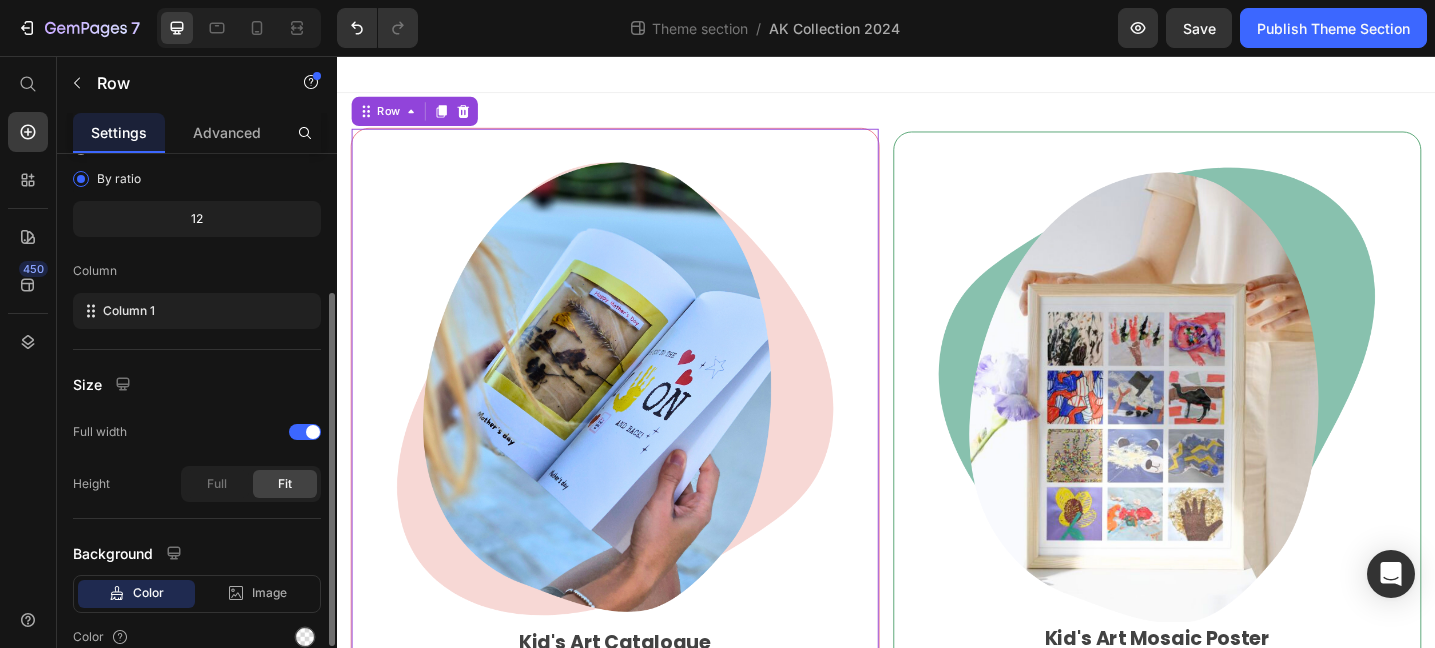 scroll, scrollTop: 309, scrollLeft: 0, axis: vertical 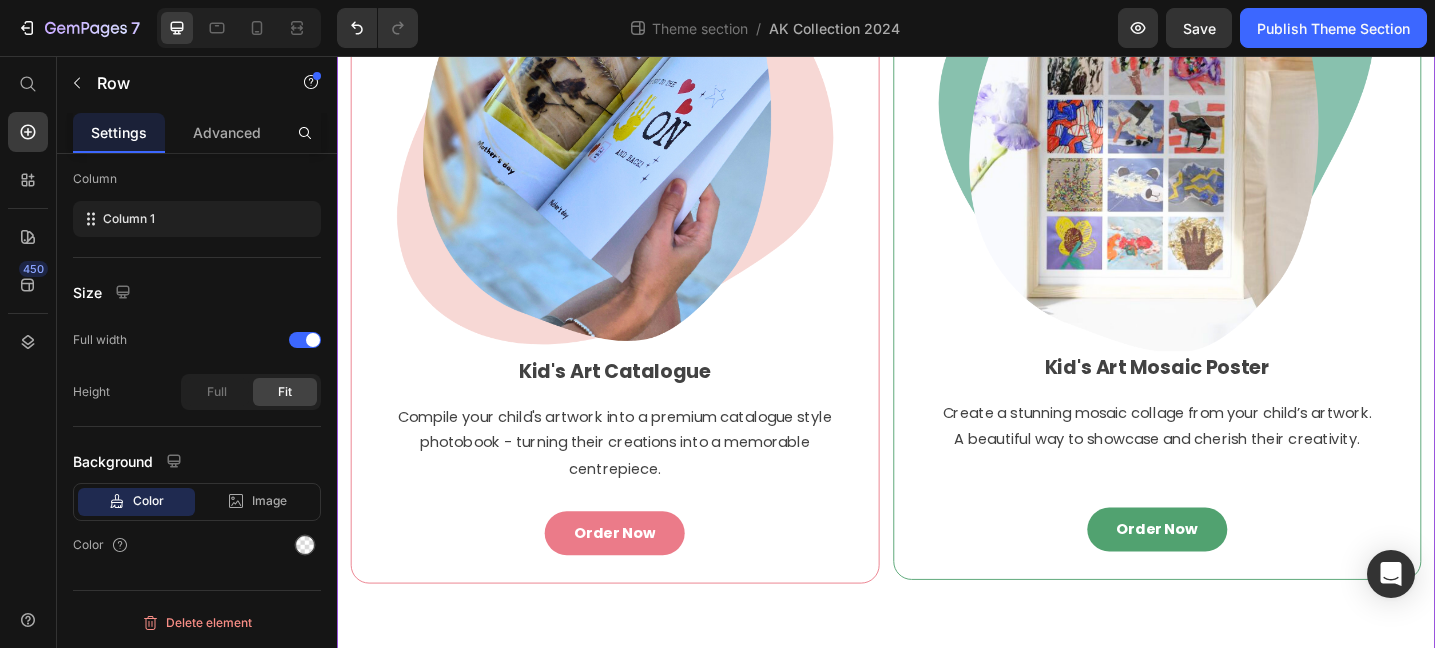 click on "Image Kid's Art Catalogue Text block Compile your child's artwork into a premium catalogue style photobook - turning their creations into a memorable centrepiece.   Text block Order Now Button Row Image Kid's Art Mosaic Poster Text block Create a stunning mosaic collage from your child’s artwork. A beautiful way to showcase and cherish their creativity.   Text block Order Now Button Row Row" at bounding box center (937, 252) 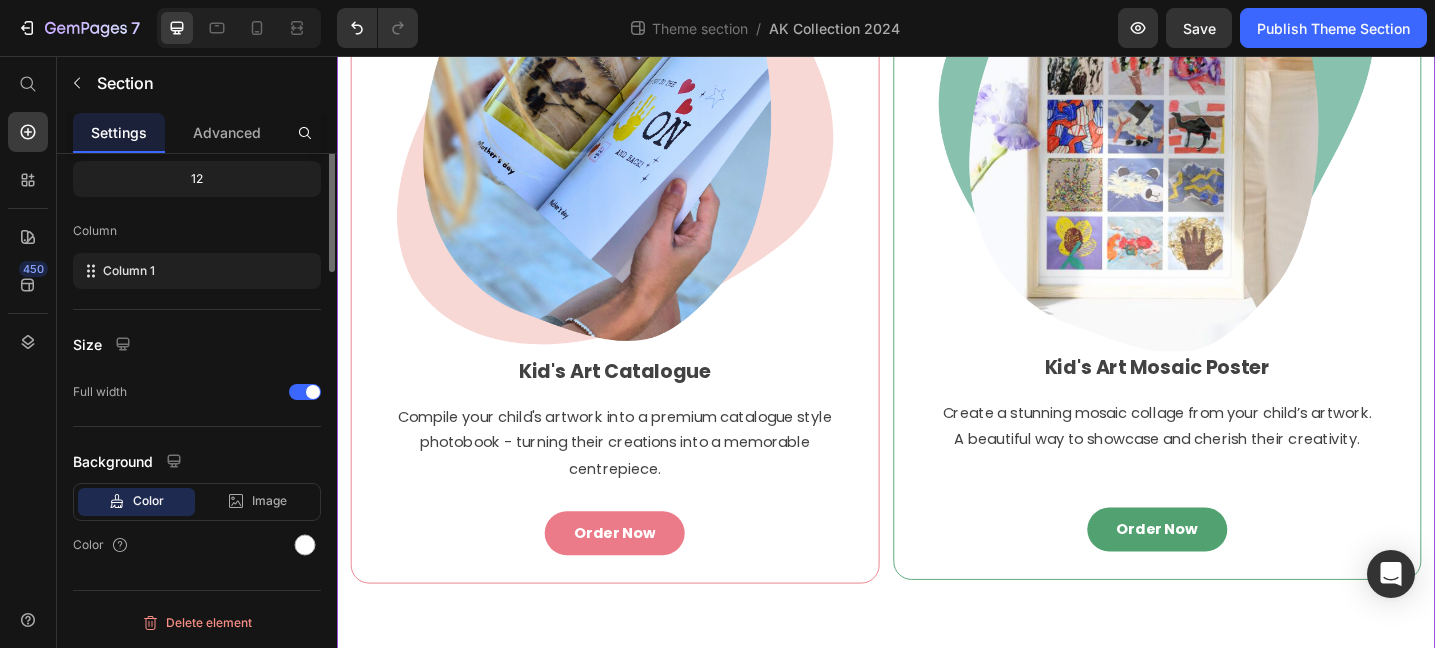 scroll, scrollTop: 0, scrollLeft: 0, axis: both 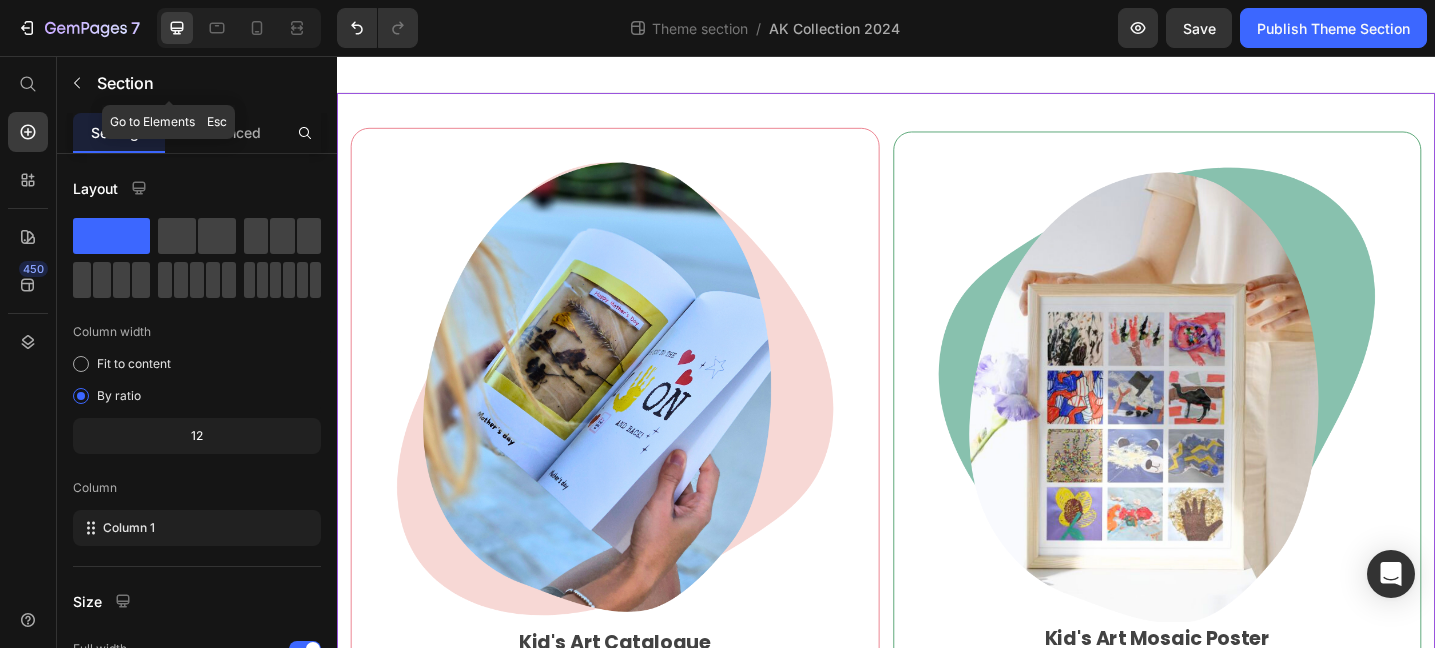 click at bounding box center (77, 83) 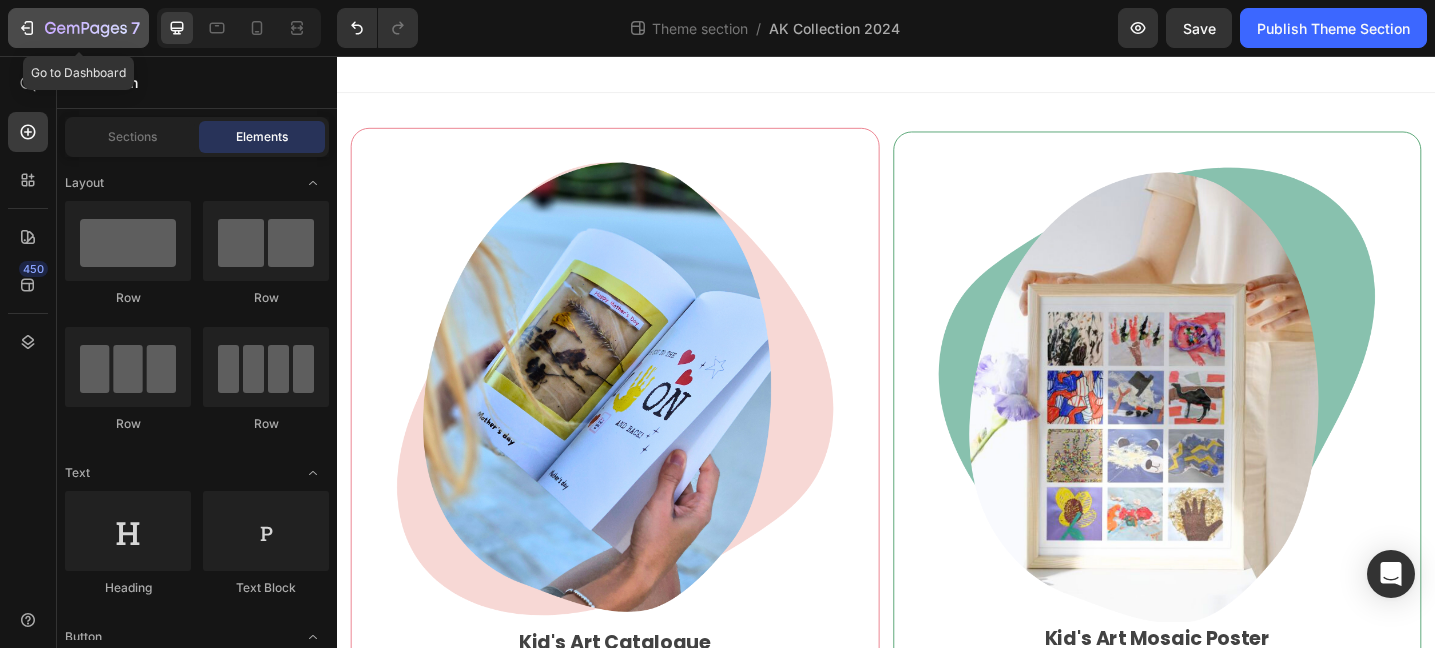 click 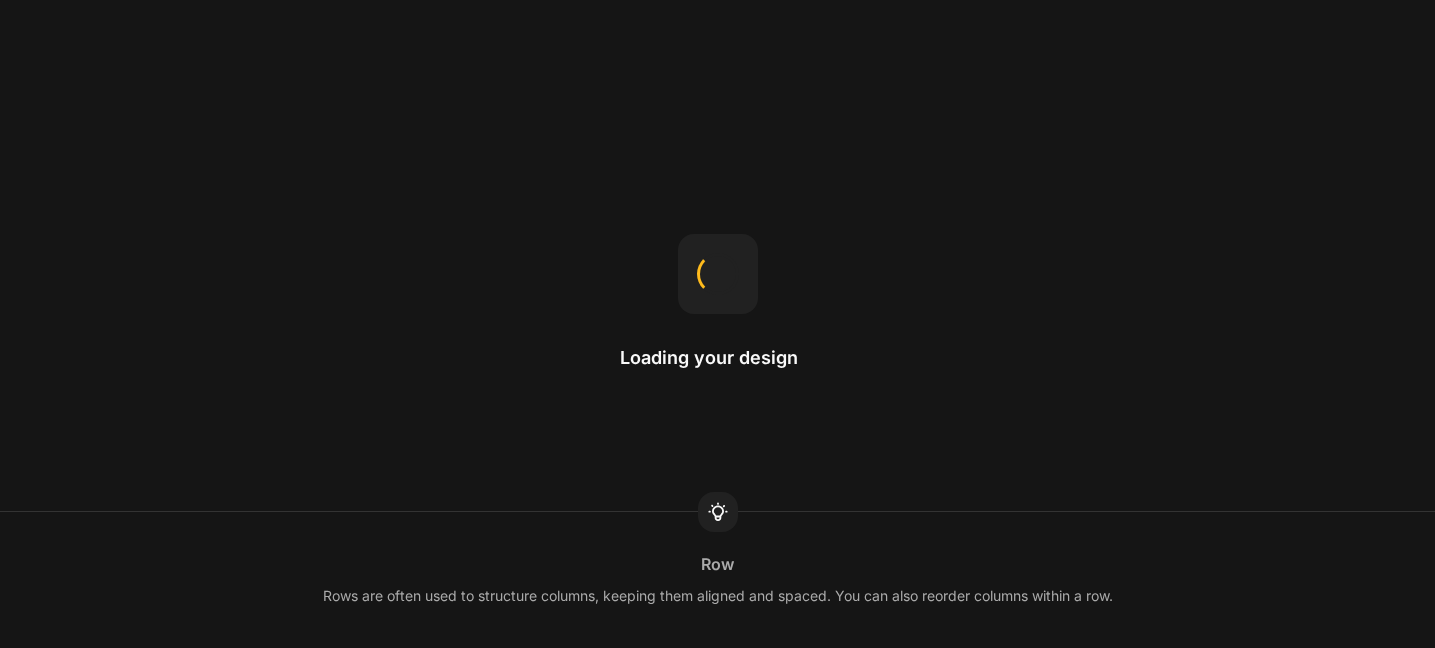 scroll, scrollTop: 0, scrollLeft: 0, axis: both 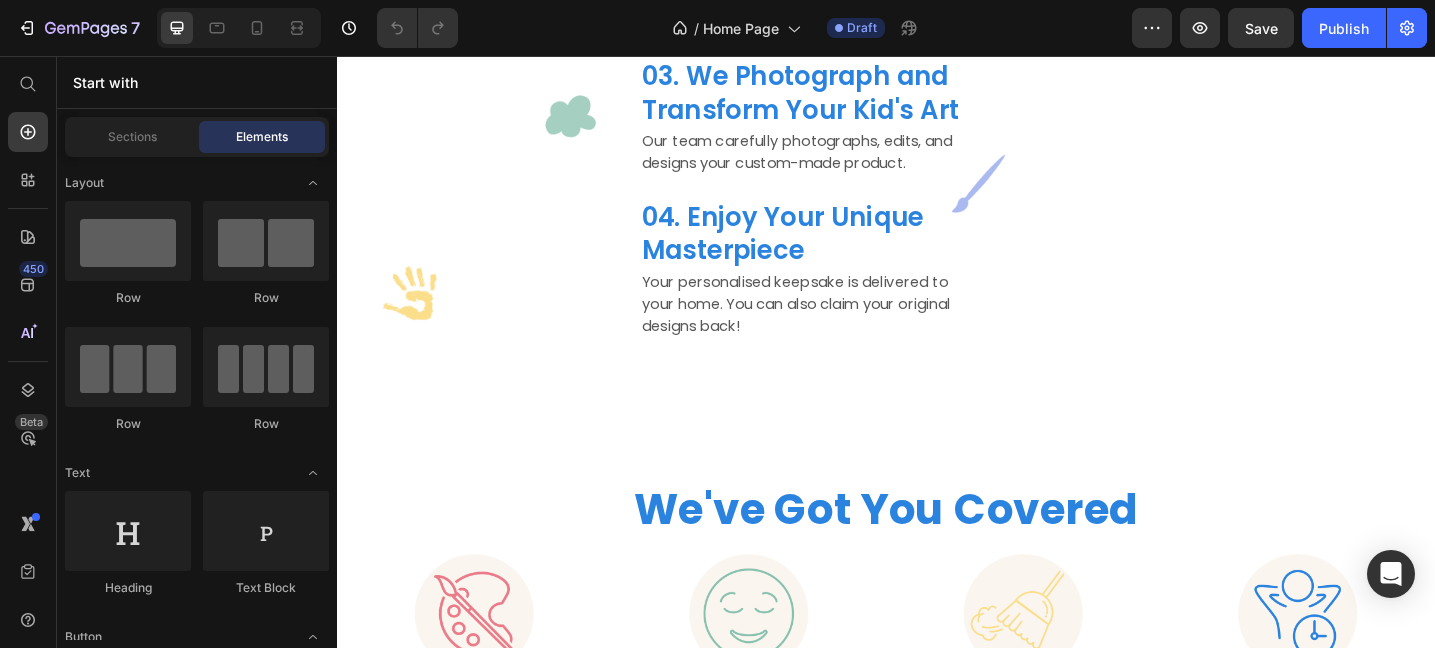 click 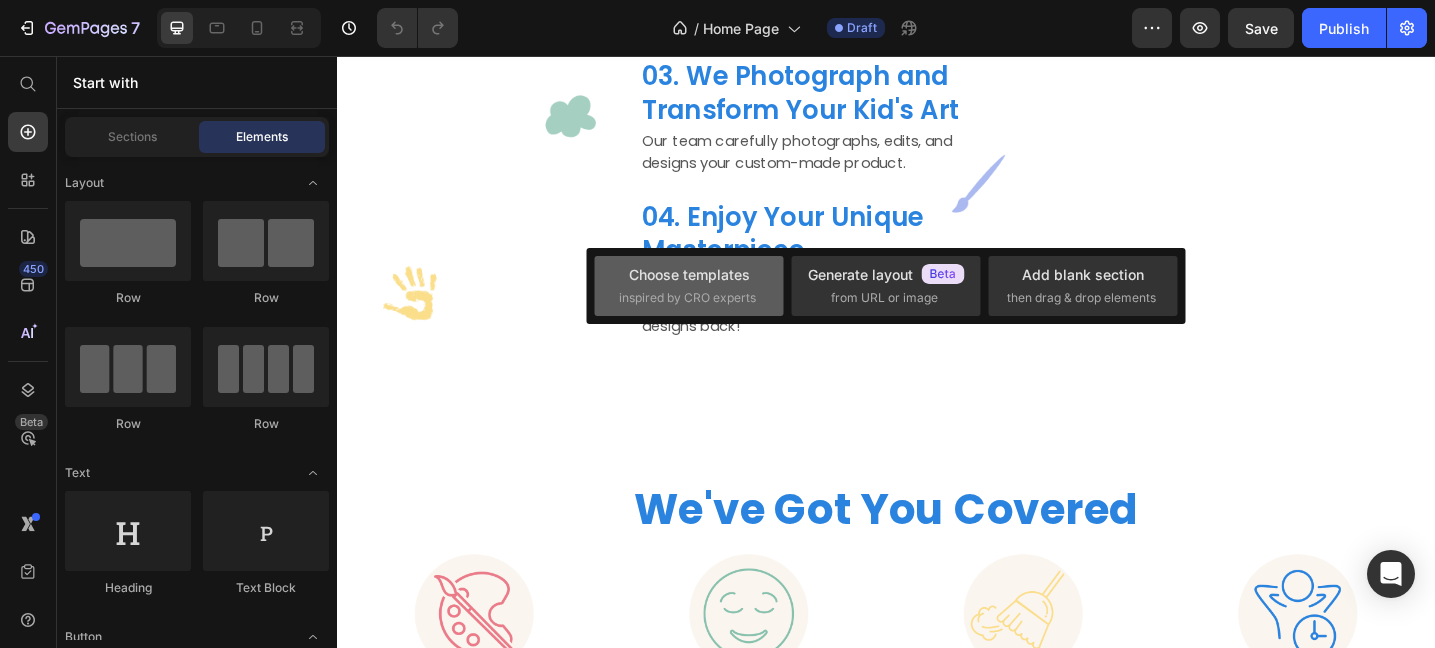 click on "inspired by CRO experts" at bounding box center (687, 298) 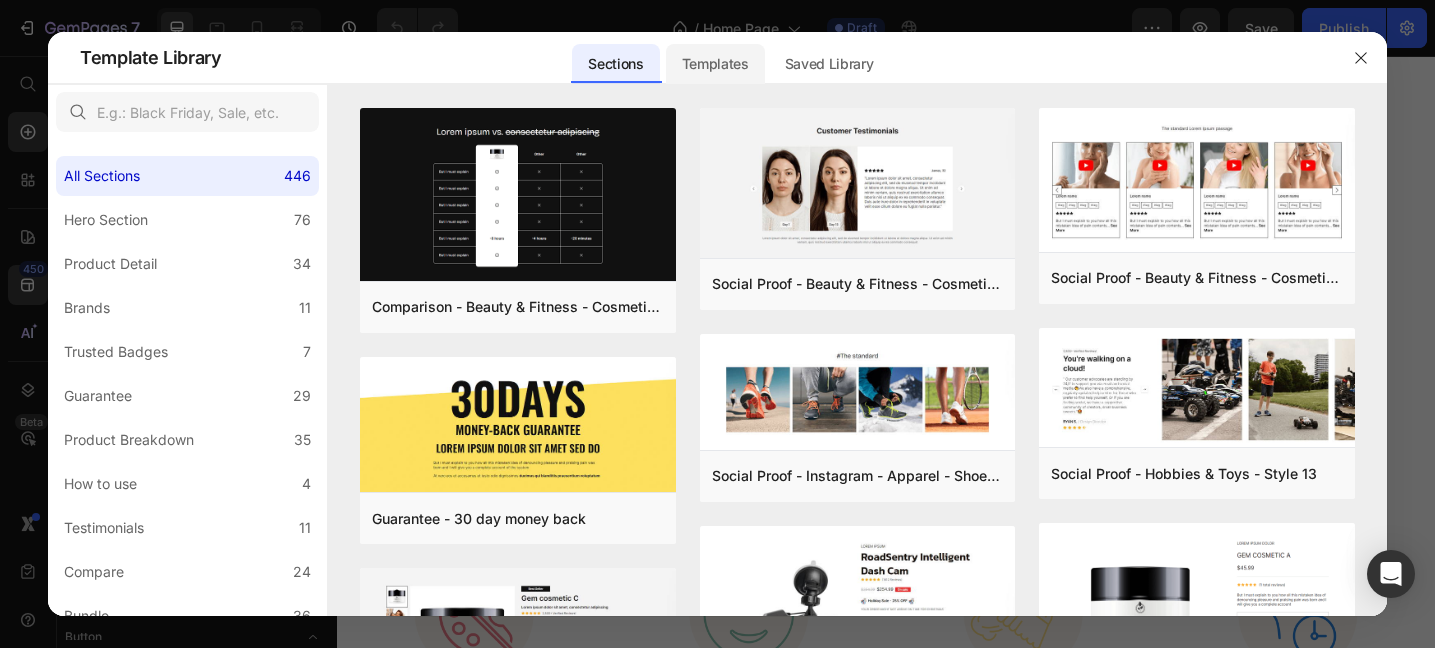 click on "Templates" 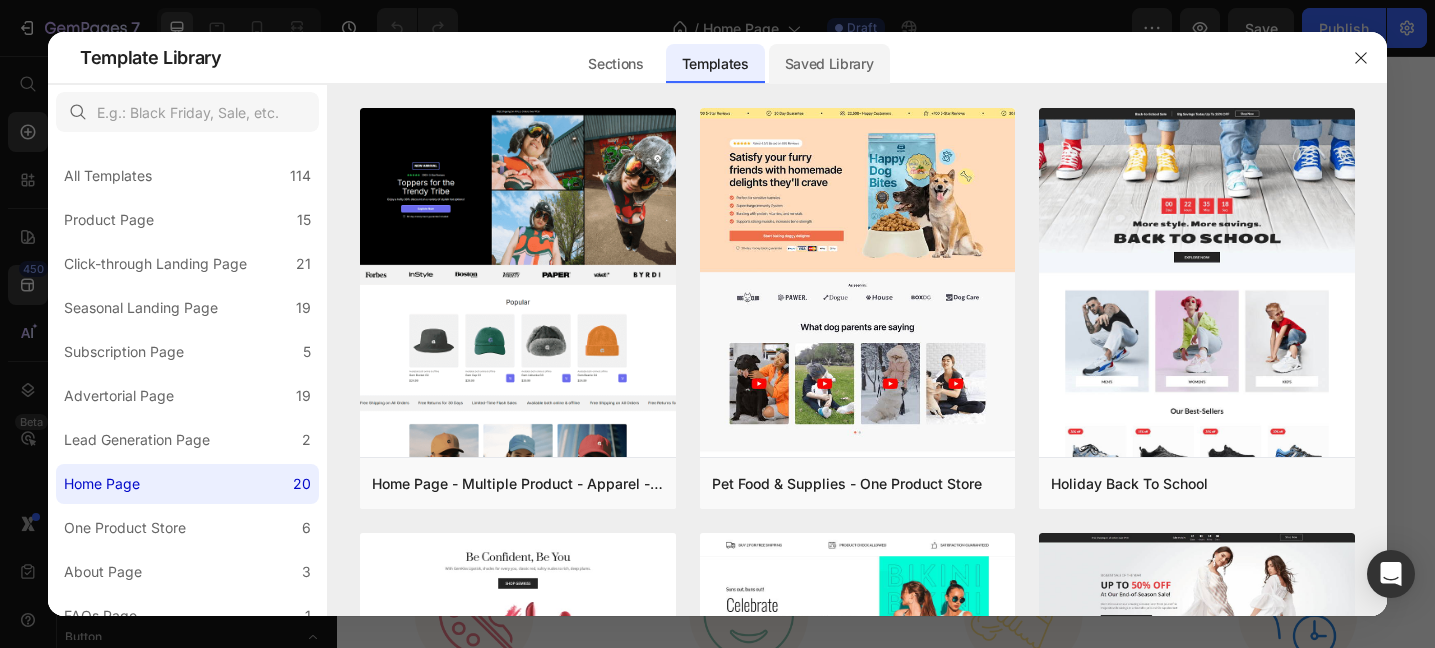 click on "Saved Library" 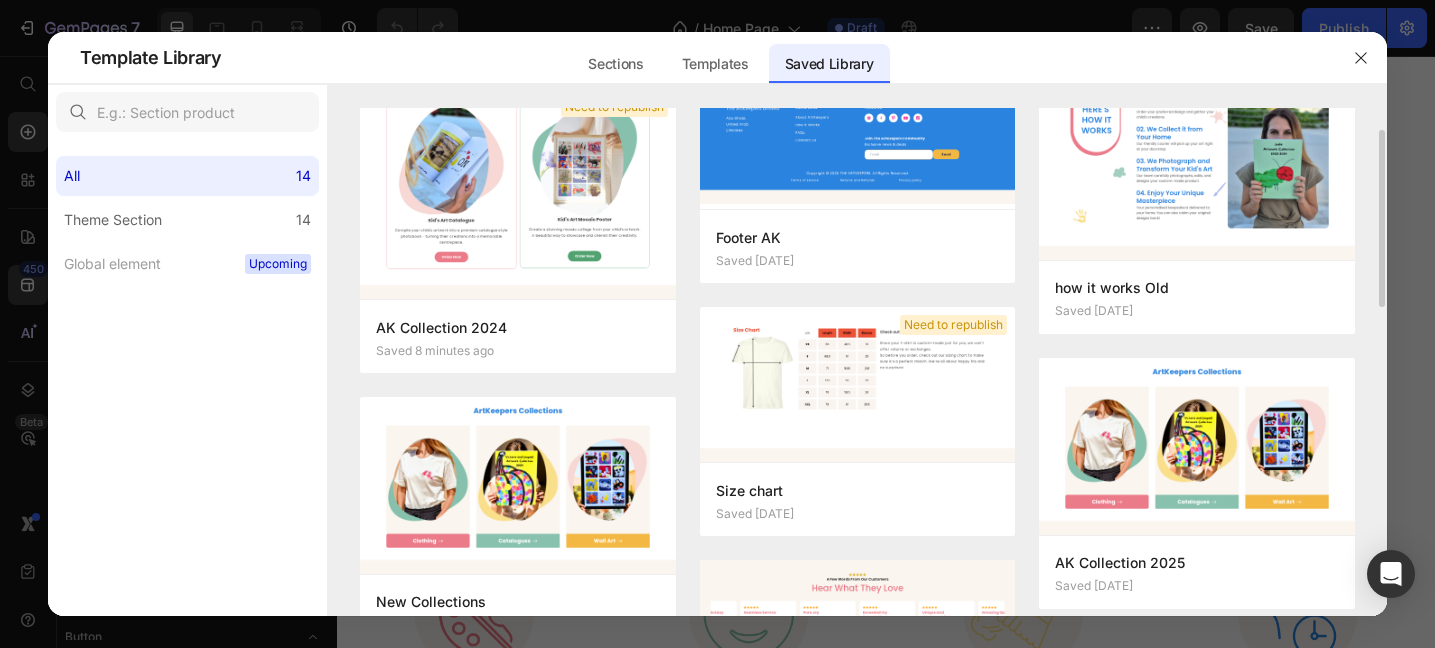 scroll, scrollTop: 0, scrollLeft: 0, axis: both 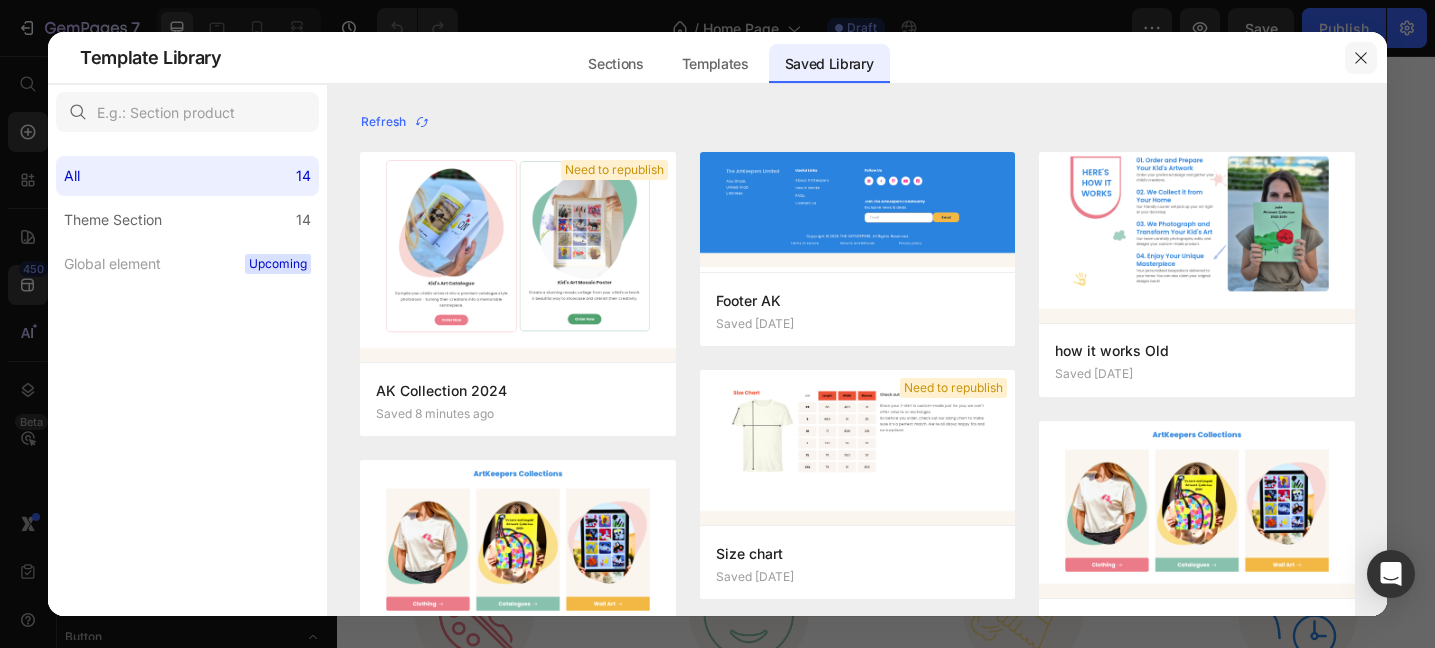 click 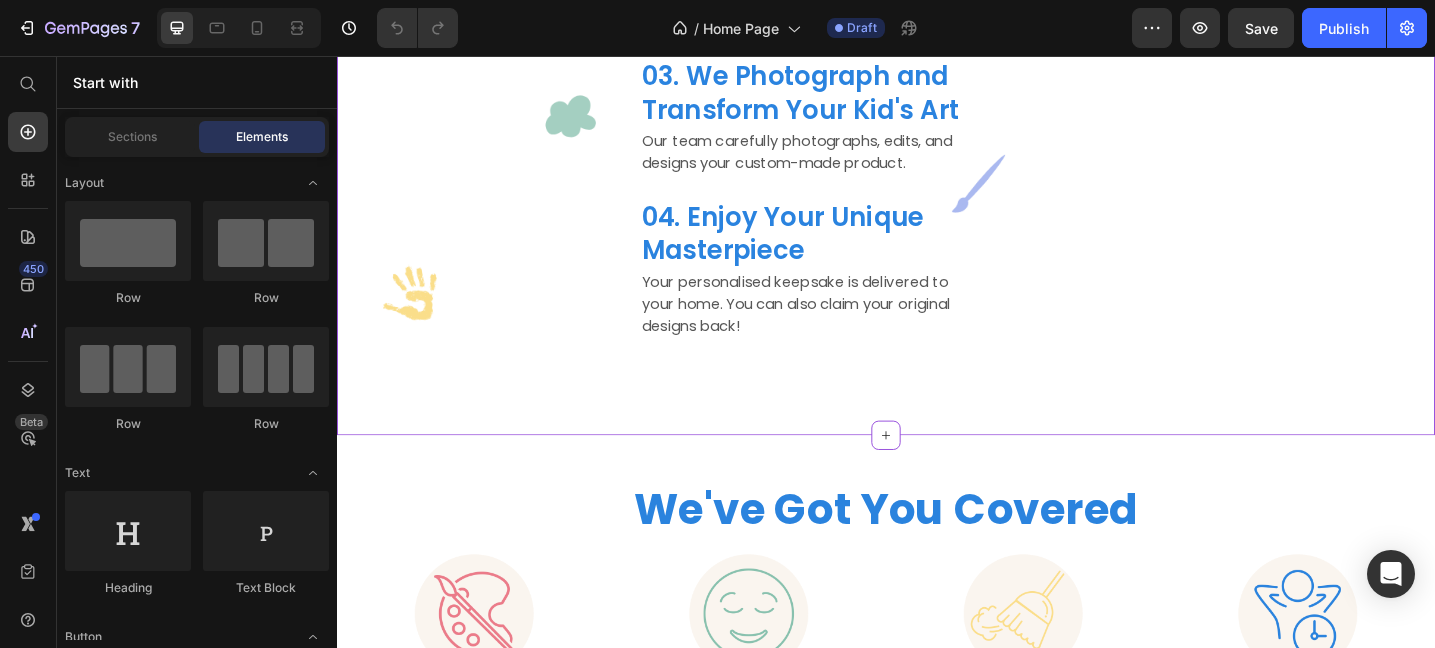 scroll, scrollTop: 1555, scrollLeft: 0, axis: vertical 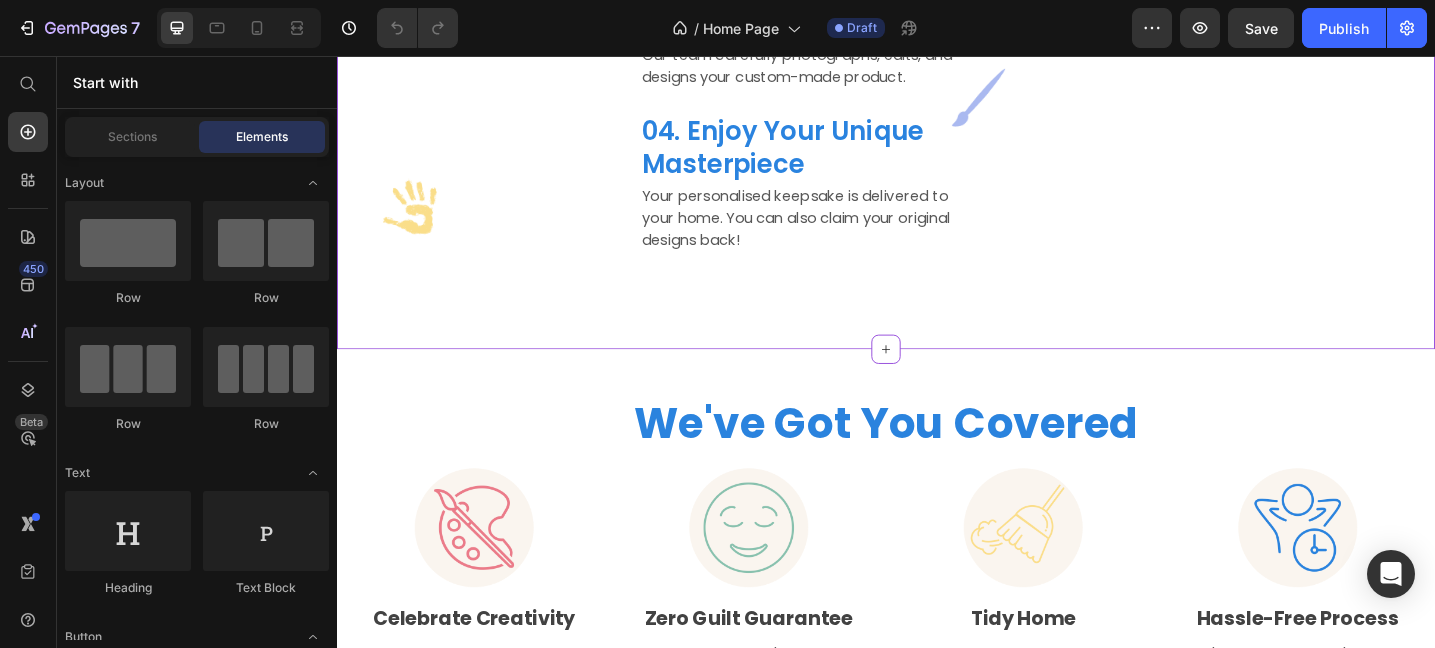 click on "Our friendly courier will pick up your art right at your doorstep." at bounding box center (848, -87) 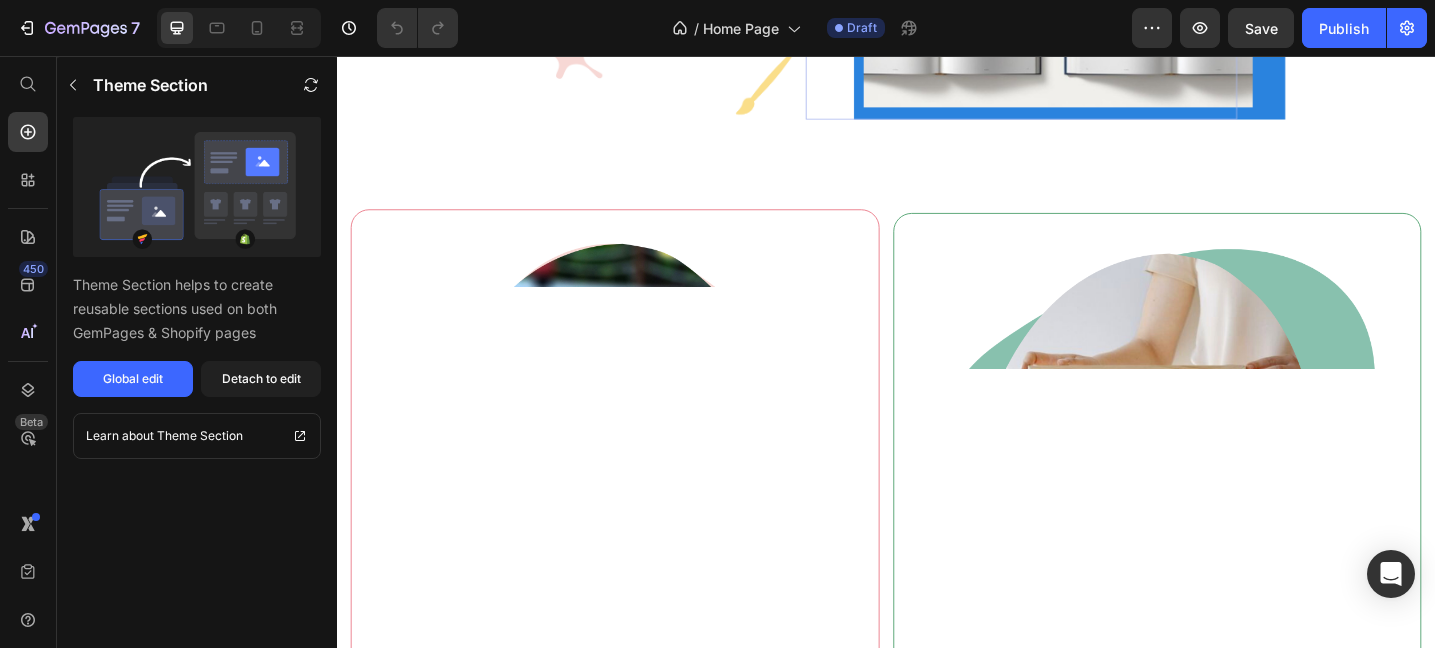 scroll, scrollTop: 0, scrollLeft: 0, axis: both 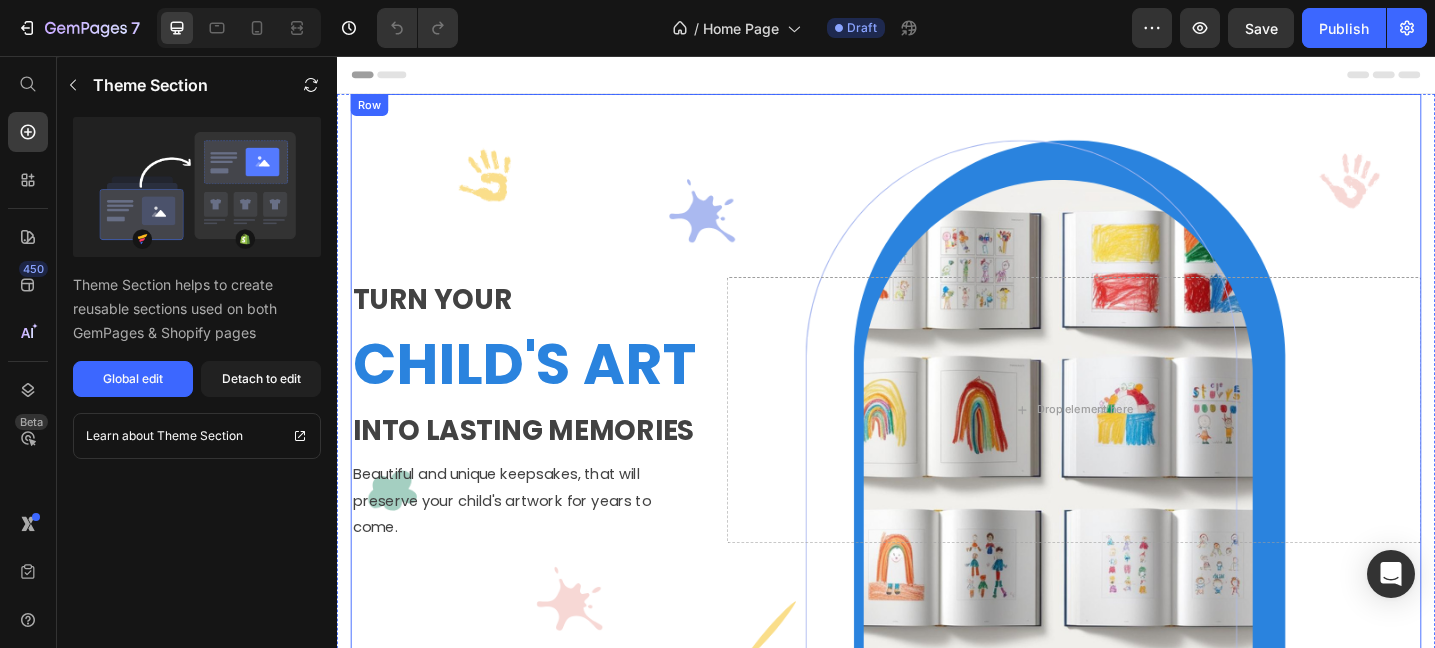 click on "TURN YOUR Text block CHILD'S ART Heading INTO LASTING MEMORIES Text block Beautiful and unique keepsakes, that will preserve your child's artwork for years to come. Text block
Drop element here Row" at bounding box center [937, 442] 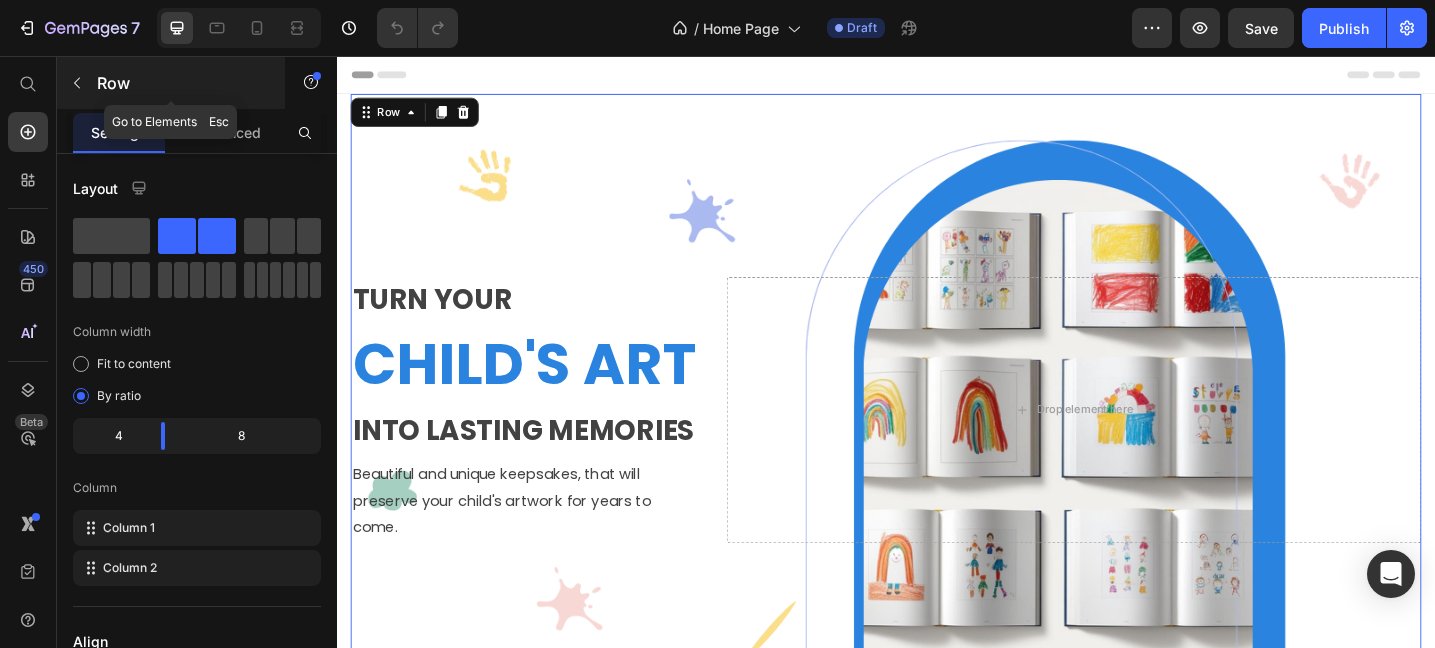 click 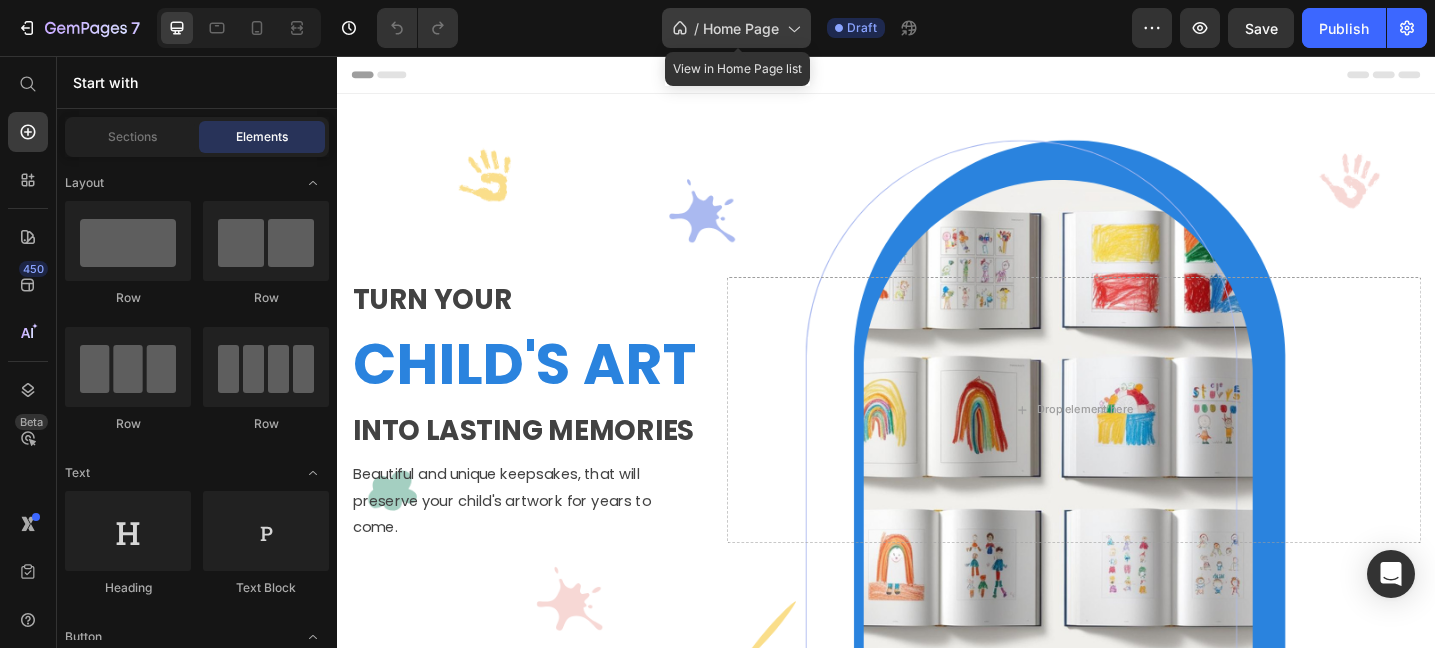 click on "Home Page" at bounding box center (741, 28) 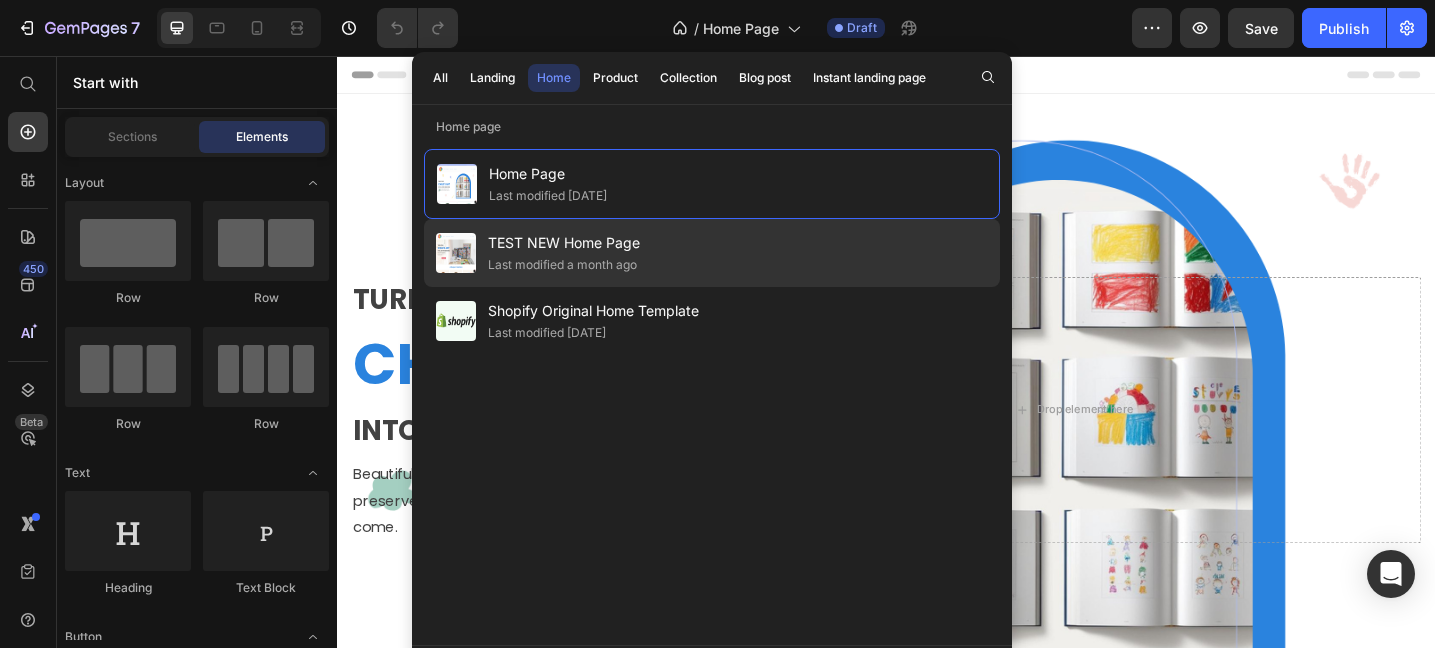 click on "Last modified a month ago" 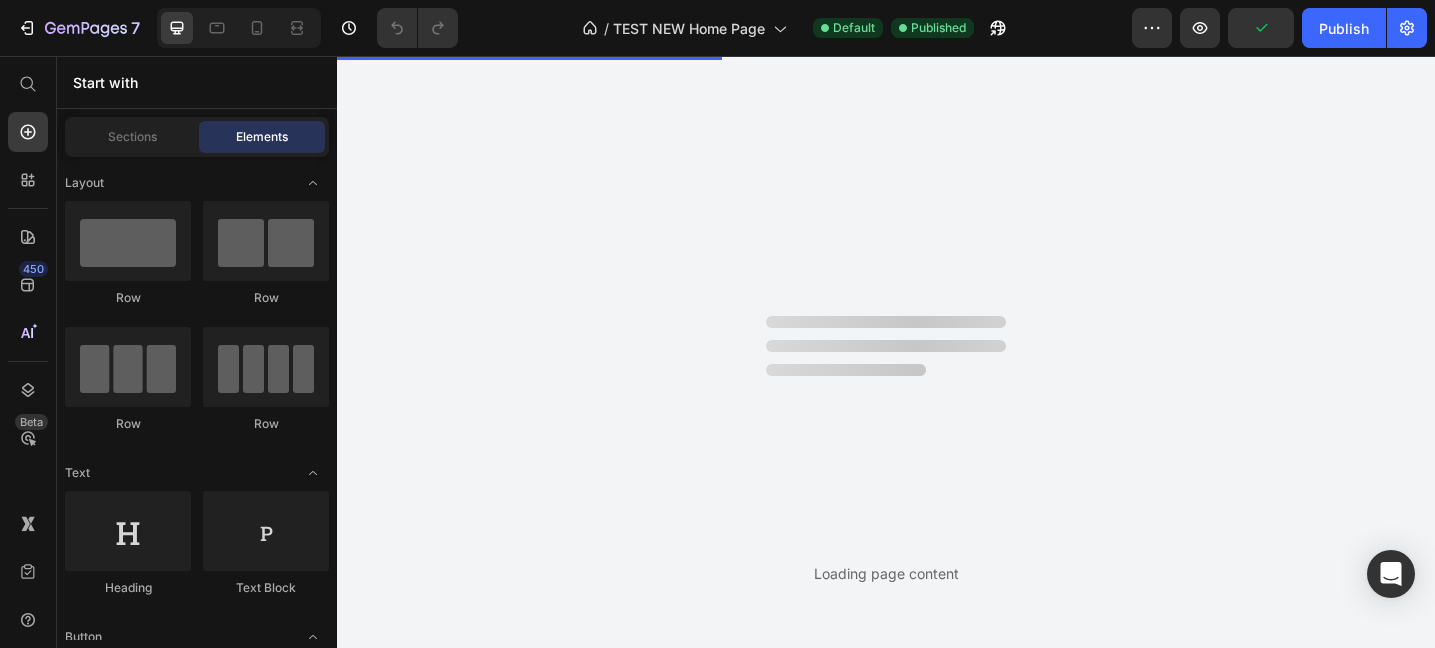 scroll, scrollTop: 0, scrollLeft: 0, axis: both 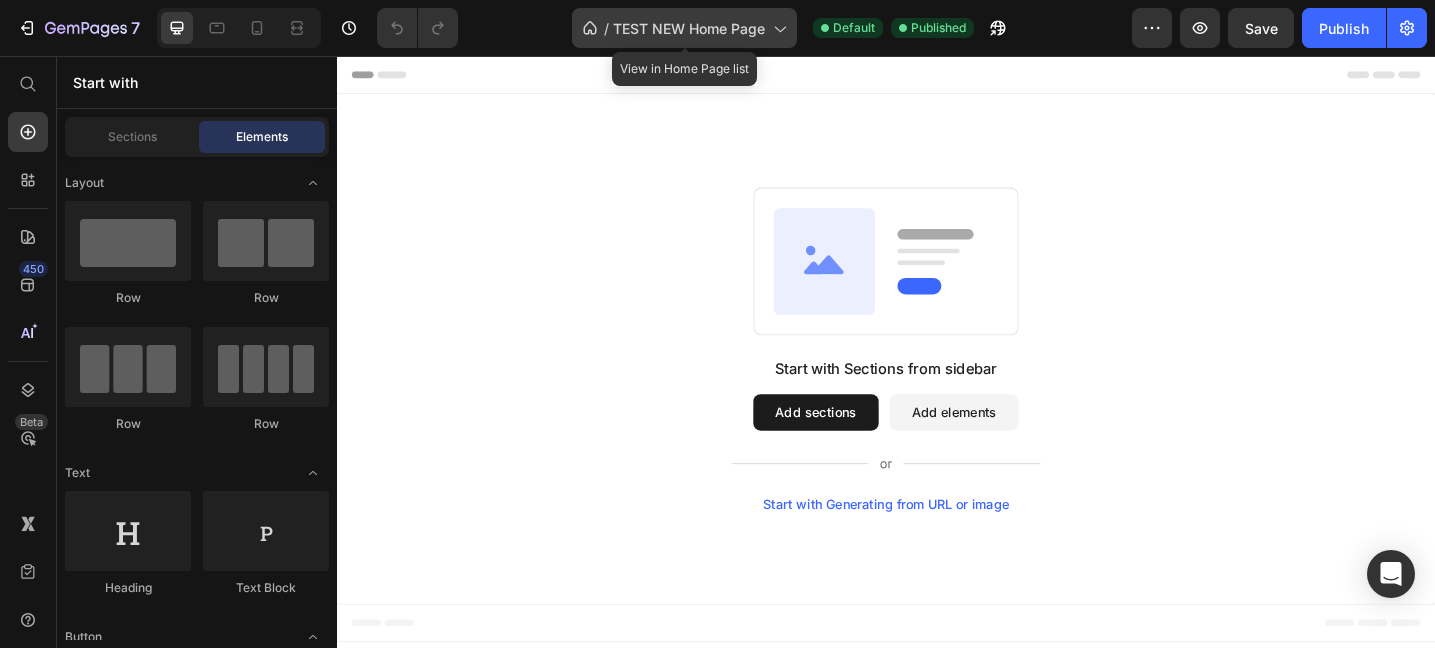 click on "TEST NEW Home Page" at bounding box center (689, 28) 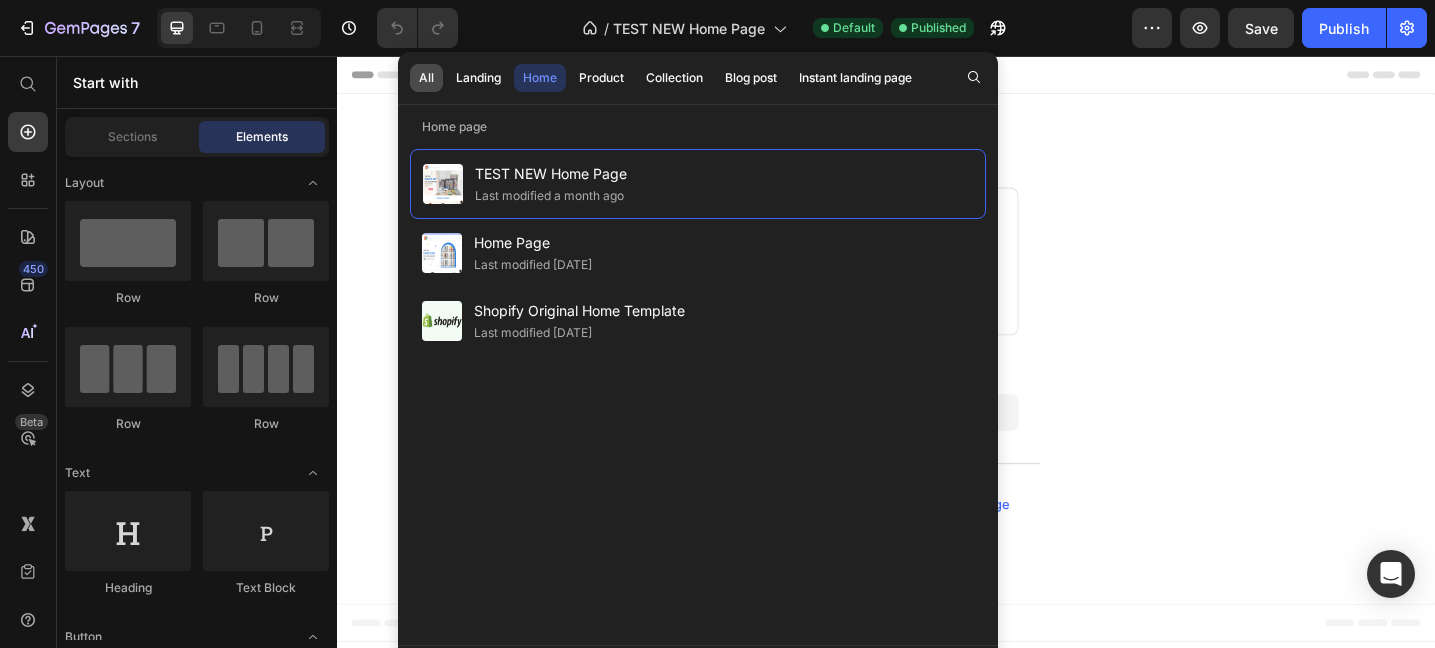 click on "All" at bounding box center (426, 78) 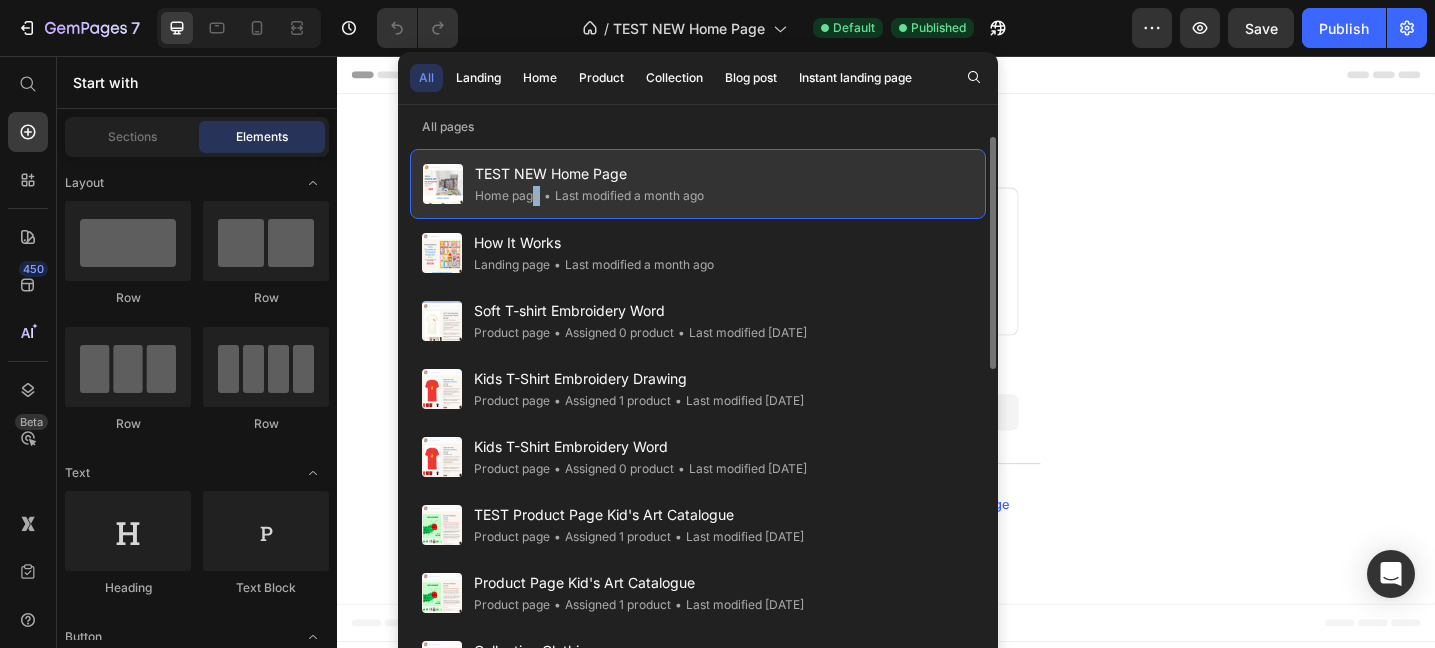 click on "Home page" 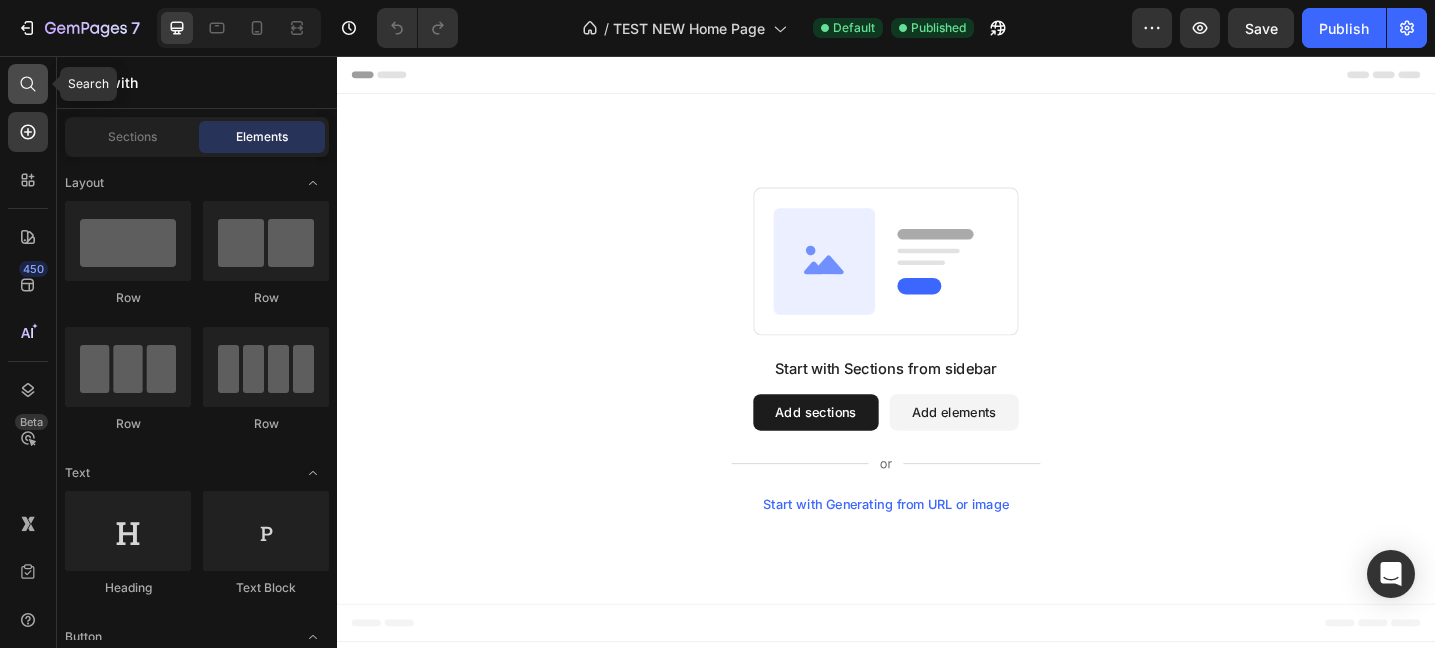 click 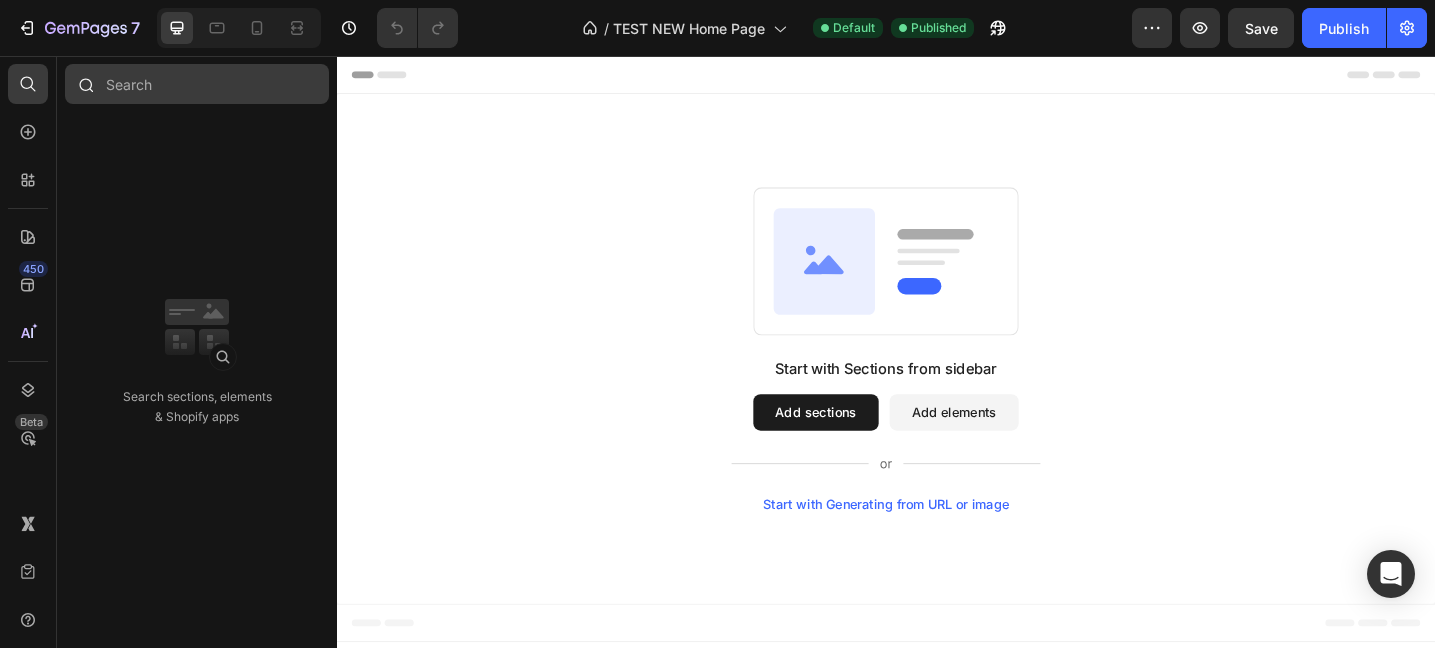 click at bounding box center (197, 84) 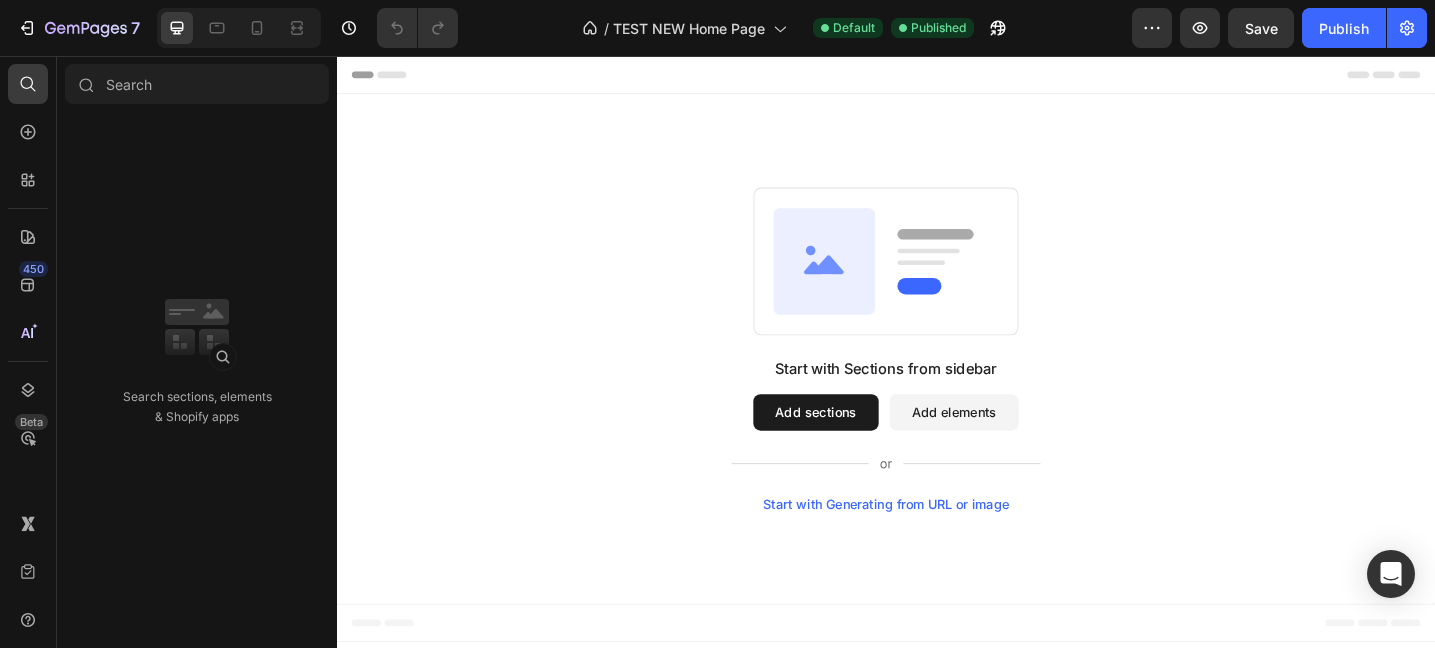 click on "7  Version history  /  TEST NEW Home Page Default Published Preview  Save   Publish" 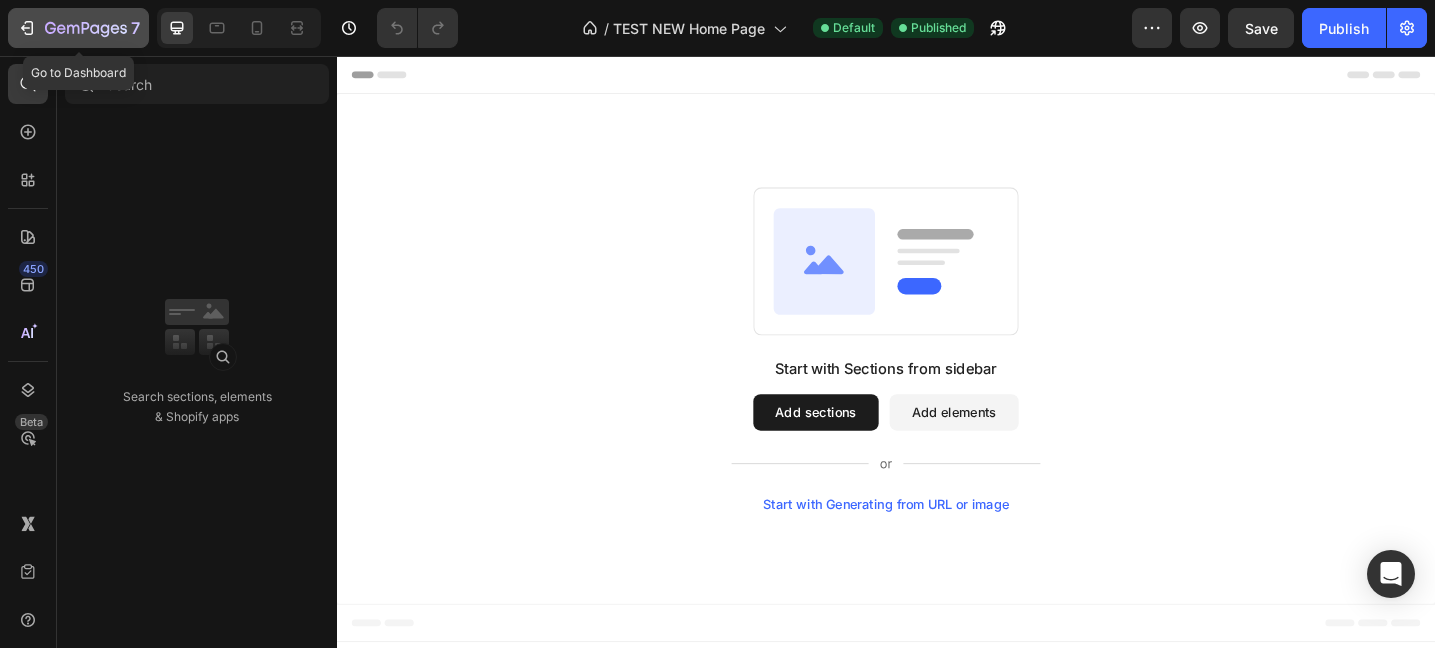 click 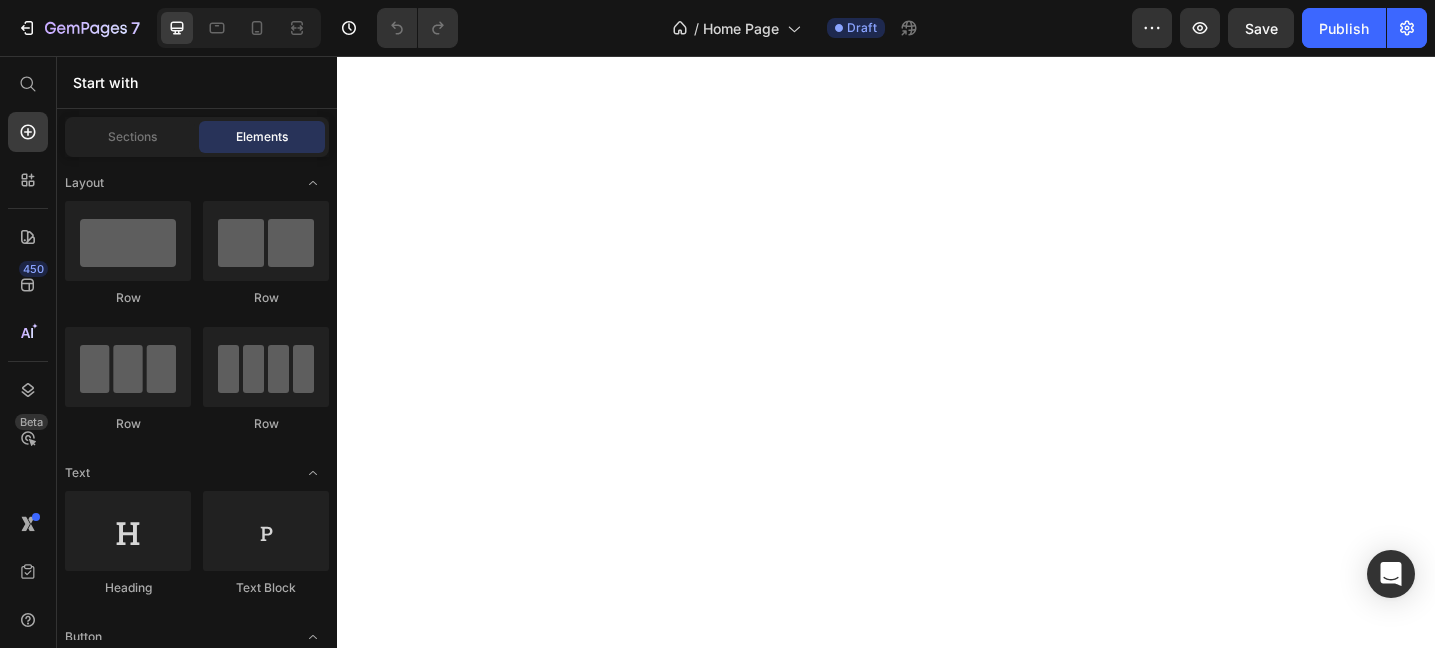 scroll, scrollTop: 0, scrollLeft: 0, axis: both 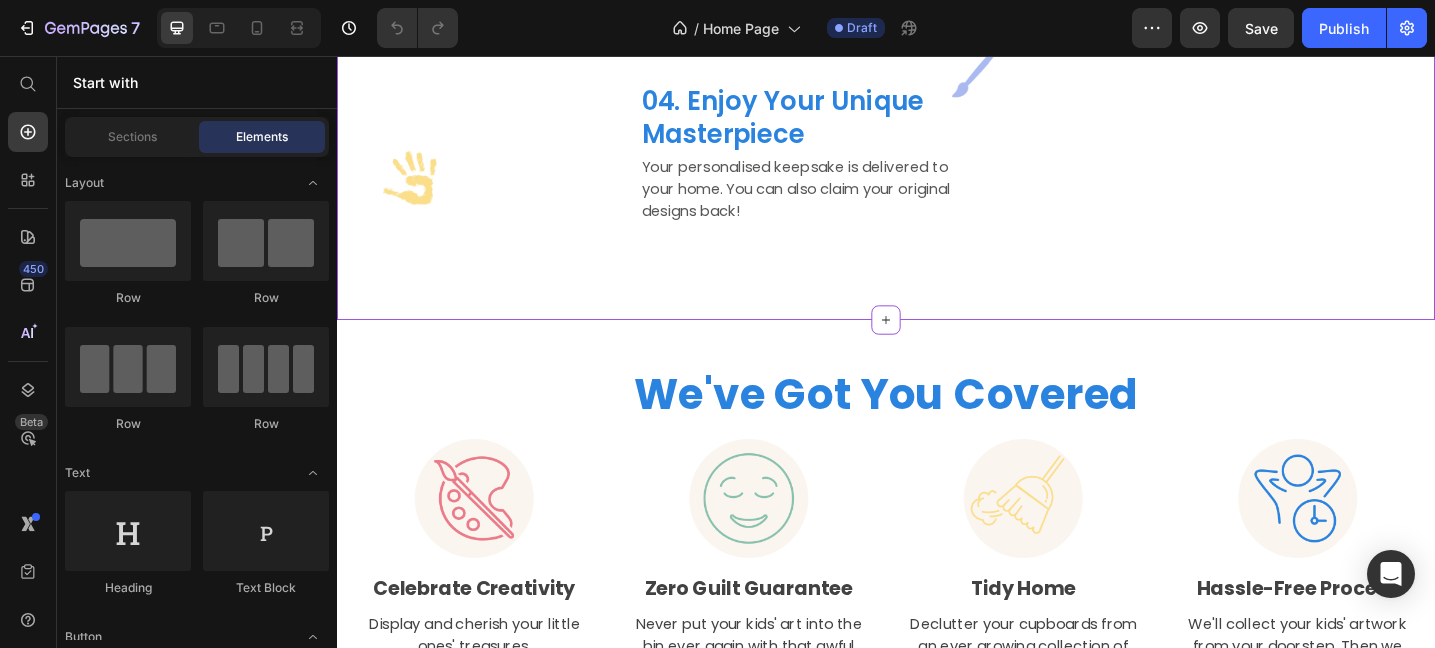 click at bounding box center (937, -396) 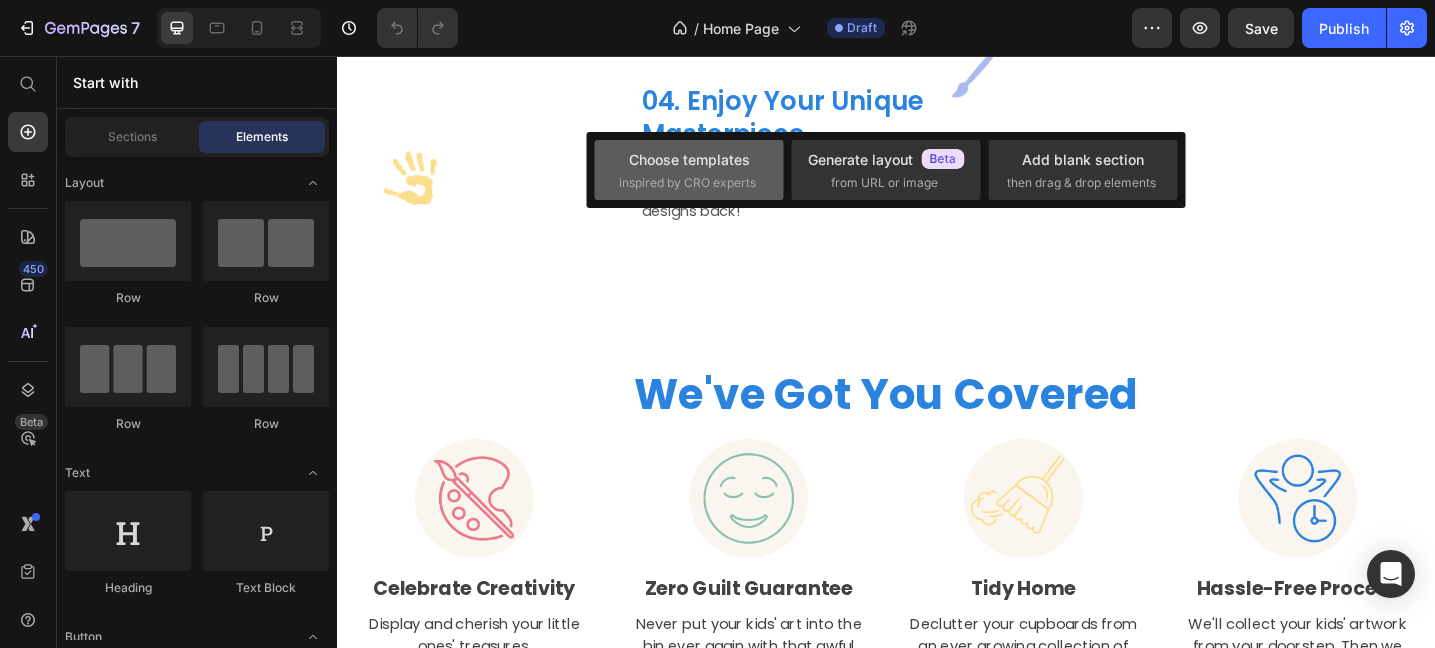 click on "inspired by CRO experts" at bounding box center [687, 183] 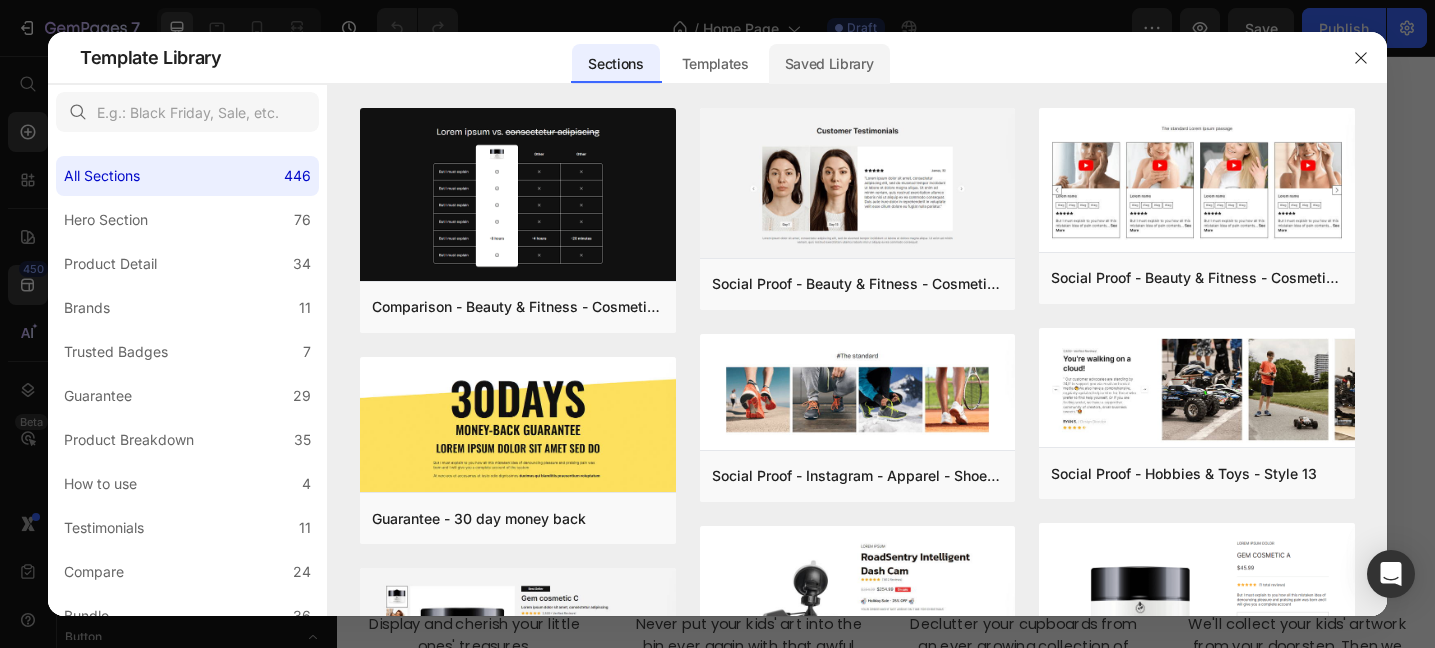 click on "Saved Library" 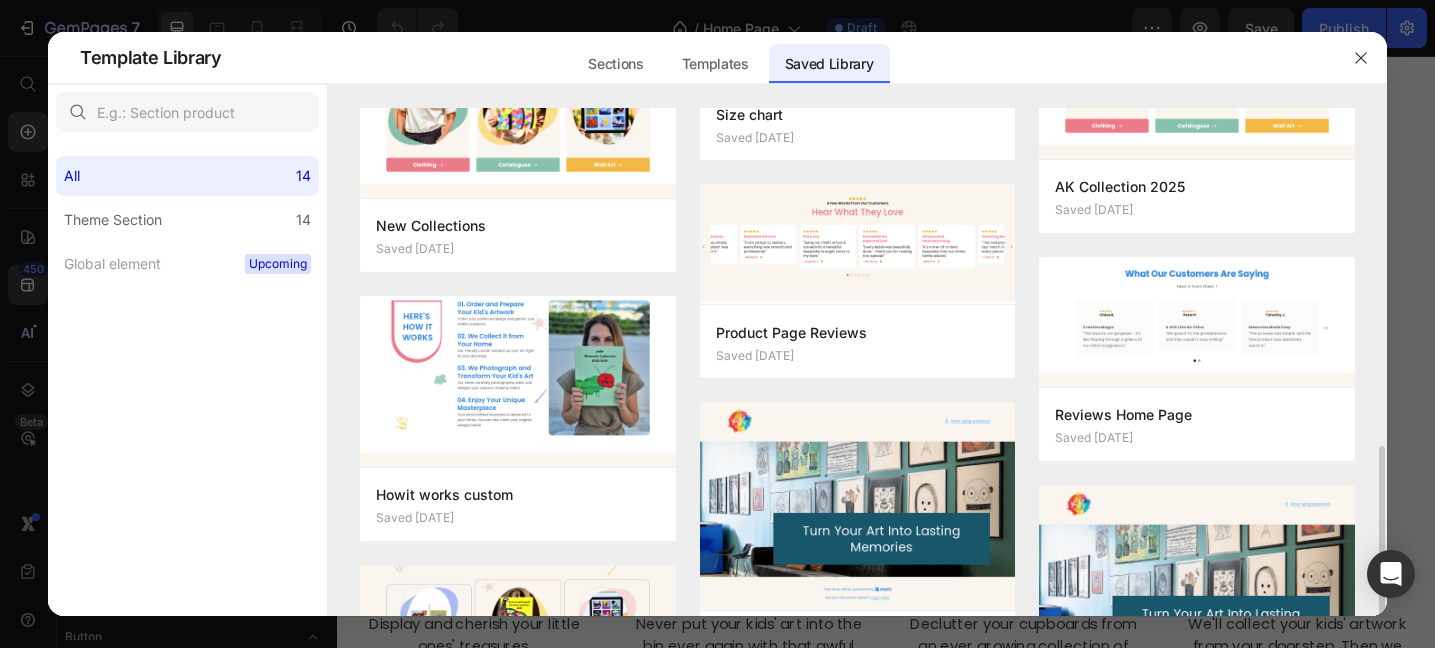 scroll, scrollTop: 0, scrollLeft: 0, axis: both 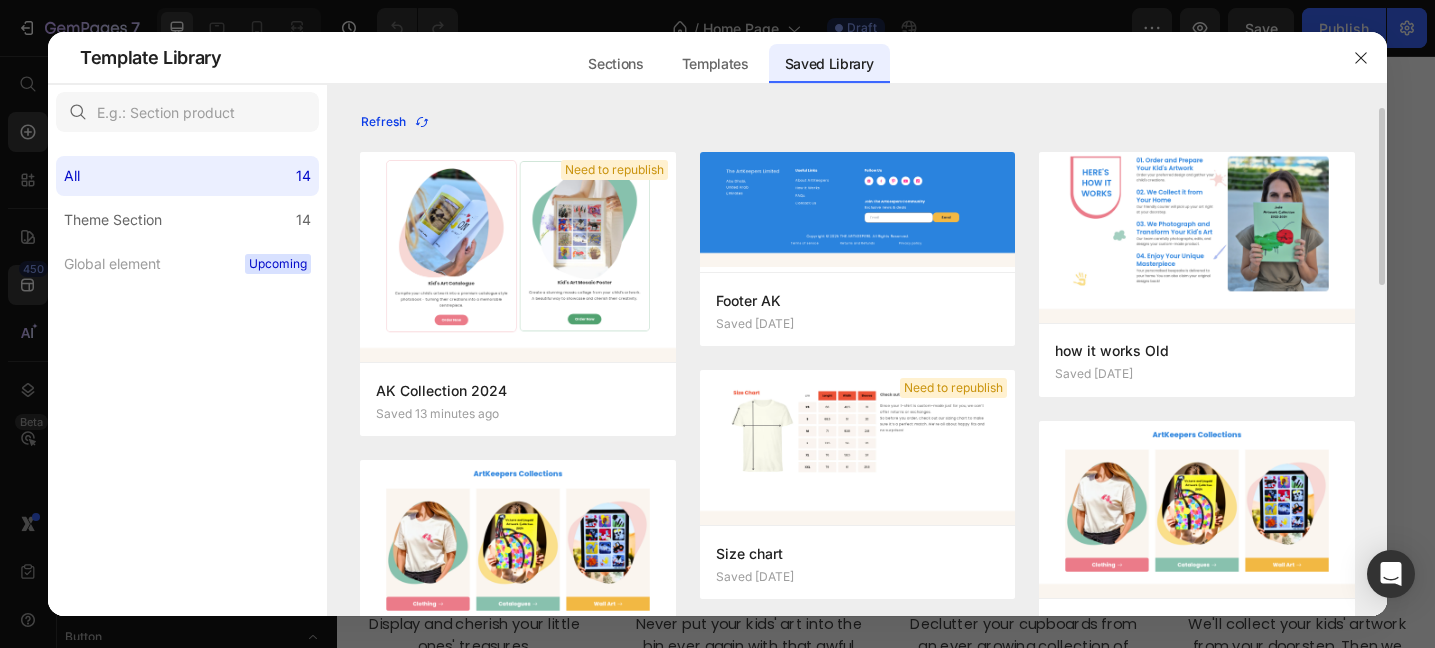 click on "Refresh" at bounding box center [395, 122] 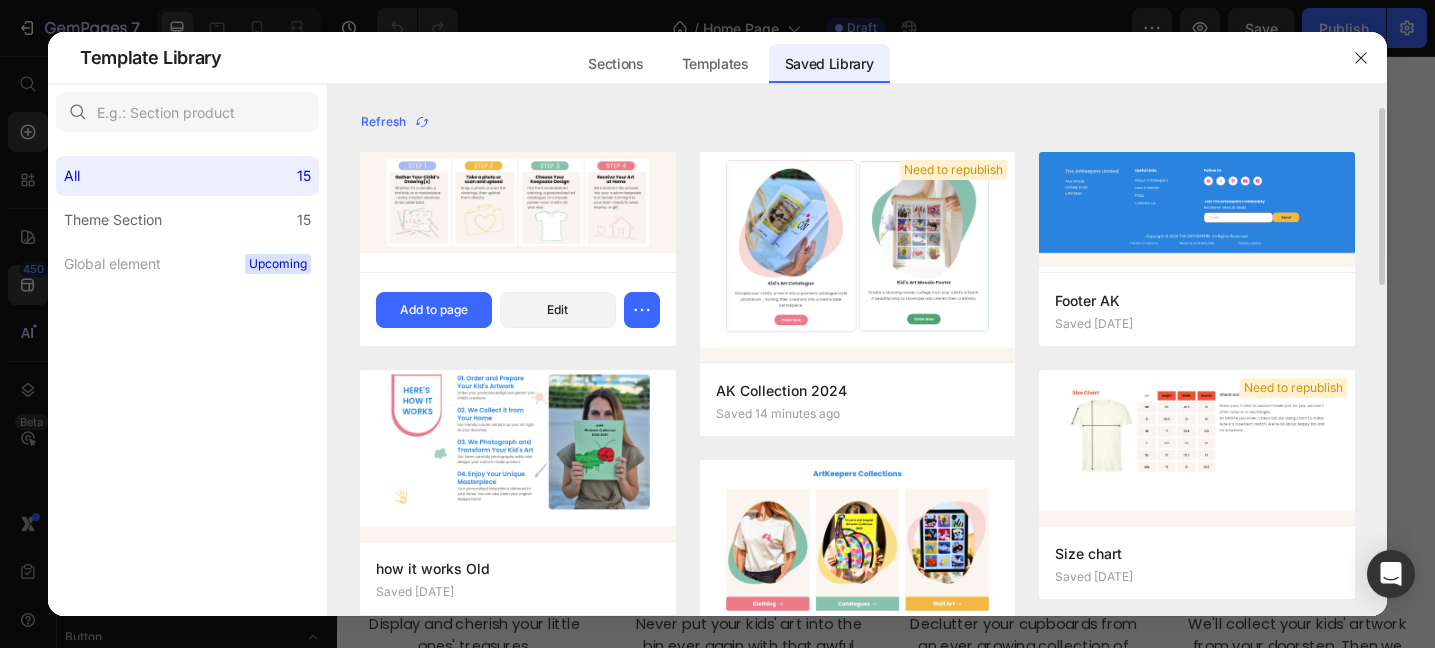 click at bounding box center (518, 202) 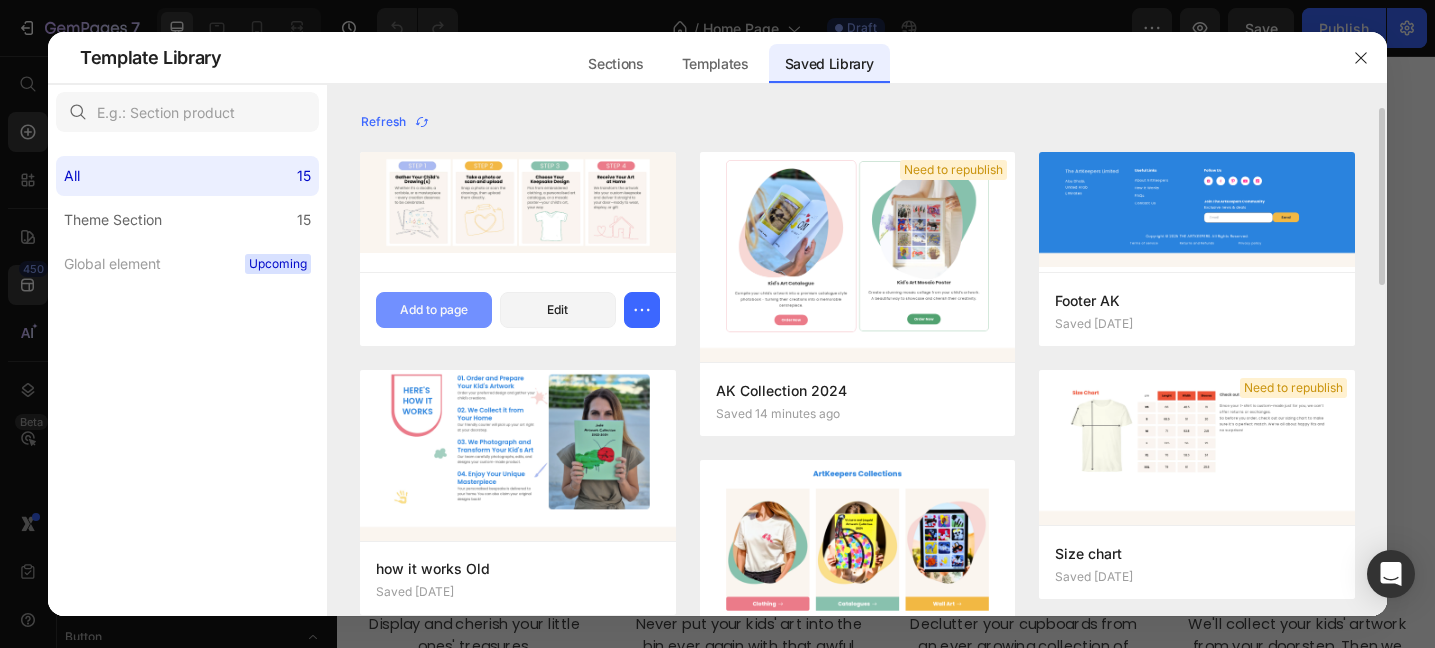 click on "Add to page" at bounding box center [434, 310] 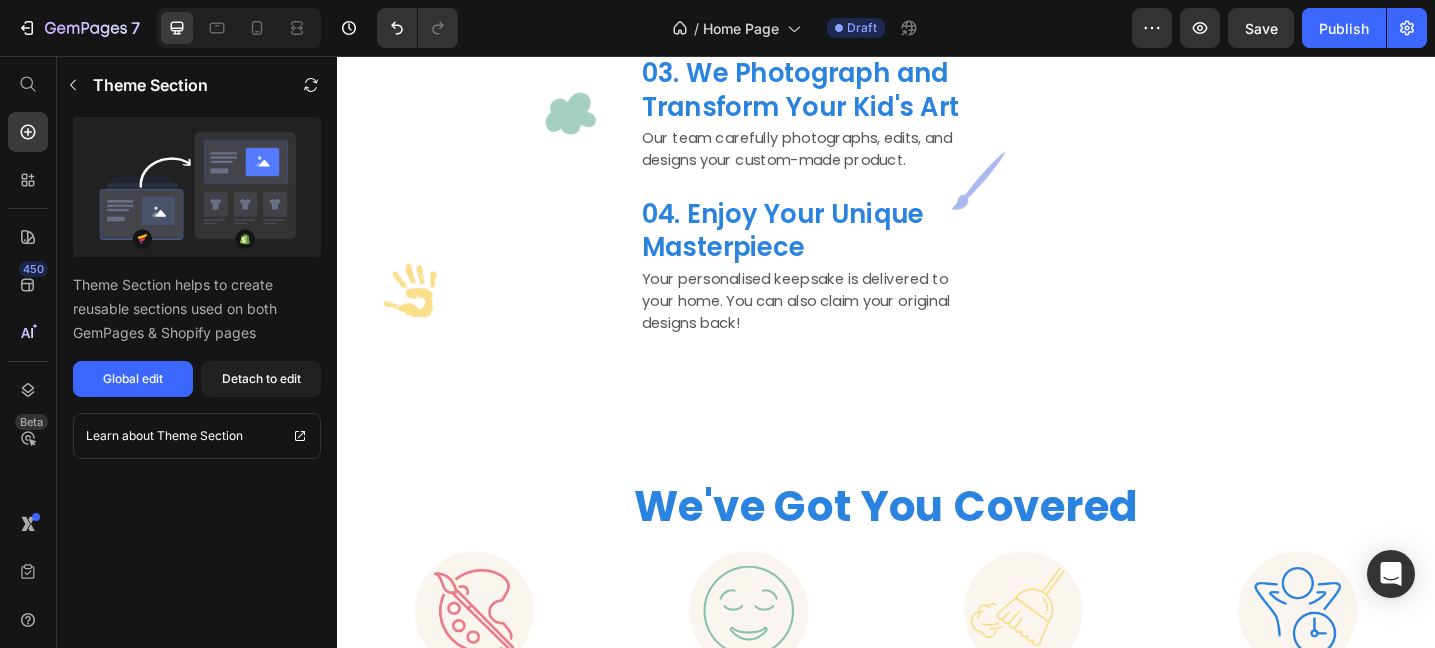 scroll, scrollTop: 2073, scrollLeft: 0, axis: vertical 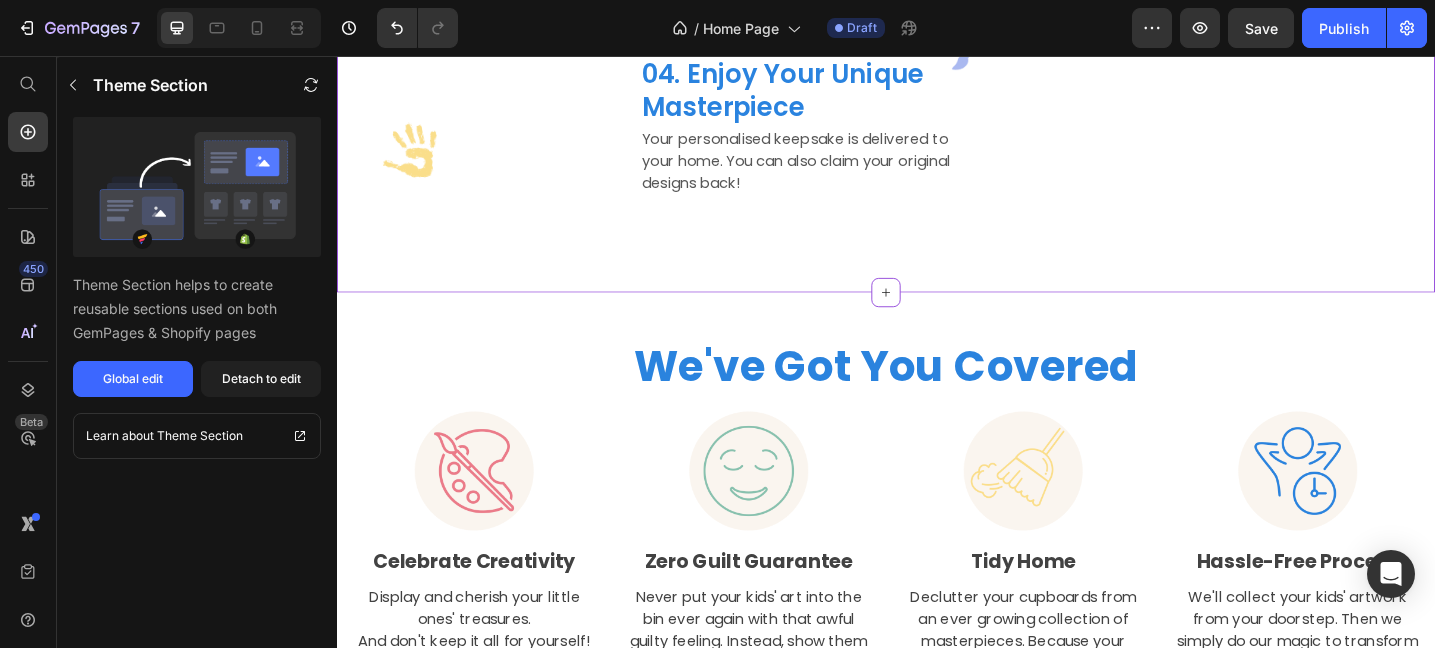 click on "HERE'S  HOW IT  WORKS" at bounding box center [486, -260] 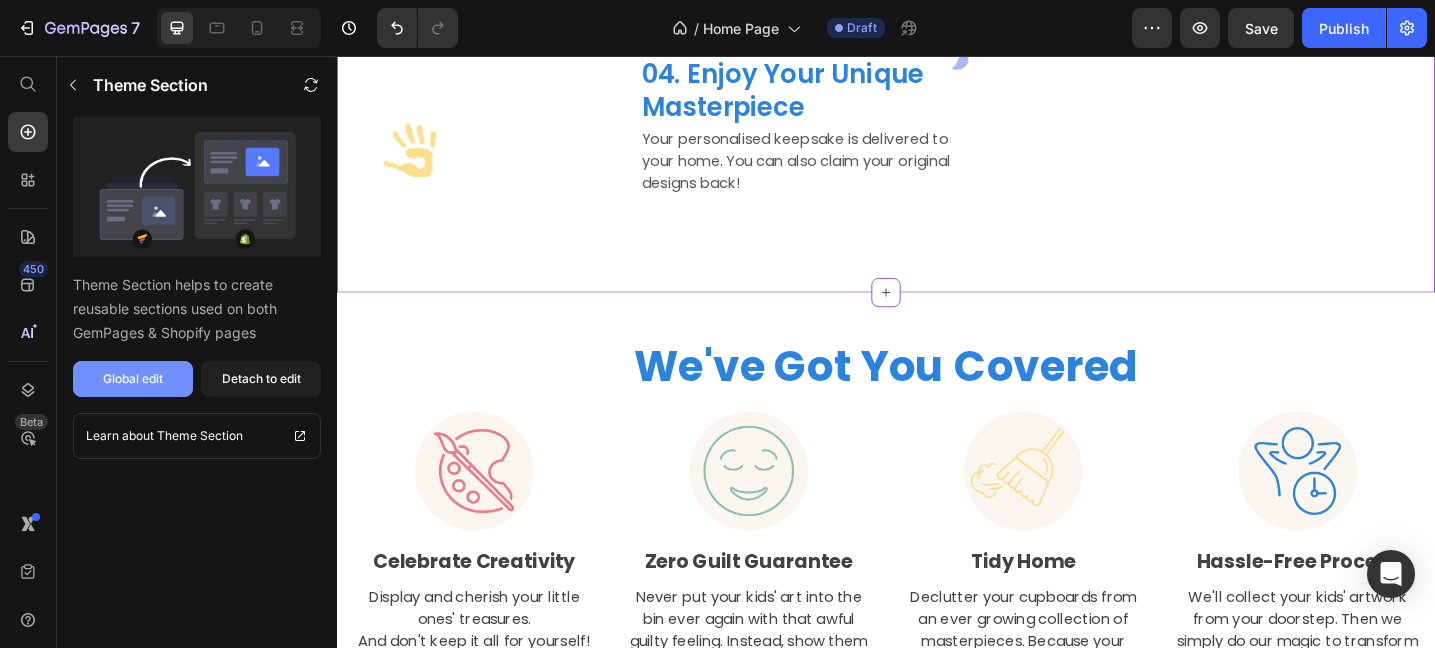 click on "Global edit" at bounding box center [133, 379] 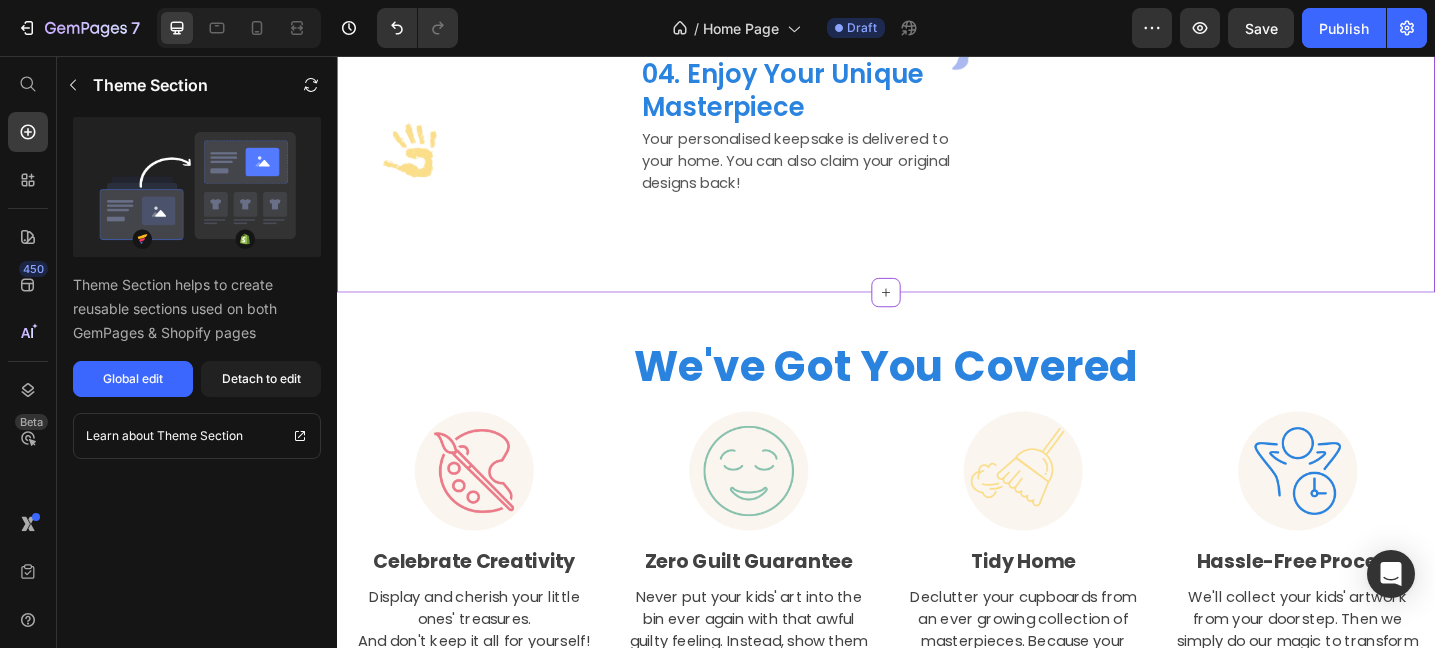 click on "HERE'S  HOW IT  WORKS" at bounding box center [486, -260] 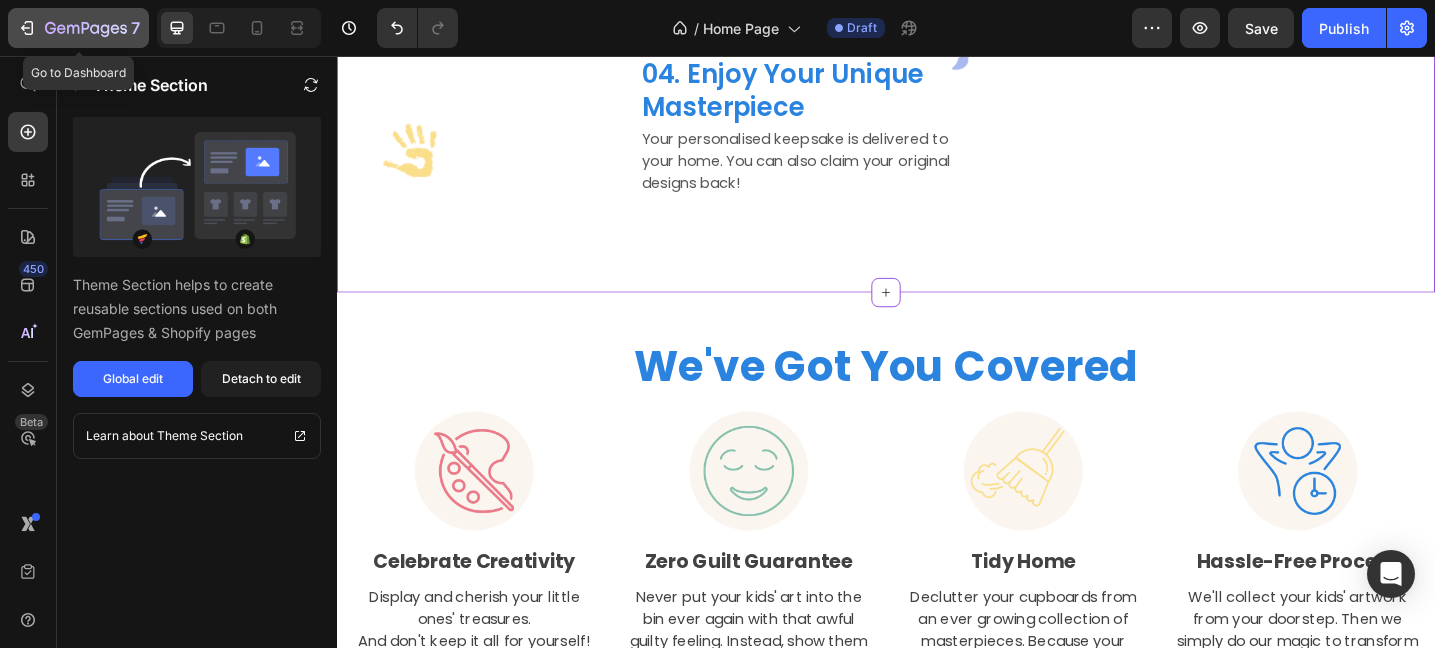 click 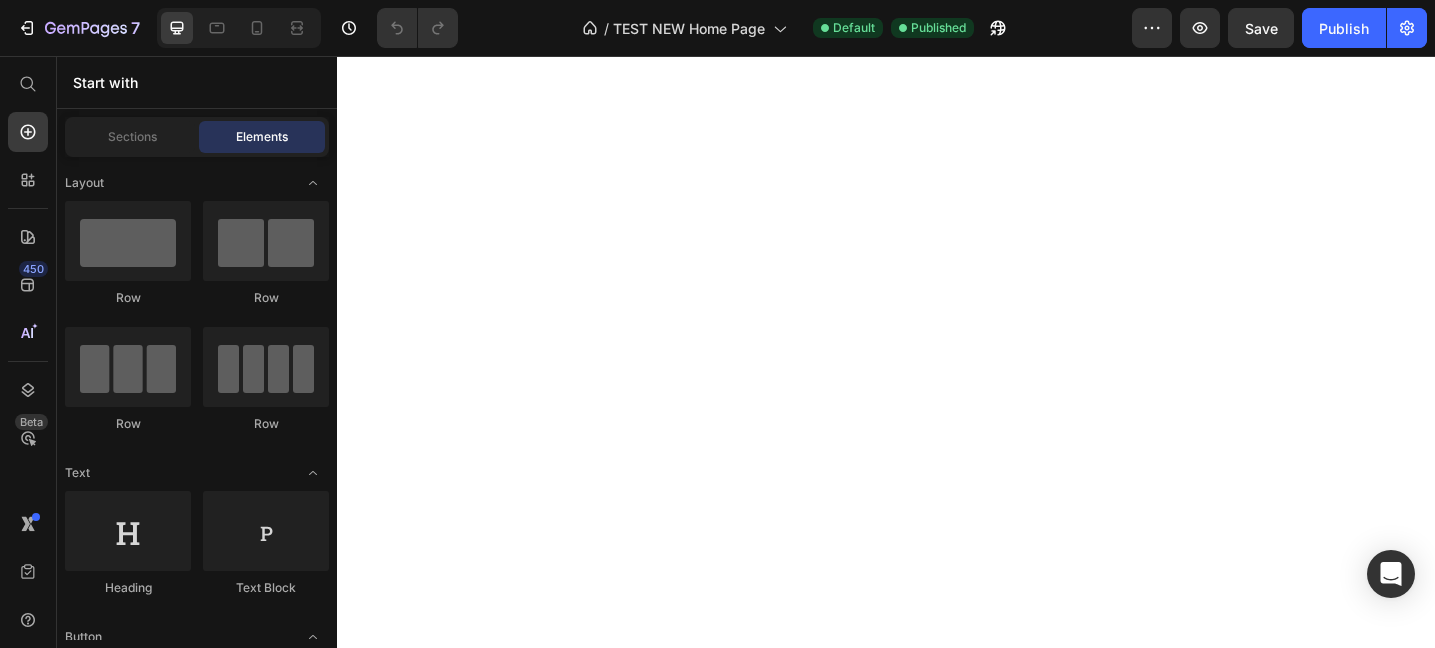 scroll, scrollTop: 0, scrollLeft: 0, axis: both 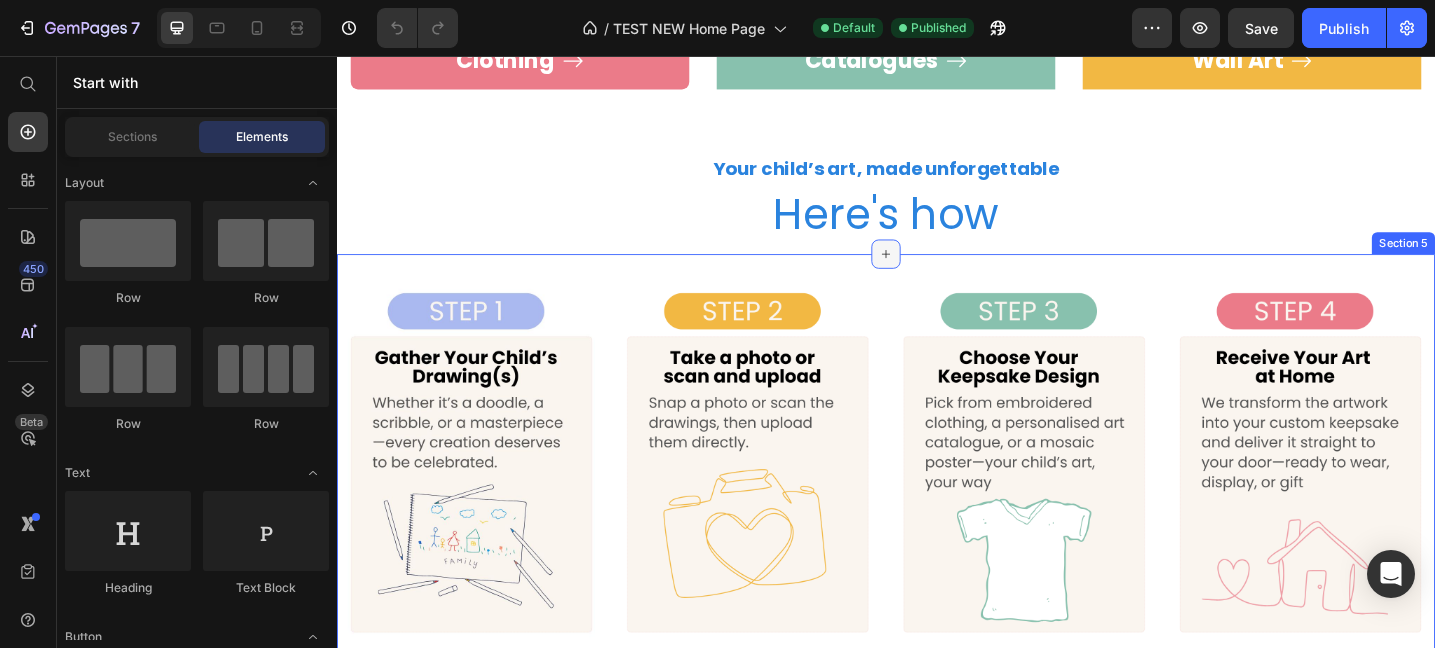 click at bounding box center [937, 272] 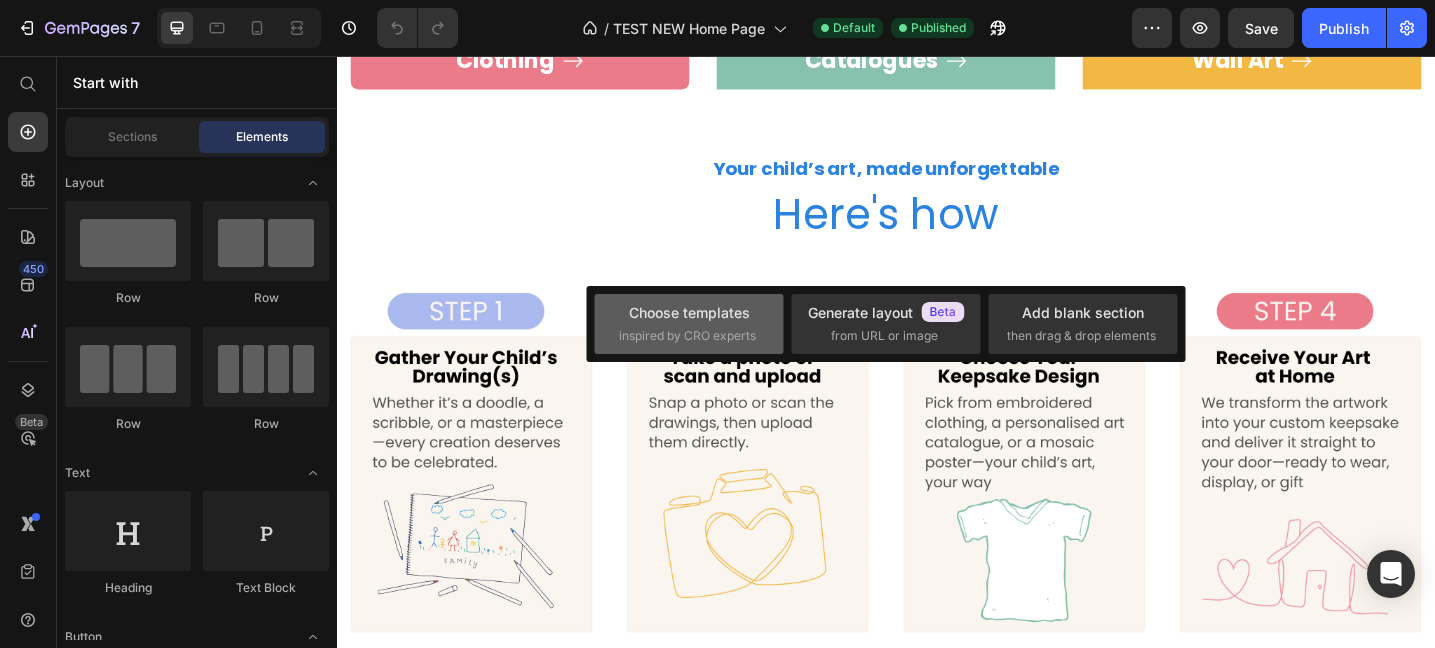 click on "inspired by CRO experts" at bounding box center [687, 336] 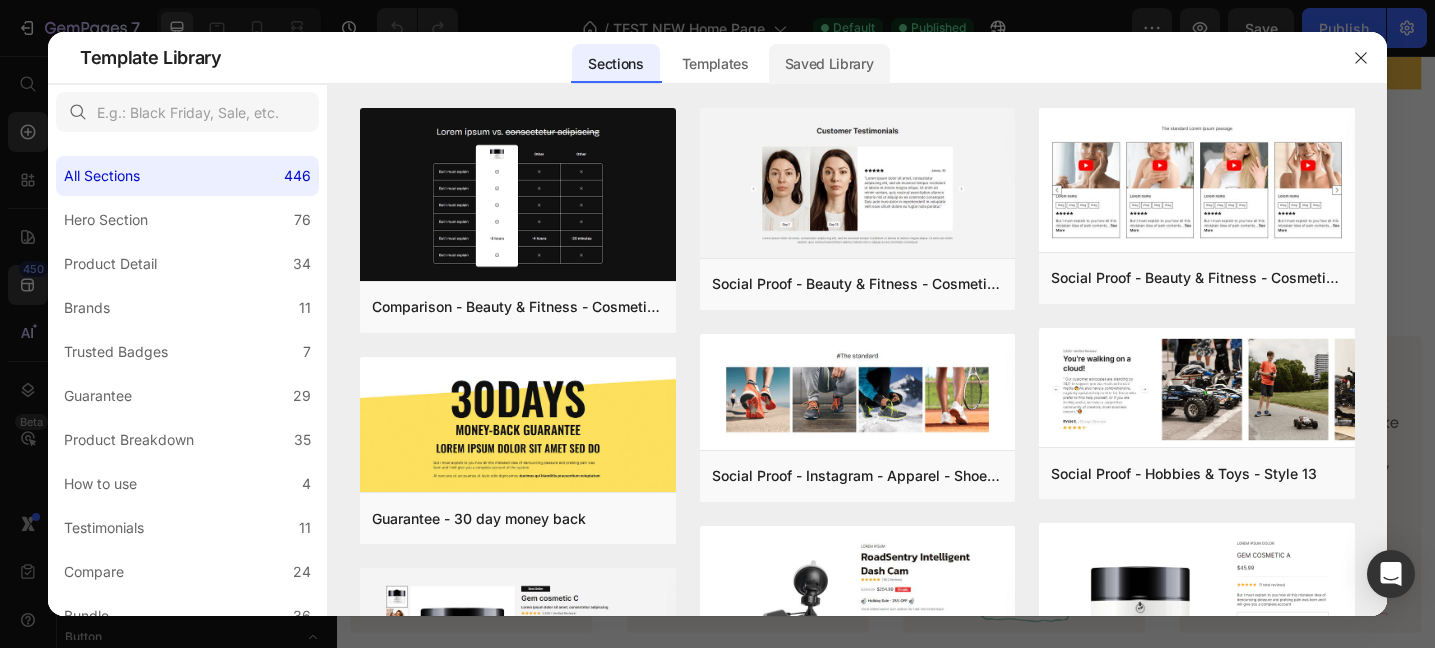 click on "Saved Library" 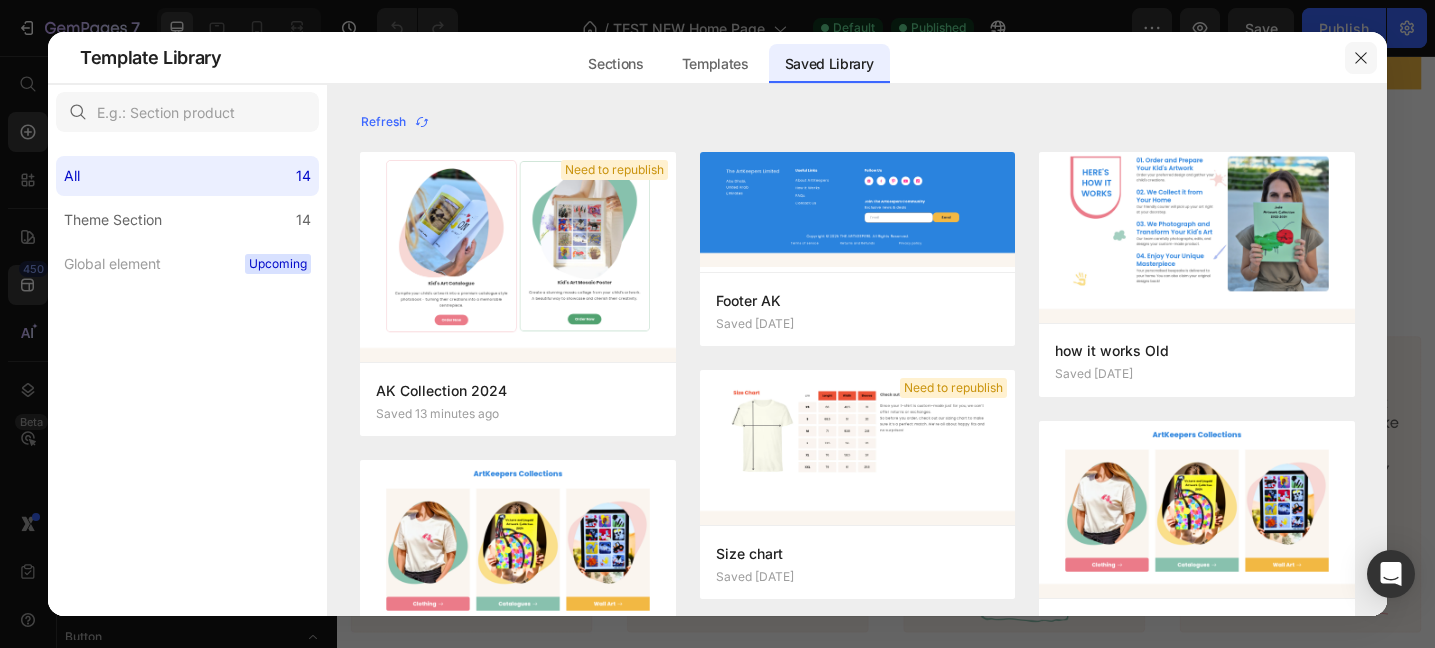 click 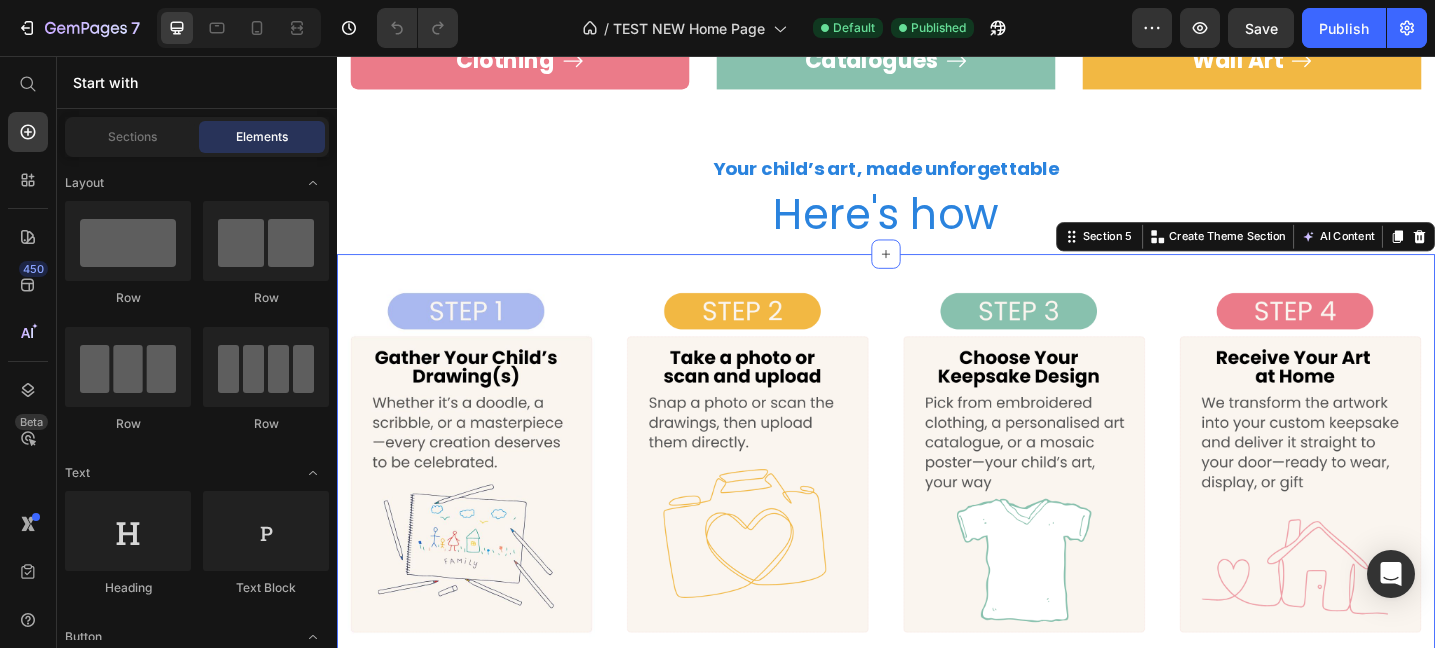 click on "Image Image Image Image Row Section 5   Create Theme Section AI Content Write with GemAI What would you like to describe here? Tone and Voice Persuasive Product Getting products... Show more Generate" at bounding box center (937, 500) 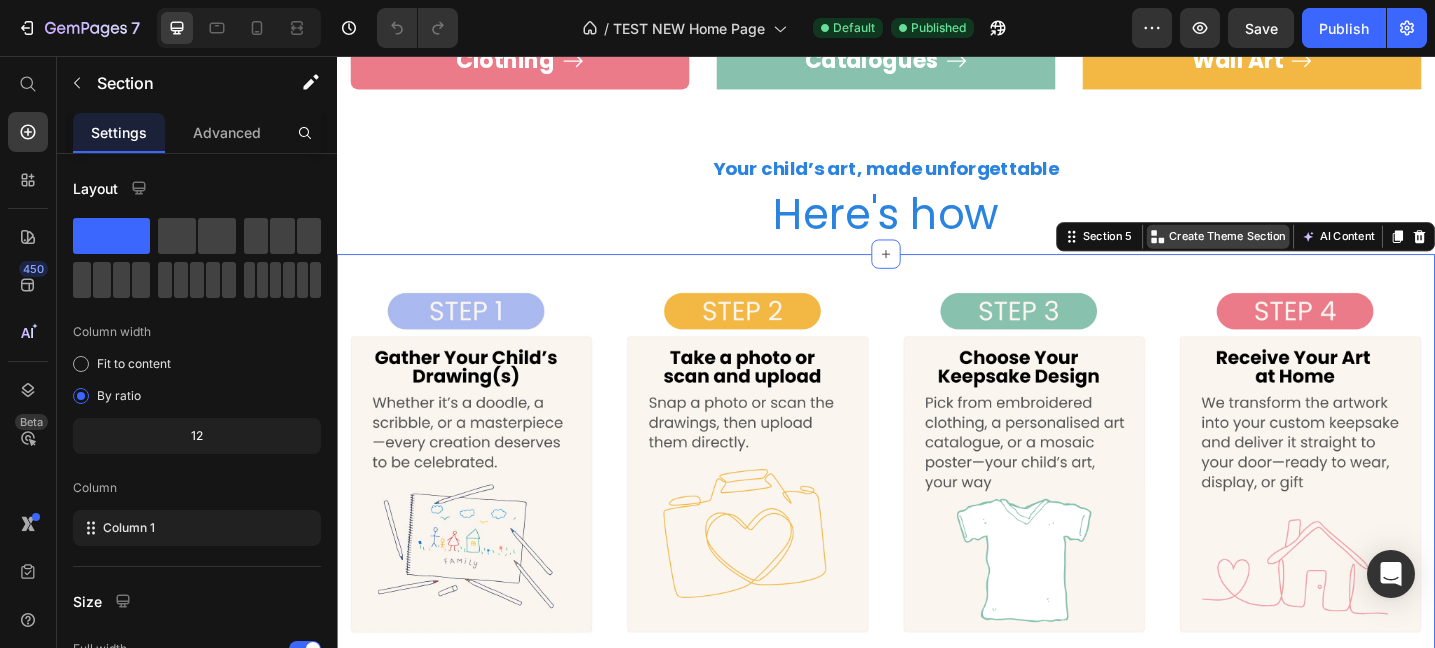 click on "Create Theme Section" at bounding box center [1310, 253] 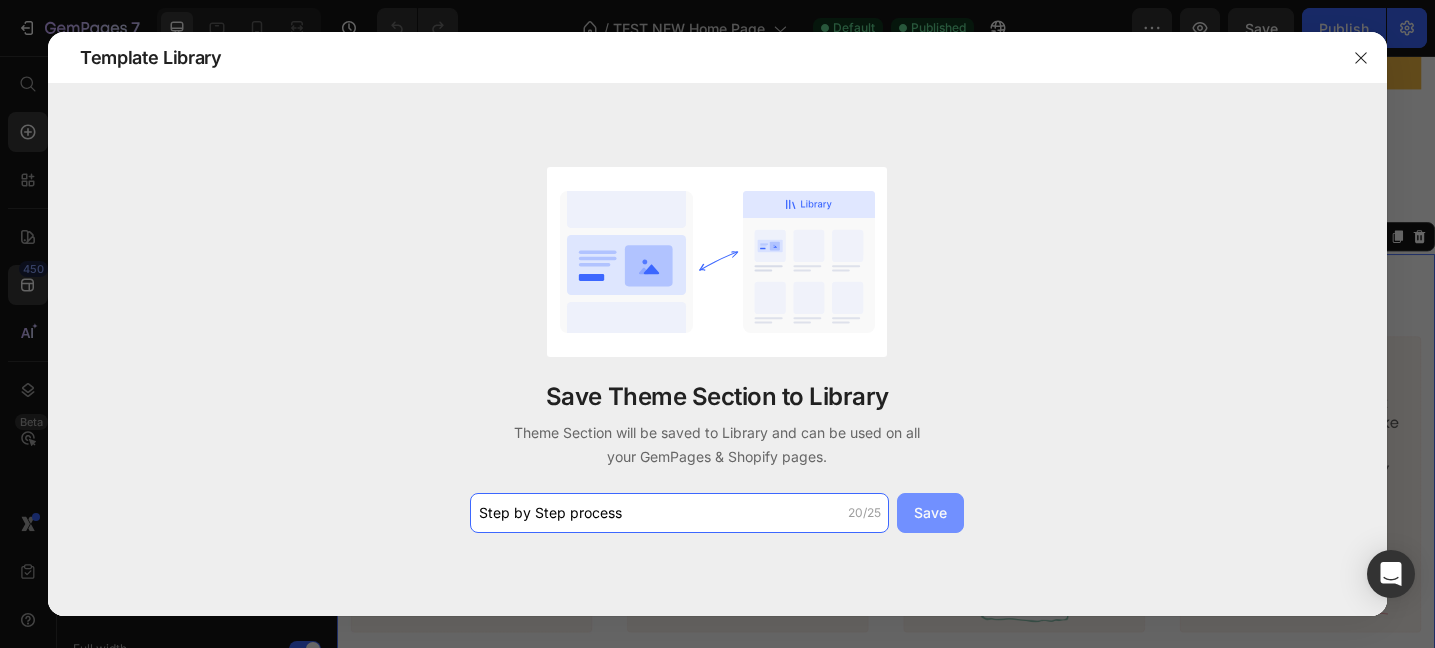 type on "Step by Step process" 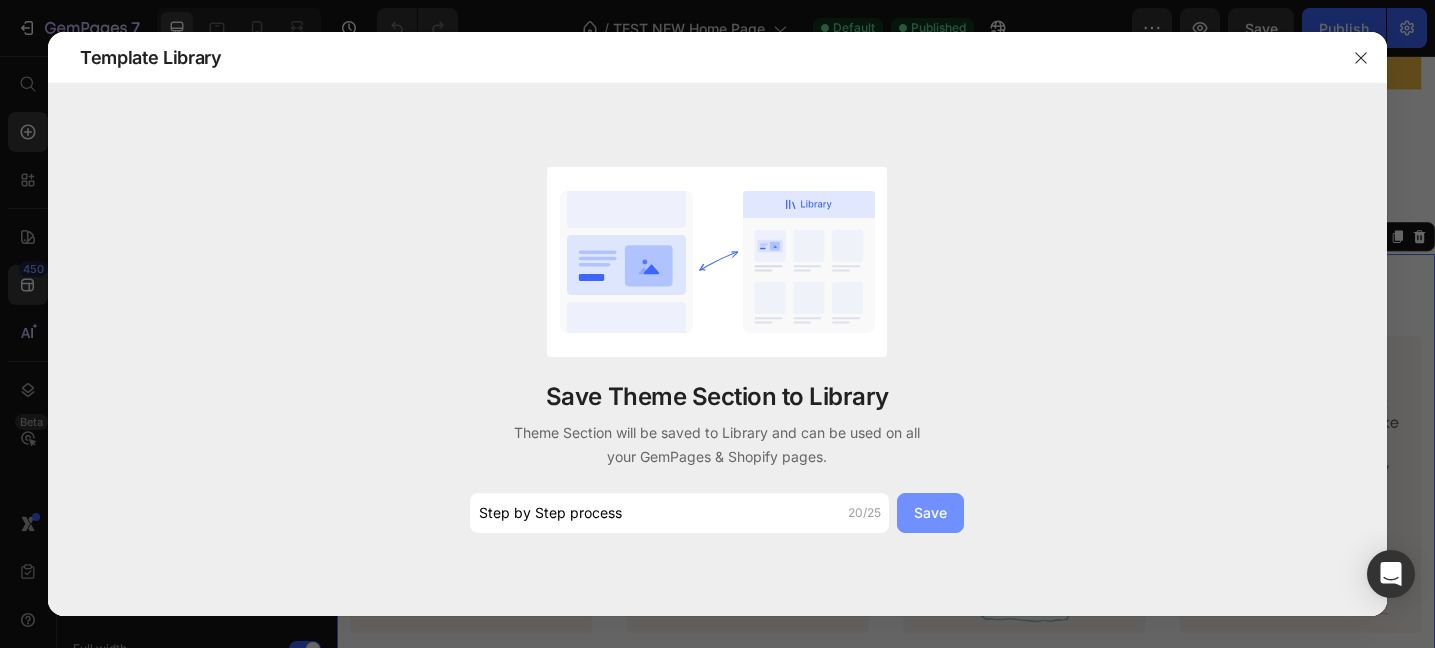 click on "Save" at bounding box center (930, 513) 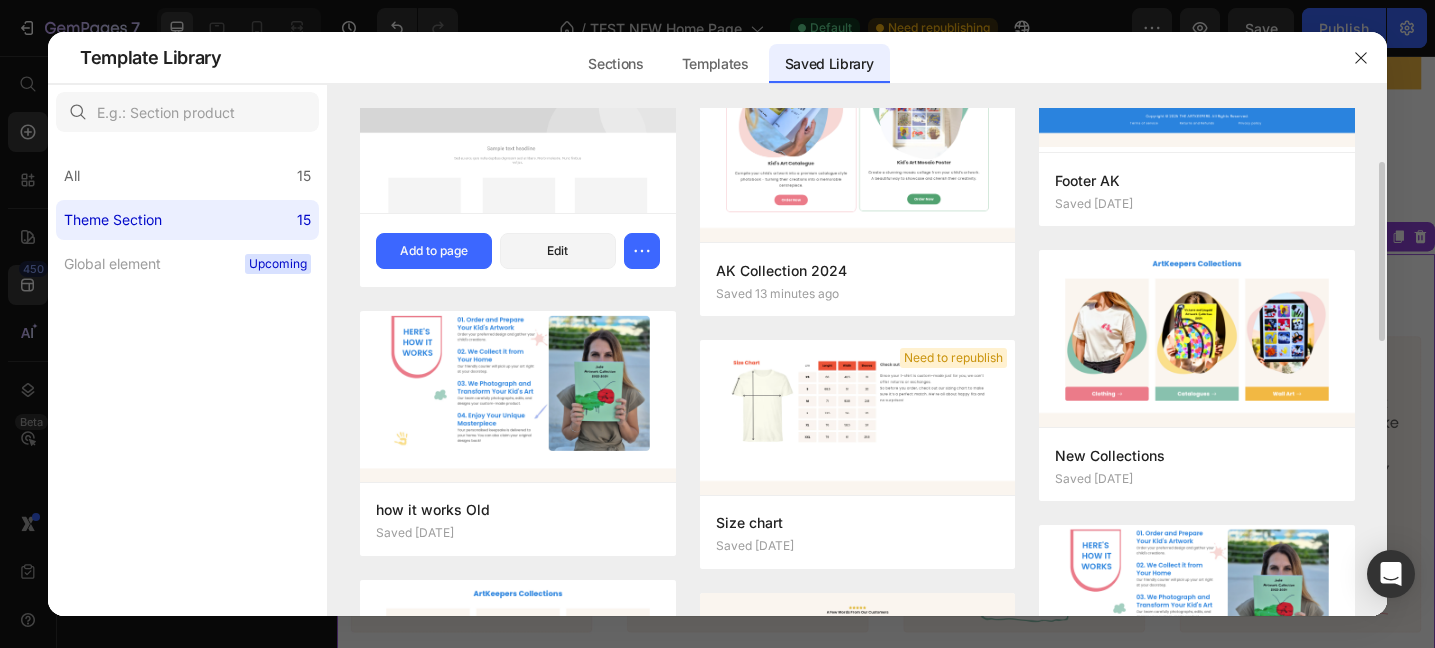 scroll, scrollTop: 130, scrollLeft: 0, axis: vertical 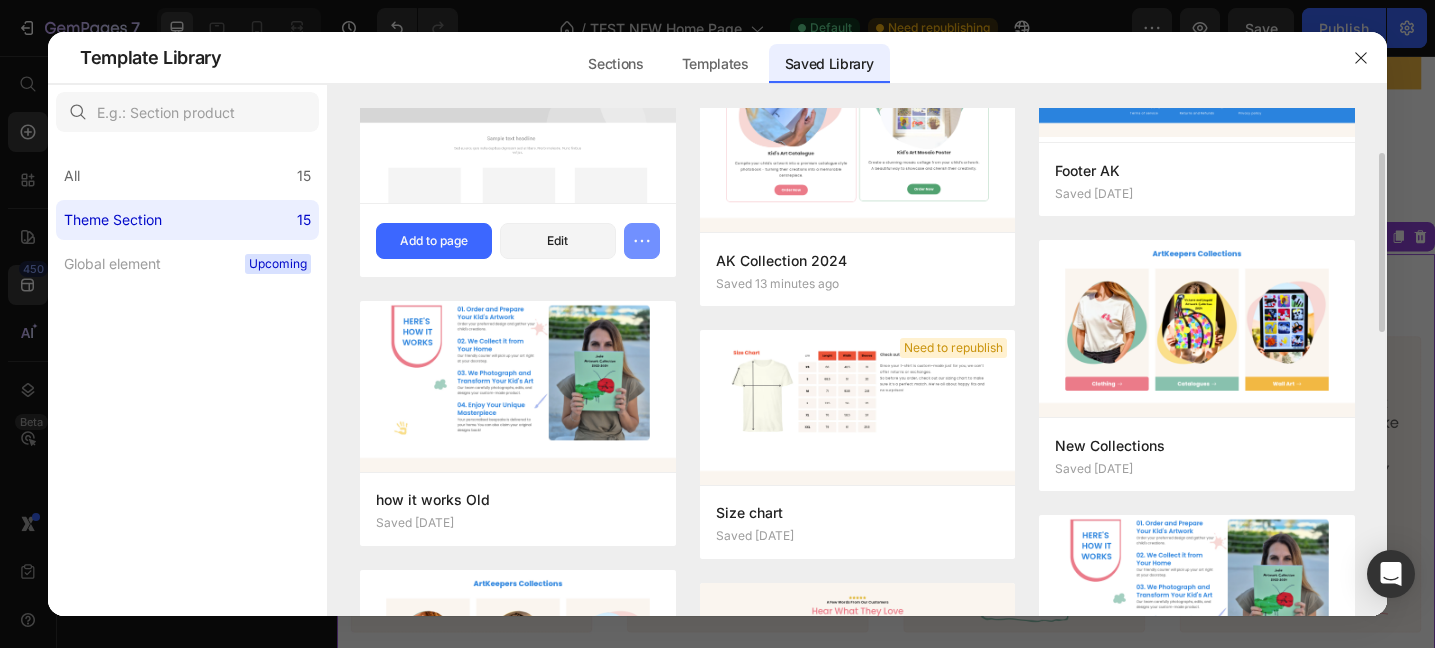click 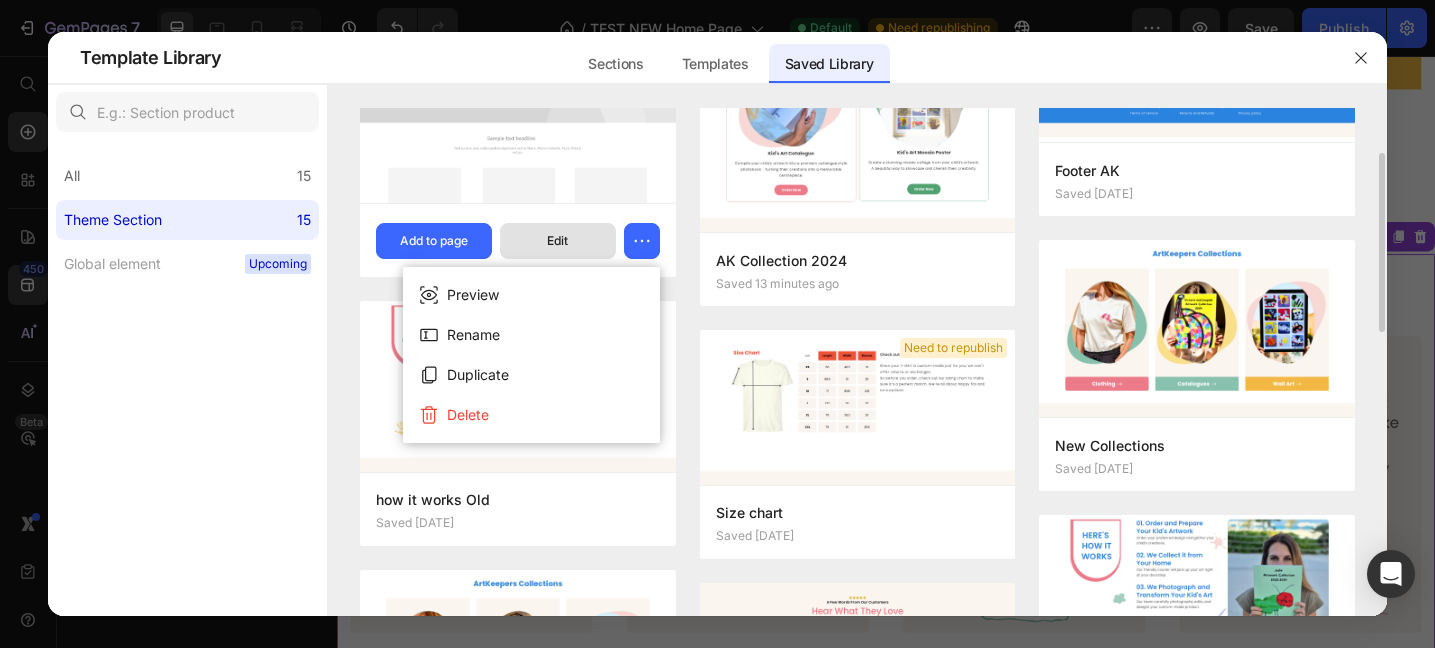 click on "Edit" at bounding box center [557, 241] 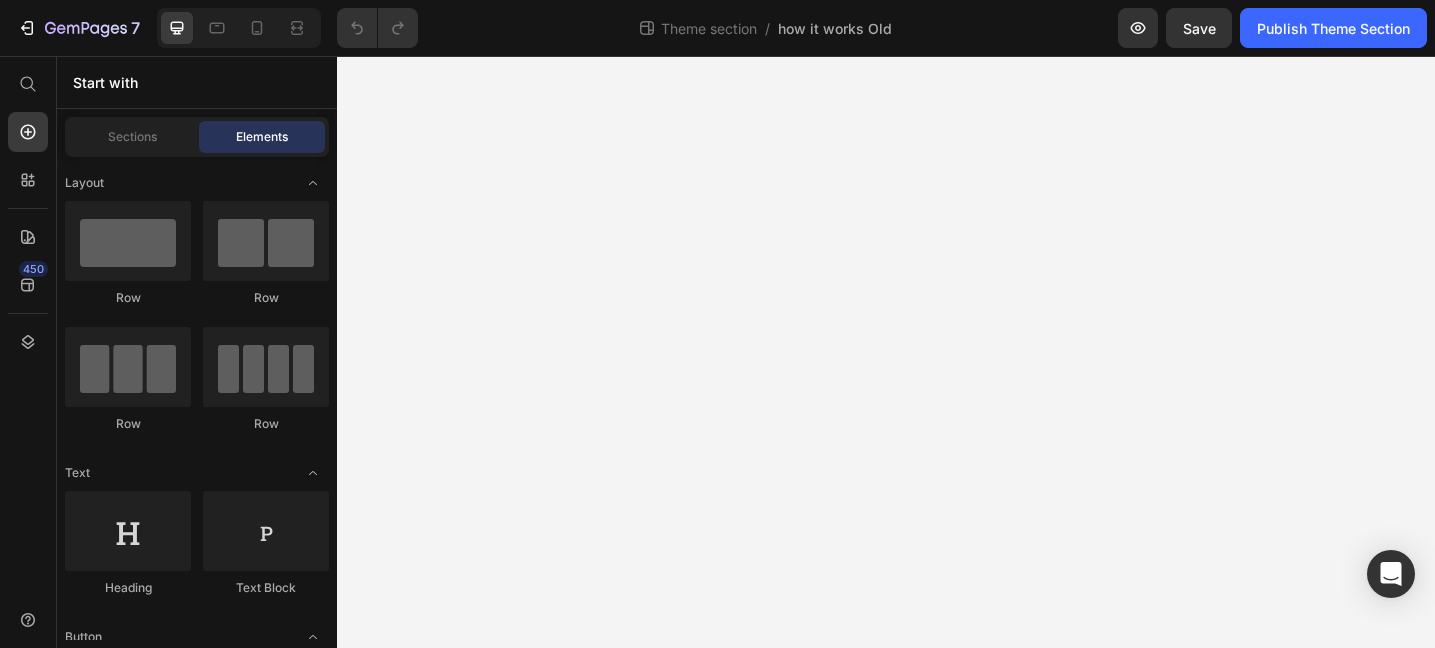 scroll, scrollTop: 0, scrollLeft: 0, axis: both 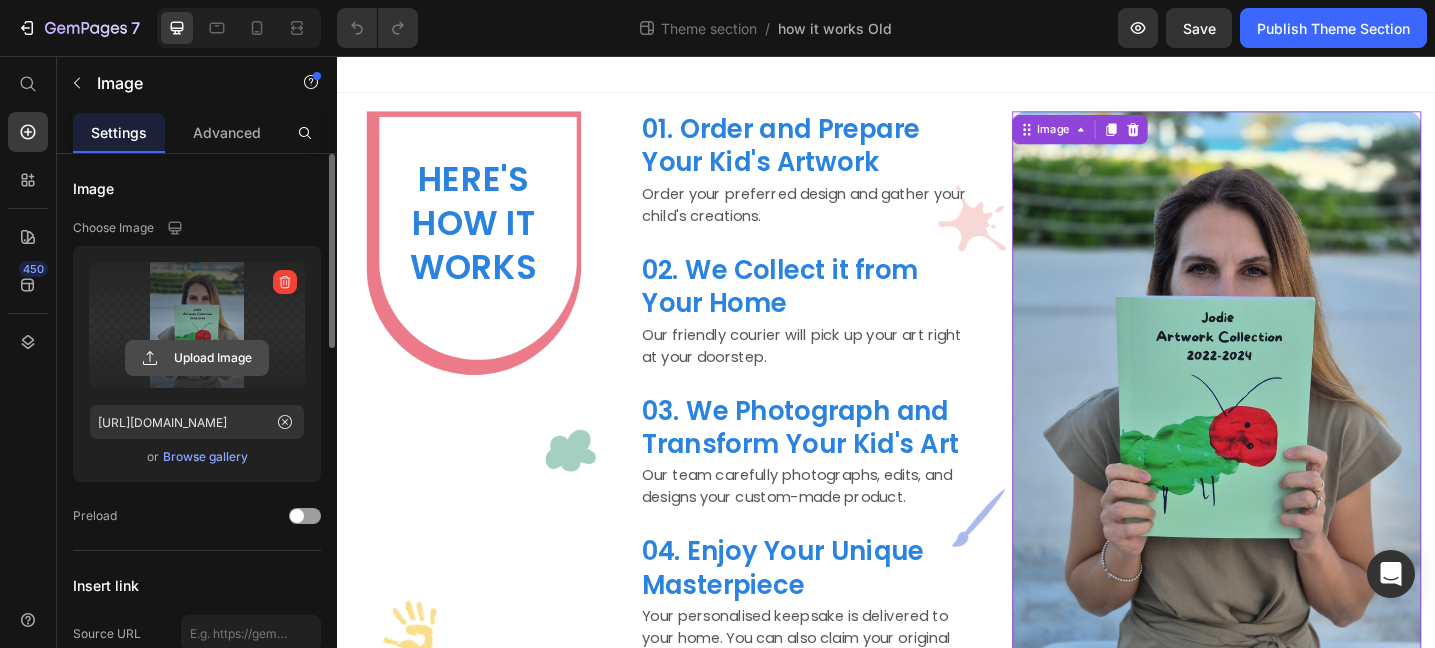 click 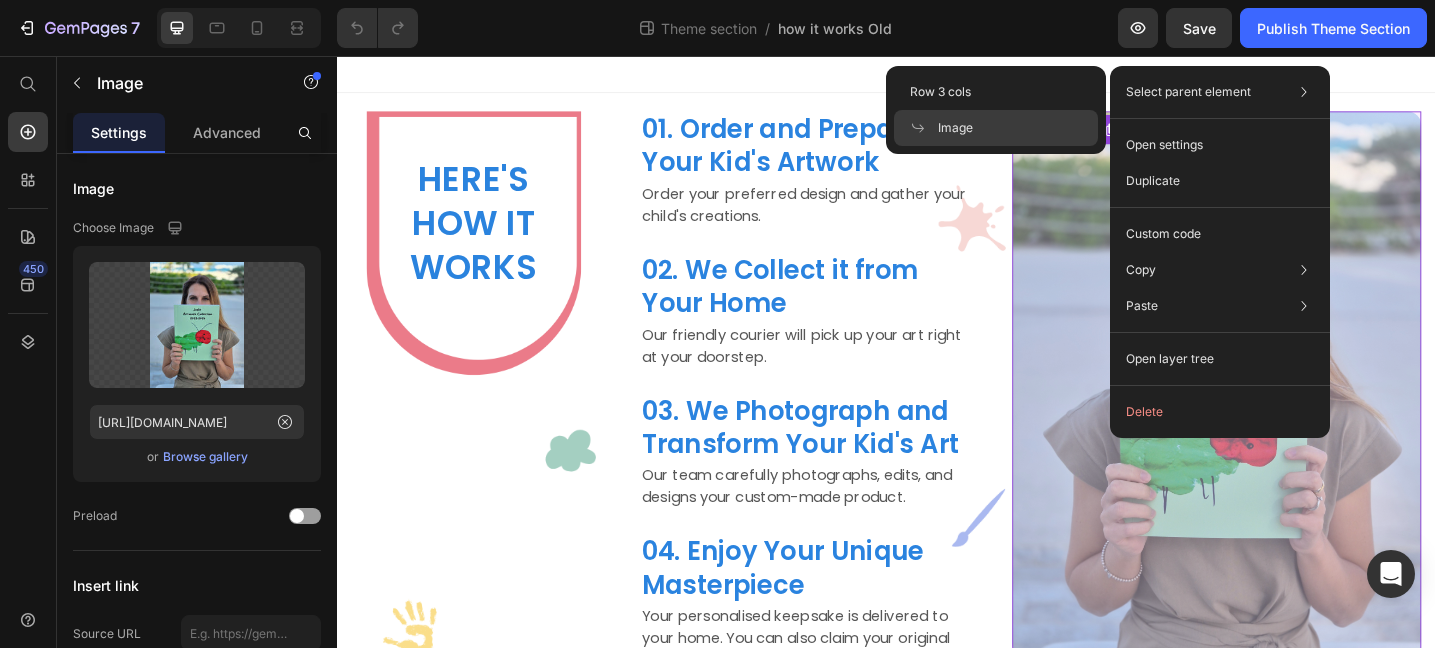 click on "Image" at bounding box center (955, 128) 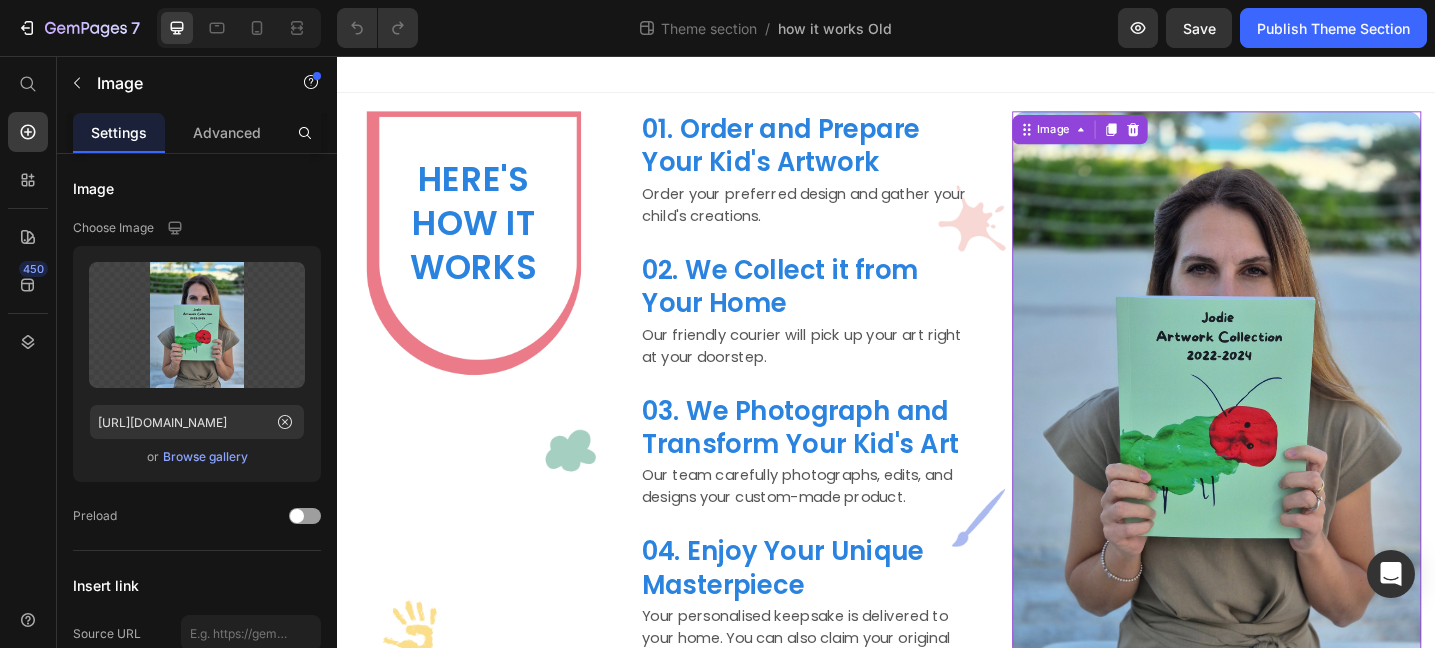 click at bounding box center (1299, 414) 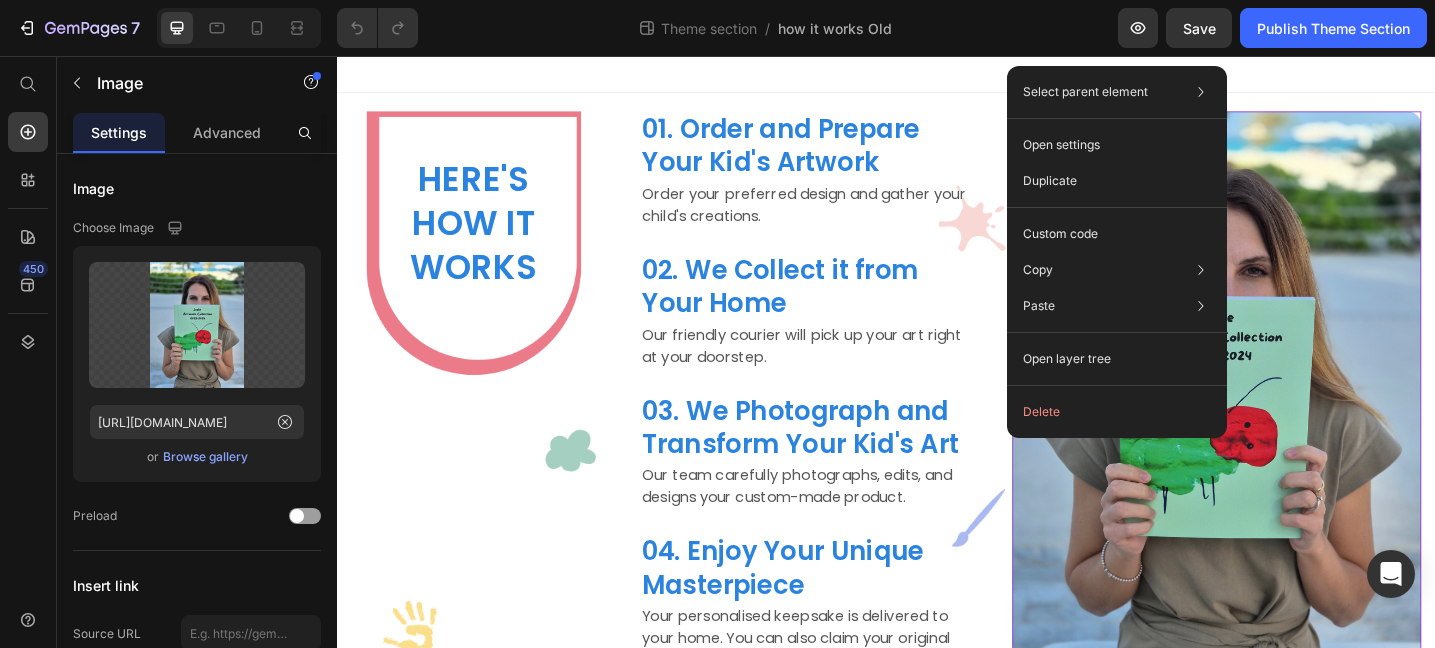 click at bounding box center (1299, 414) 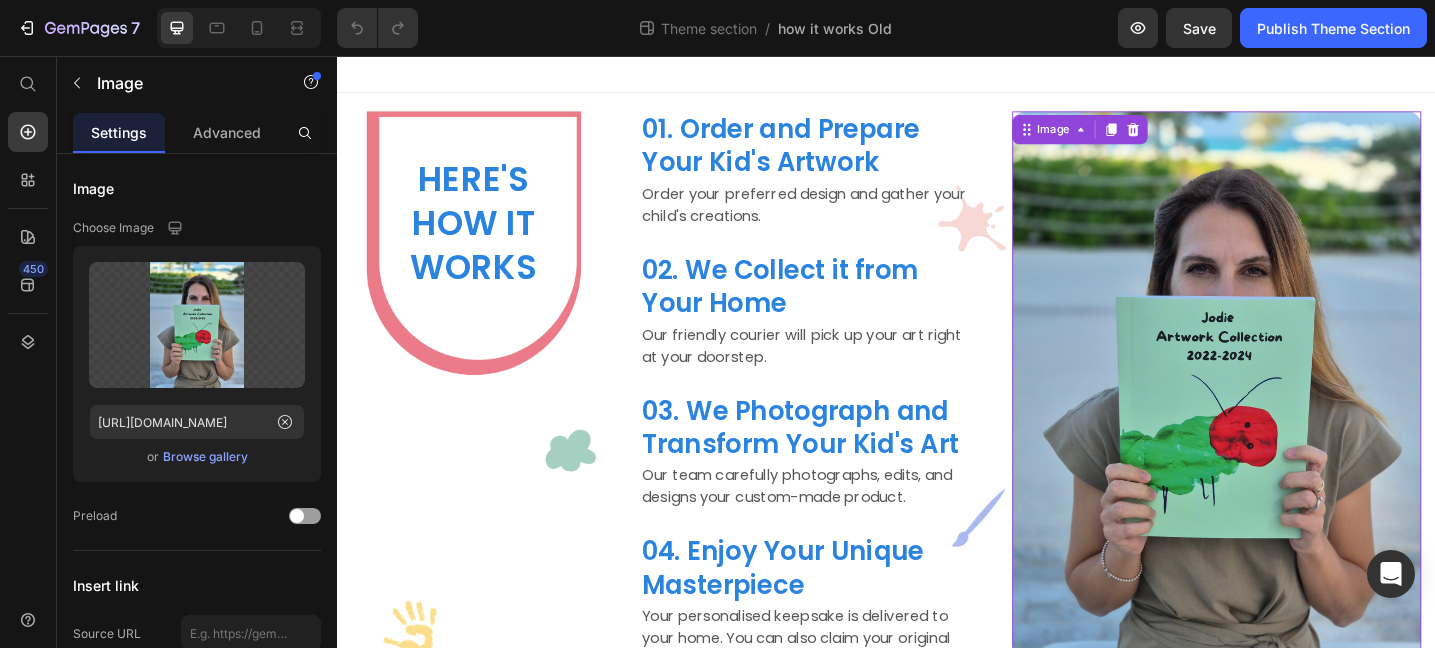 click at bounding box center (1299, 414) 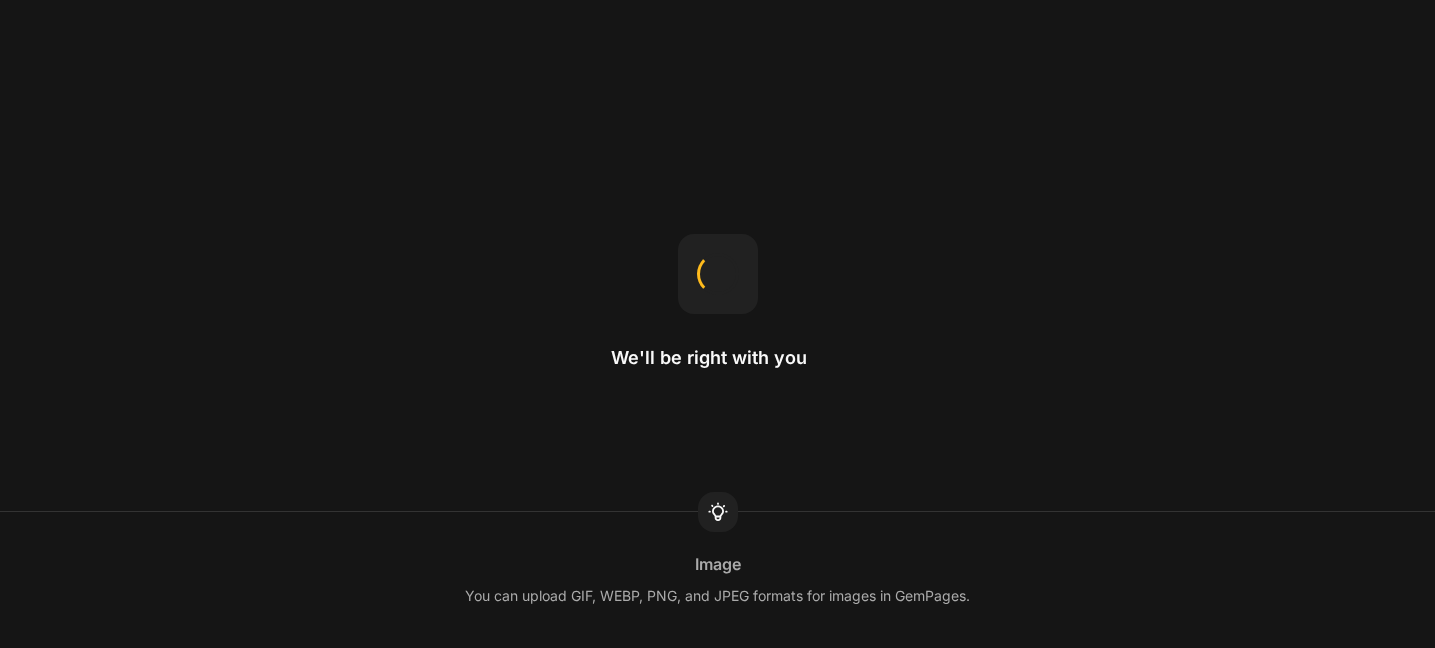 scroll, scrollTop: 0, scrollLeft: 0, axis: both 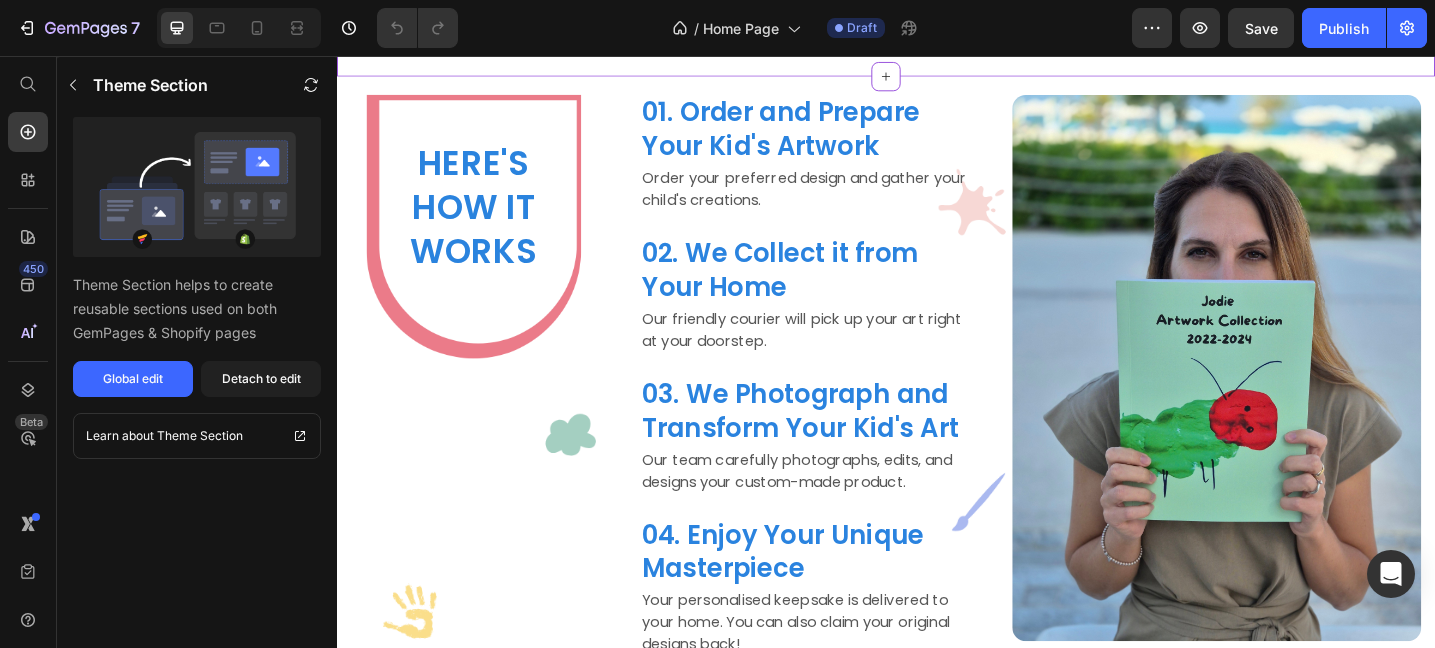 click at bounding box center (786, -150) 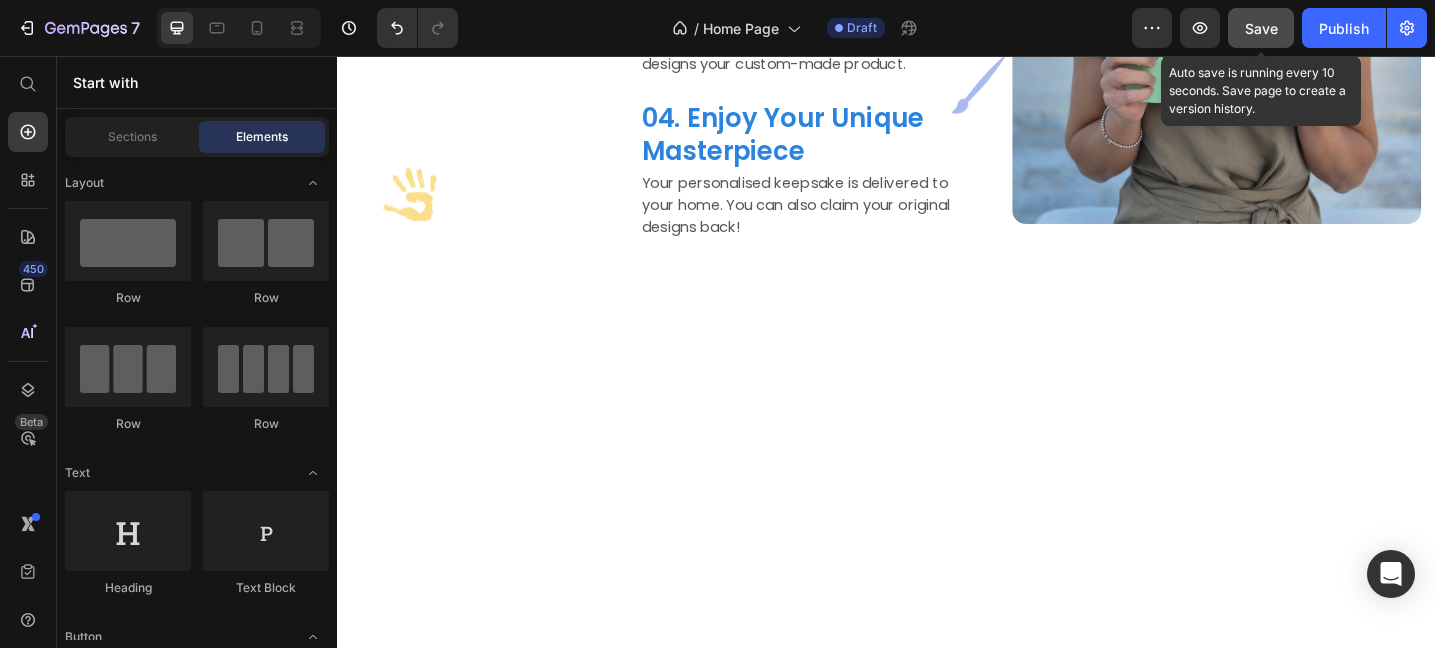 click on "Save" at bounding box center (1261, 28) 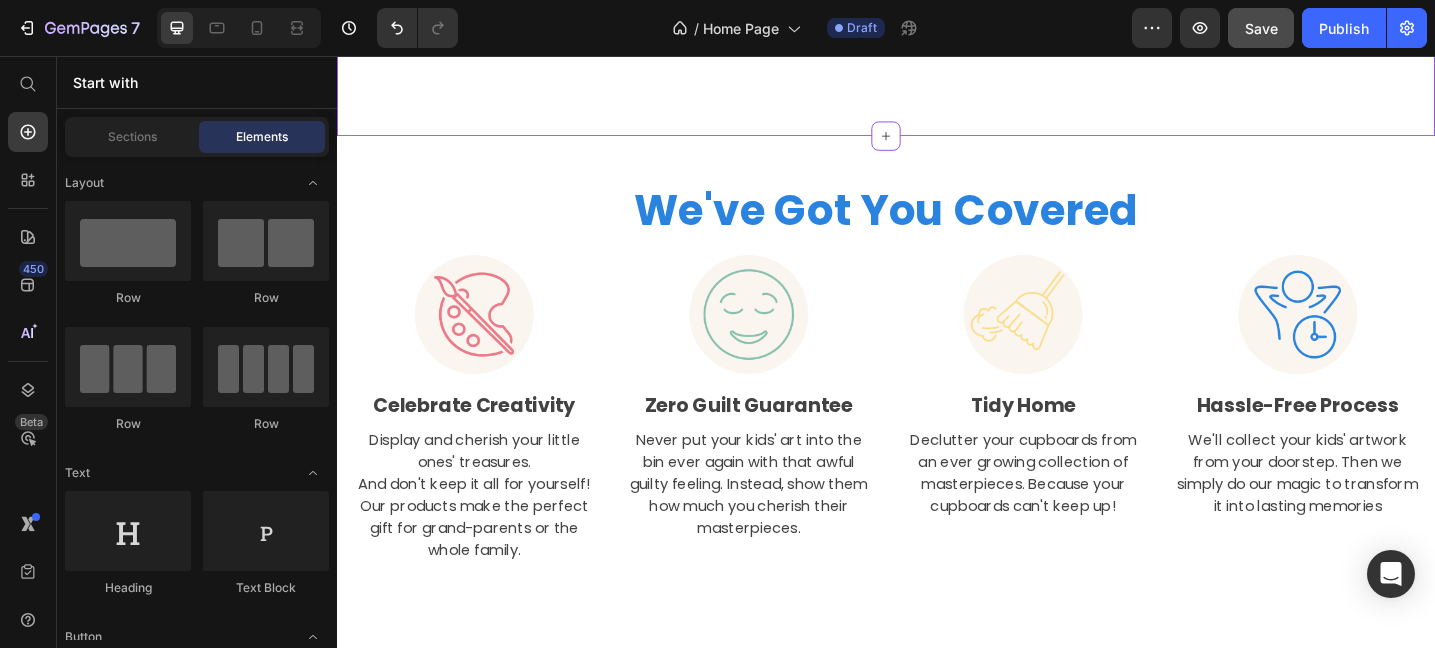 scroll, scrollTop: 1790, scrollLeft: 0, axis: vertical 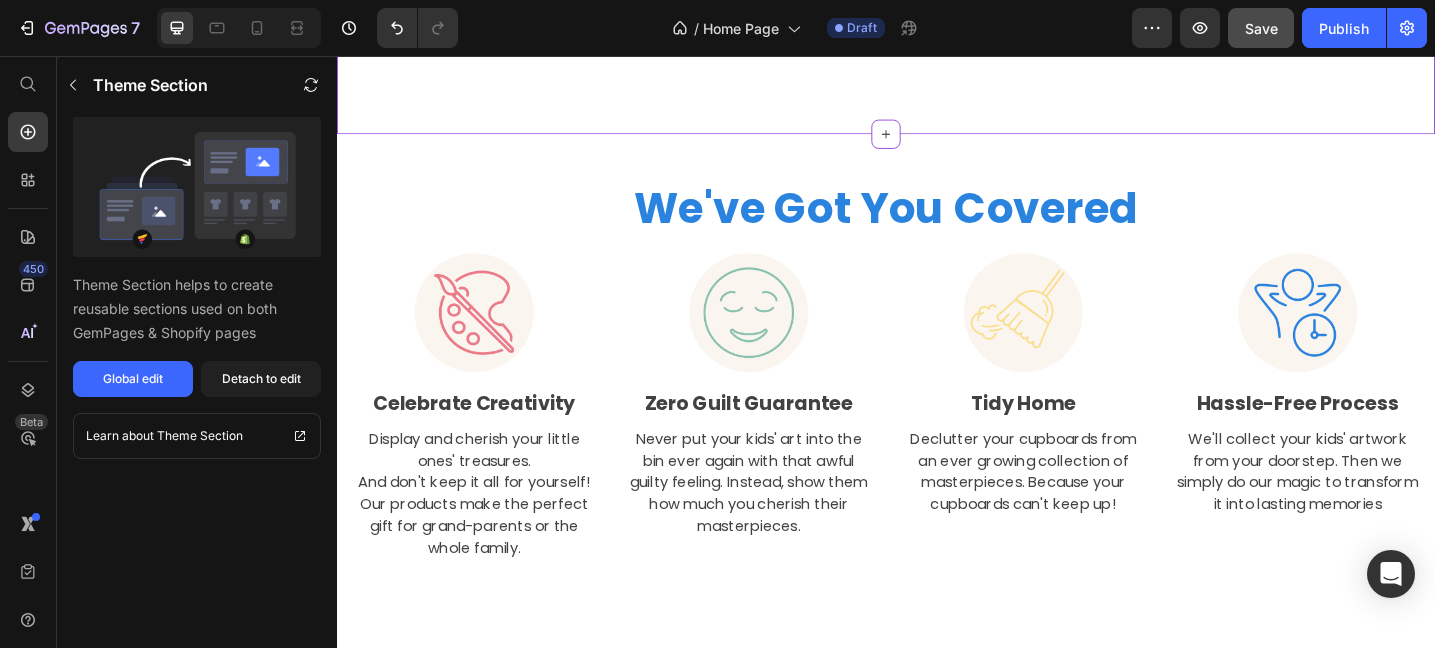 click at bounding box center (1299, -281) 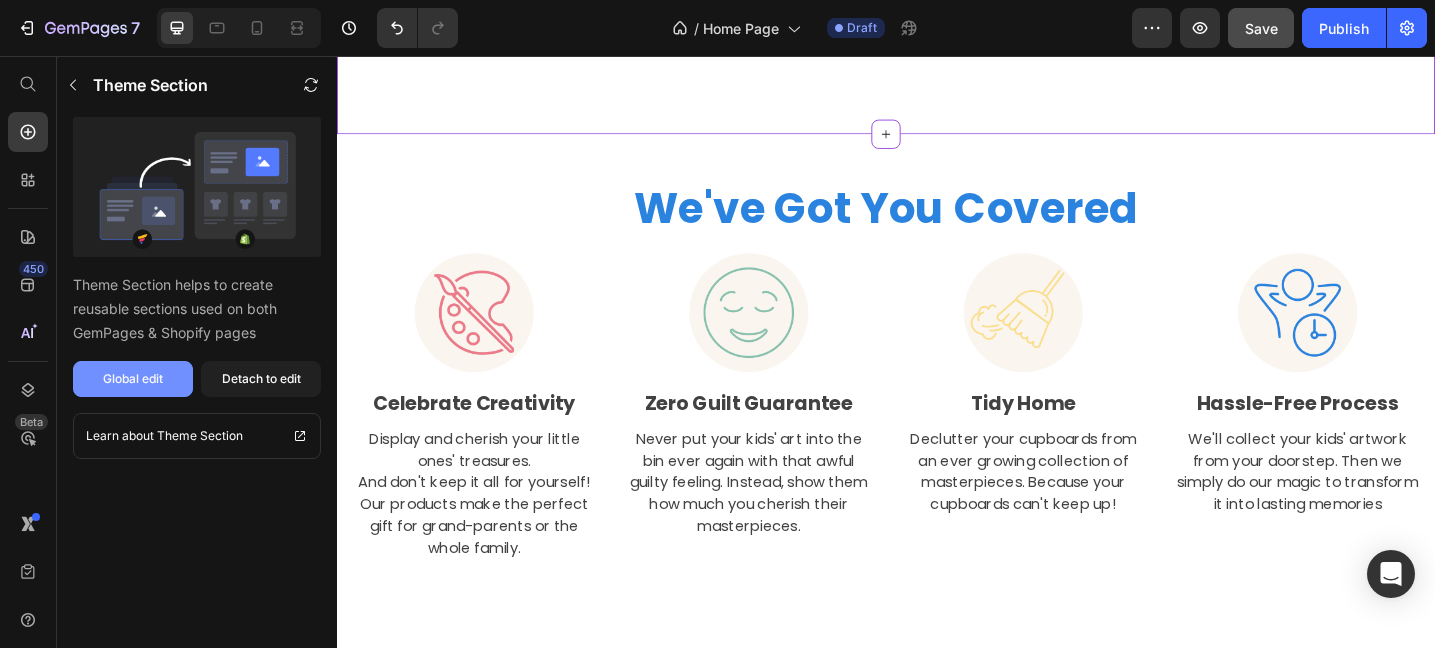 click on "Global edit" at bounding box center [133, 379] 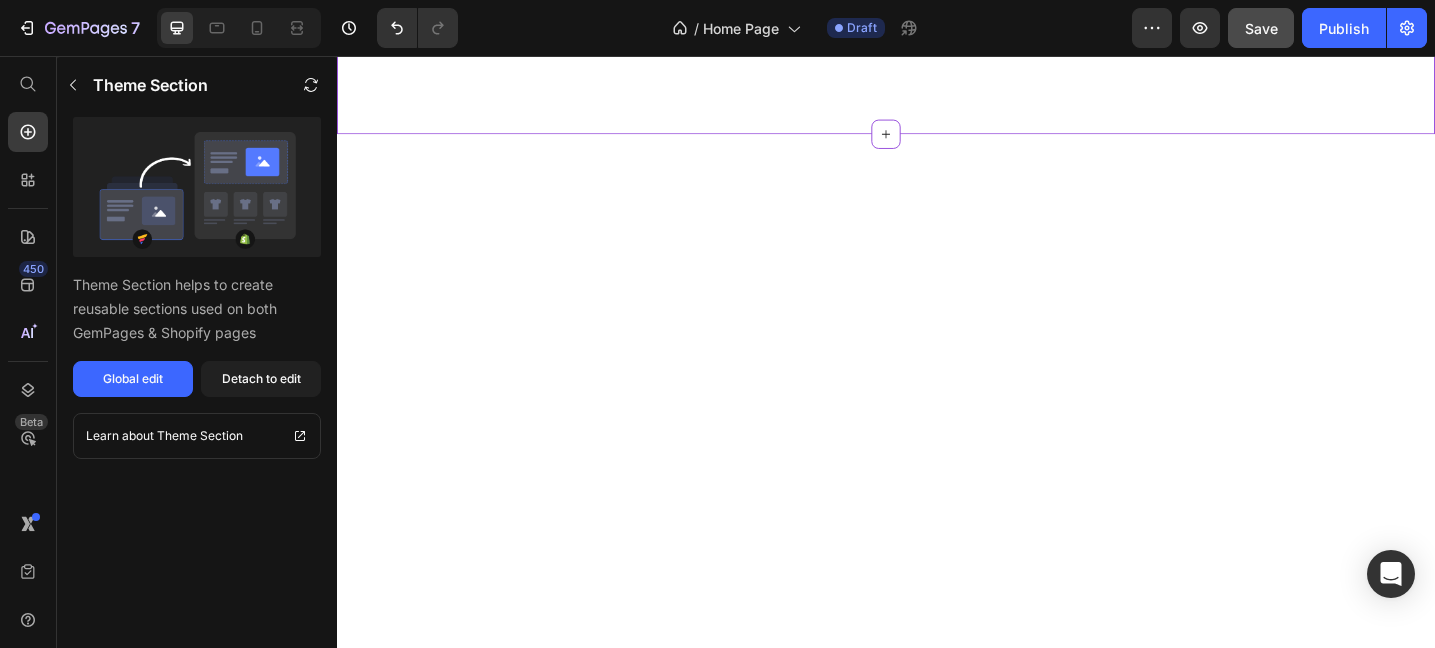 scroll, scrollTop: 0, scrollLeft: 0, axis: both 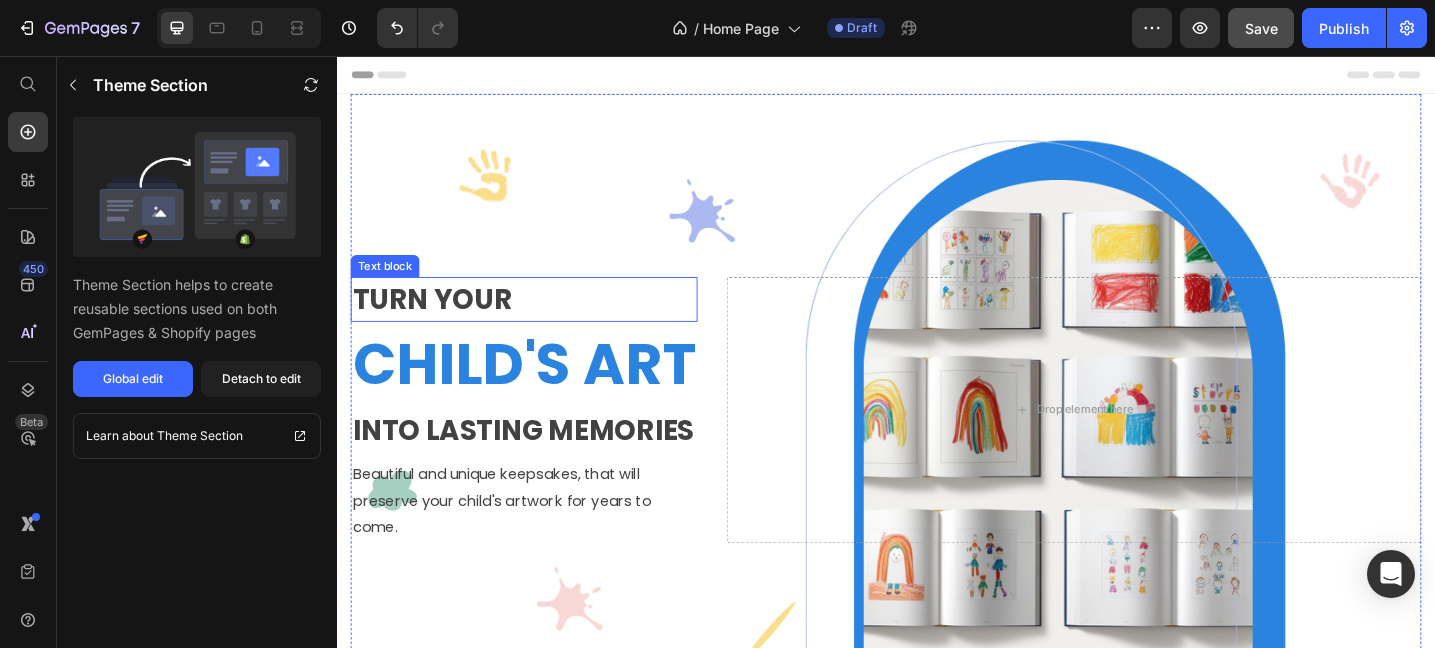 click on "TURN YOUR" at bounding box center (541, 321) 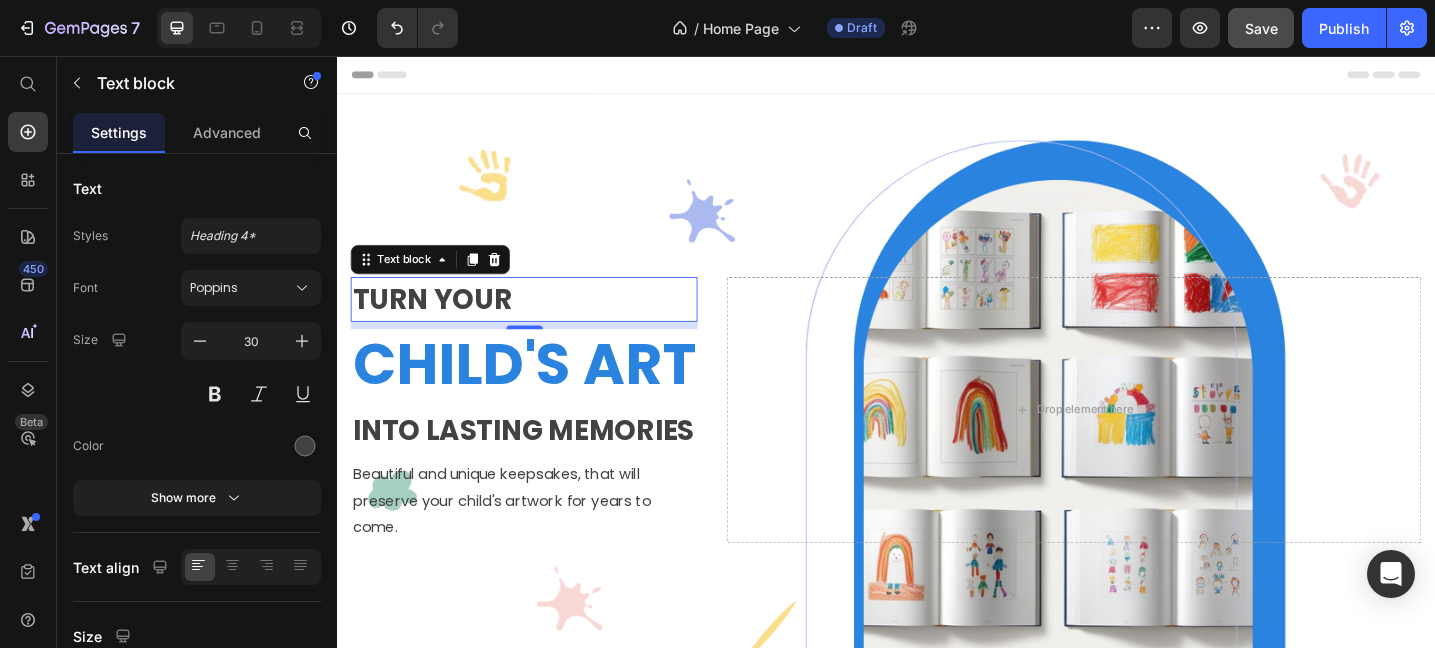 click on "TURN YOUR" at bounding box center (541, 321) 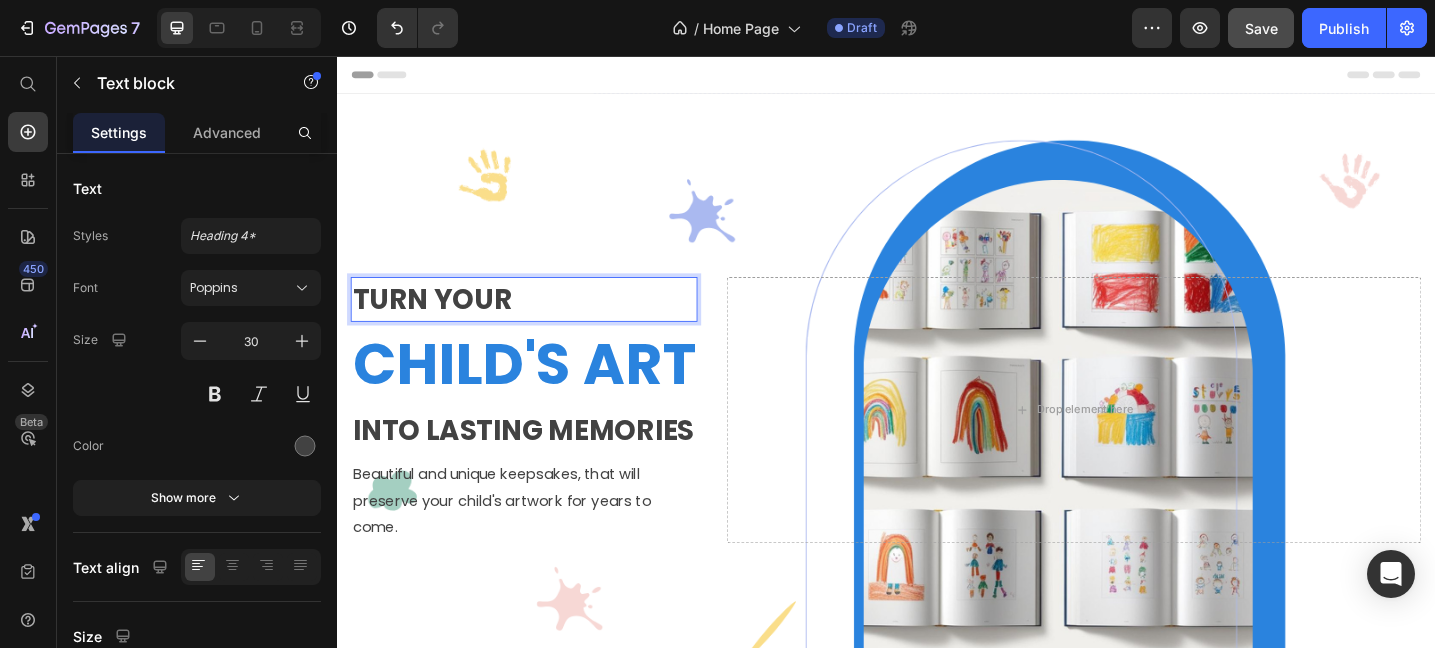click on "TURN YOUR" at bounding box center [541, 321] 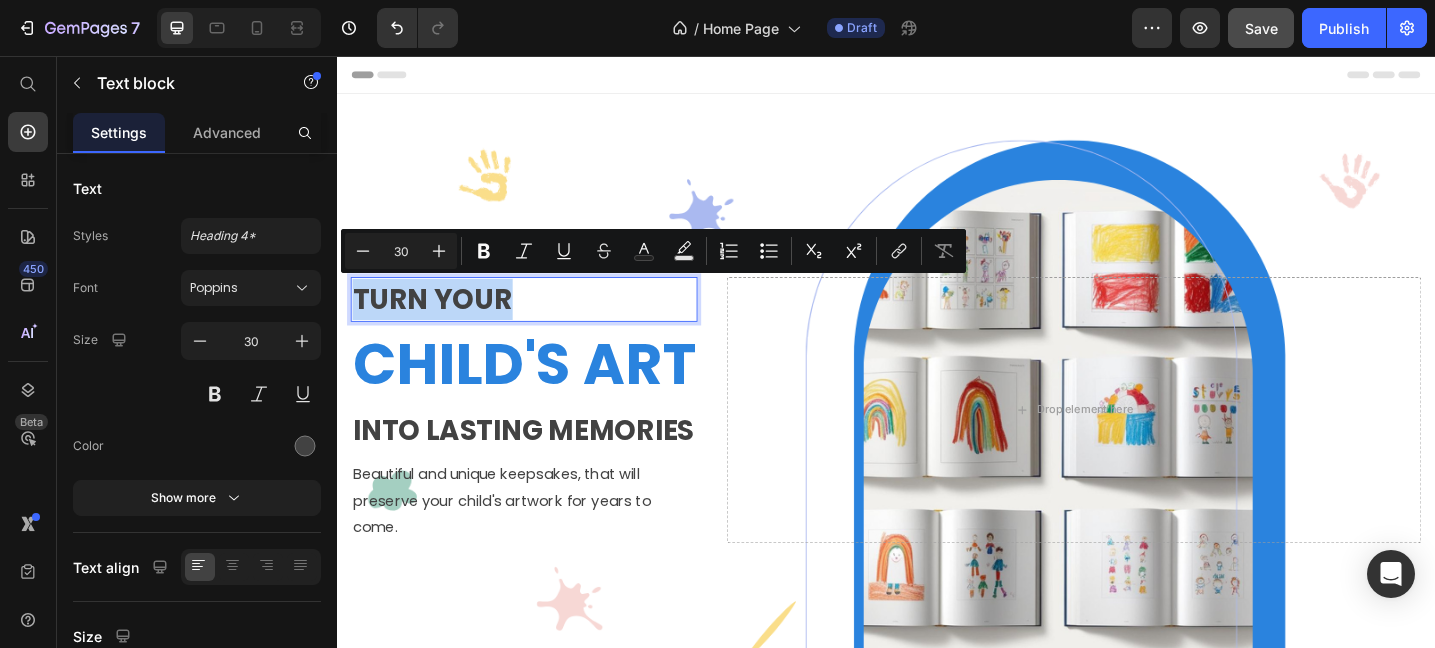 copy on "TURN YOUR" 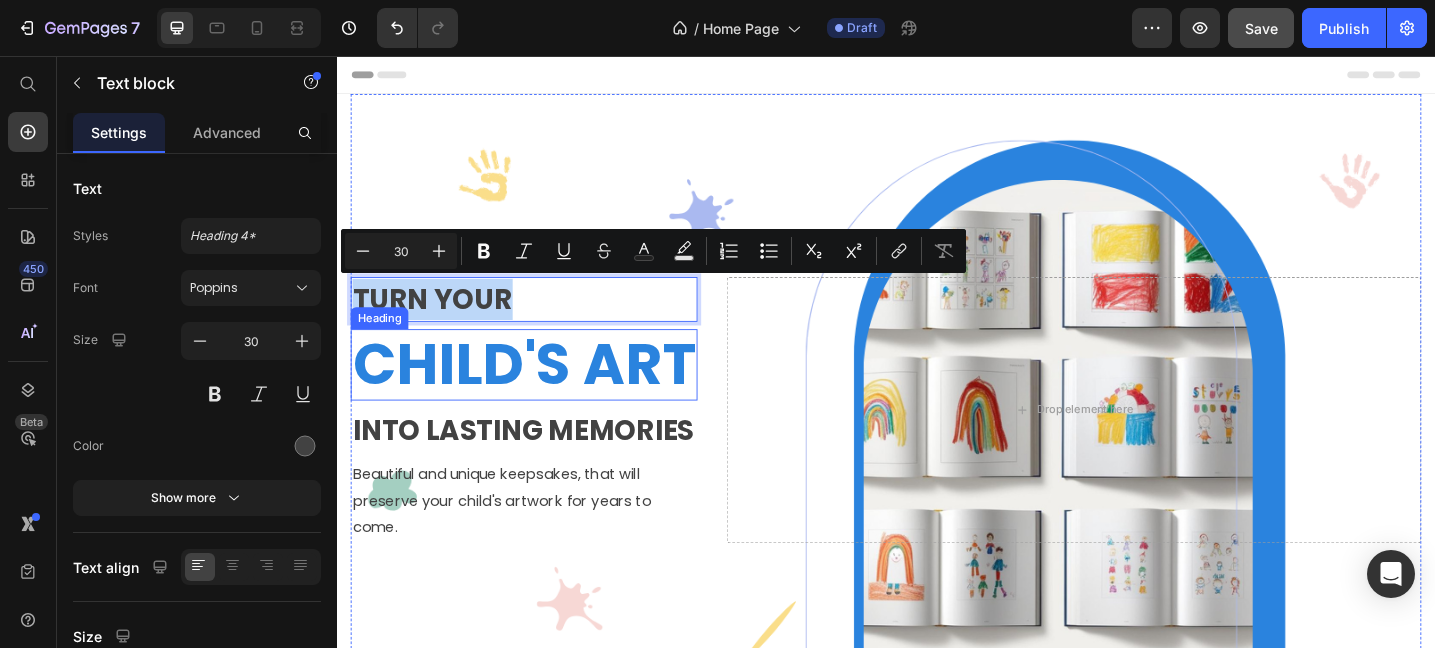 click on "CHILD'S ART" at bounding box center (541, 393) 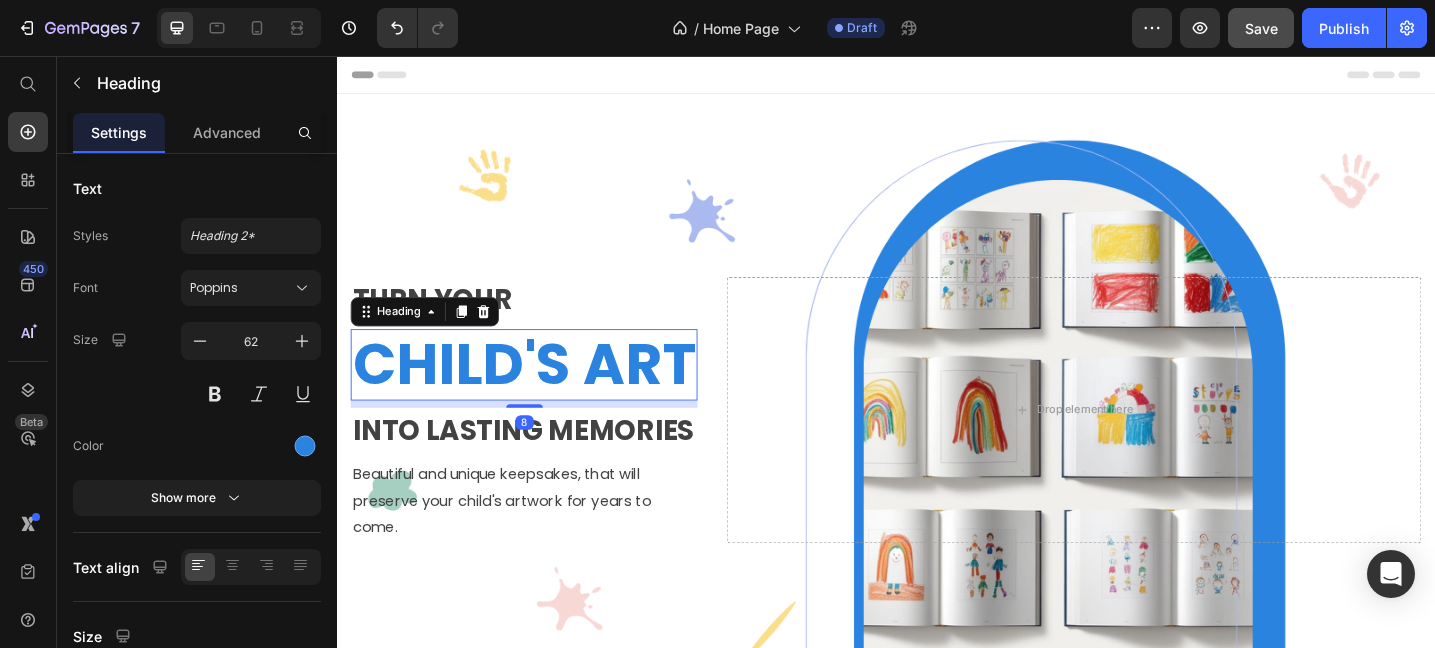 click on "CHILD'S ART" at bounding box center [541, 393] 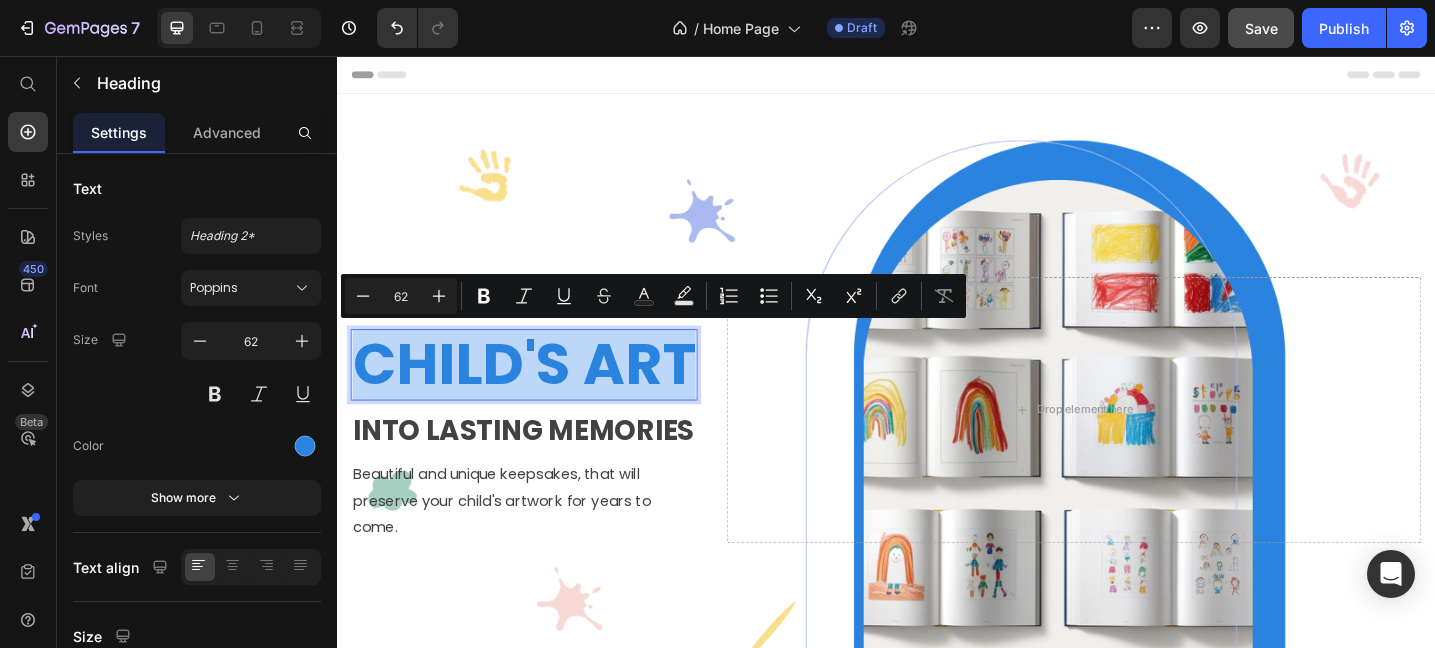 copy on "CHILD'S ART" 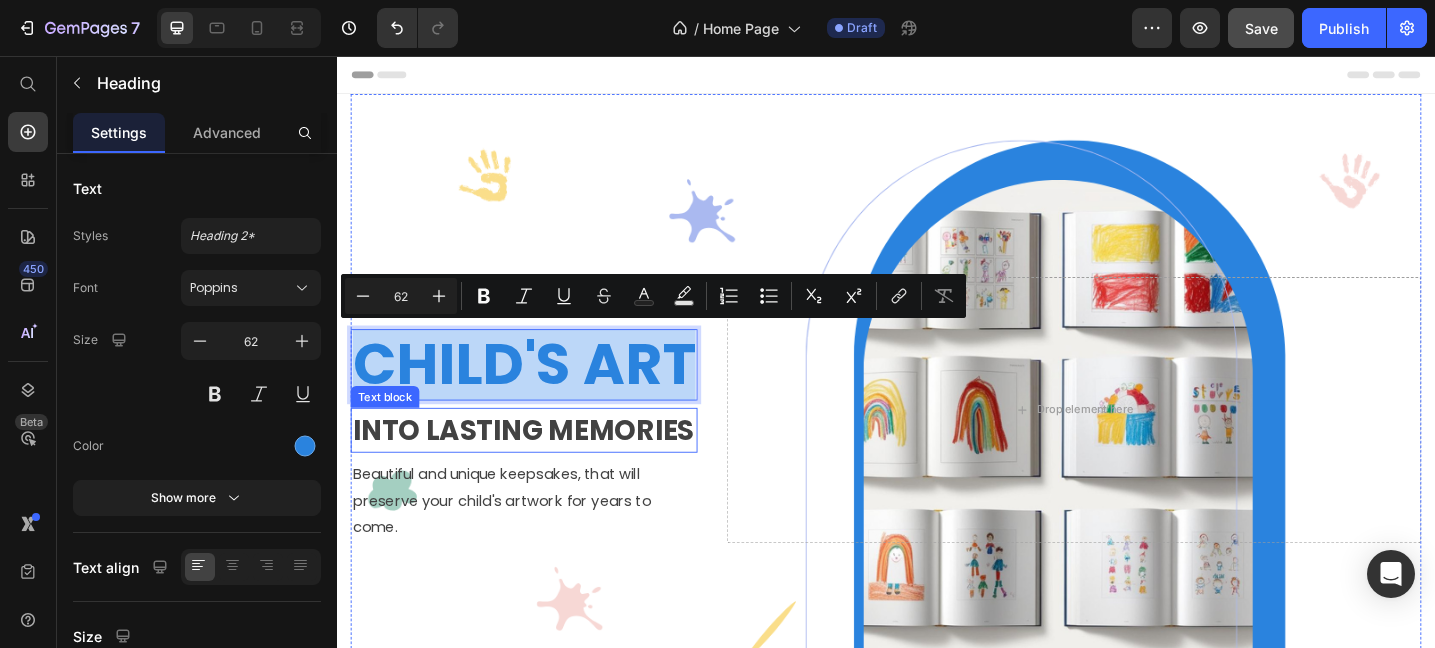 click on "INTO LASTING MEMORIES" at bounding box center (541, 464) 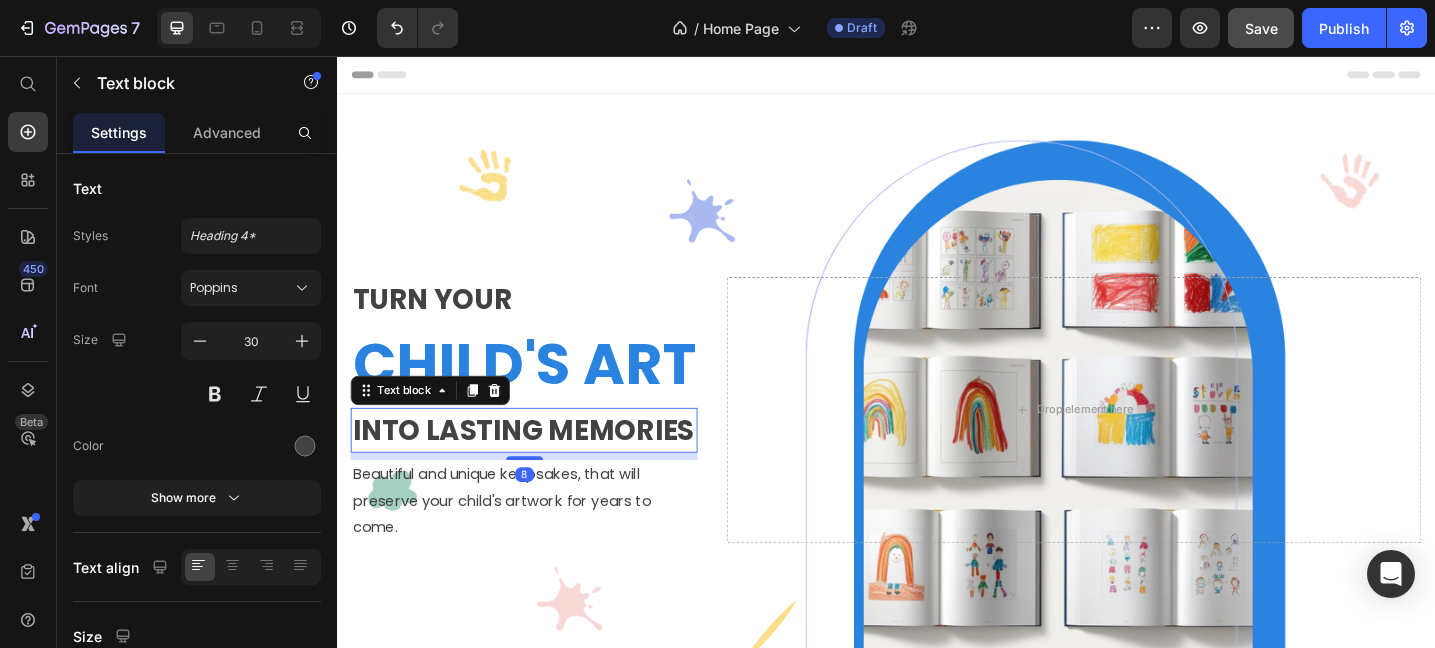 click on "INTO LASTING MEMORIES" at bounding box center (541, 464) 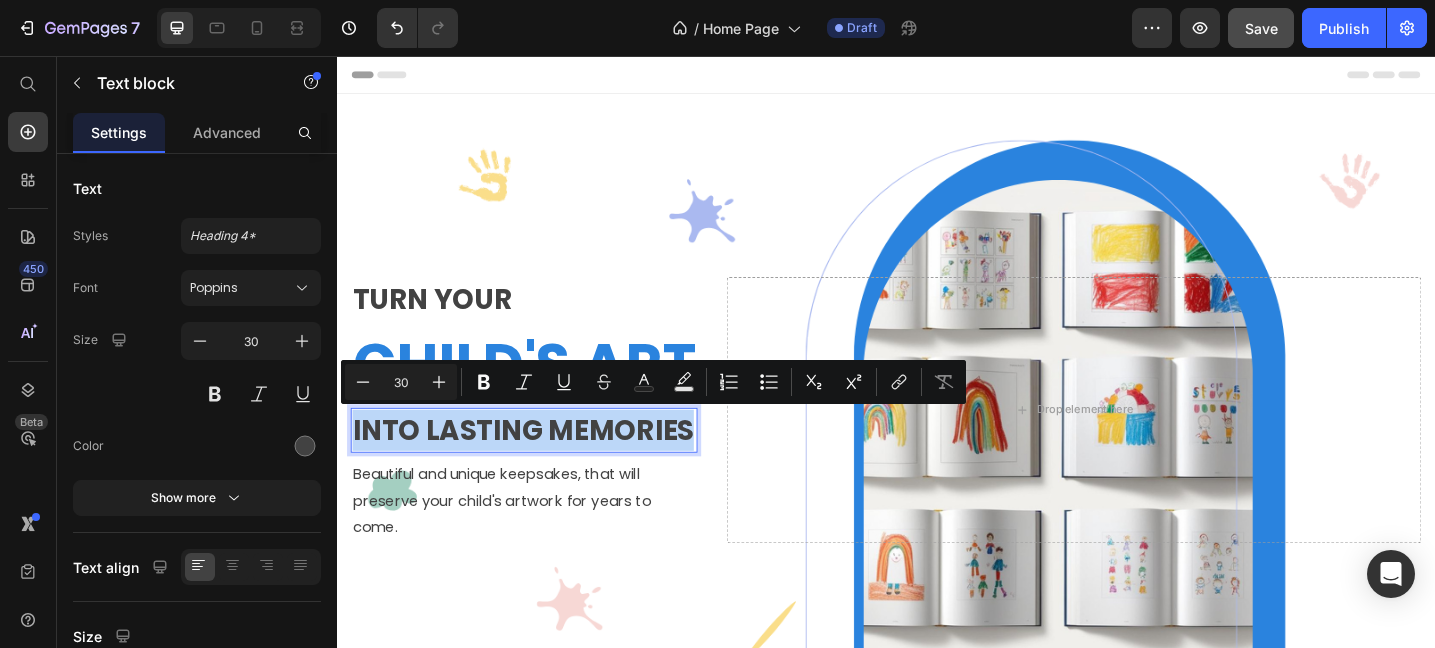 copy on "INTO LASTING MEMORIES" 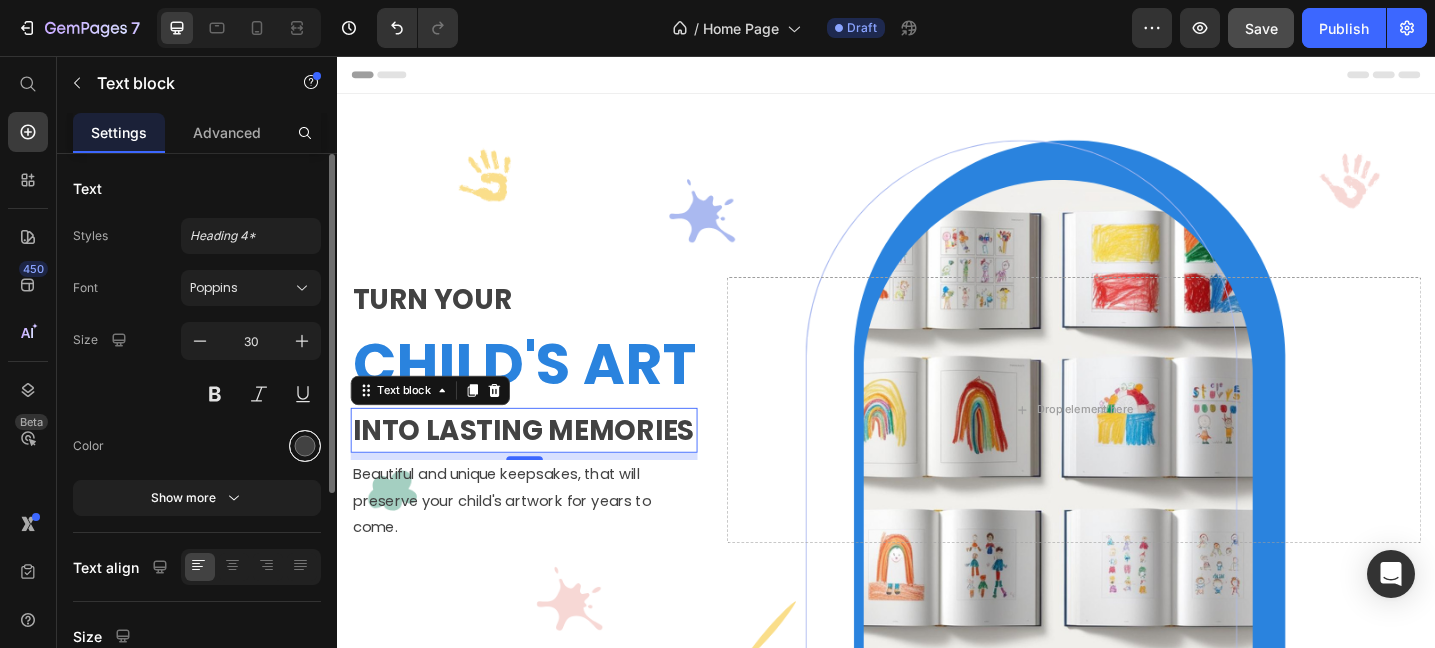 click at bounding box center (305, 446) 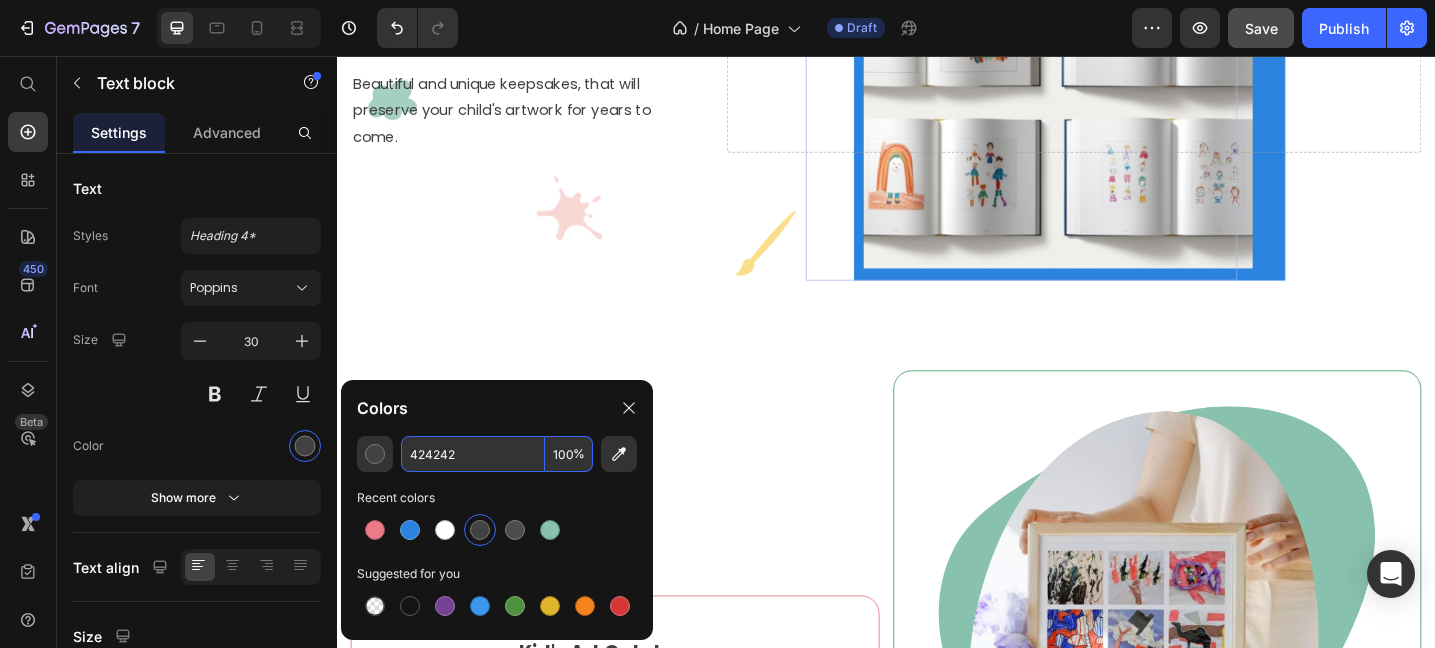 scroll, scrollTop: 0, scrollLeft: 0, axis: both 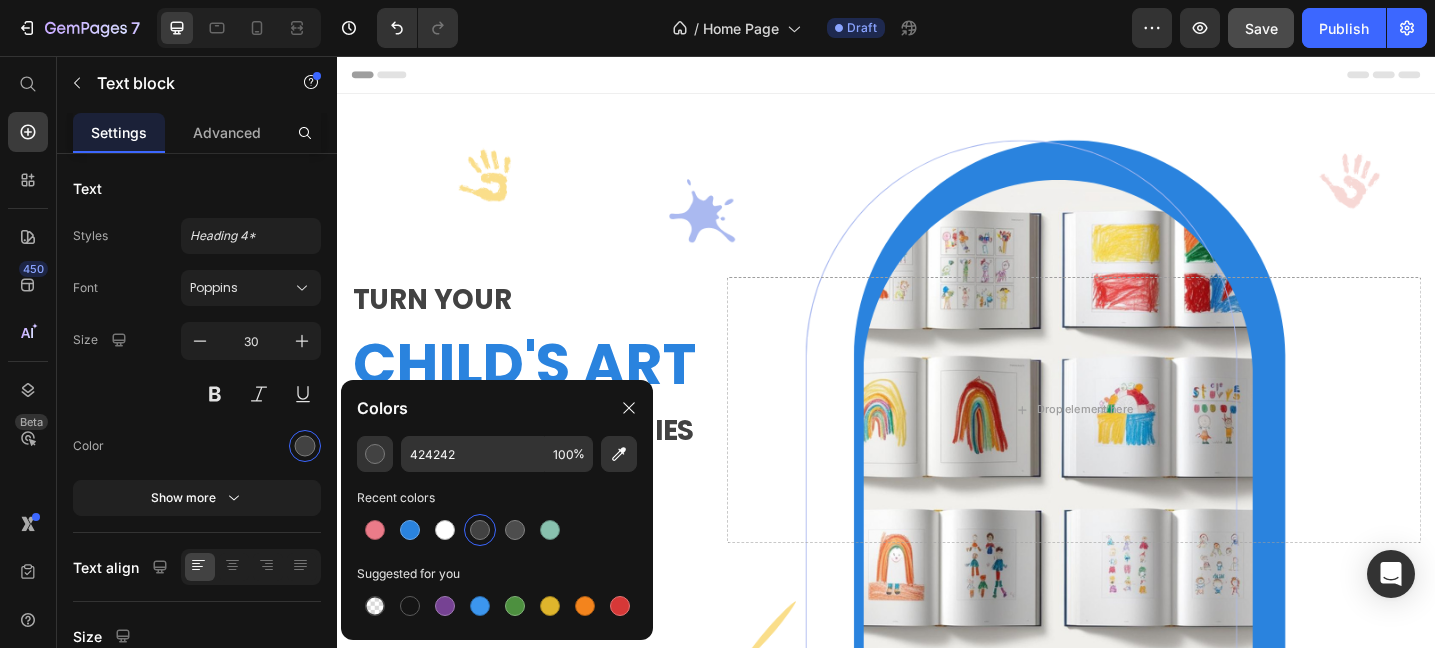 click on "7  Version history  /  Home Page Draft Preview  Save   Publish" 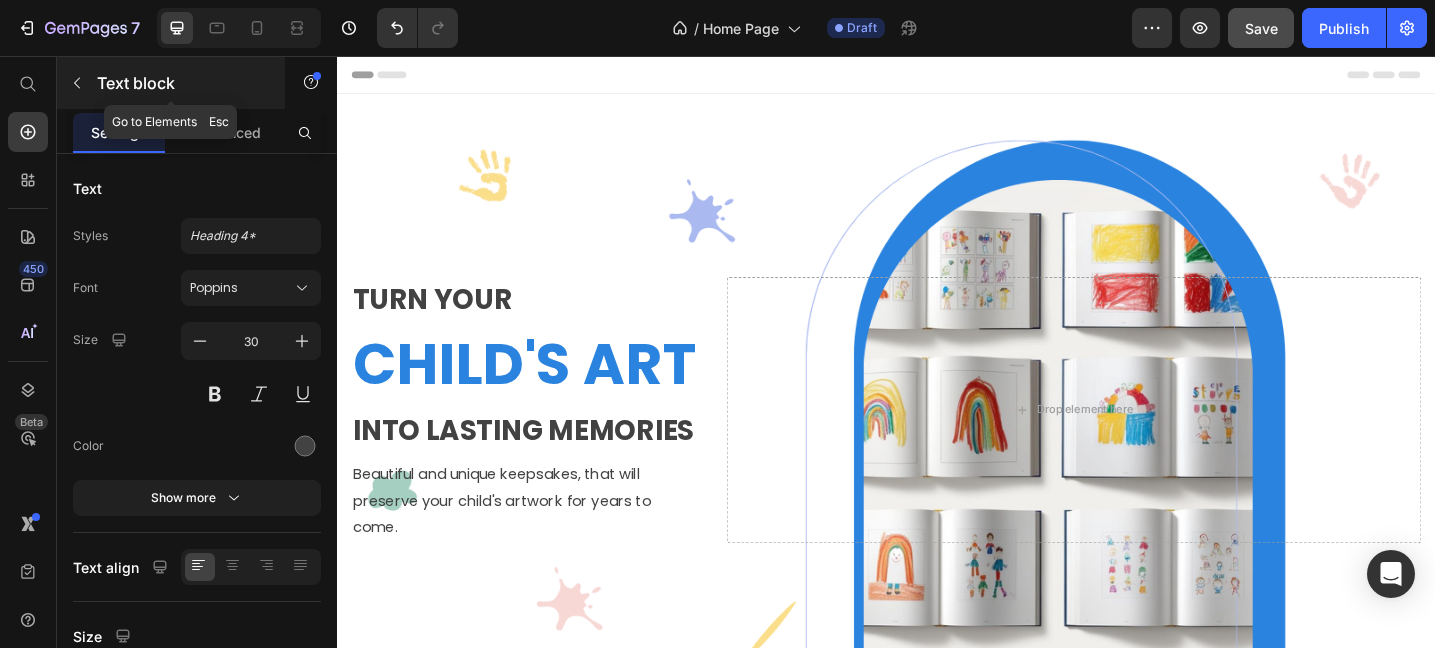 click 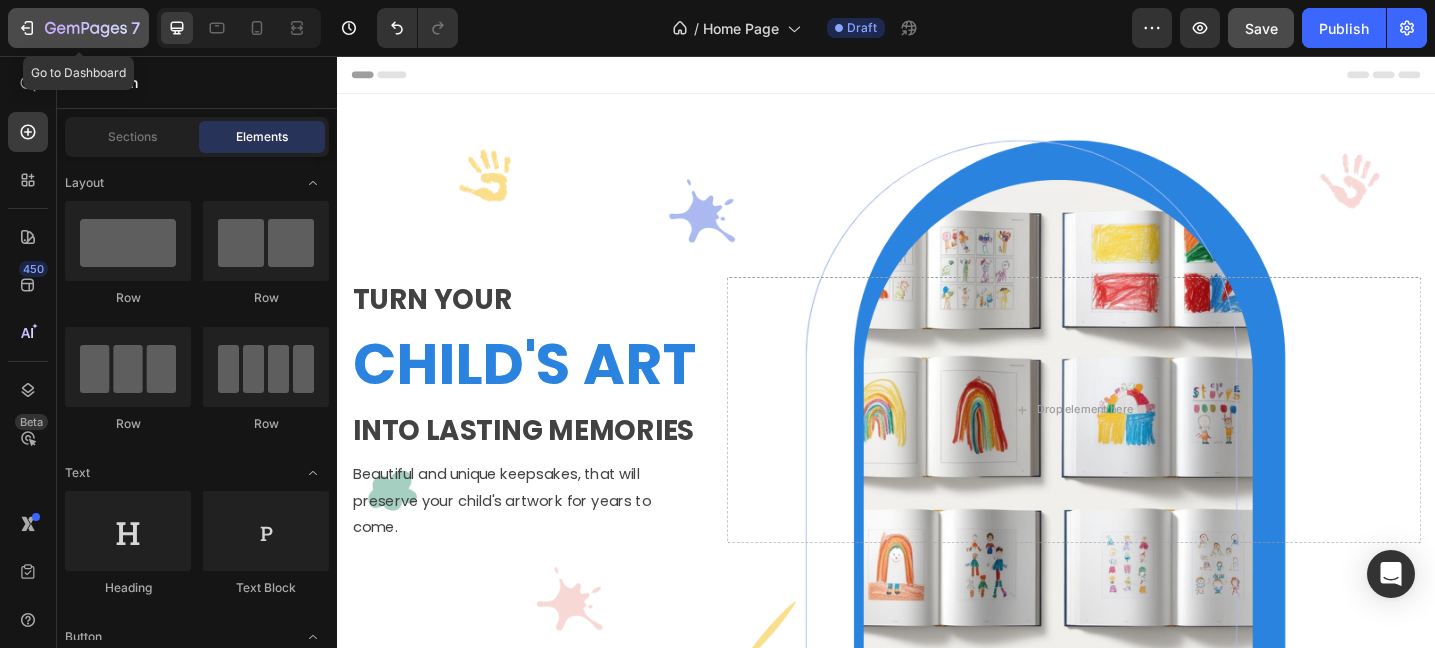 click on "7" 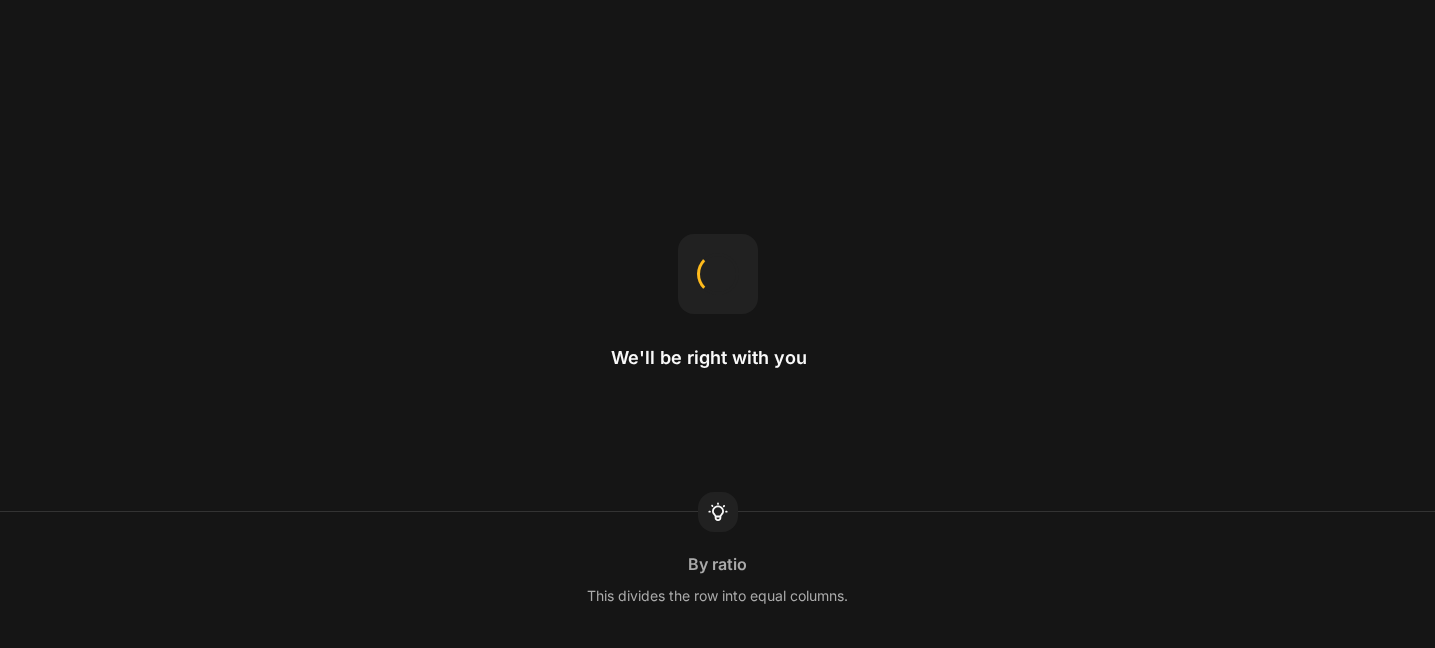 scroll, scrollTop: 0, scrollLeft: 0, axis: both 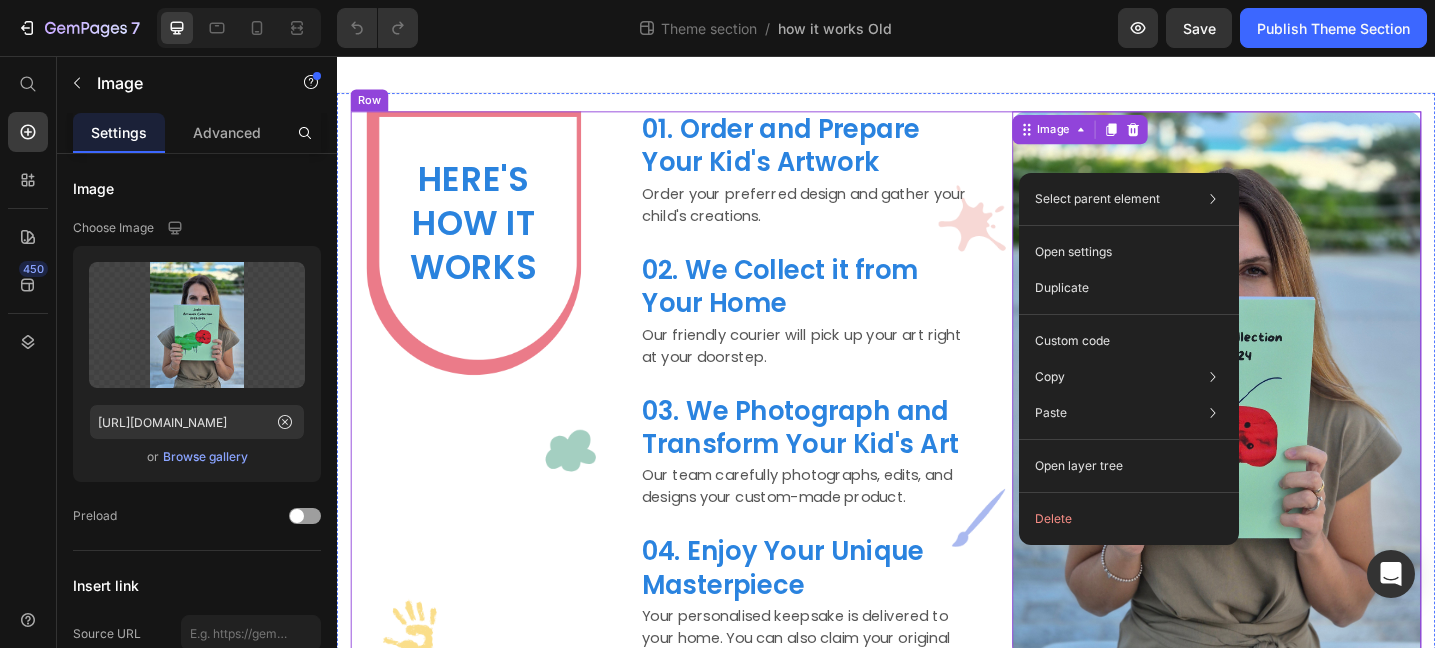 click on "HERE'S  HOW IT  WORKS         Heading 01. Order and Prepare Your Kid's Artwork Heading Order your preferred design and gather your child's creations. Text block Row 02. We Collect it from Your Home Heading Our friendly courier will pick up your art right at your doorstep. Text block Row 03. We Photograph and Transform Your Kid's Art Heading Our team carefully photographs, edits, and designs your custom-made product. Text block Row 04. Enjoy Your Unique Masterpiece Heading Your personalised keepsake is delivered to your home. You can also claim your original designs back! Text block Row Image   0 Row" at bounding box center (937, 435) 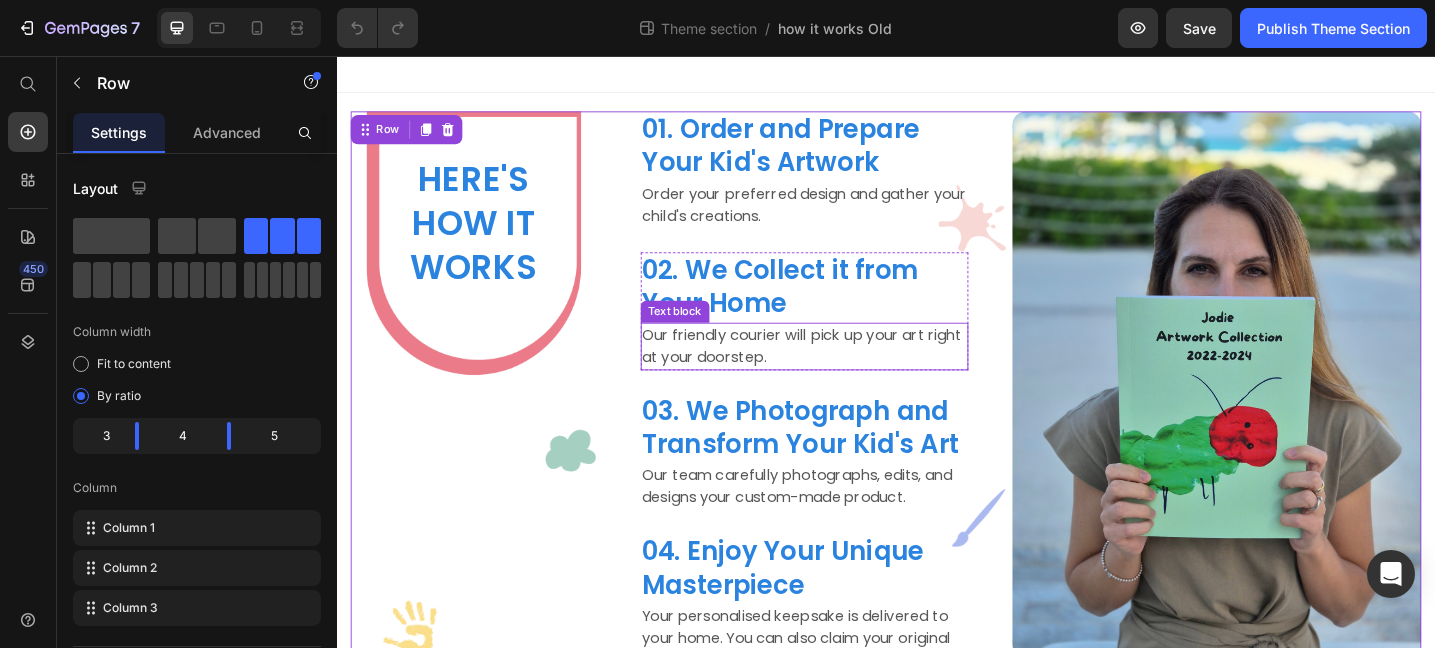 click on "Our friendly courier will pick up your art right at your doorstep." at bounding box center (848, 373) 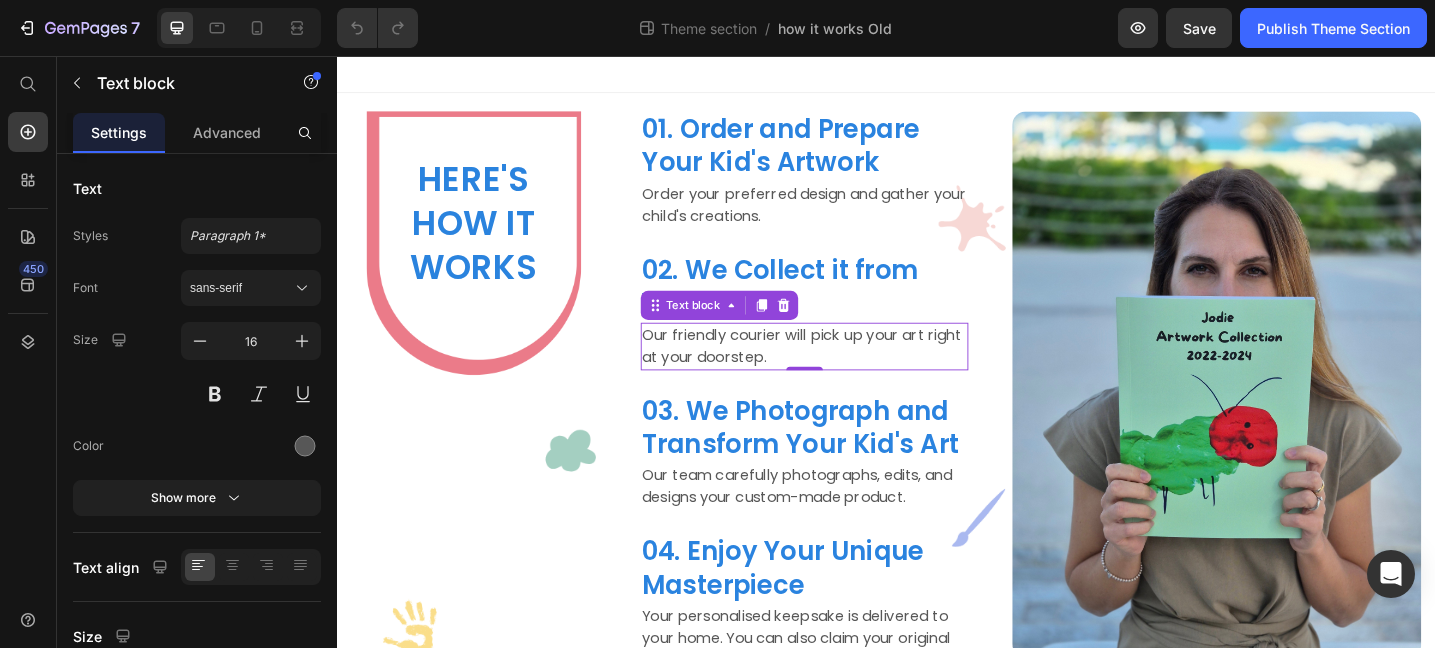 click on "Our friendly courier will pick up your art right at your doorstep." at bounding box center (848, 373) 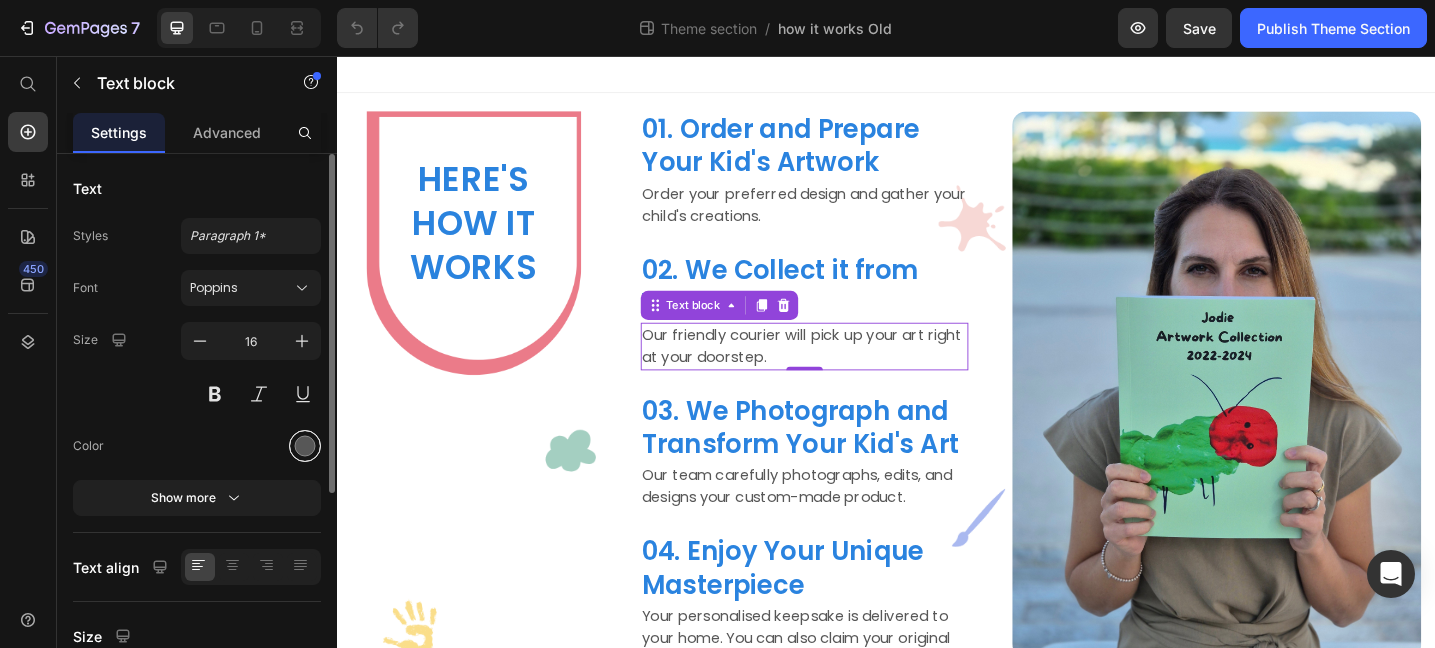 click at bounding box center [305, 446] 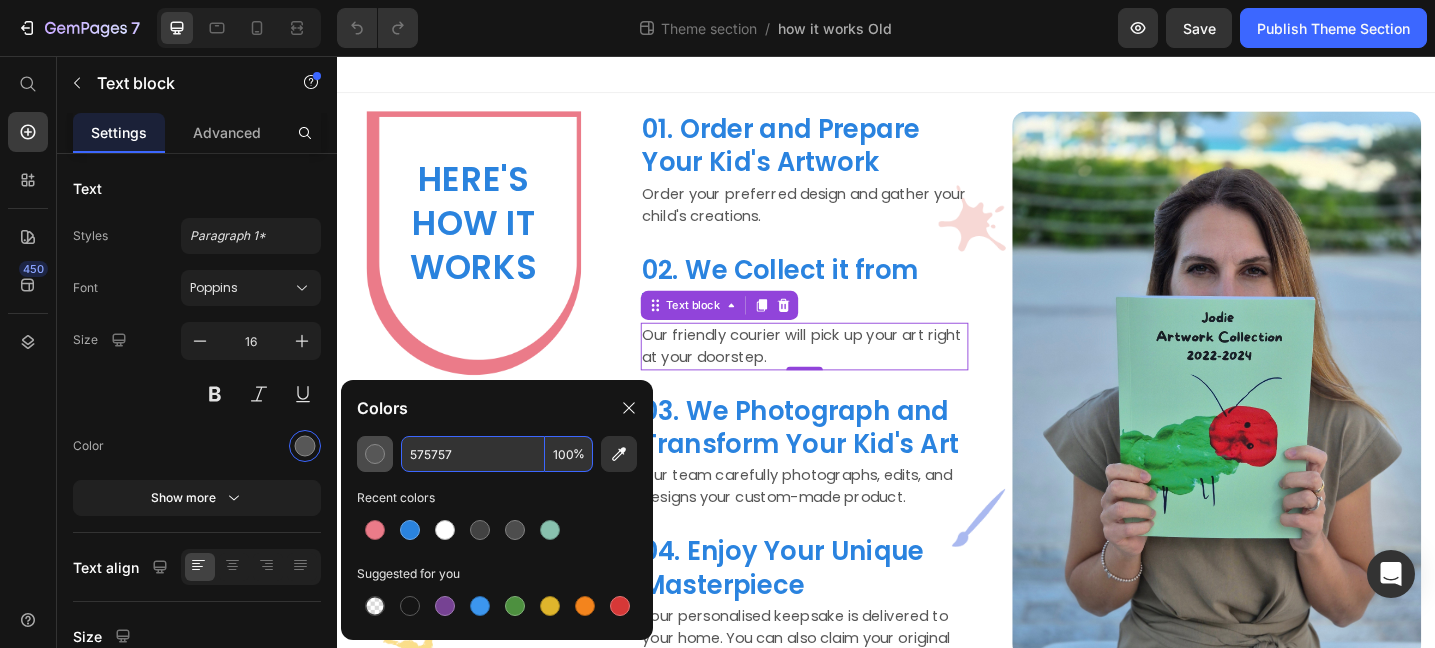 drag, startPoint x: 461, startPoint y: 455, endPoint x: 390, endPoint y: 453, distance: 71.02816 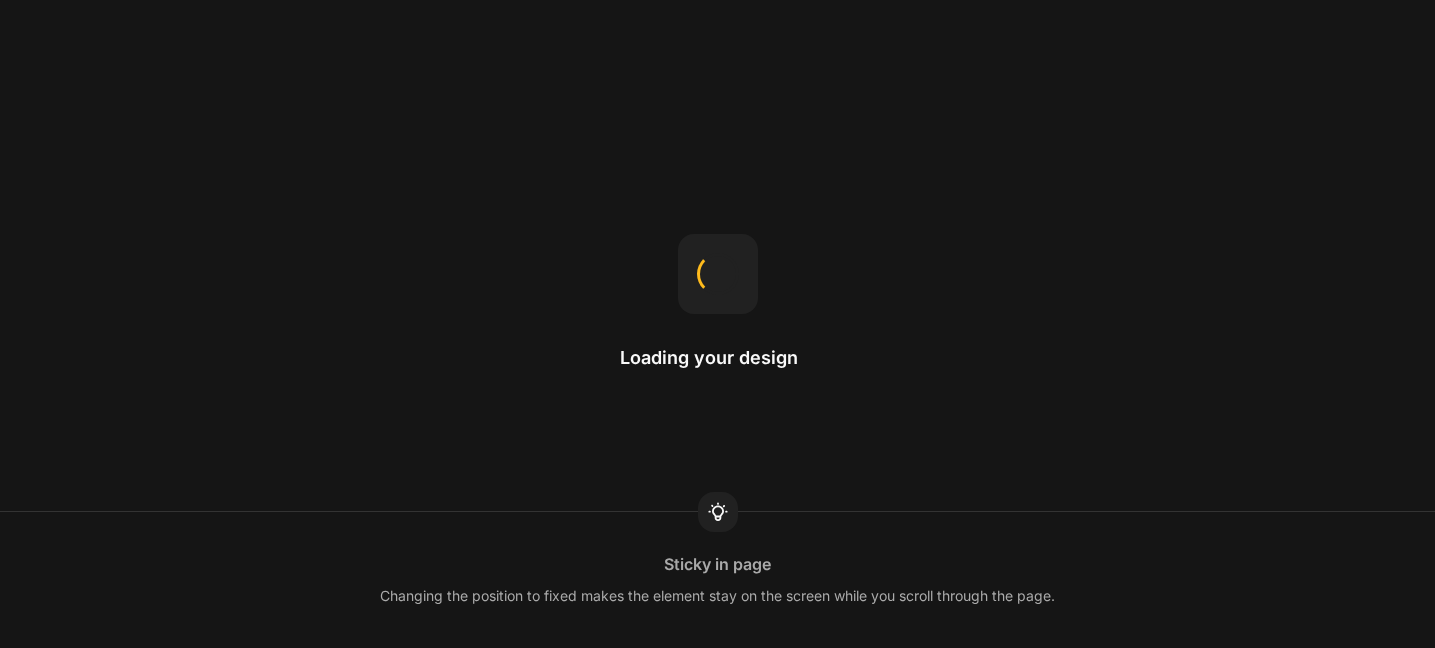 scroll, scrollTop: 0, scrollLeft: 0, axis: both 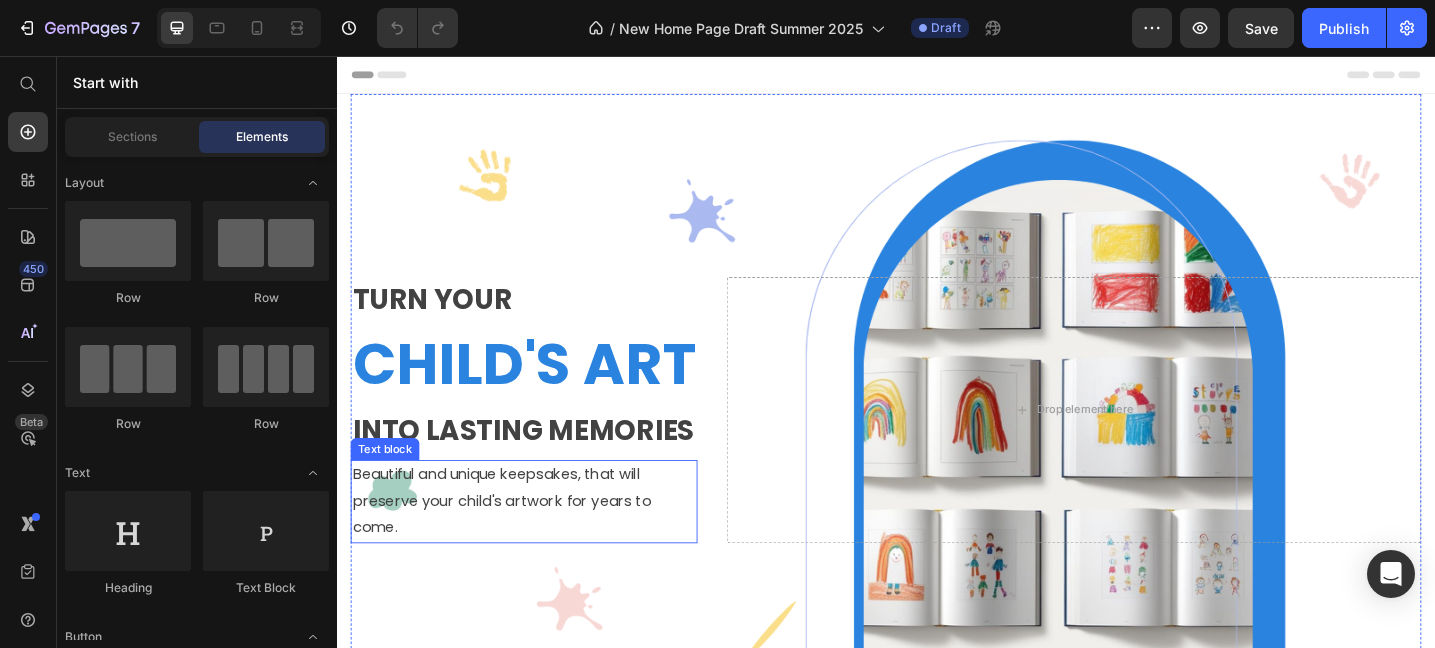 click on "Beautiful and unique keepsakes, that will preserve your child's artwork for years to come." at bounding box center (541, 542) 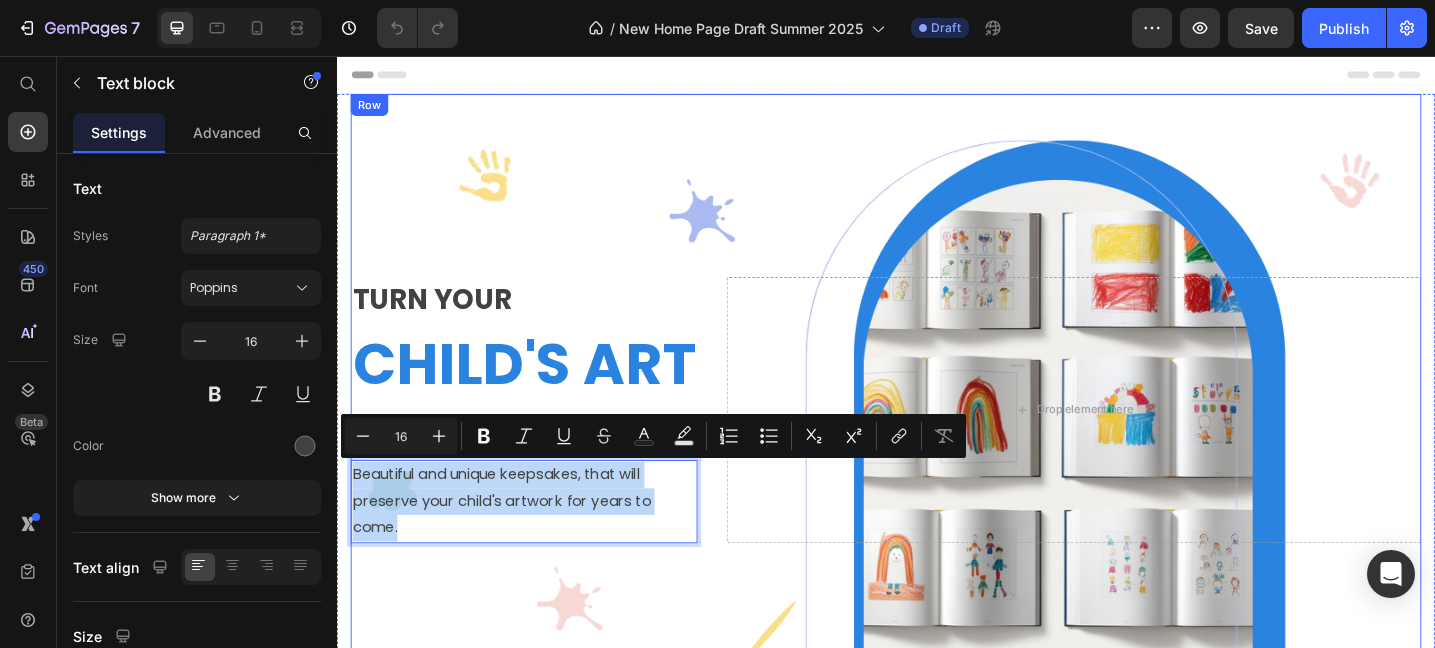 click on "TURN YOUR Text block CHILD'S ART Heading INTO LASTING MEMORIES Text block Beautiful and unique keepsakes, that will preserve your child's artwork for years to come. Text block   0
Drop element here Row" at bounding box center (937, 442) 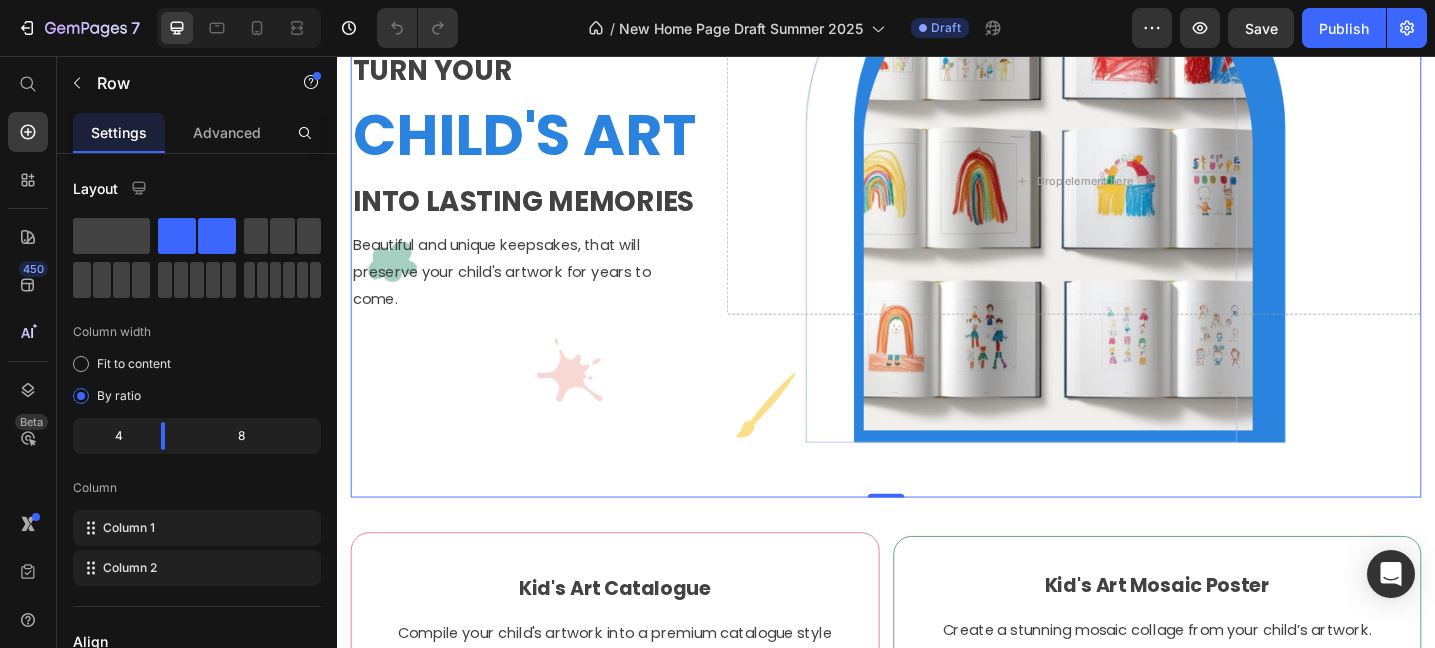scroll, scrollTop: 249, scrollLeft: 0, axis: vertical 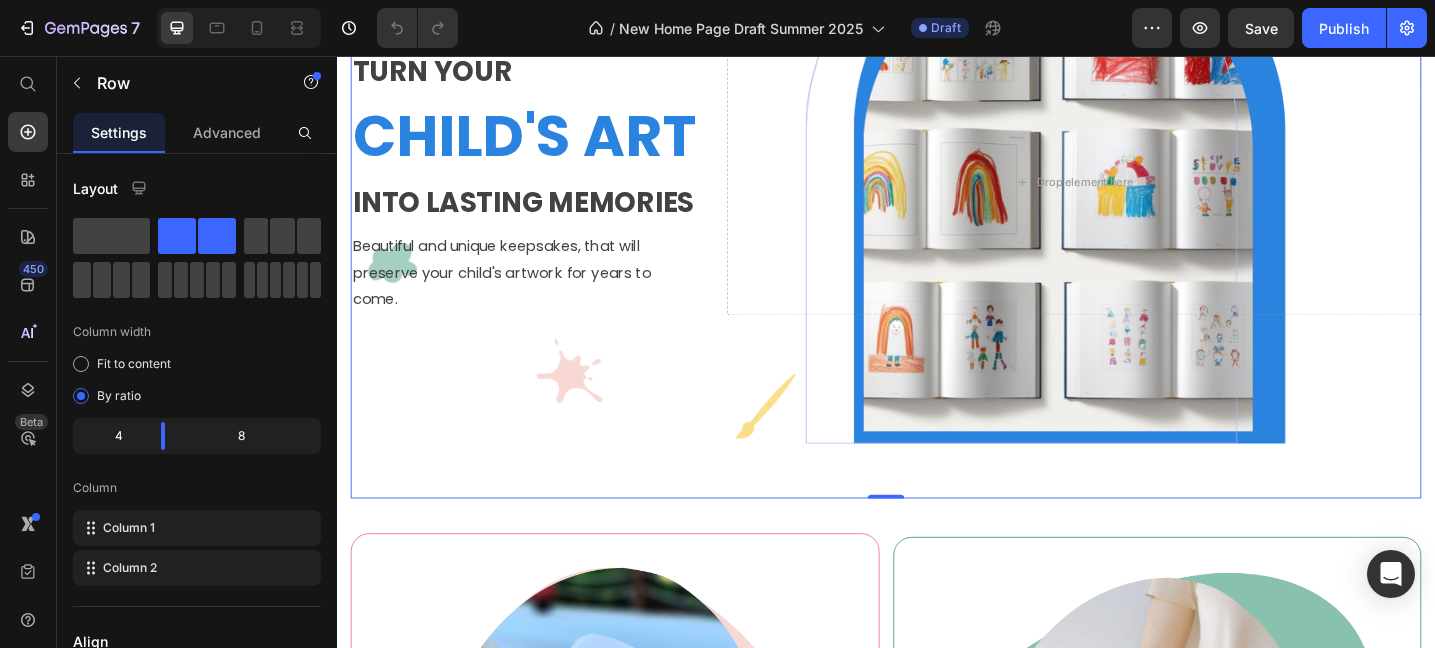 click on "TURN YOUR Text block CHILD'S ART Heading INTO LASTING MEMORIES Text block Beautiful and unique keepsakes, that will preserve your child's artwork for years to come. Text block
Drop element here Row   0" at bounding box center (937, 193) 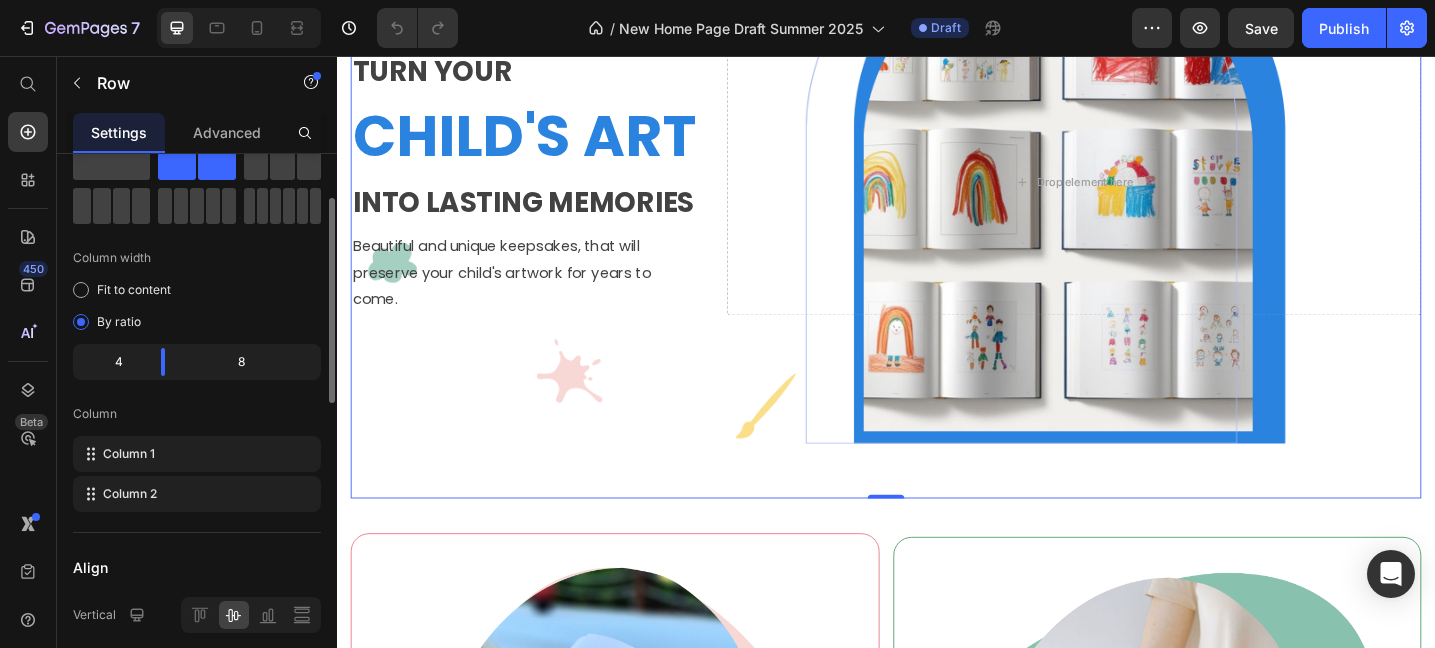 scroll, scrollTop: 105, scrollLeft: 0, axis: vertical 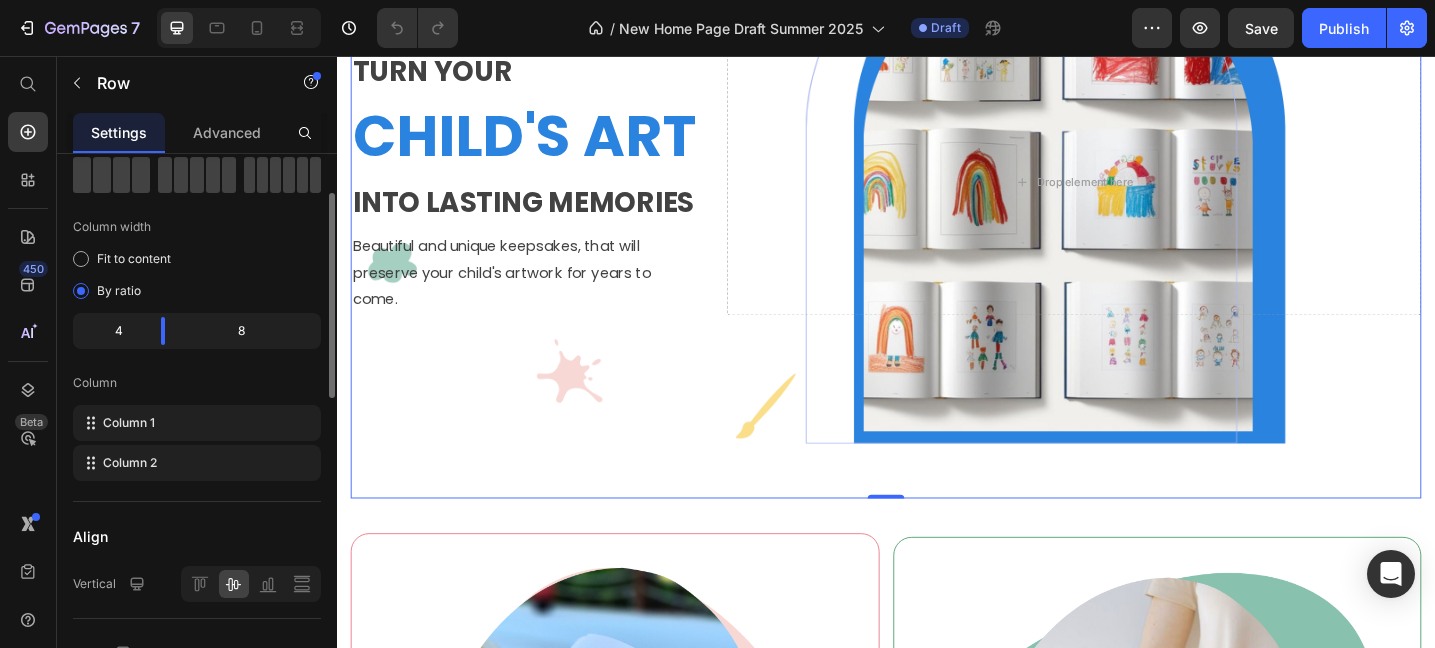 click on "TURN YOUR Text block CHILD'S ART Heading INTO LASTING MEMORIES Text block Beautiful and unique keepsakes, that will preserve your child's artwork for years to come. Text block
Drop element here Row   0" at bounding box center (937, 193) 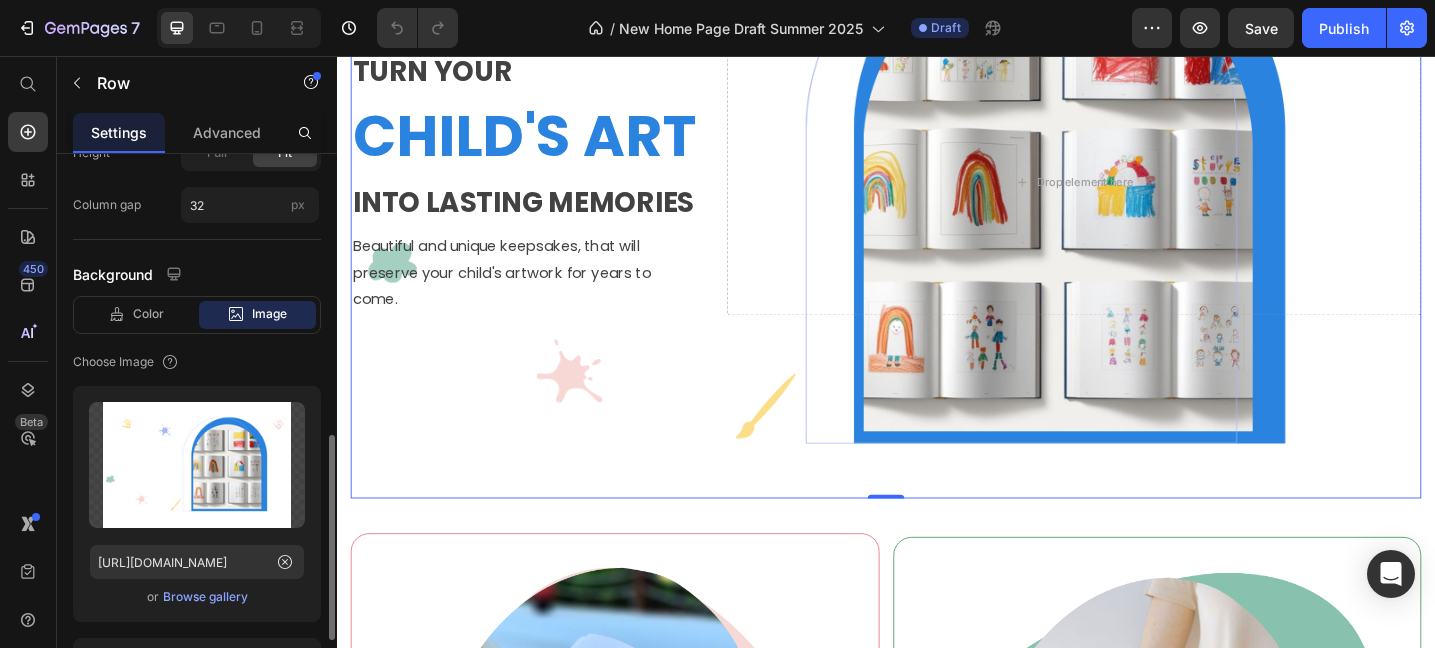 scroll, scrollTop: 756, scrollLeft: 0, axis: vertical 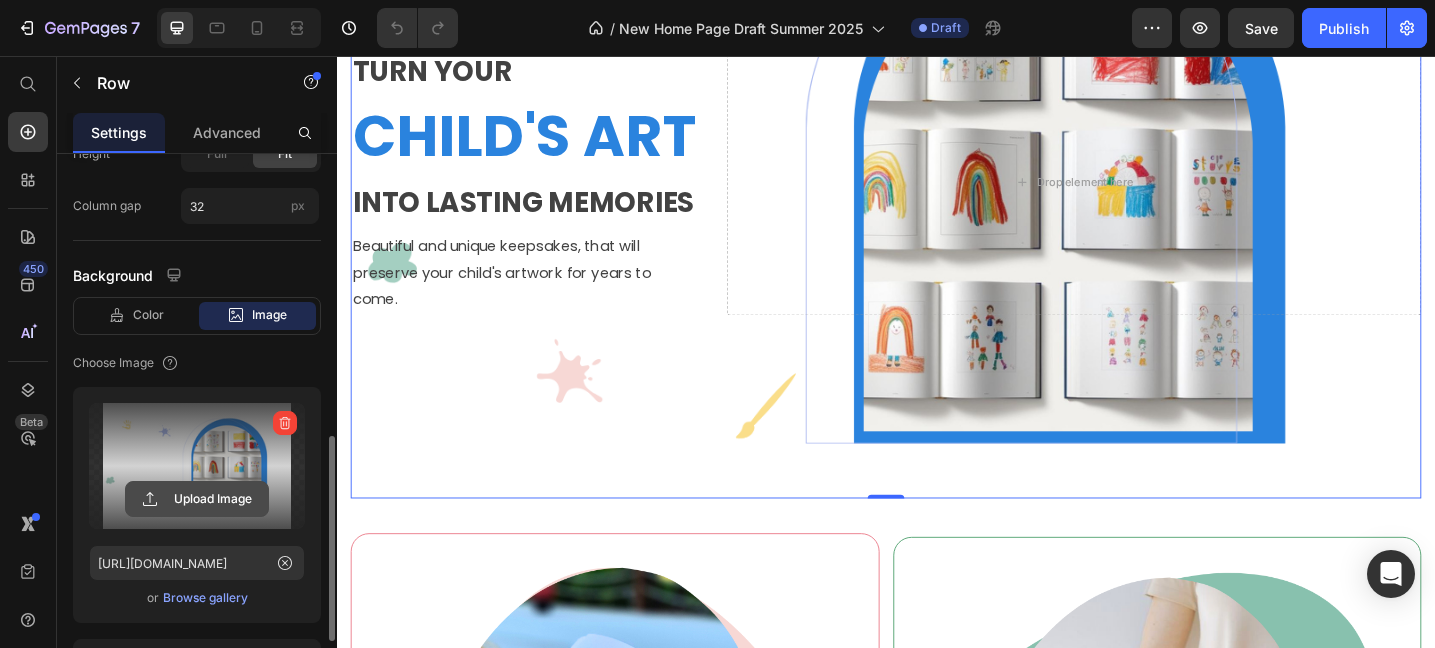 click 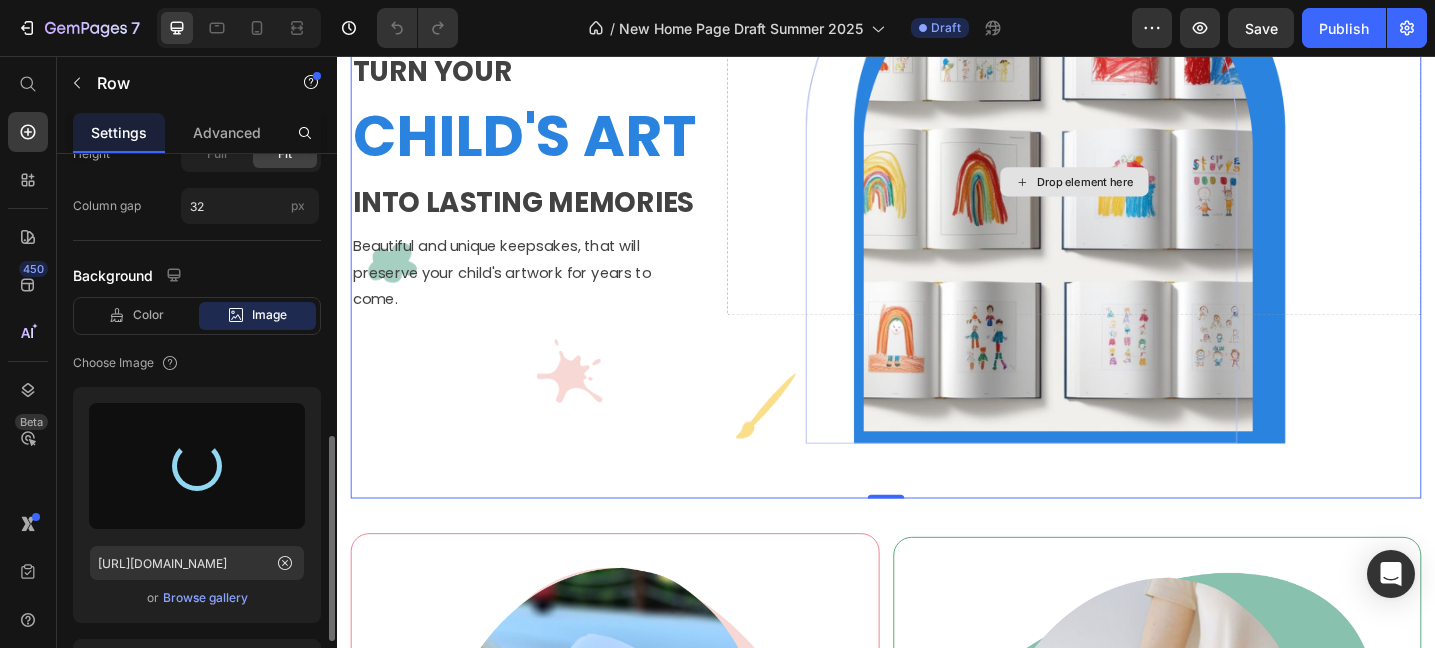 type on "[URL][DOMAIN_NAME]" 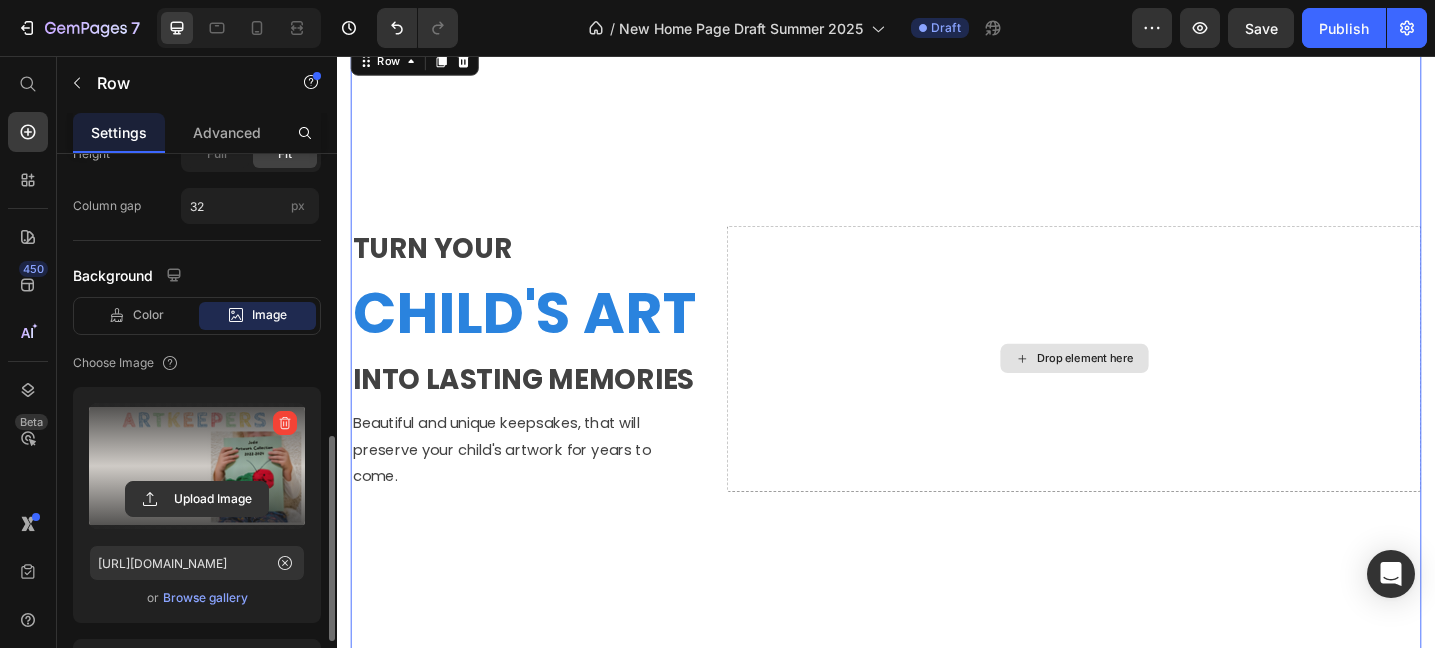 scroll, scrollTop: 0, scrollLeft: 0, axis: both 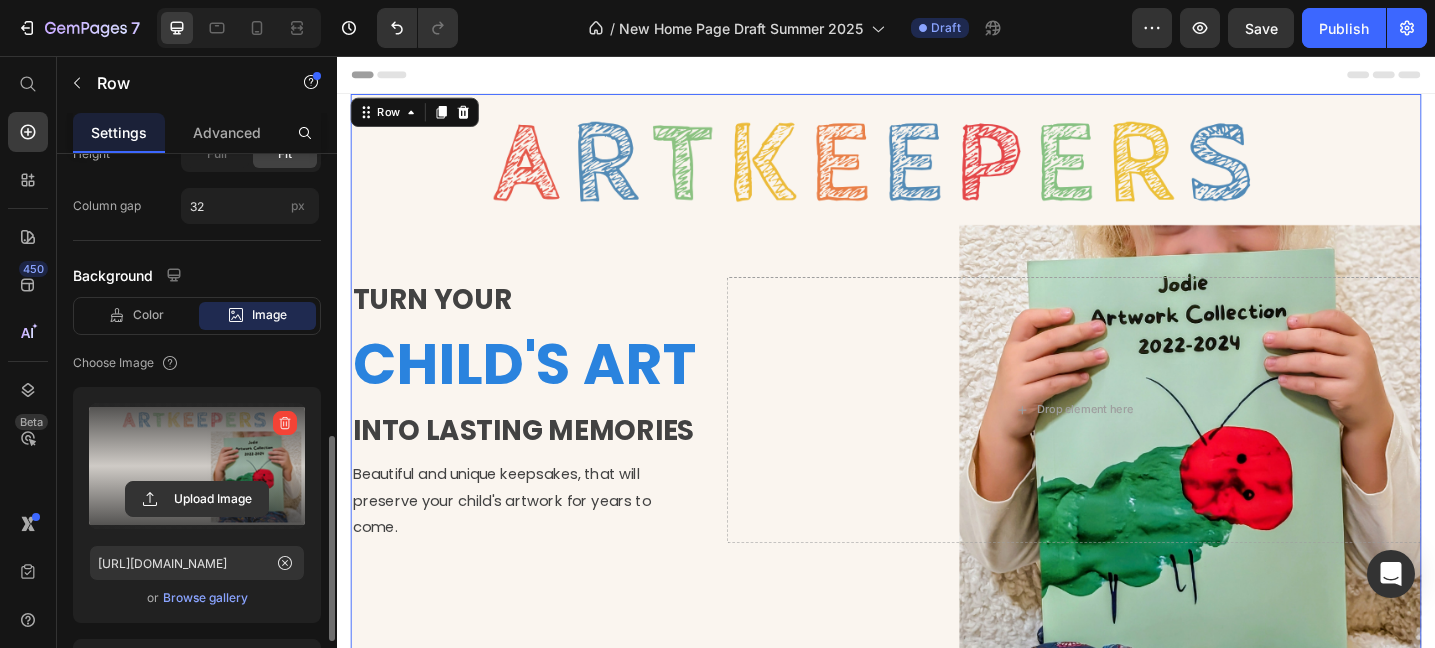 click on "TURN YOUR Text block CHILD'S ART Heading INTO LASTING MEMORIES Text block Beautiful and unique keepsakes, that will preserve your child's artwork for years to come. Text block
Drop element here Row   0" at bounding box center (937, 442) 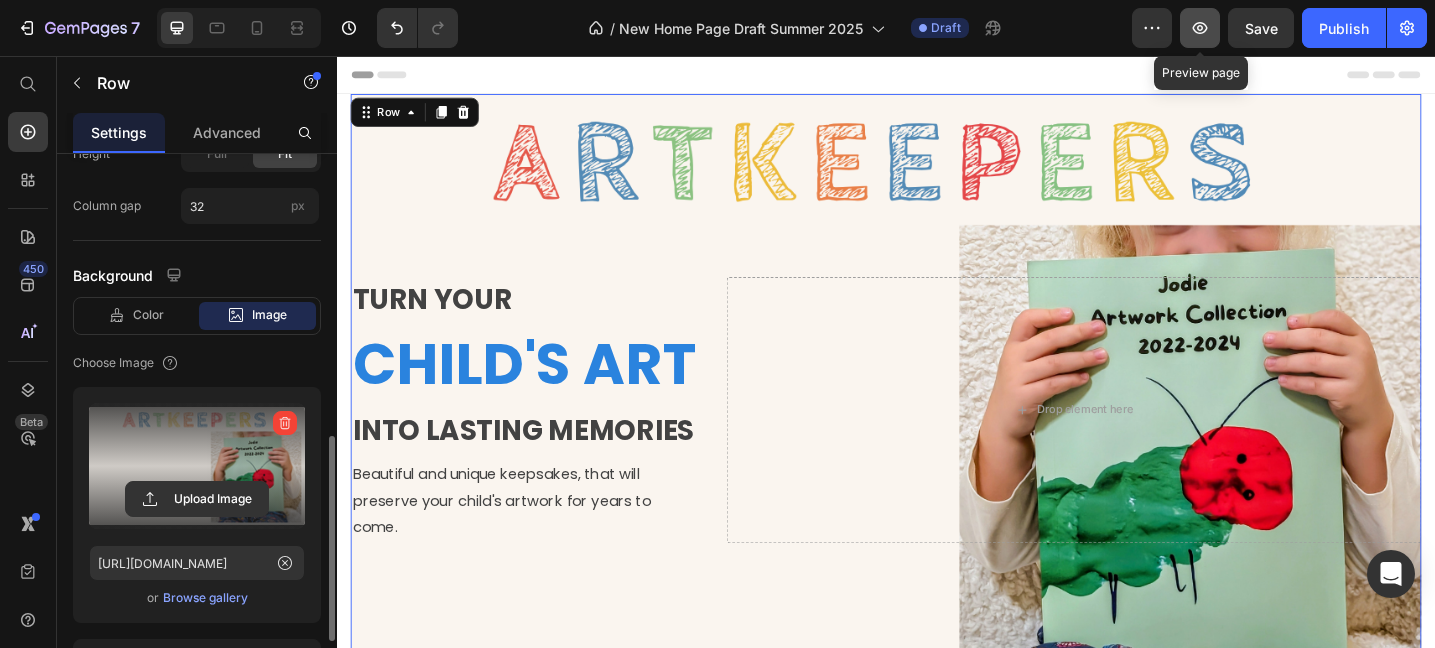 click 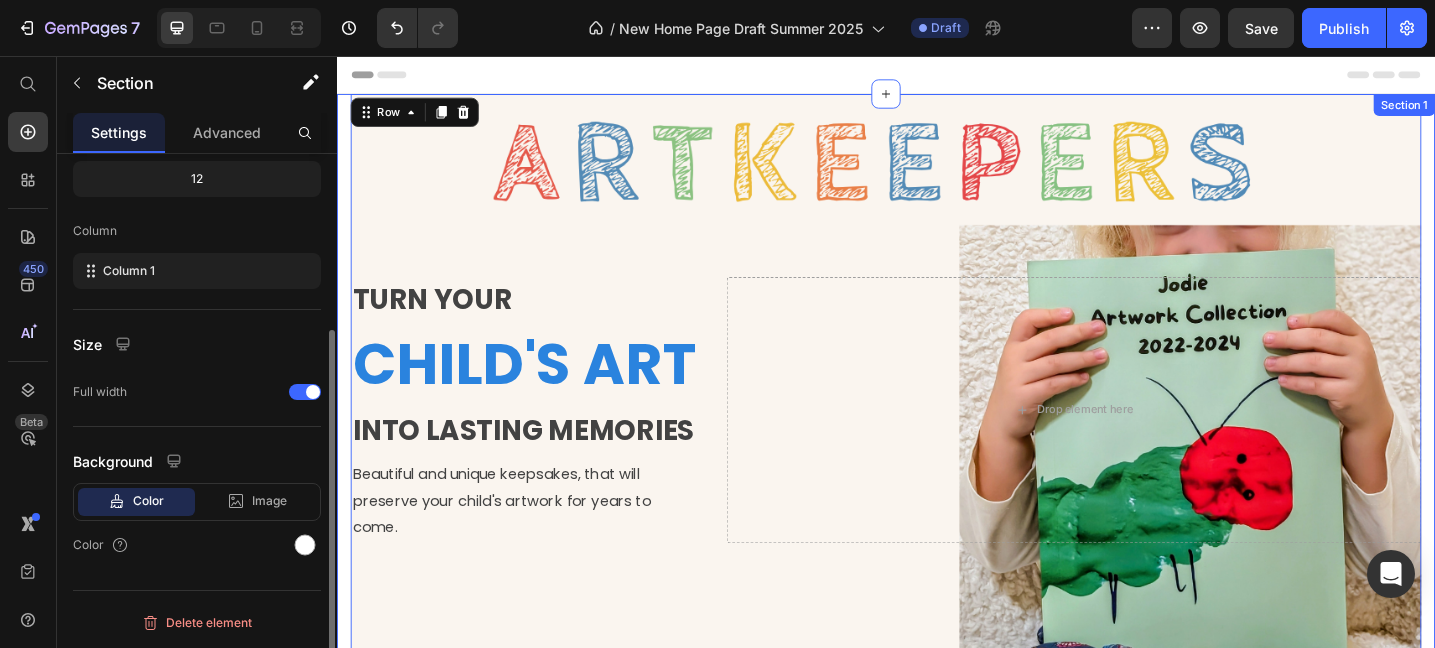 scroll, scrollTop: 0, scrollLeft: 0, axis: both 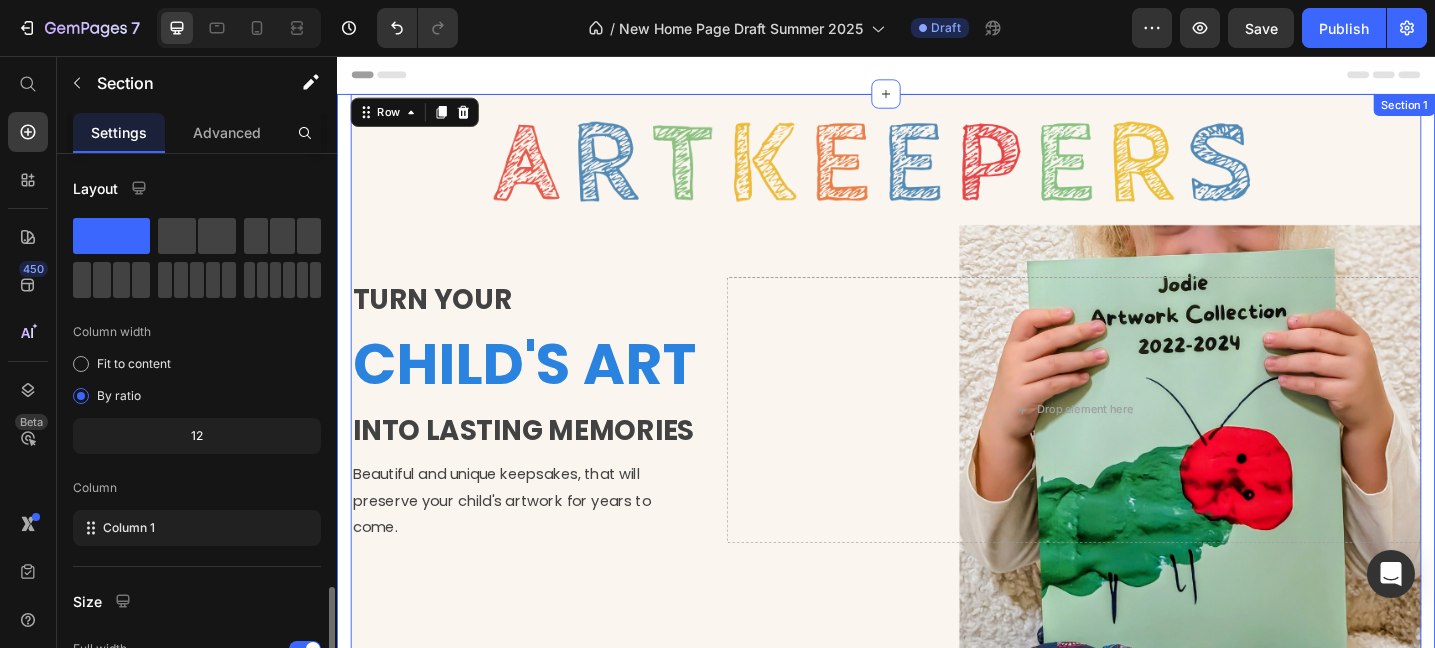 click on "TURN YOUR Text block CHILD'S ART Heading INTO LASTING MEMORIES Text block Beautiful and unique keepsakes, that will preserve your child's artwork for years to come. Text block
Drop element here Row   0 Section 1" at bounding box center (937, 442) 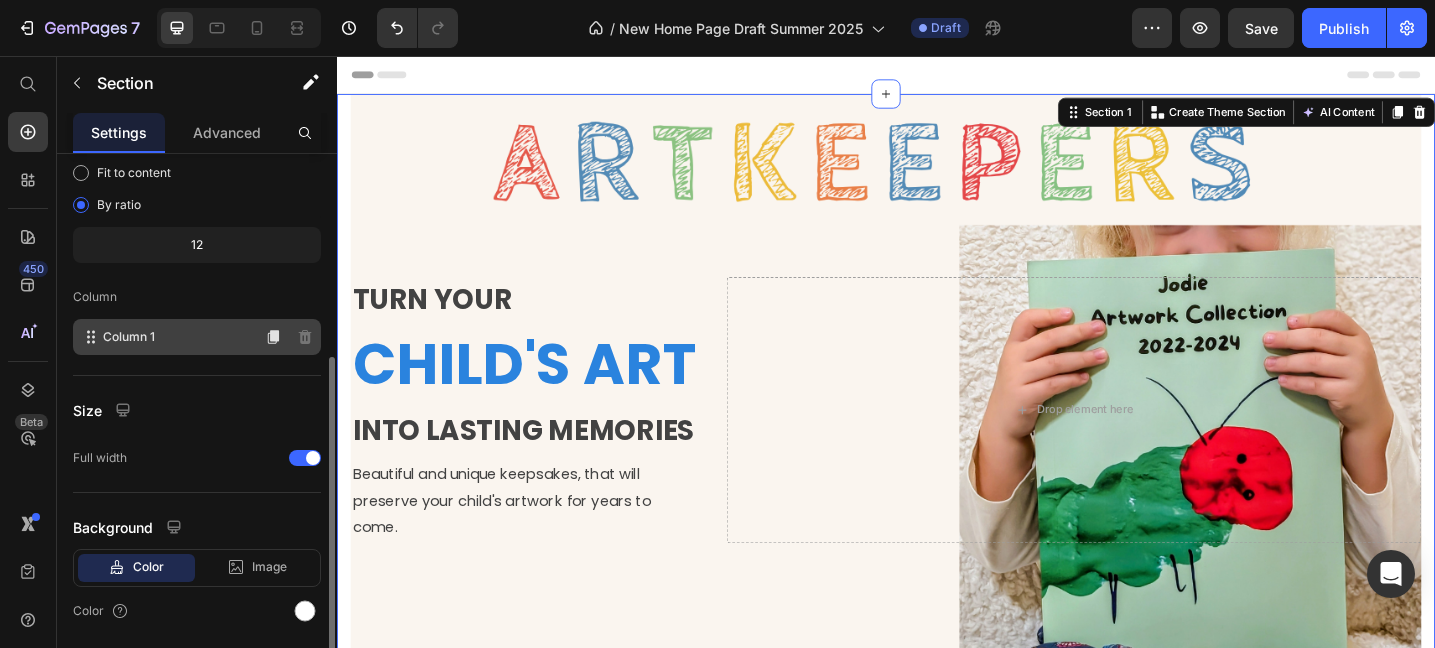scroll, scrollTop: 257, scrollLeft: 0, axis: vertical 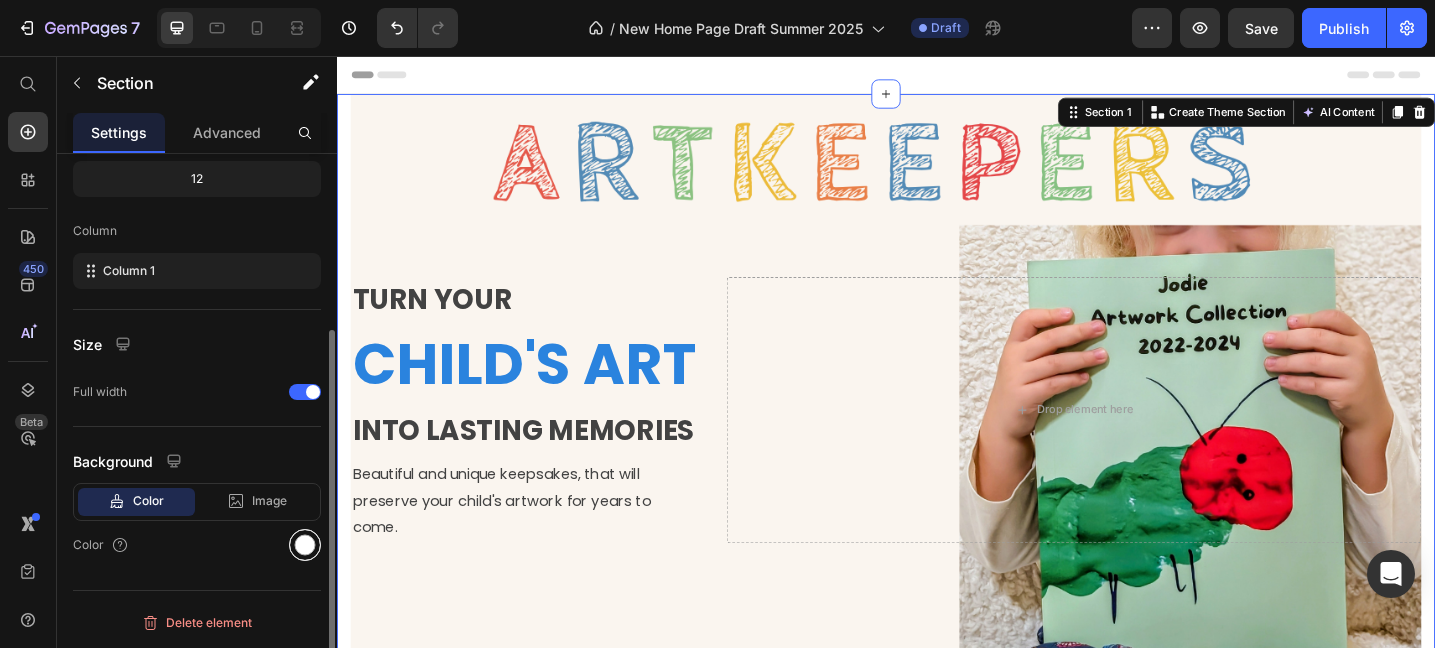 click at bounding box center (305, 545) 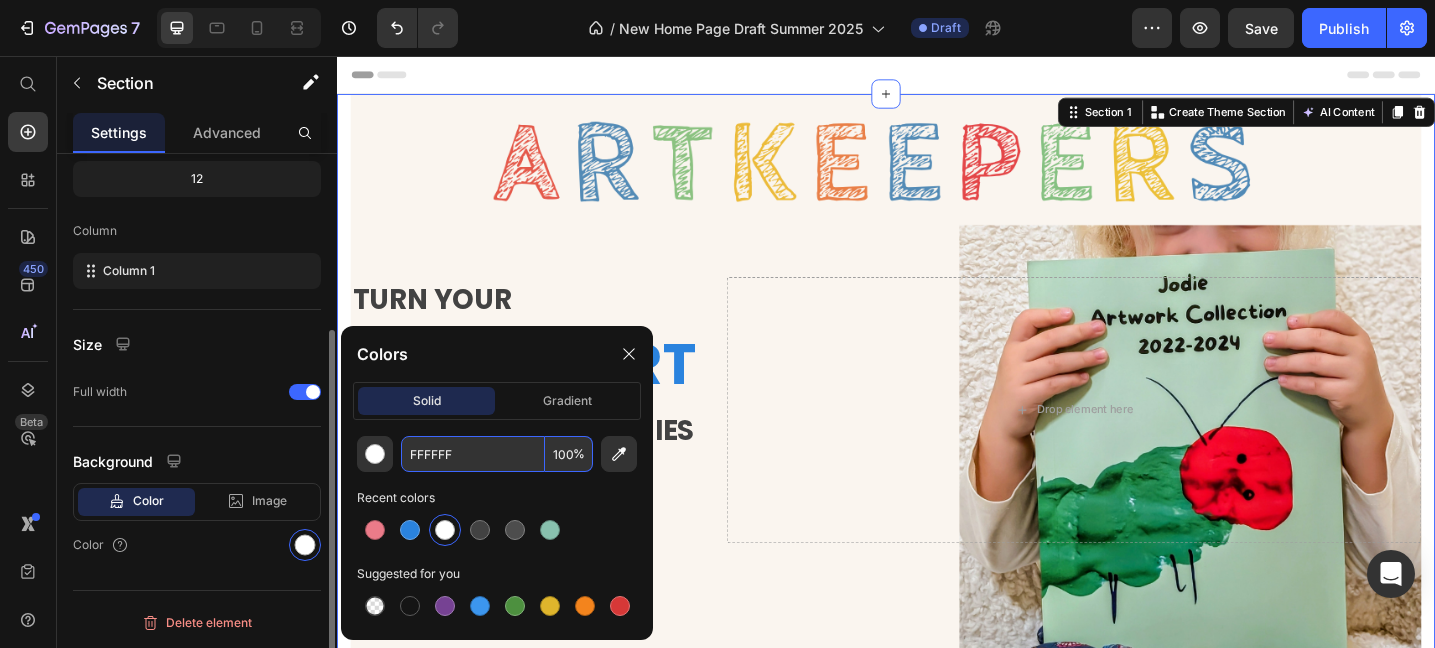 drag, startPoint x: 467, startPoint y: 457, endPoint x: 304, endPoint y: 455, distance: 163.01227 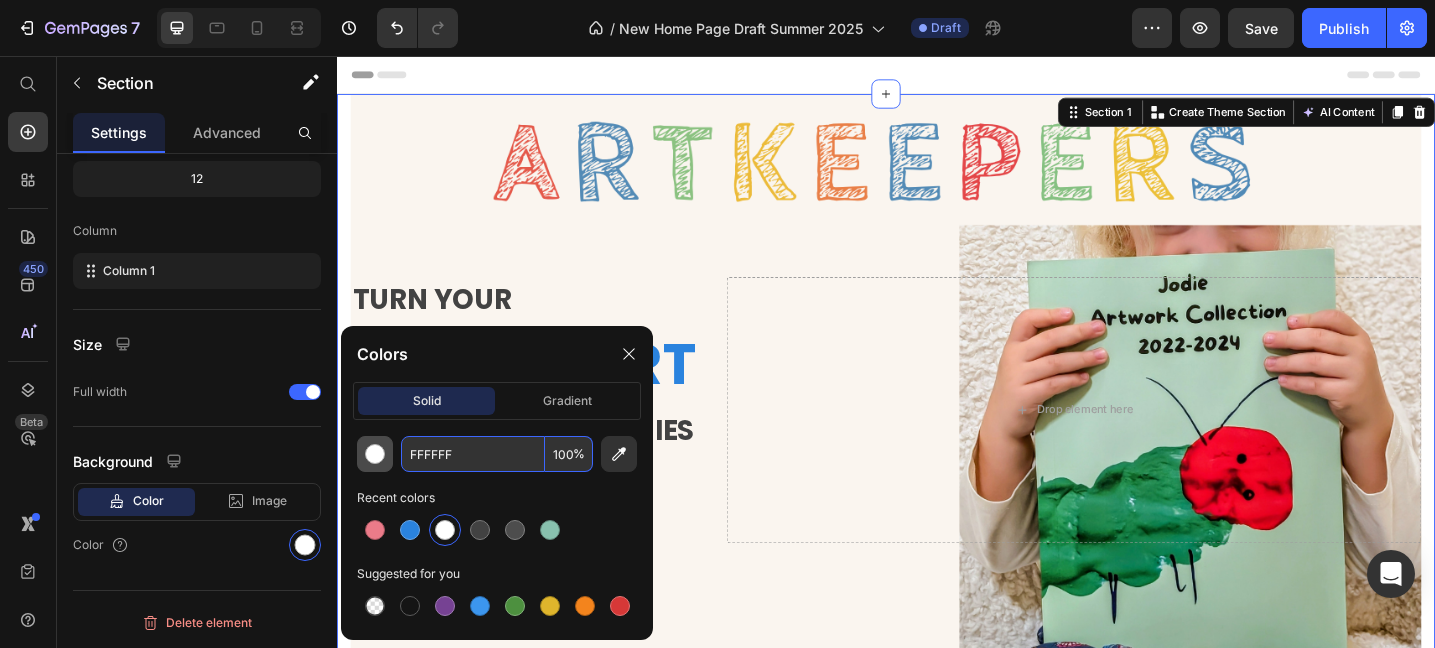 drag, startPoint x: 477, startPoint y: 457, endPoint x: 369, endPoint y: 443, distance: 108.903625 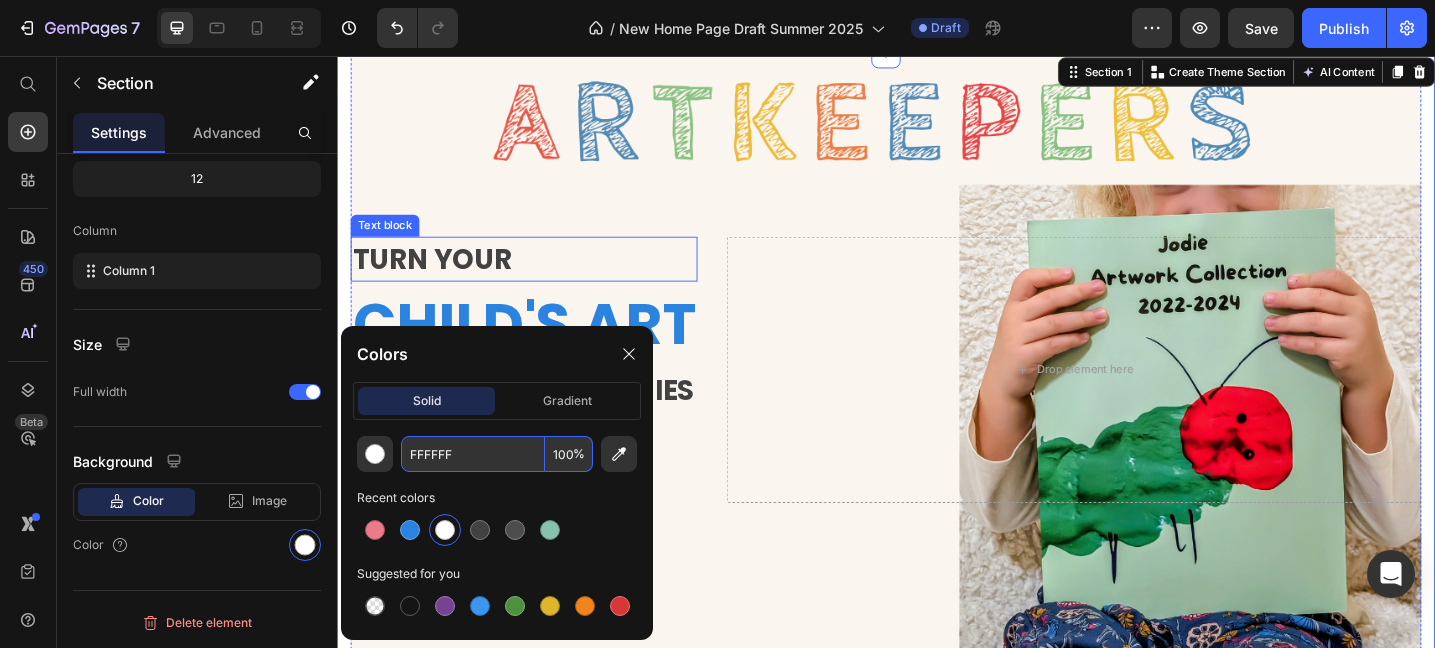 scroll, scrollTop: 0, scrollLeft: 0, axis: both 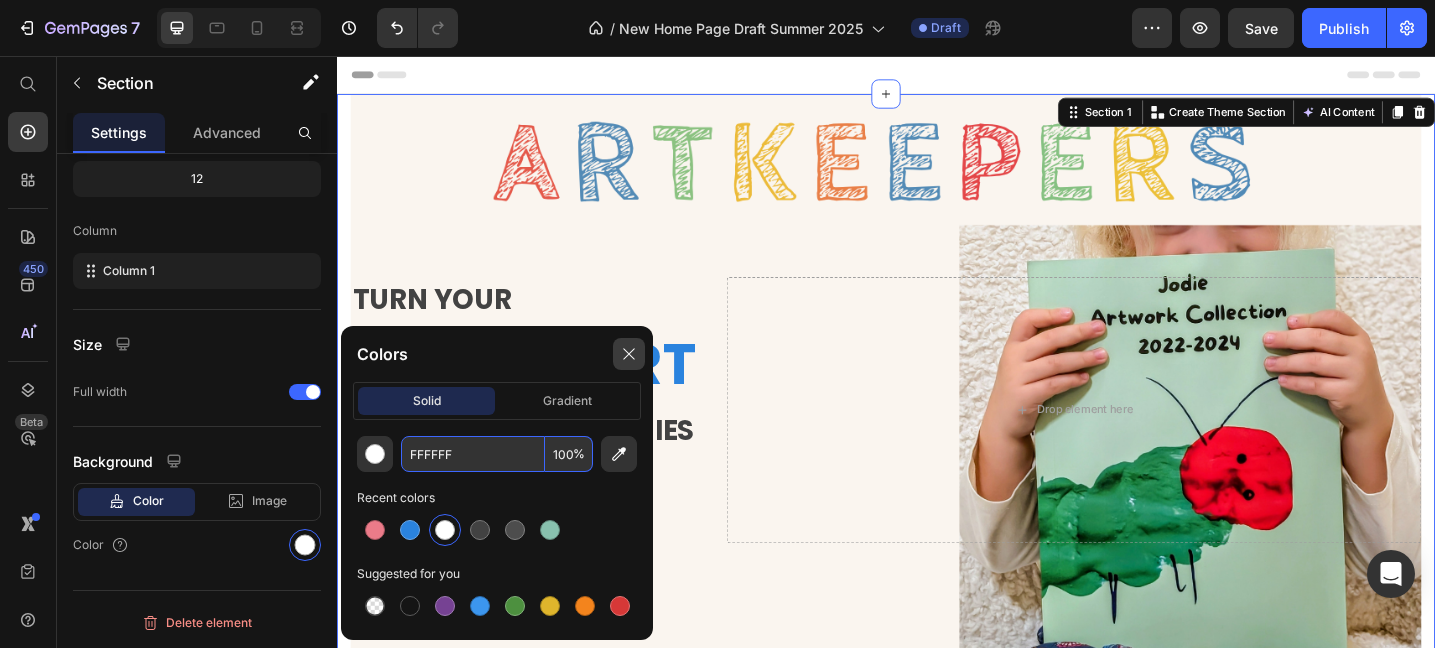 click 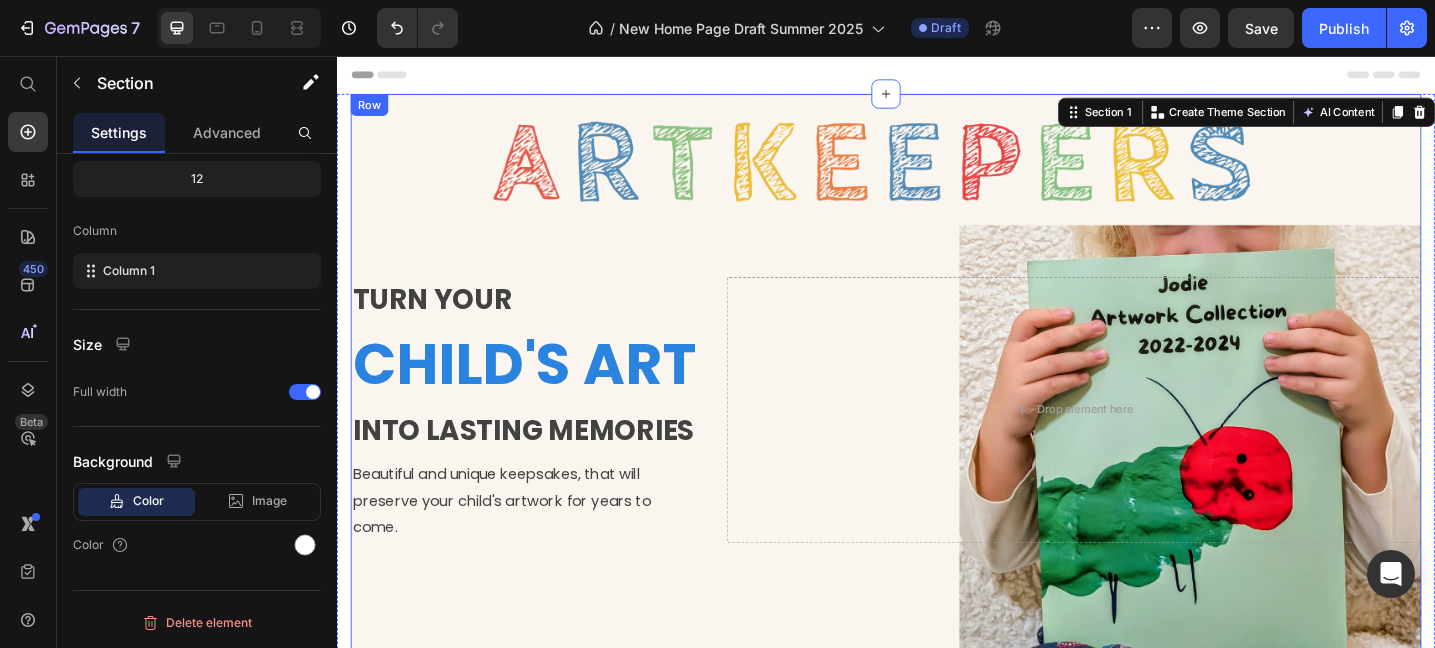 click on "TURN YOUR Text block CHILD'S ART Heading INTO LASTING MEMORIES Text block Beautiful and unique keepsakes, that will preserve your child's artwork for years to come. Text block
Drop element here Row" at bounding box center [937, 442] 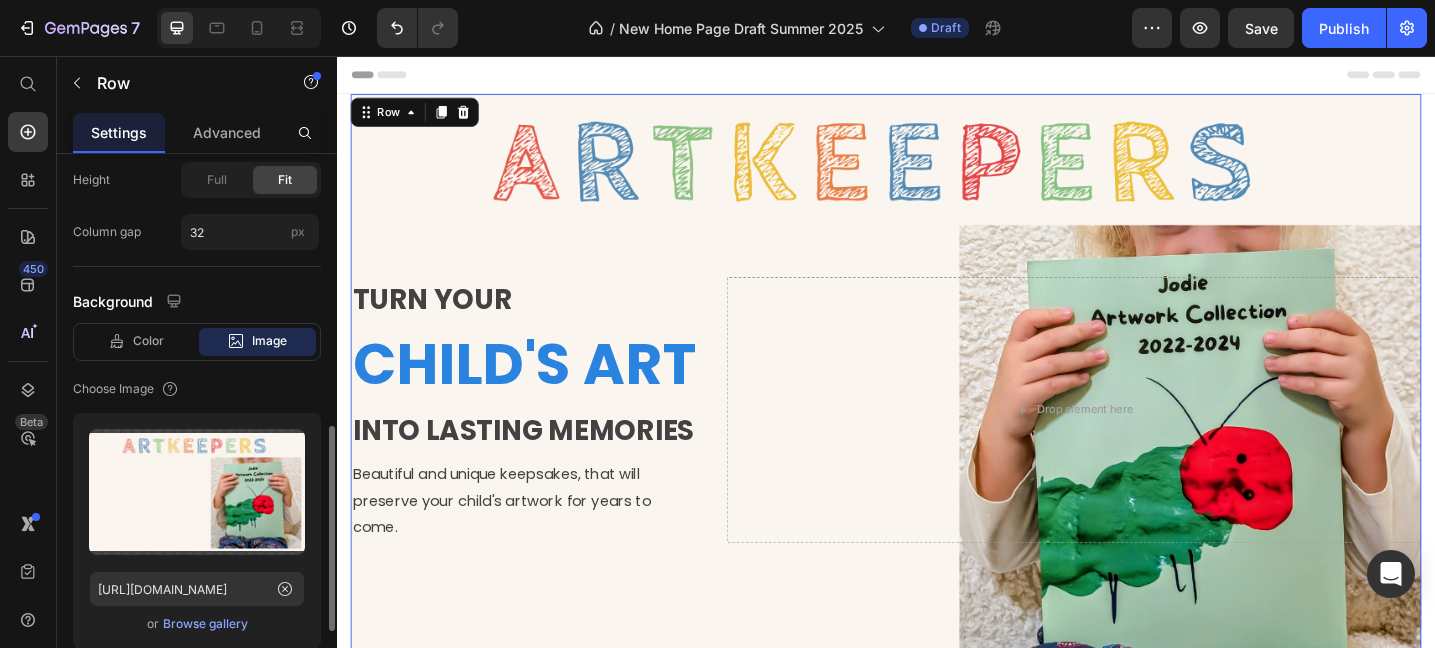 scroll, scrollTop: 736, scrollLeft: 0, axis: vertical 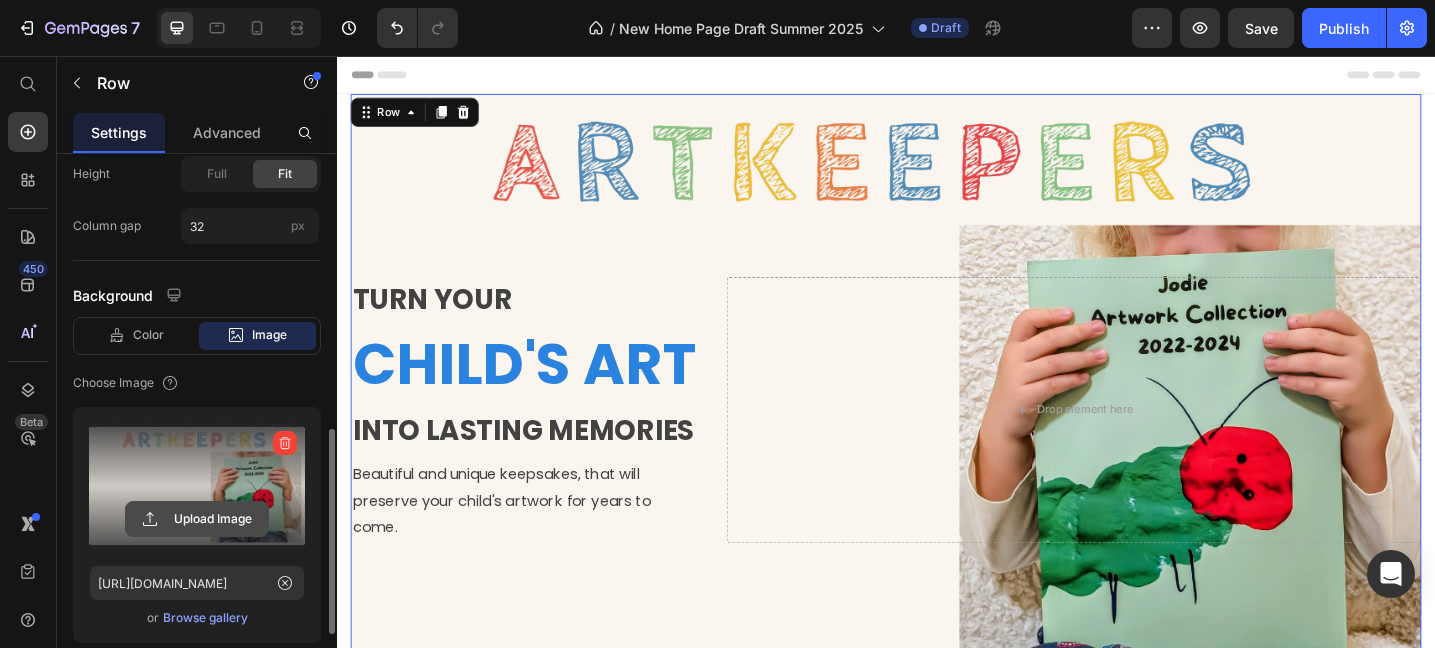 click 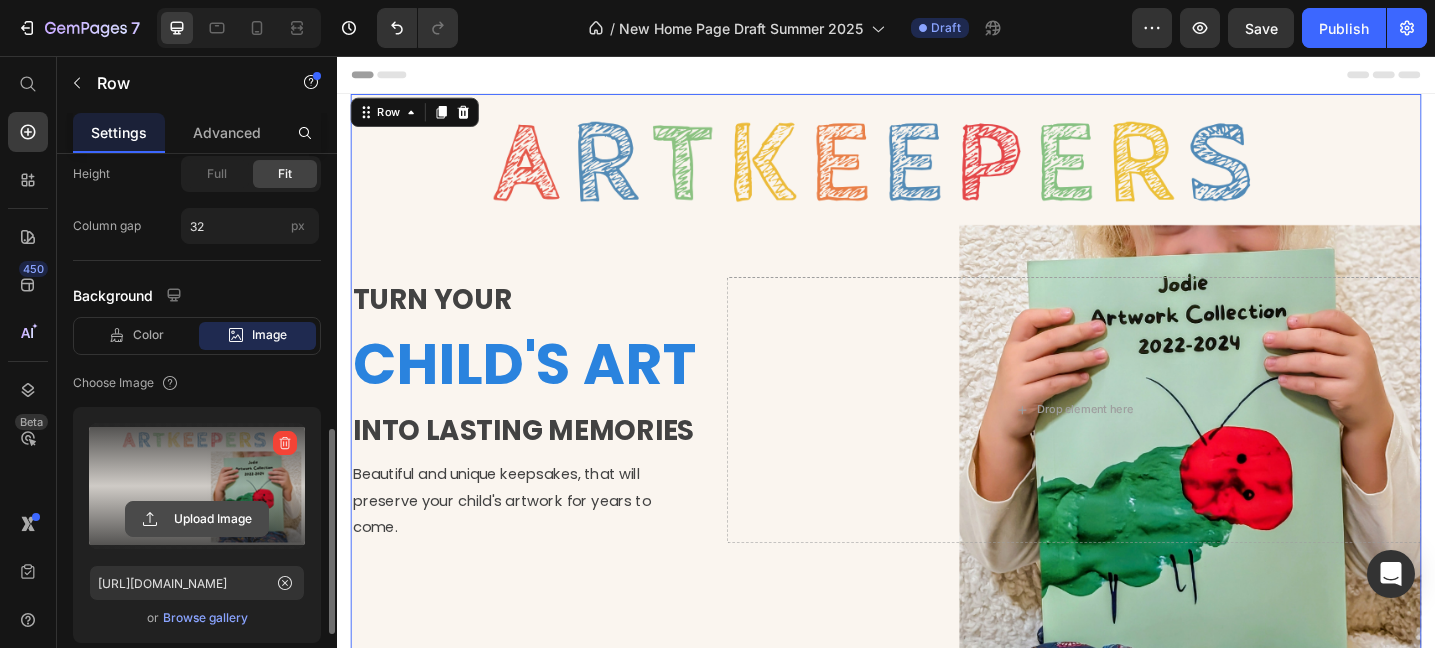 click 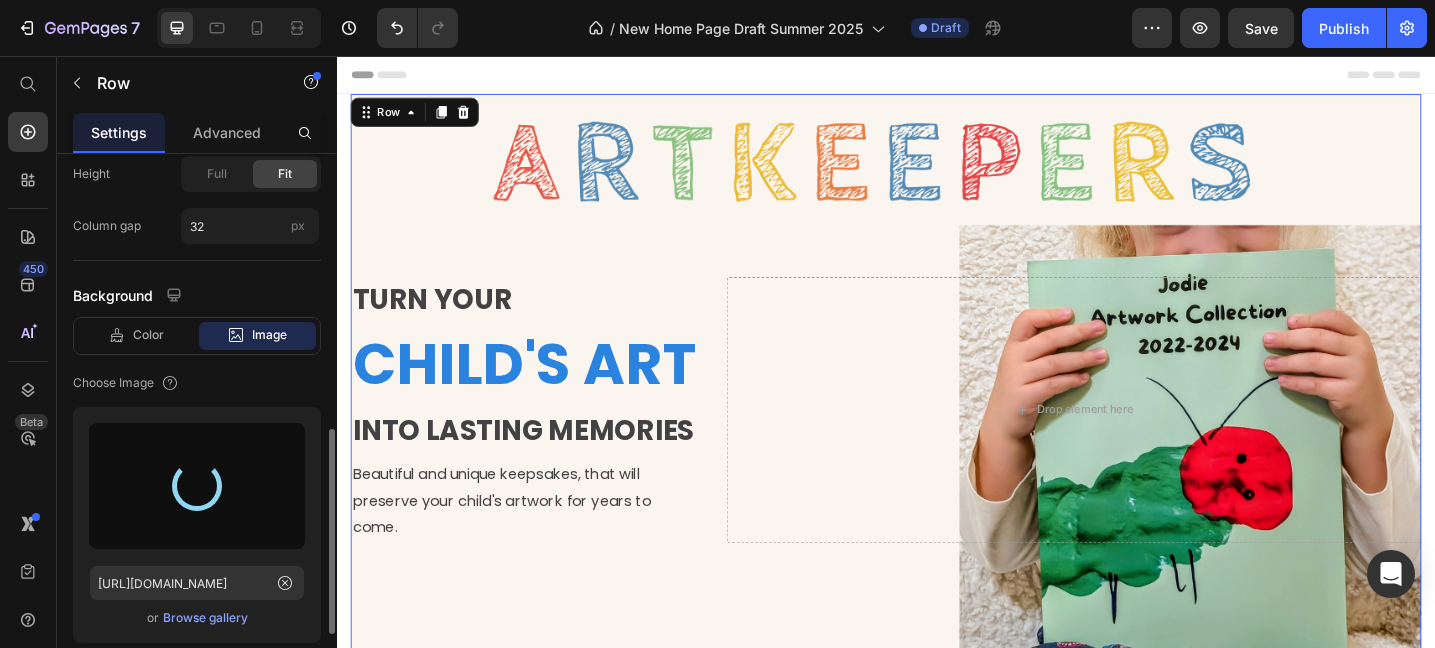 type on "[URL][DOMAIN_NAME]" 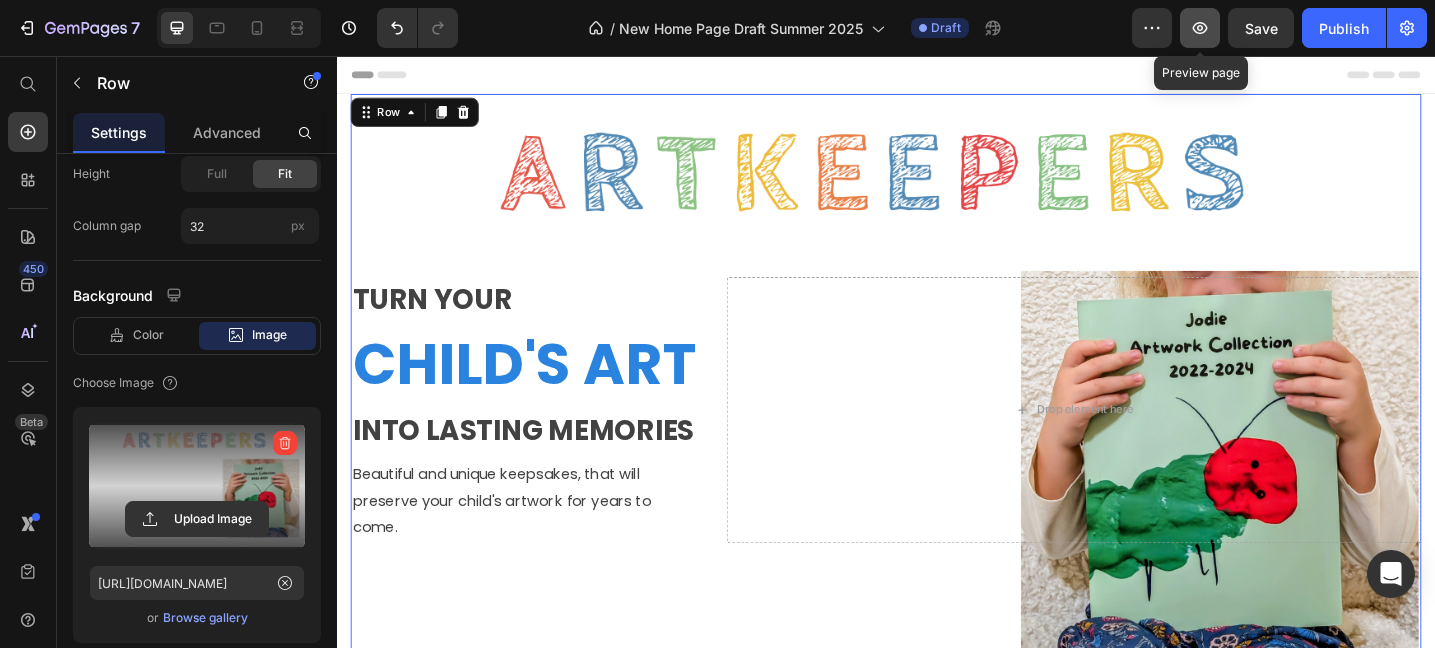 click 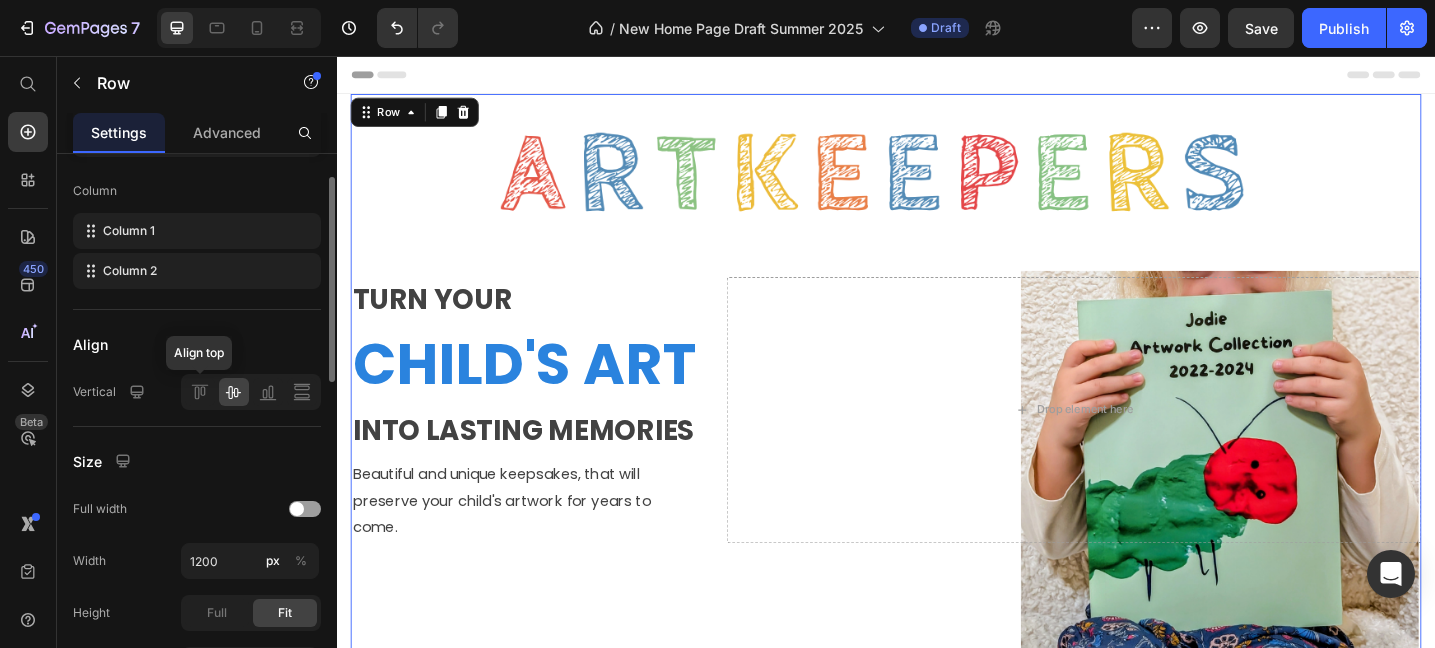 scroll, scrollTop: 0, scrollLeft: 0, axis: both 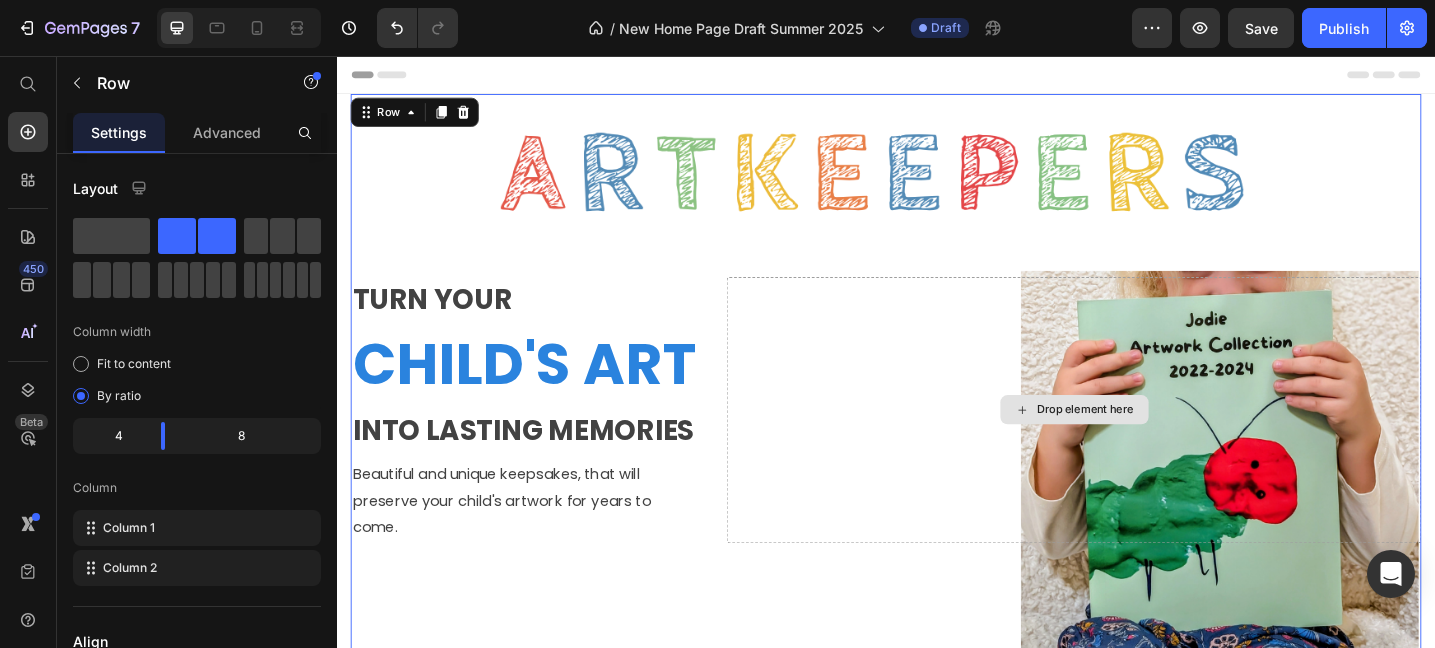 click on "Drop element here" at bounding box center (1142, 442) 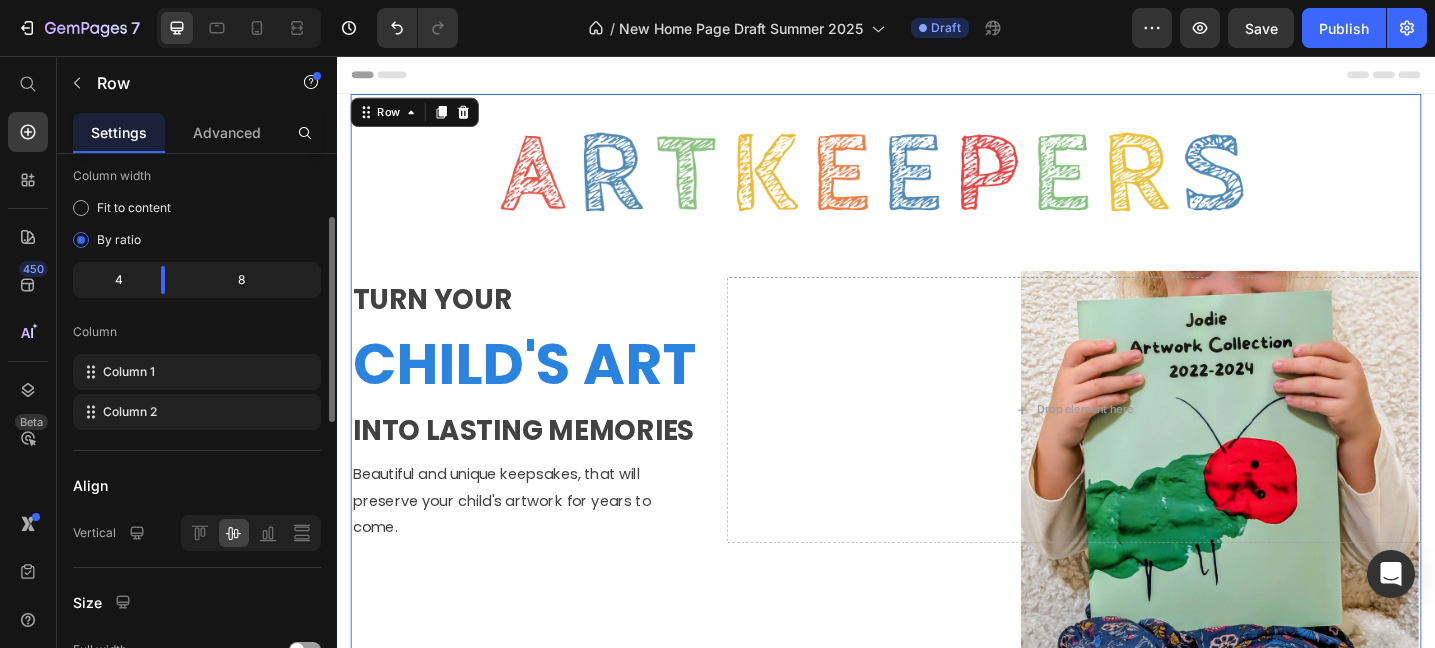 scroll, scrollTop: 147, scrollLeft: 0, axis: vertical 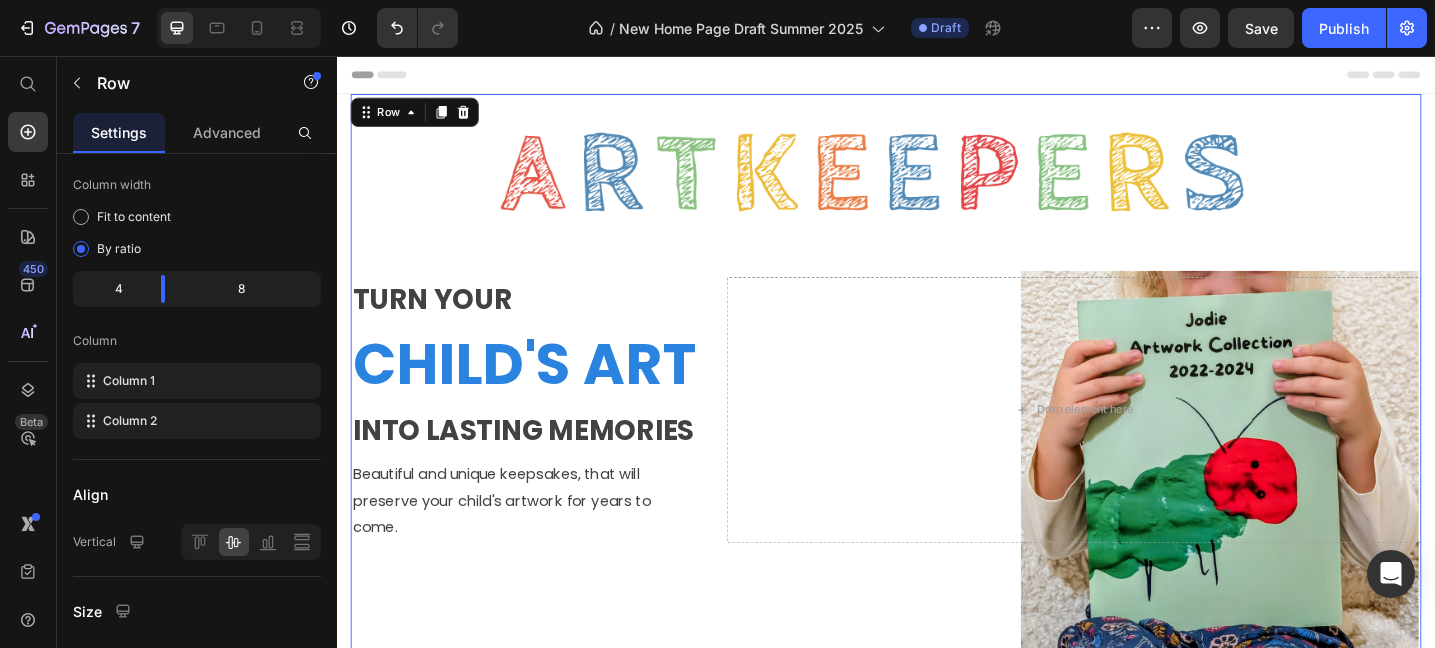 click on "TURN YOUR Text block CHILD'S ART Heading INTO LASTING MEMORIES Text block Beautiful and unique keepsakes, that will preserve your child's artwork for years to come. Text block
Drop element here Row   0" at bounding box center [937, 442] 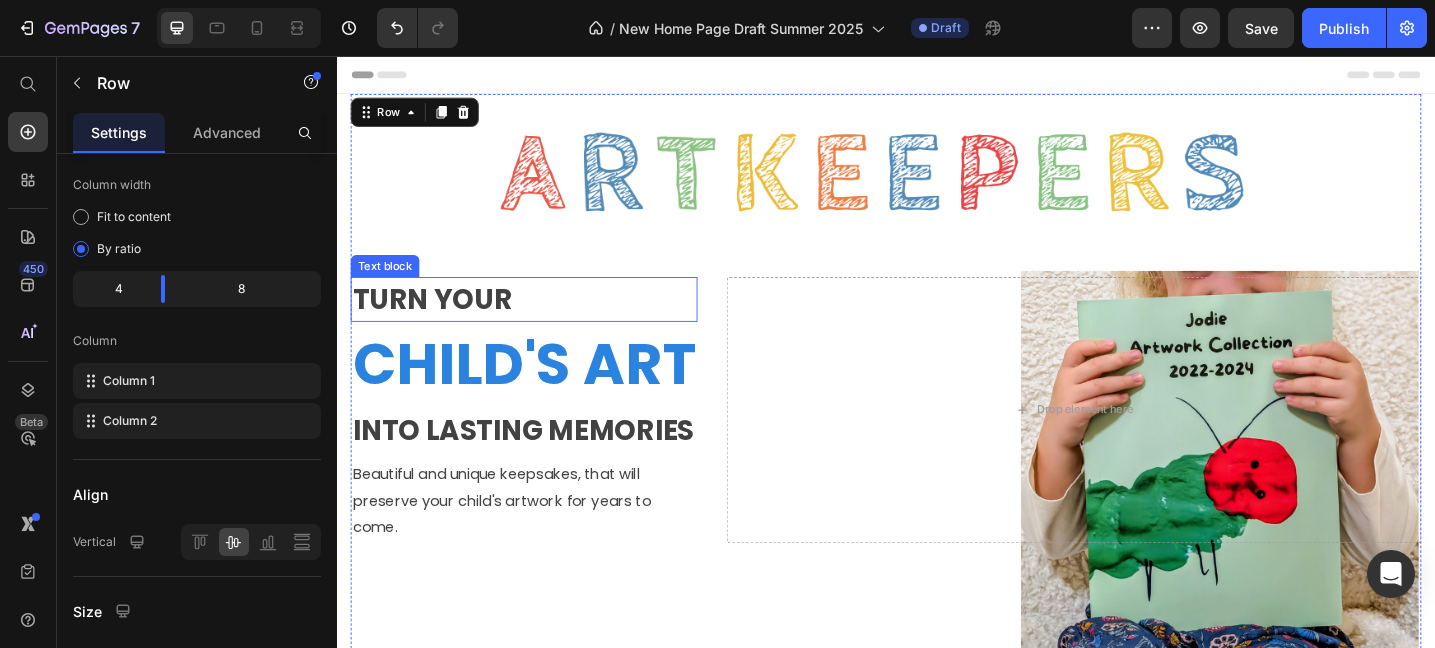 click on "TURN YOUR" at bounding box center (541, 321) 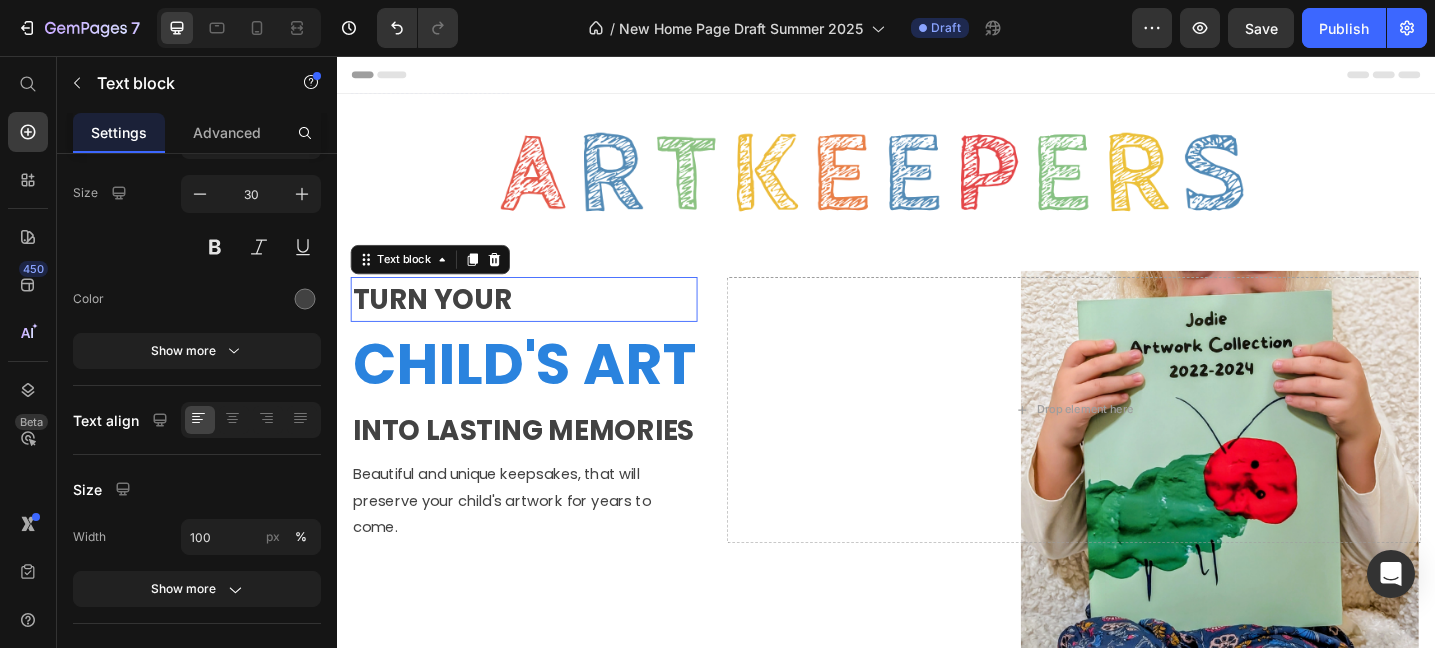 click on "TURN YOUR" at bounding box center (541, 321) 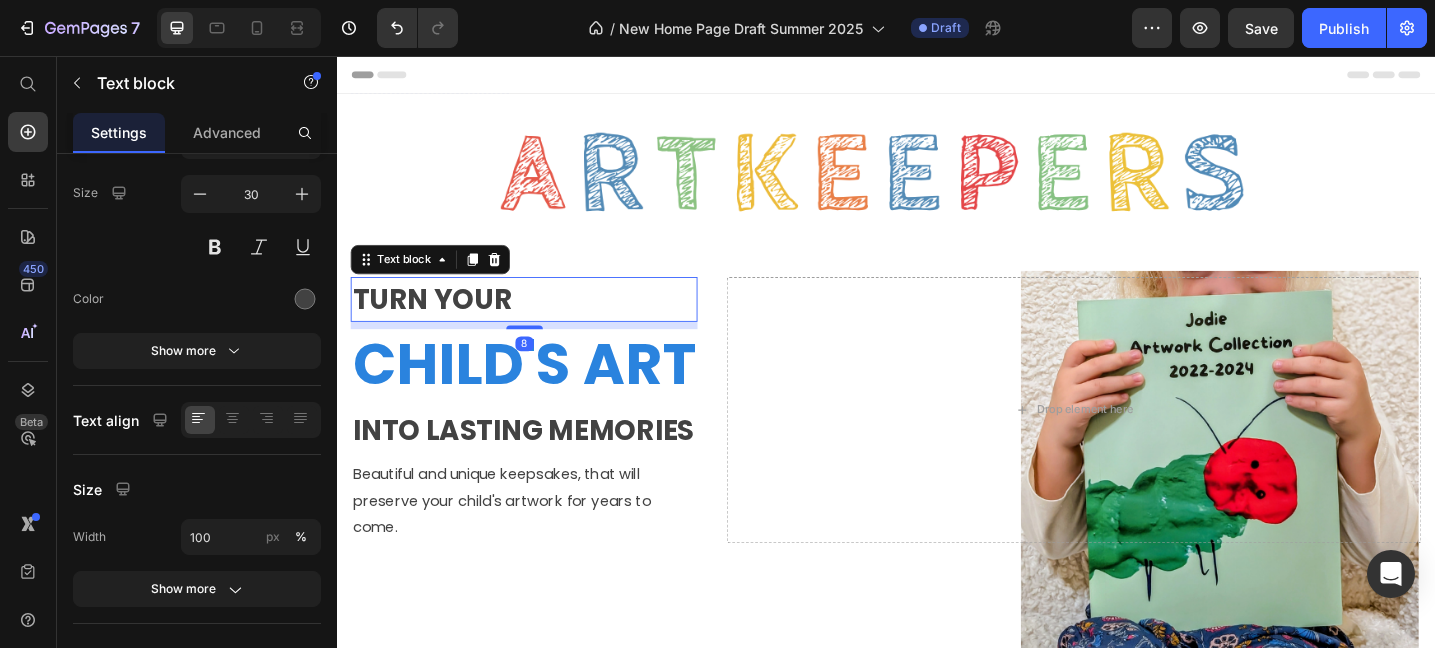 scroll, scrollTop: 0, scrollLeft: 0, axis: both 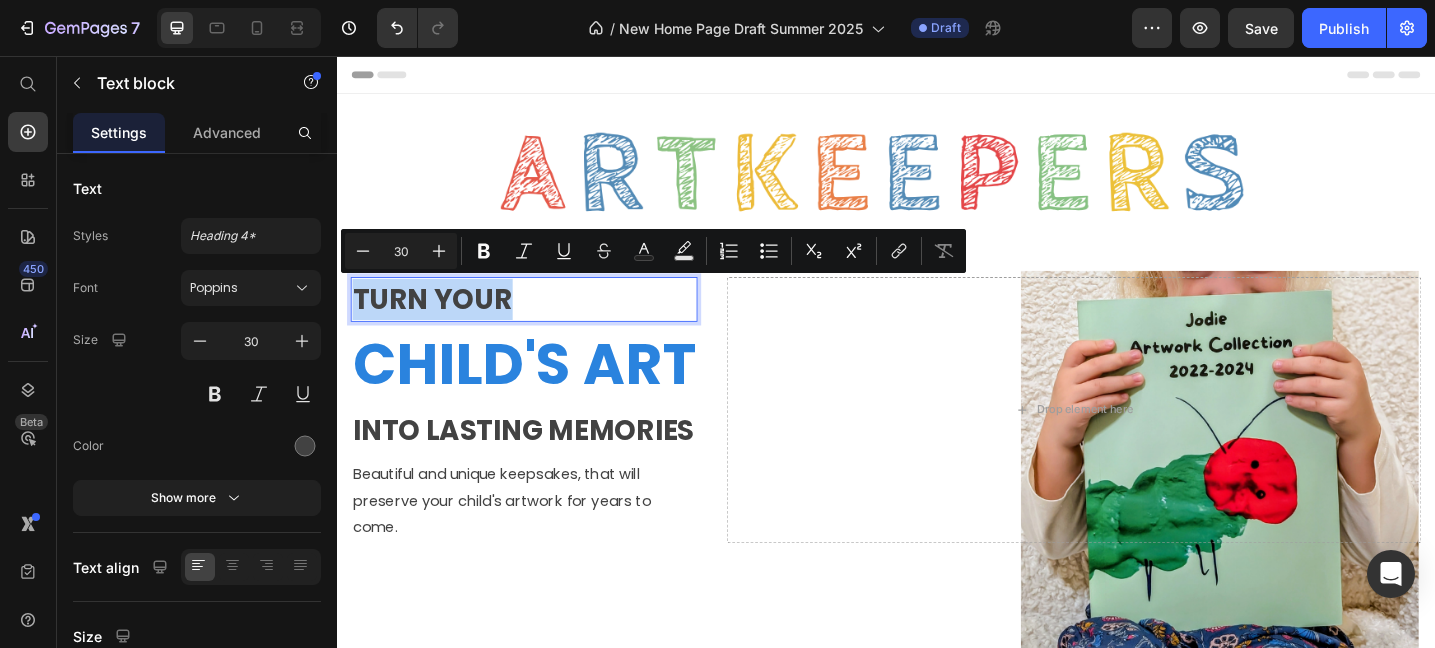 copy on "TURN YOUR" 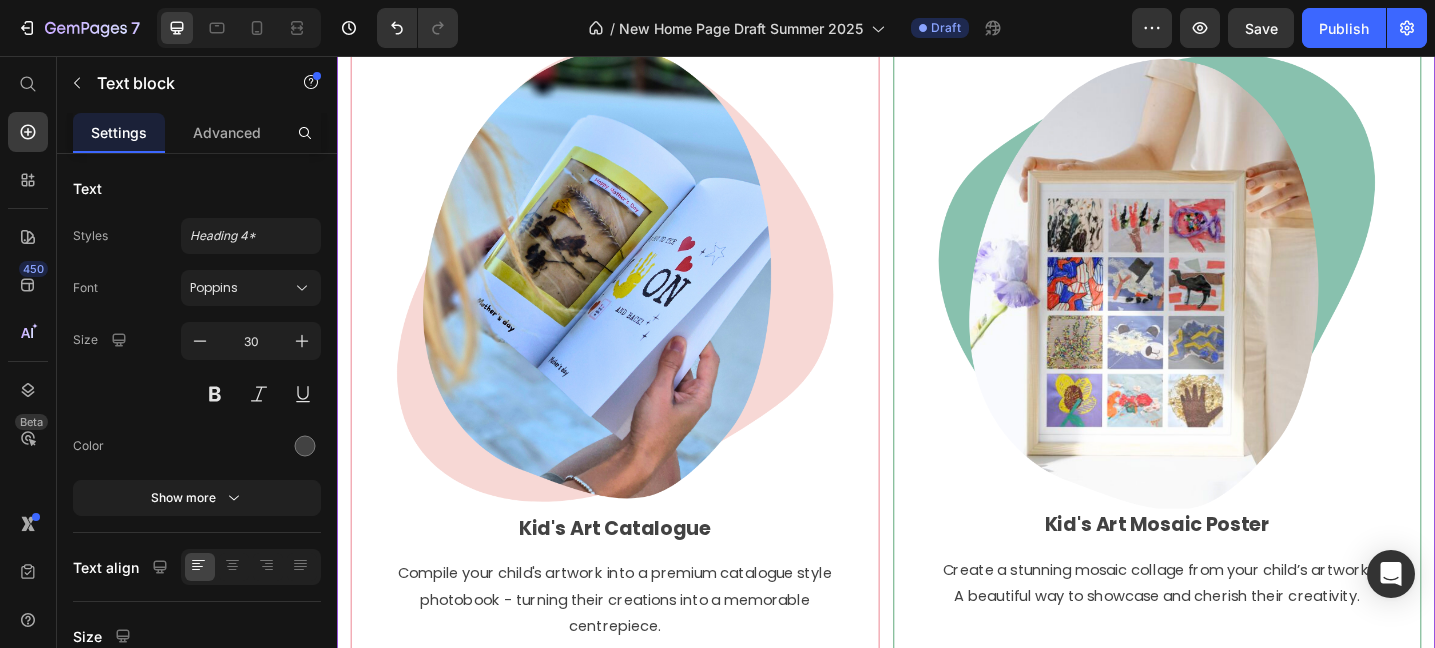 scroll, scrollTop: 823, scrollLeft: 0, axis: vertical 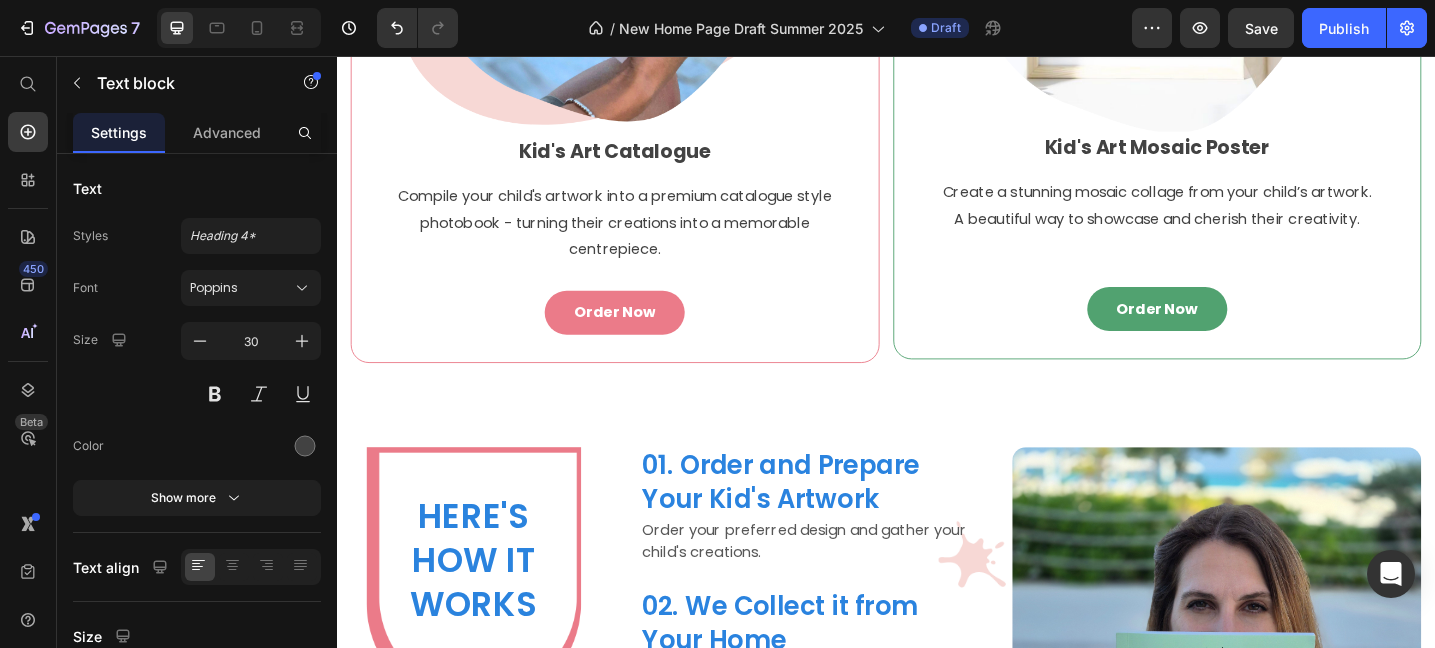 type on "16" 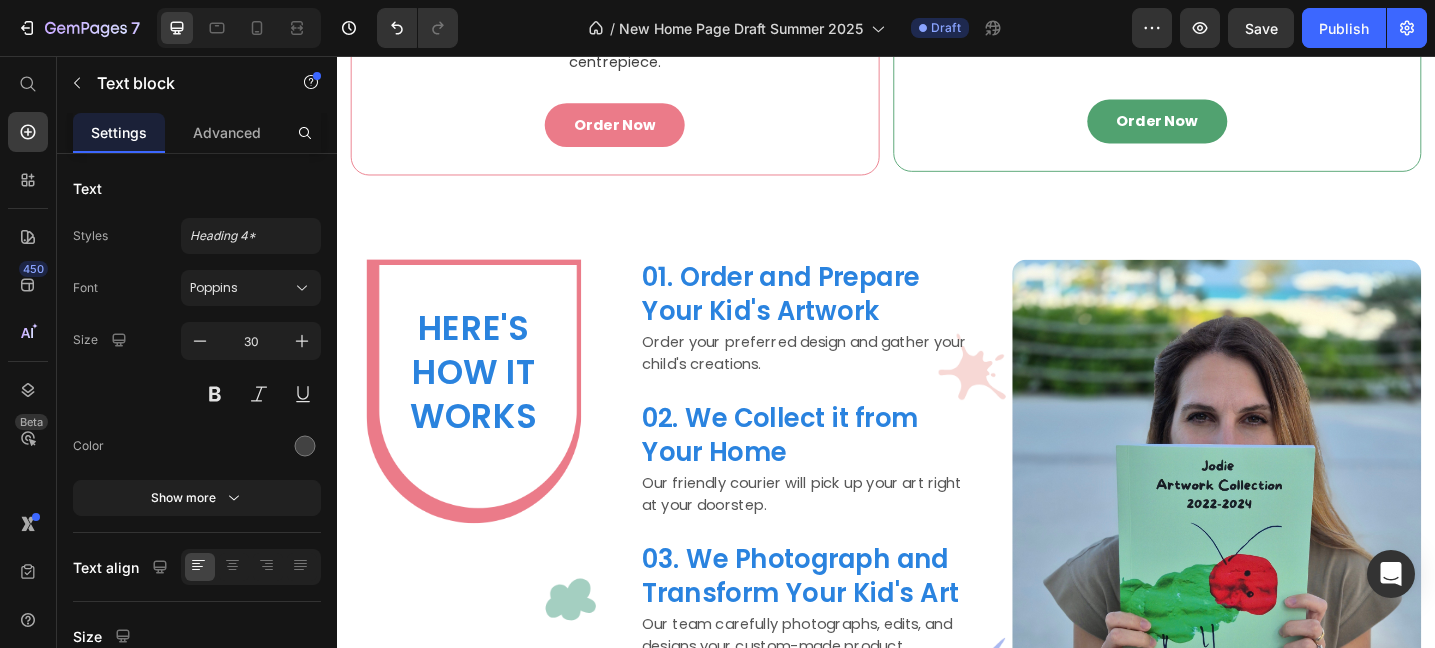 scroll, scrollTop: 1429, scrollLeft: 0, axis: vertical 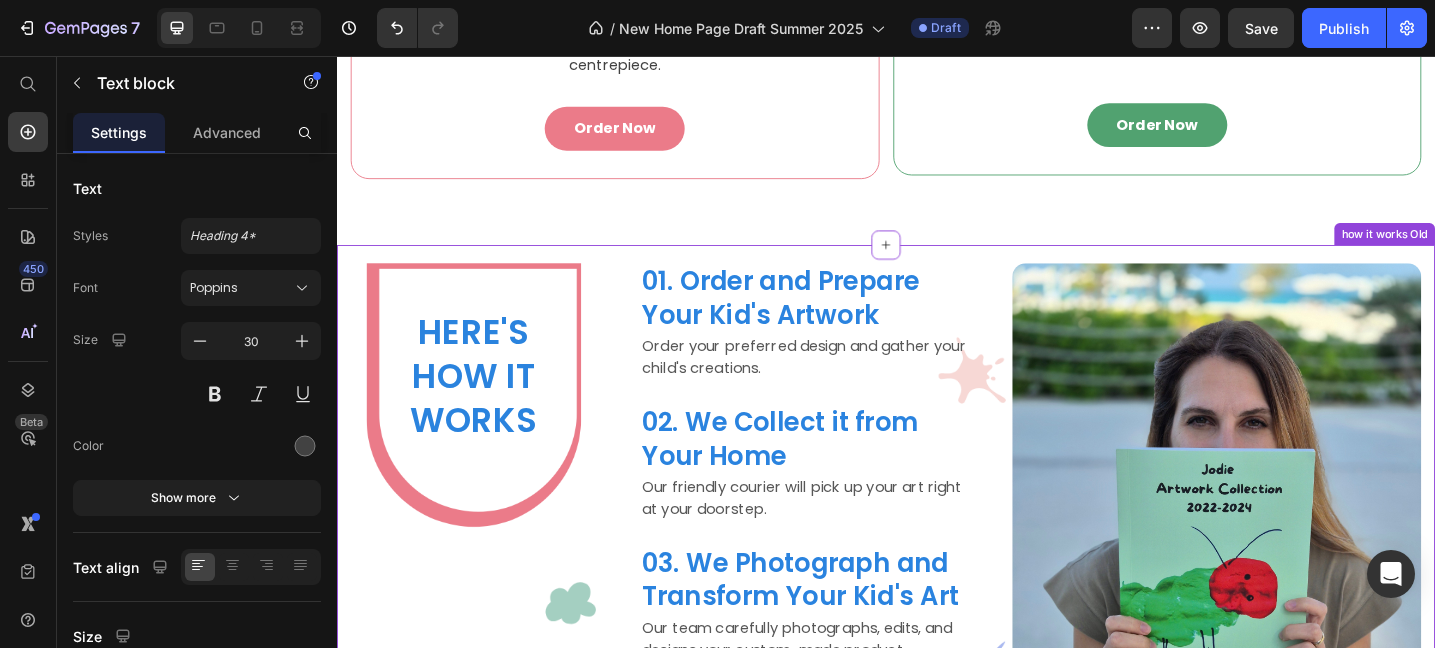 click on "HERE'S  HOW IT  WORKS" at bounding box center (486, 428) 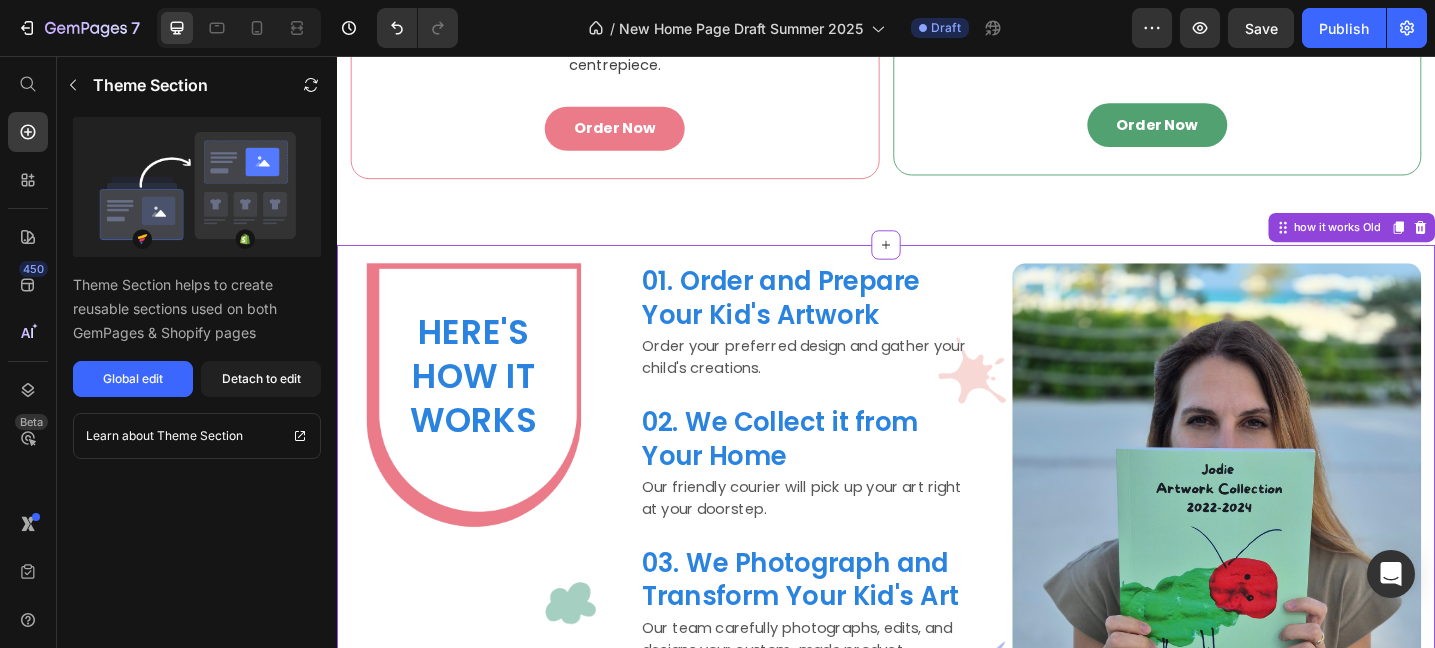 click on "HERE'S  HOW IT  WORKS" at bounding box center (486, 428) 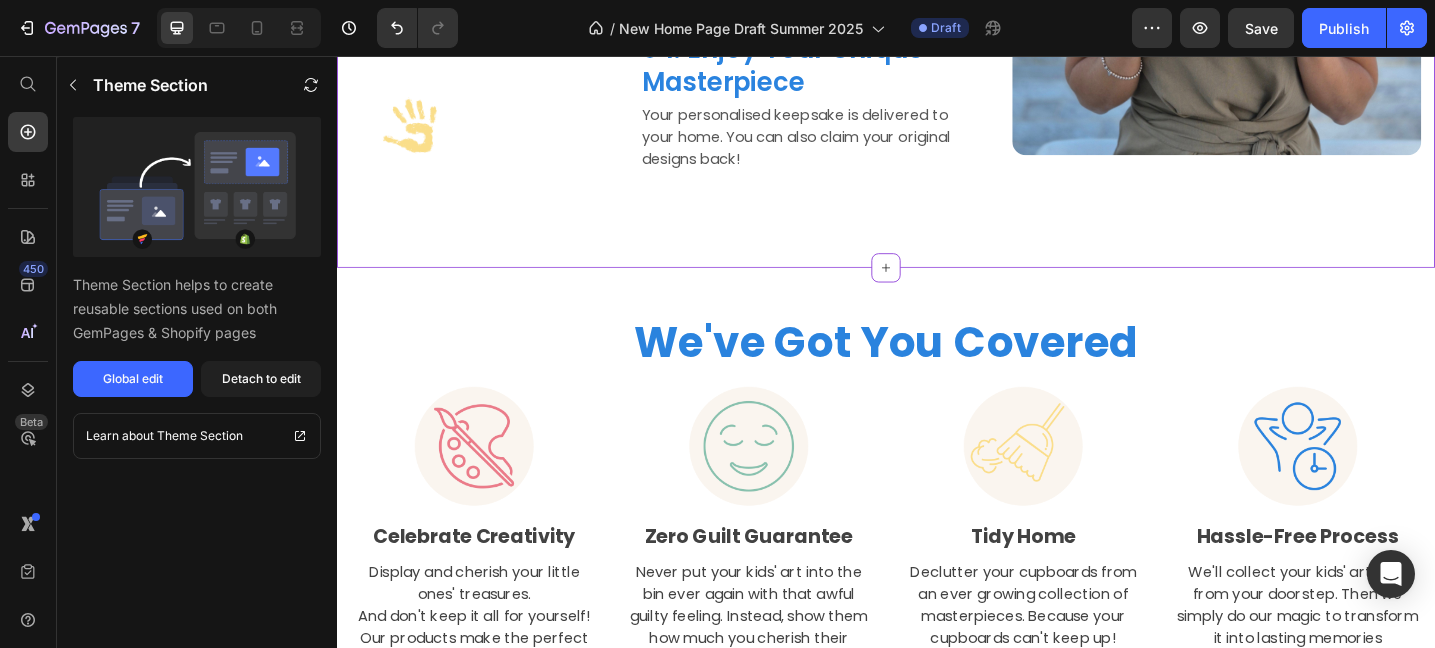 scroll, scrollTop: 2335, scrollLeft: 0, axis: vertical 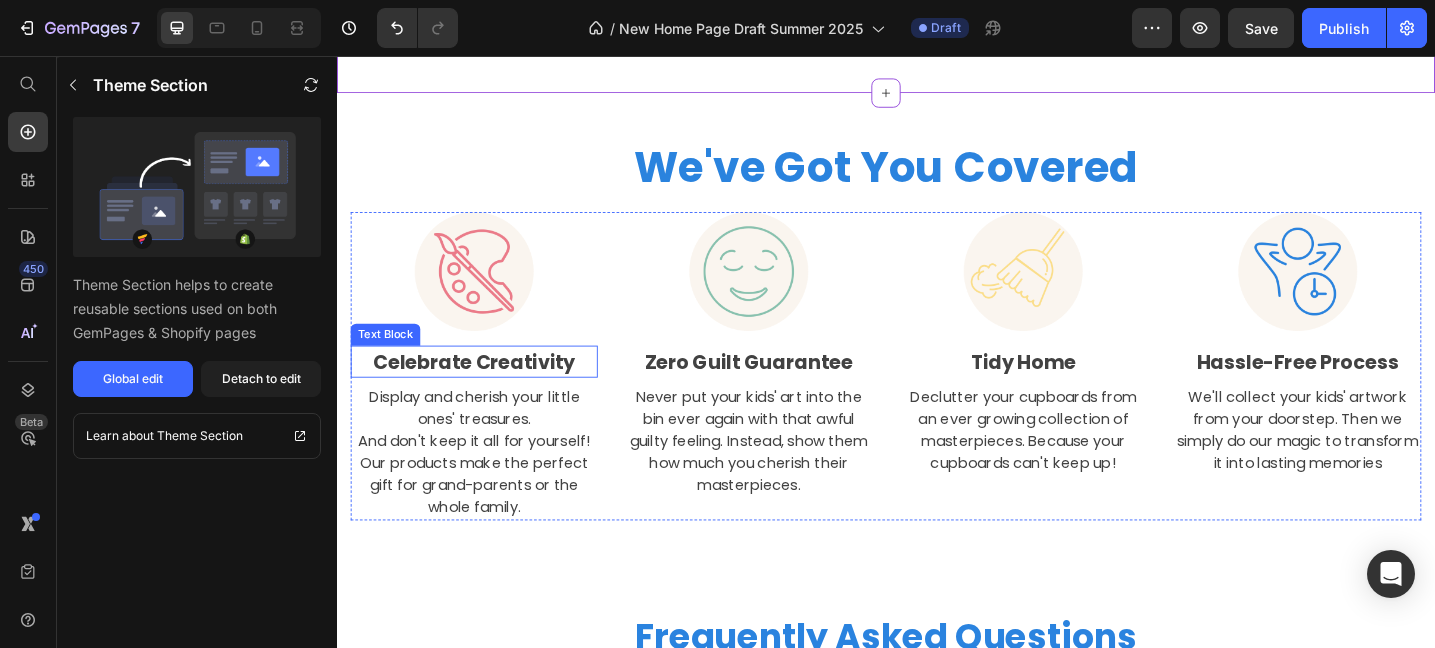 click on "Celebrate Creativity" at bounding box center [487, 390] 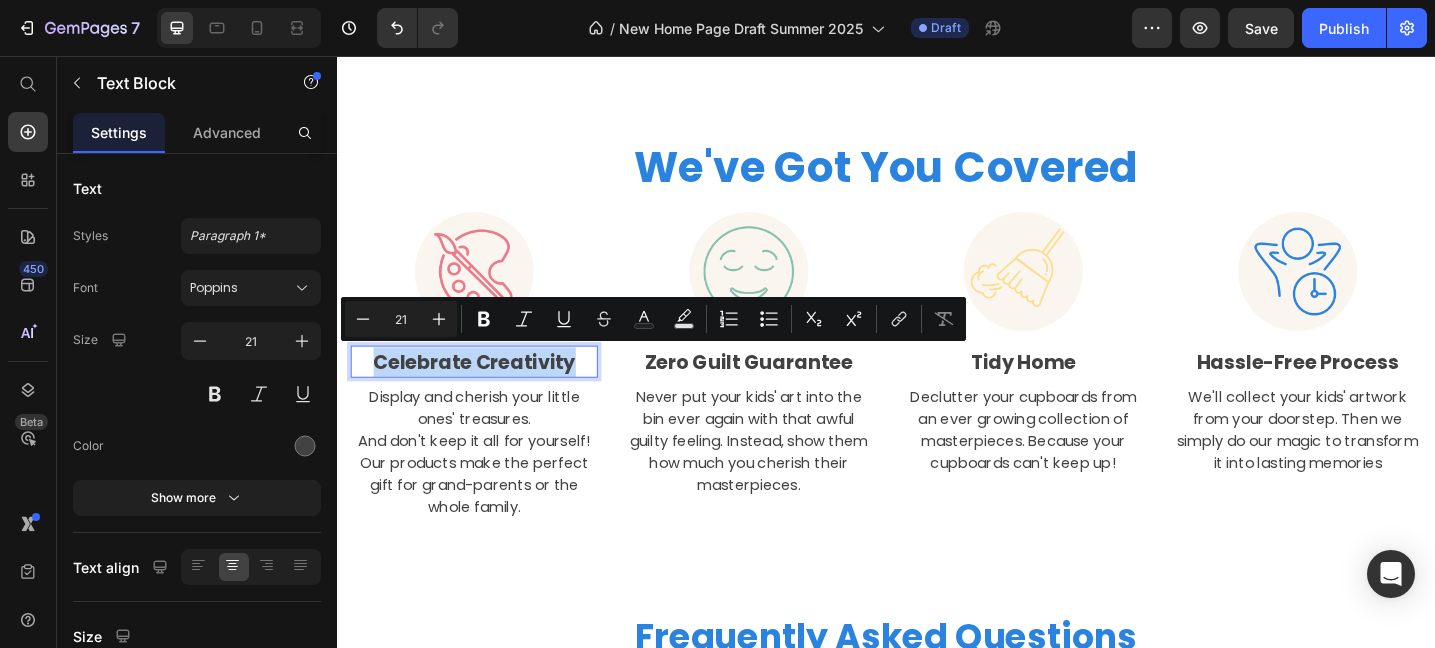 copy on "Celebrate Creativity" 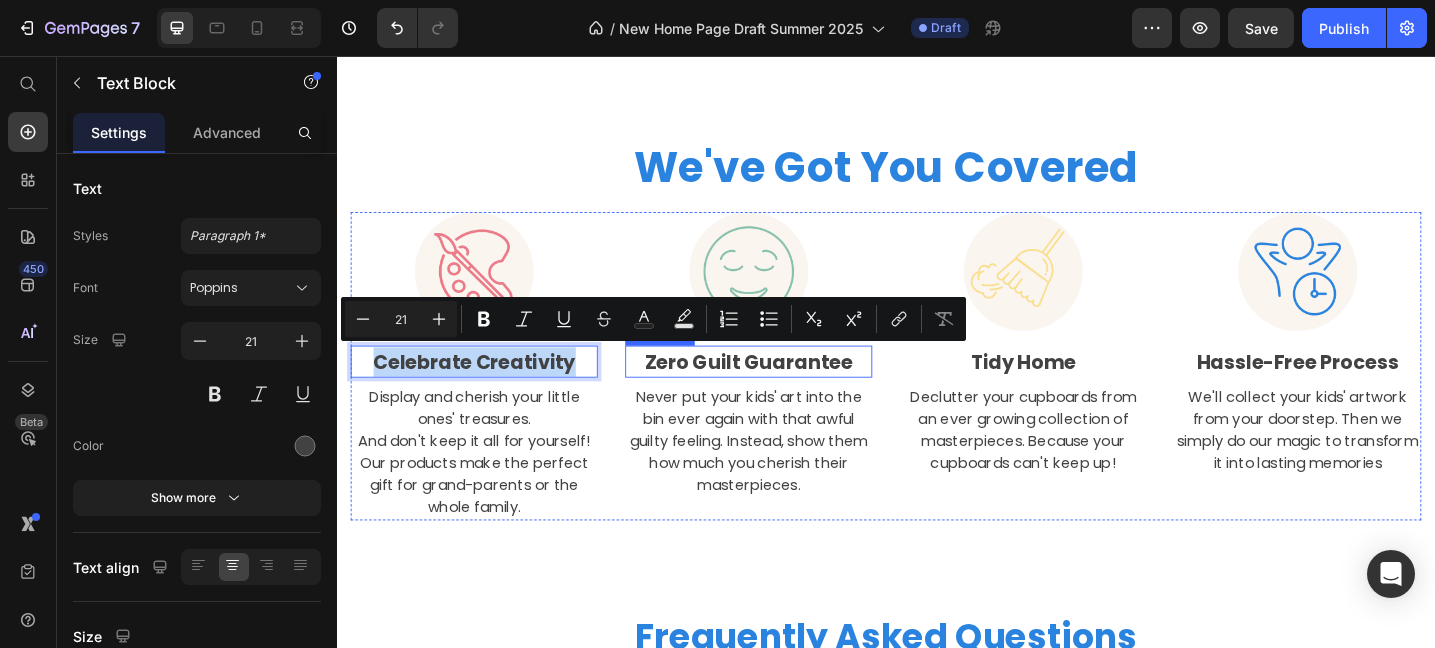 click on "Zero Guilt Guarantee" at bounding box center [787, 390] 